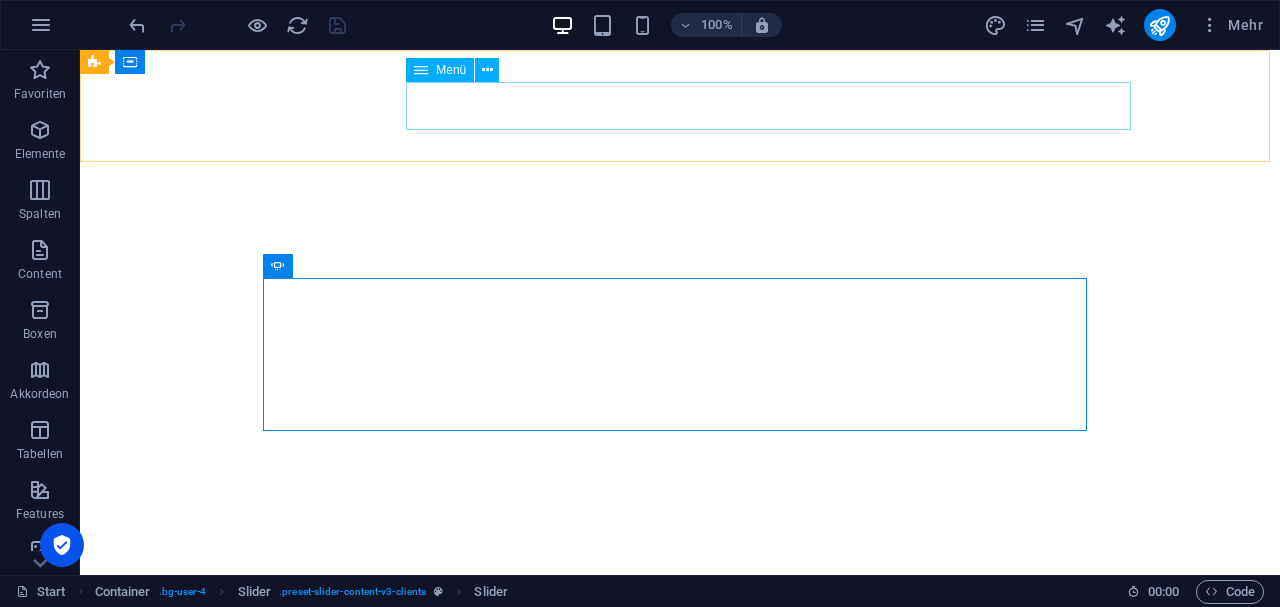 scroll, scrollTop: 0, scrollLeft: 0, axis: both 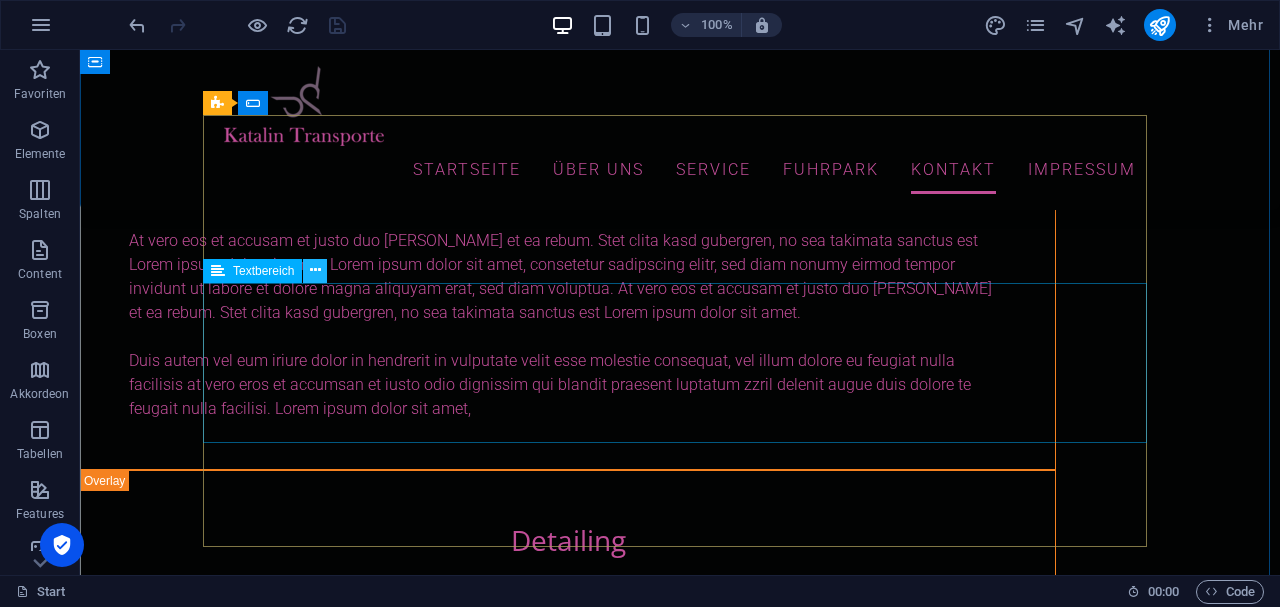 click at bounding box center (315, 270) 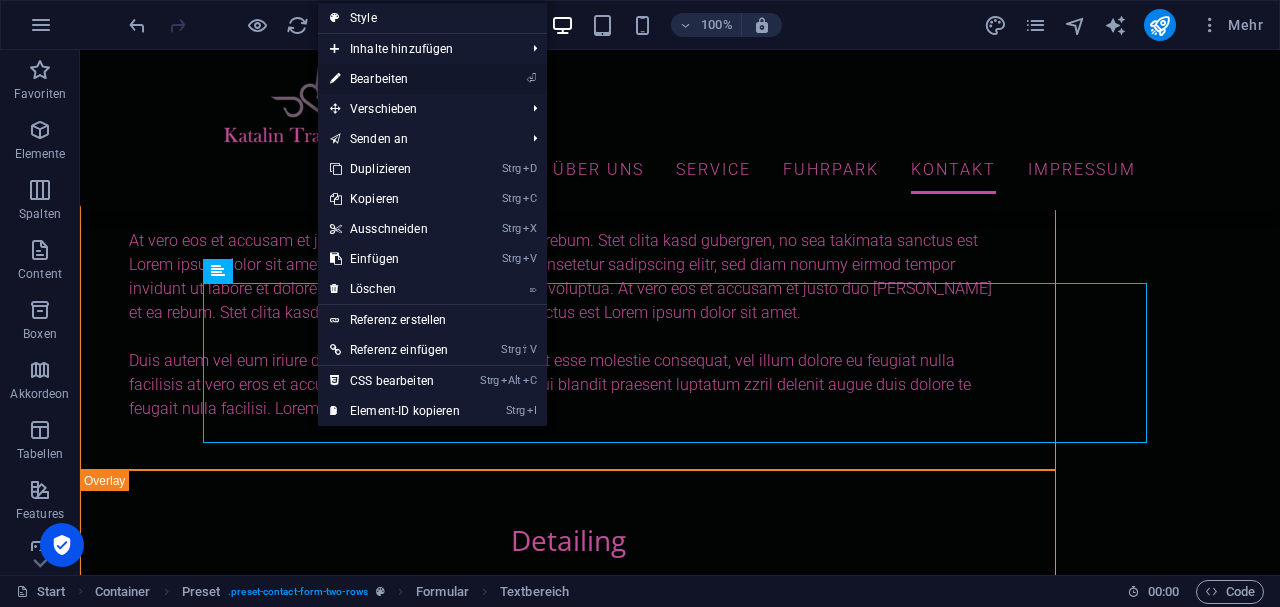 click on "⏎  Bearbeiten" at bounding box center (395, 79) 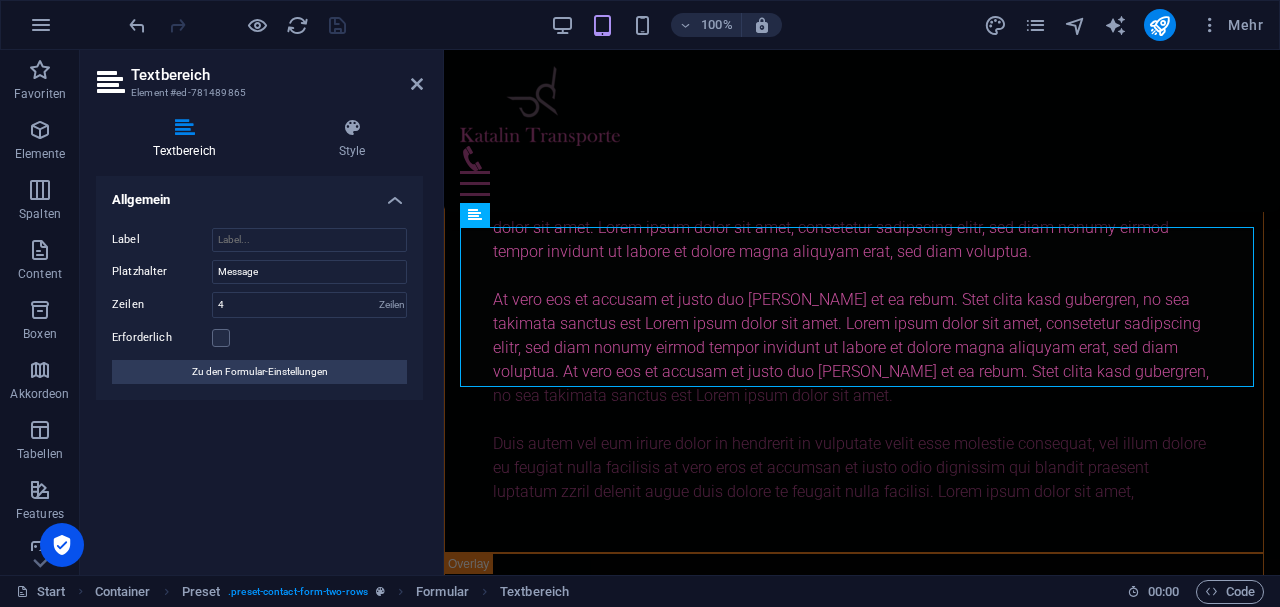 scroll, scrollTop: 12172, scrollLeft: 0, axis: vertical 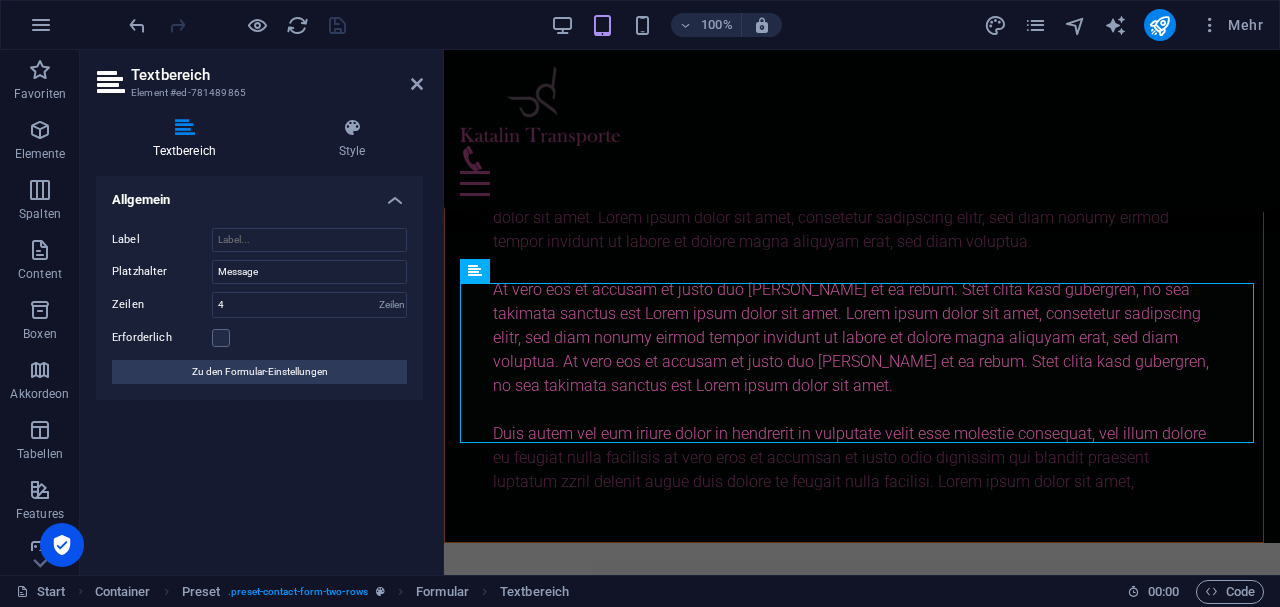click on "Zu den Formular-Einstellungen" at bounding box center (260, 372) 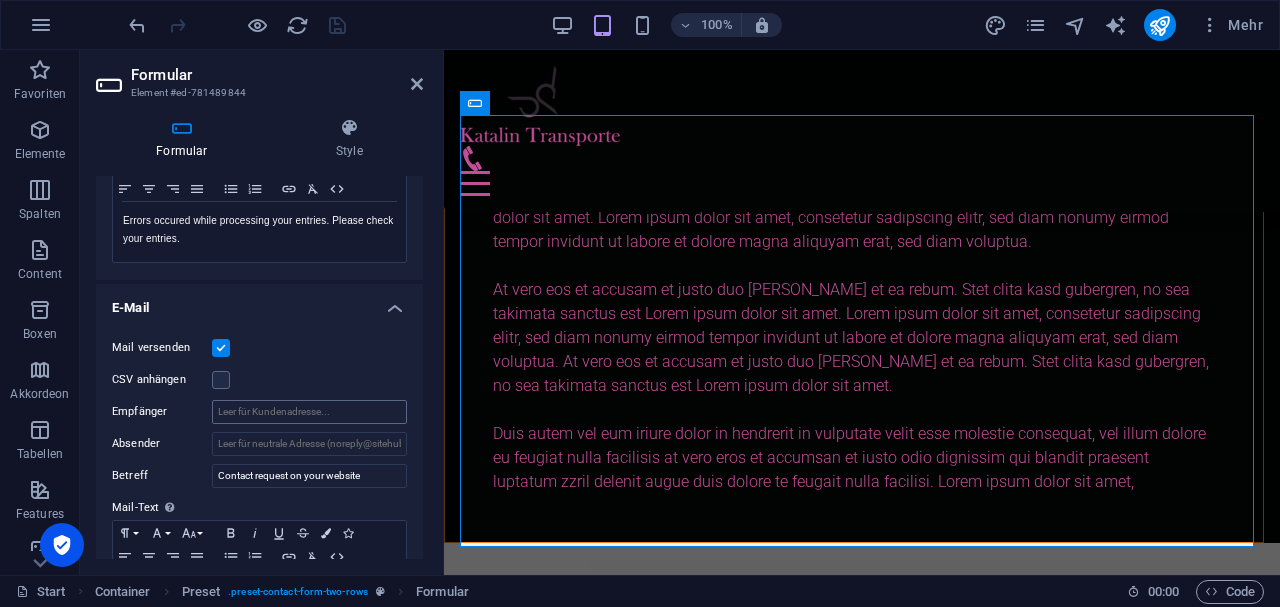 scroll, scrollTop: 386, scrollLeft: 0, axis: vertical 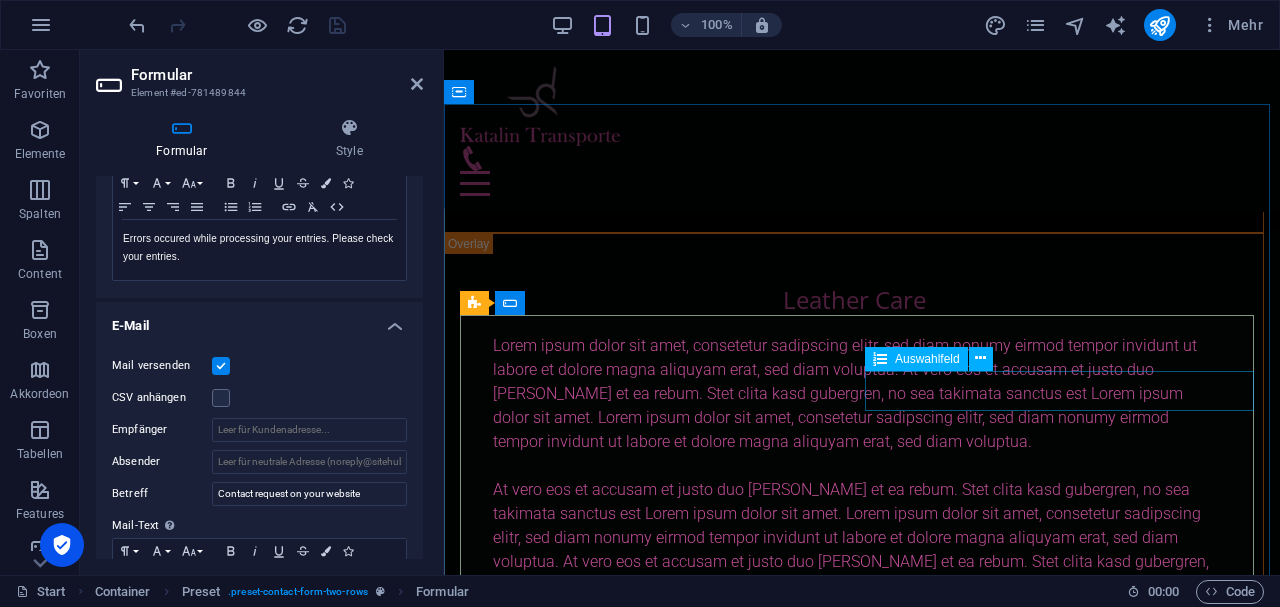 click on "Choose a Service
Exterior Wash
Interior Detailing
Hand Wash
Special Wash
Wheels Wash
Leather Care" 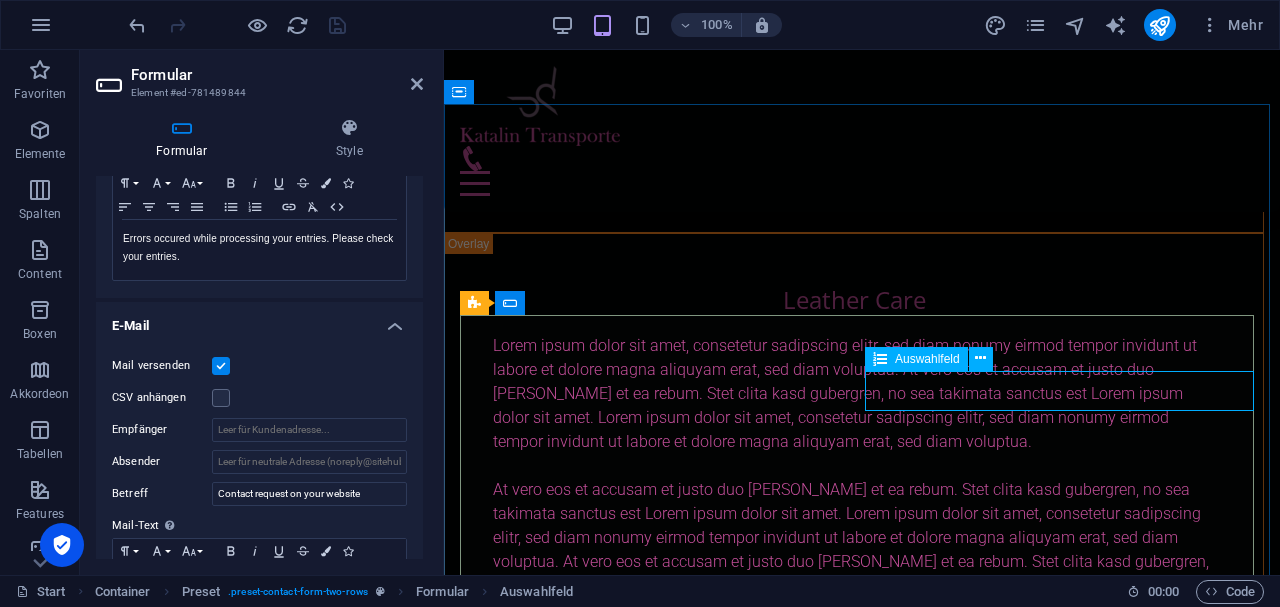 drag, startPoint x: 1242, startPoint y: 388, endPoint x: 1609, endPoint y: 390, distance: 367.00546 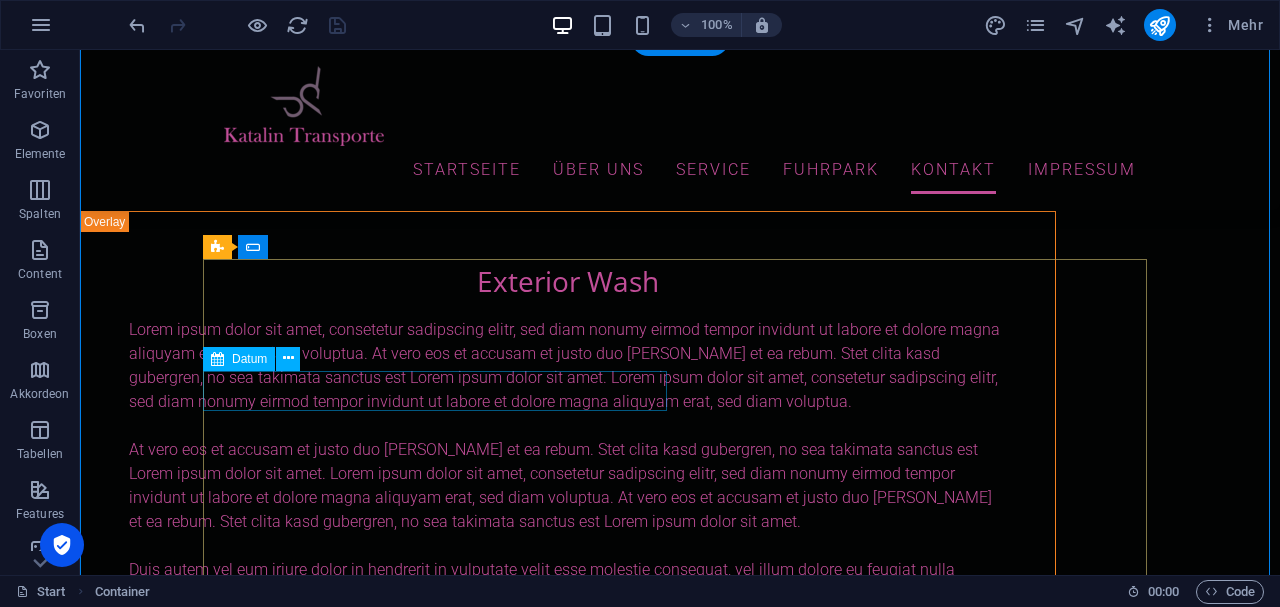 scroll, scrollTop: 9980, scrollLeft: 0, axis: vertical 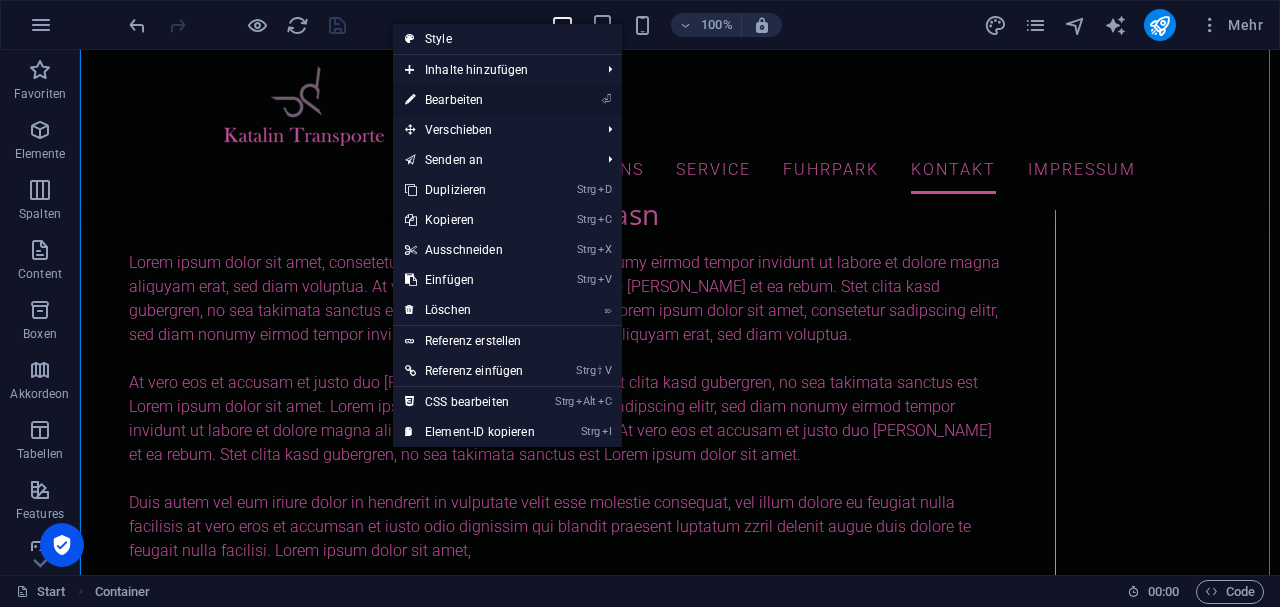 drag, startPoint x: 530, startPoint y: 102, endPoint x: 97, endPoint y: 278, distance: 467.4024 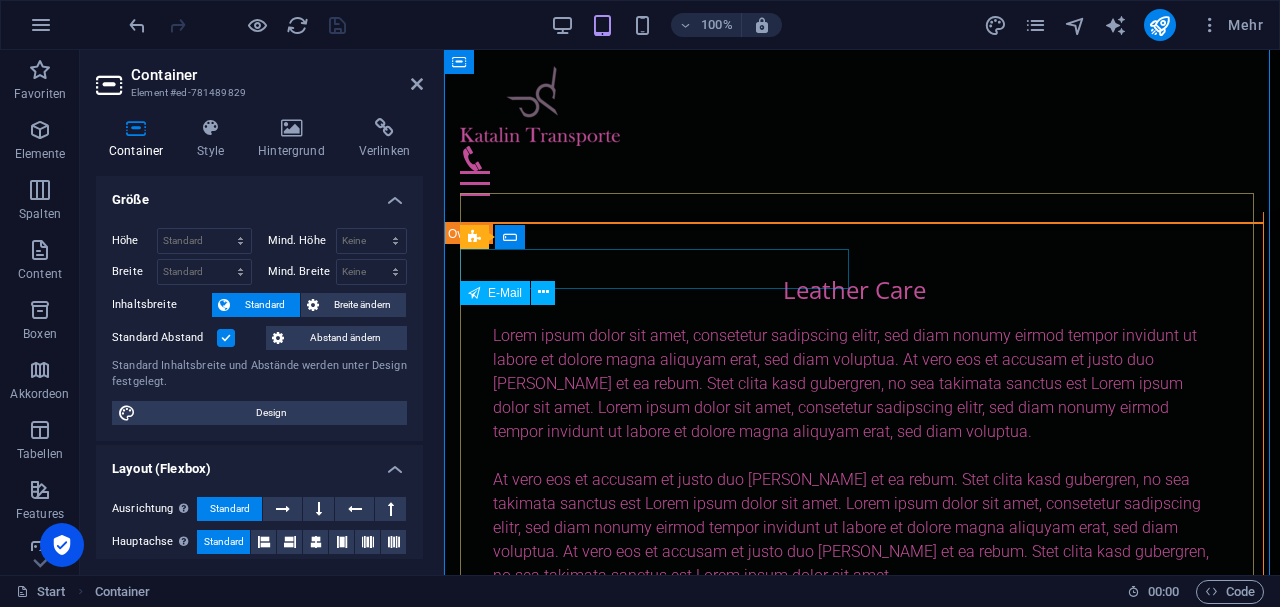 scroll, scrollTop: 12038, scrollLeft: 0, axis: vertical 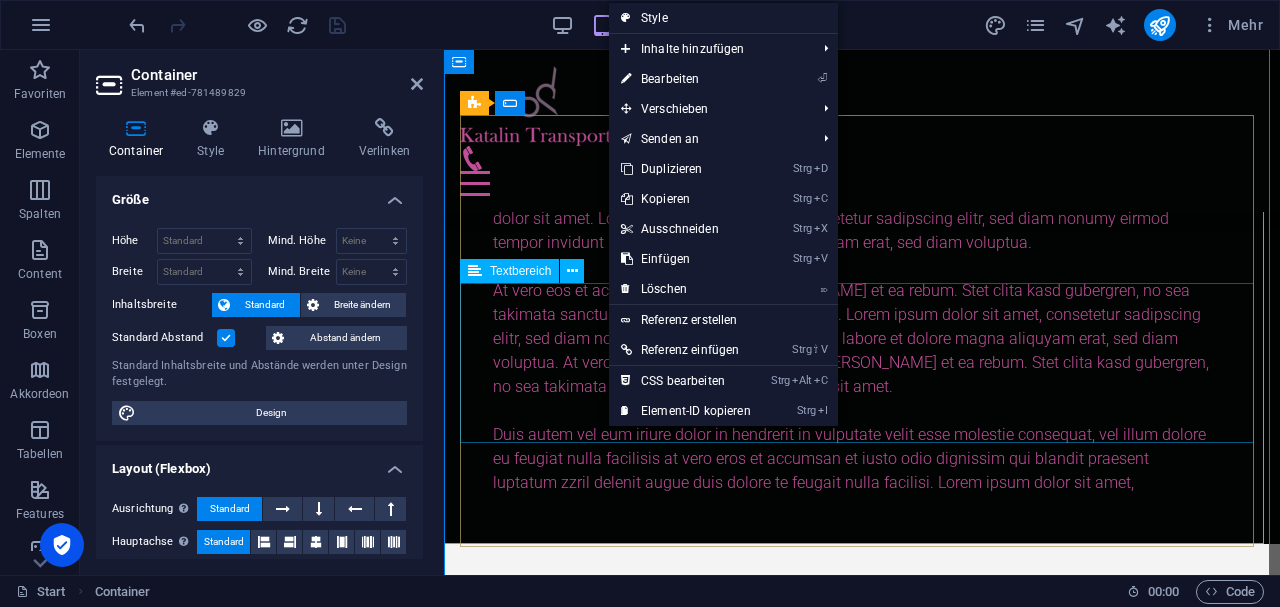 click 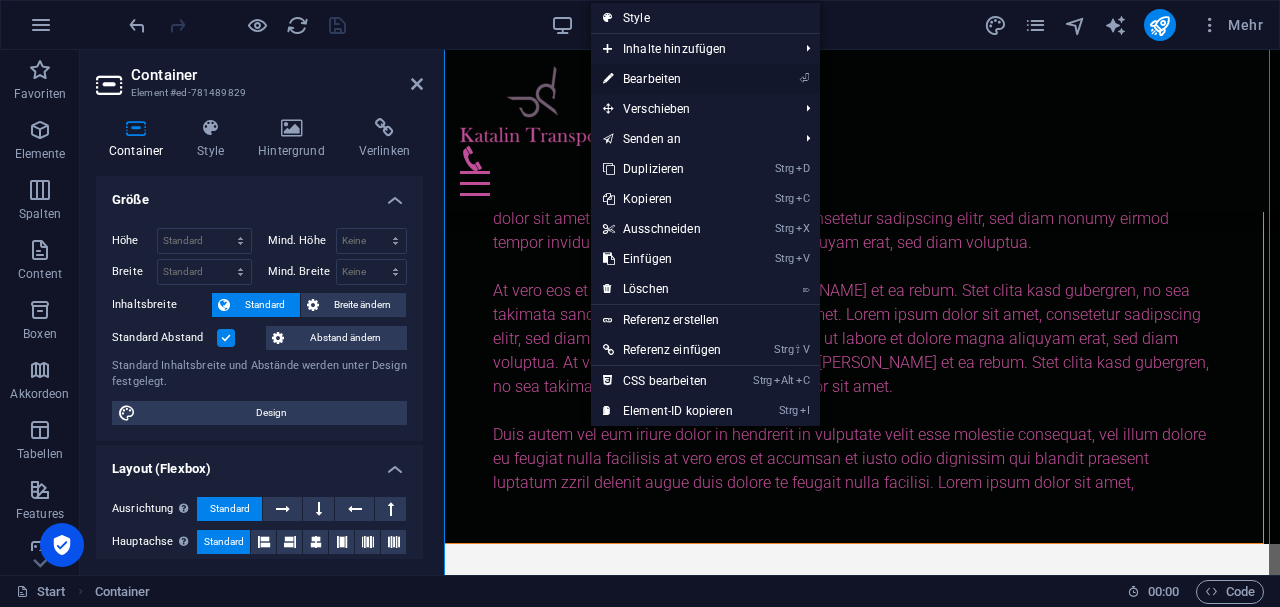 click on "⏎  Bearbeiten" at bounding box center [668, 79] 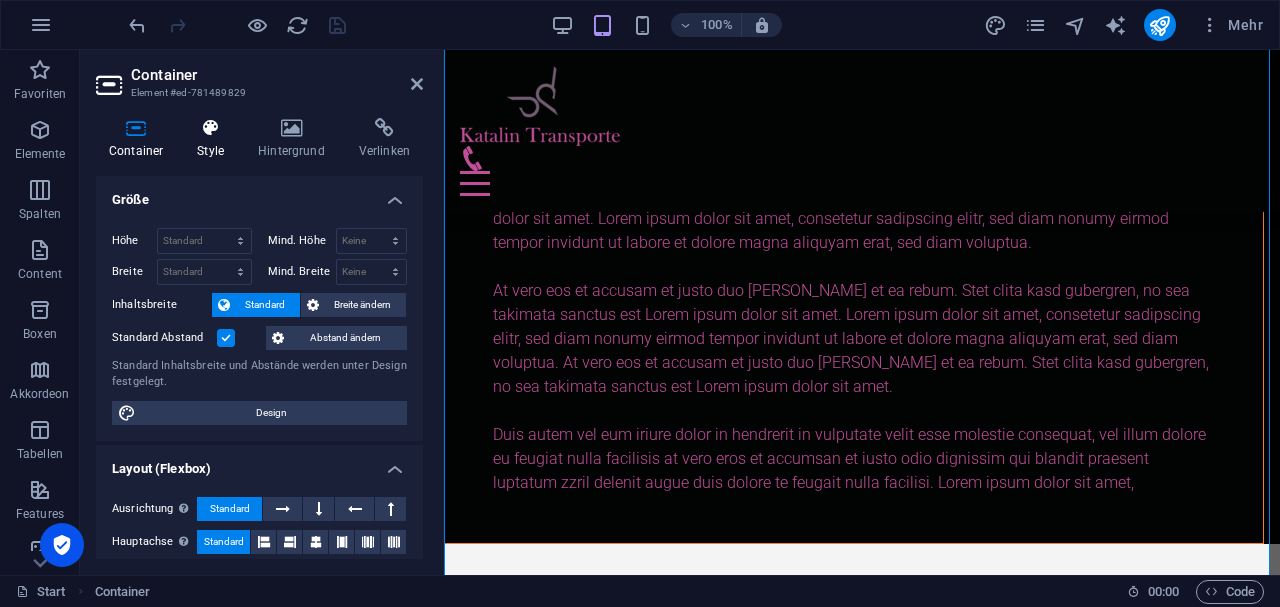 click on "Style" at bounding box center (214, 139) 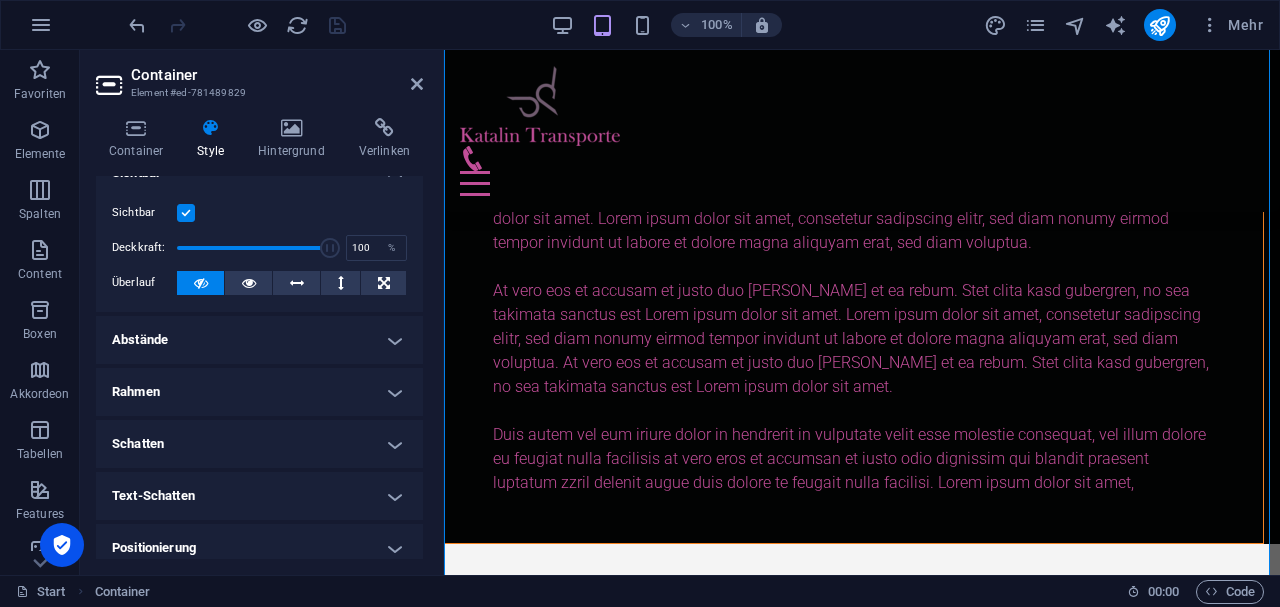 scroll, scrollTop: 0, scrollLeft: 0, axis: both 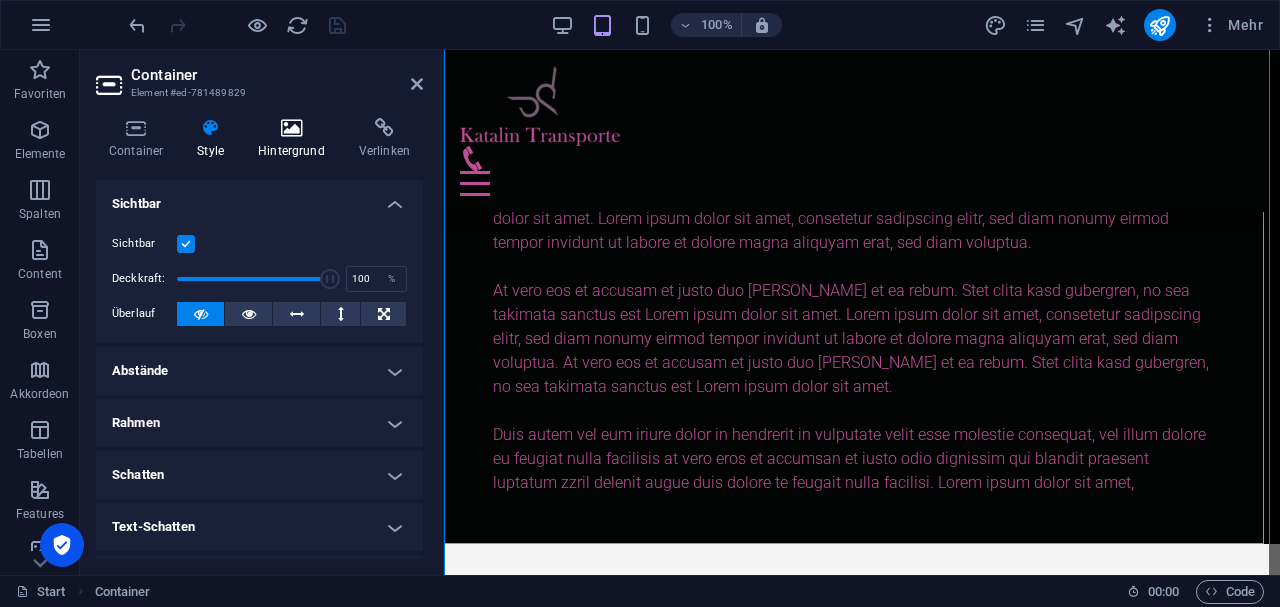 click on "Hintergrund" at bounding box center [295, 139] 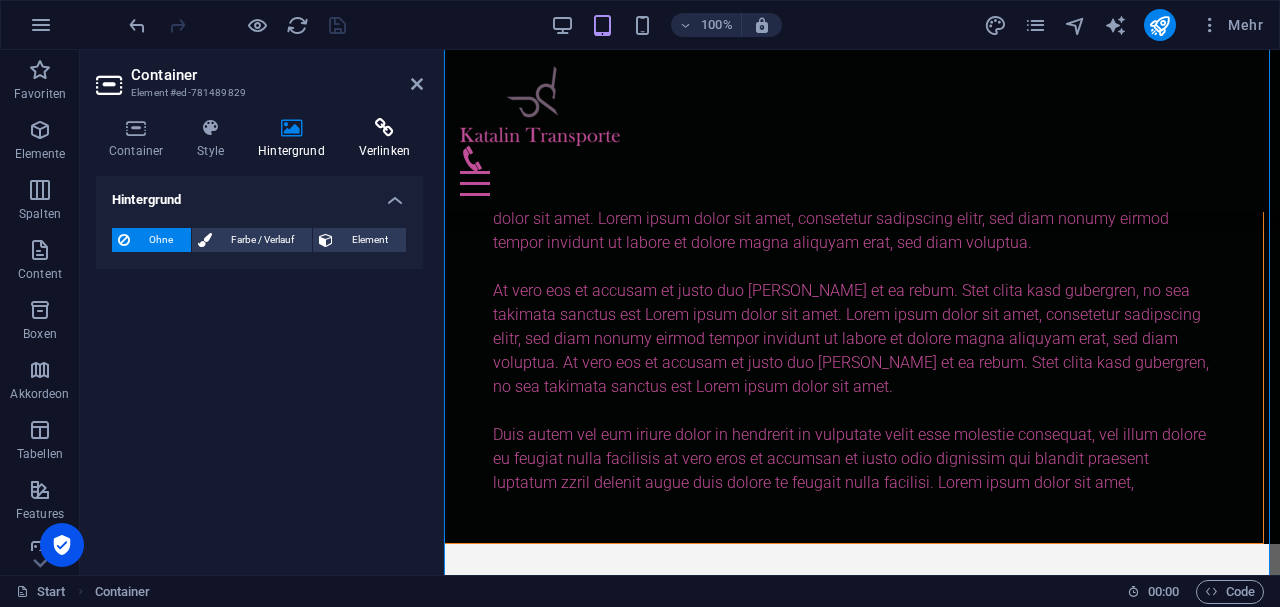click on "Verlinken" at bounding box center (384, 139) 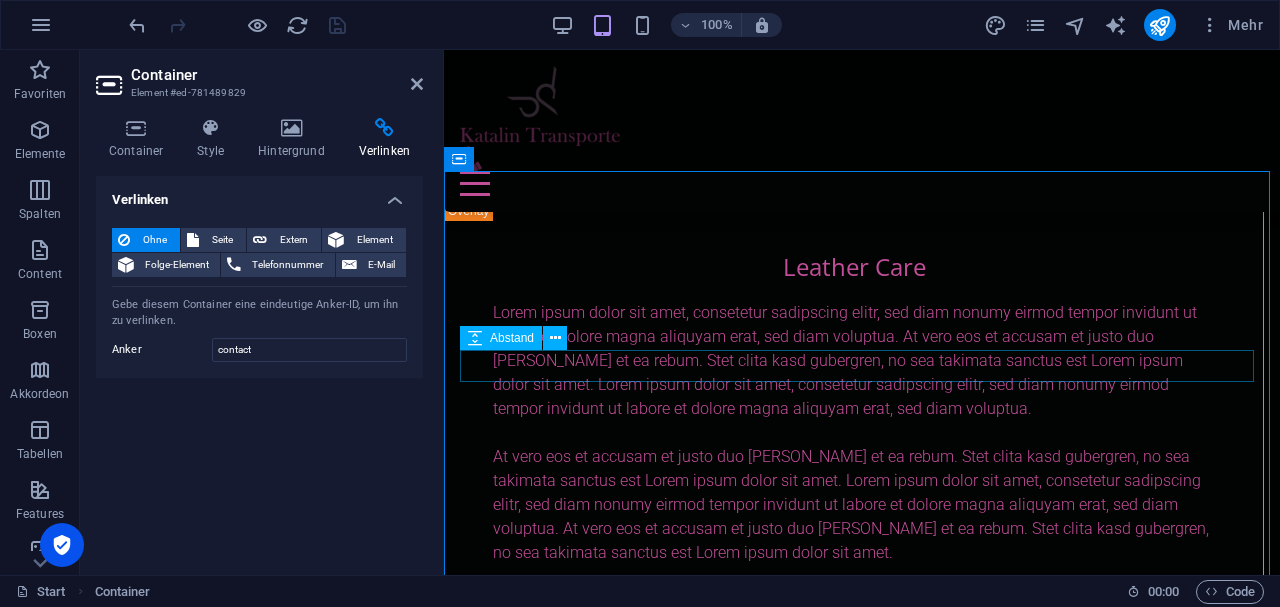 scroll, scrollTop: 11904, scrollLeft: 0, axis: vertical 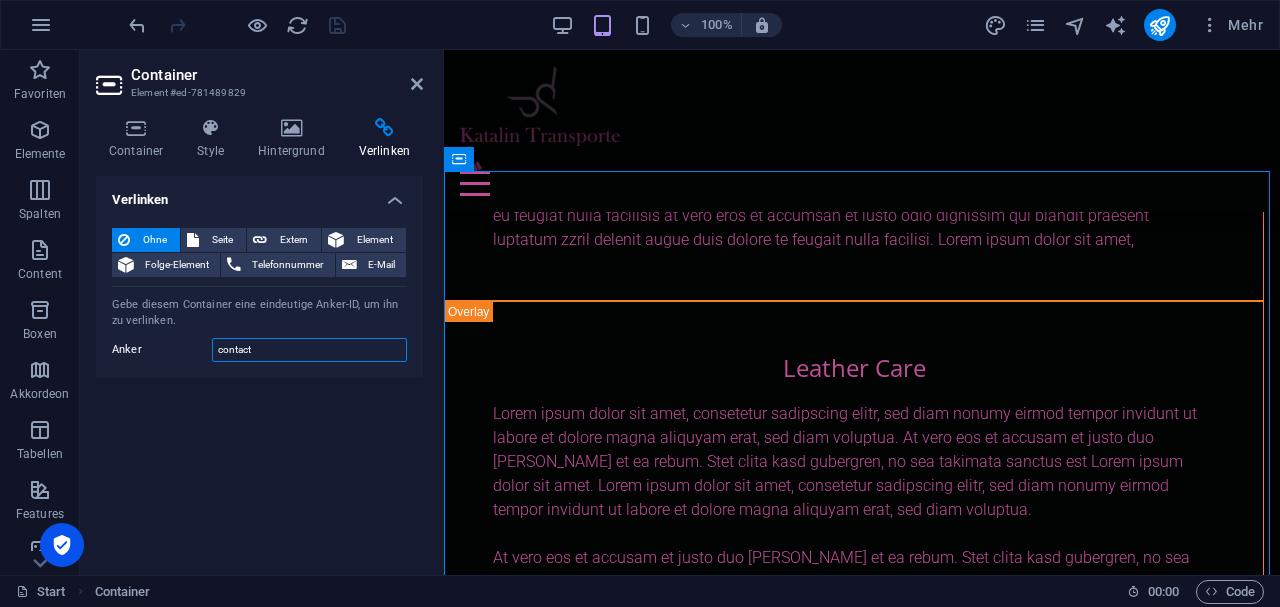 drag, startPoint x: 254, startPoint y: 351, endPoint x: 167, endPoint y: 352, distance: 87.005745 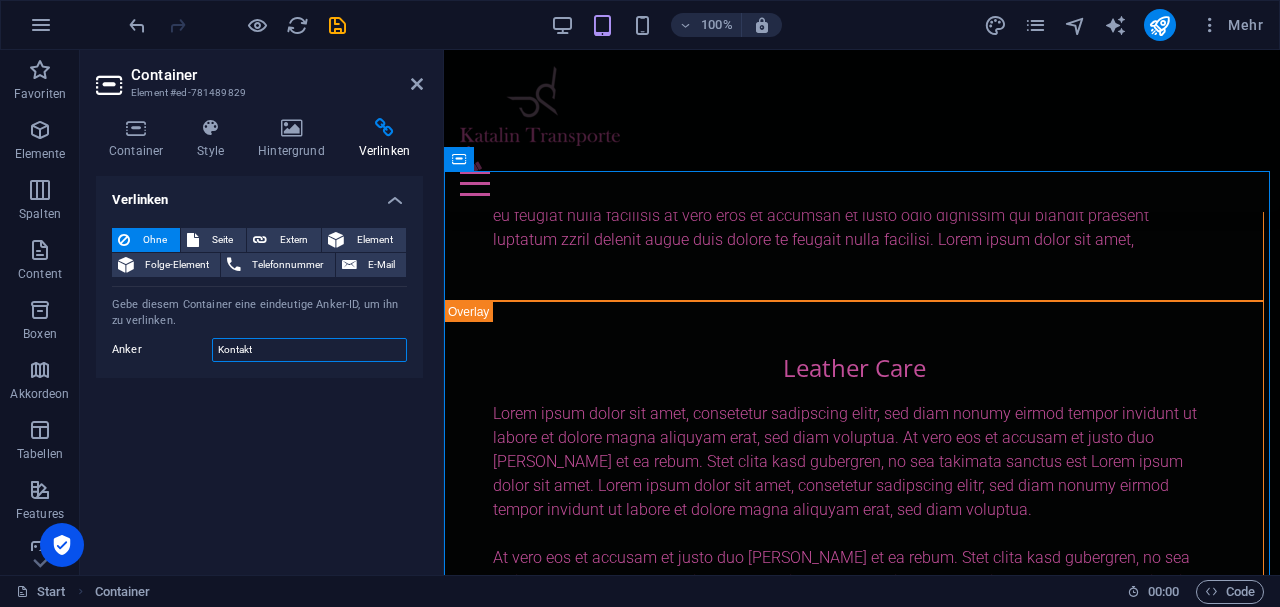 type on "Kontakt" 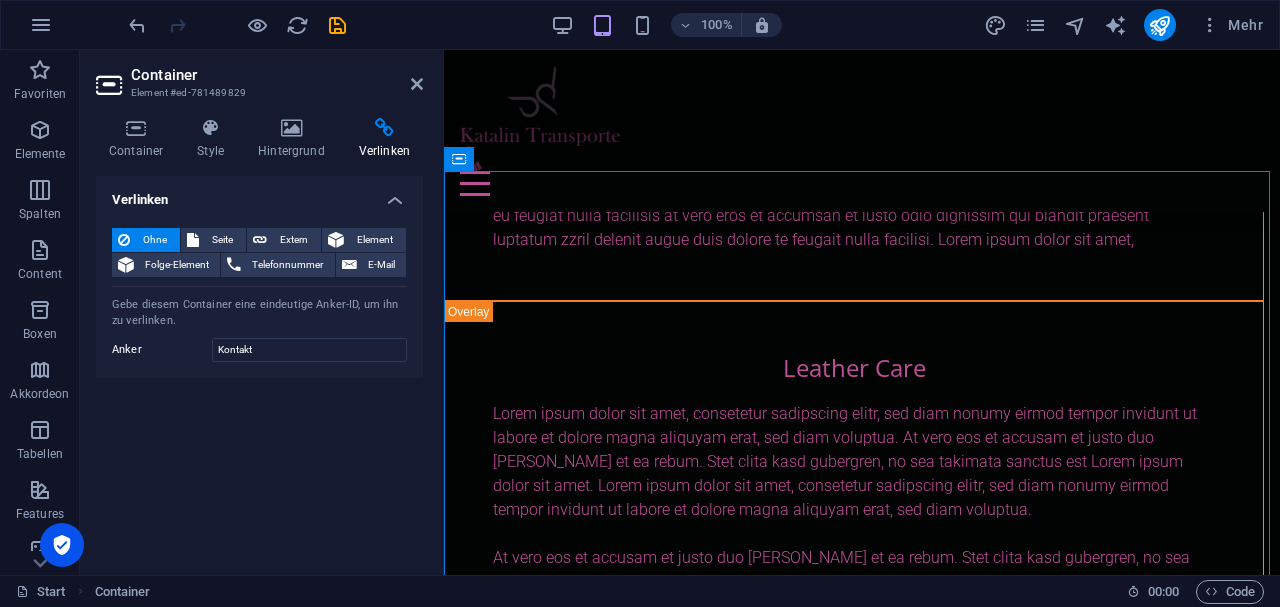 click on "Verlinken Ohne Seite Extern Element Folge-Element Telefonnummer E-Mail Seite Start Subpage Legal notice Privacy Start Element
URL Telefonnummer E-Mail Link-Ziel Neuer Tab Gleicher Tab Overlay Titel Zusätzliche Linkbeschreibung, sollte nicht mit dem Linktext identisch sein. Der Titel wird meist als Tooltip-Text angezeigt, wenn die Maus über das Element bewegt wird. Kann leer bleiben. Beziehung Legt das  Verhältnis dieses Links zum Link-Ziel  fest. Zum Beispiel können Suchmaschinen mit dem Wert "nofollow" angewiesen werden, dem Link nicht zu folgen. Kann leer gelassen werden. alternate author bookmark external help license next nofollow noreferrer noopener prev search tag Gebe diesem Container eine eindeutige Anker-ID, um ihn zu verlinken. Anker Kontakt" at bounding box center [259, 367] 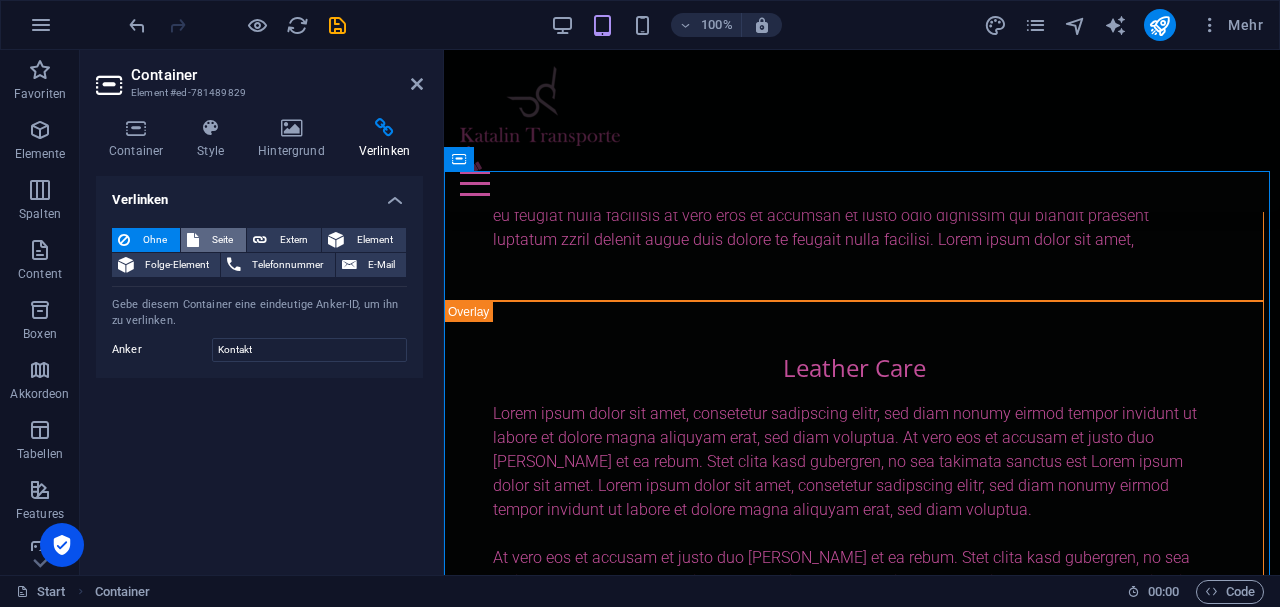 click on "Seite" at bounding box center [222, 240] 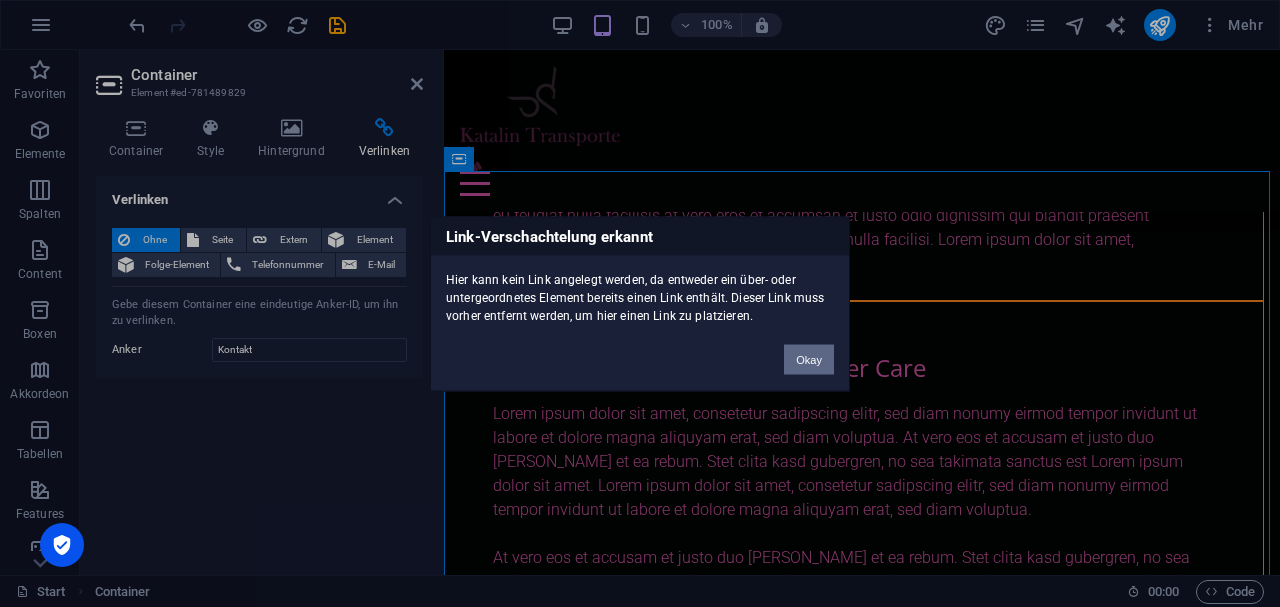 drag, startPoint x: 798, startPoint y: 359, endPoint x: 353, endPoint y: 306, distance: 448.14508 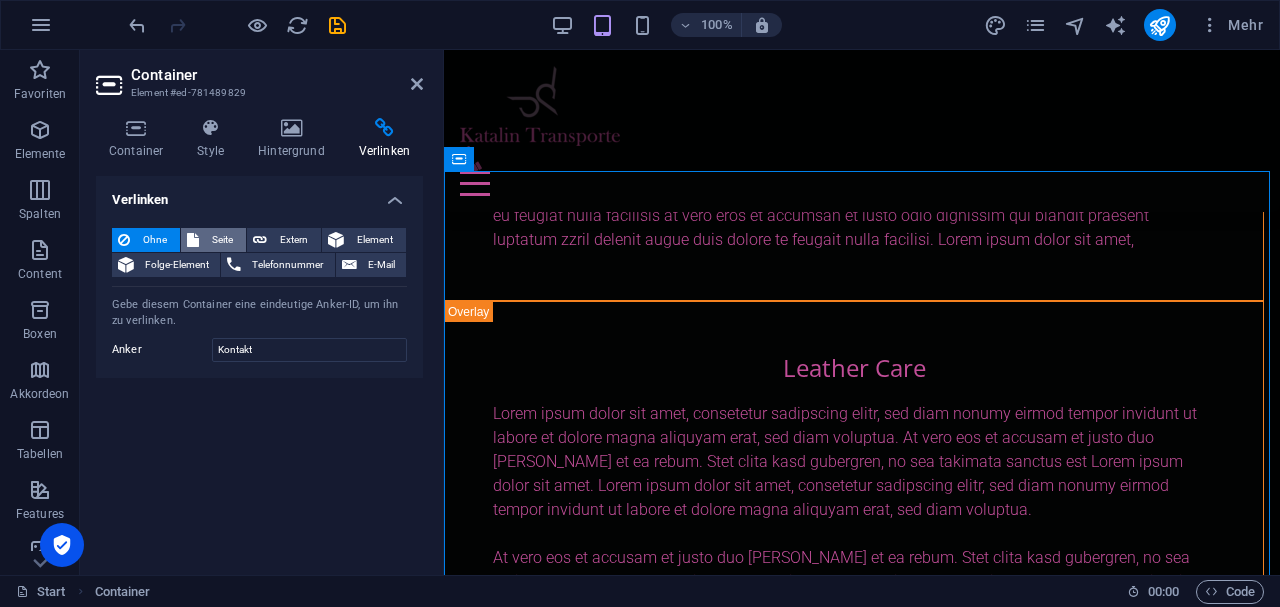click on "Seite" at bounding box center (222, 240) 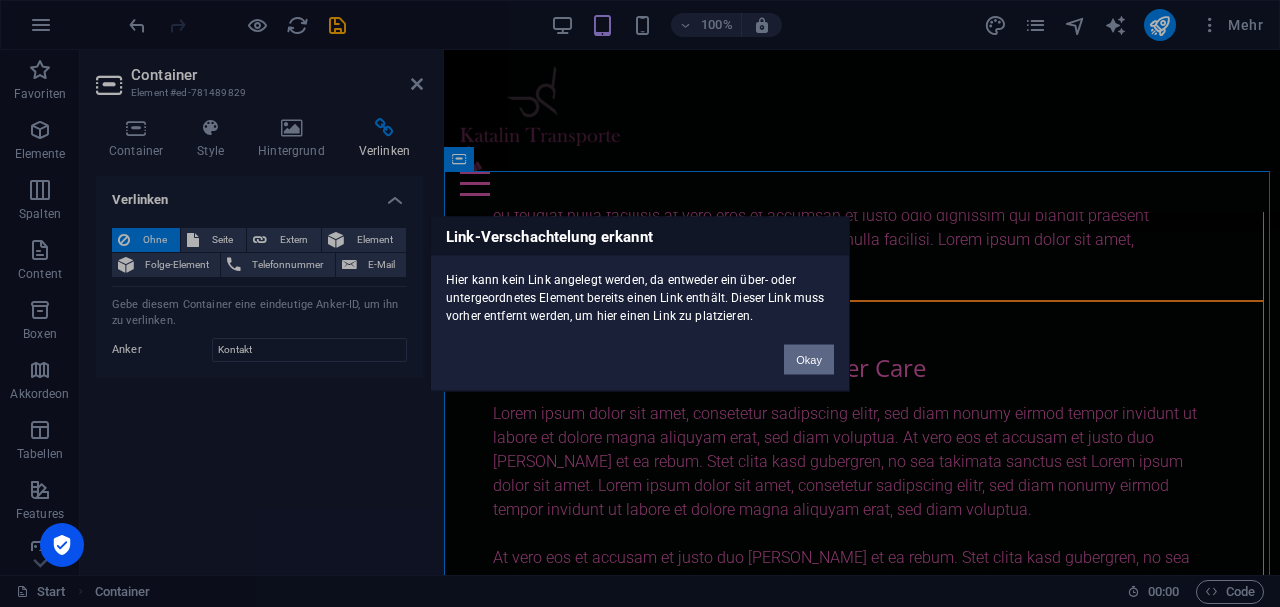 click on "Okay" at bounding box center [809, 359] 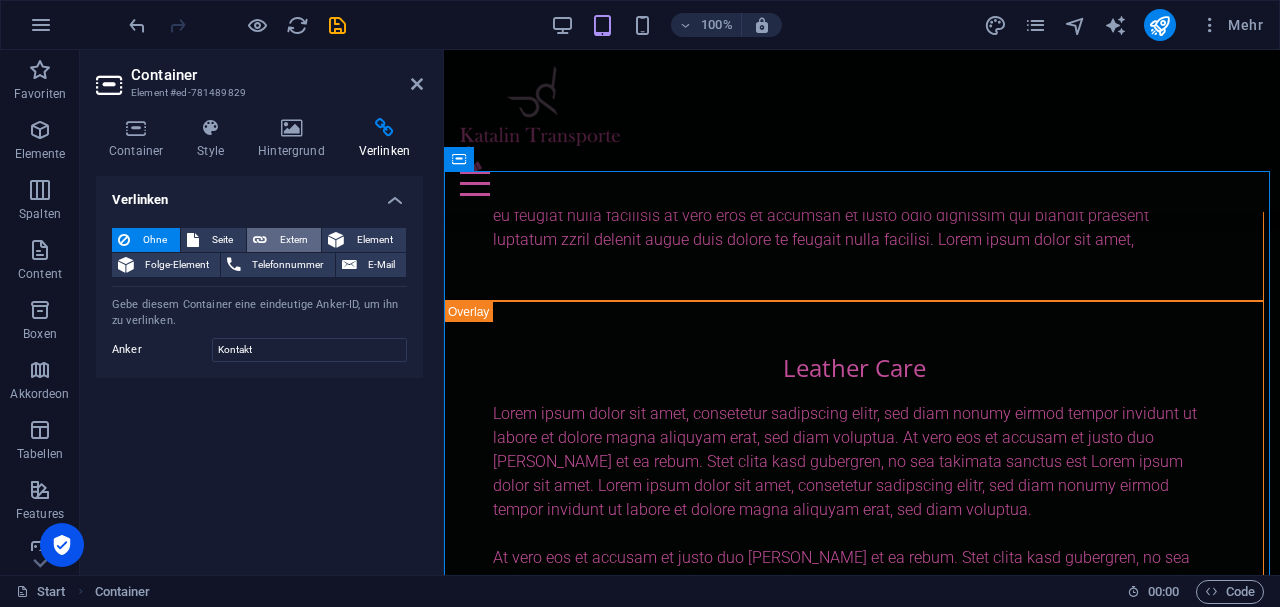 click on "Extern" at bounding box center [294, 240] 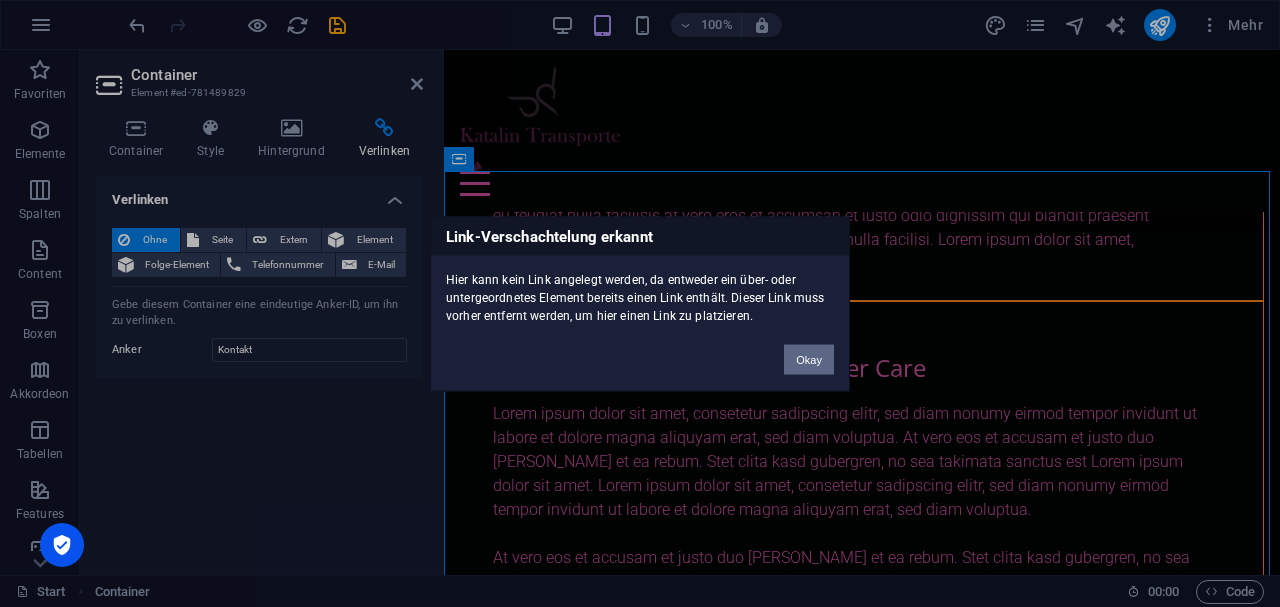 drag, startPoint x: 794, startPoint y: 355, endPoint x: 350, endPoint y: 305, distance: 446.80646 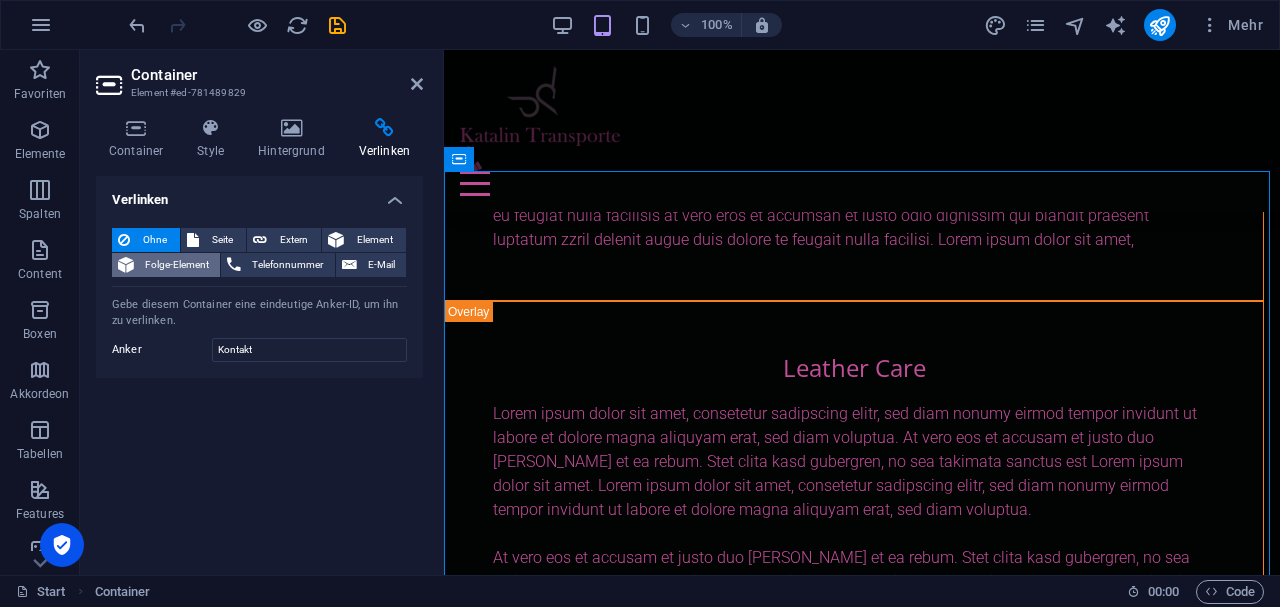click on "Folge-Element" at bounding box center (177, 265) 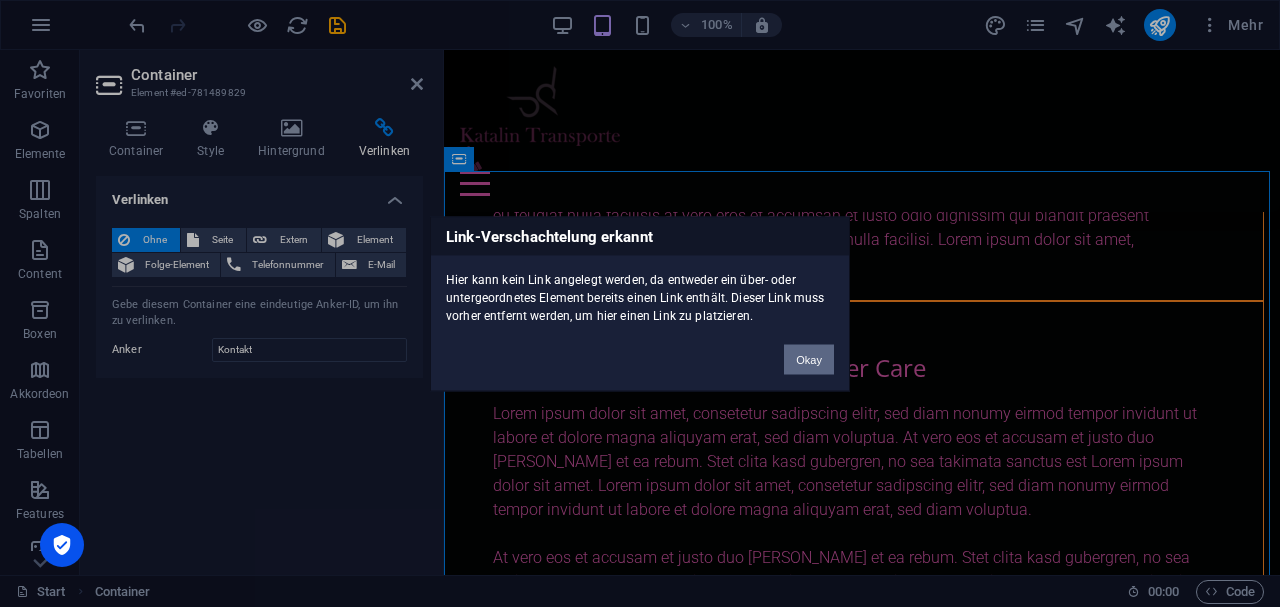 drag, startPoint x: 796, startPoint y: 353, endPoint x: 354, endPoint y: 302, distance: 444.9326 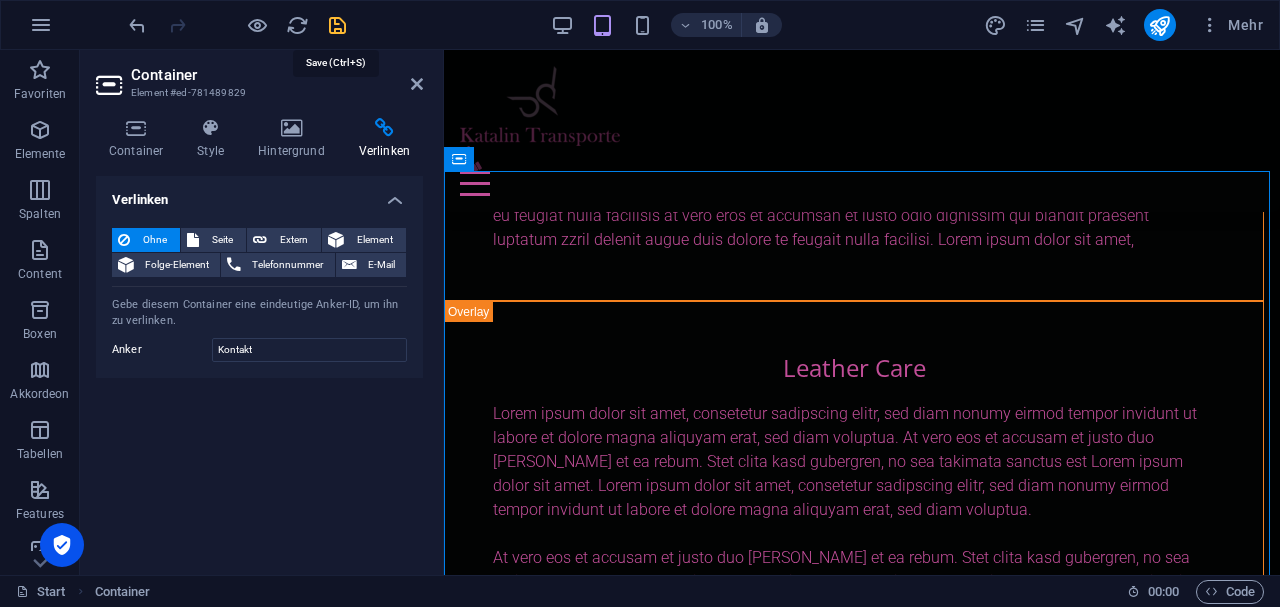 click at bounding box center (337, 25) 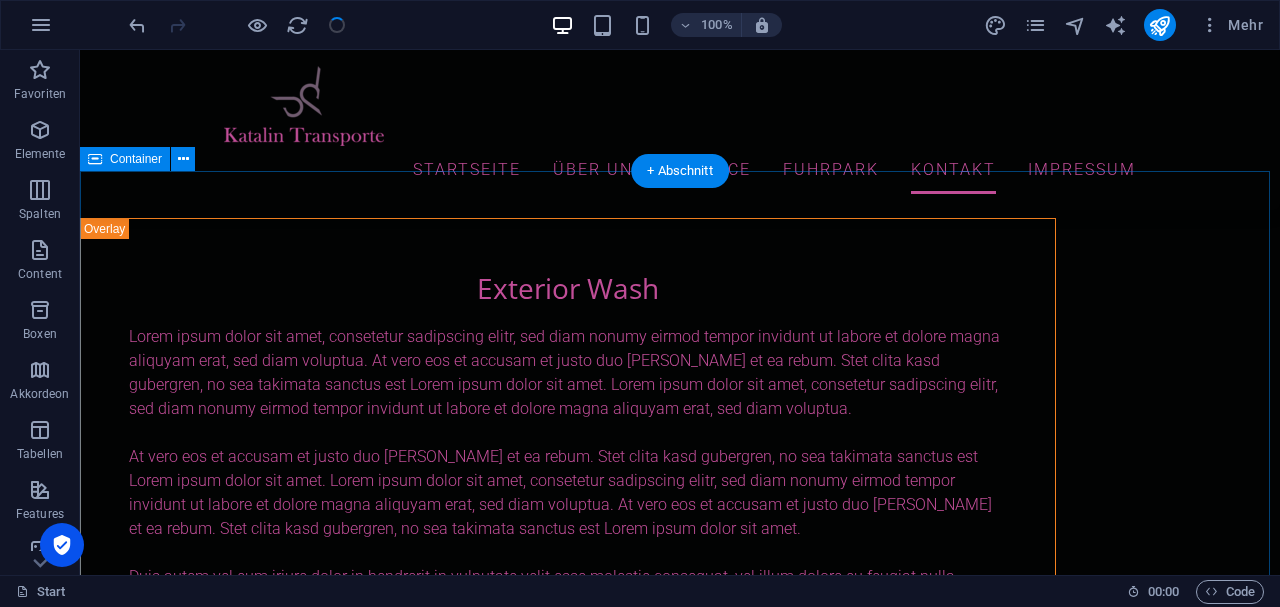 scroll, scrollTop: 9846, scrollLeft: 0, axis: vertical 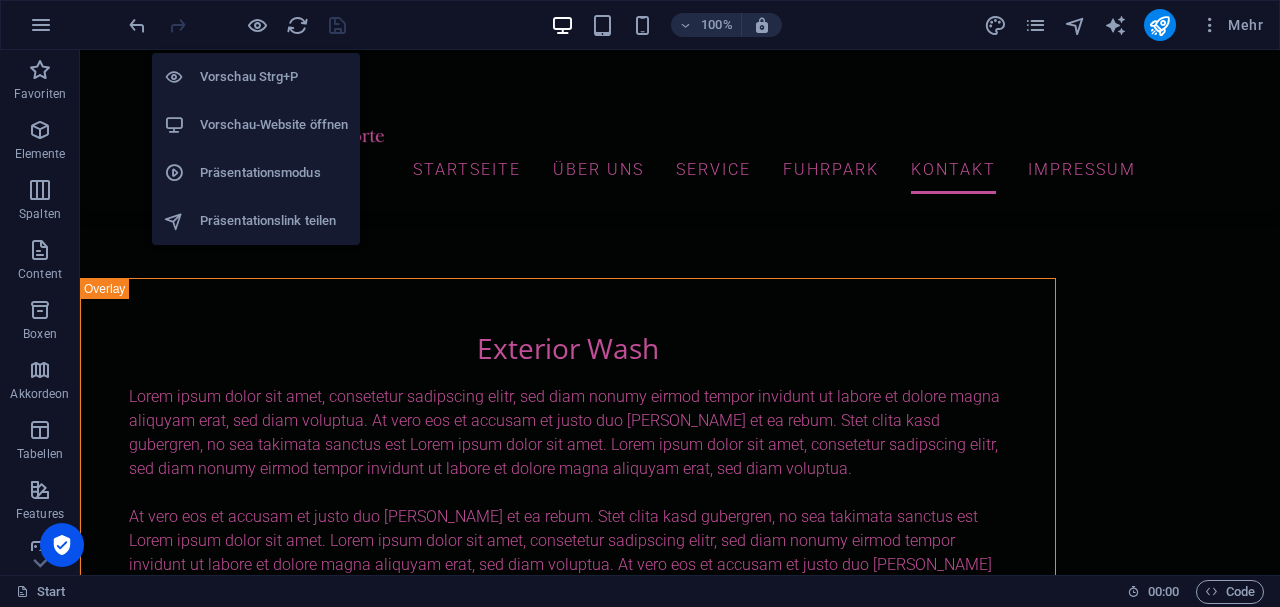 click on "Vorschau Strg+P" at bounding box center [274, 77] 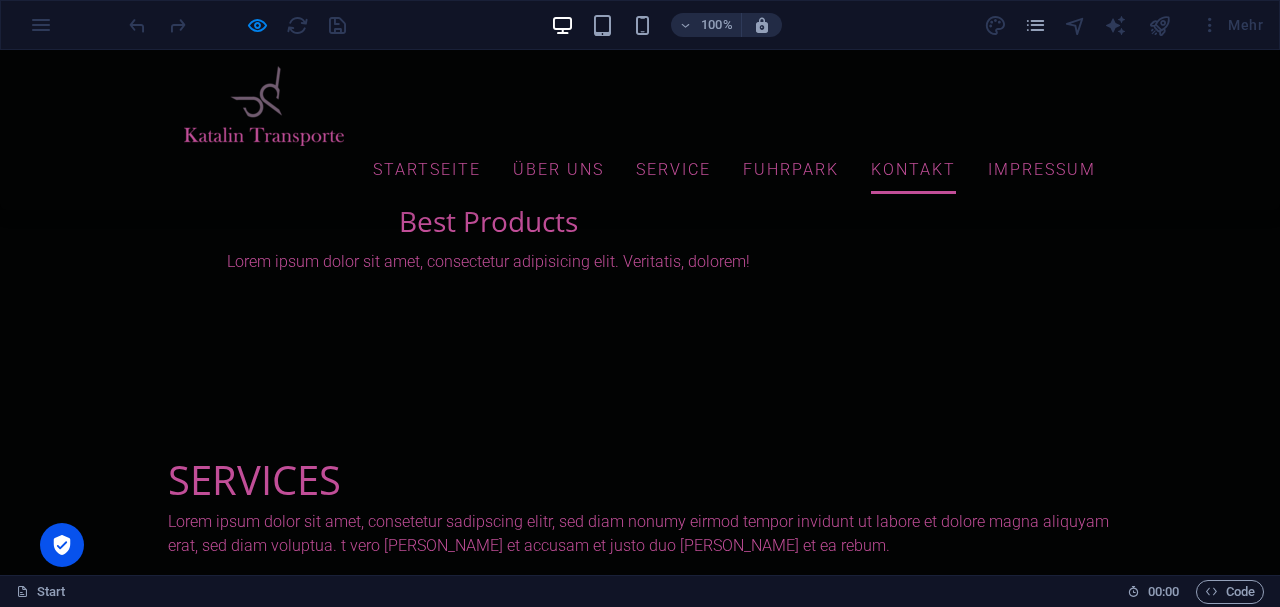 scroll, scrollTop: 4506, scrollLeft: 0, axis: vertical 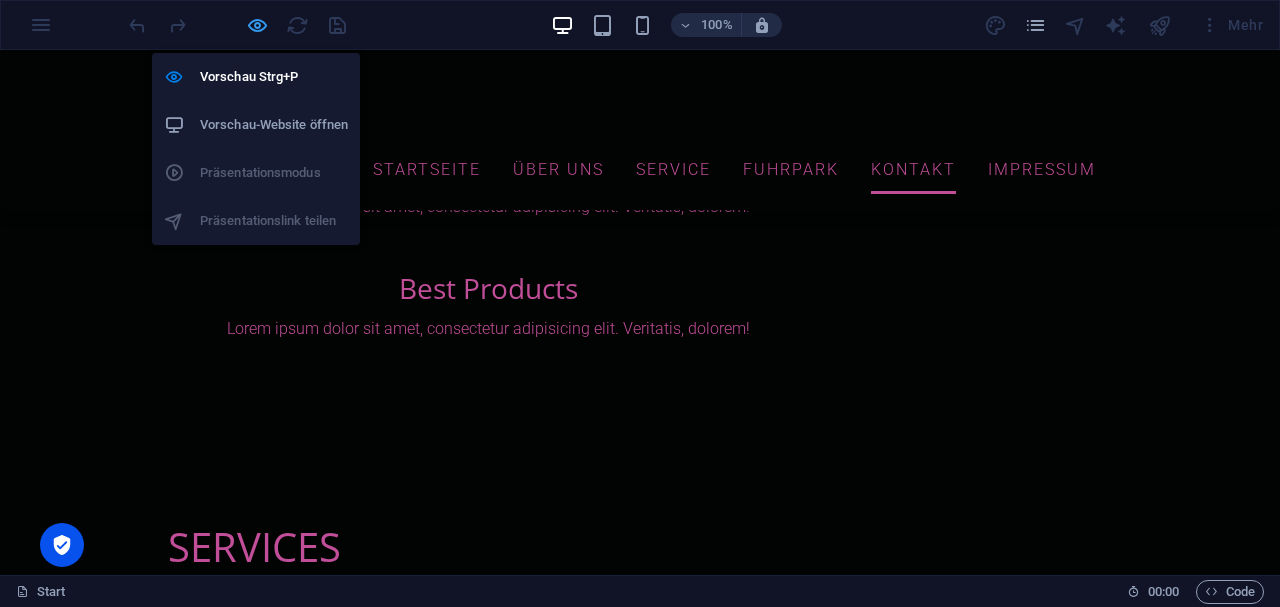 click at bounding box center (257, 25) 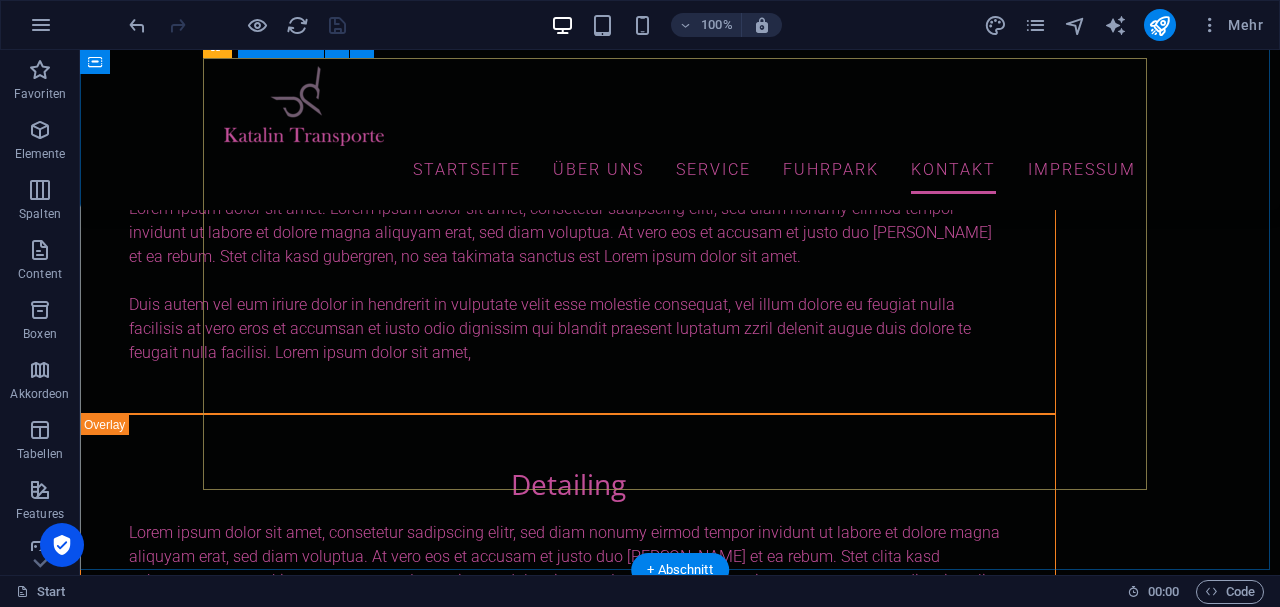 scroll, scrollTop: 10179, scrollLeft: 0, axis: vertical 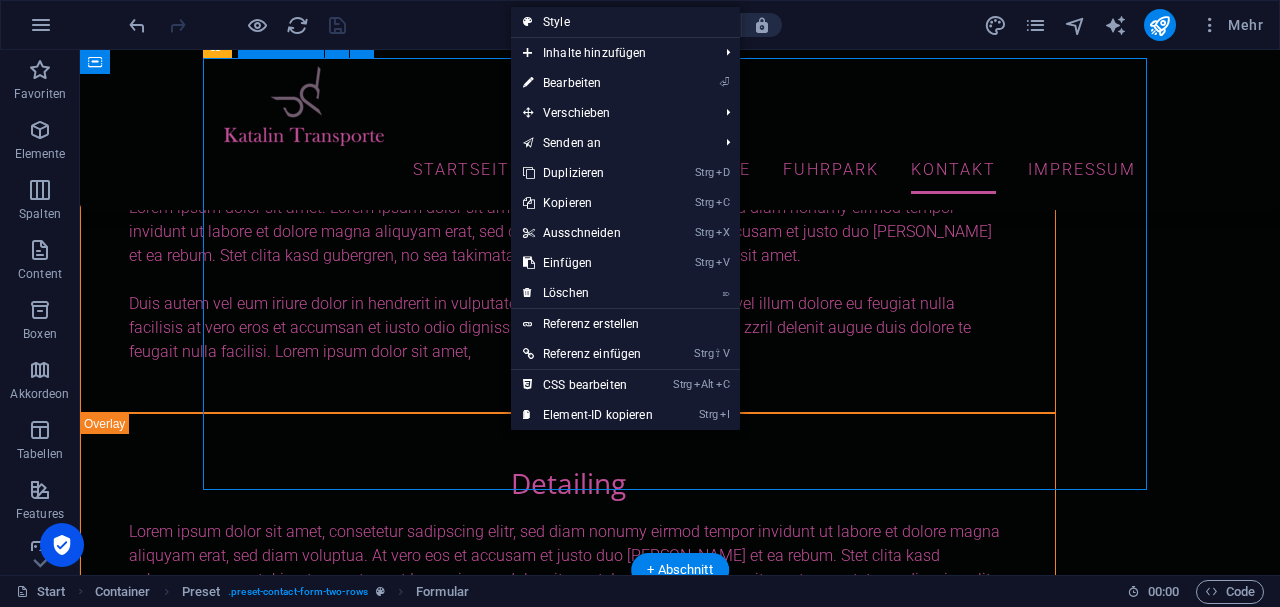 click on "Choose a Service
Exterior Wash
Interior Detailing
Hand Wash
Special Wash
Wheels Wash
Leather Care
I have read and understand the privacy policy. Unreadable? Regenerate Submit" 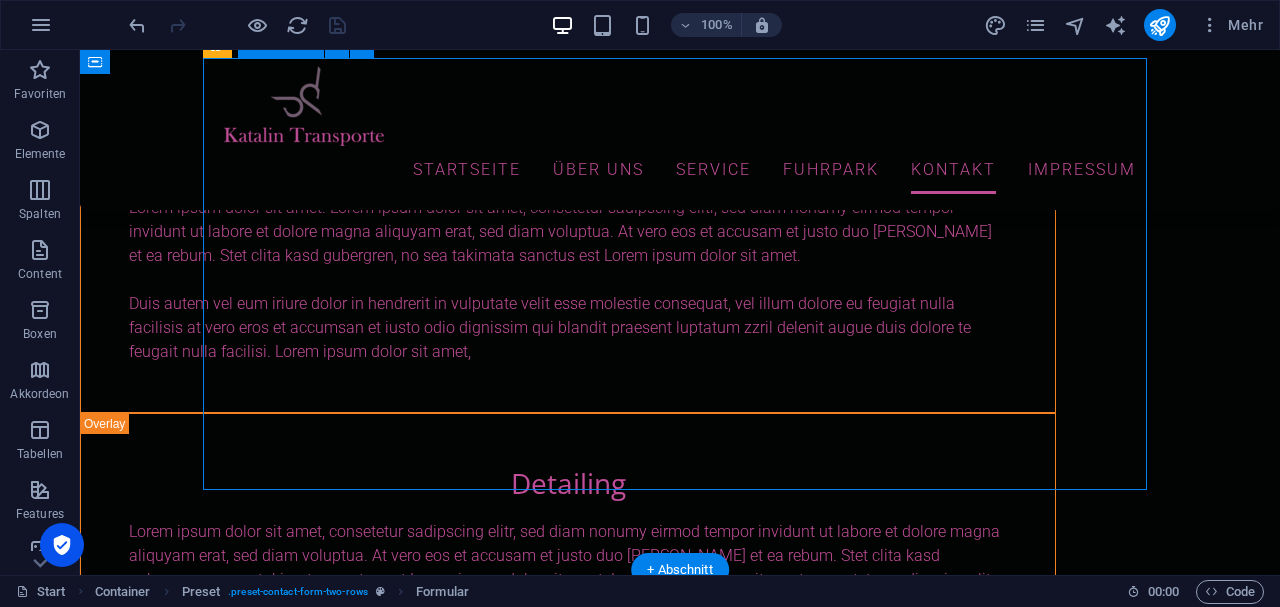 click on "Choose a Service
Exterior Wash
Interior Detailing
Hand Wash
Special Wash
Wheels Wash
Leather Care
I have read and understand the privacy policy. Unreadable? Regenerate Submit" 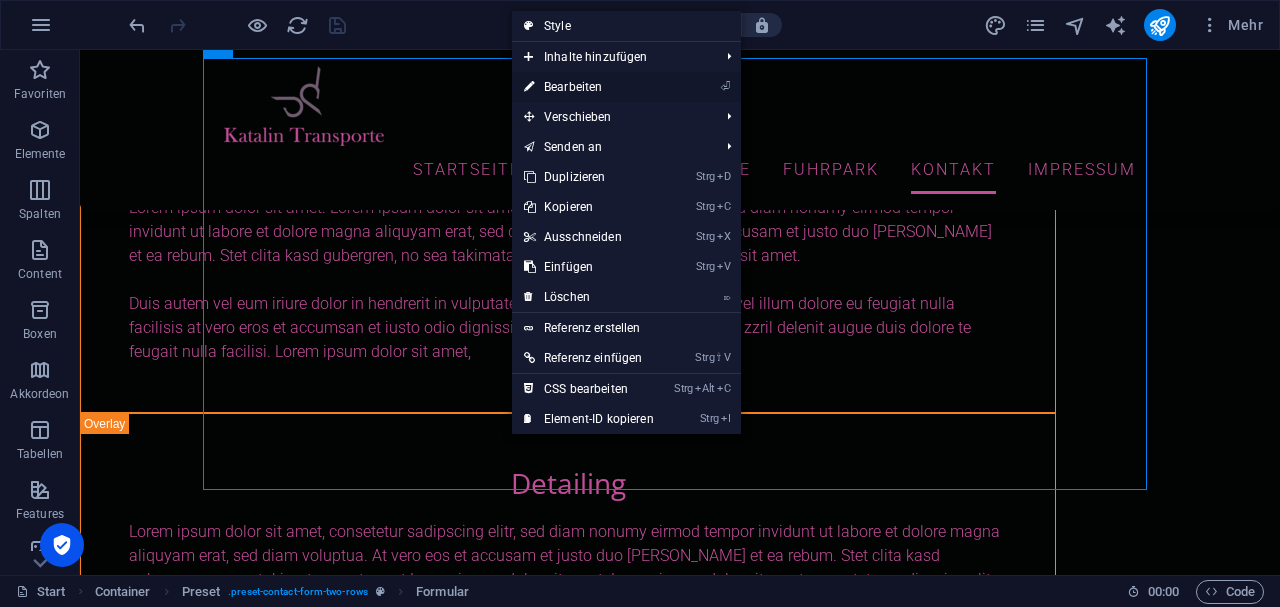 click on "⏎  Bearbeiten" at bounding box center (589, 87) 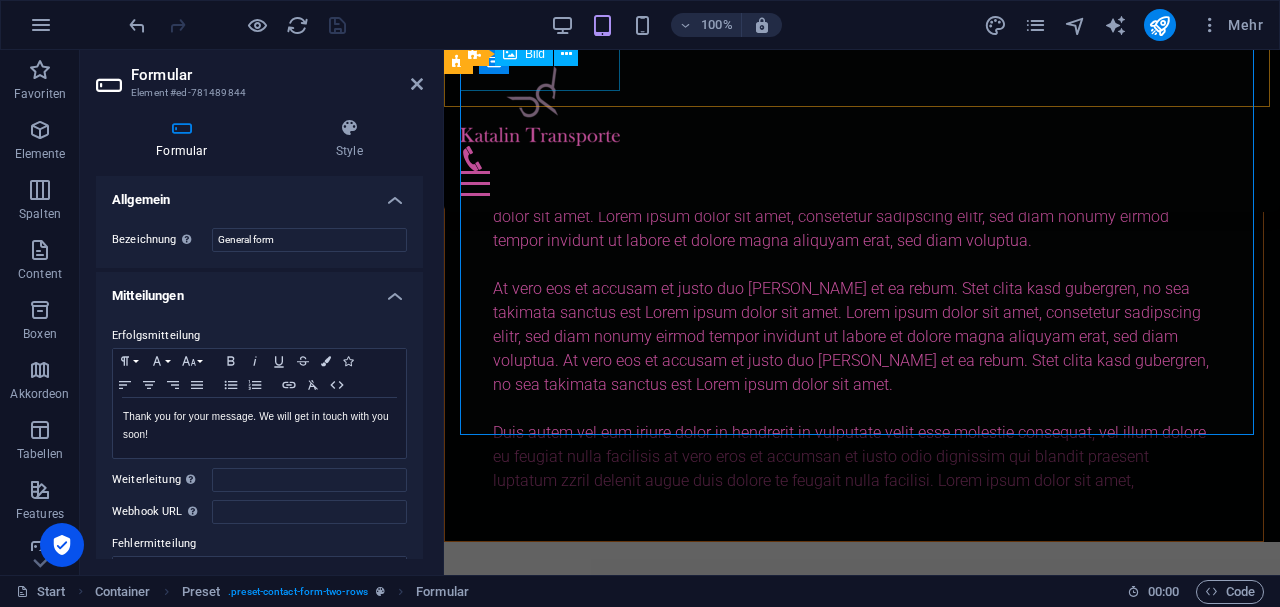 scroll, scrollTop: 12228, scrollLeft: 0, axis: vertical 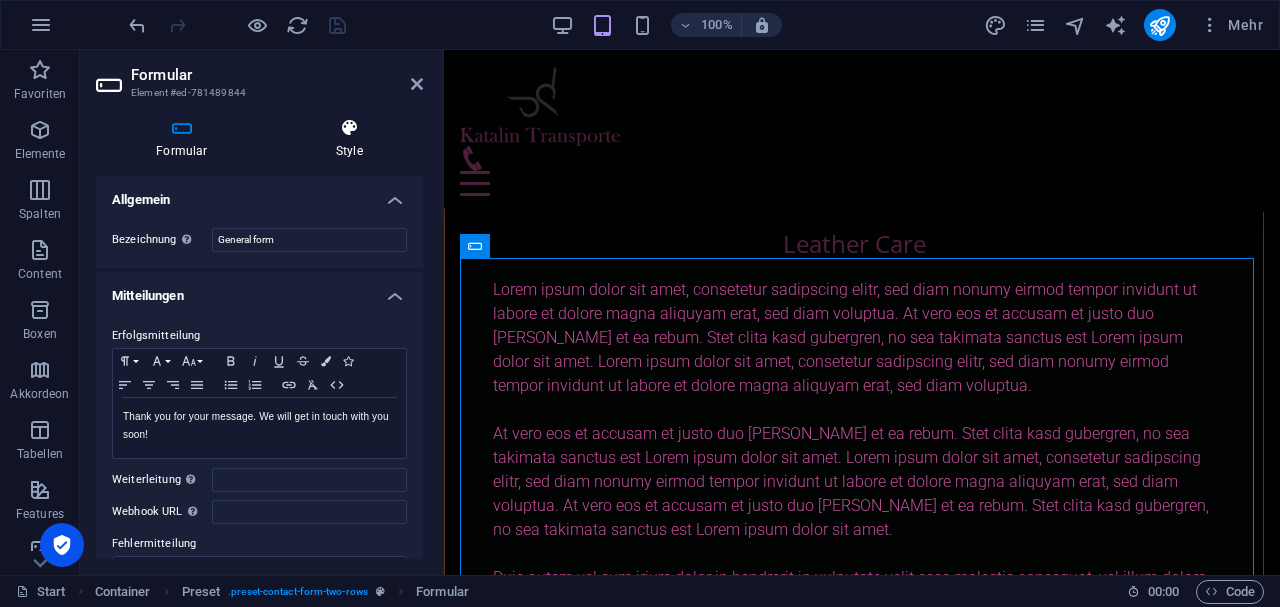 click on "Style" at bounding box center (349, 139) 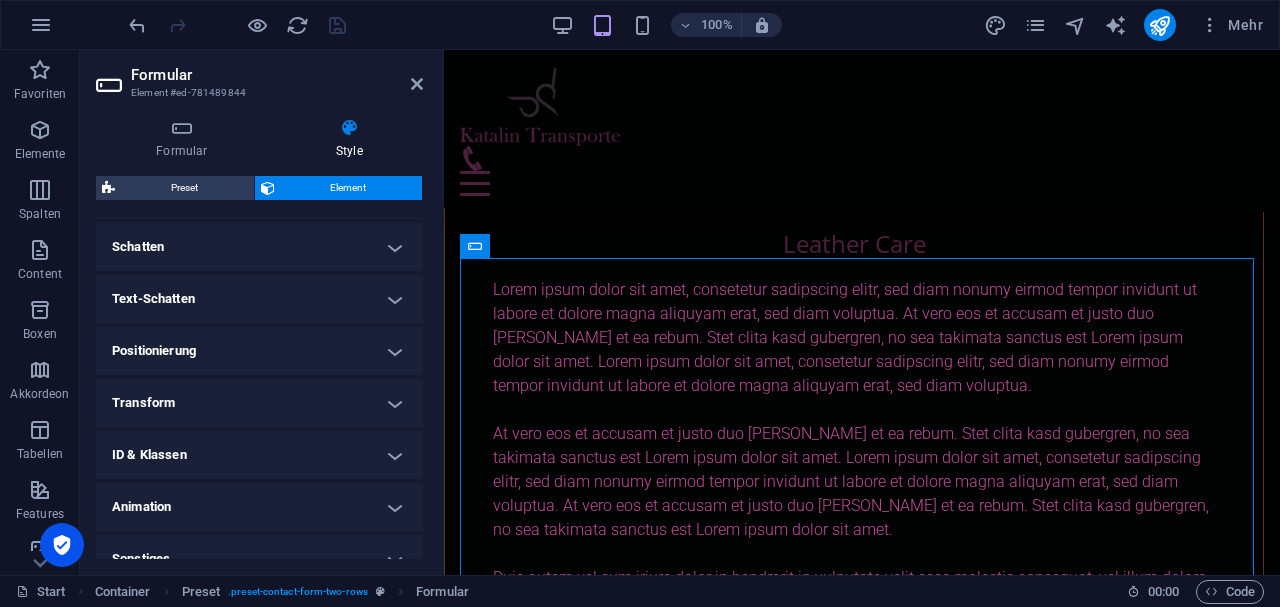 scroll, scrollTop: 518, scrollLeft: 0, axis: vertical 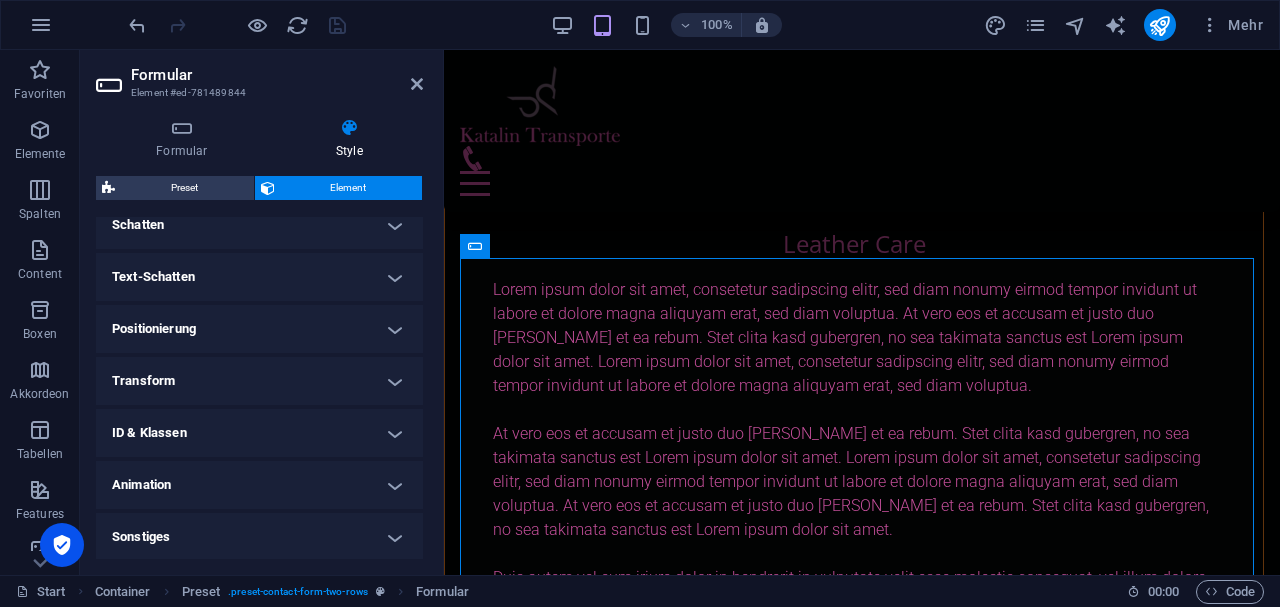 click on "ID & Klassen" at bounding box center [259, 433] 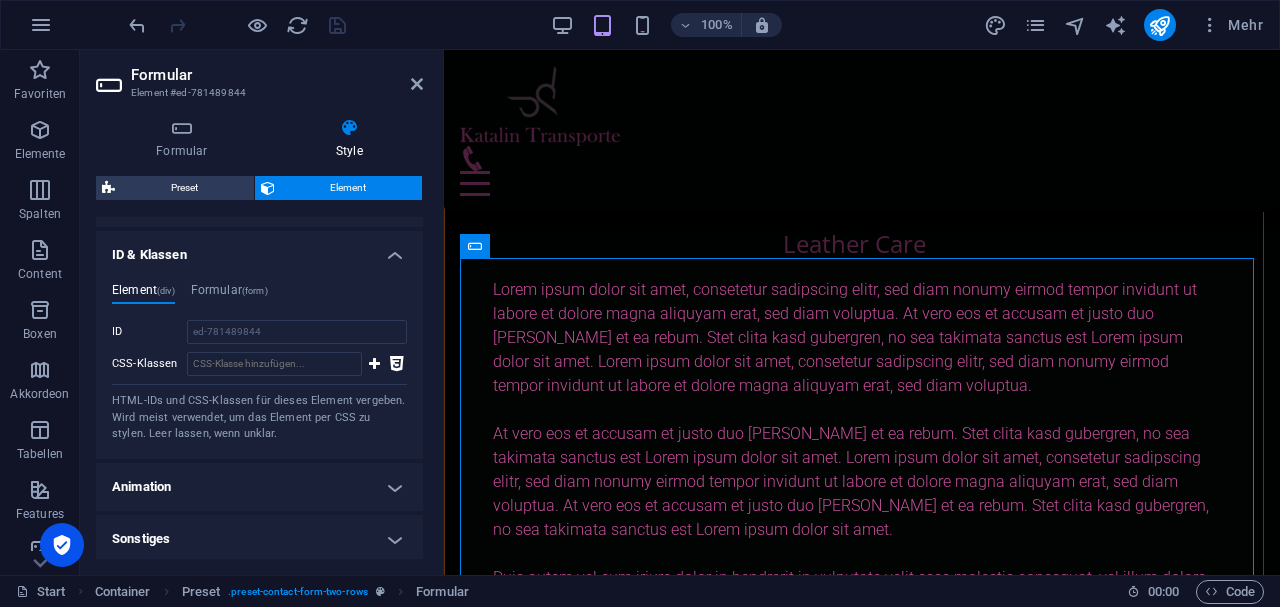 scroll, scrollTop: 698, scrollLeft: 0, axis: vertical 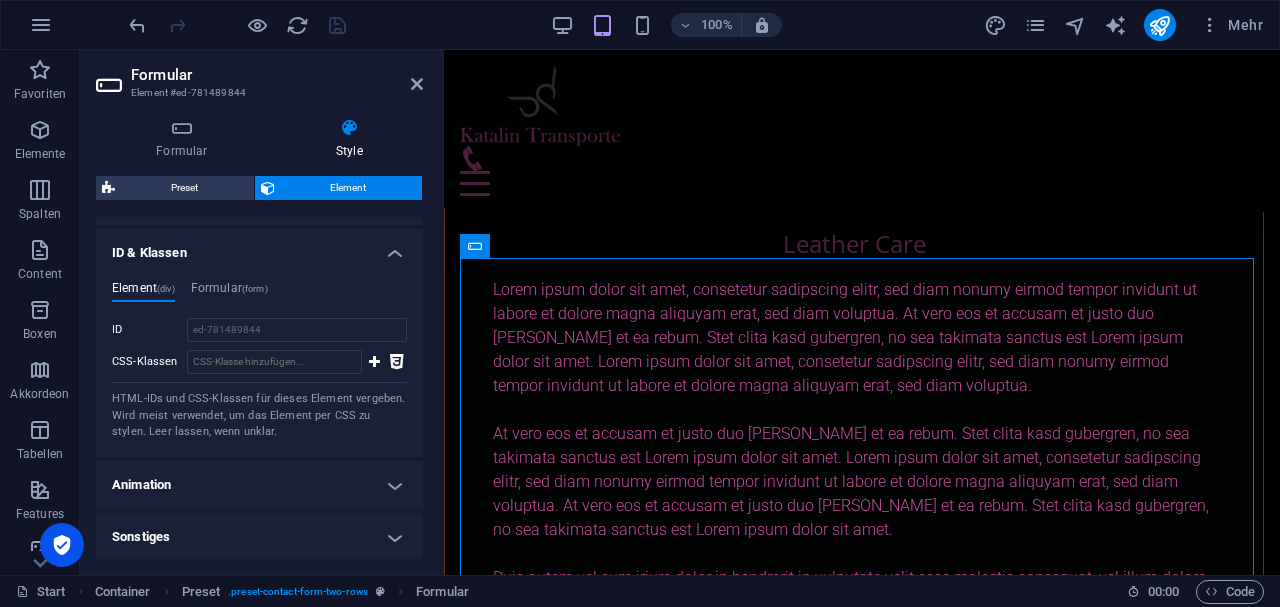click on "Animation" at bounding box center (259, 485) 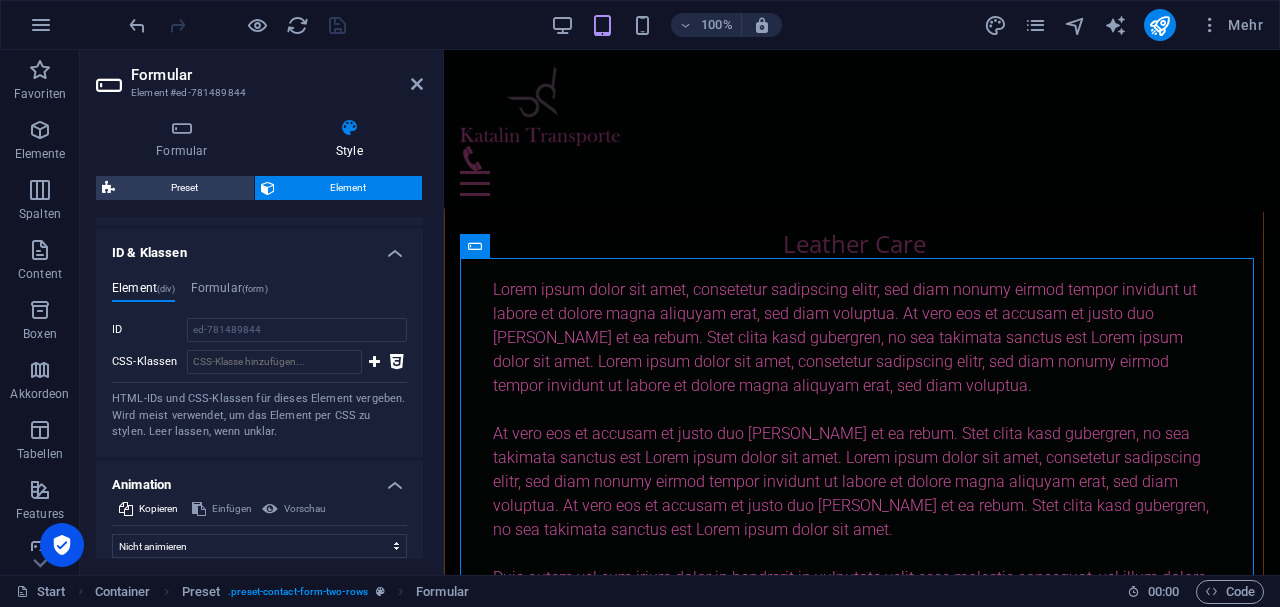scroll, scrollTop: 763, scrollLeft: 0, axis: vertical 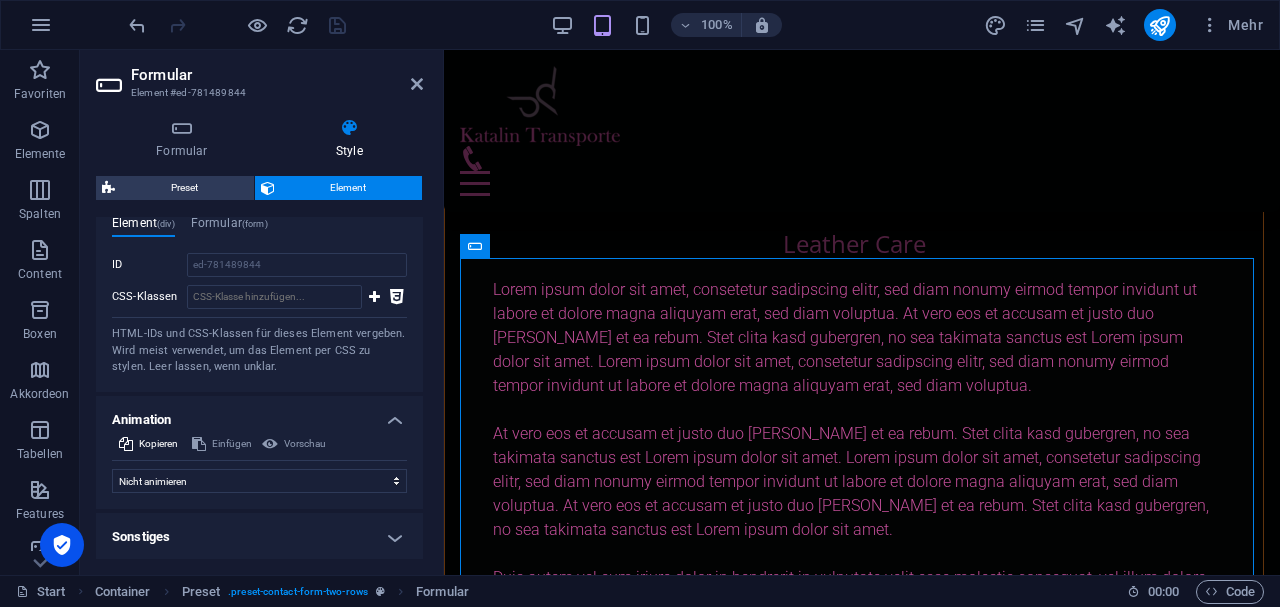 click on "Sonstiges" at bounding box center [259, 537] 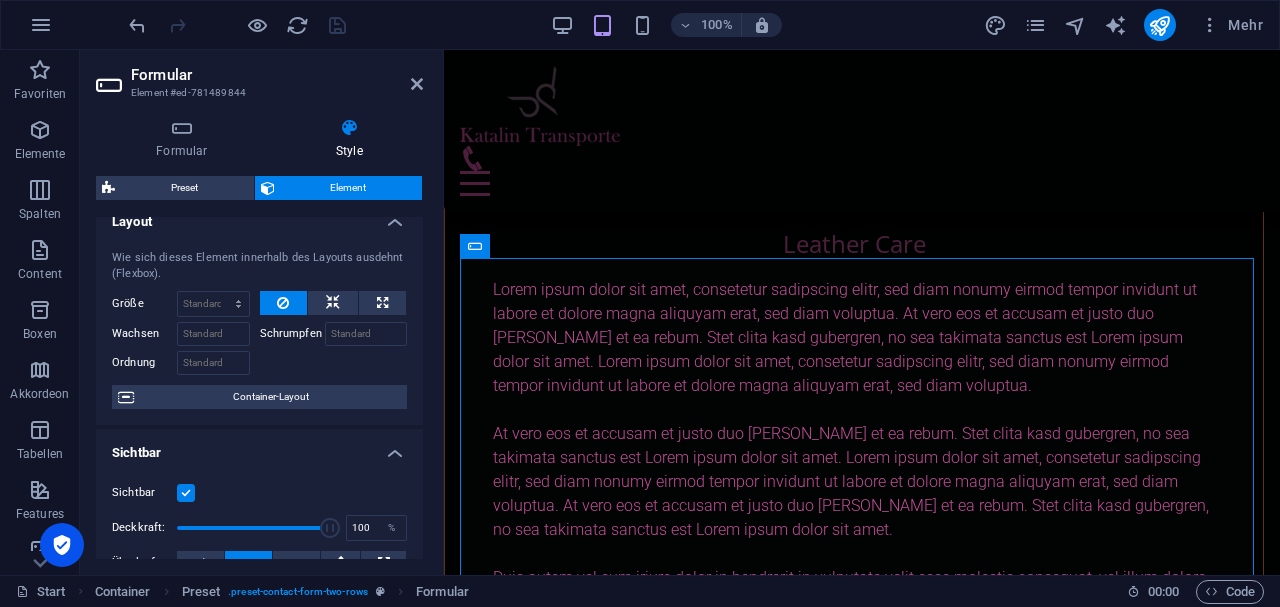 scroll, scrollTop: 0, scrollLeft: 0, axis: both 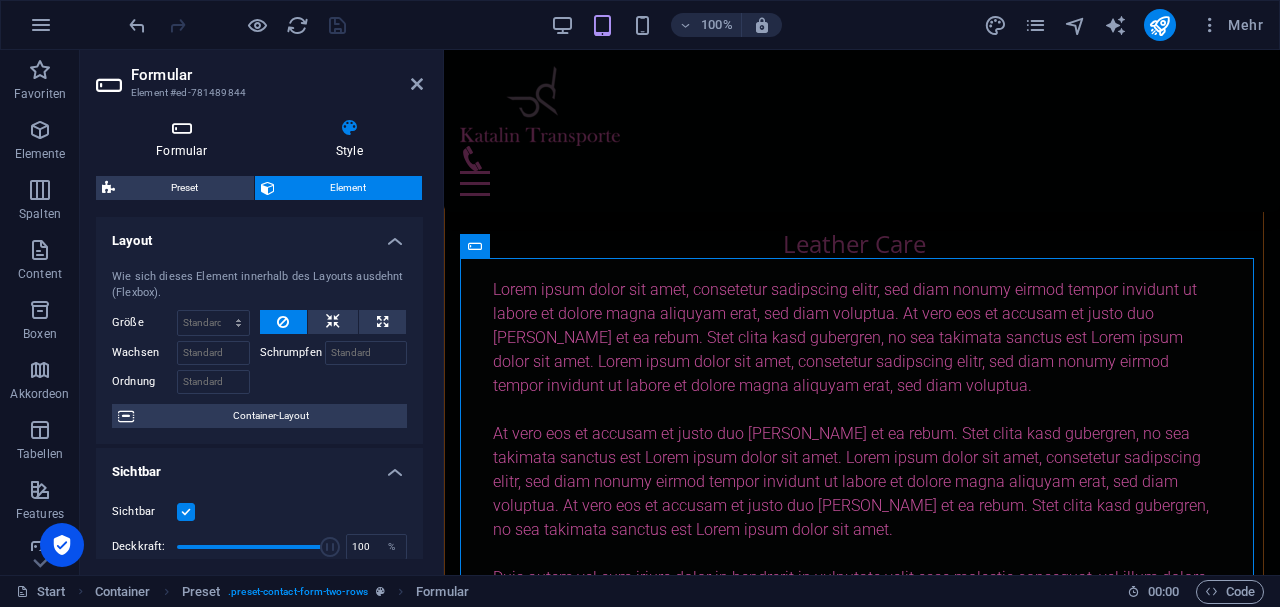 click at bounding box center [182, 128] 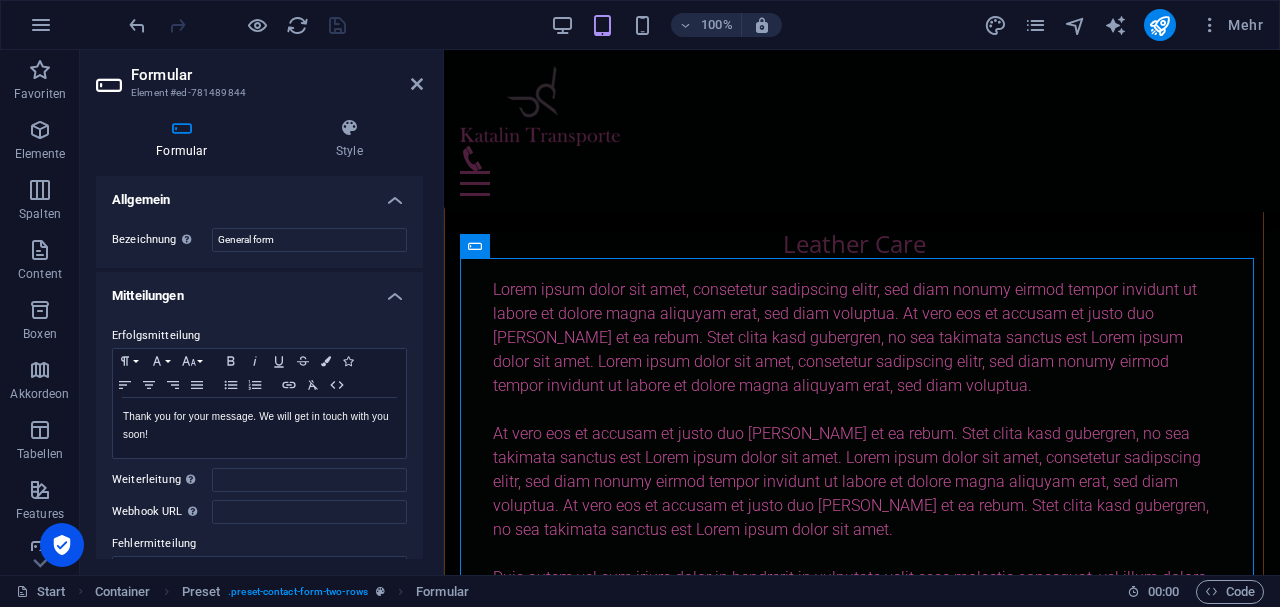 scroll, scrollTop: 66, scrollLeft: 0, axis: vertical 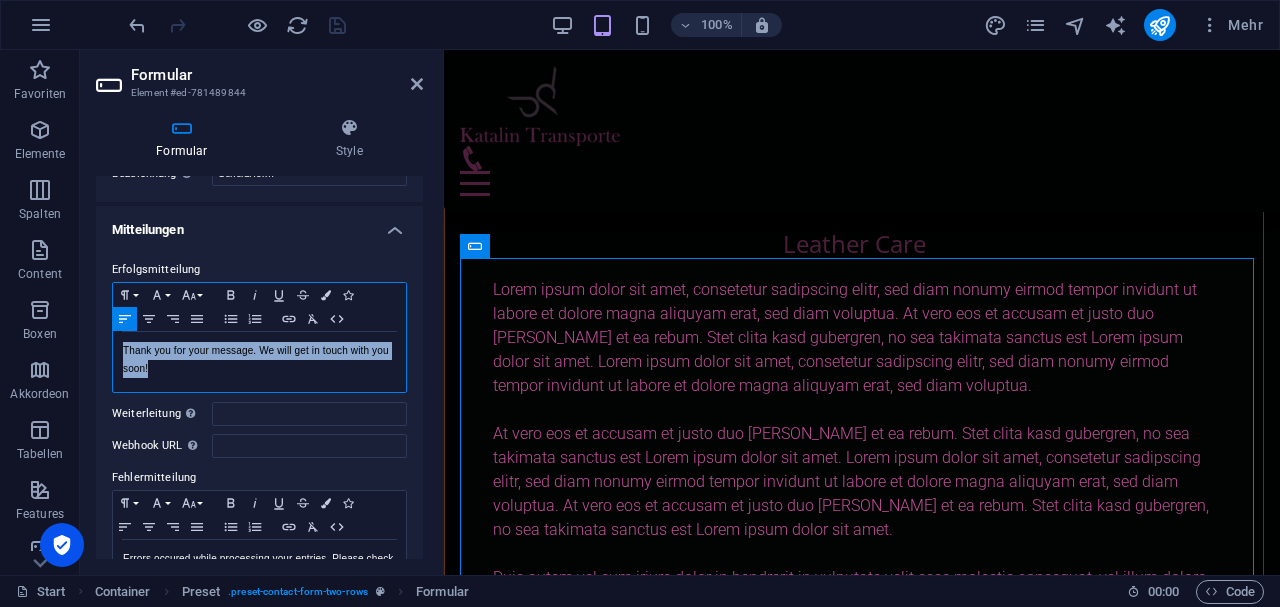 drag, startPoint x: 120, startPoint y: 346, endPoint x: 154, endPoint y: 359, distance: 36.40055 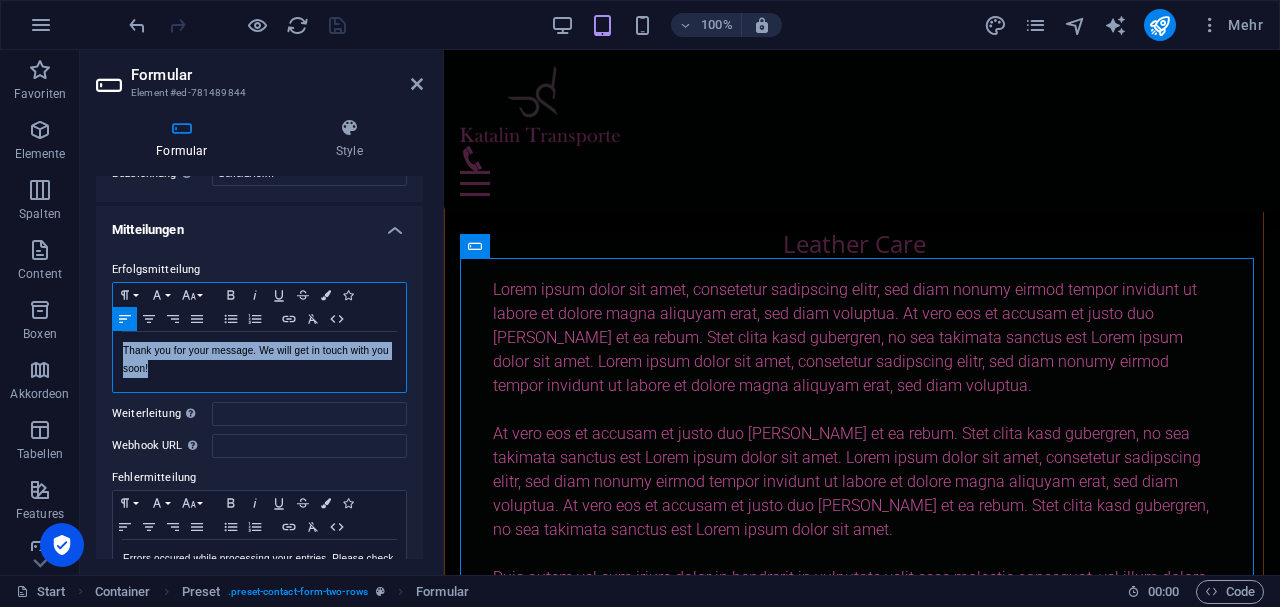 click on "Thank you for your message. We will get in touch with you soon!" at bounding box center [259, 362] 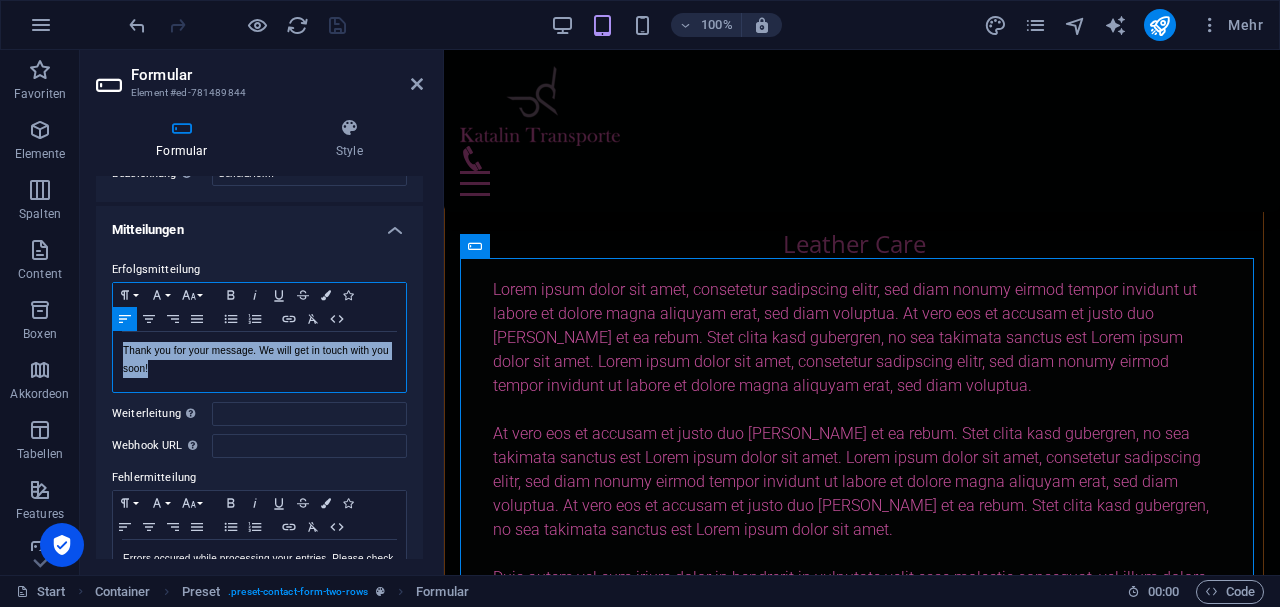 type 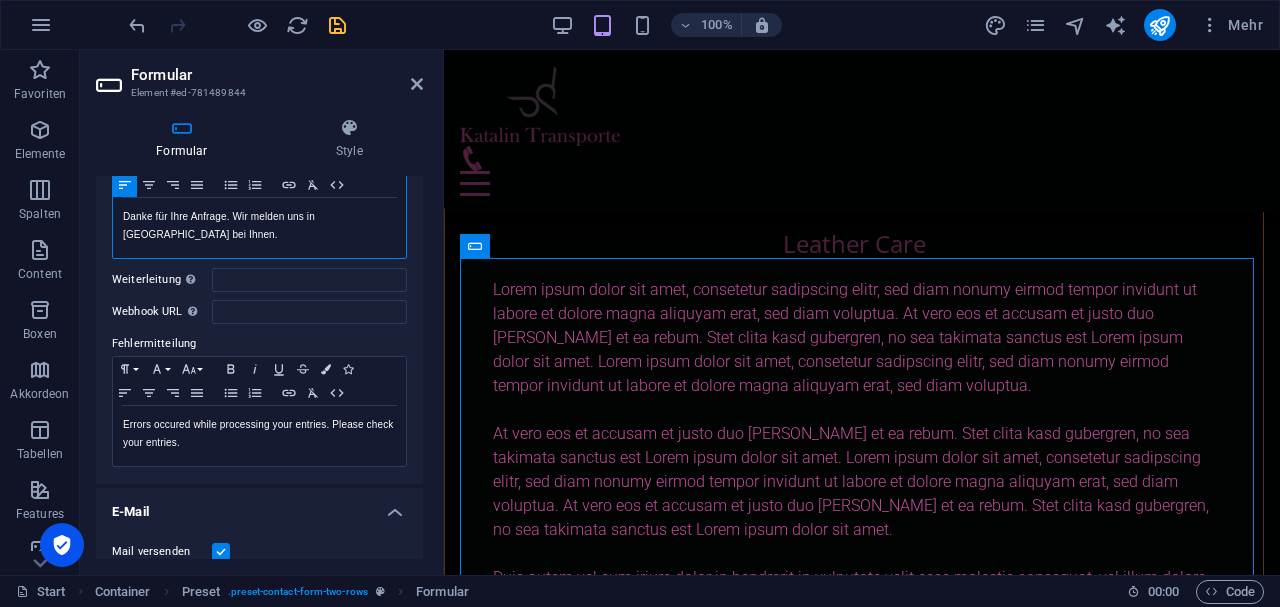 scroll, scrollTop: 266, scrollLeft: 0, axis: vertical 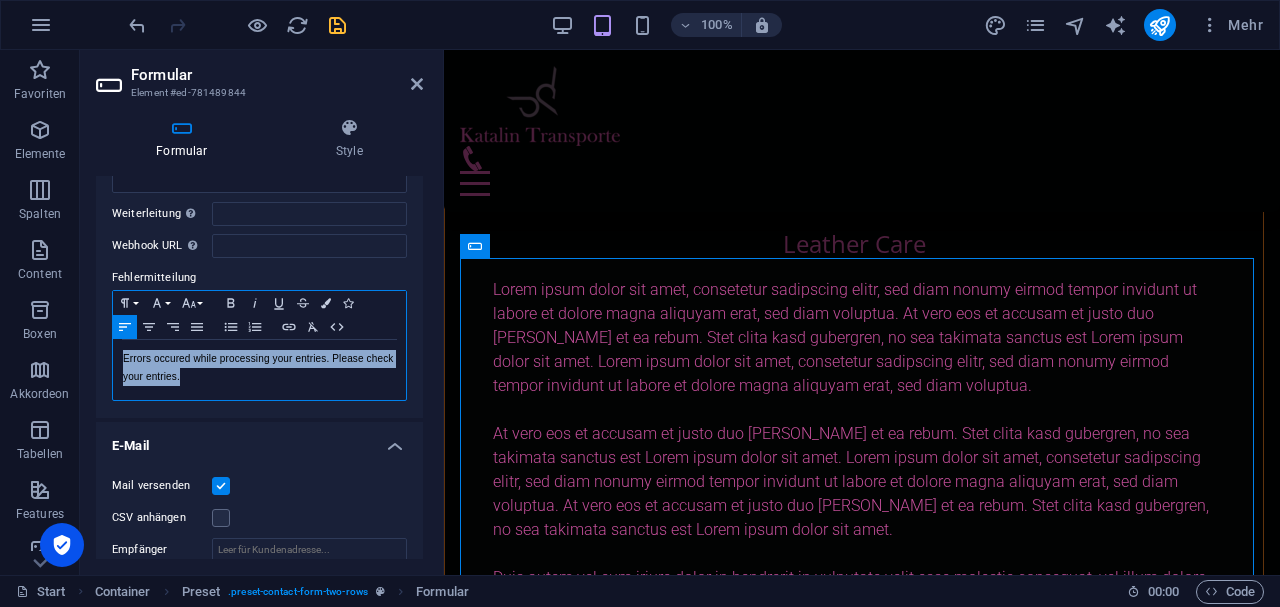 drag, startPoint x: 122, startPoint y: 356, endPoint x: 226, endPoint y: 386, distance: 108.24047 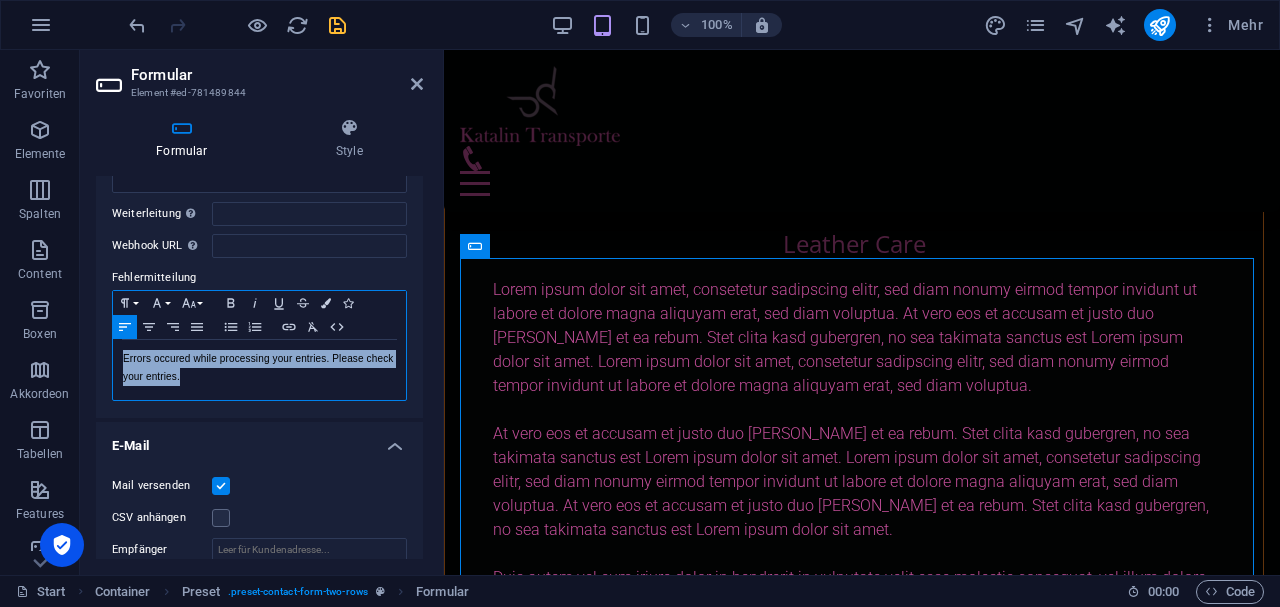 click on "Errors occured while processing your entries. Please check your entries." at bounding box center (259, 370) 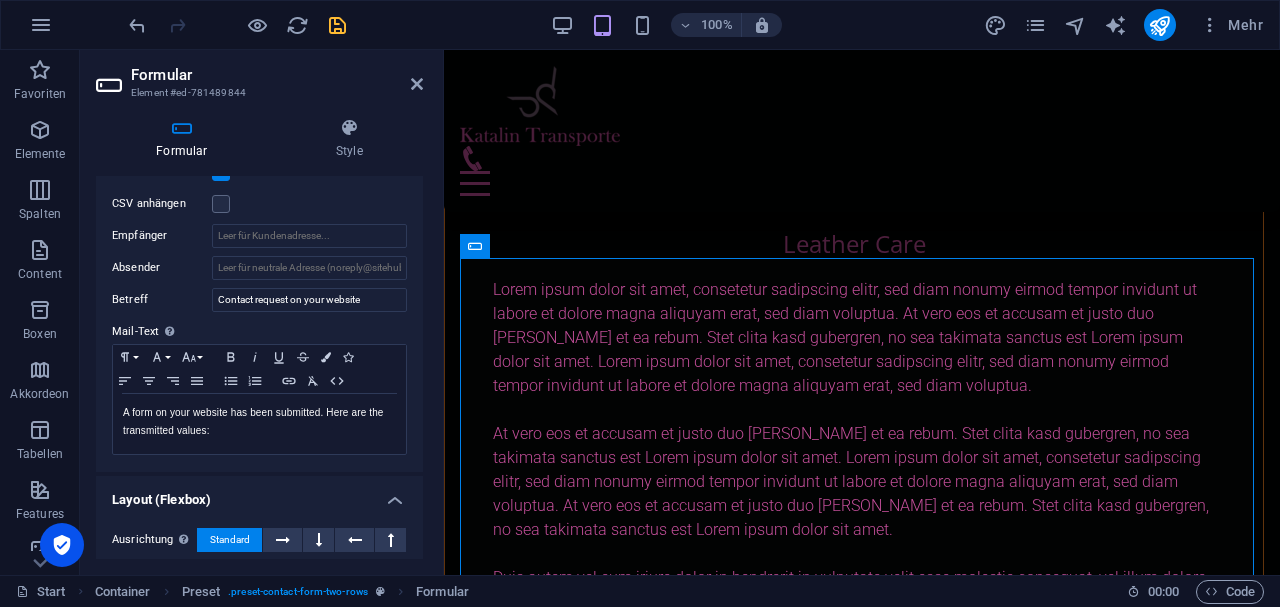 scroll, scrollTop: 600, scrollLeft: 0, axis: vertical 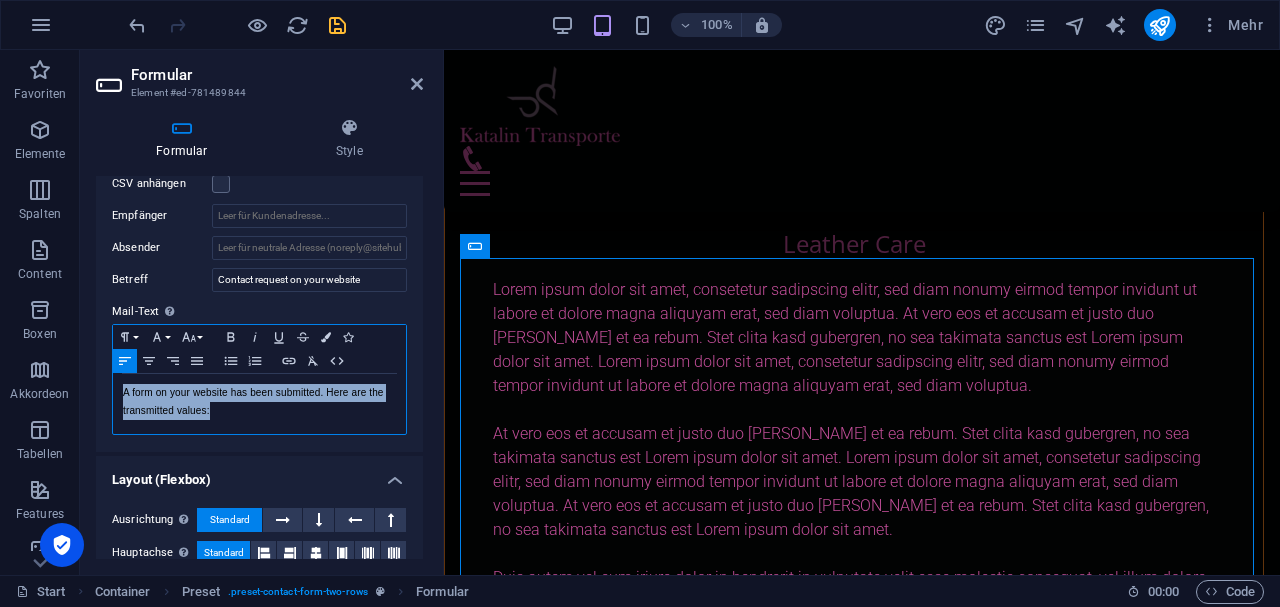 drag, startPoint x: 118, startPoint y: 386, endPoint x: 215, endPoint y: 414, distance: 100.96039 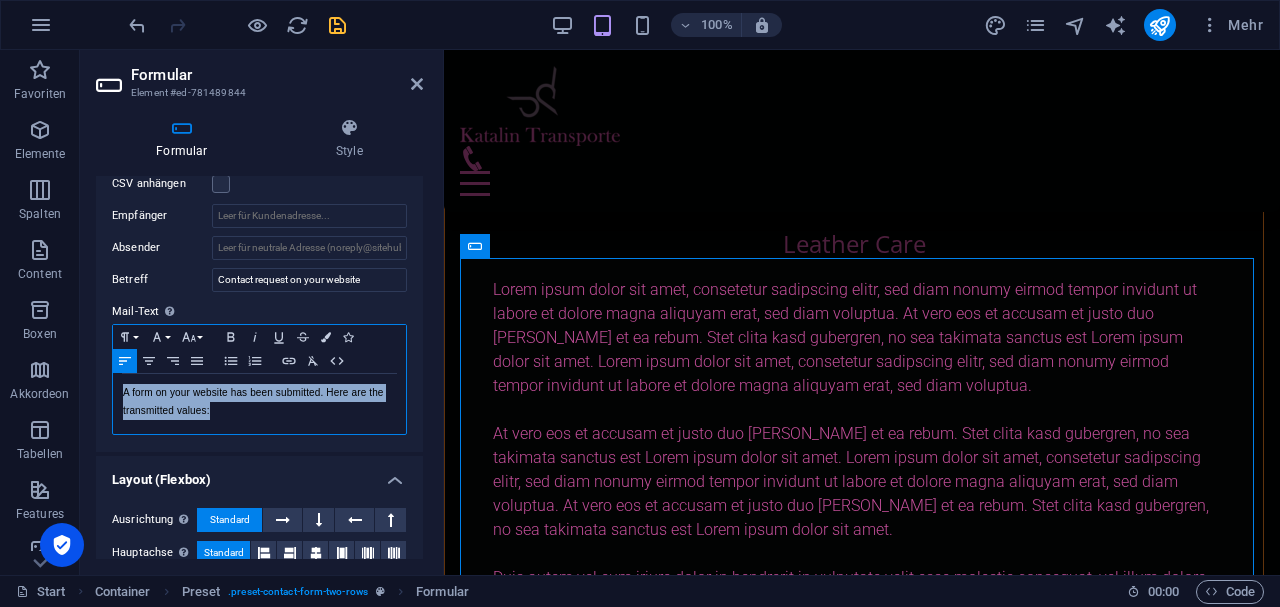 click on "A form on your website has been submitted. Here are the transmitted values:" at bounding box center (259, 404) 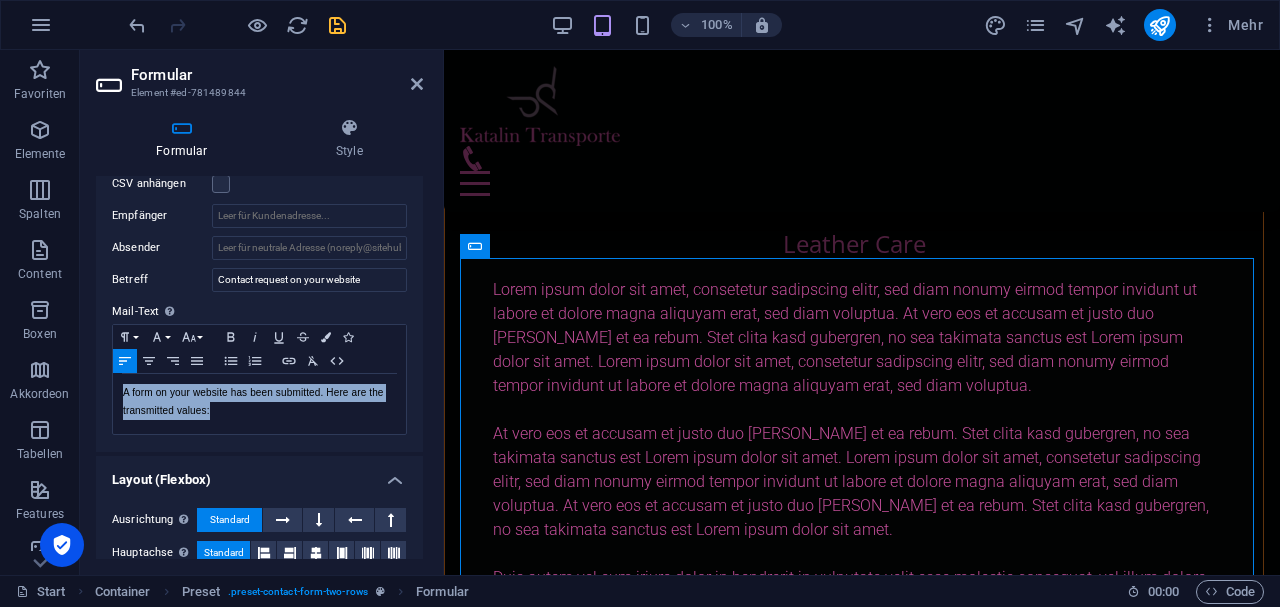 click on "Mail versenden CSV anhängen Empfänger Absender Betreff Contact request on your website Mail-Text Lege fest, ob die Formulareingaben per Mail verschickt werden sollen. Formatierung Normal Überschrift 1 Überschrift 2 Überschrift 3 Überschrift 4 Heading 5 Heading 6 Quelltext Schriftart Arial Georgia Impact Tahoma Times New Roman Verdana Open Sans Roboto Schriftgröße 8 9 10 11 12 14 18 24 30 36 48 60 72 96 Fett Kursiv Unterstrichen Durchgestrichen Farben Icons Linksbündig ausrichten Zentriert ausrichten Rechtsbündig ausrichten Blocksatz Unnummerierte Liste Nummerierte Liste Link einfügen Formatierung löschen HTML A form on your website has been submitted. Here are the transmitted values: Text der Mail..." at bounding box center (259, 288) 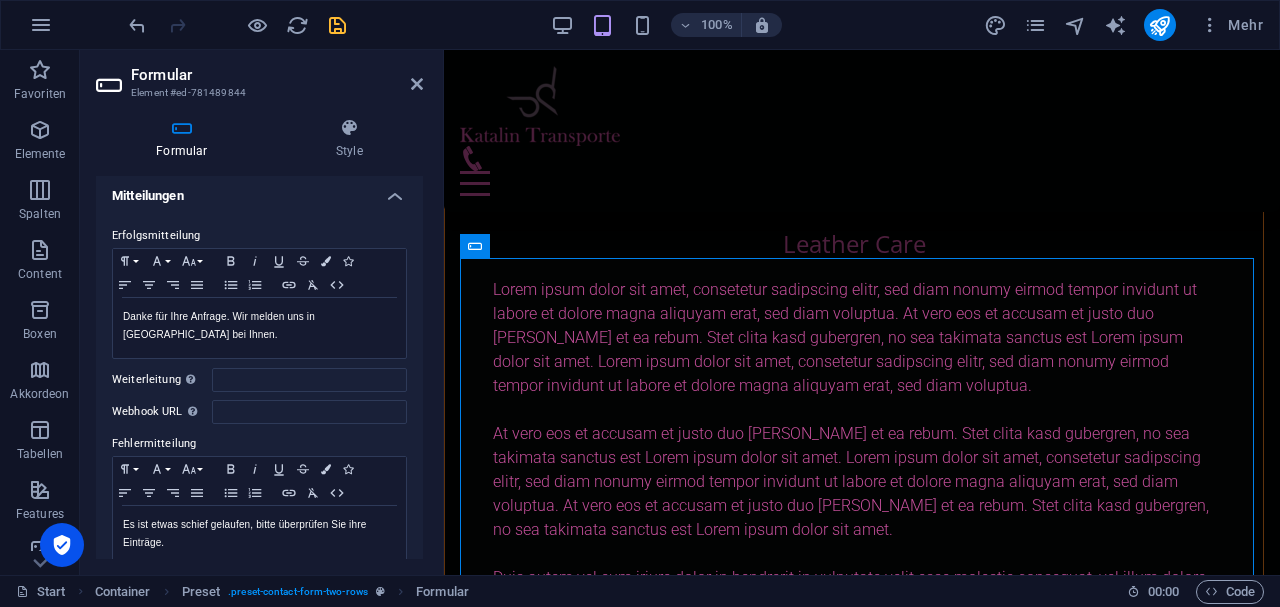 scroll, scrollTop: 133, scrollLeft: 0, axis: vertical 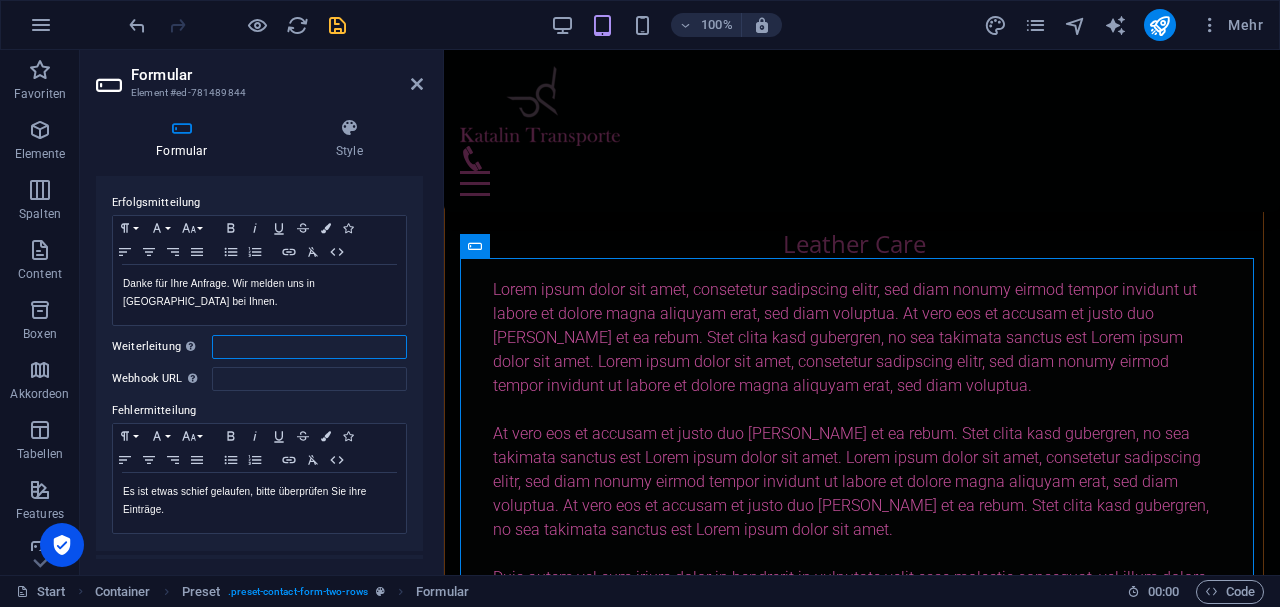 click on "Weiterleitung Definiere ein Weiterleitungs-Ziel (z.B. eine Success Page) bei erfolgreichem Versand" at bounding box center [309, 347] 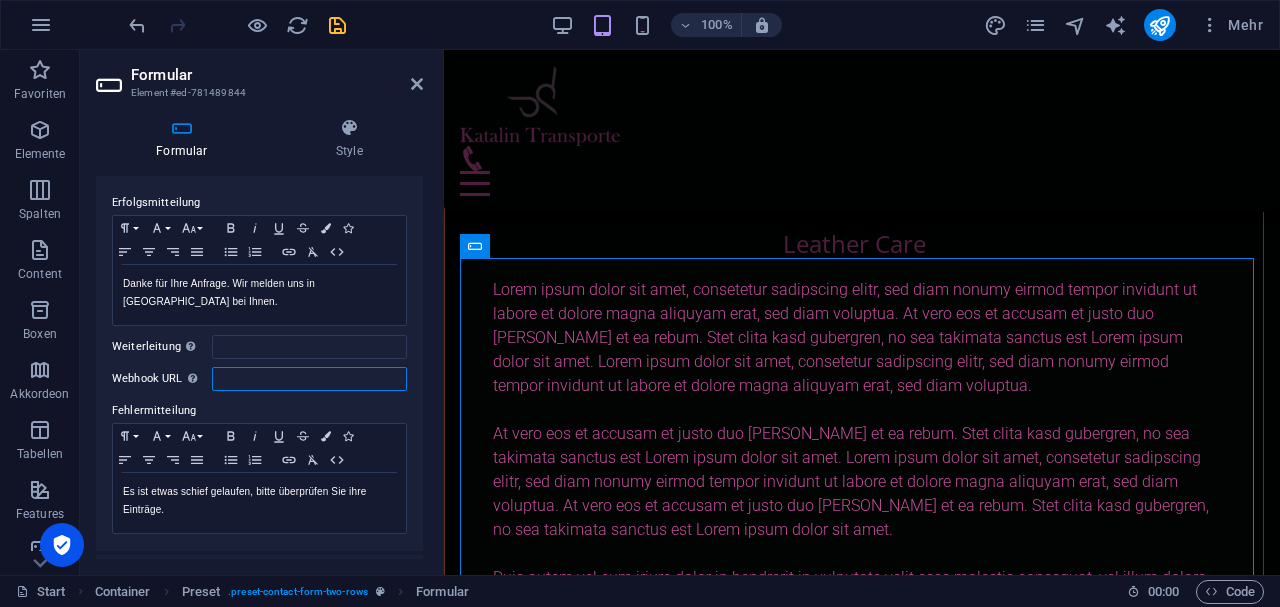 click on "Webhook URL Ein Webhook ist eine Push-Benachrichtigung von diesem Formular an einen anderen Server. Jedes Mal, wenn jemand das Formular abschickt, werden die Daten an einen Server geschickt." at bounding box center [309, 379] 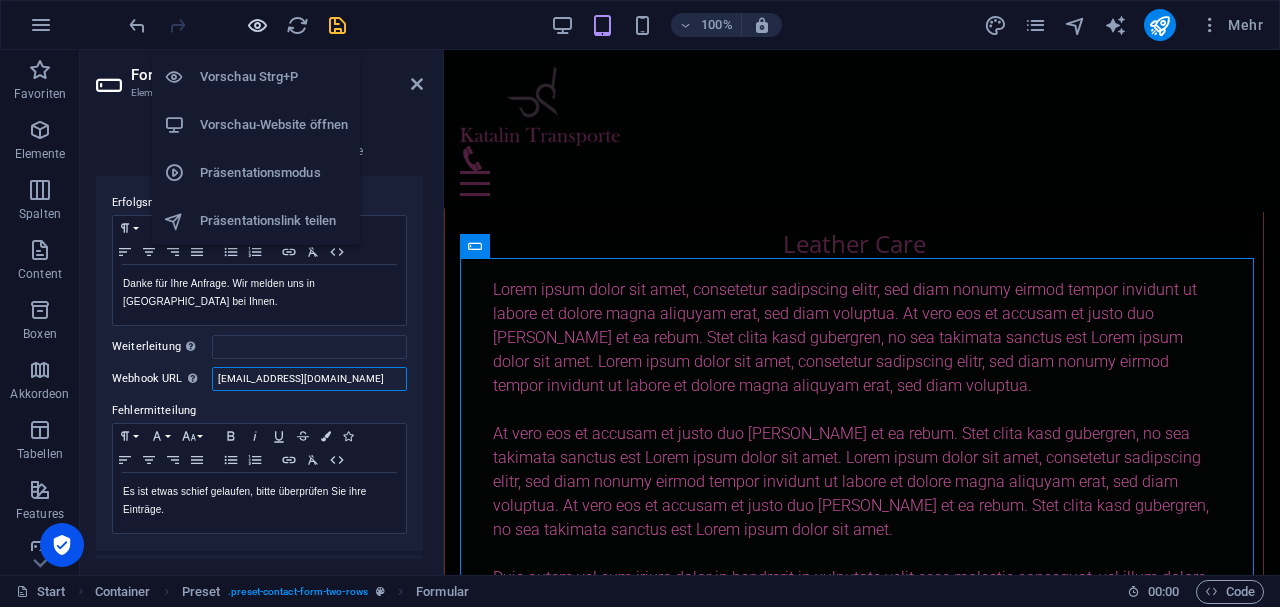 type on "13ha769@gmail.com" 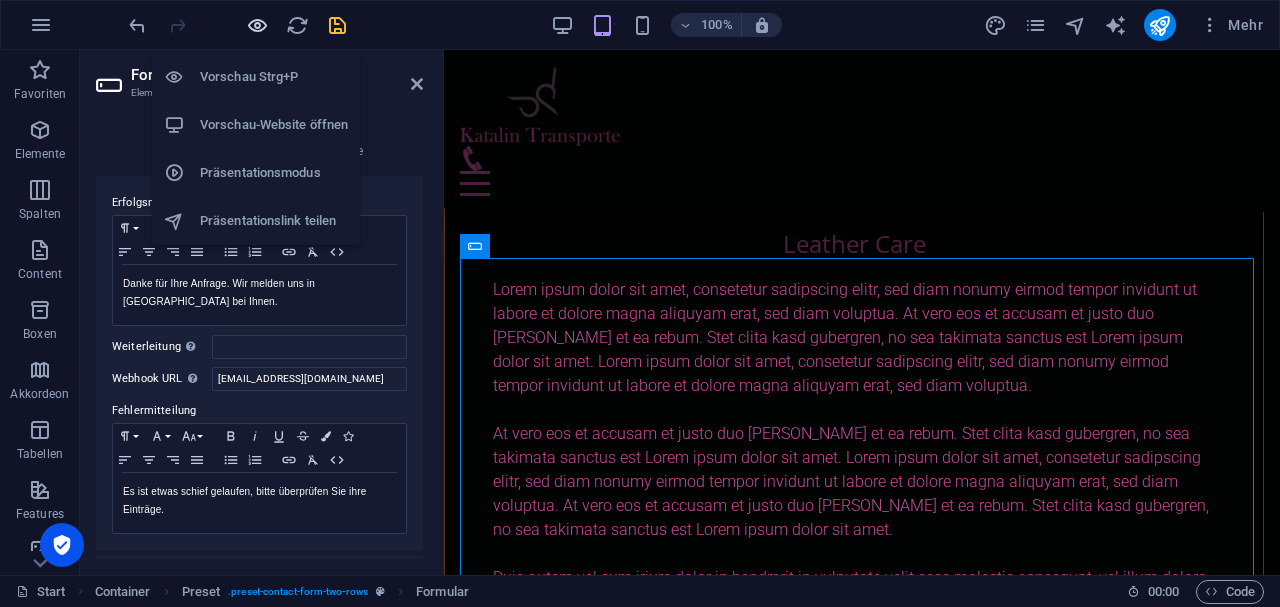 click at bounding box center [257, 25] 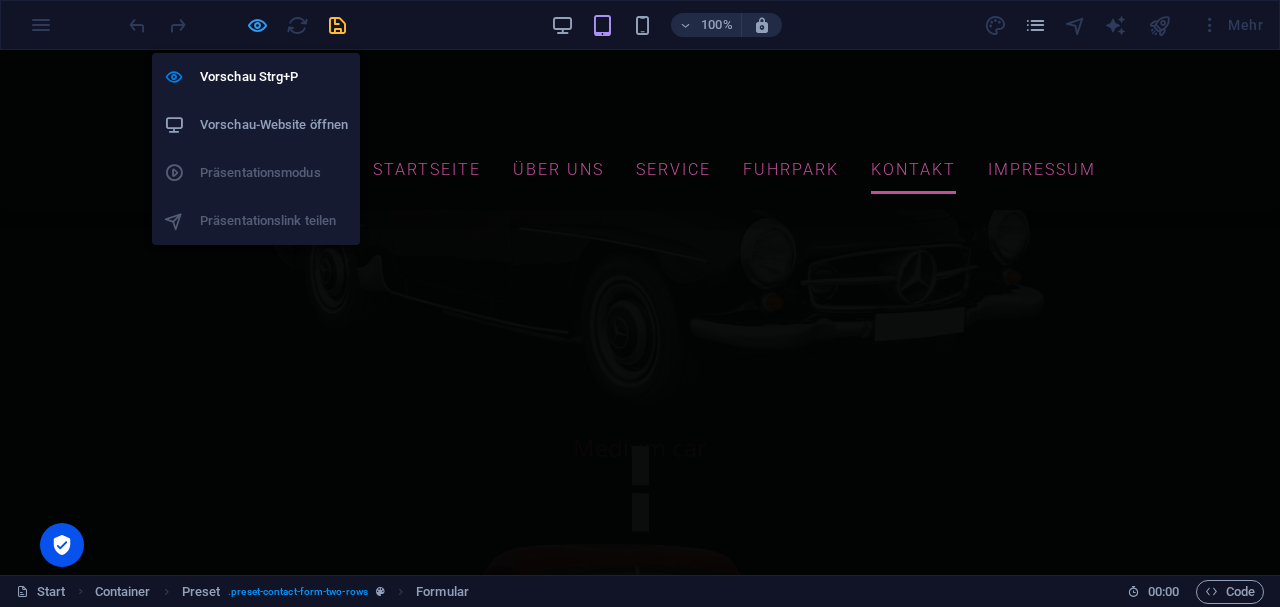 scroll, scrollTop: 4690, scrollLeft: 0, axis: vertical 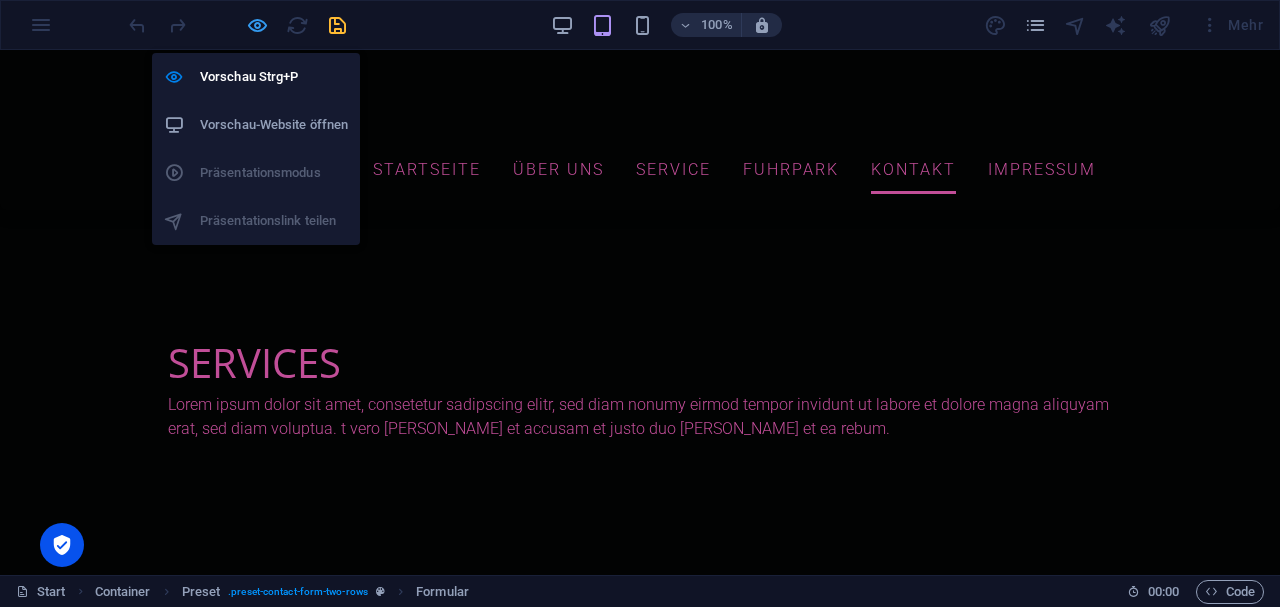 click at bounding box center [257, 25] 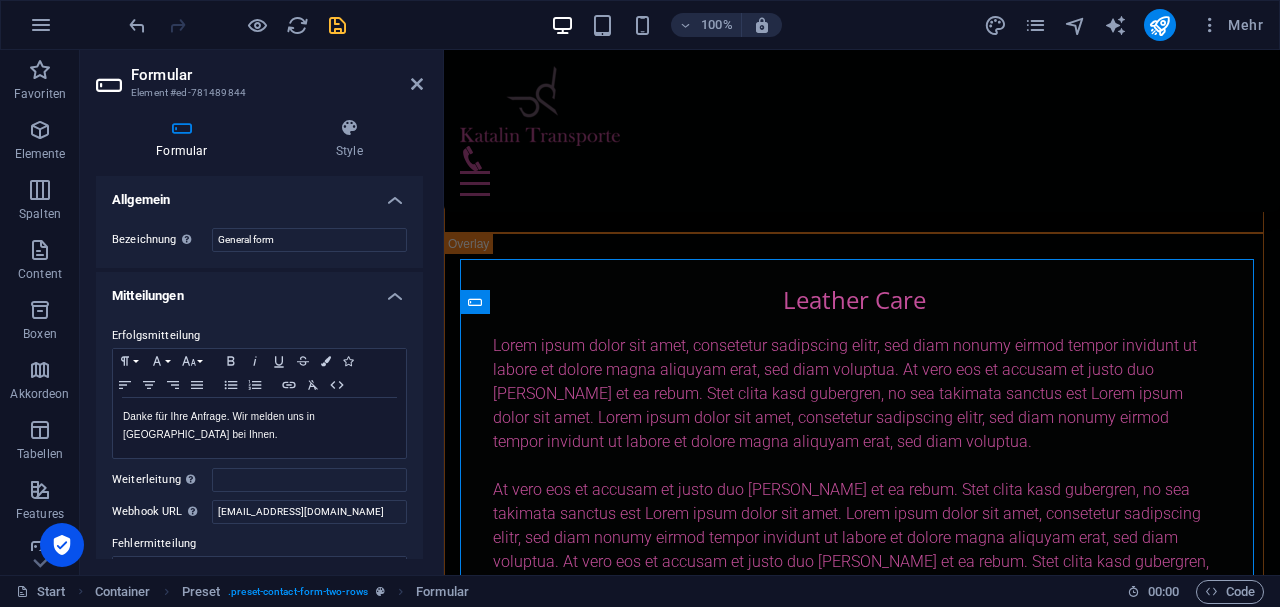 scroll, scrollTop: 12028, scrollLeft: 0, axis: vertical 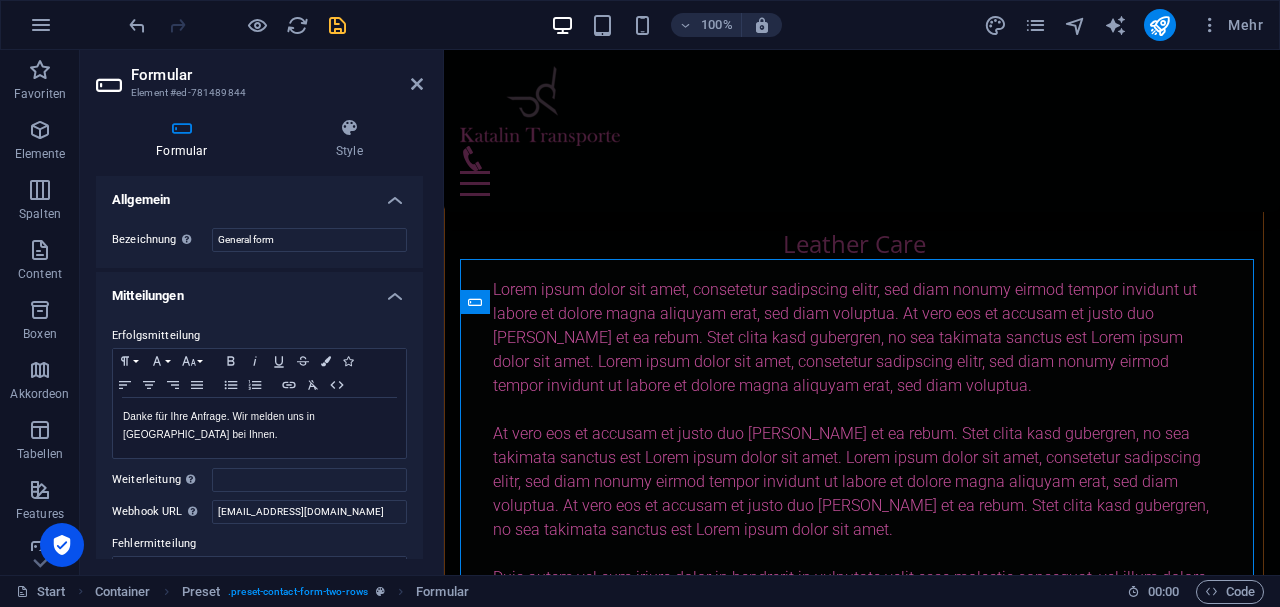 click at bounding box center (337, 25) 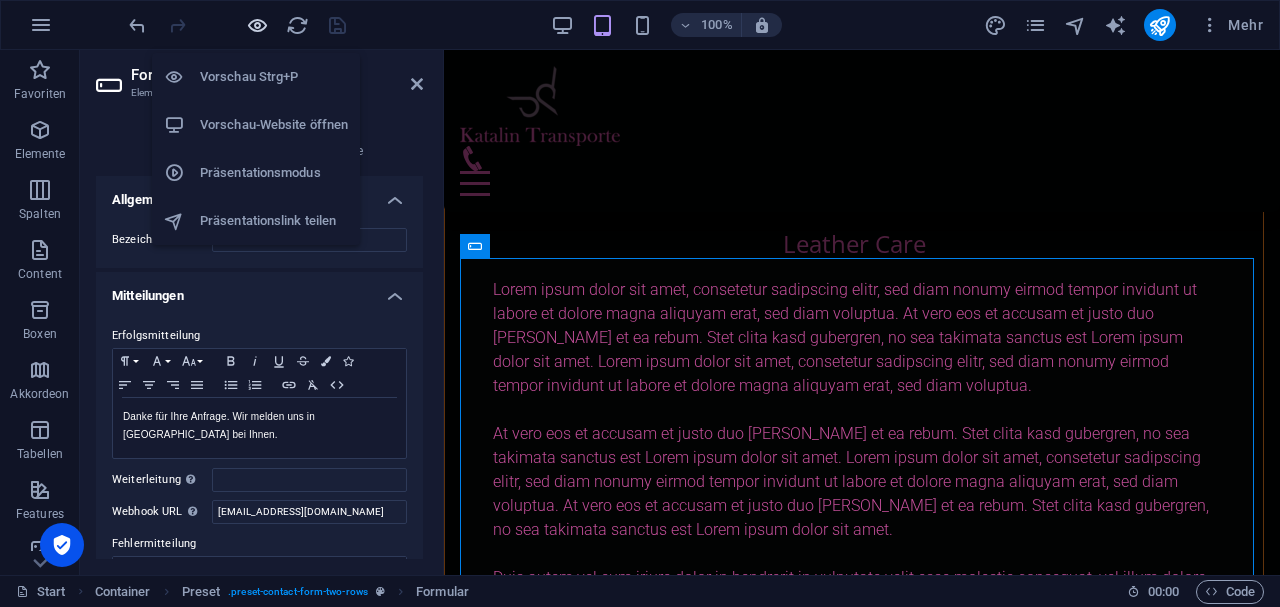 click at bounding box center [257, 25] 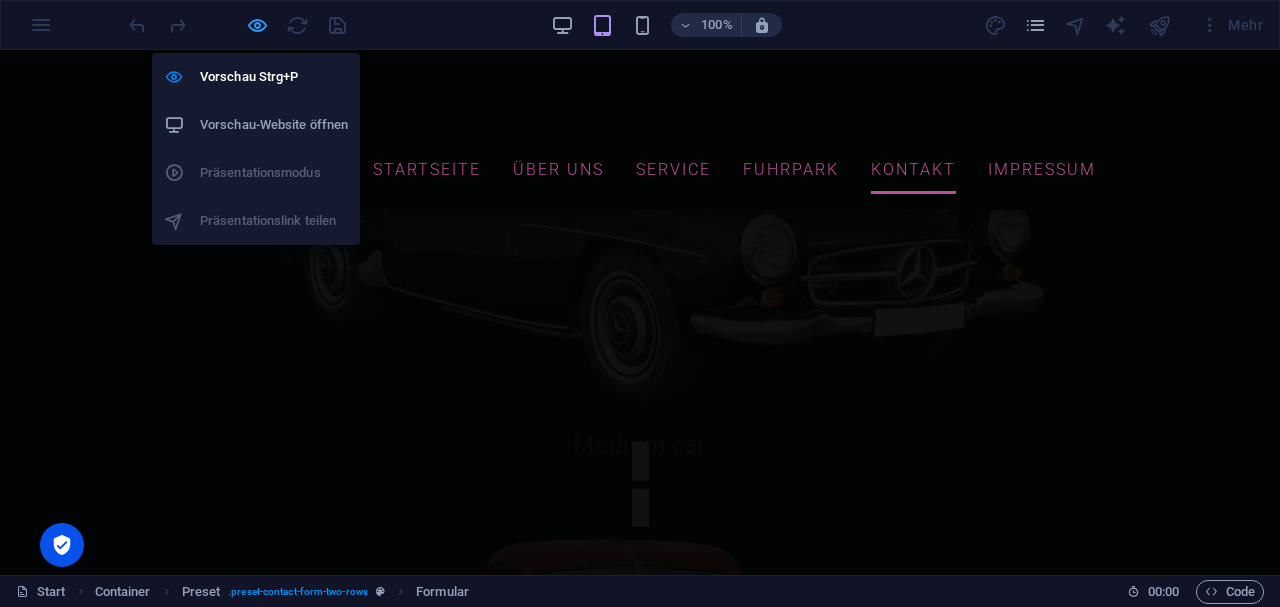 scroll, scrollTop: 4690, scrollLeft: 0, axis: vertical 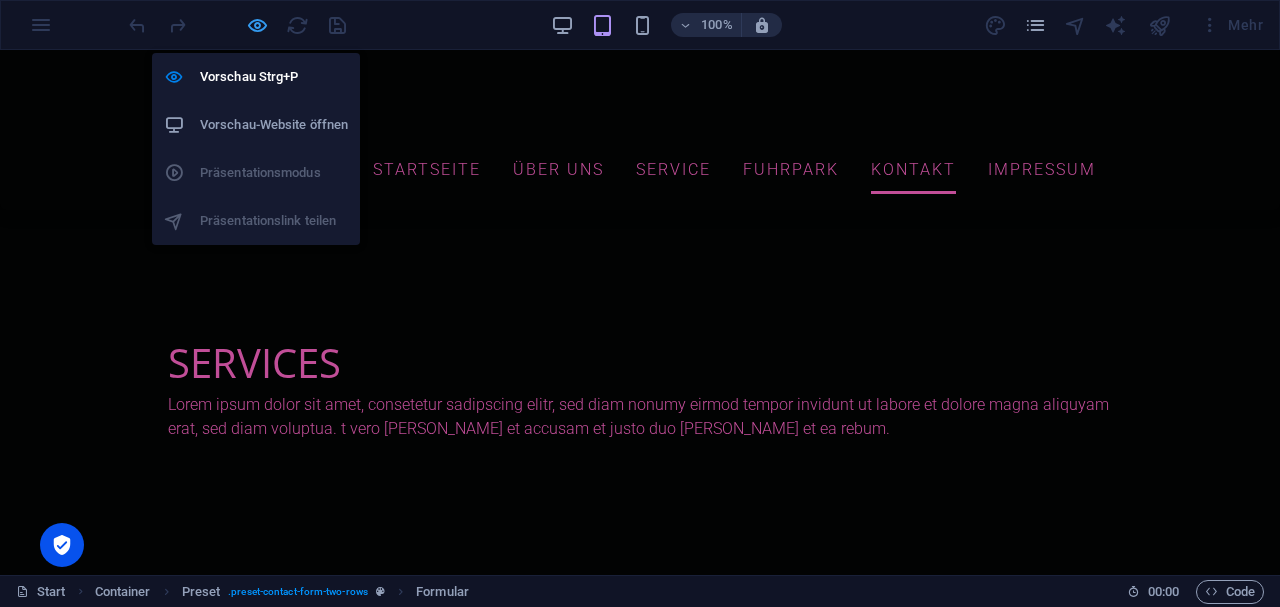 click at bounding box center [257, 25] 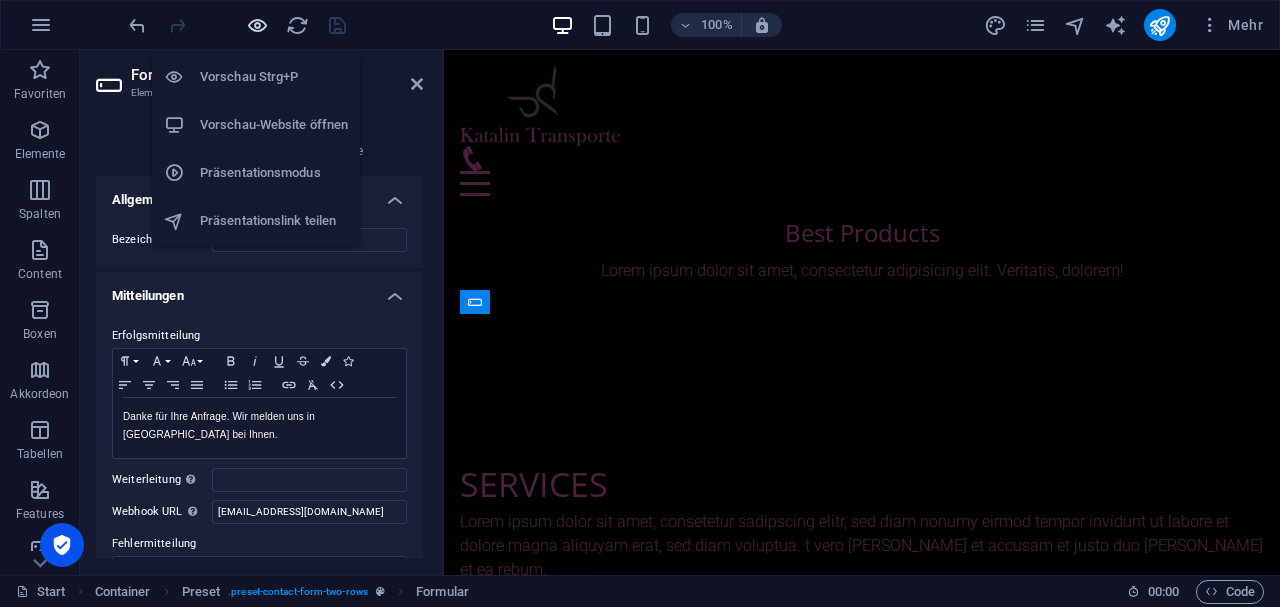scroll, scrollTop: 11972, scrollLeft: 0, axis: vertical 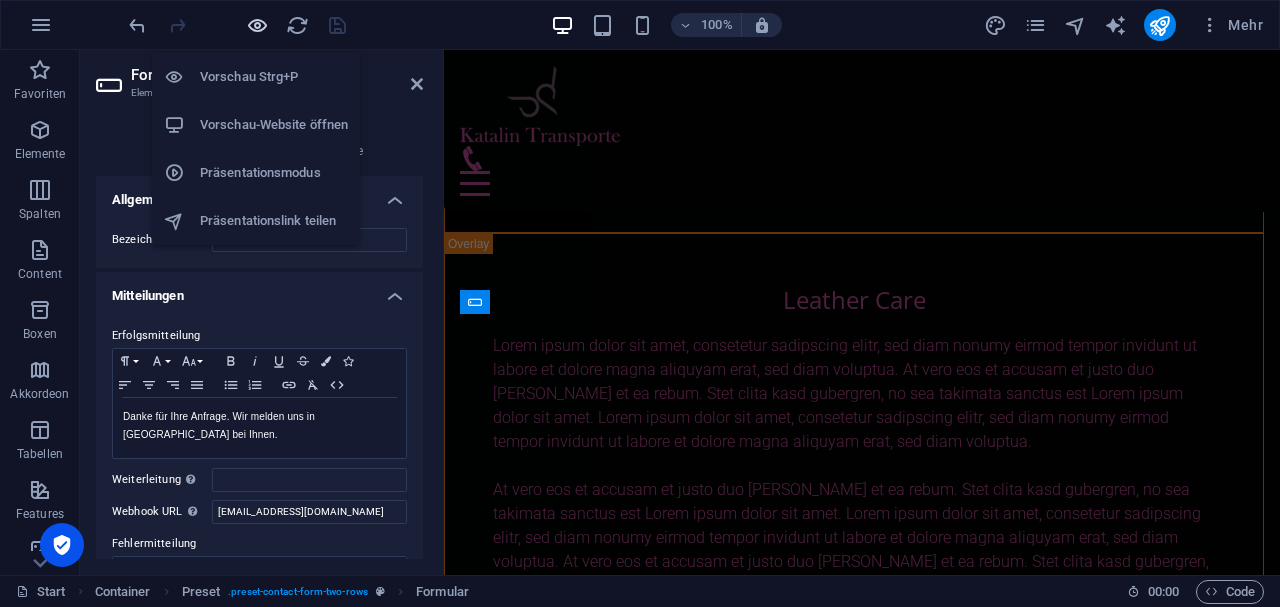 click at bounding box center (257, 25) 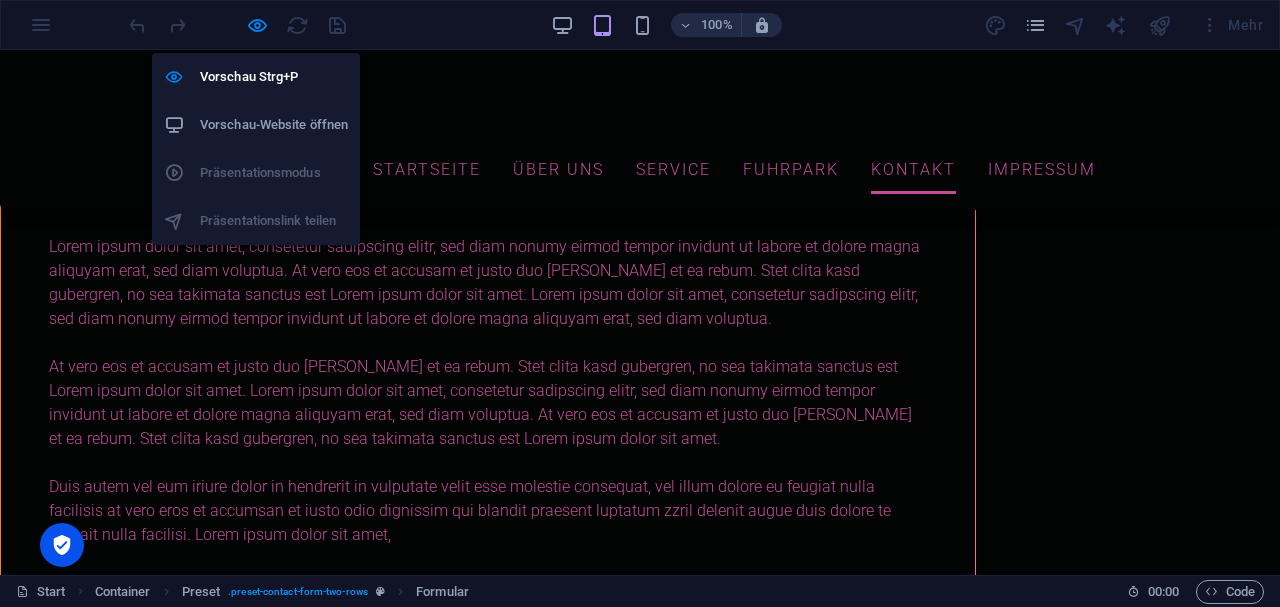 click on "Vorschau-Website öffnen" at bounding box center [274, 125] 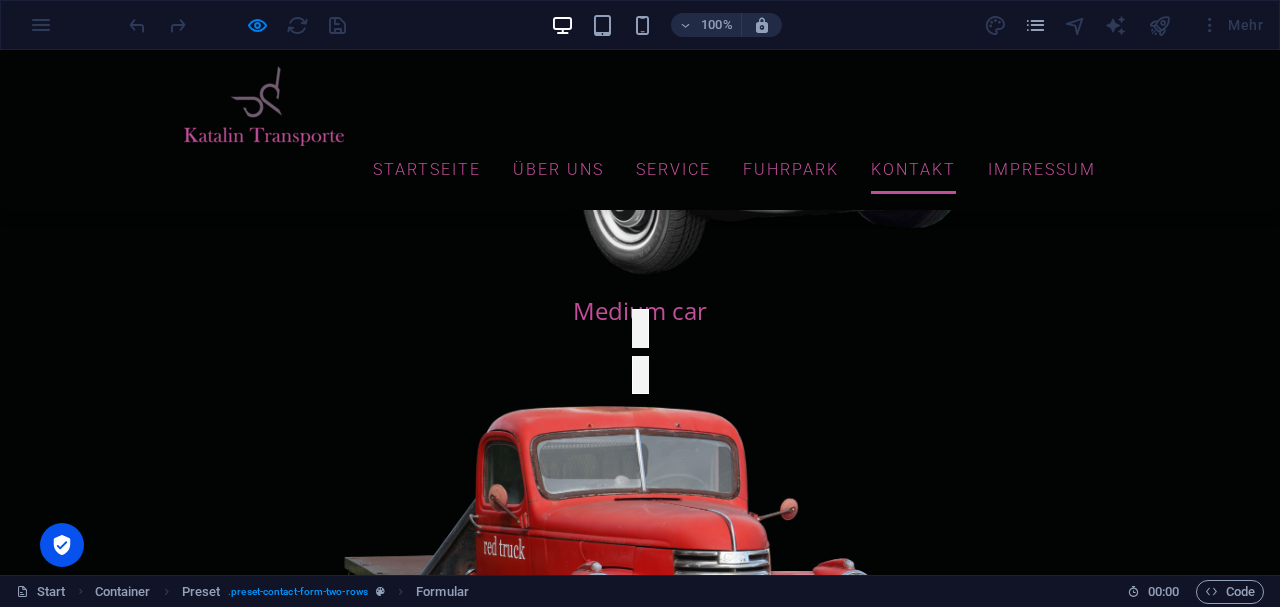 scroll, scrollTop: 4630, scrollLeft: 0, axis: vertical 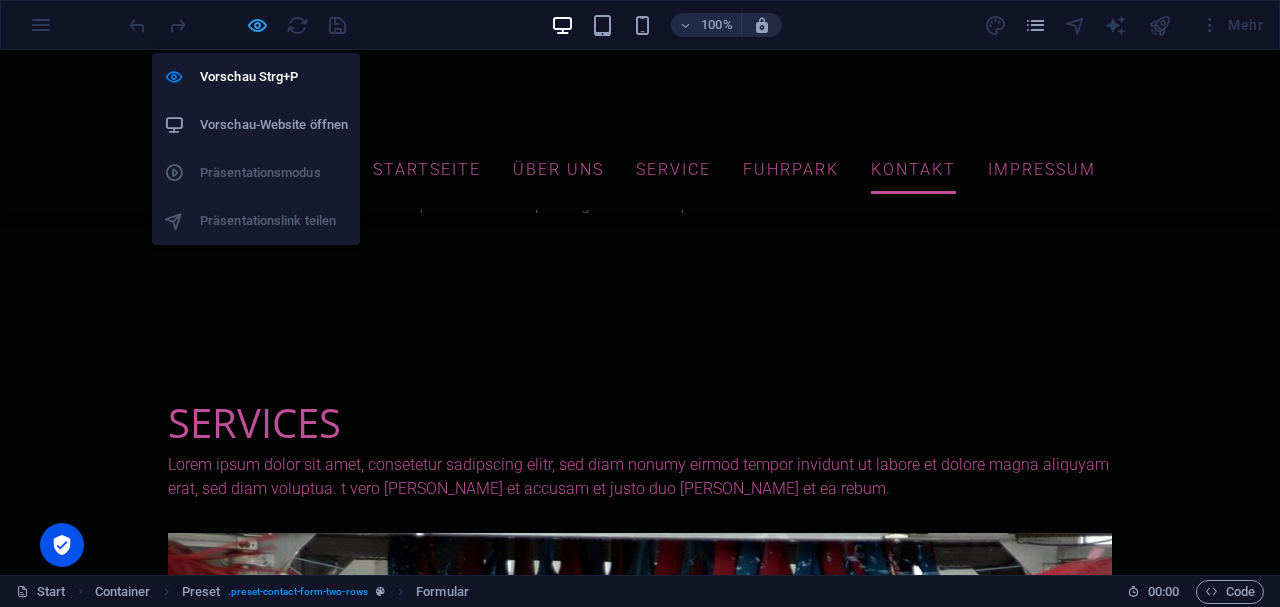 click at bounding box center [257, 25] 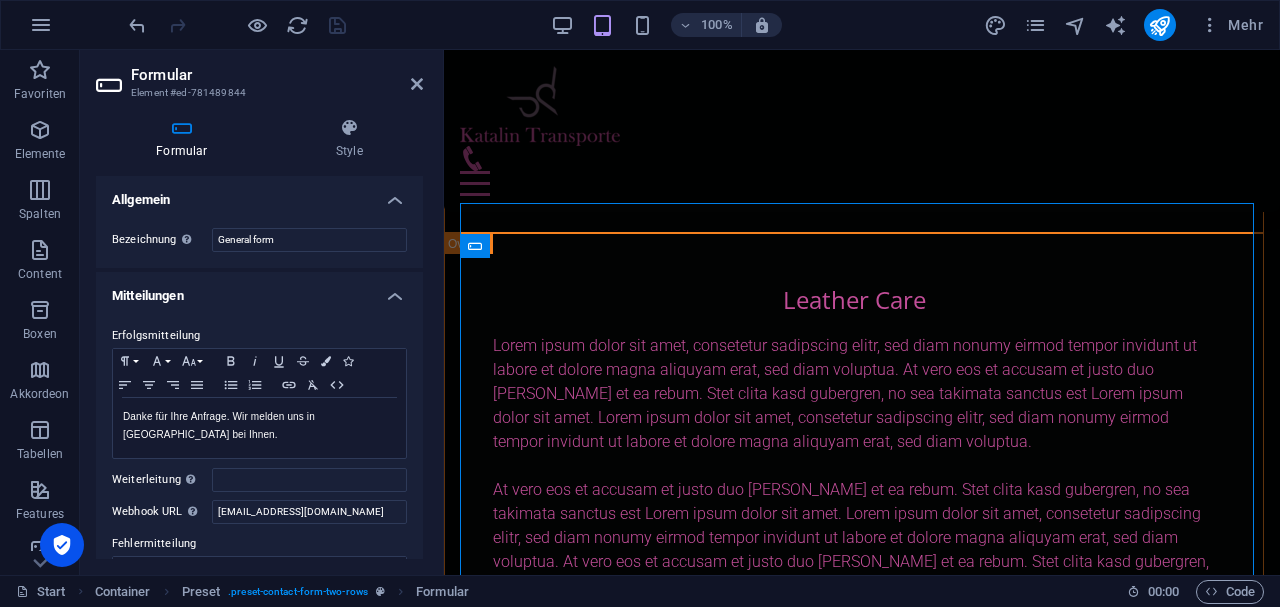 scroll, scrollTop: 12028, scrollLeft: 0, axis: vertical 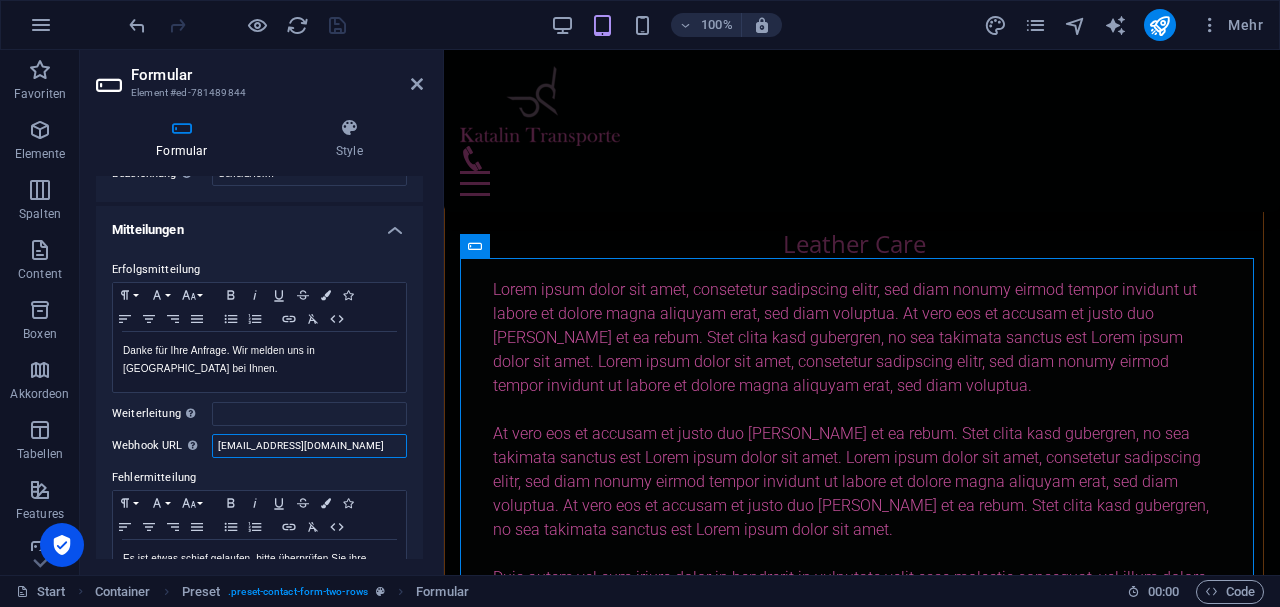 drag, startPoint x: 321, startPoint y: 449, endPoint x: 120, endPoint y: 428, distance: 202.09404 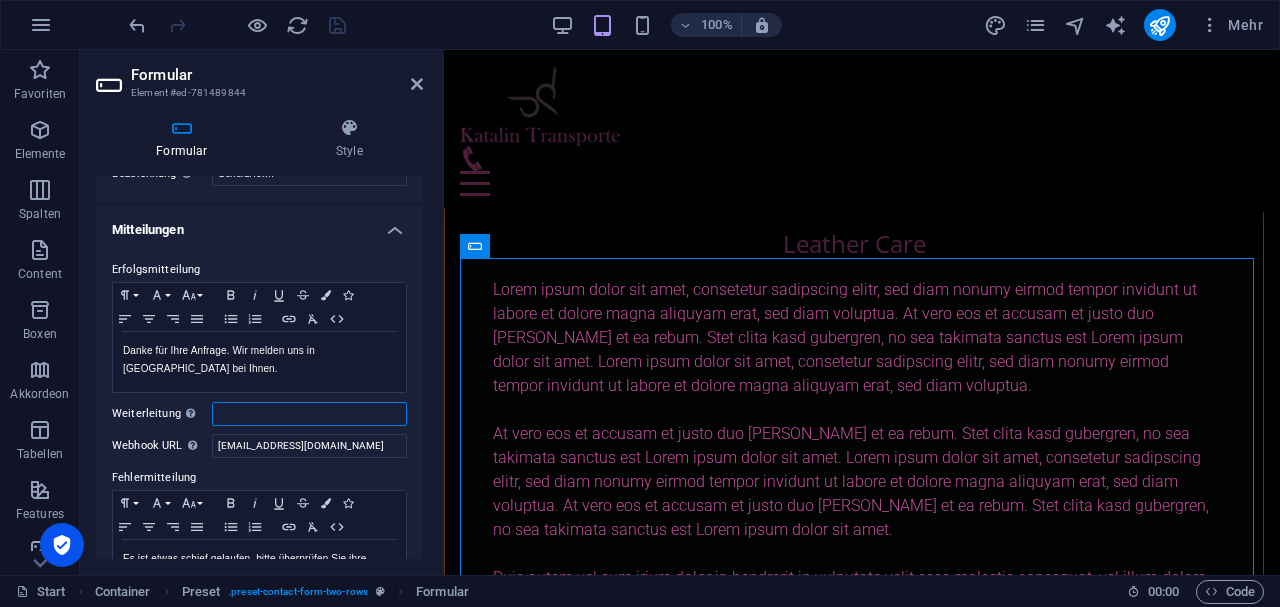 click on "Weiterleitung Definiere ein Weiterleitungs-Ziel (z.B. eine Success Page) bei erfolgreichem Versand" at bounding box center (309, 414) 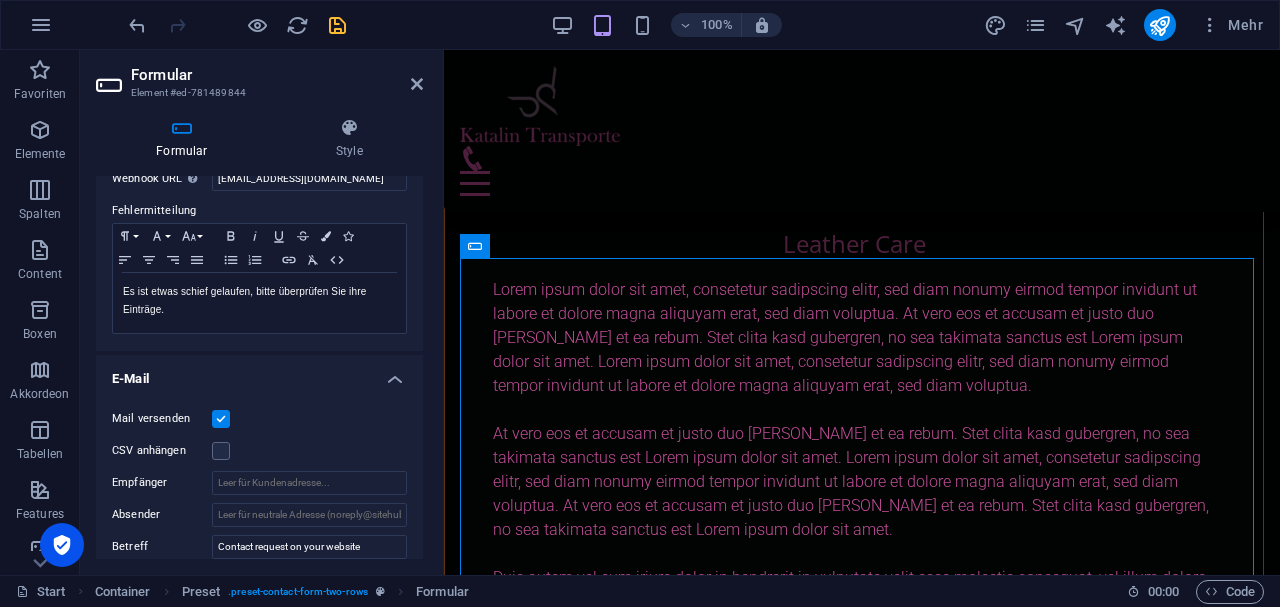 scroll, scrollTop: 400, scrollLeft: 0, axis: vertical 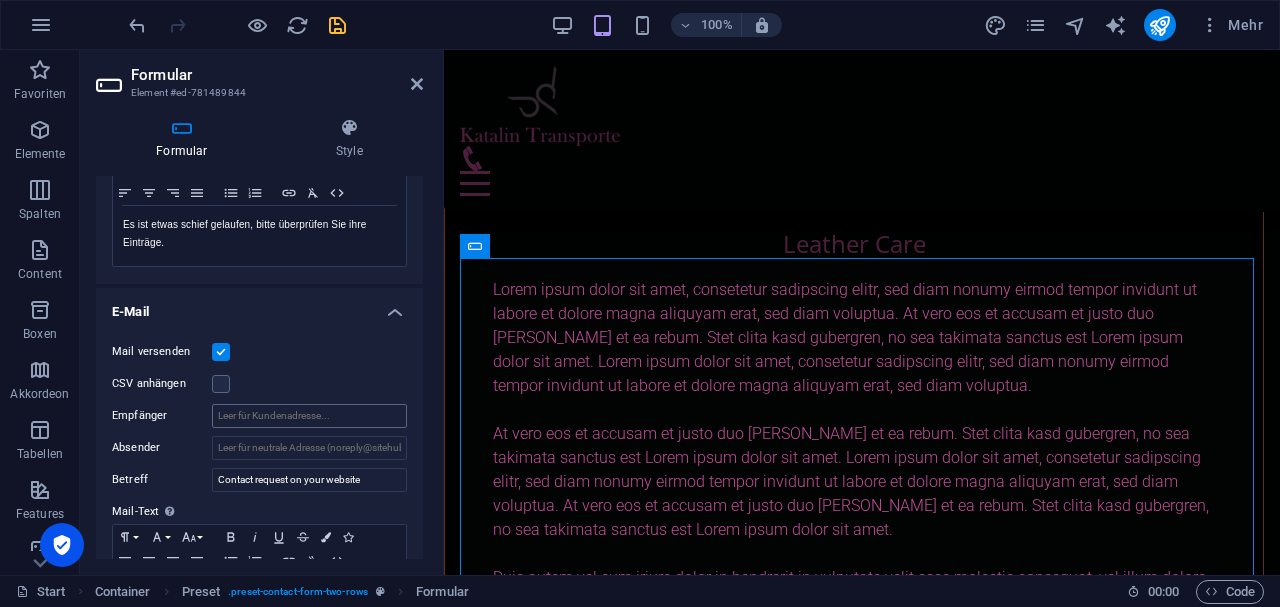 type on "13ha769@gmail.com" 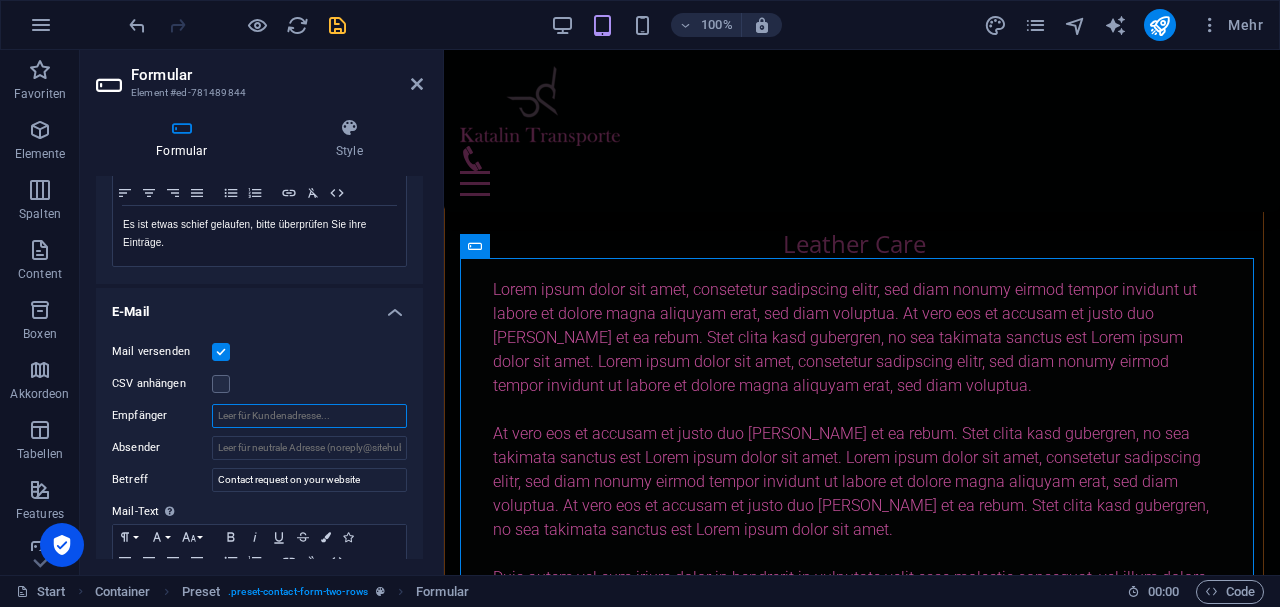 click on "Empfänger" at bounding box center [309, 416] 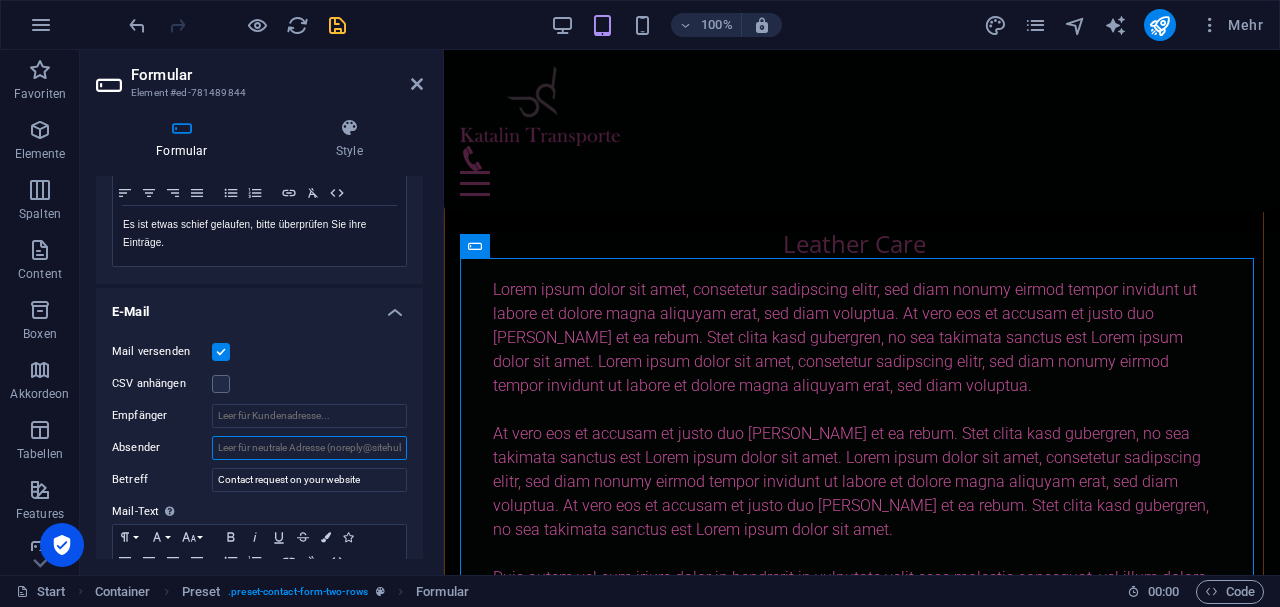 click on "Absender" at bounding box center [309, 448] 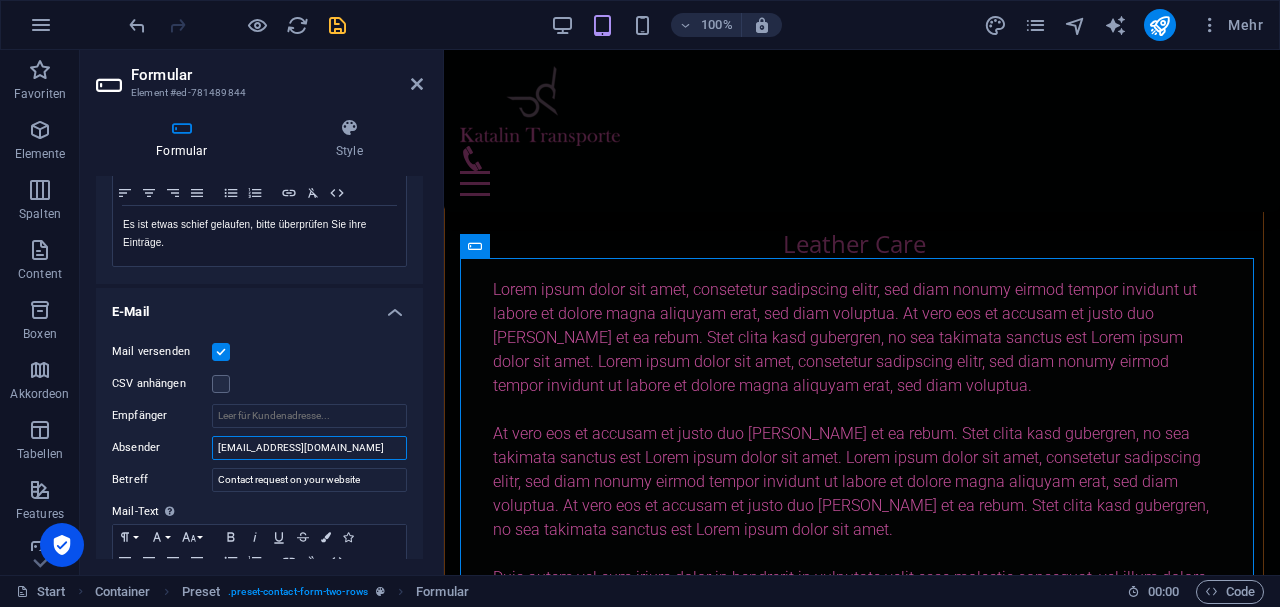 type on "13ha769@gmail.com" 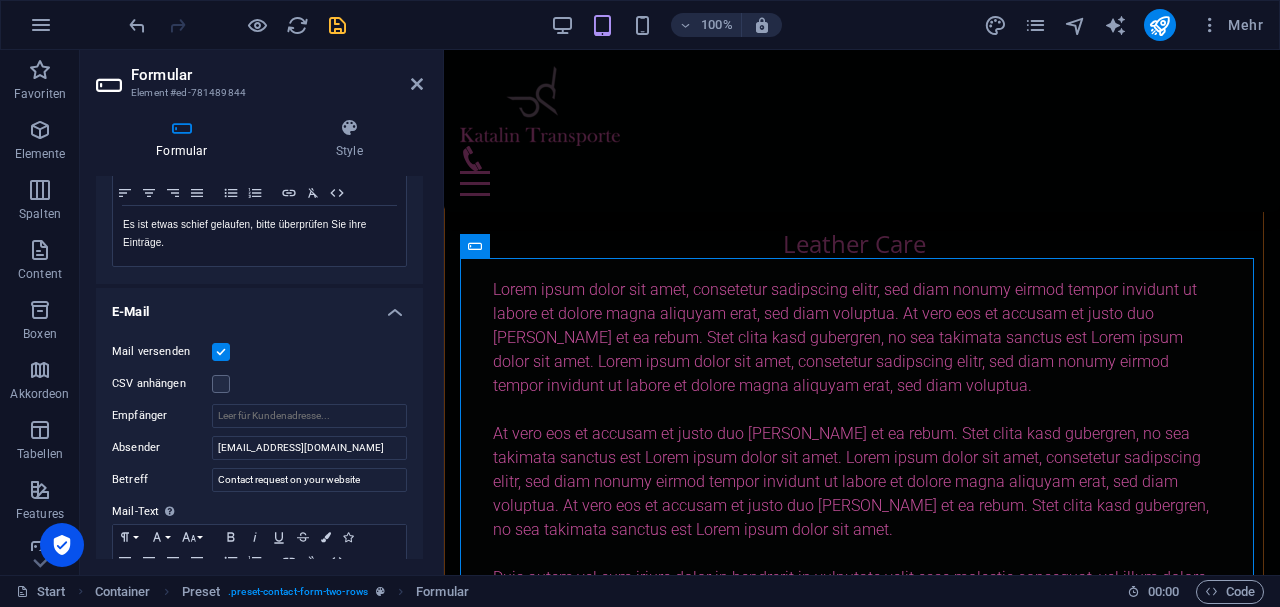 click on "Mail versenden CSV anhängen Empfänger Absender 13ha769@gmail.com Betreff Contact request on your website Mail-Text Lege fest, ob die Formulareingaben per Mail verschickt werden sollen. Formatierung Normal Überschrift 1 Überschrift 2 Überschrift 3 Überschrift 4 Heading 5 Heading 6 Quelltext Schriftart Arial Georgia Impact Tahoma Times New Roman Verdana Open Sans Roboto Schriftgröße 8 9 10 11 12 14 18 24 30 36 48 60 72 96 Fett Kursiv Unterstrichen Durchgestrichen Farben Icons Linksbündig ausrichten Zentriert ausrichten Rechtsbündig ausrichten Blocksatz Unnummerierte Liste Nummerierte Liste Link einfügen Formatierung löschen HTML A form on your website has been submitted. Here are the transmitted values: Text der Mail..." at bounding box center [259, 488] 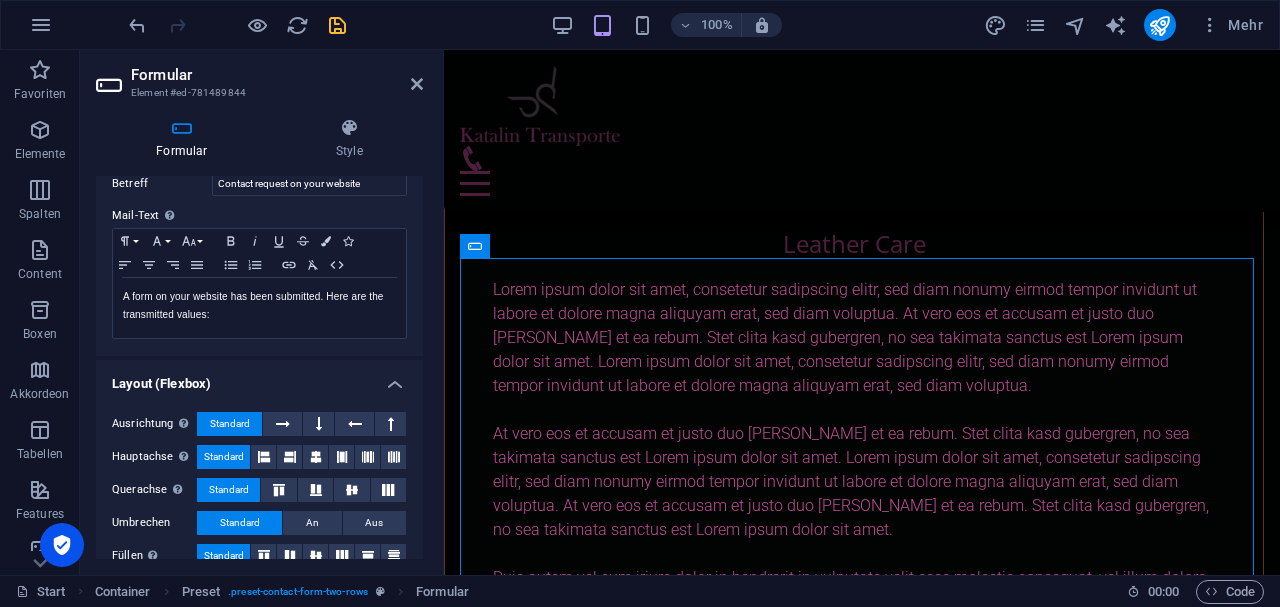 scroll, scrollTop: 719, scrollLeft: 0, axis: vertical 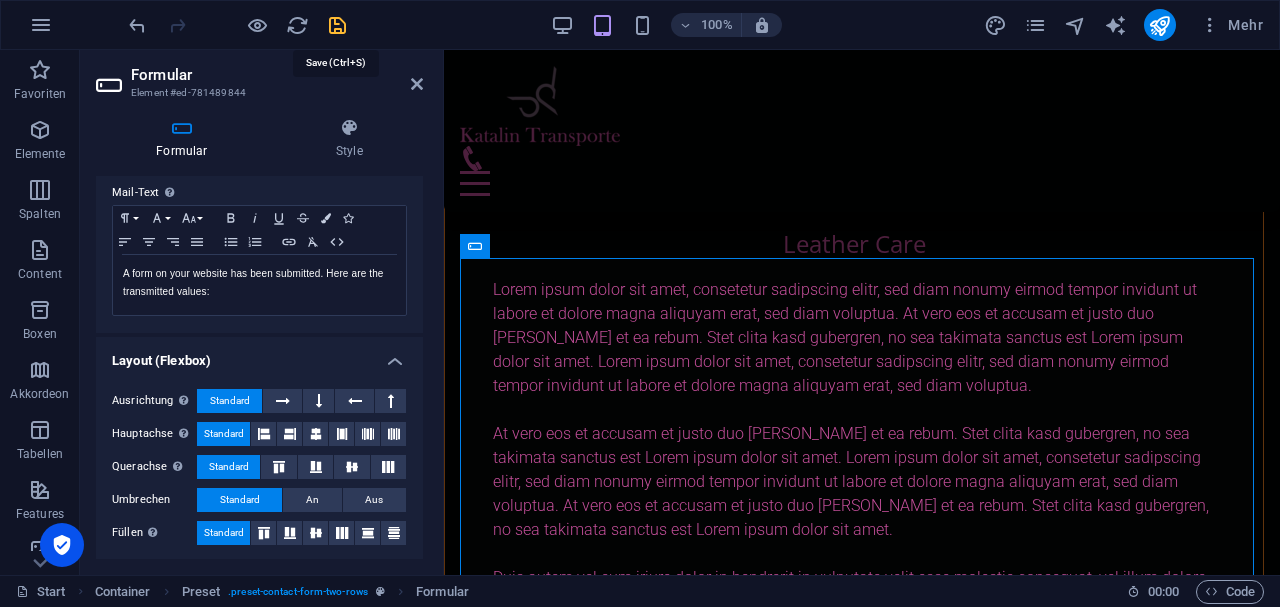 click at bounding box center (337, 25) 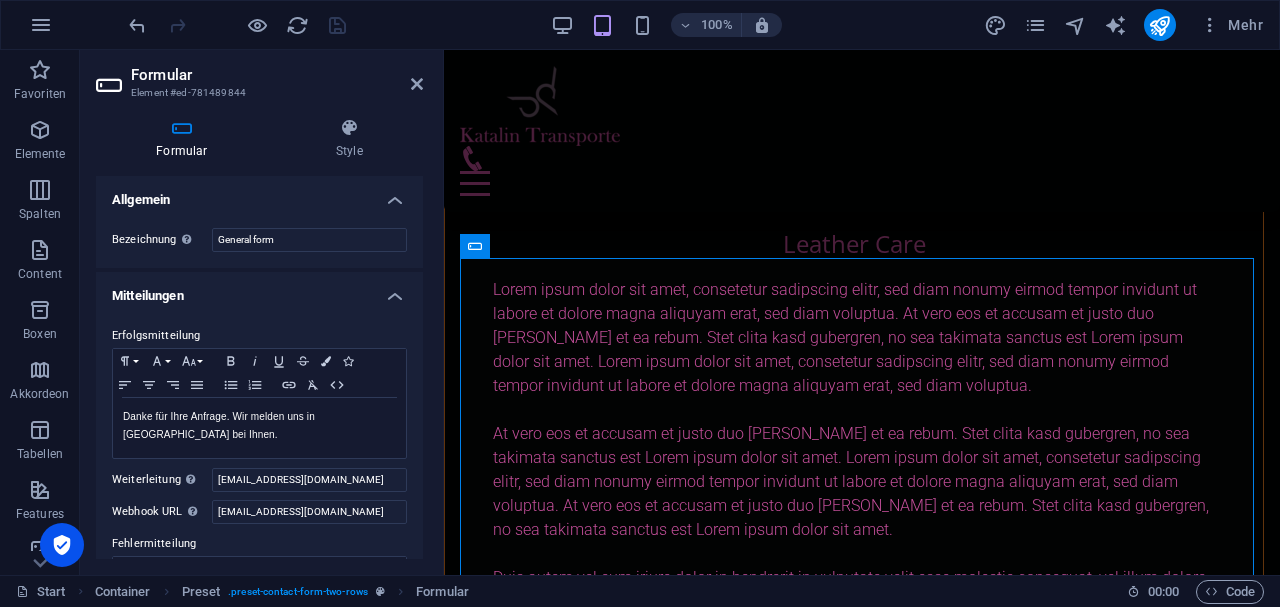 scroll, scrollTop: 200, scrollLeft: 0, axis: vertical 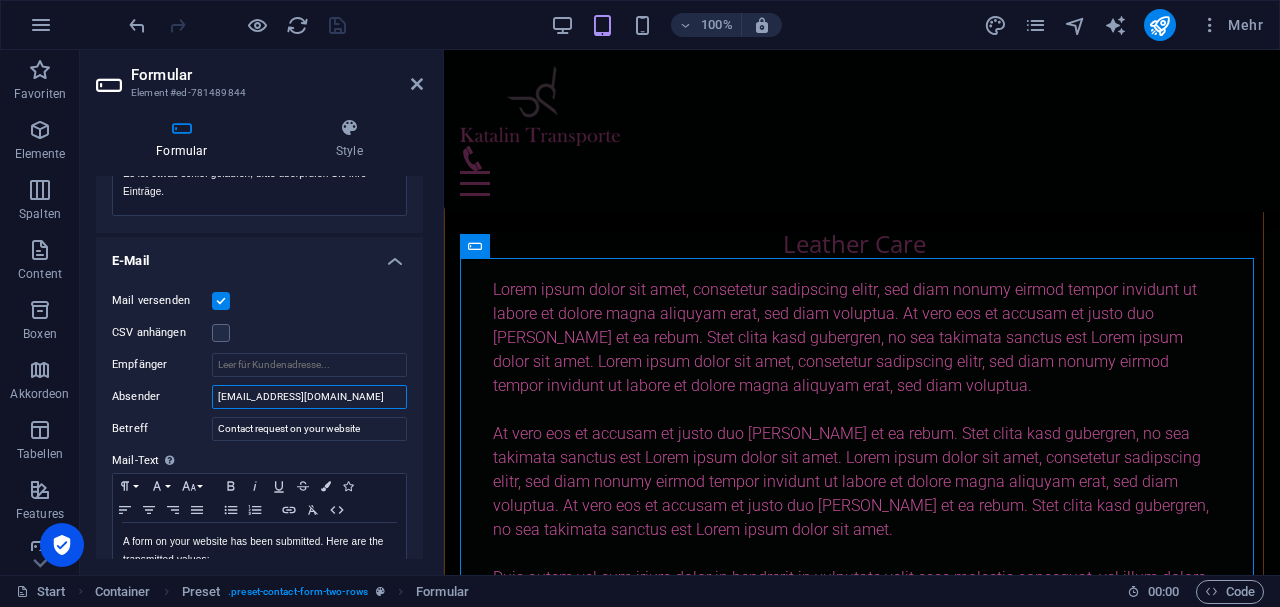 drag, startPoint x: 334, startPoint y: 396, endPoint x: 171, endPoint y: 396, distance: 163 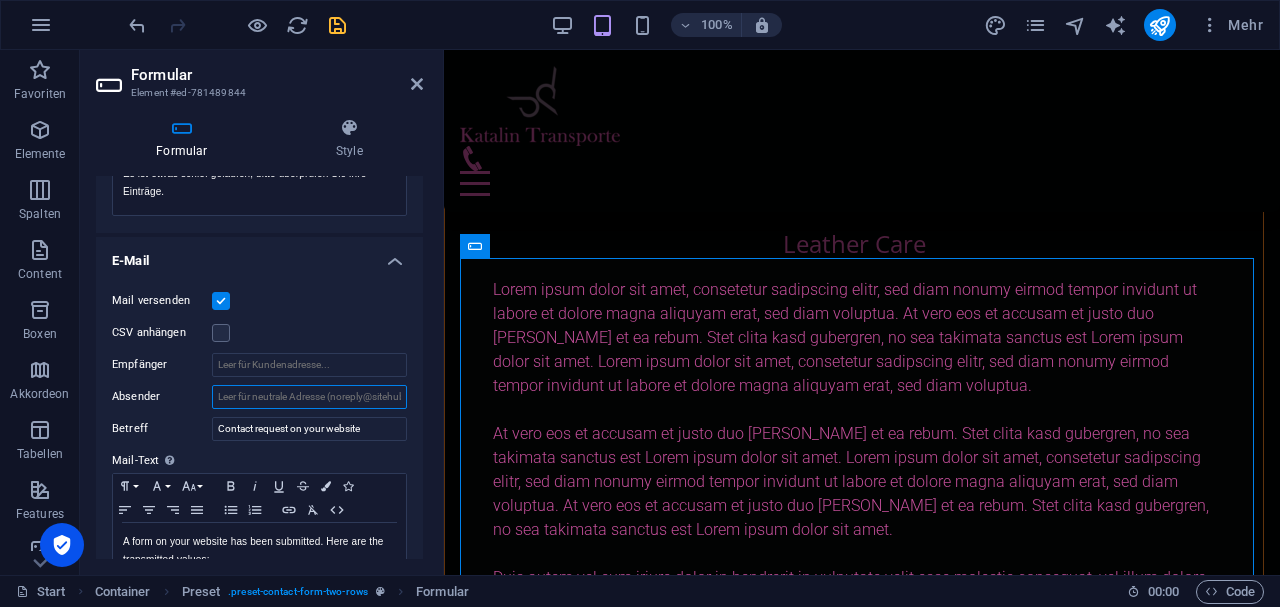 drag, startPoint x: 364, startPoint y: 392, endPoint x: 413, endPoint y: 391, distance: 49.010204 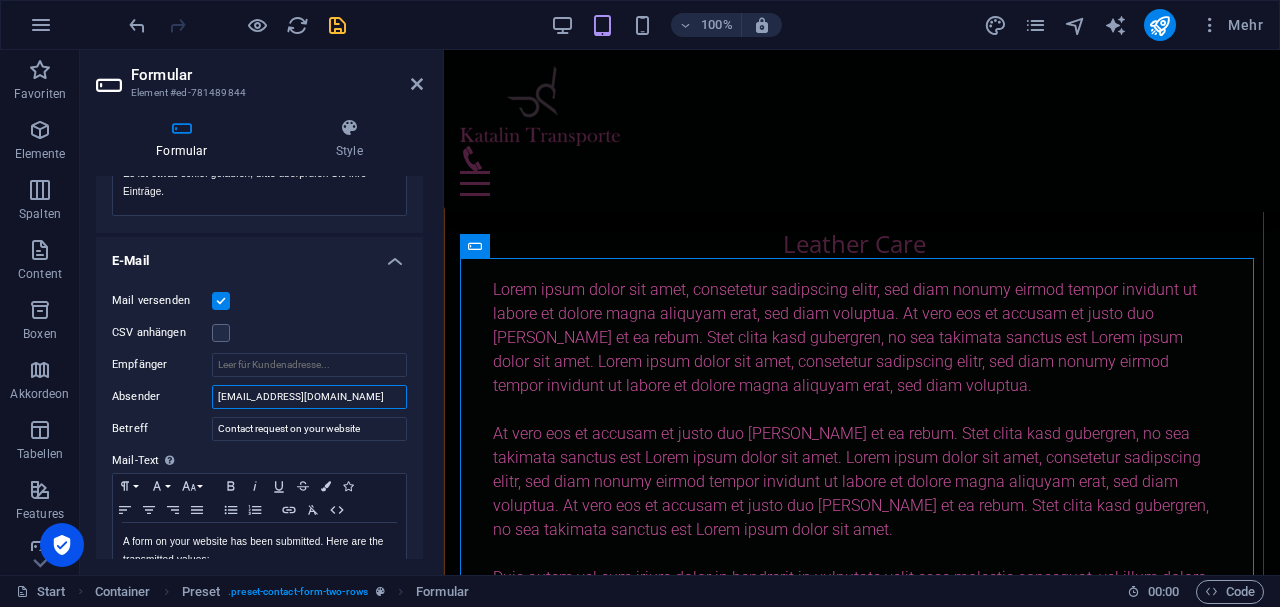 type on "13ha769@gmail.com" 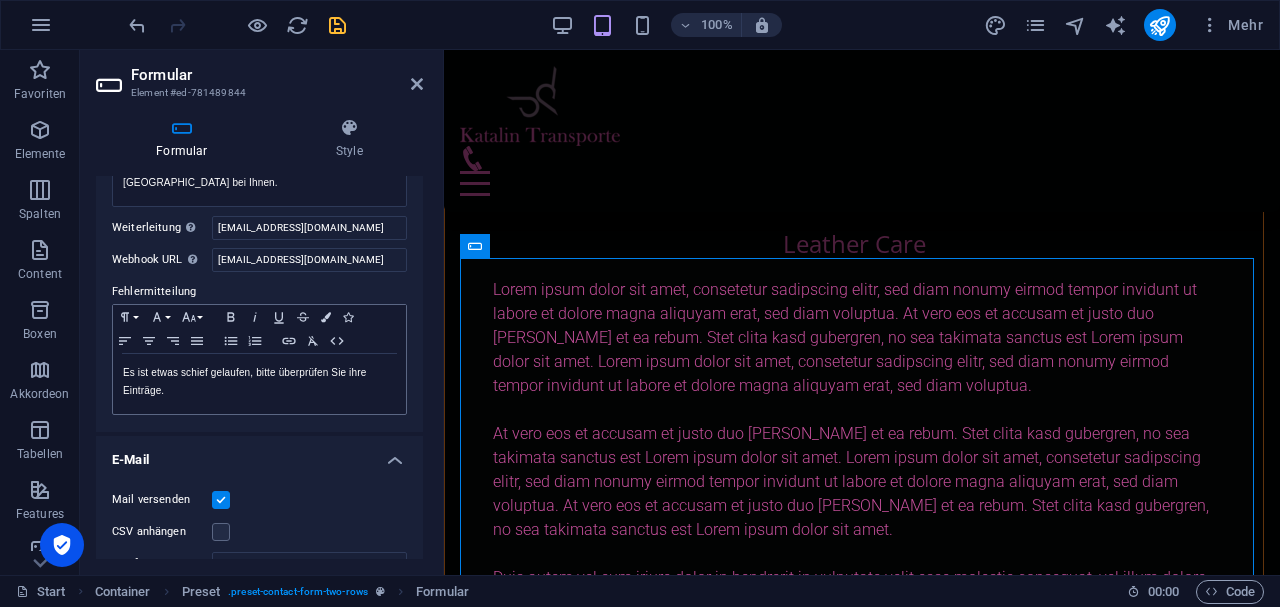 scroll, scrollTop: 251, scrollLeft: 0, axis: vertical 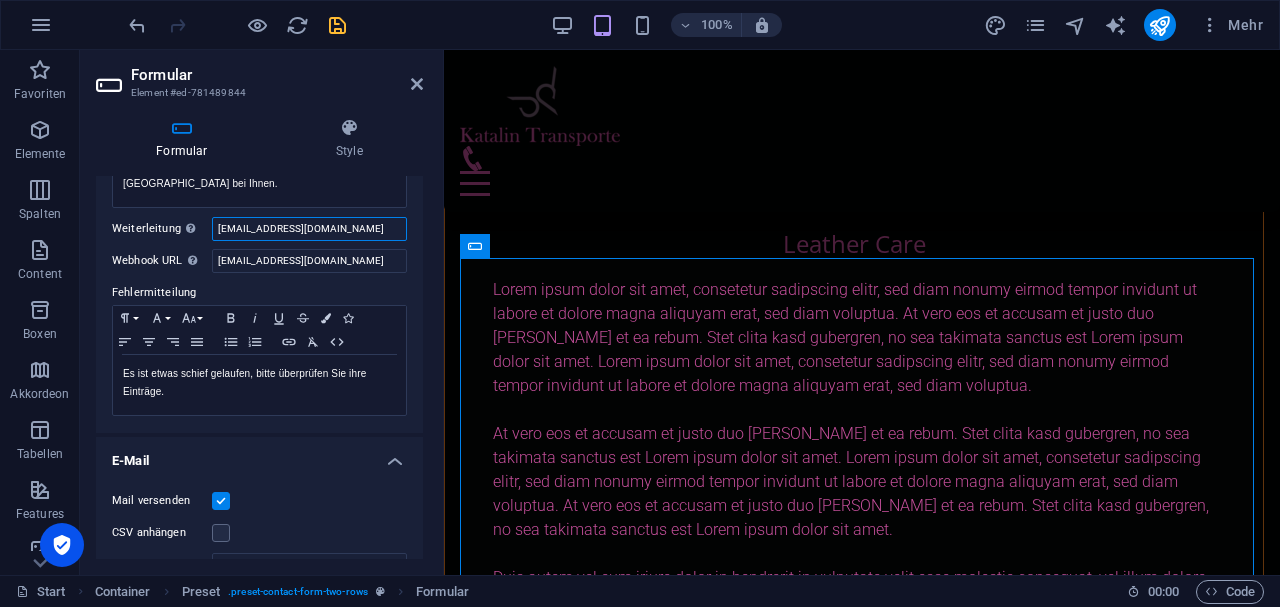 drag, startPoint x: 247, startPoint y: 222, endPoint x: 82, endPoint y: 212, distance: 165.30275 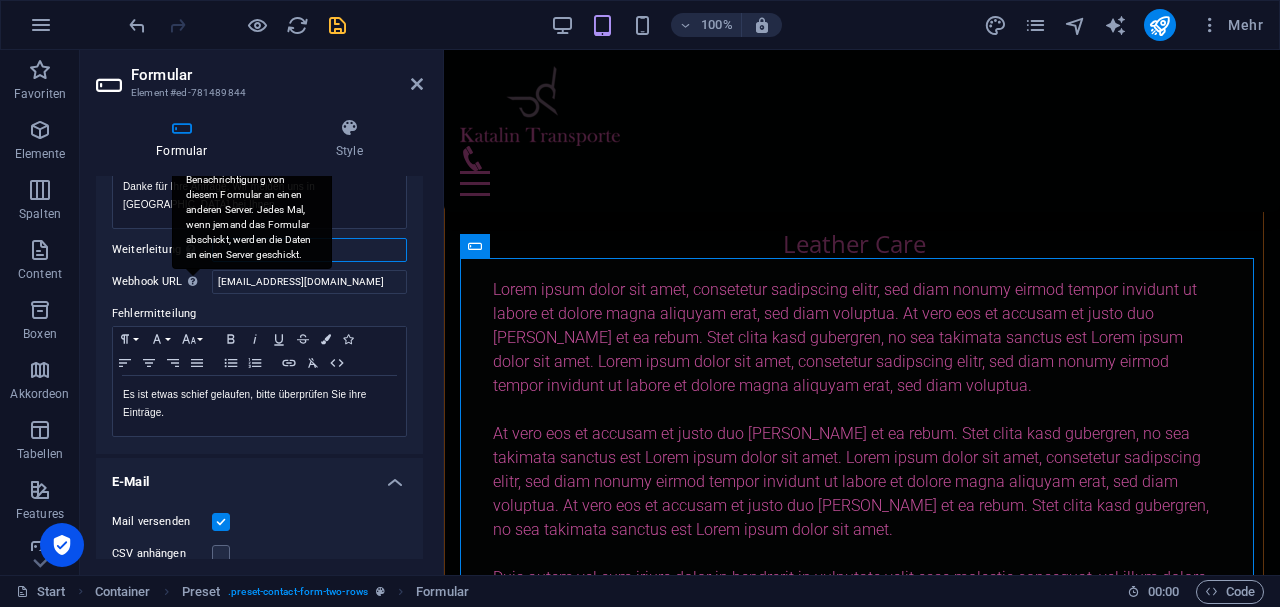 scroll, scrollTop: 184, scrollLeft: 0, axis: vertical 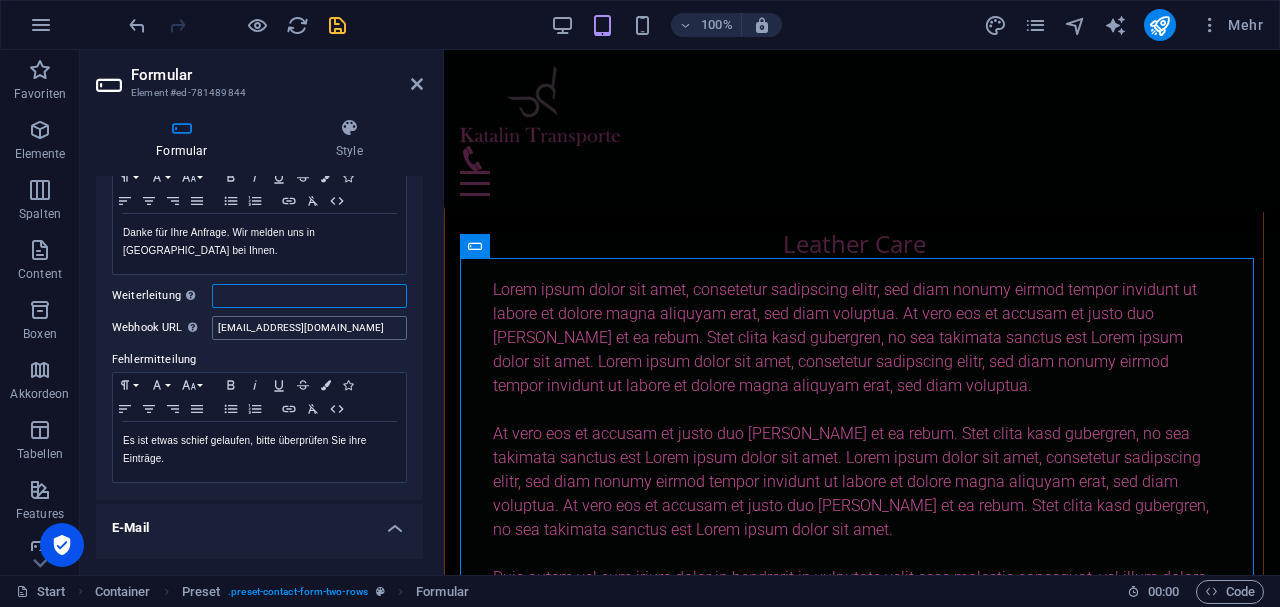 type 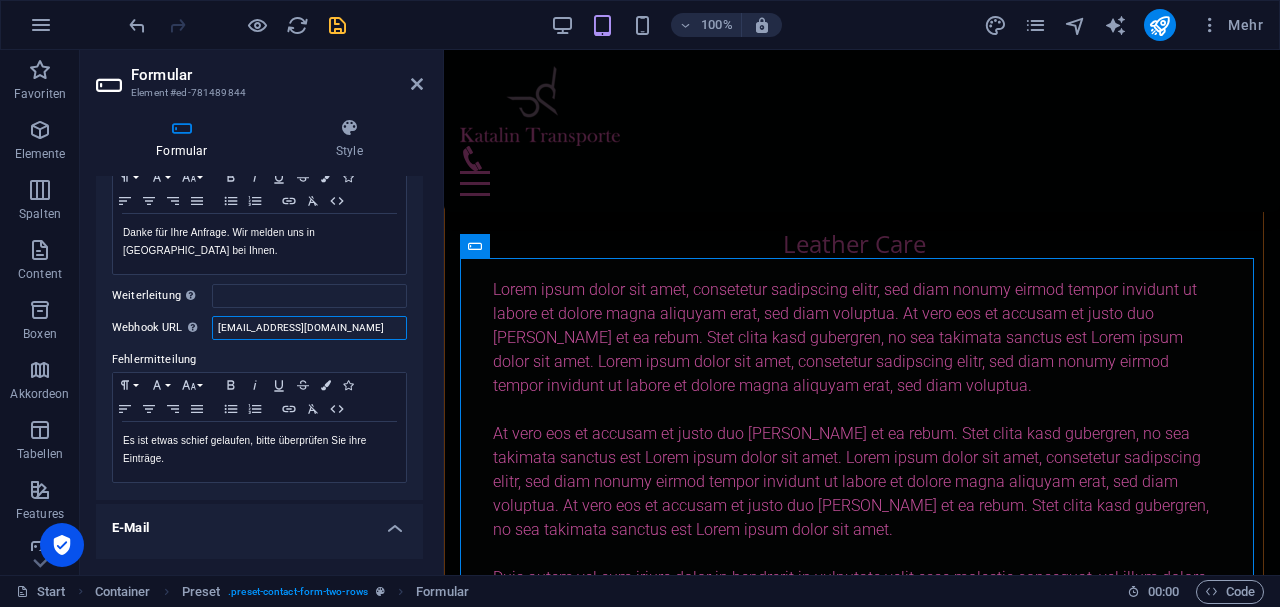 drag, startPoint x: 328, startPoint y: 318, endPoint x: 146, endPoint y: 326, distance: 182.17574 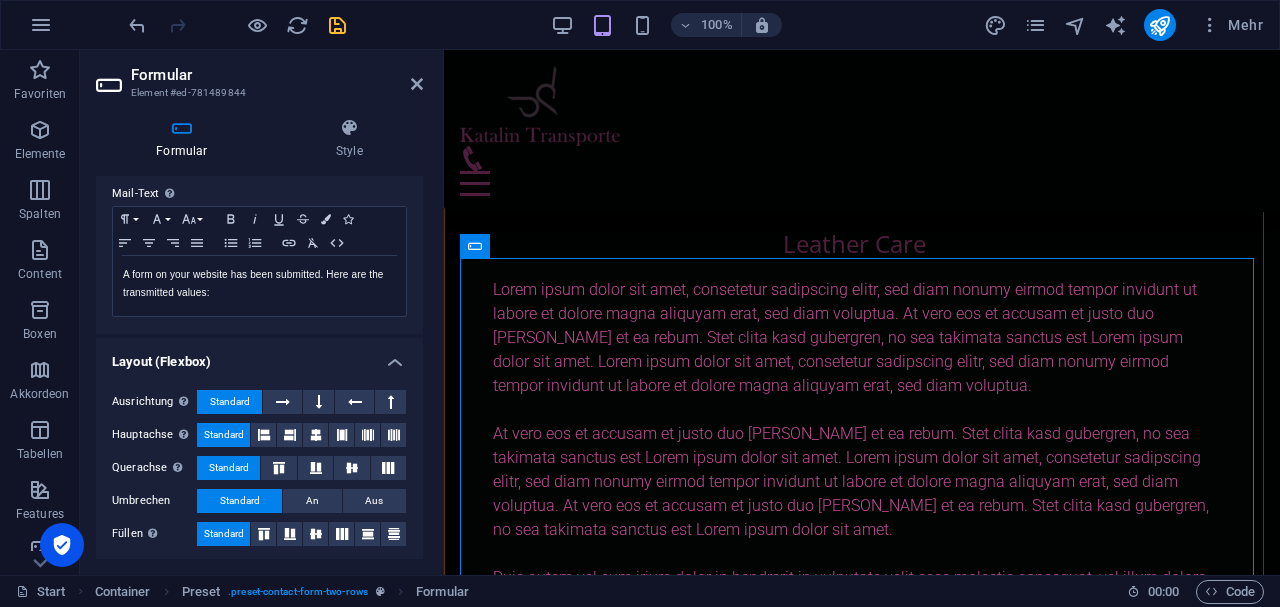 scroll, scrollTop: 719, scrollLeft: 0, axis: vertical 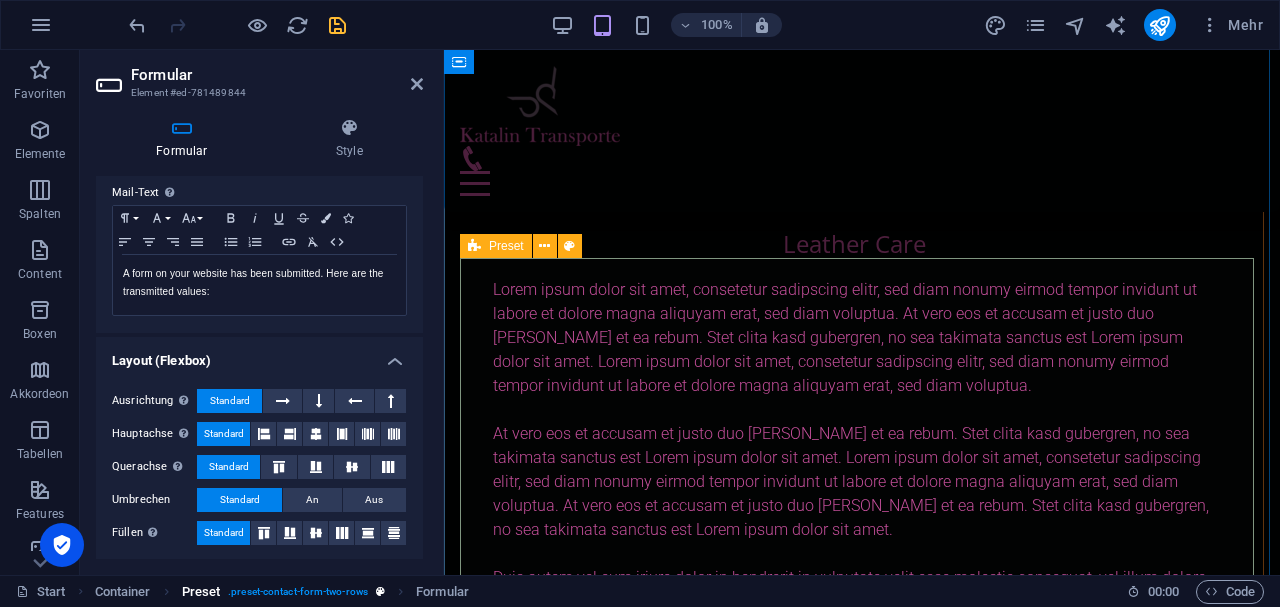 type 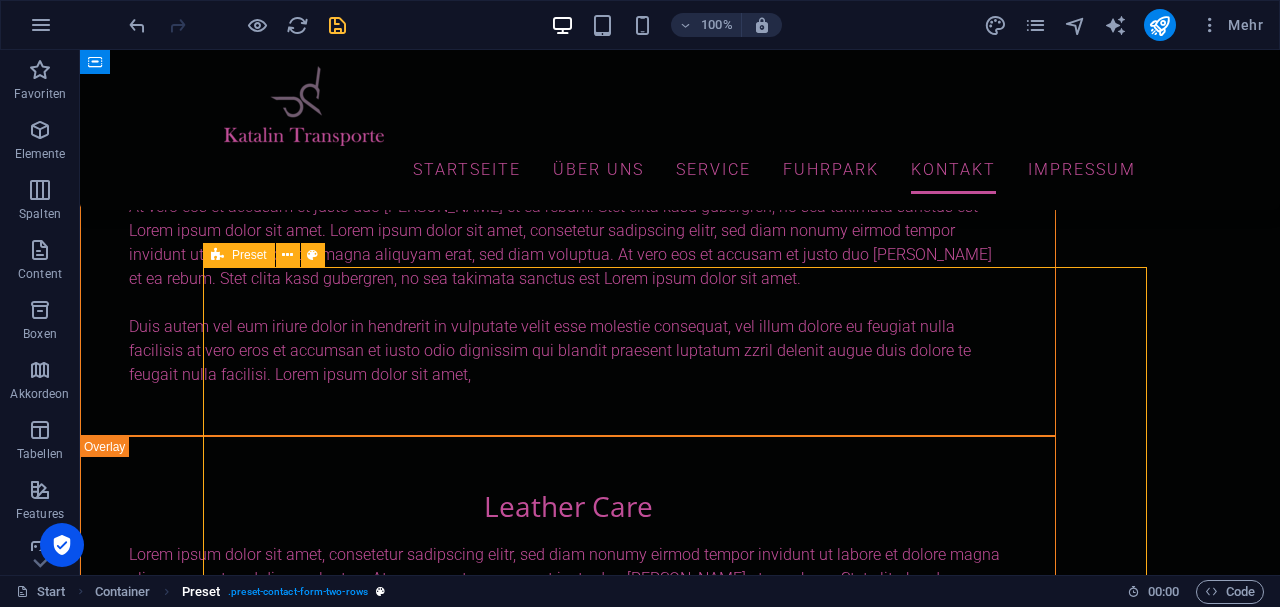 scroll, scrollTop: 9970, scrollLeft: 0, axis: vertical 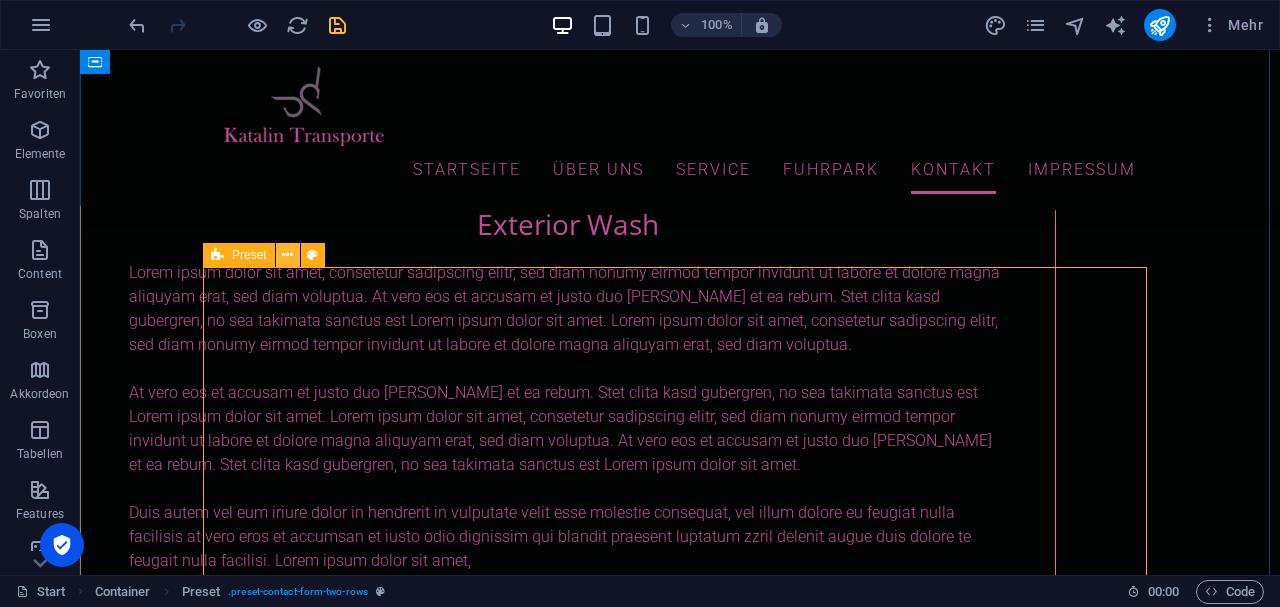 click at bounding box center (287, 255) 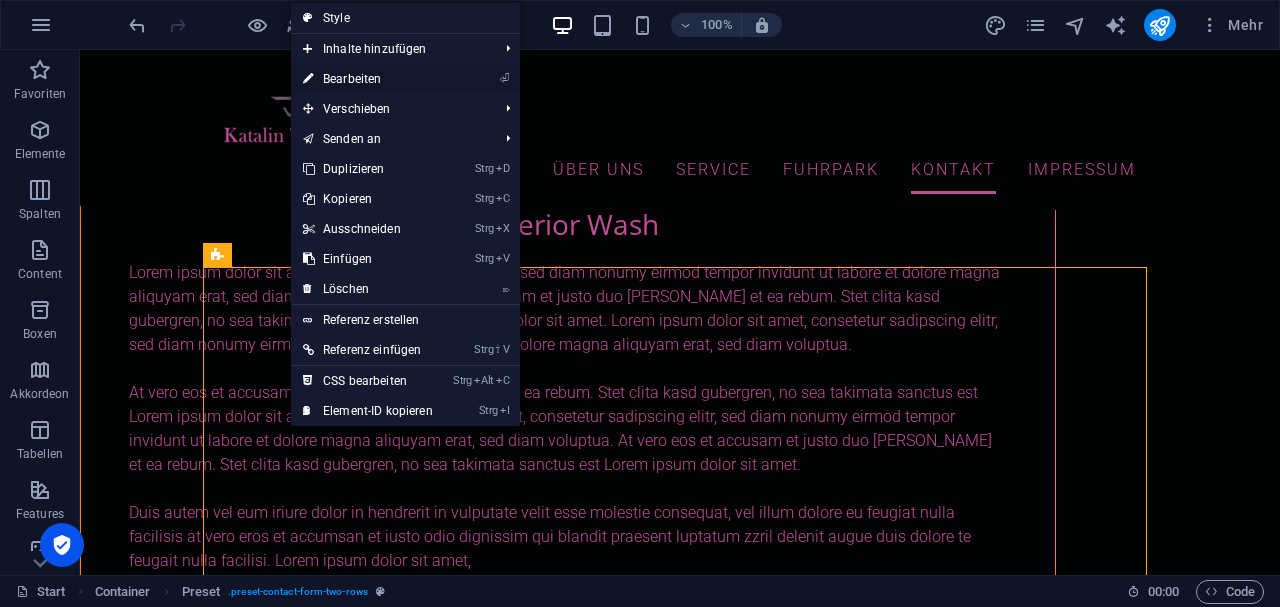 click on "⏎  Bearbeiten" at bounding box center [368, 79] 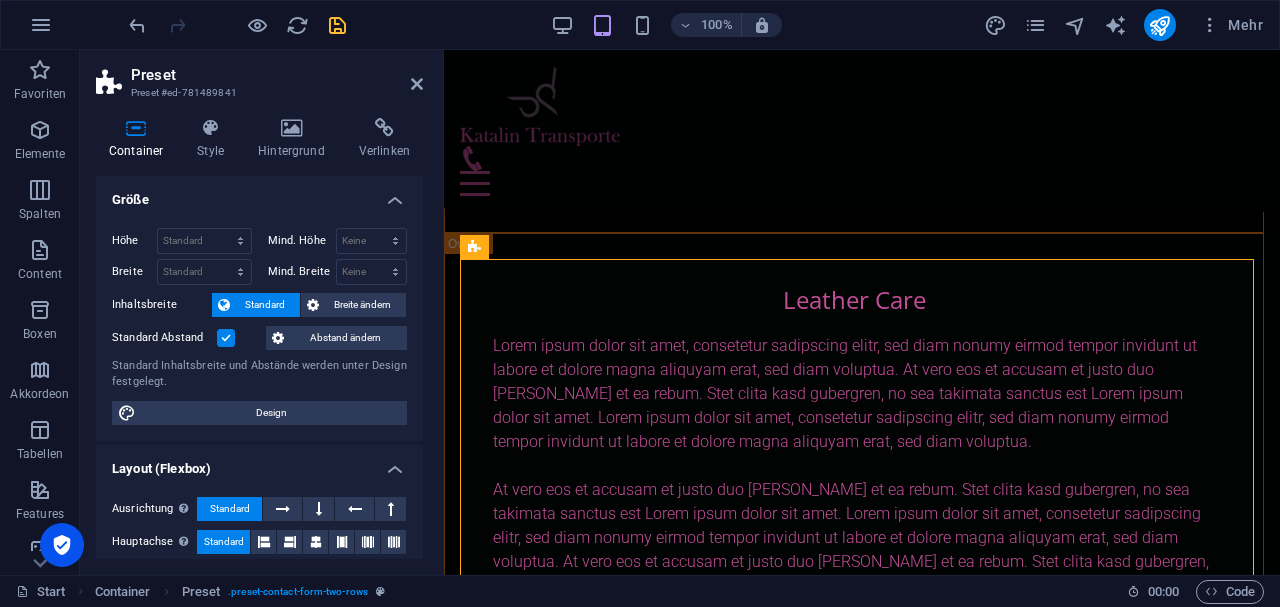 scroll, scrollTop: 12028, scrollLeft: 0, axis: vertical 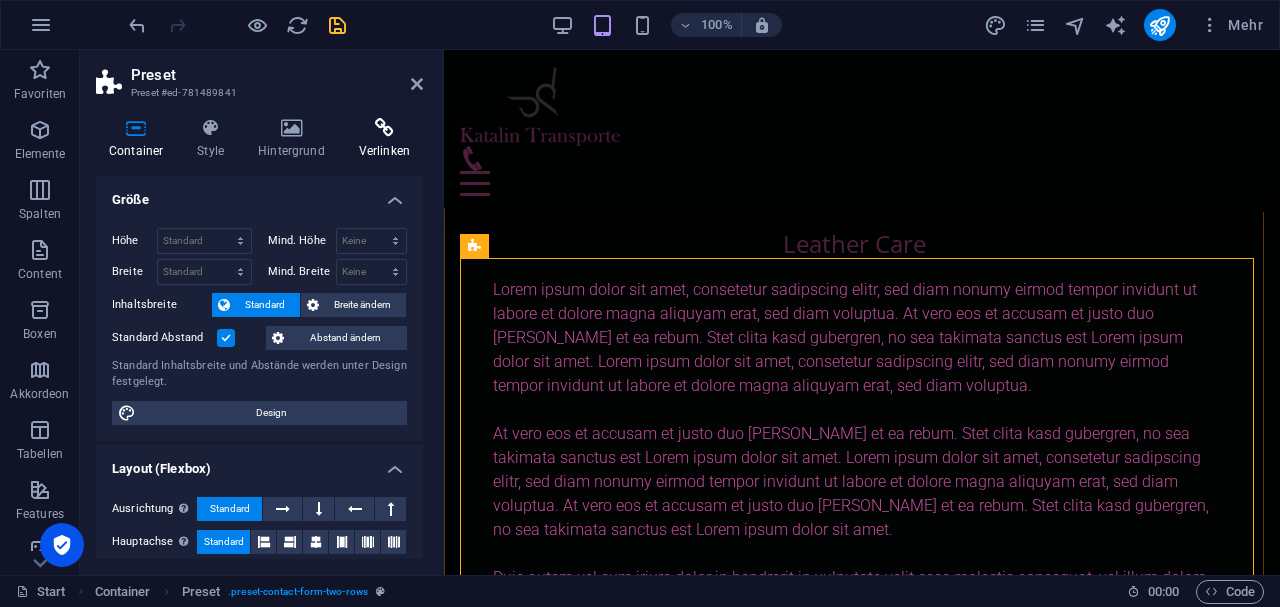 click at bounding box center (384, 128) 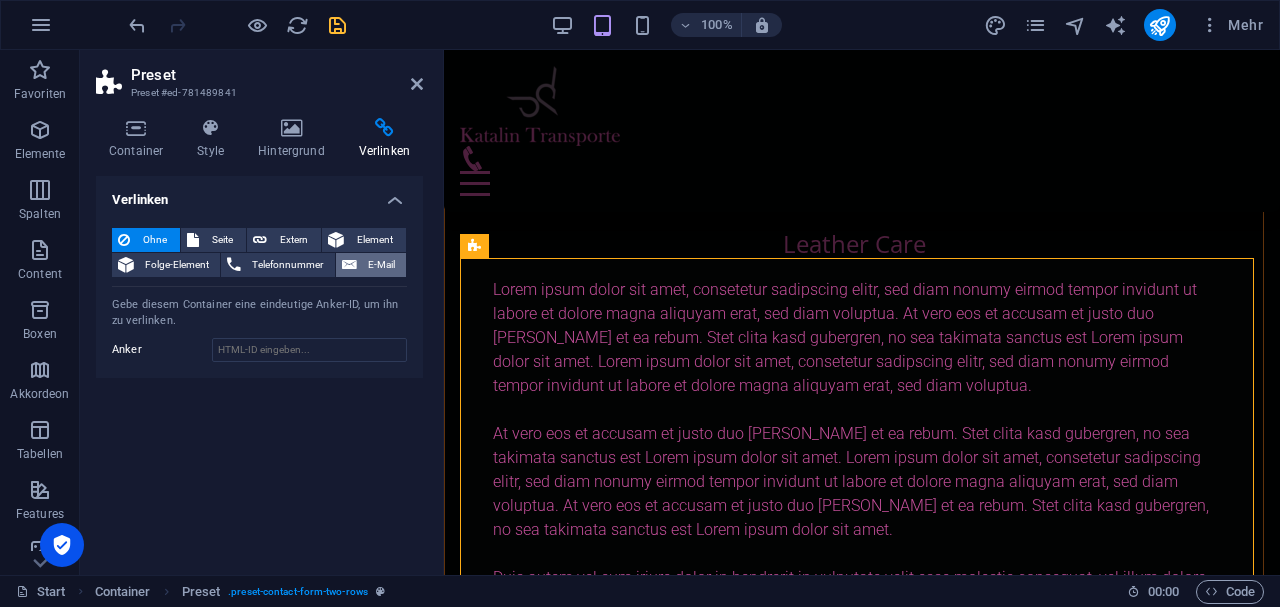 click on "E-Mail" at bounding box center (381, 265) 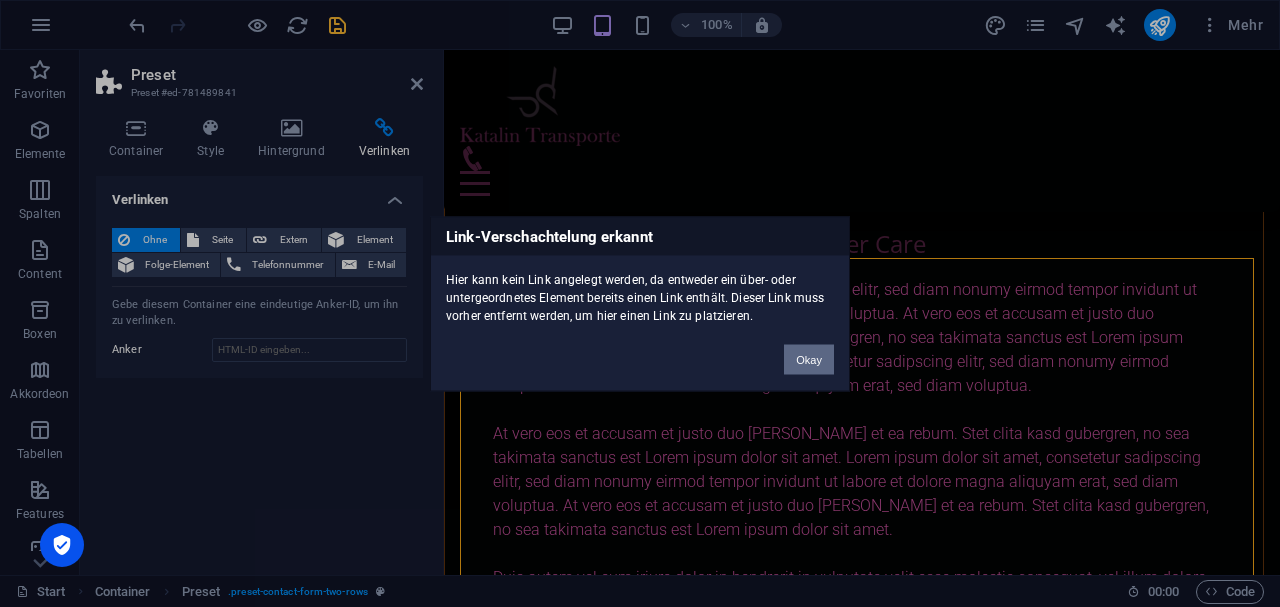 click on "Okay" at bounding box center (809, 359) 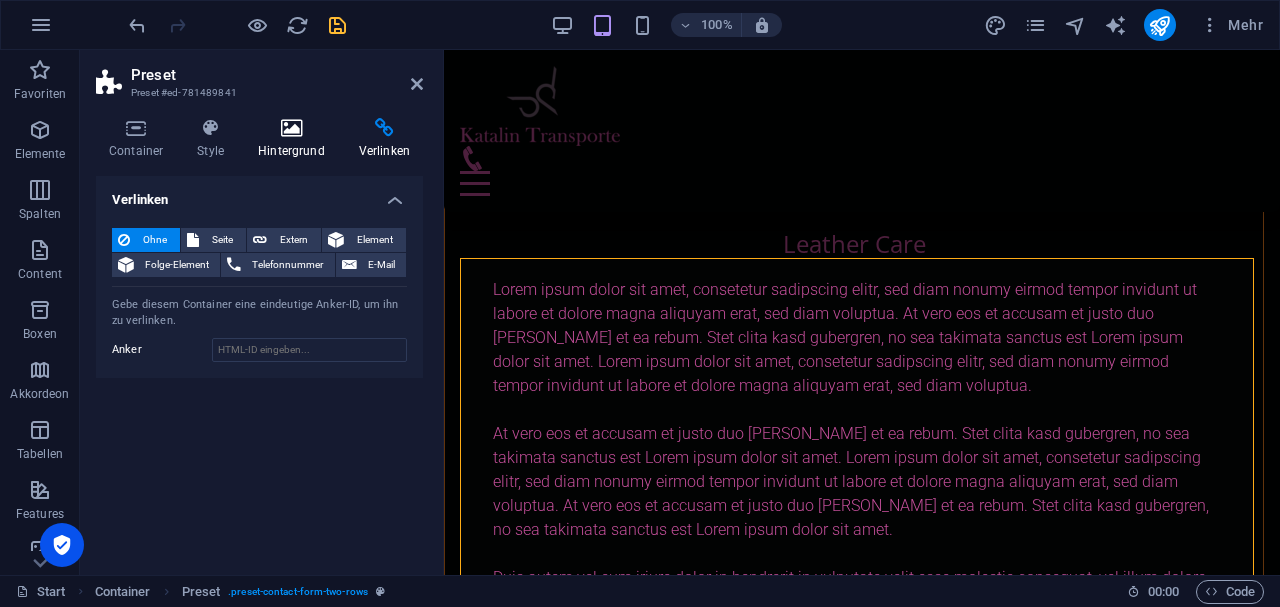 click on "Hintergrund" at bounding box center (295, 139) 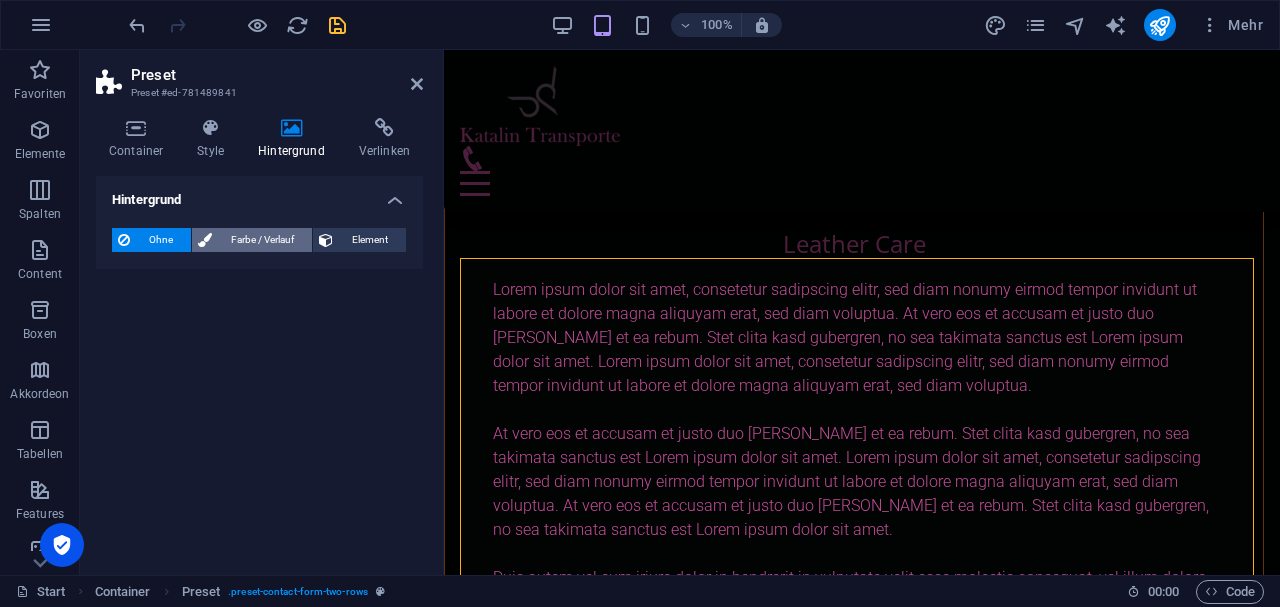 click on "Farbe / Verlauf" at bounding box center (262, 240) 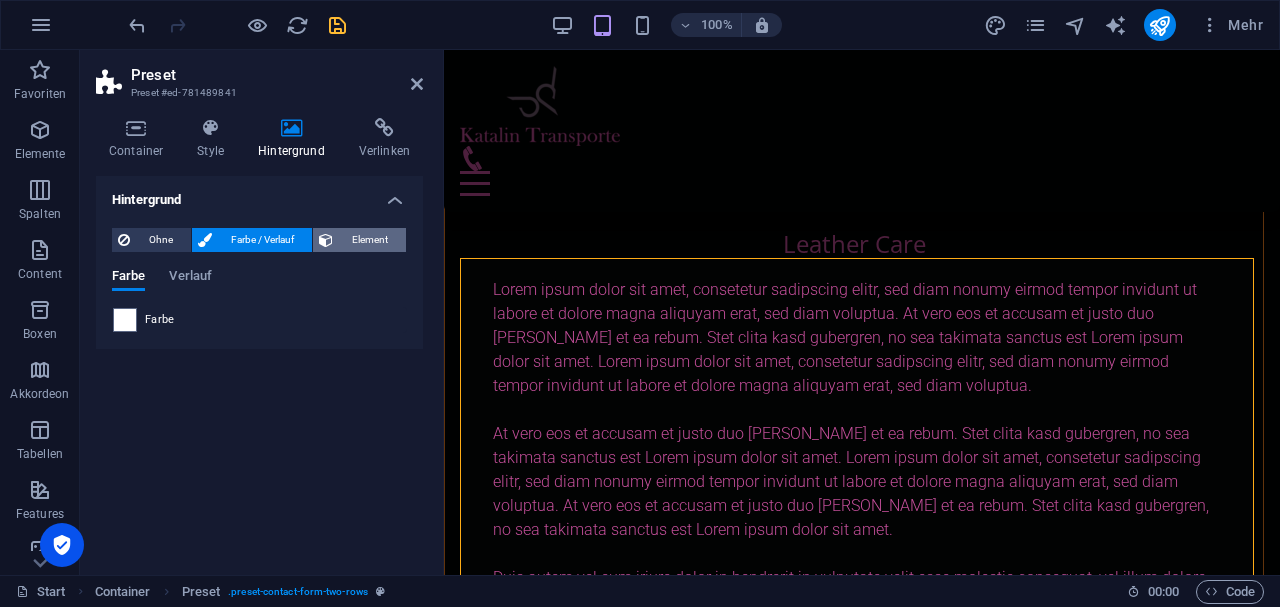 click on "Element" at bounding box center (369, 240) 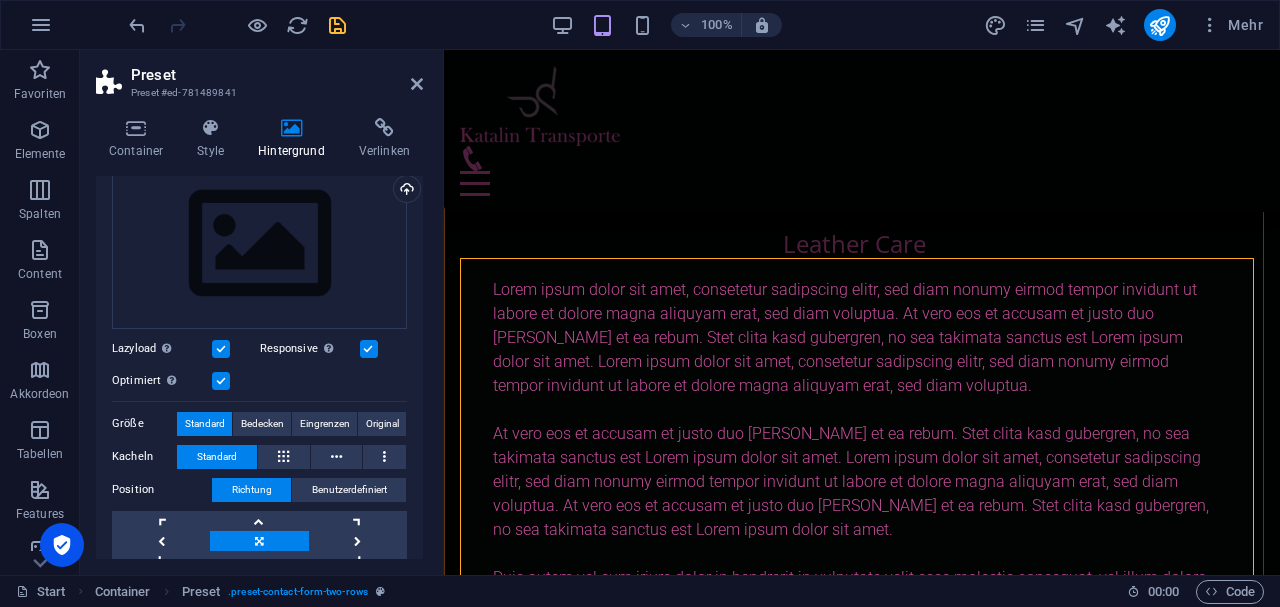 scroll, scrollTop: 0, scrollLeft: 0, axis: both 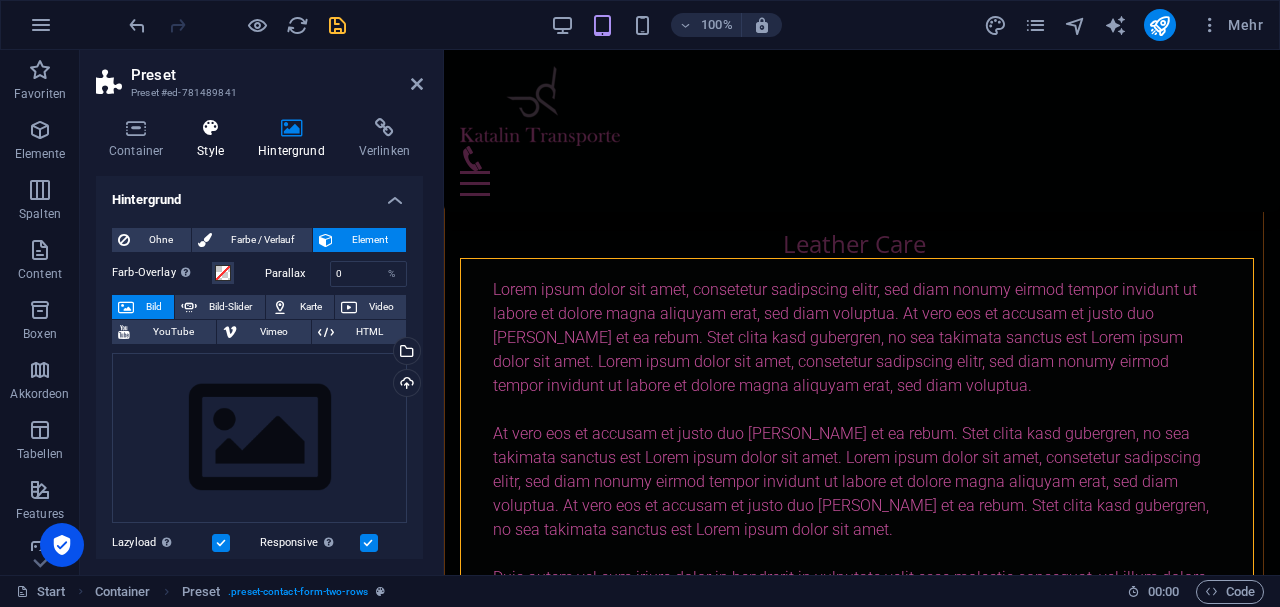 click on "Style" at bounding box center [214, 139] 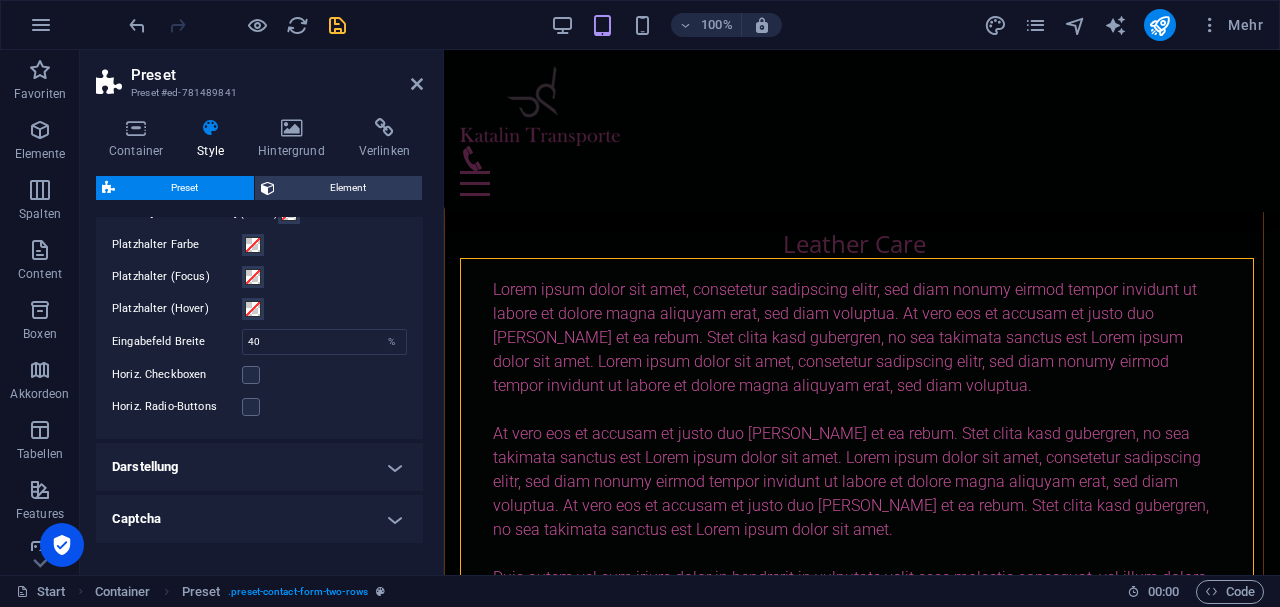 scroll, scrollTop: 858, scrollLeft: 0, axis: vertical 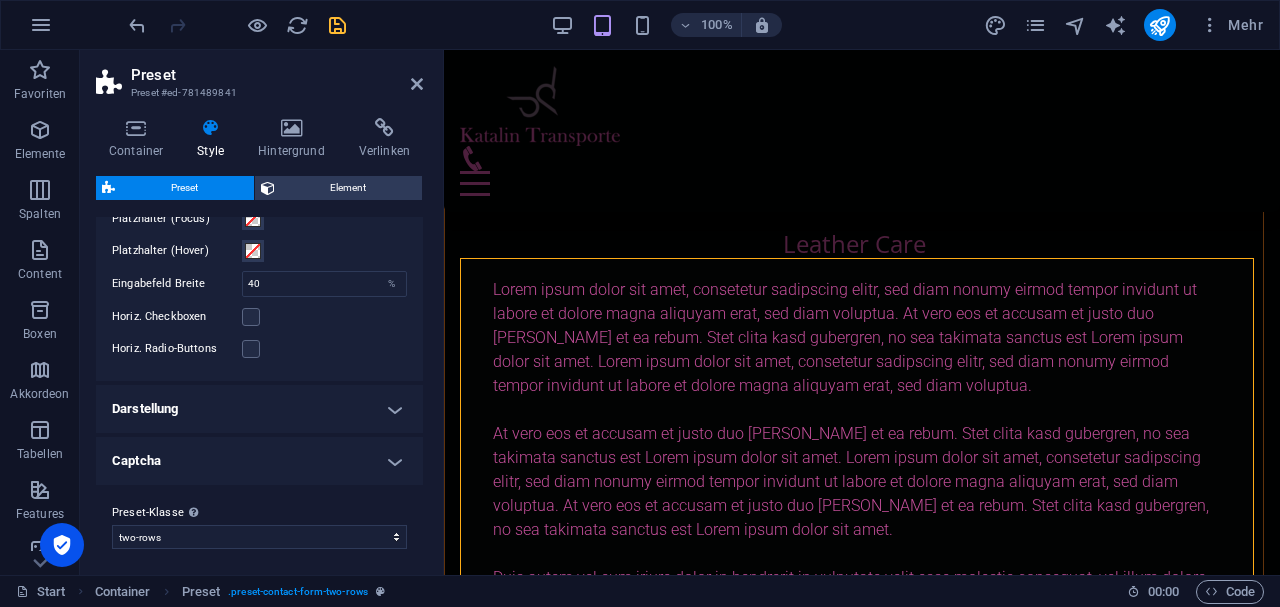 click on "Darstellung" at bounding box center [259, 409] 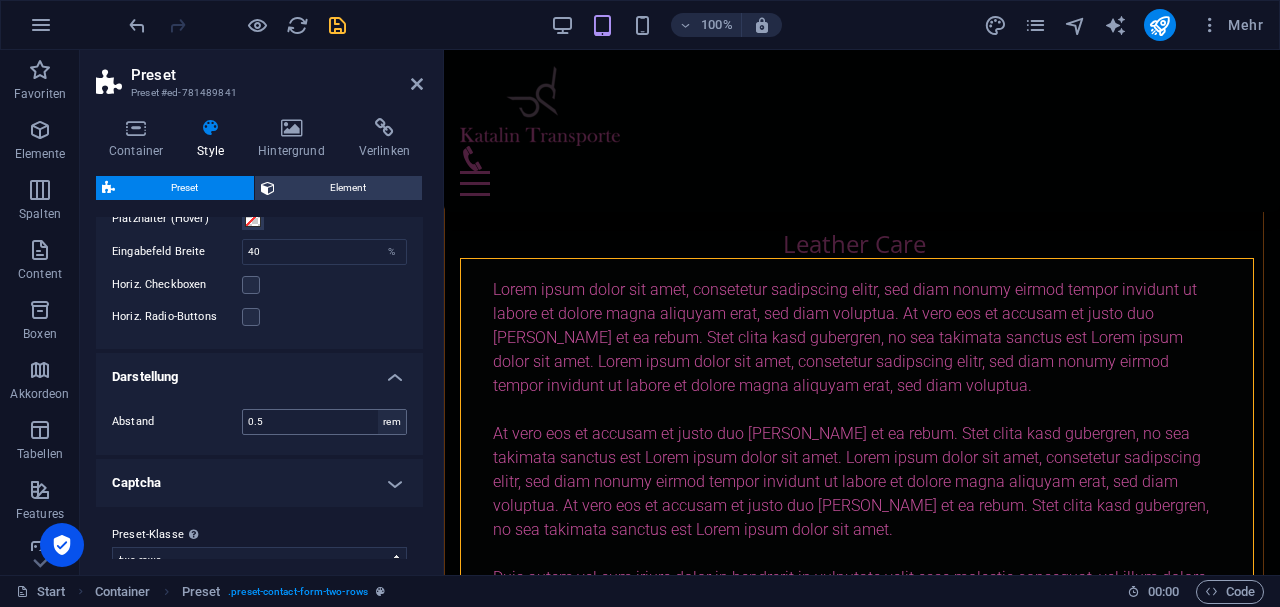 scroll, scrollTop: 912, scrollLeft: 0, axis: vertical 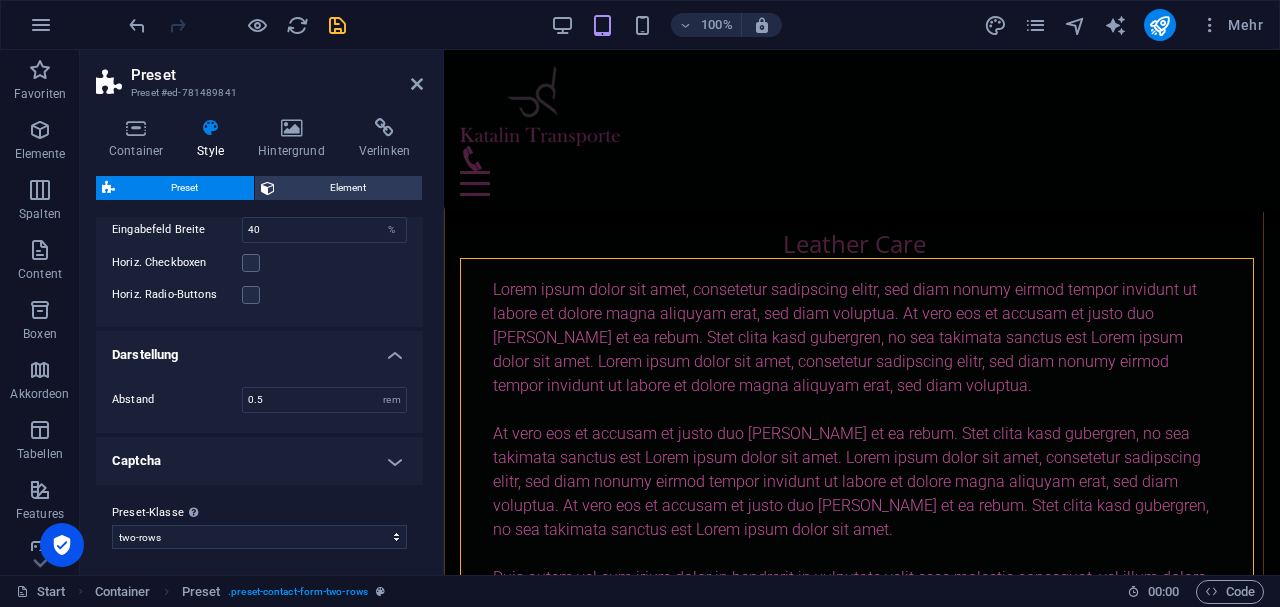 click on "Captcha" at bounding box center [259, 461] 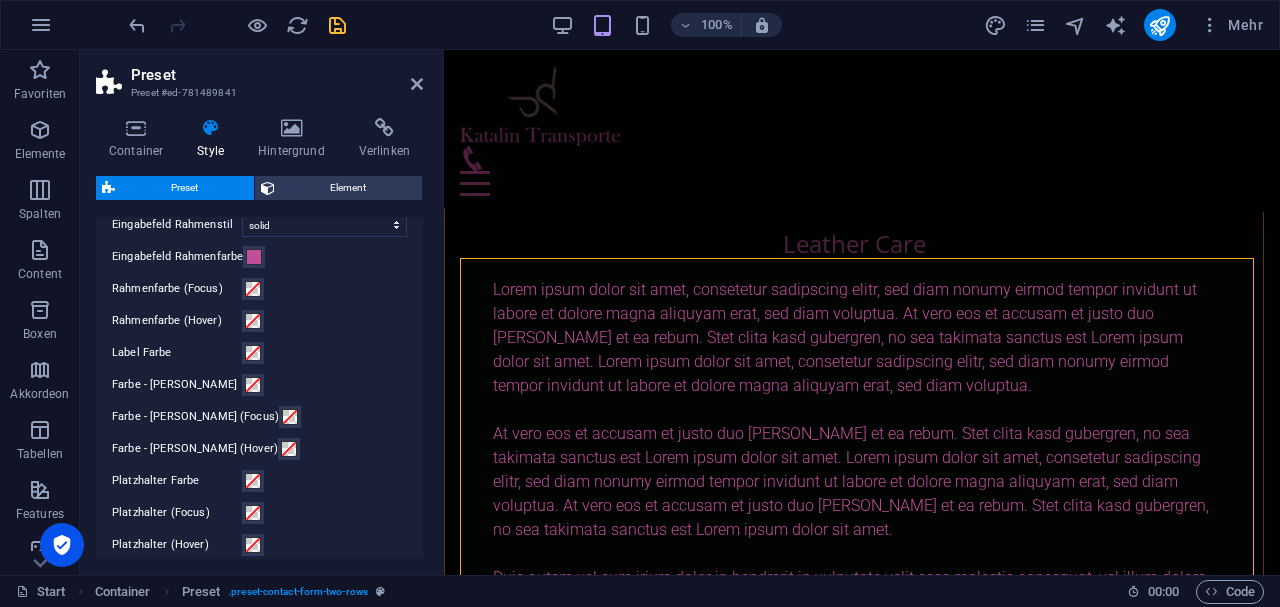 scroll, scrollTop: 97, scrollLeft: 0, axis: vertical 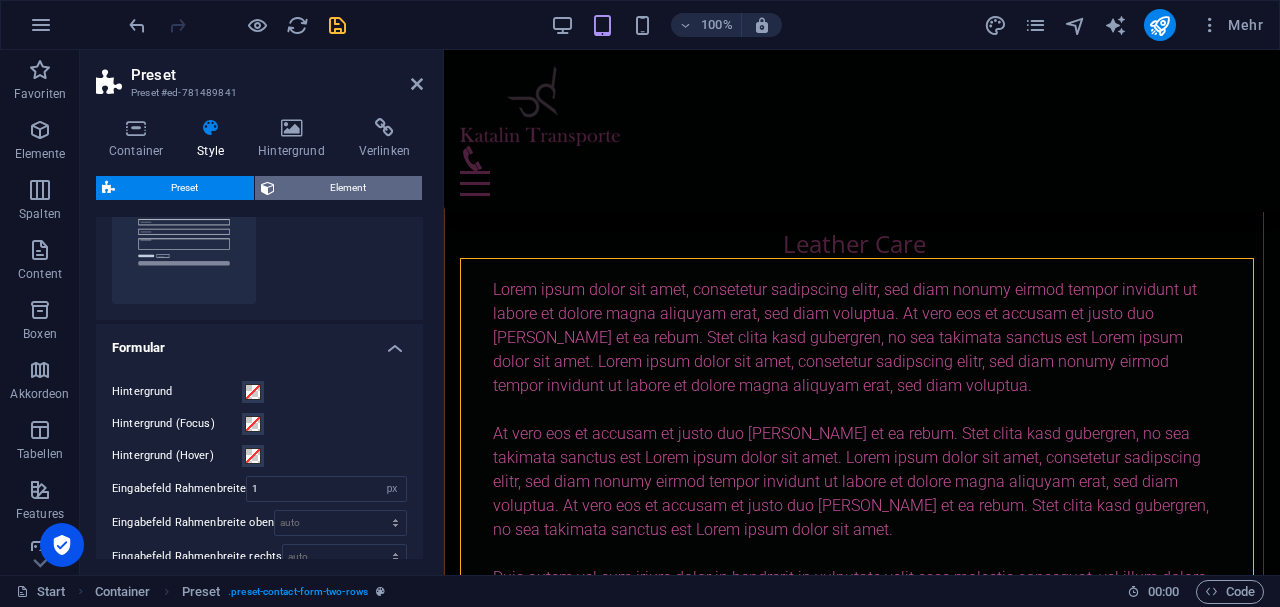 click on "Element" at bounding box center [349, 188] 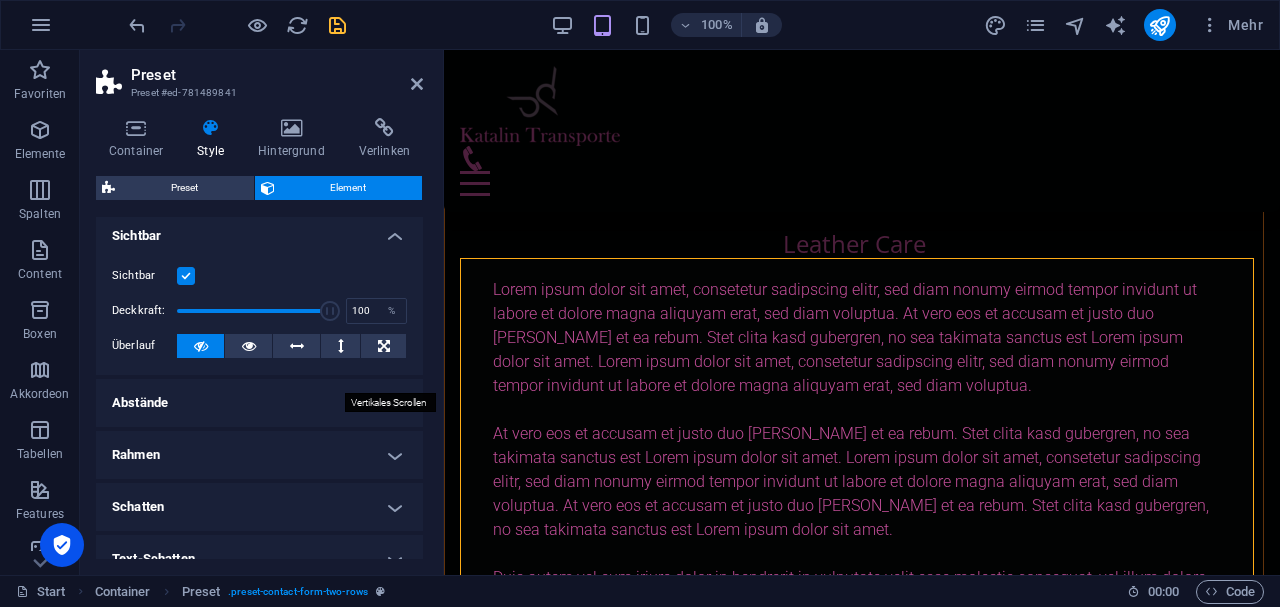 scroll, scrollTop: 266, scrollLeft: 0, axis: vertical 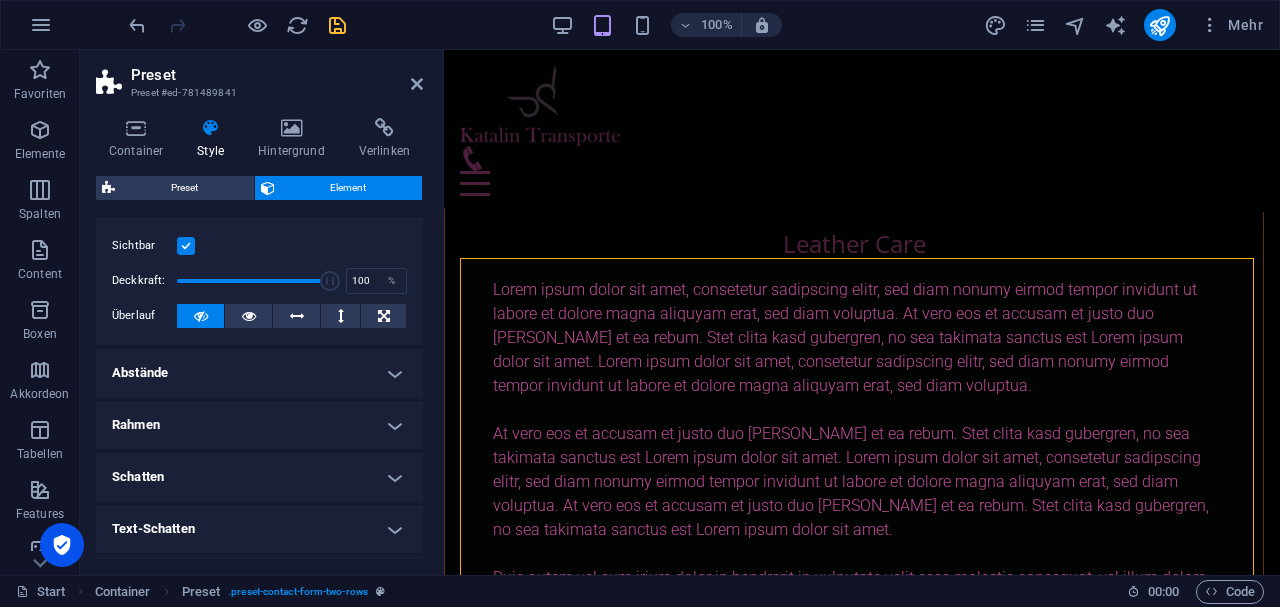 click on "Abstände" at bounding box center (259, 373) 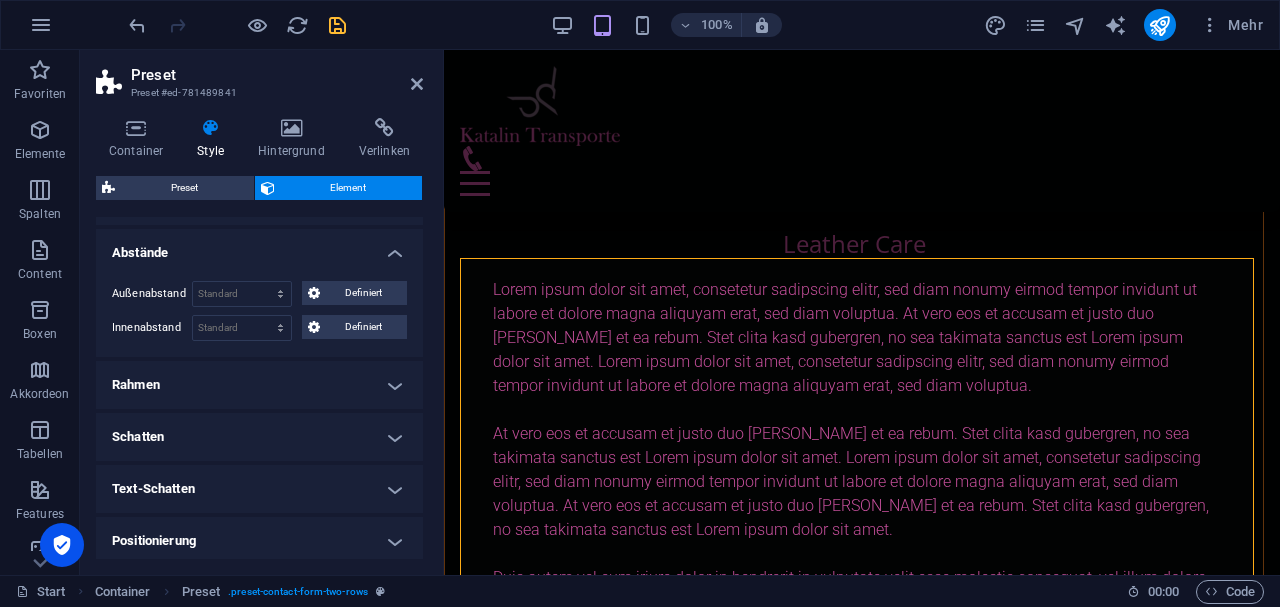 scroll, scrollTop: 400, scrollLeft: 0, axis: vertical 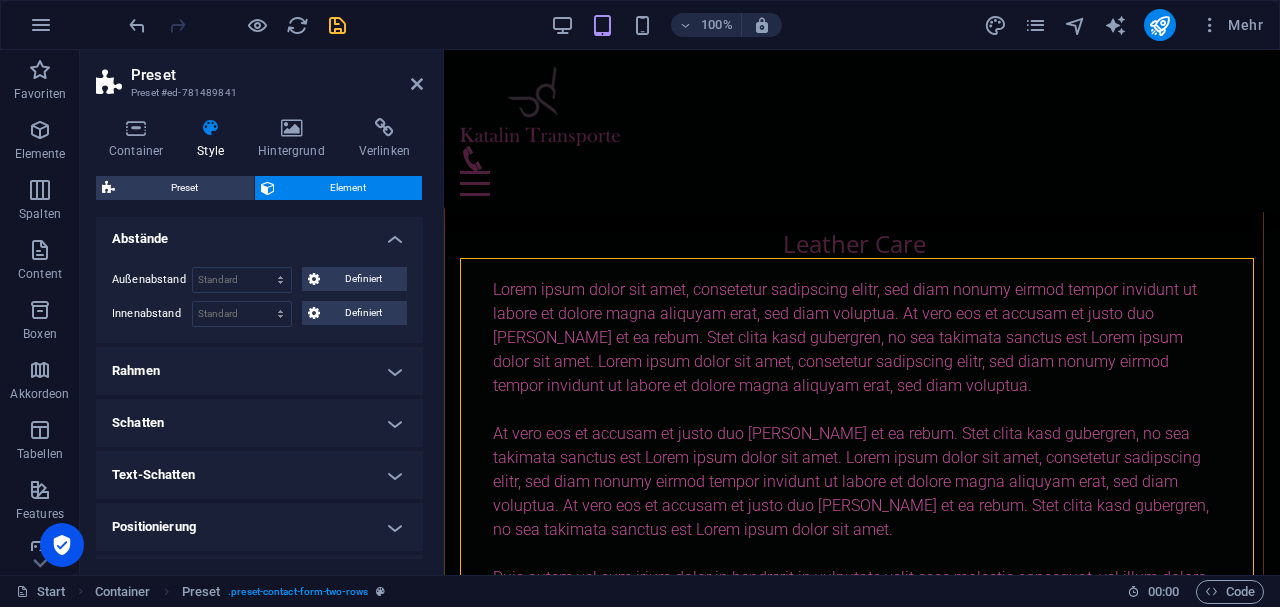 click on "Rahmen" at bounding box center [259, 371] 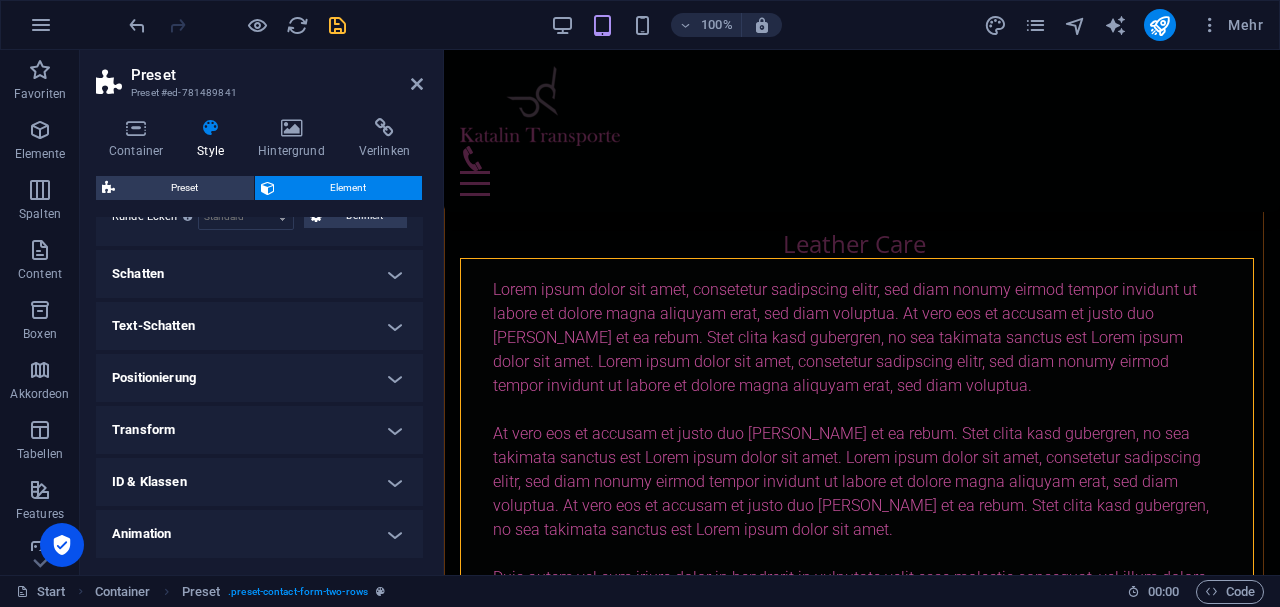 scroll, scrollTop: 600, scrollLeft: 0, axis: vertical 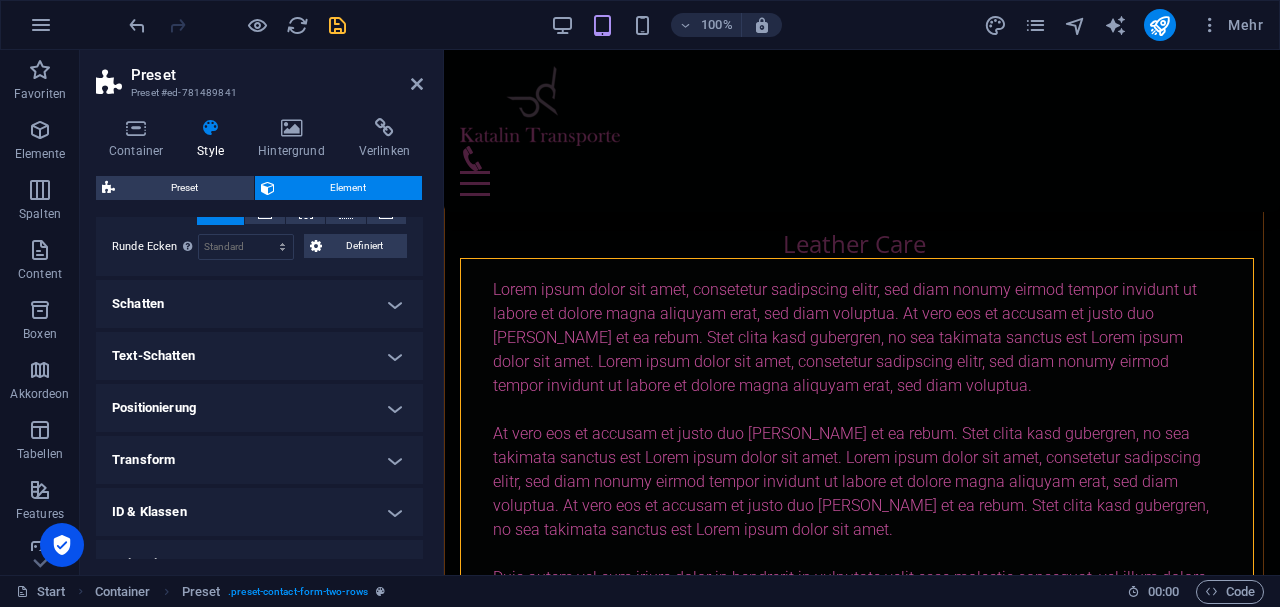 click on "Schatten" at bounding box center (259, 304) 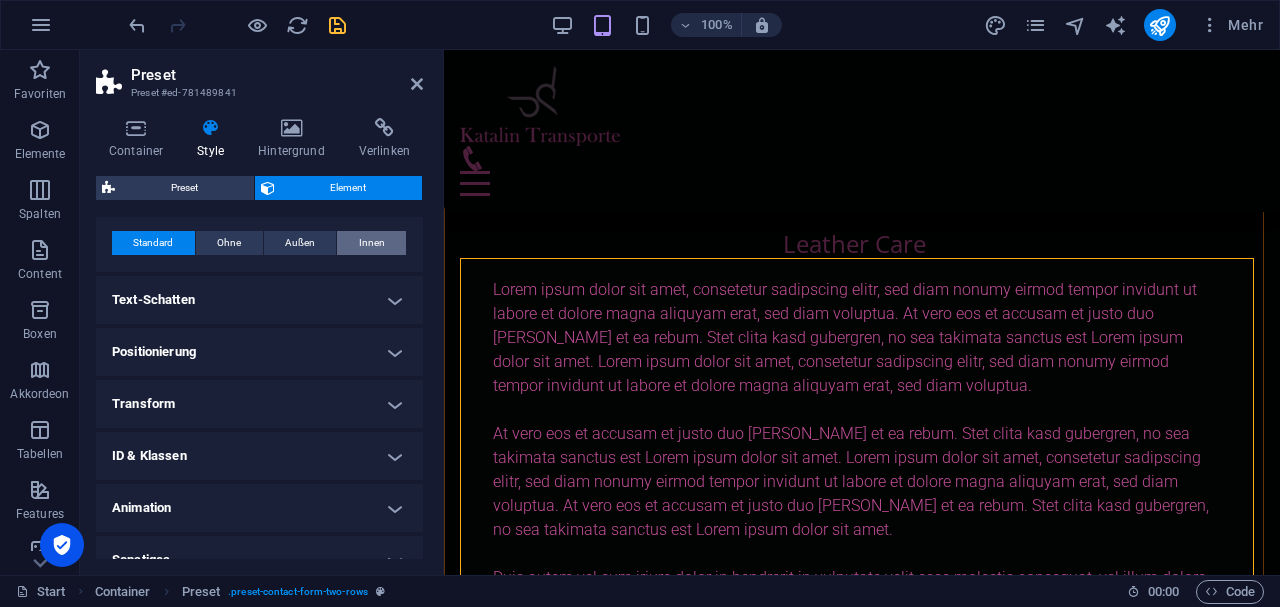 scroll, scrollTop: 722, scrollLeft: 0, axis: vertical 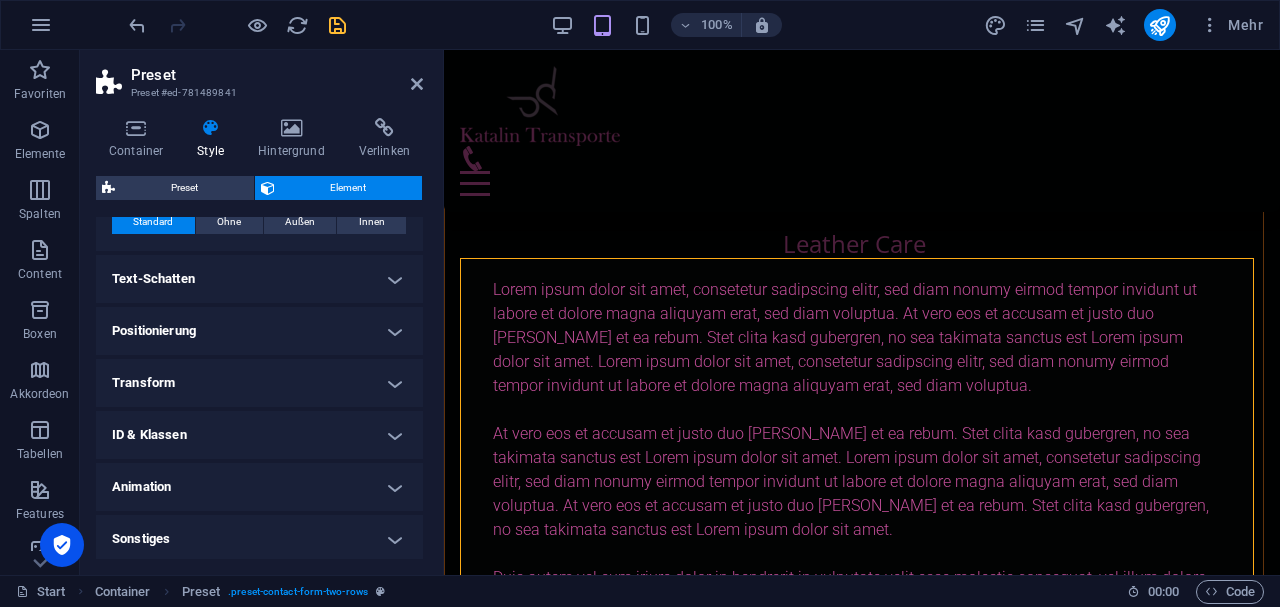 click on "Text-Schatten" at bounding box center [259, 279] 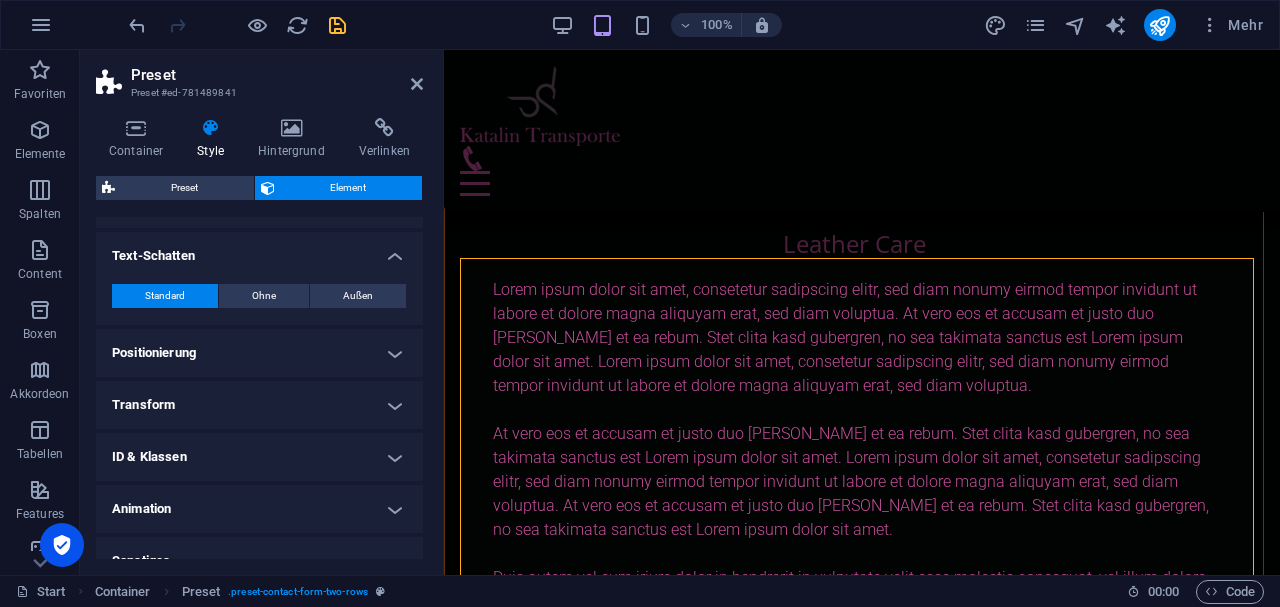scroll, scrollTop: 766, scrollLeft: 0, axis: vertical 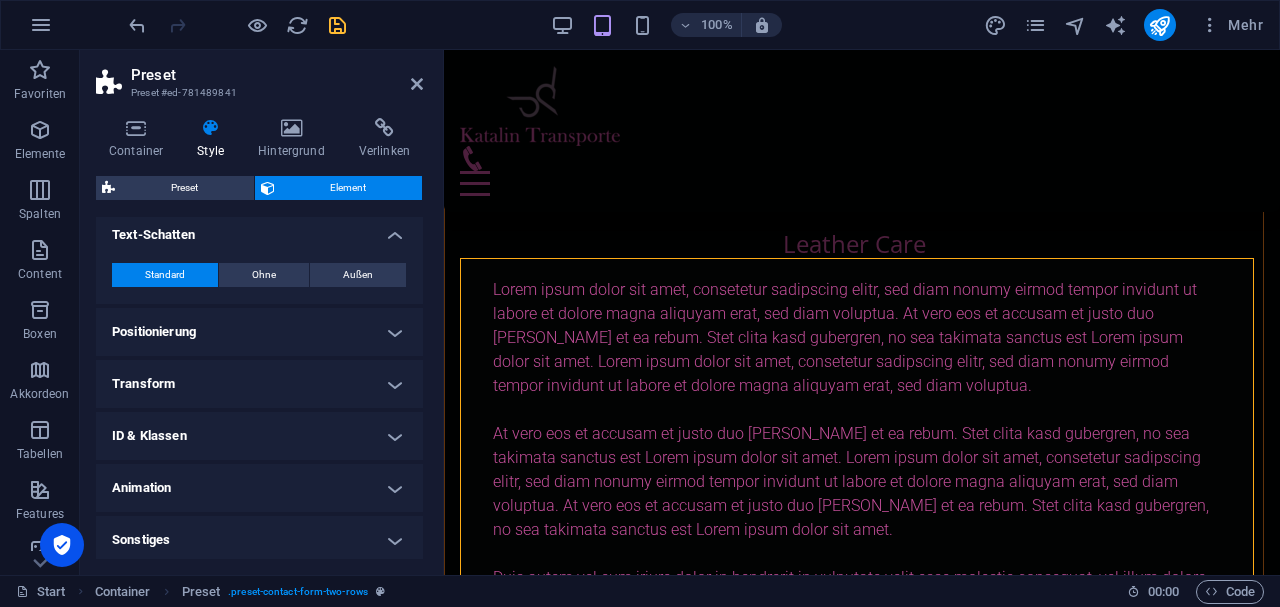 click on "Positionierung" at bounding box center [259, 332] 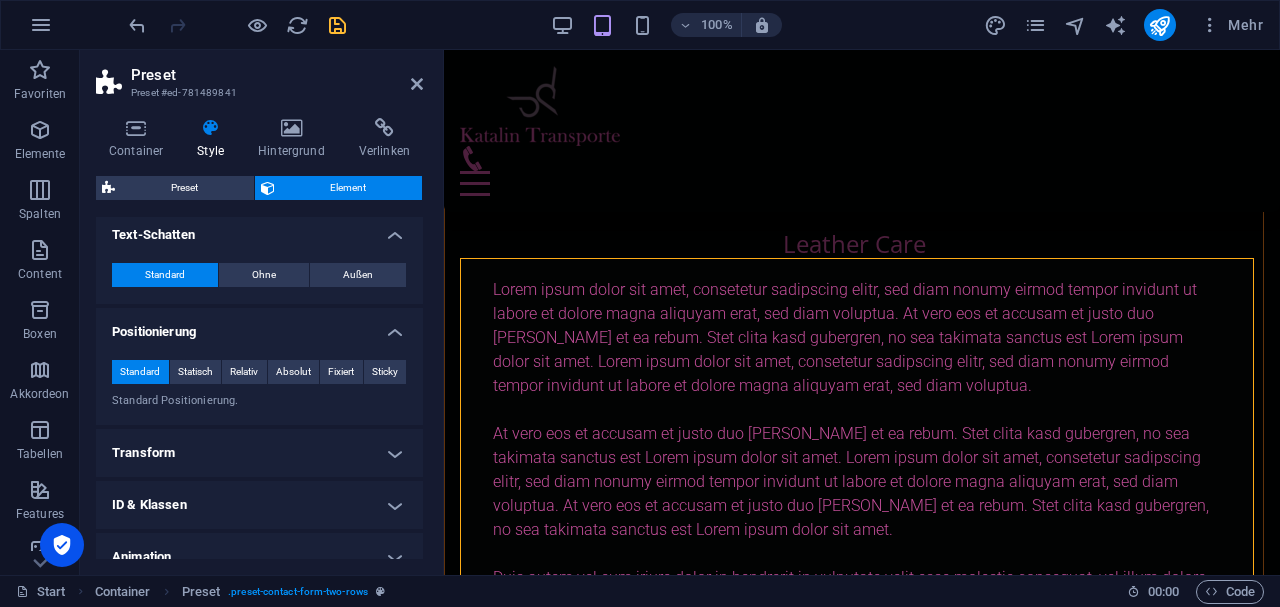 scroll, scrollTop: 836, scrollLeft: 0, axis: vertical 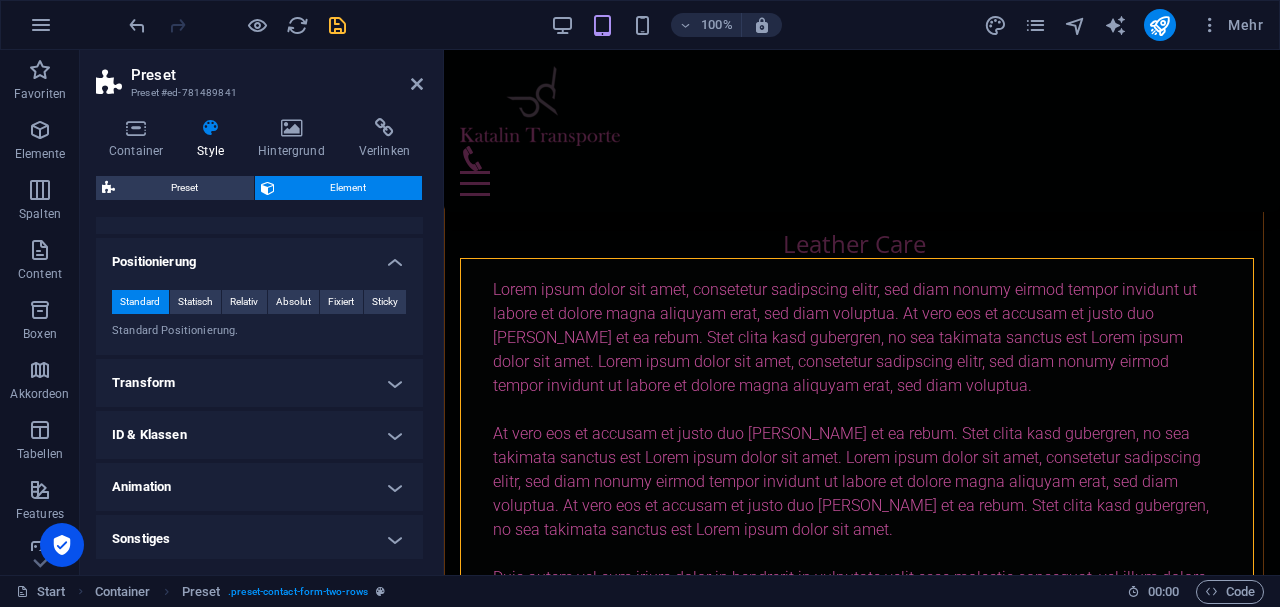 click on "Transform" at bounding box center [259, 383] 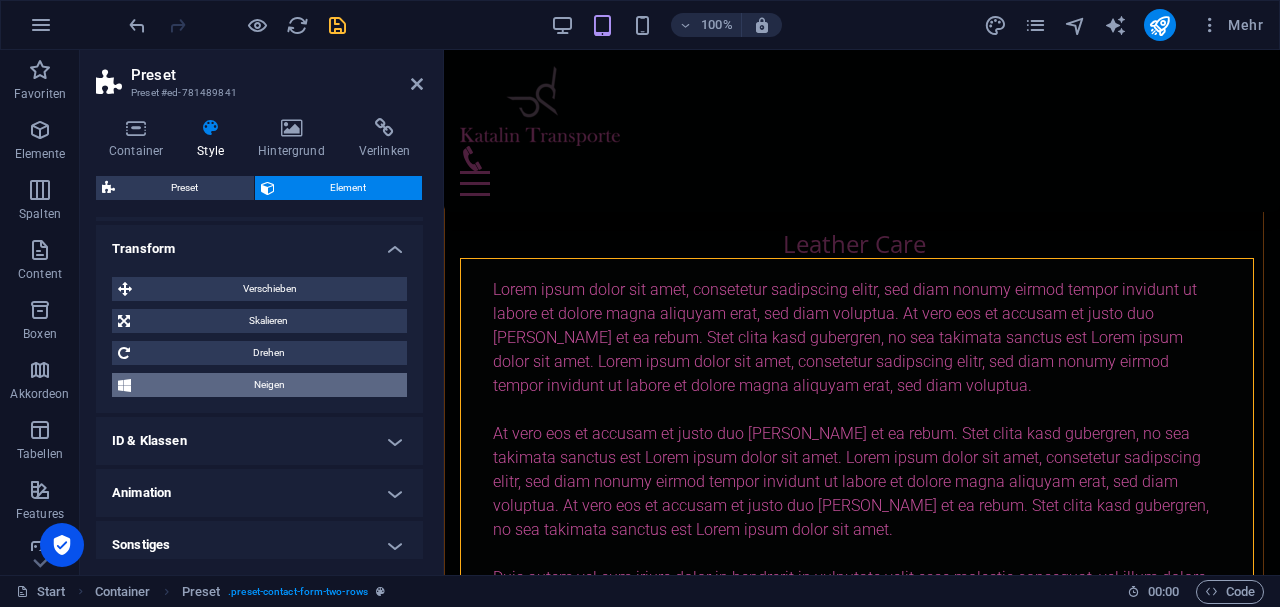 scroll, scrollTop: 976, scrollLeft: 0, axis: vertical 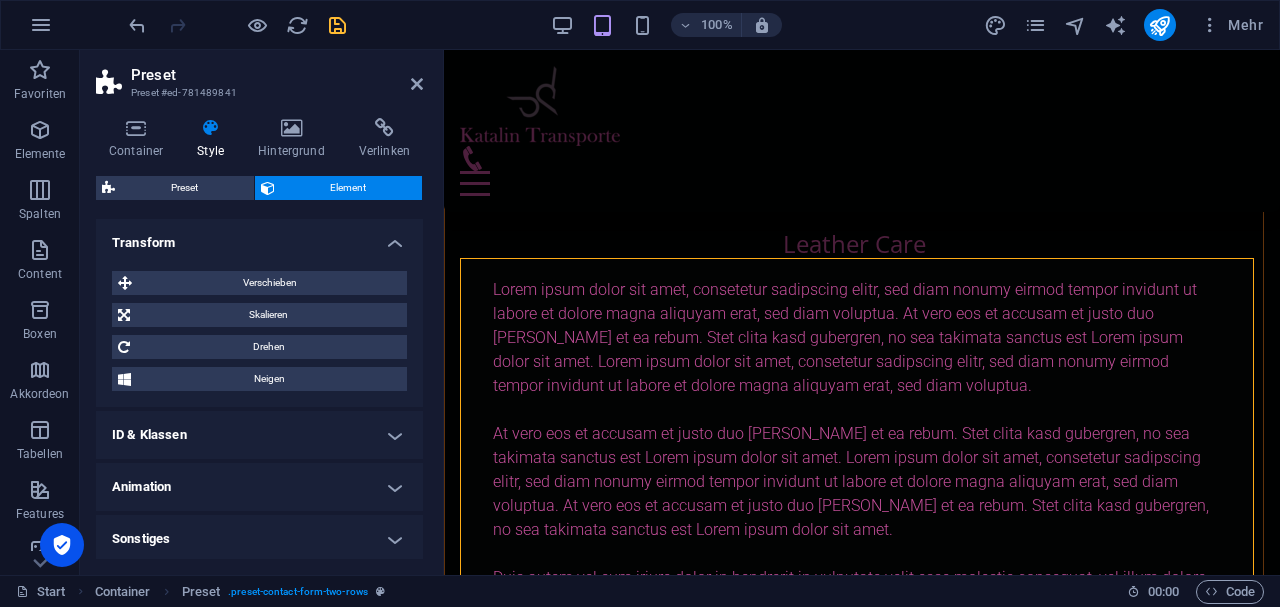 click on "ID & Klassen" at bounding box center [259, 435] 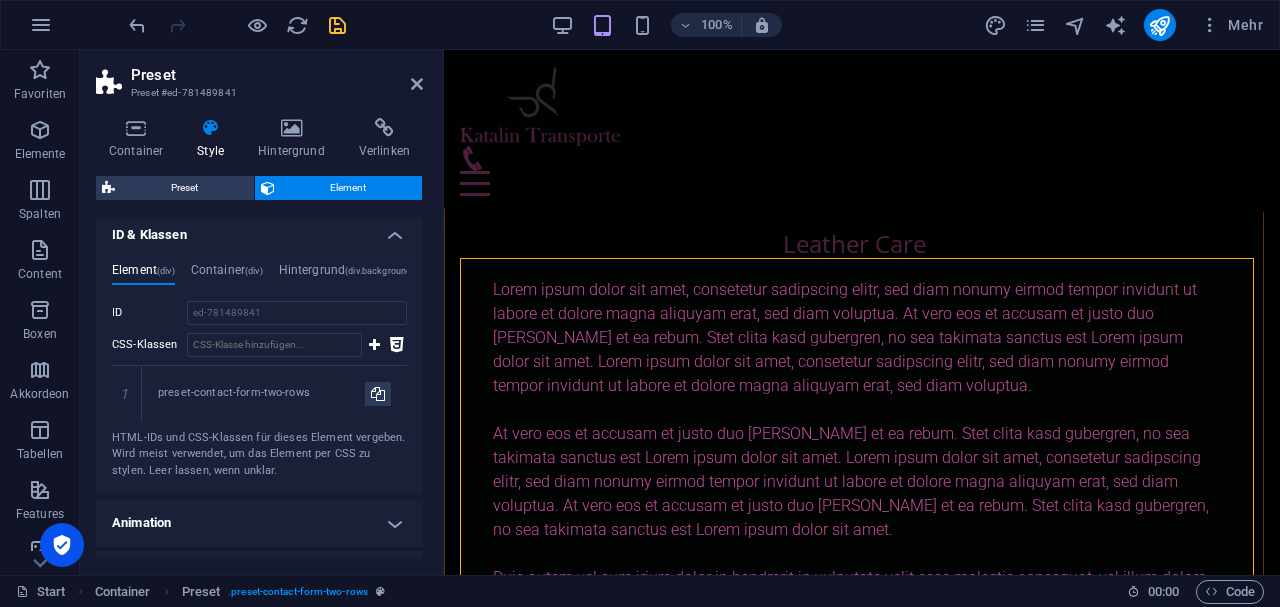 scroll, scrollTop: 1212, scrollLeft: 0, axis: vertical 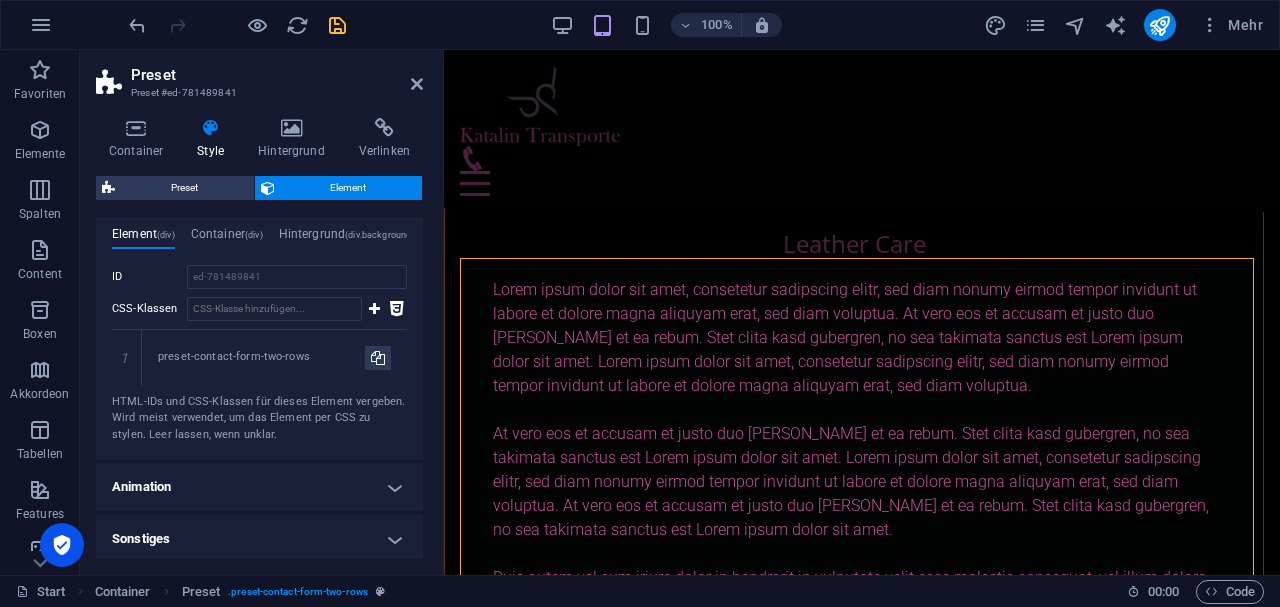 click on "Animation" at bounding box center (259, 487) 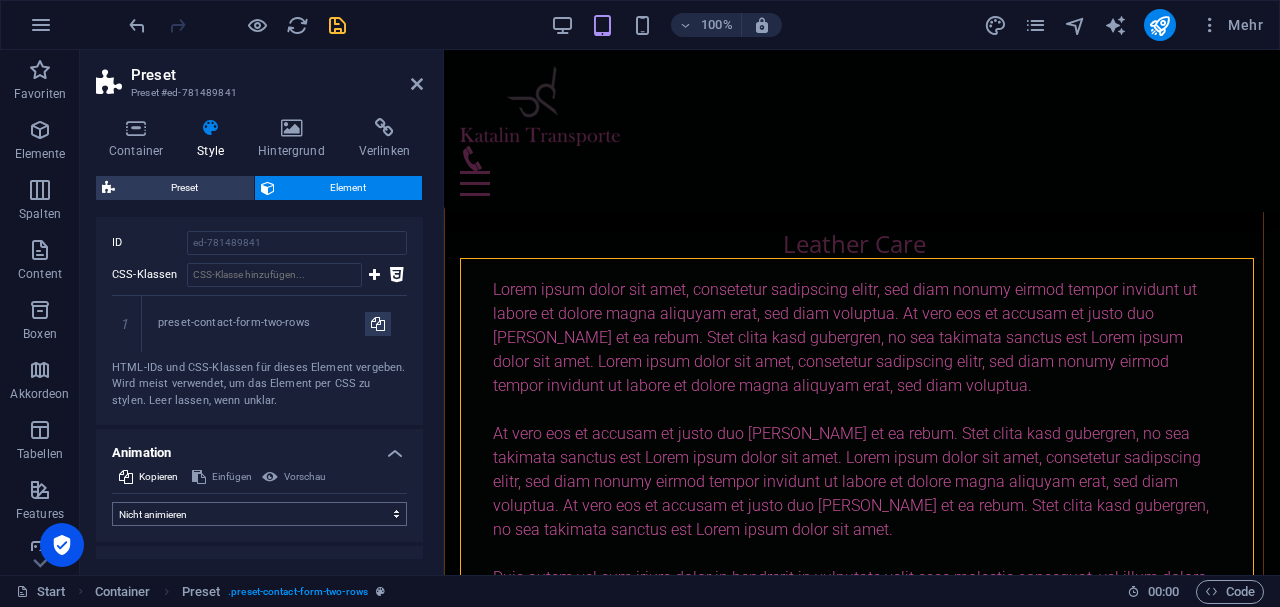 scroll, scrollTop: 1276, scrollLeft: 0, axis: vertical 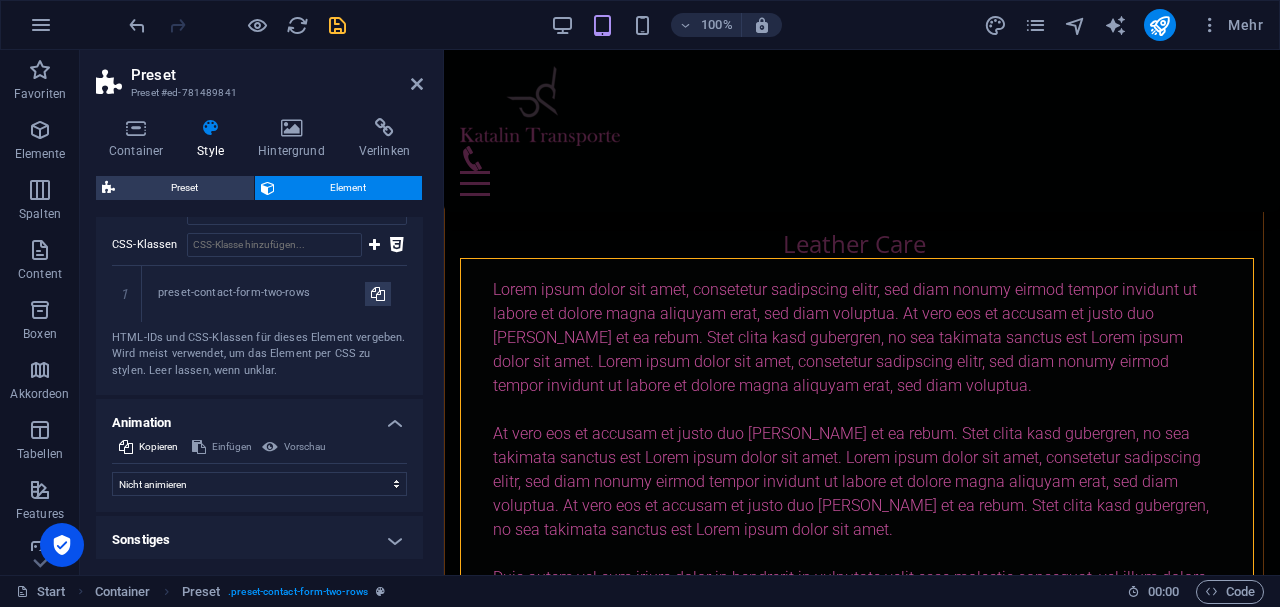 click on "Sonstiges" at bounding box center [259, 540] 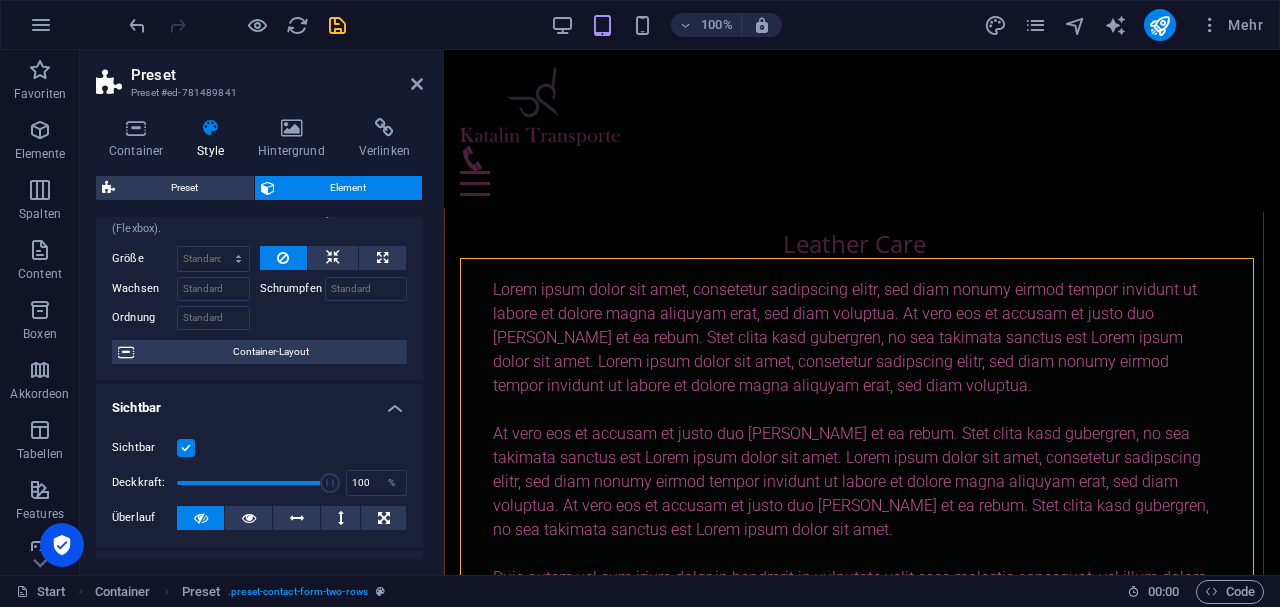 scroll, scrollTop: 0, scrollLeft: 0, axis: both 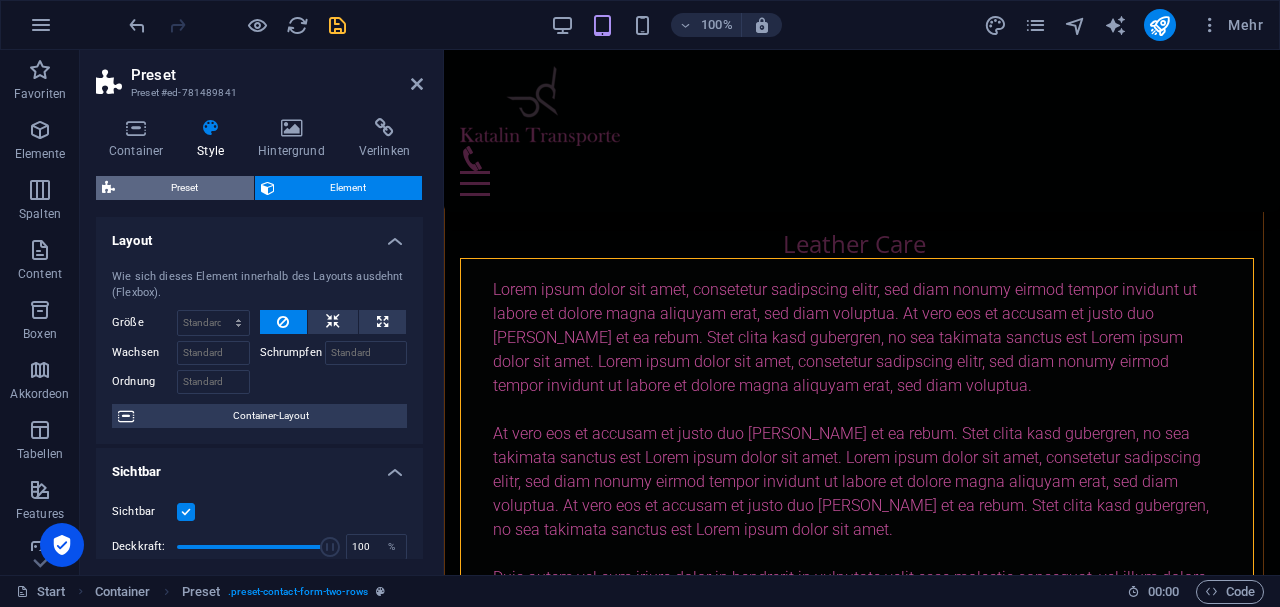 click on "Preset" at bounding box center (184, 188) 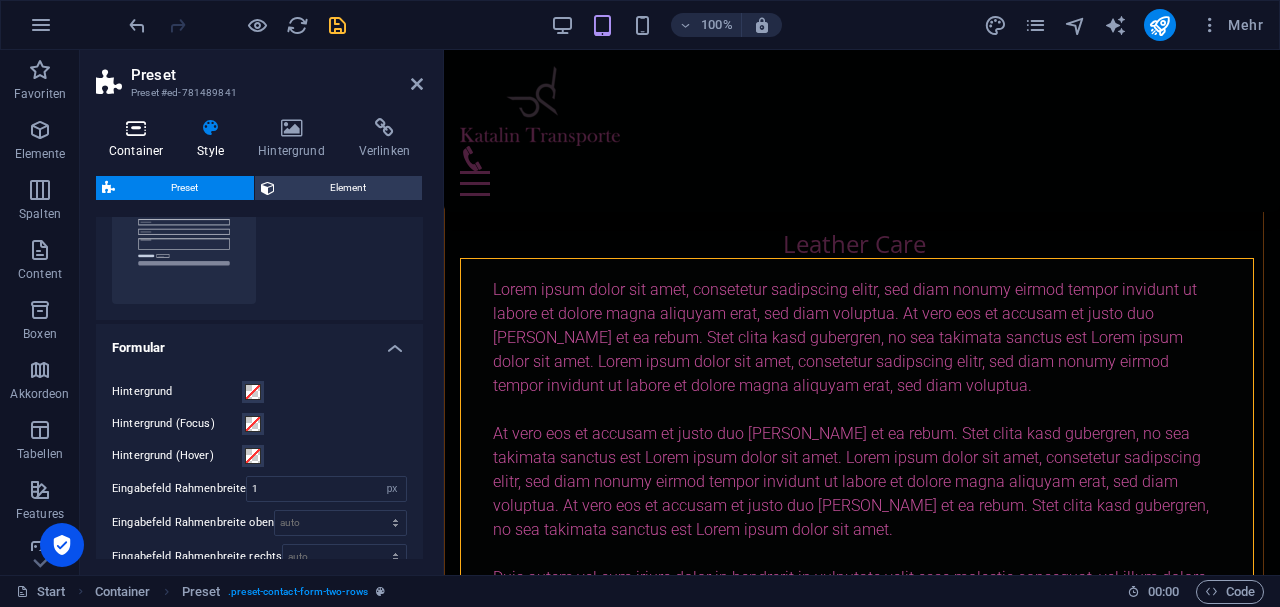 click at bounding box center (136, 128) 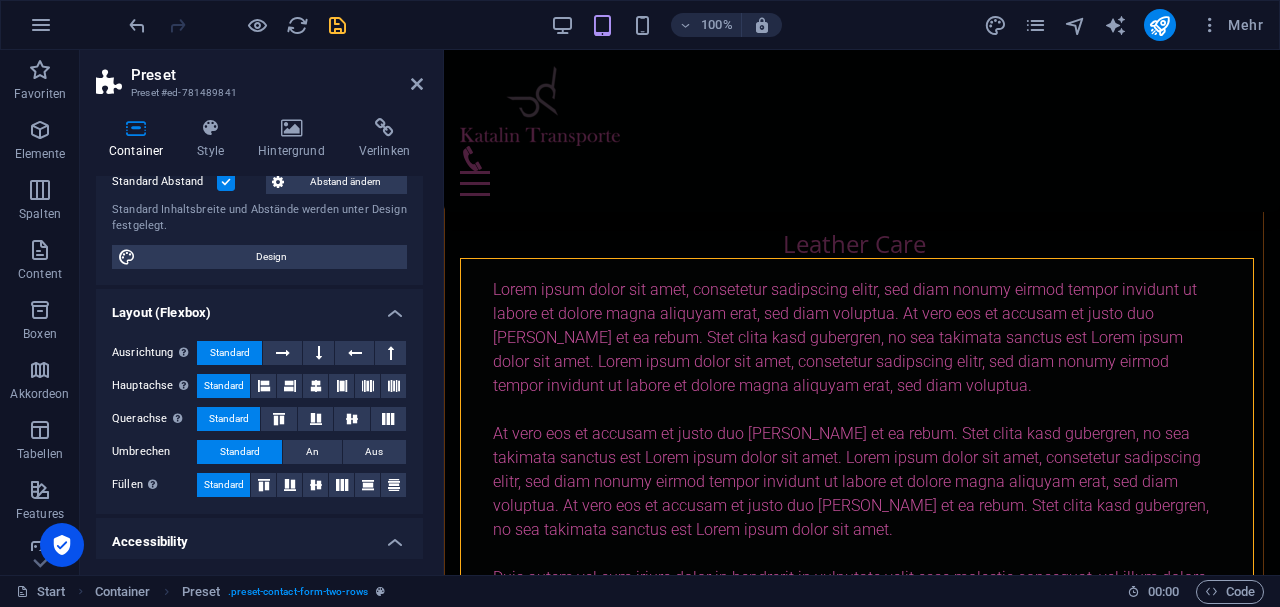 scroll, scrollTop: 0, scrollLeft: 0, axis: both 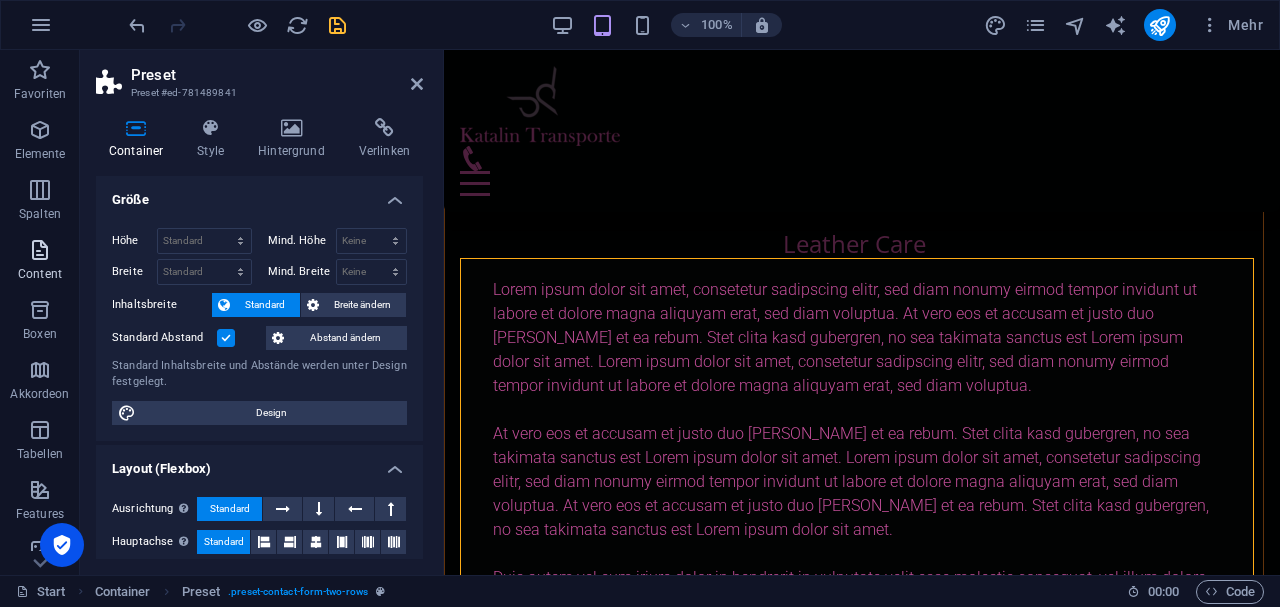 click on "Content" at bounding box center [40, 274] 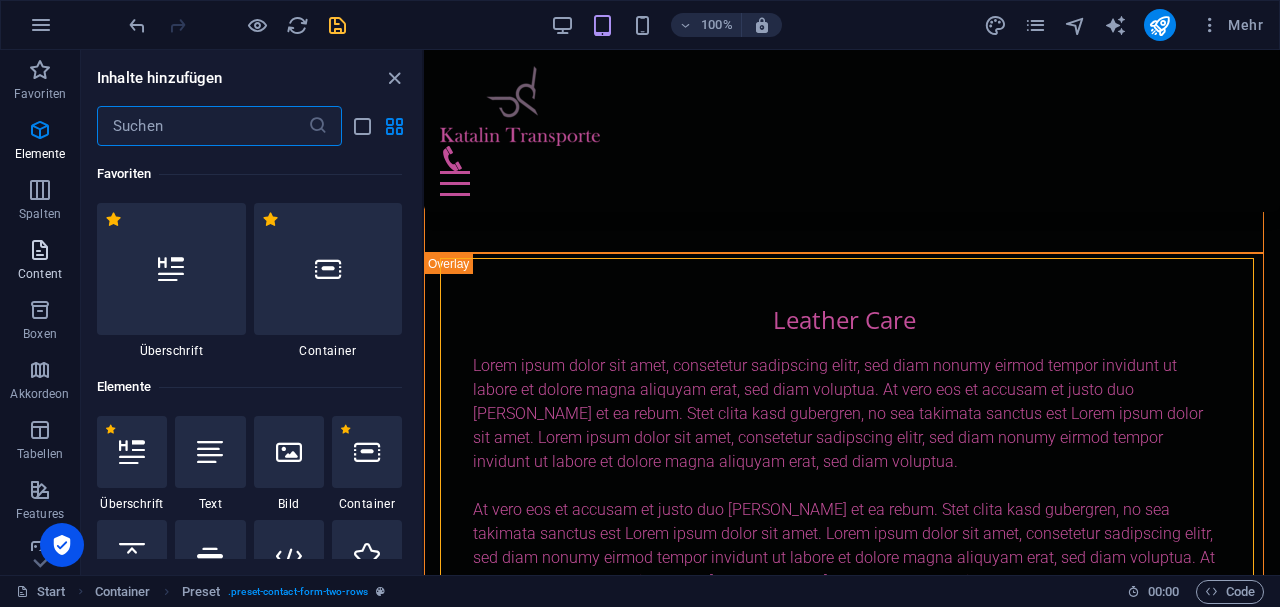 scroll, scrollTop: 11988, scrollLeft: 0, axis: vertical 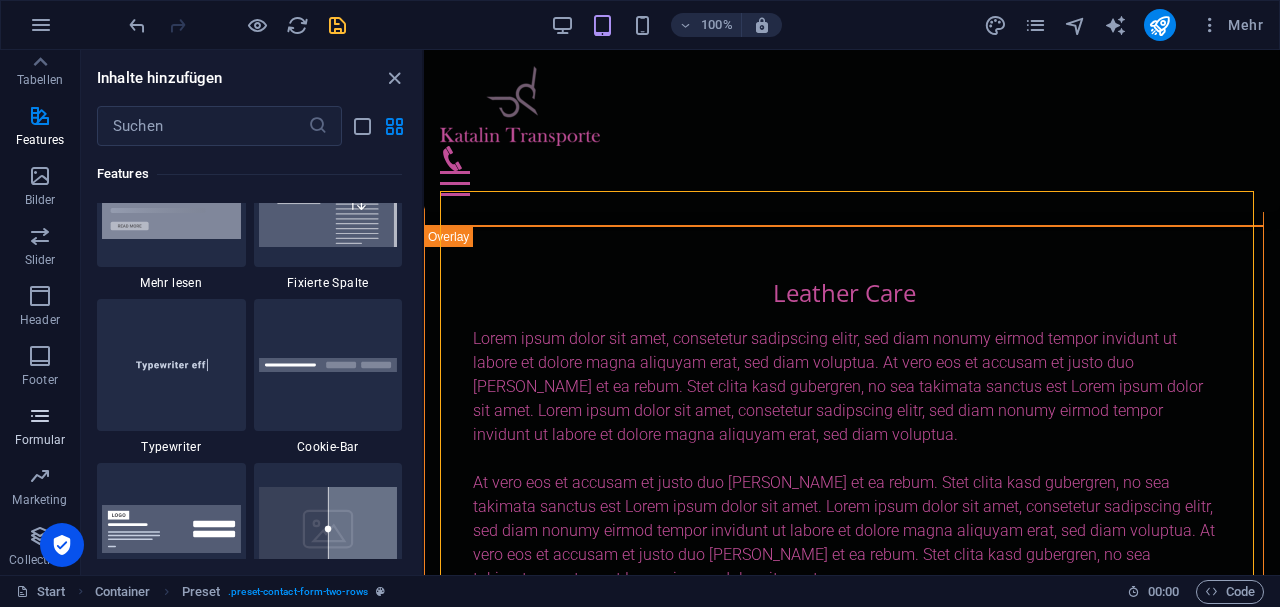 click at bounding box center (40, 416) 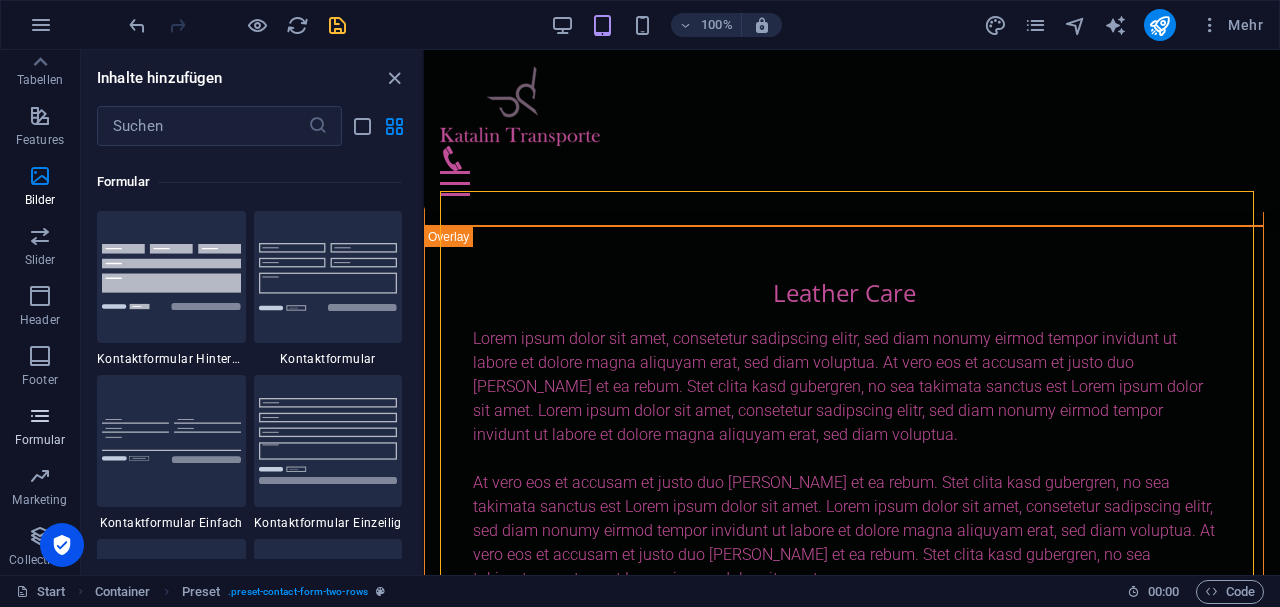 scroll, scrollTop: 14436, scrollLeft: 0, axis: vertical 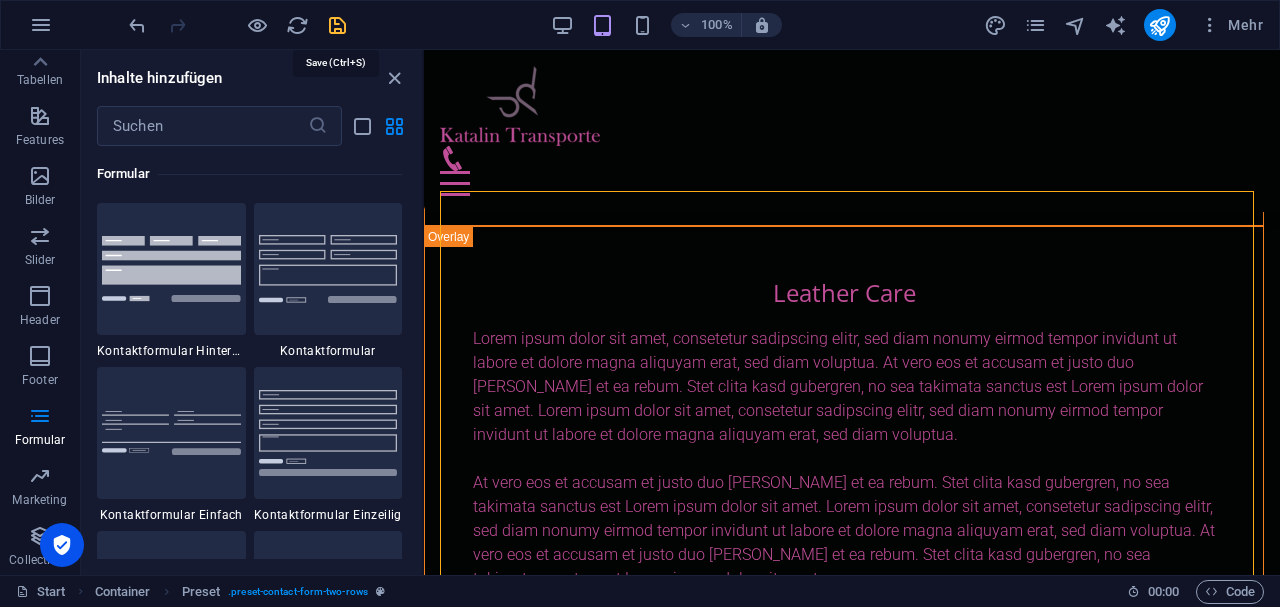 click at bounding box center (337, 25) 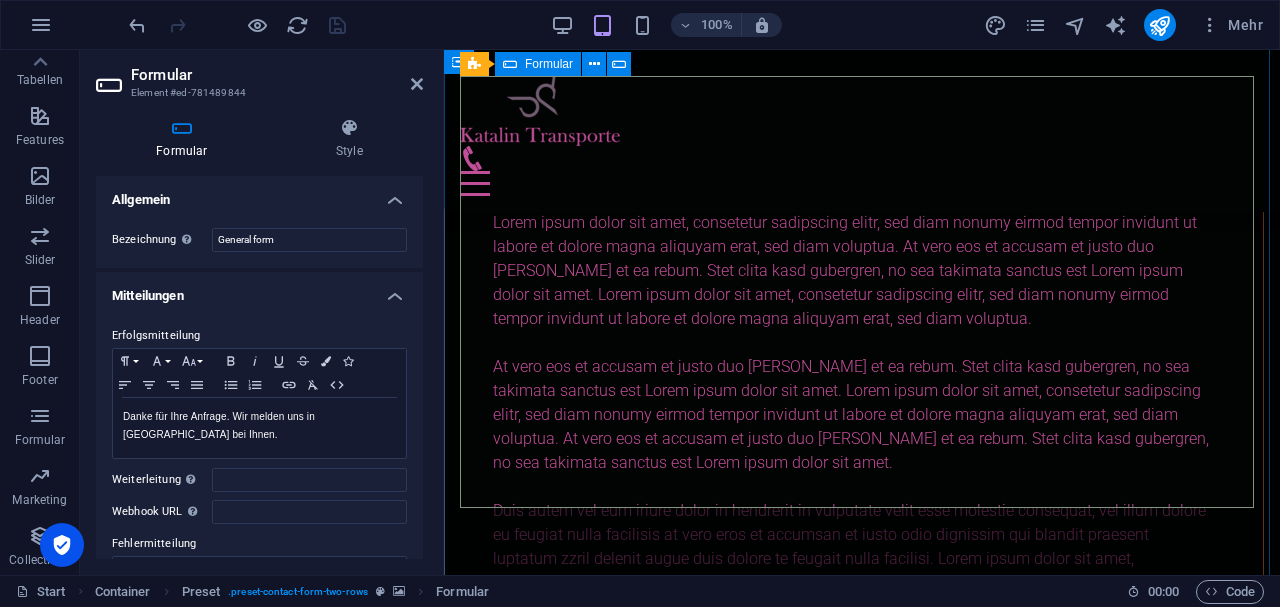 scroll, scrollTop: 12228, scrollLeft: 0, axis: vertical 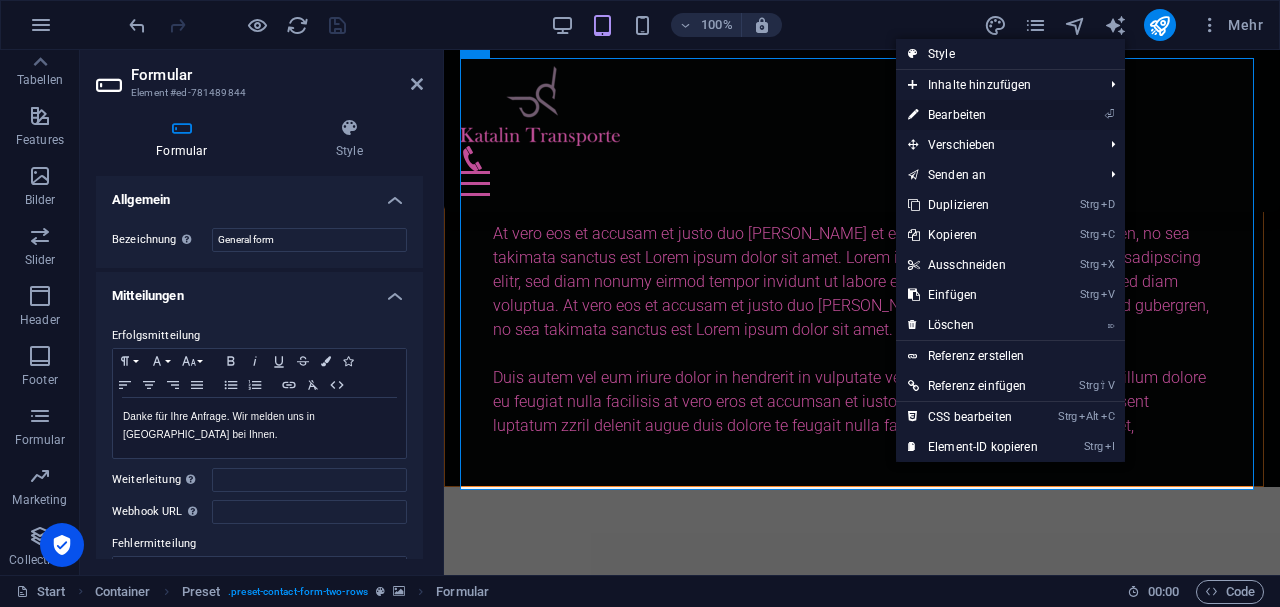 click on "⏎  Bearbeiten" at bounding box center [973, 115] 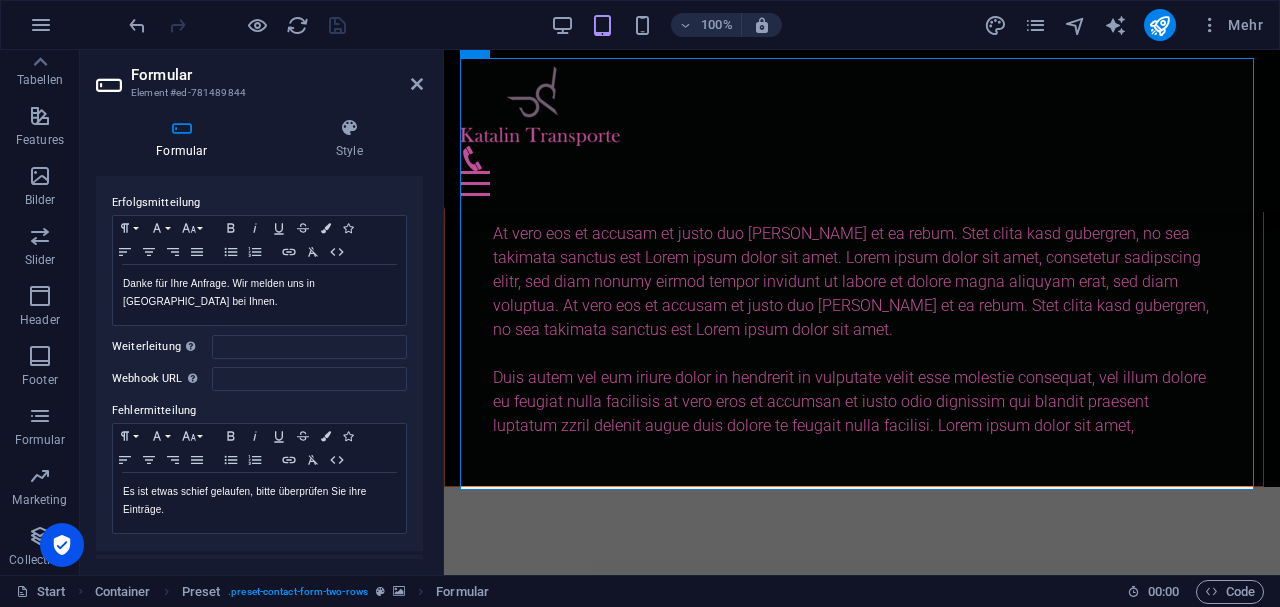 scroll, scrollTop: 0, scrollLeft: 0, axis: both 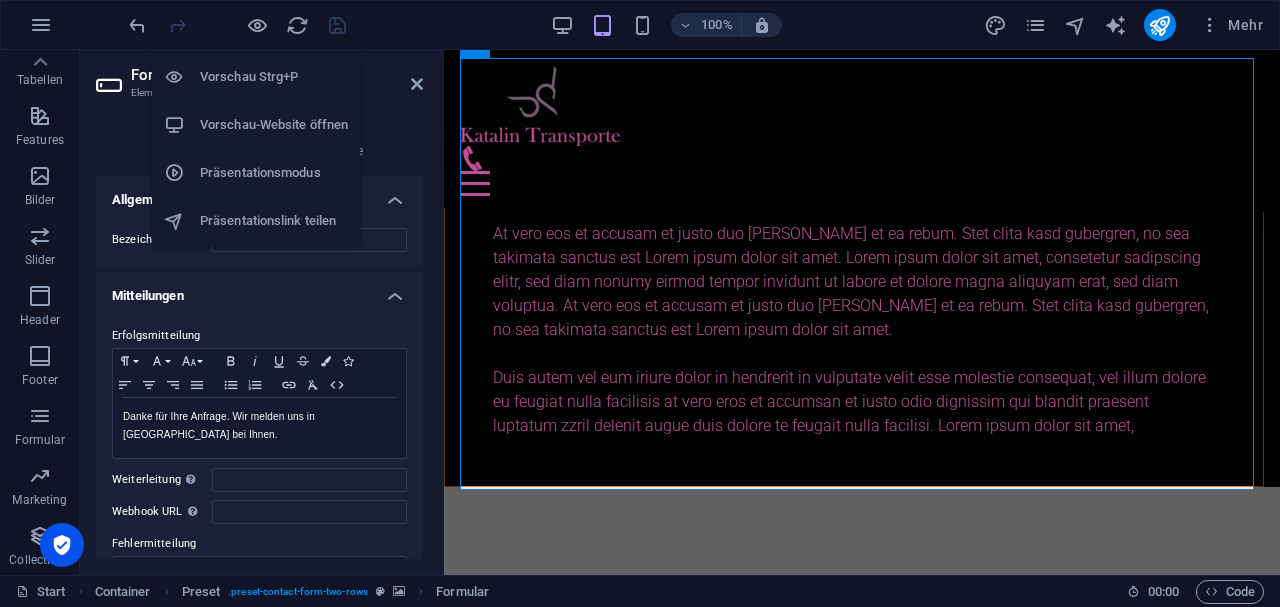 click on "Vorschau-Website öffnen" at bounding box center (274, 125) 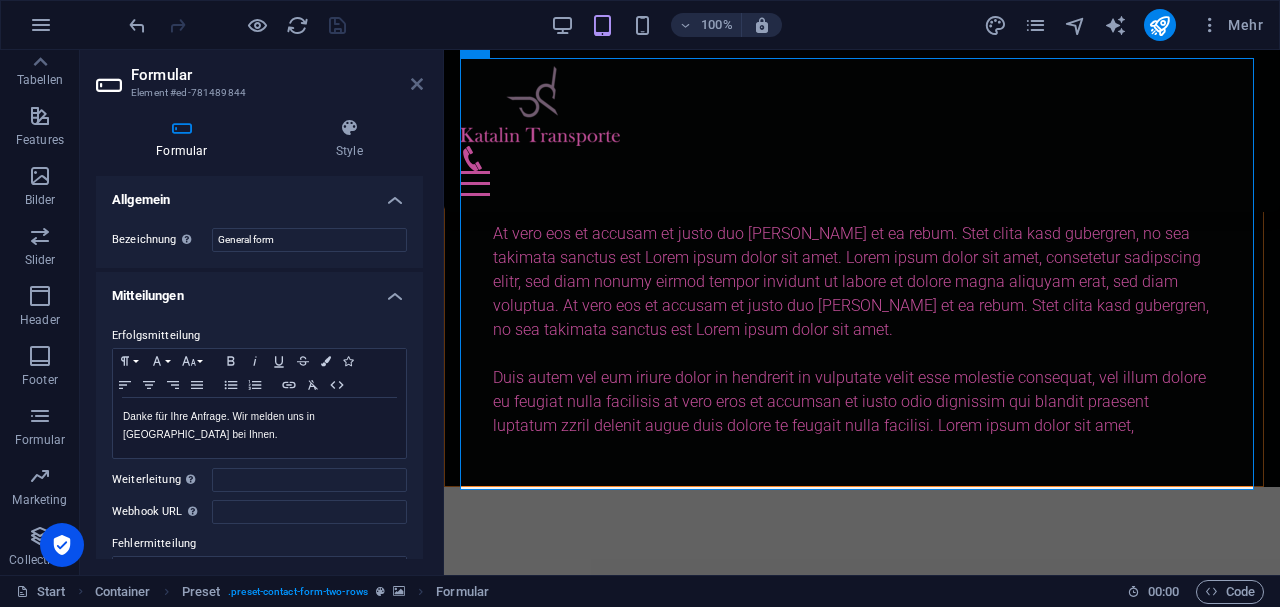 click at bounding box center [417, 84] 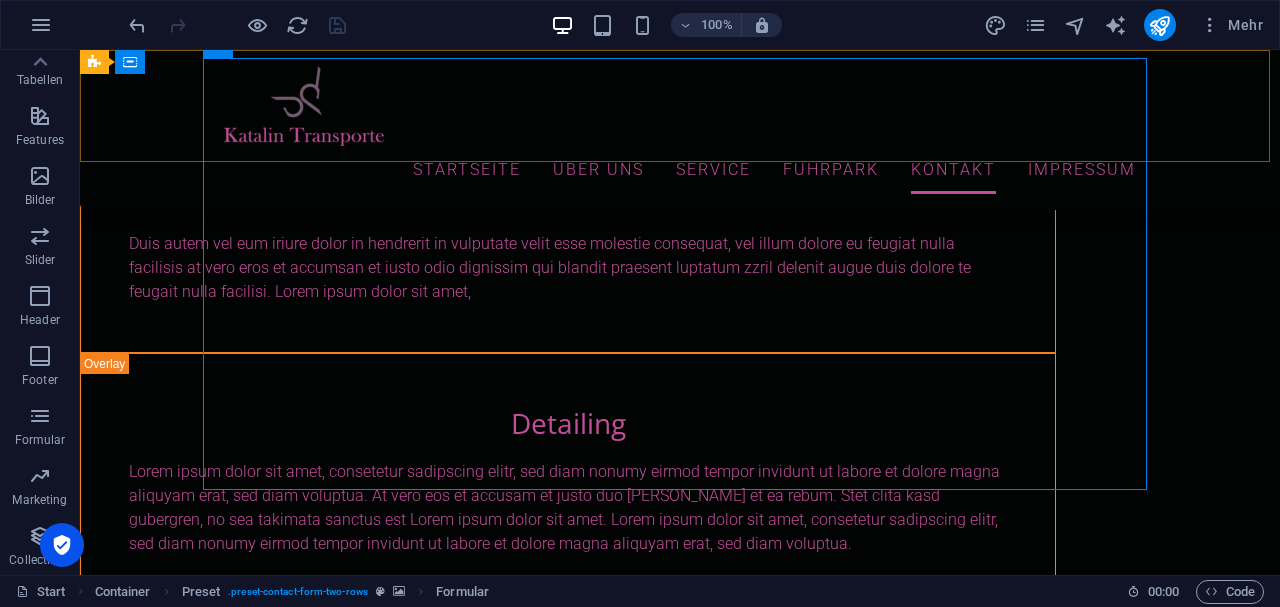 scroll, scrollTop: 10179, scrollLeft: 0, axis: vertical 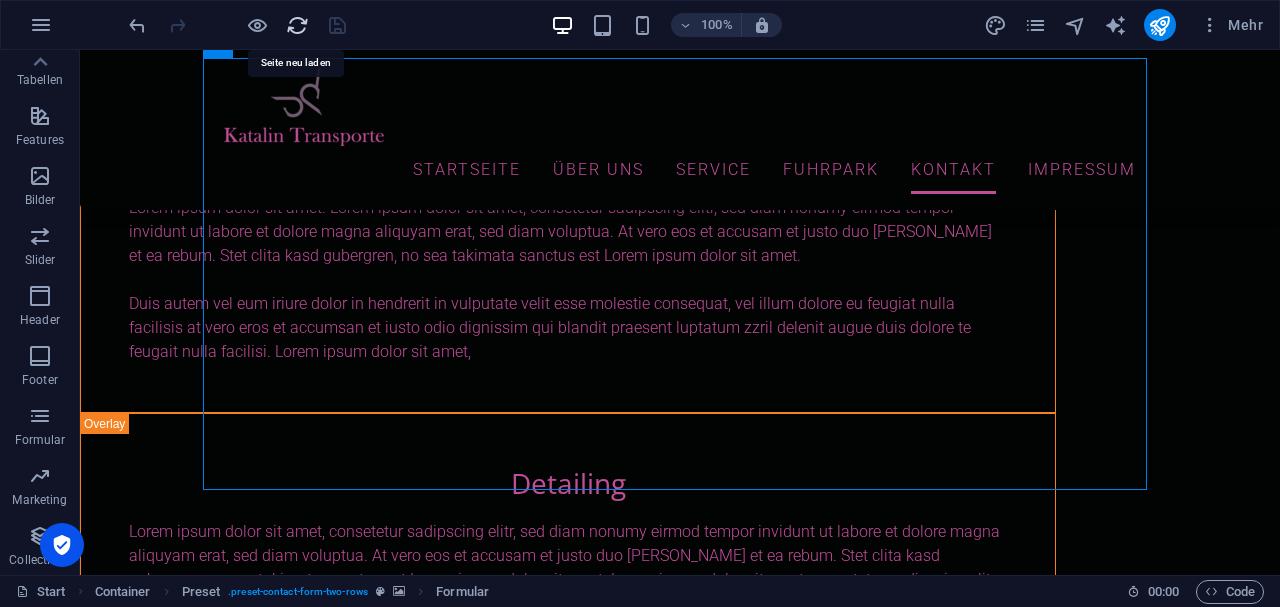 click at bounding box center (297, 25) 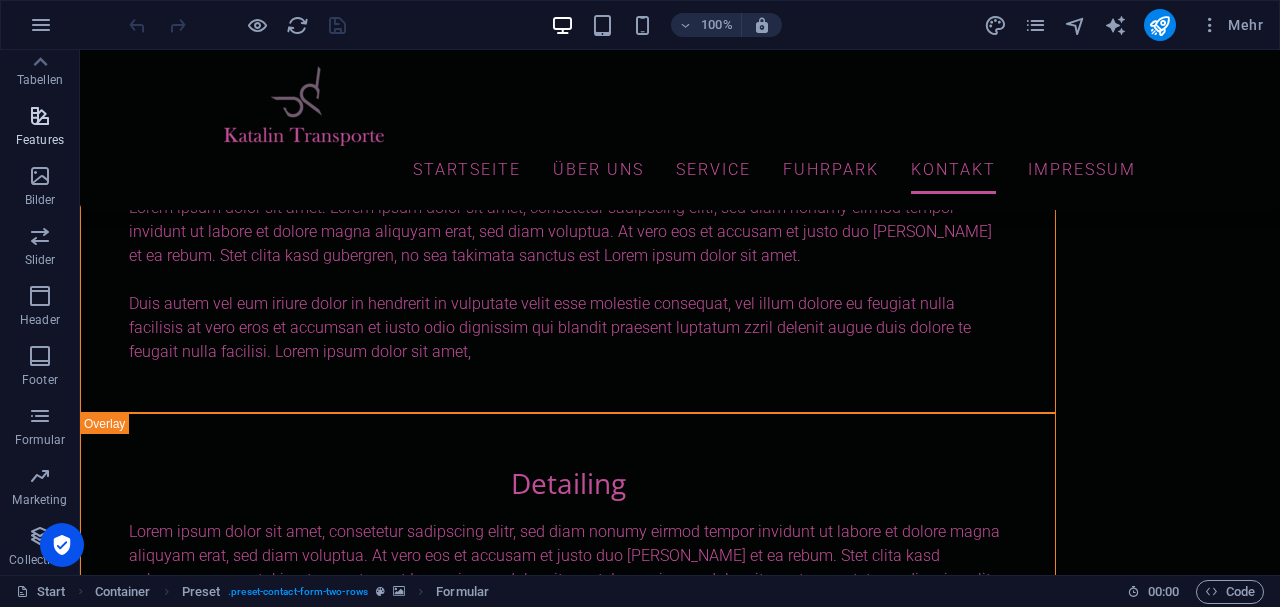 scroll, scrollTop: 0, scrollLeft: 0, axis: both 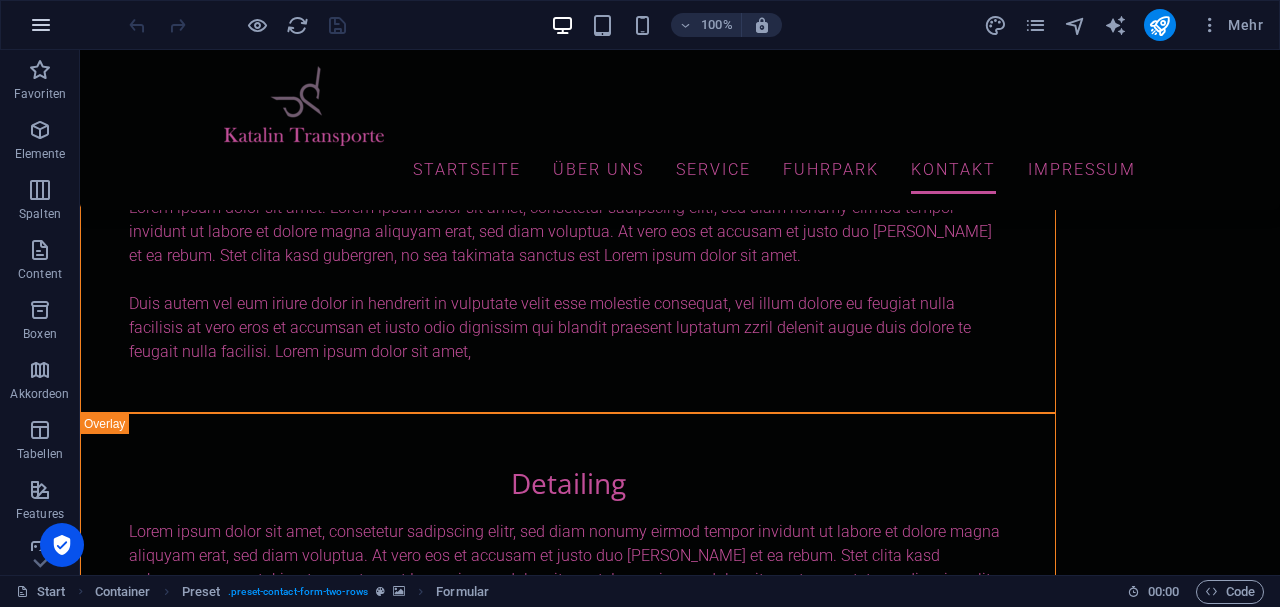 click at bounding box center [41, 25] 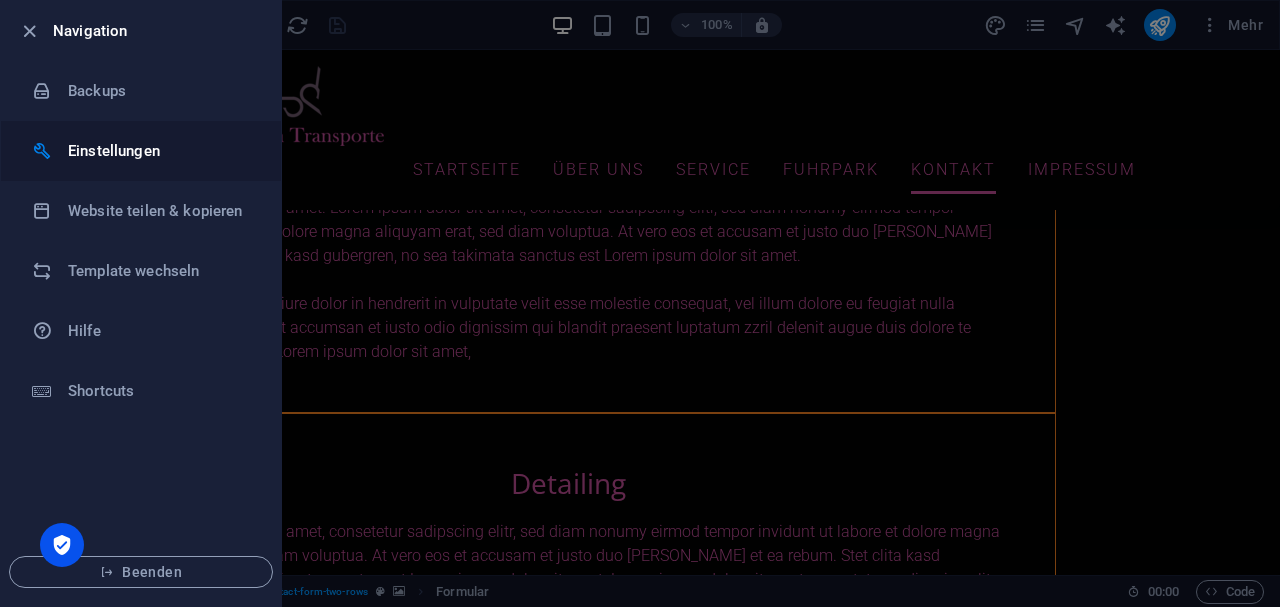 click on "Einstellungen" at bounding box center [141, 151] 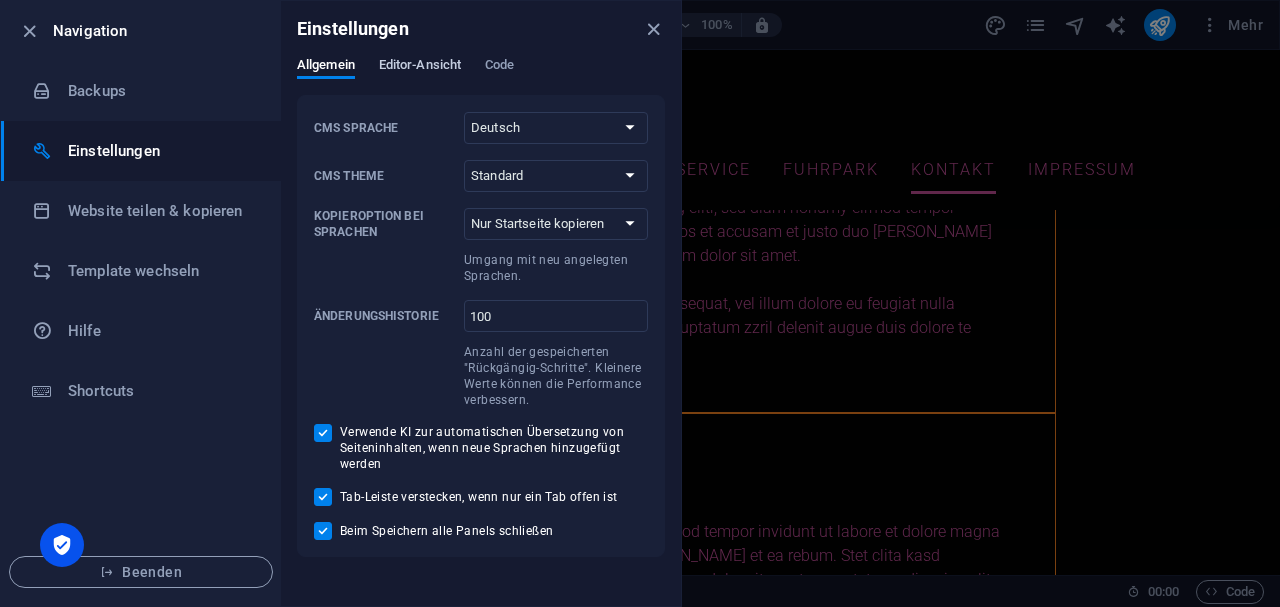 click on "Editor-Ansicht" at bounding box center [420, 67] 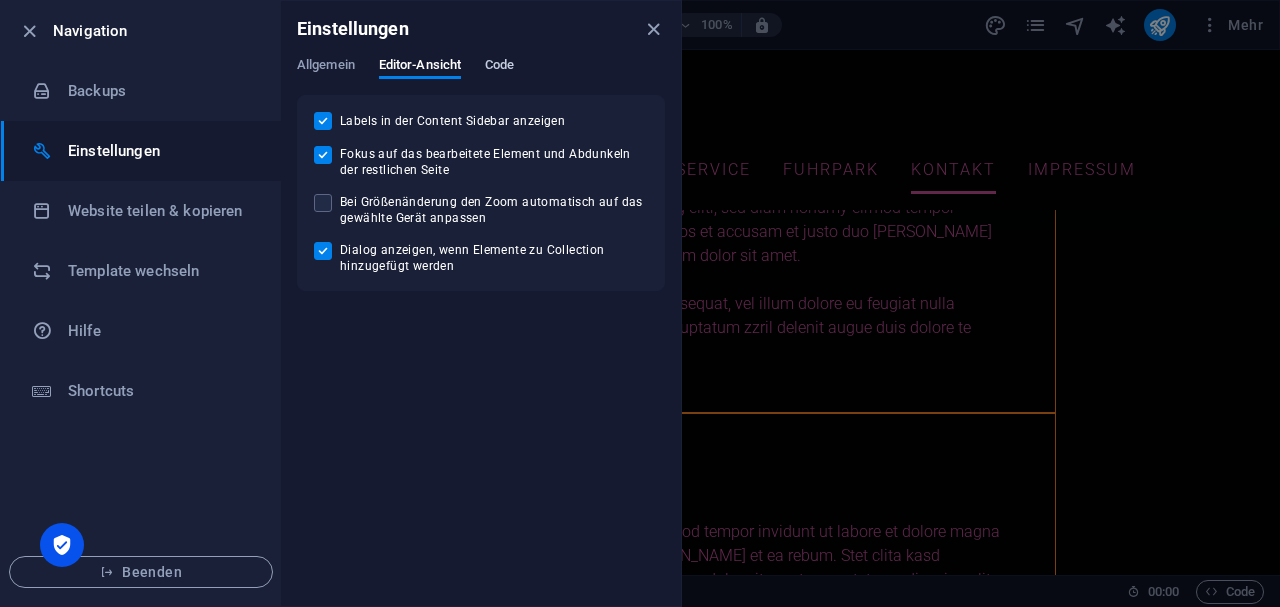click on "Code" at bounding box center (499, 67) 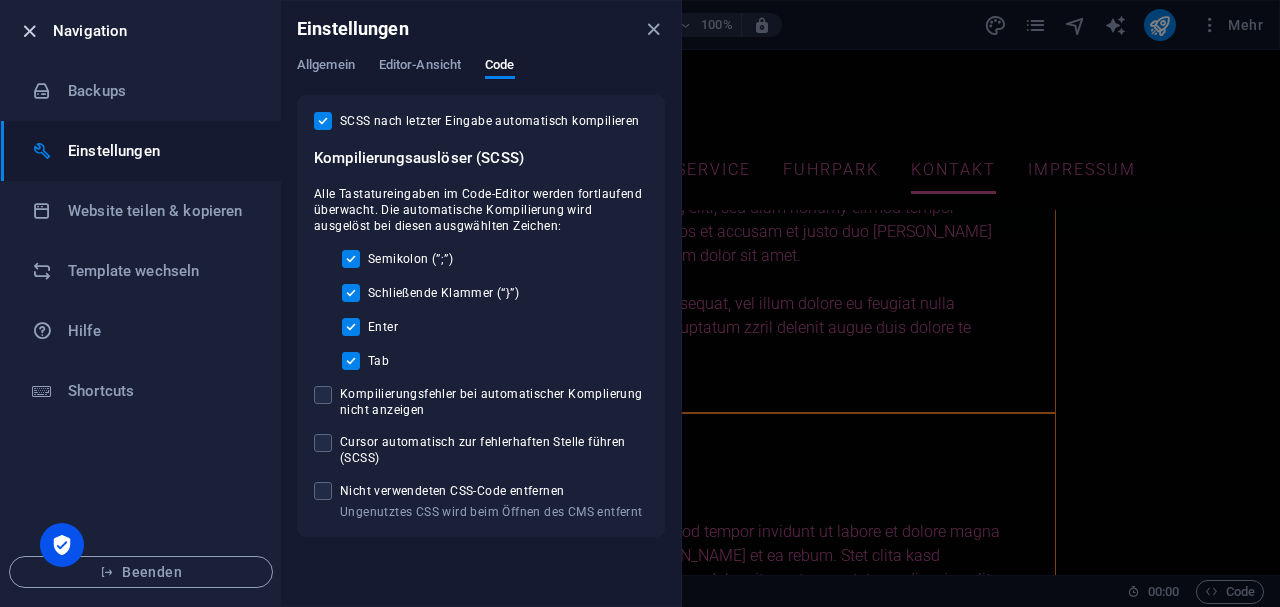click at bounding box center (29, 31) 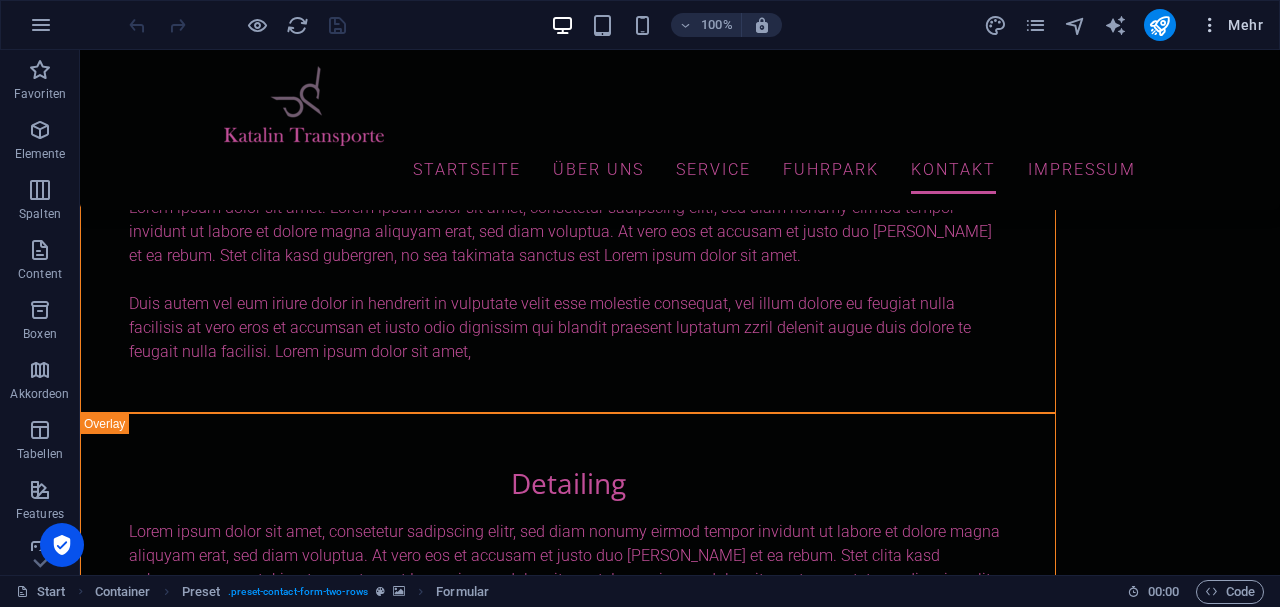 click at bounding box center [1210, 25] 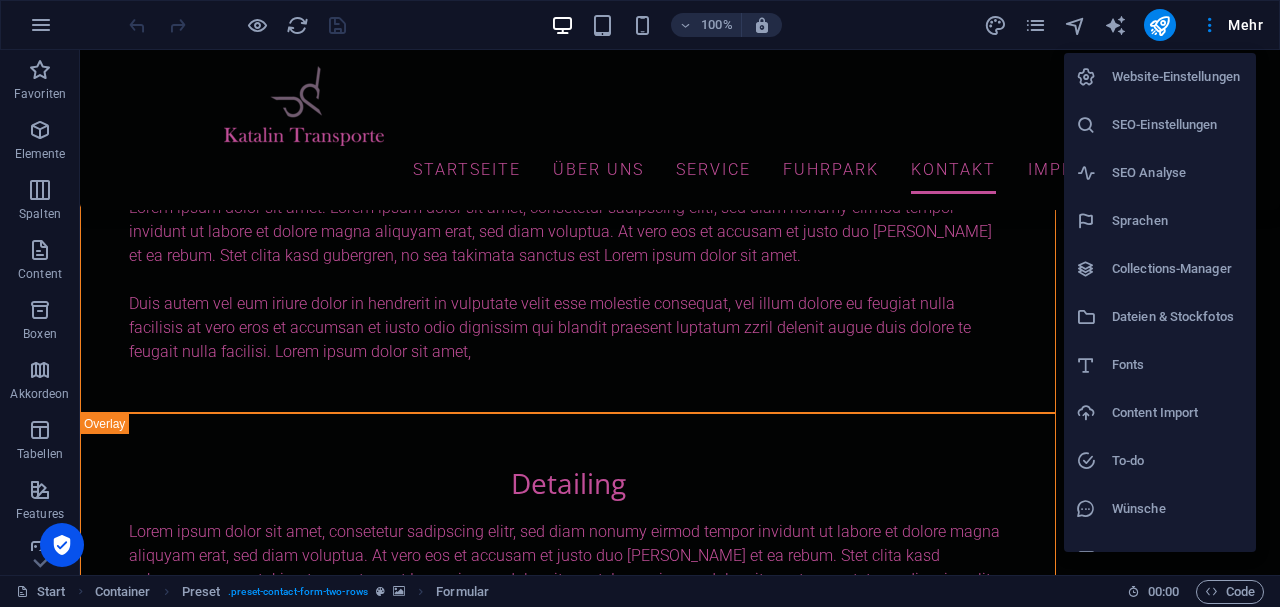 click on "Collections-Manager" at bounding box center [1178, 269] 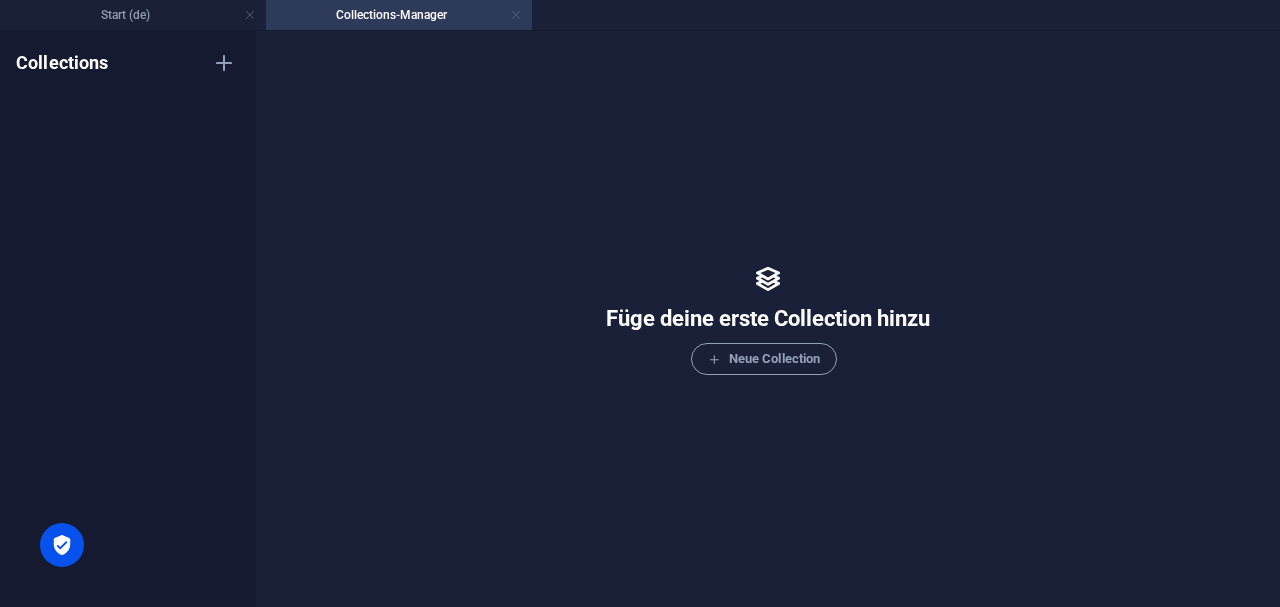 click at bounding box center (516, 15) 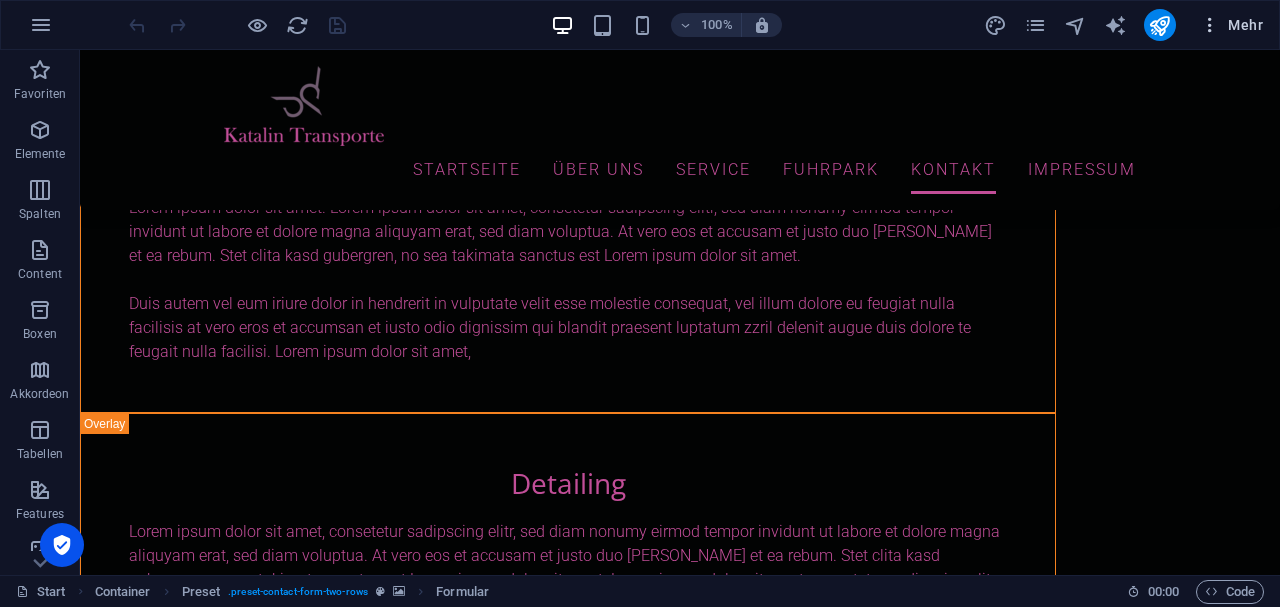 click at bounding box center (1210, 25) 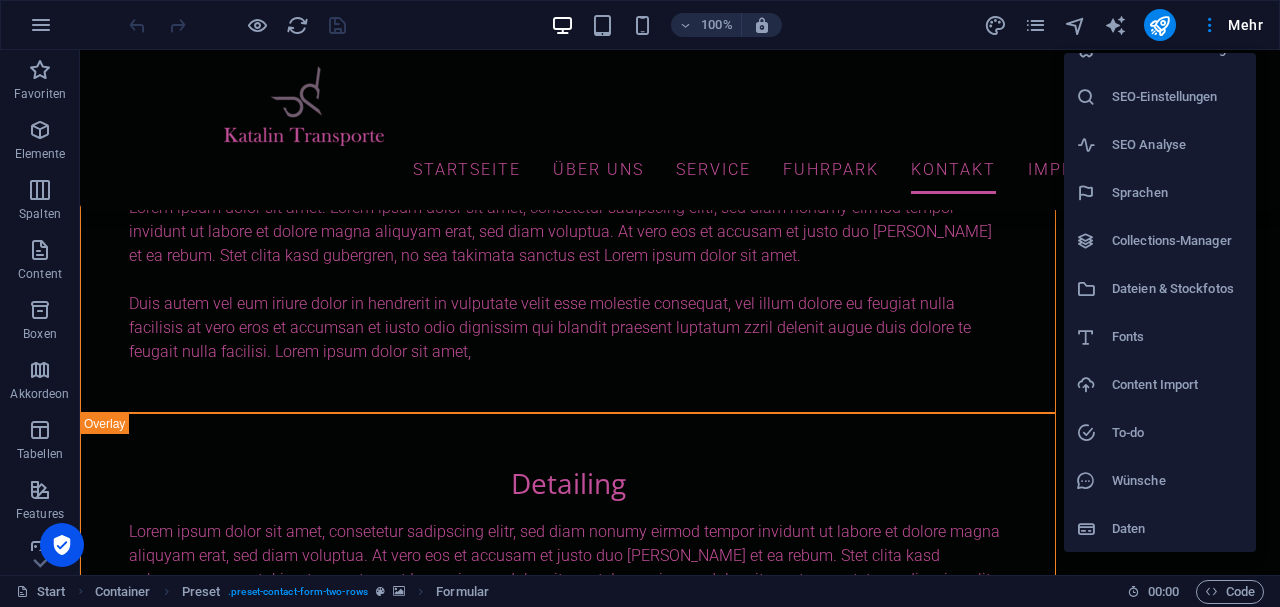 scroll, scrollTop: 0, scrollLeft: 0, axis: both 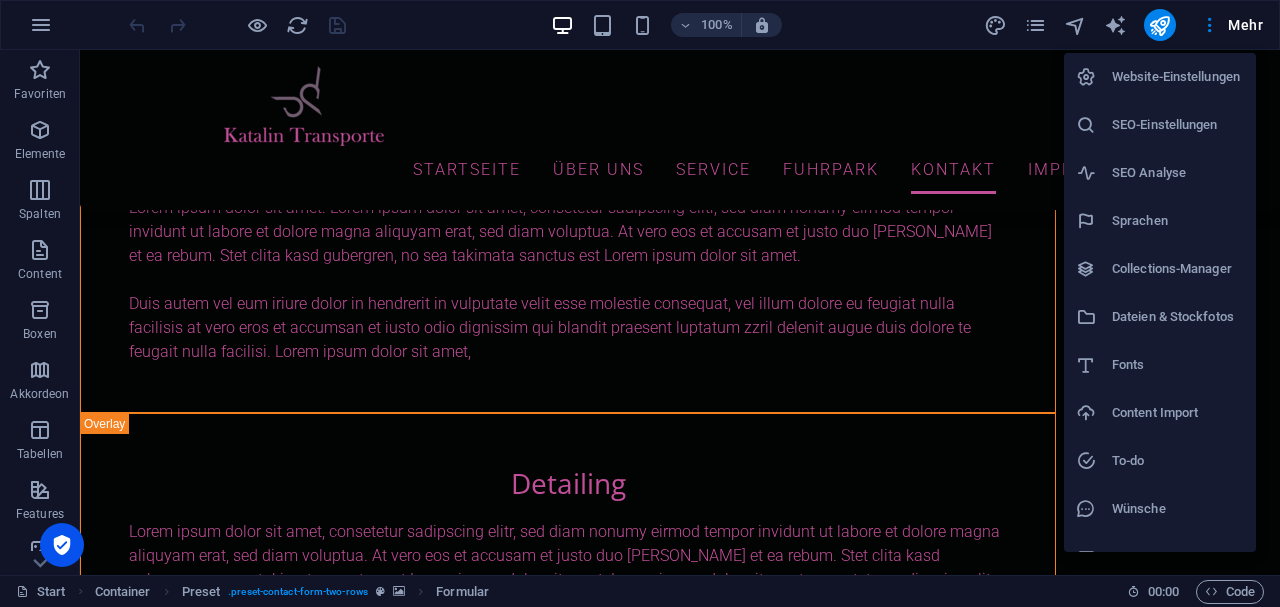 click on "SEO-Einstellungen" at bounding box center (1178, 125) 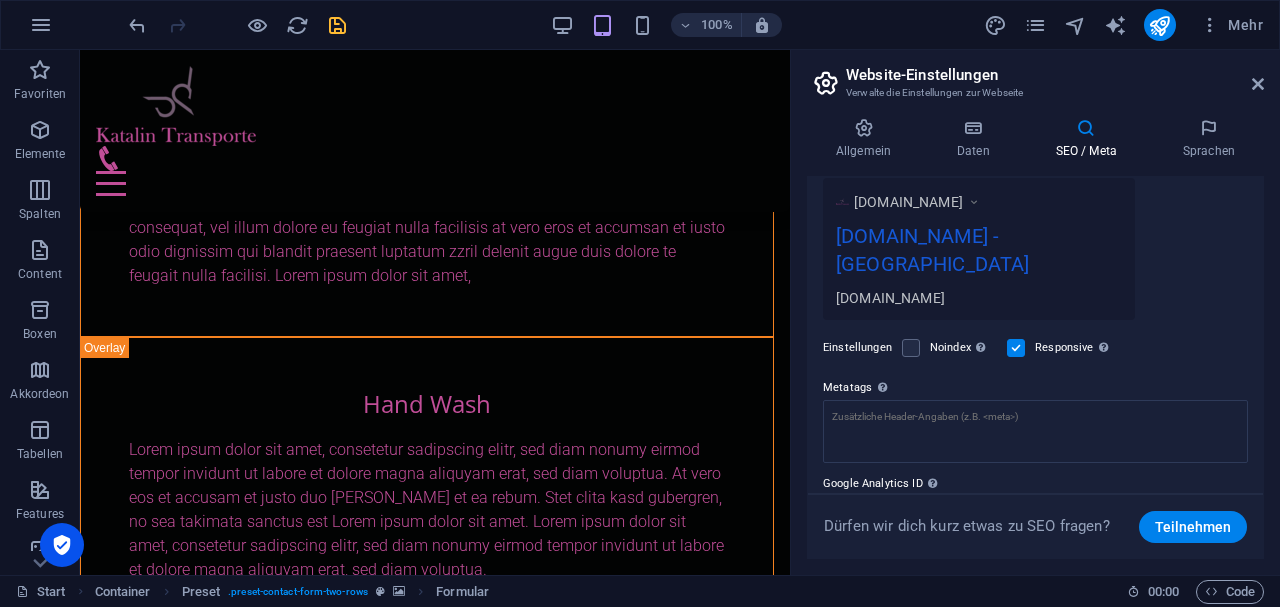 scroll, scrollTop: 0, scrollLeft: 0, axis: both 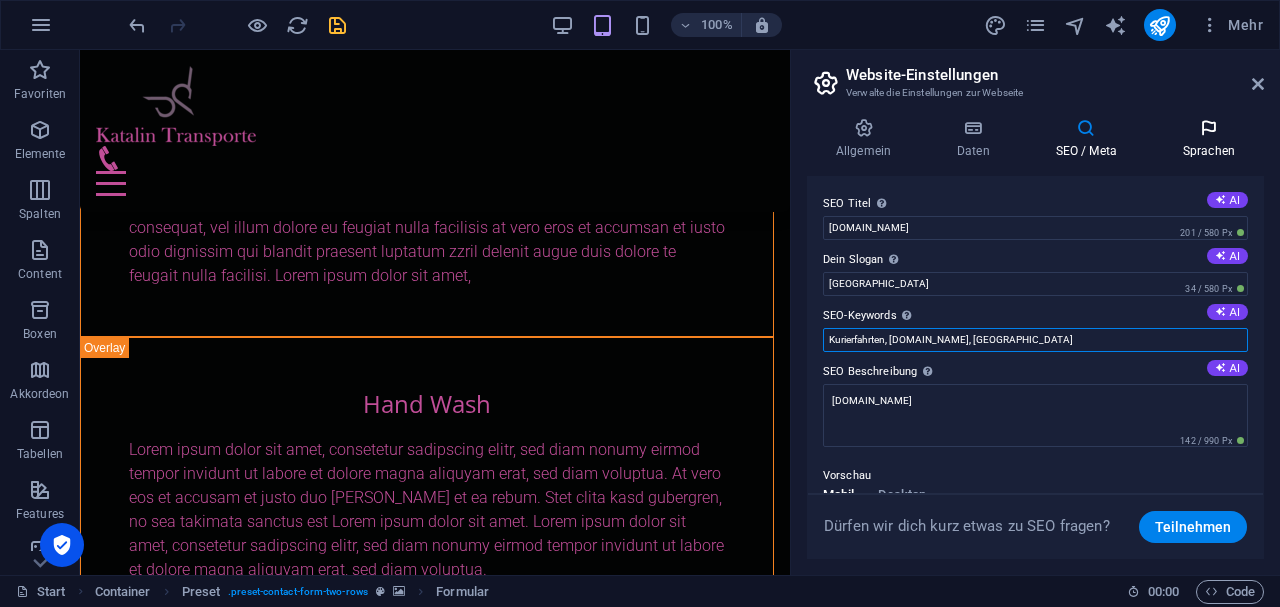 type on "Kurierfahrten, katalin-transporte.com, Kiel" 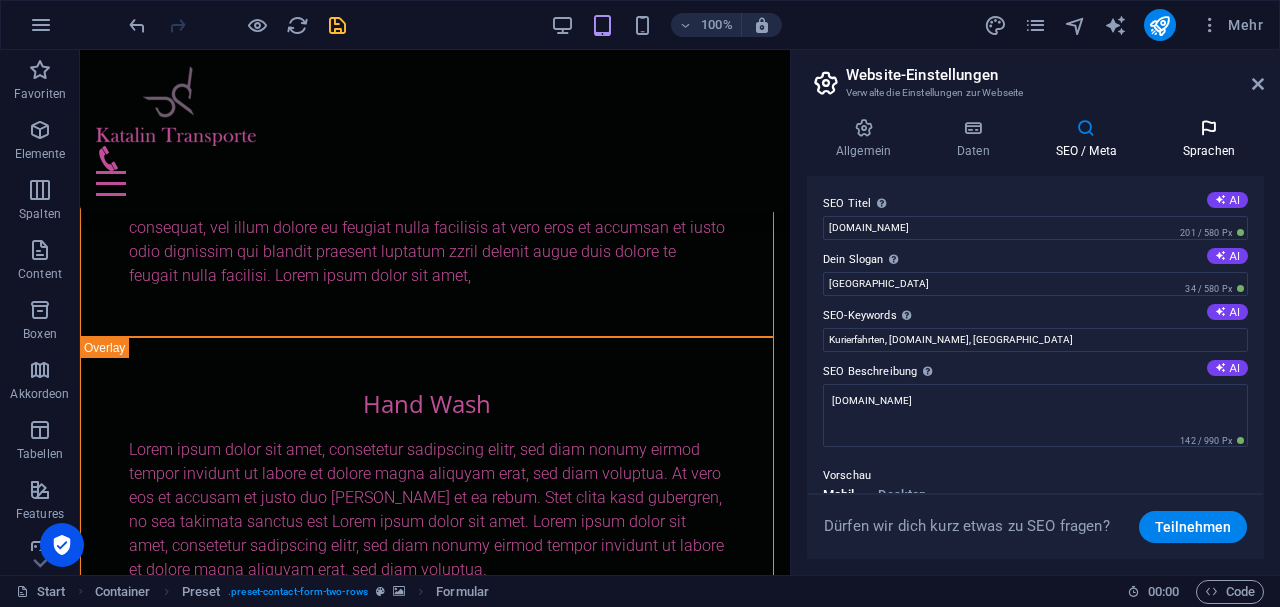 click on "Sprachen" at bounding box center (1209, 139) 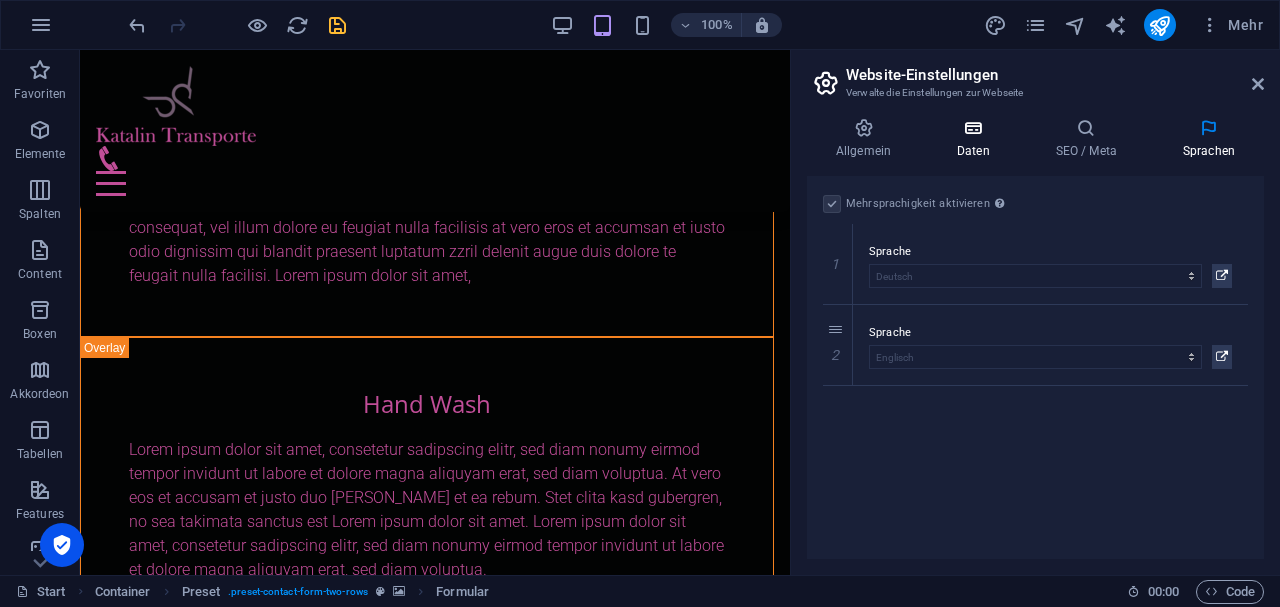 click on "Daten" at bounding box center [977, 139] 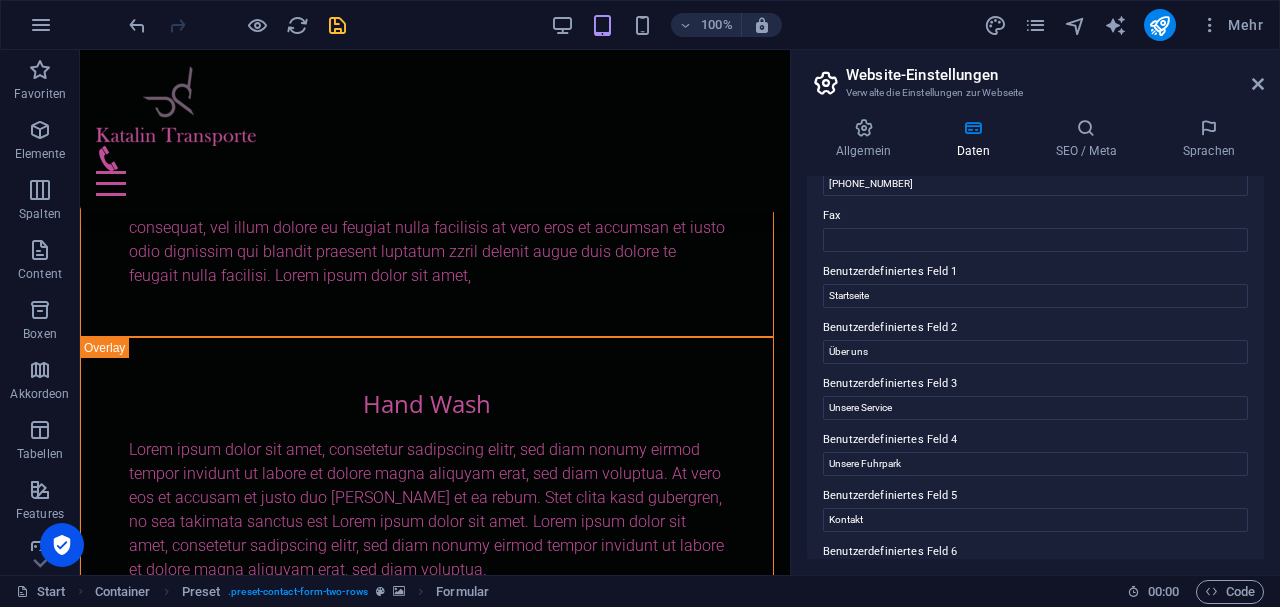 scroll, scrollTop: 577, scrollLeft: 0, axis: vertical 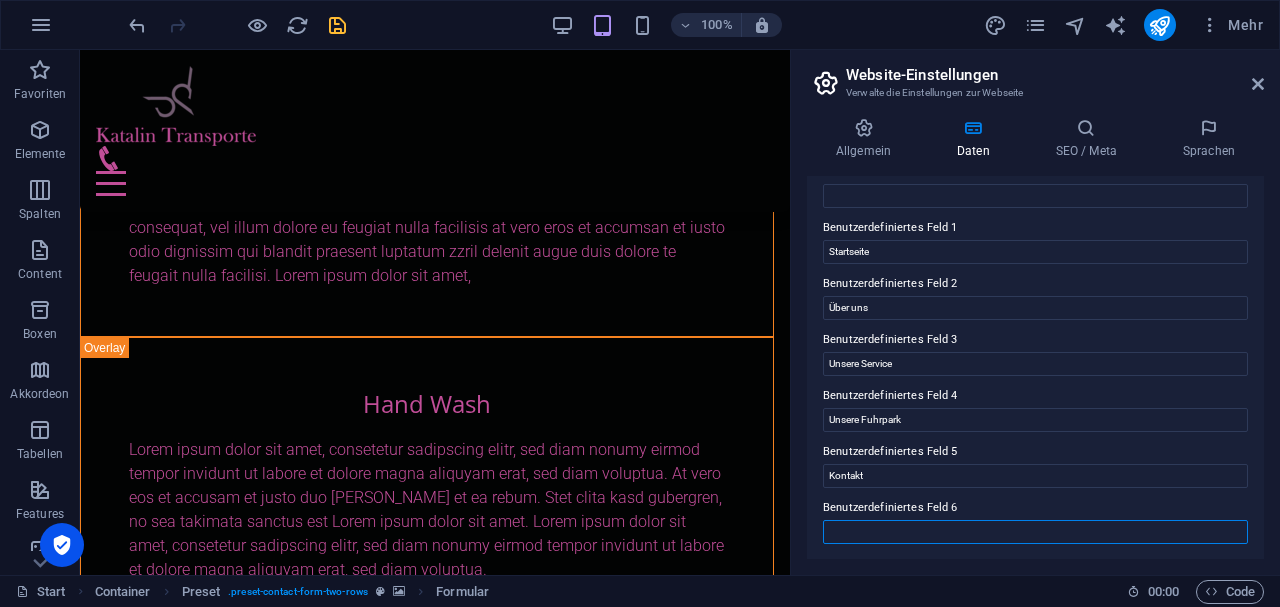 click on "Benutzerdefiniertes Feld 6" at bounding box center [1035, 532] 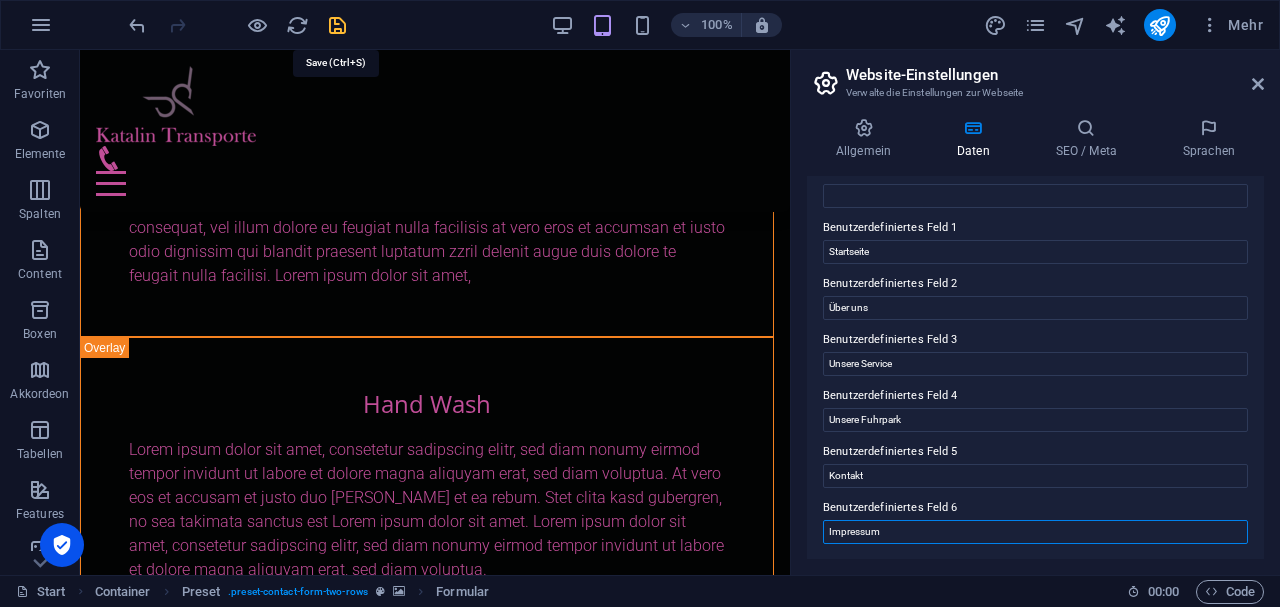 type on "Impressum" 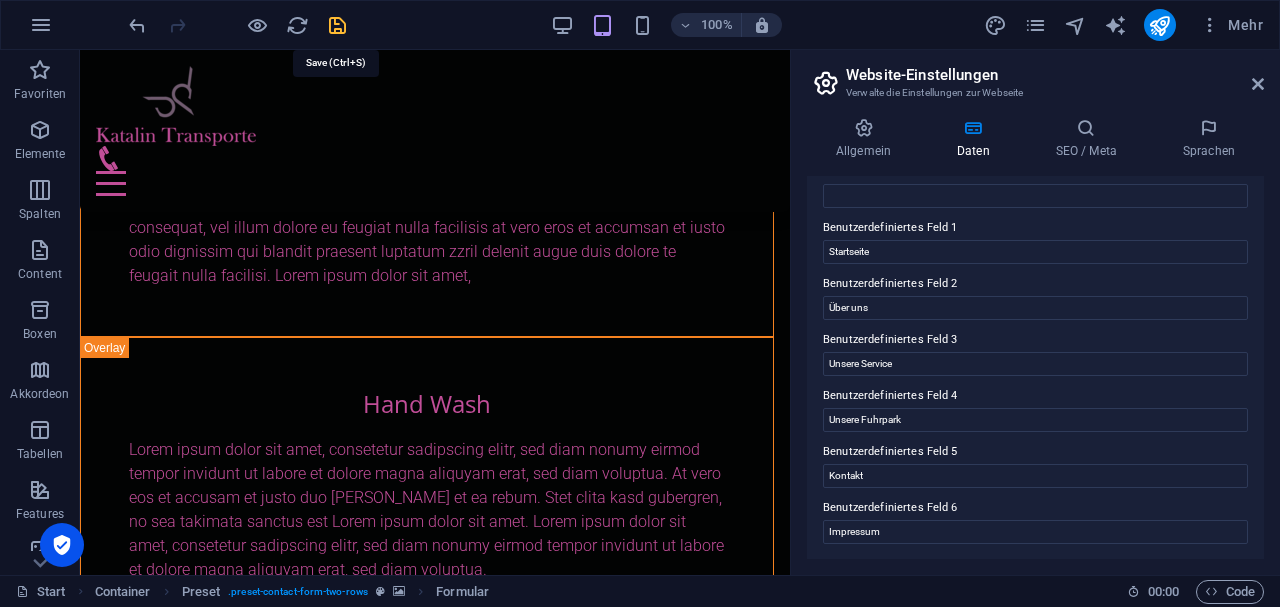 click at bounding box center [337, 25] 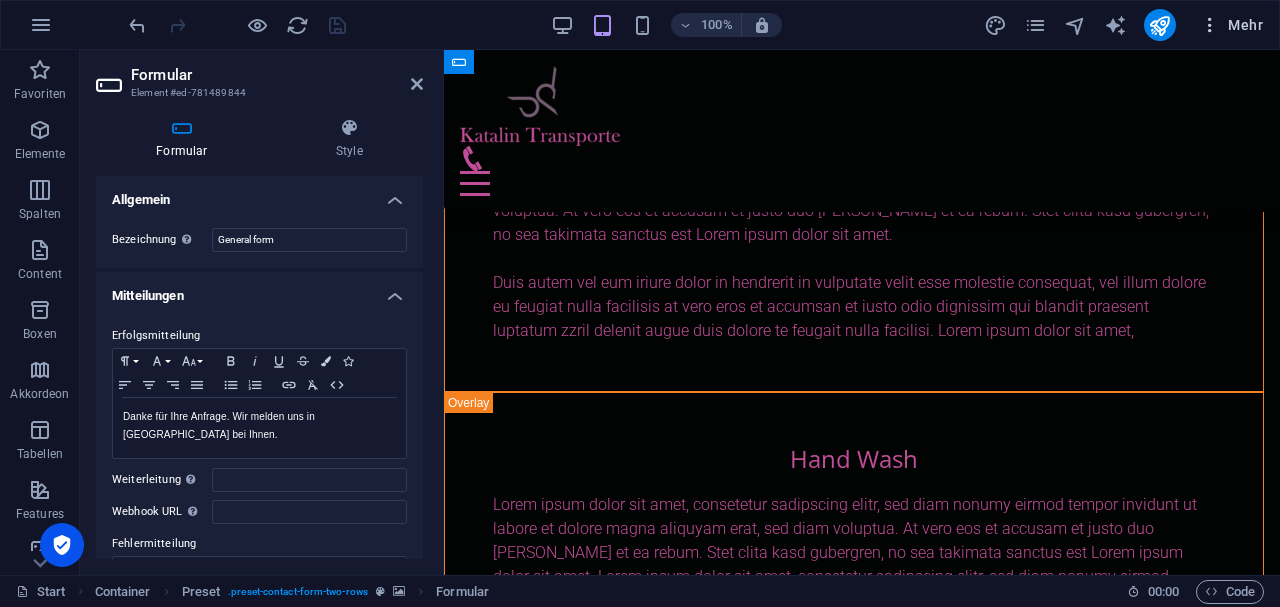 click on "Mehr" at bounding box center [1231, 25] 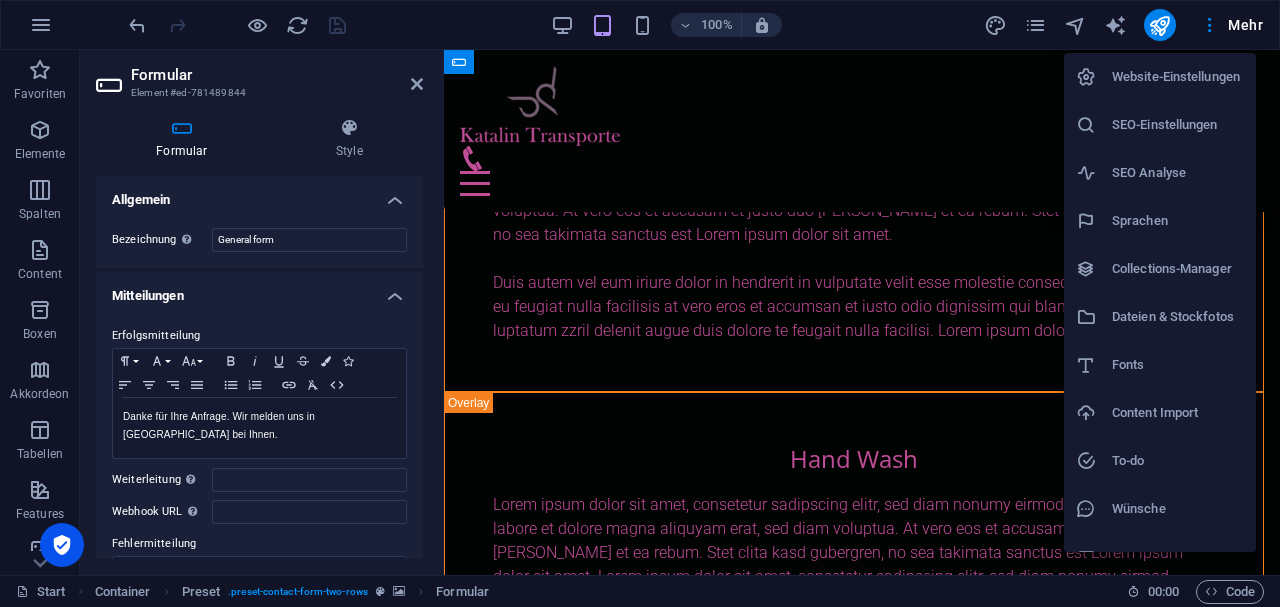 click on "SEO-Einstellungen" at bounding box center (1178, 125) 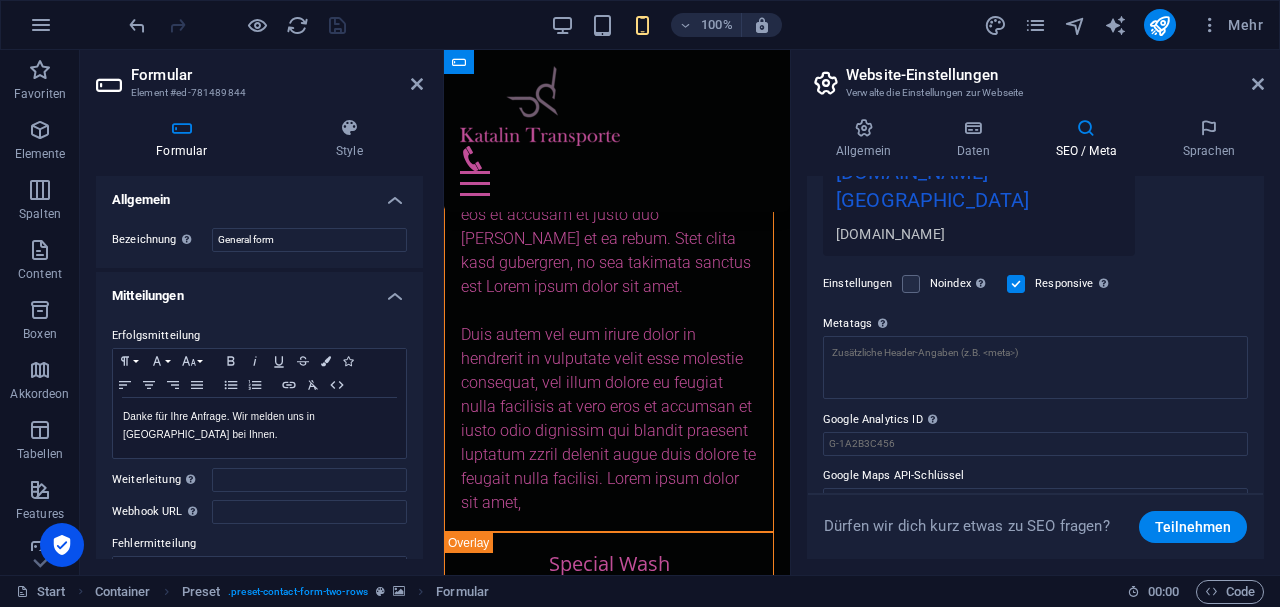 scroll, scrollTop: 416, scrollLeft: 0, axis: vertical 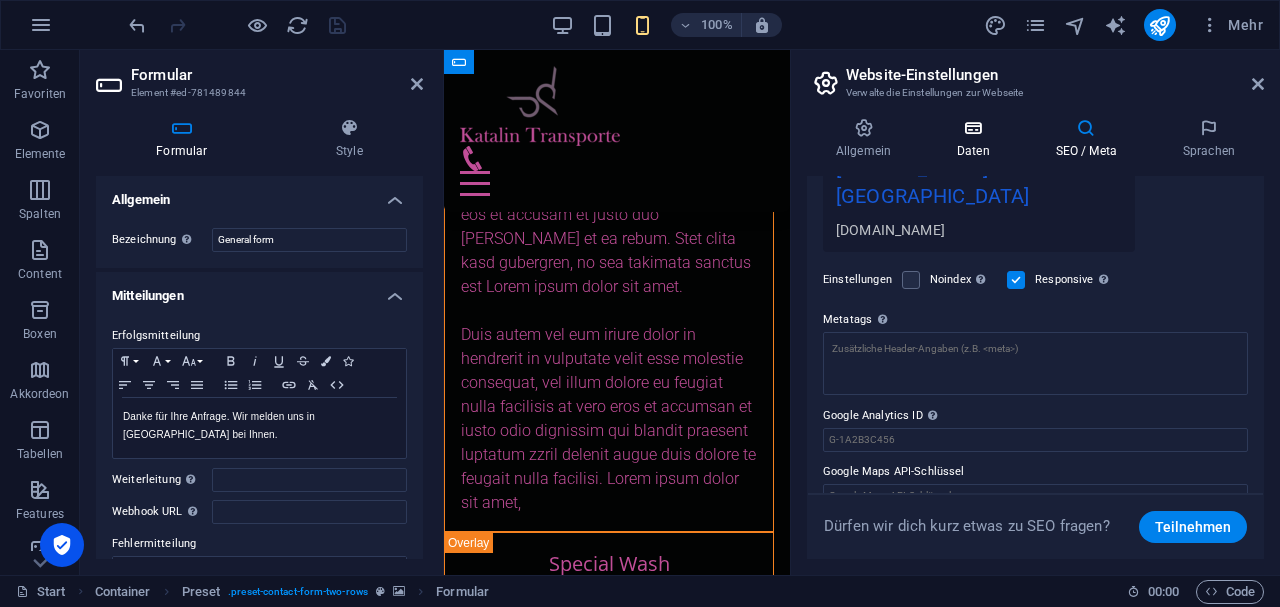click on "Daten" at bounding box center [977, 139] 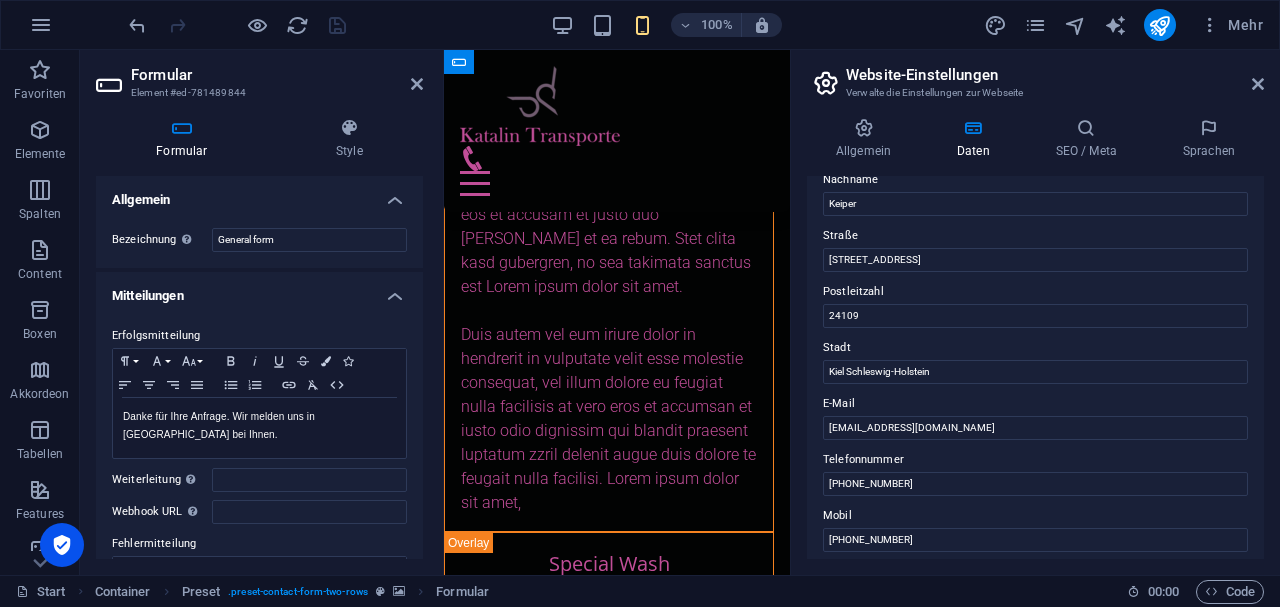 scroll, scrollTop: 0, scrollLeft: 0, axis: both 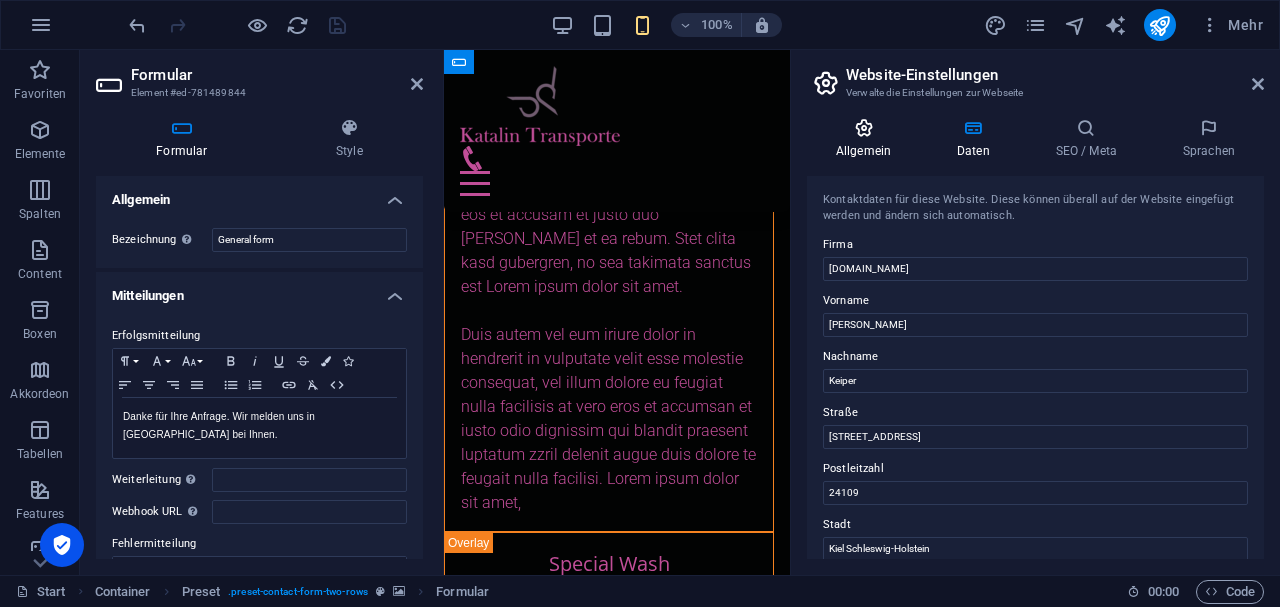 click at bounding box center [863, 128] 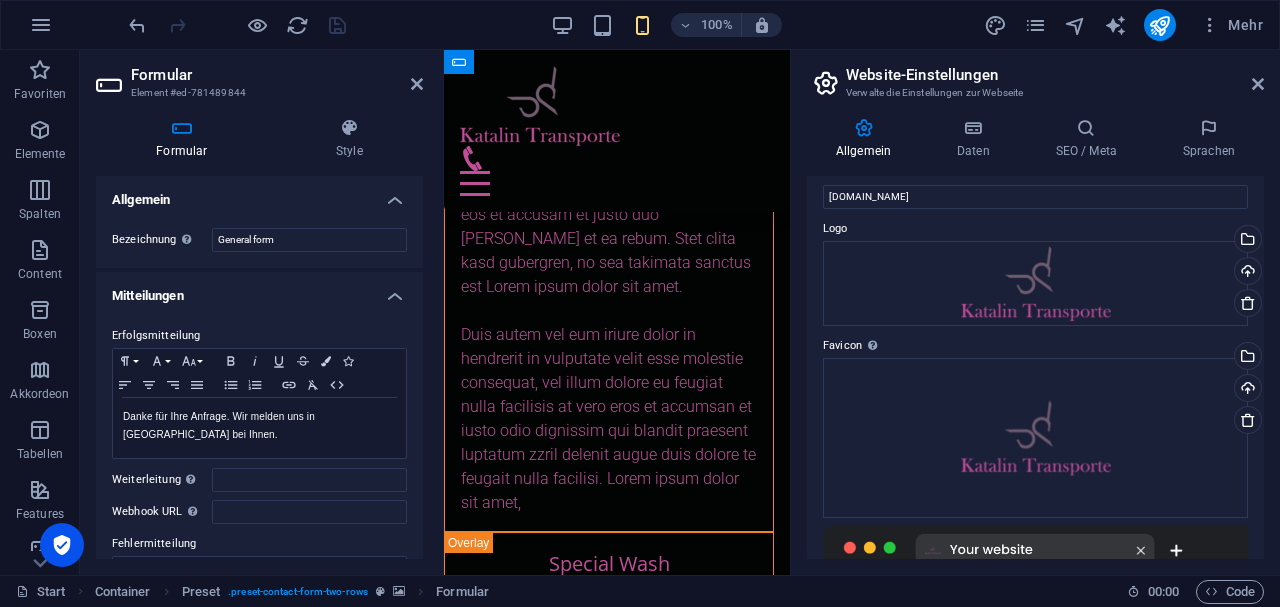 scroll, scrollTop: 0, scrollLeft: 0, axis: both 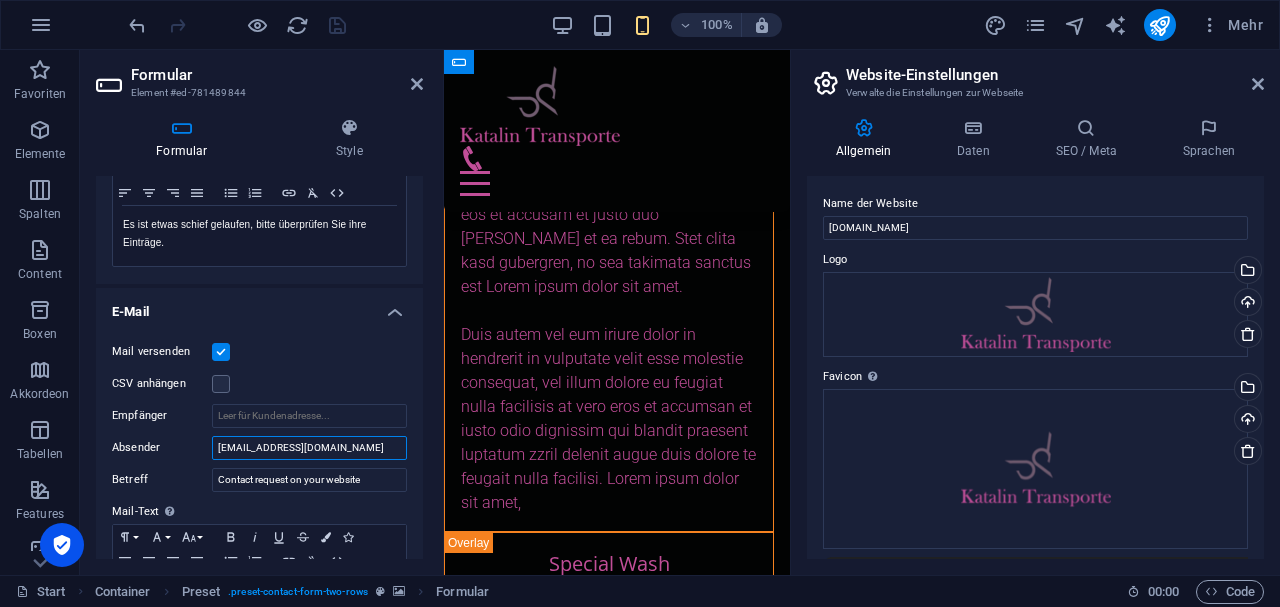 drag, startPoint x: 316, startPoint y: 444, endPoint x: 191, endPoint y: 436, distance: 125.25574 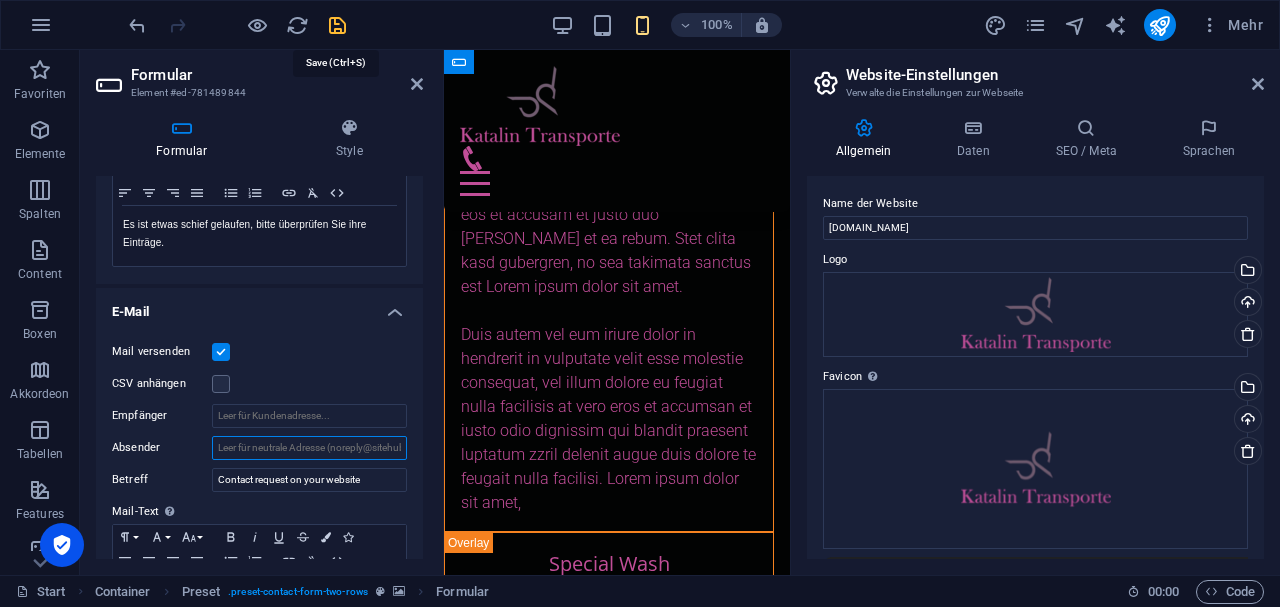 type 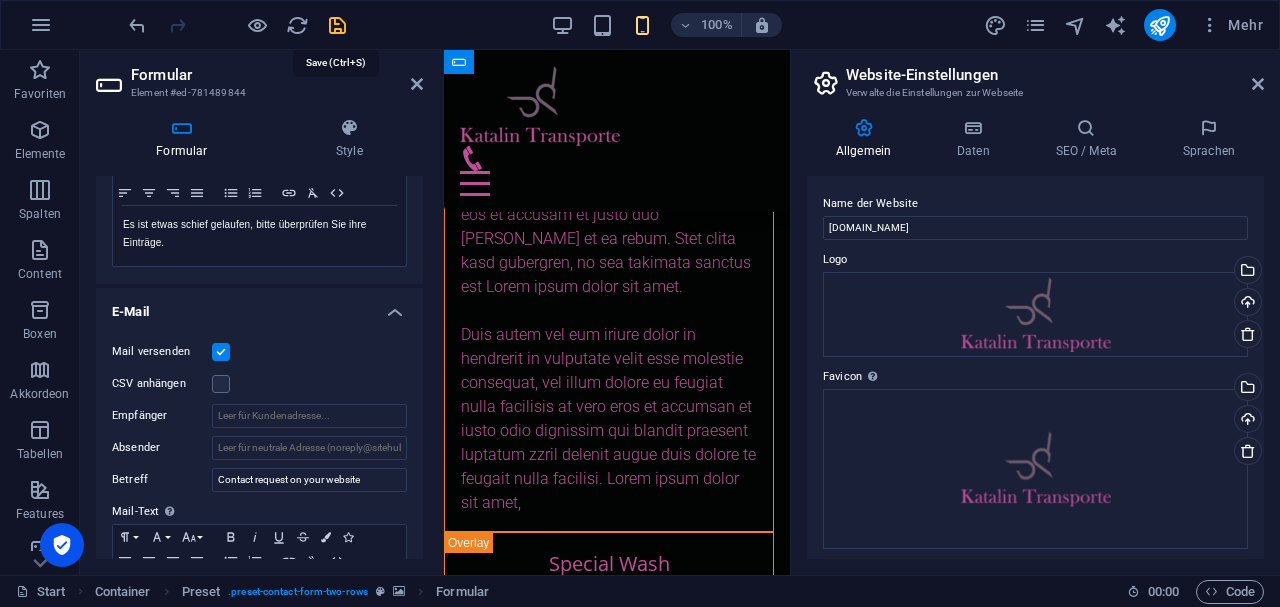click at bounding box center (337, 25) 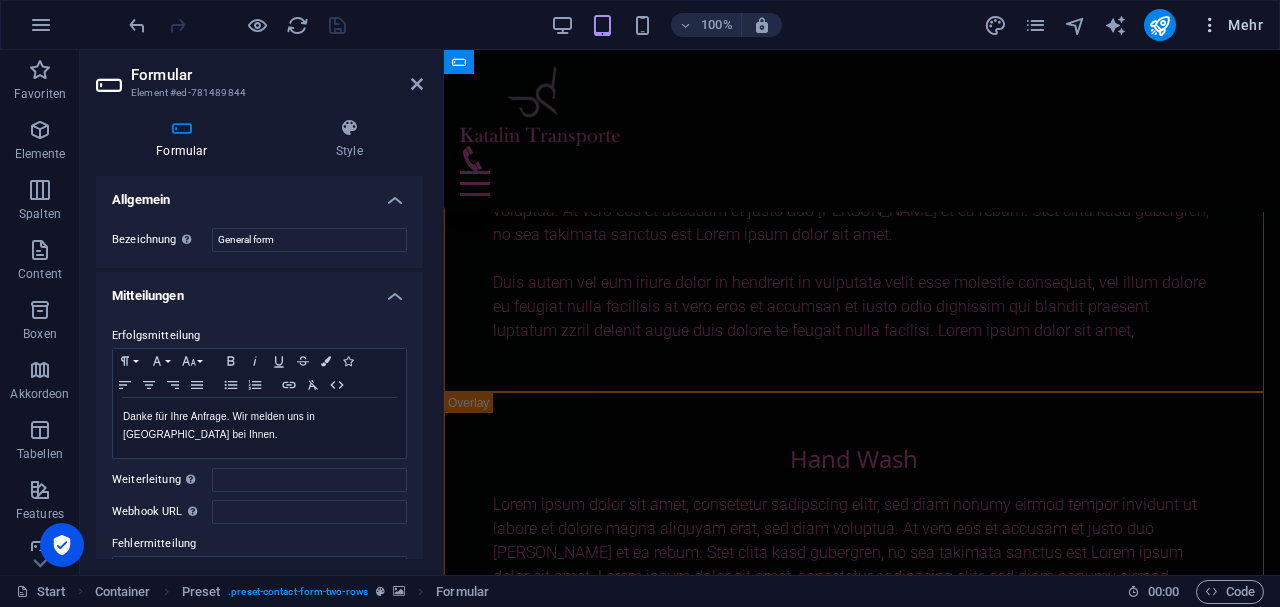 click on "Mehr" at bounding box center (1231, 25) 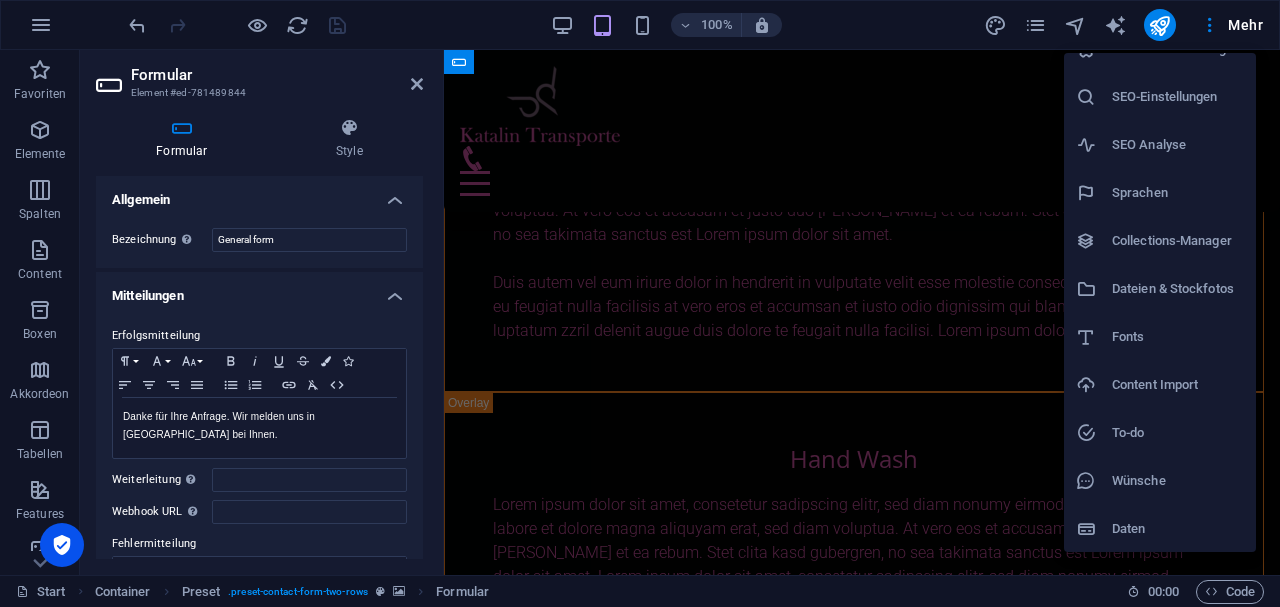 scroll, scrollTop: 28, scrollLeft: 0, axis: vertical 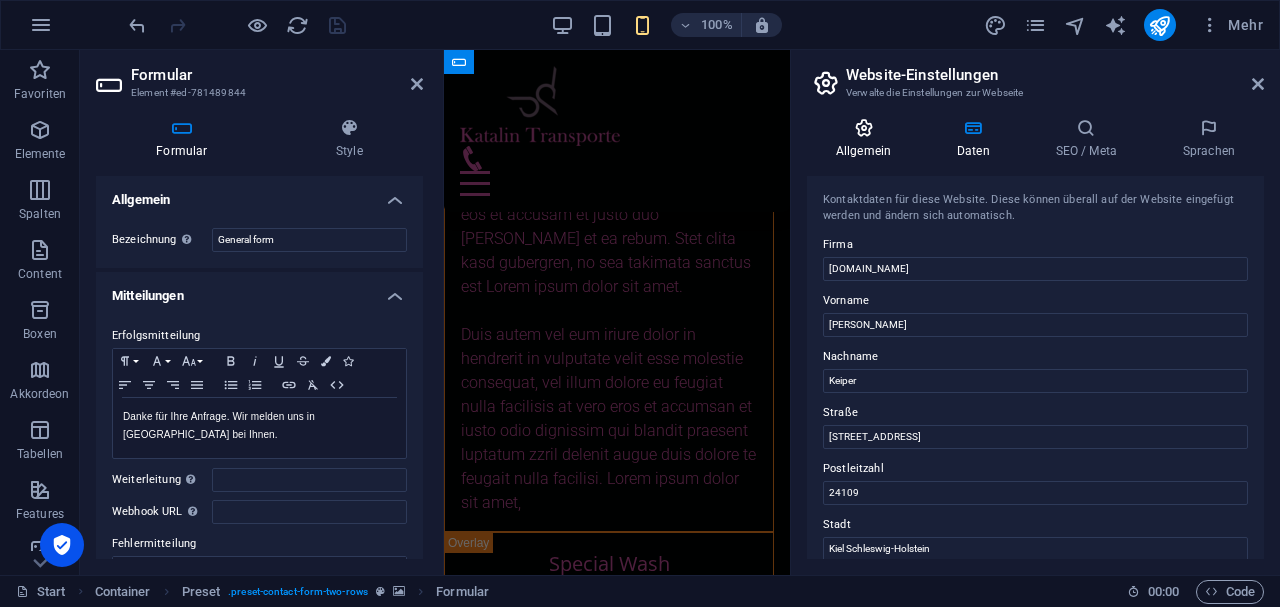 click at bounding box center [863, 128] 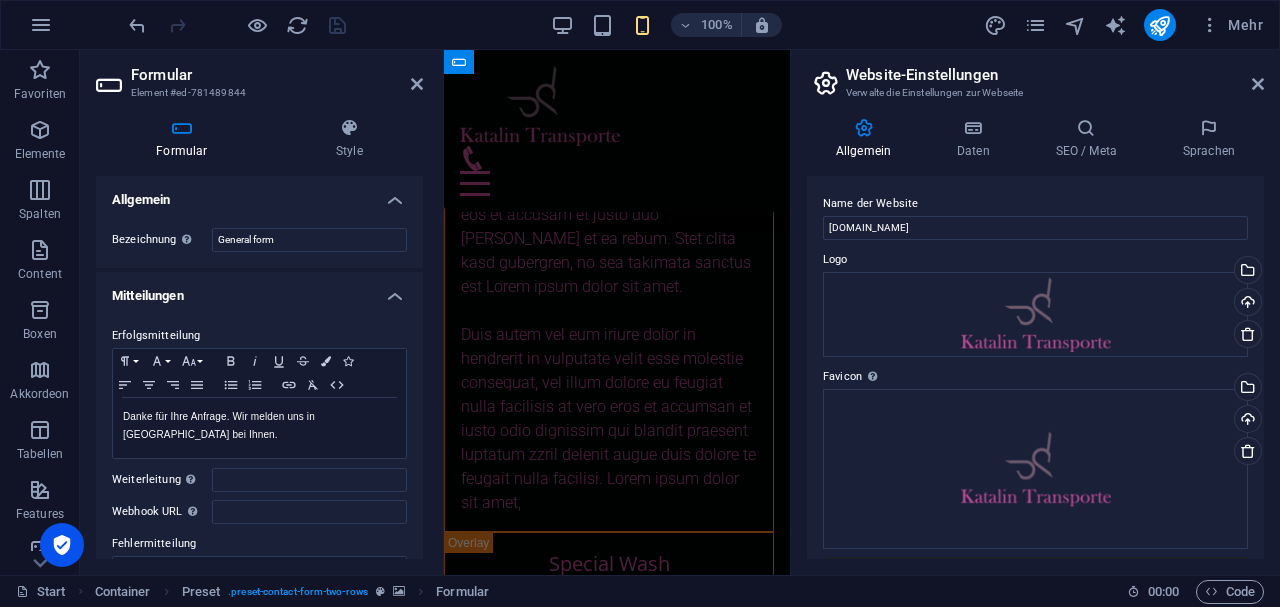 scroll, scrollTop: 0, scrollLeft: 0, axis: both 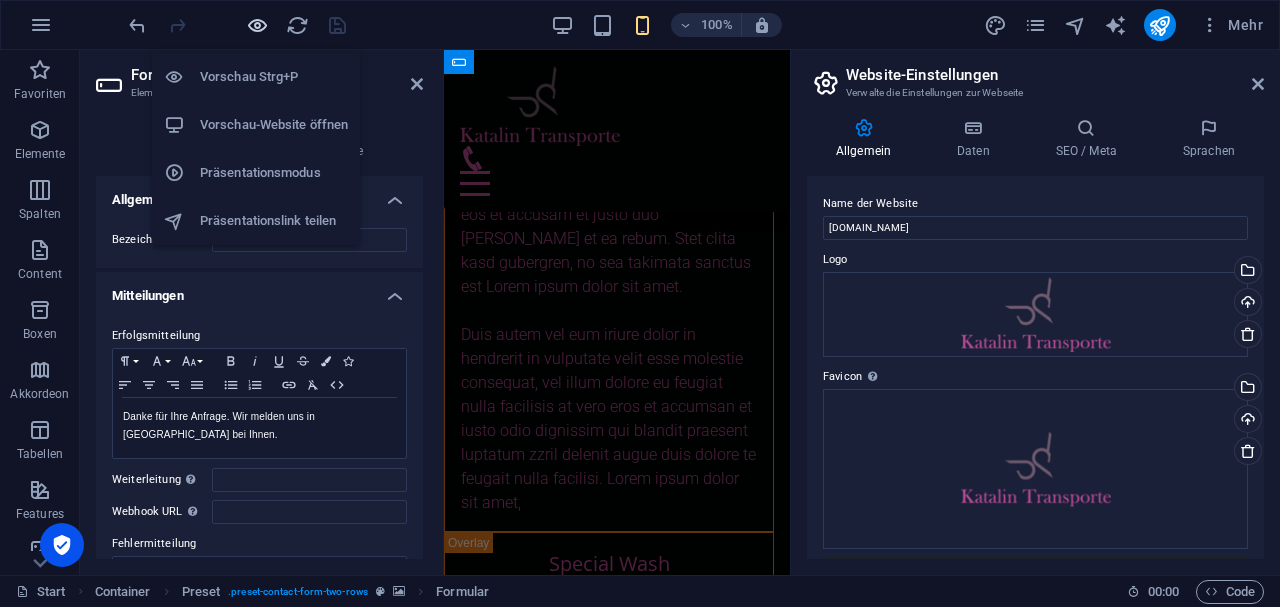 click at bounding box center [257, 25] 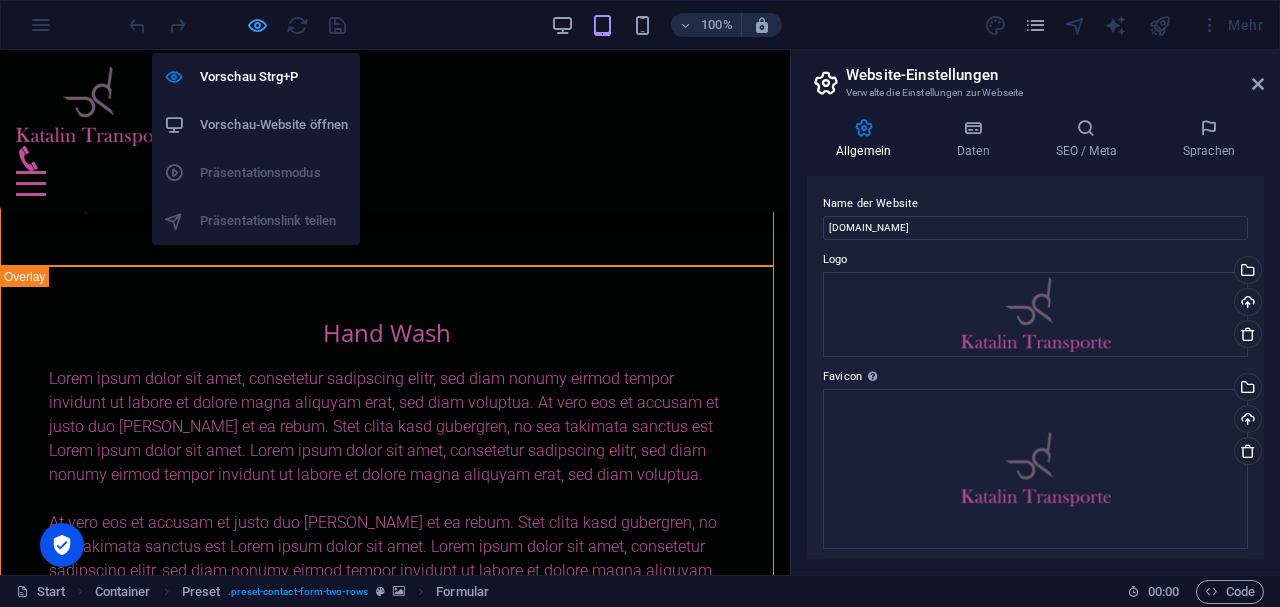 click at bounding box center (257, 25) 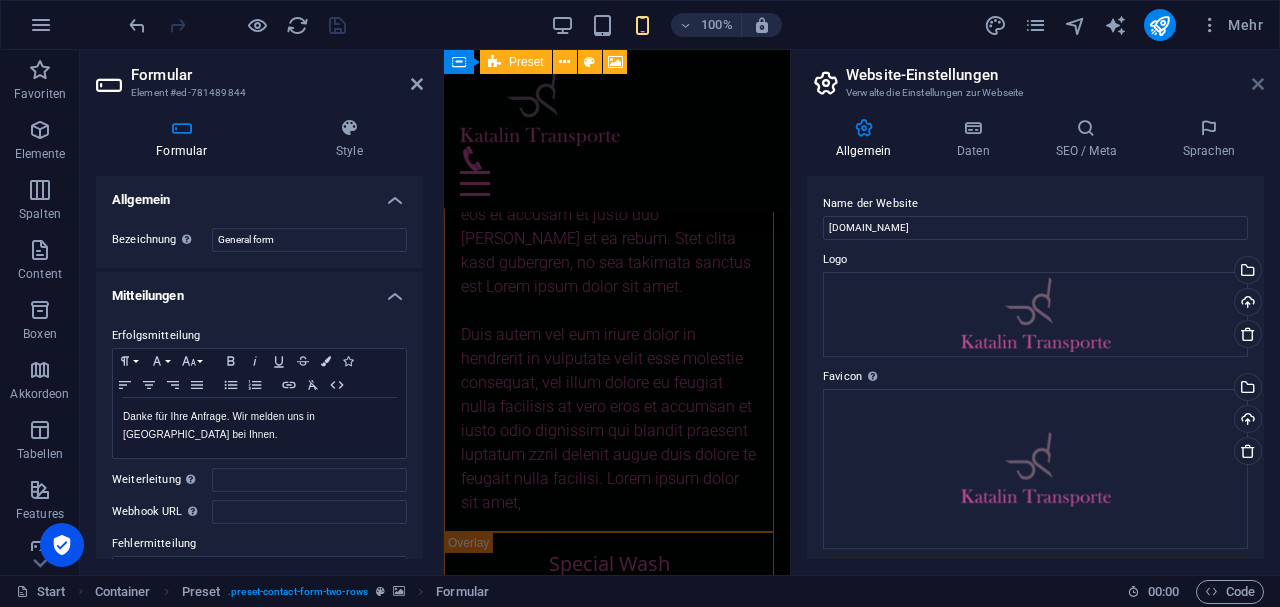 click at bounding box center [1258, 84] 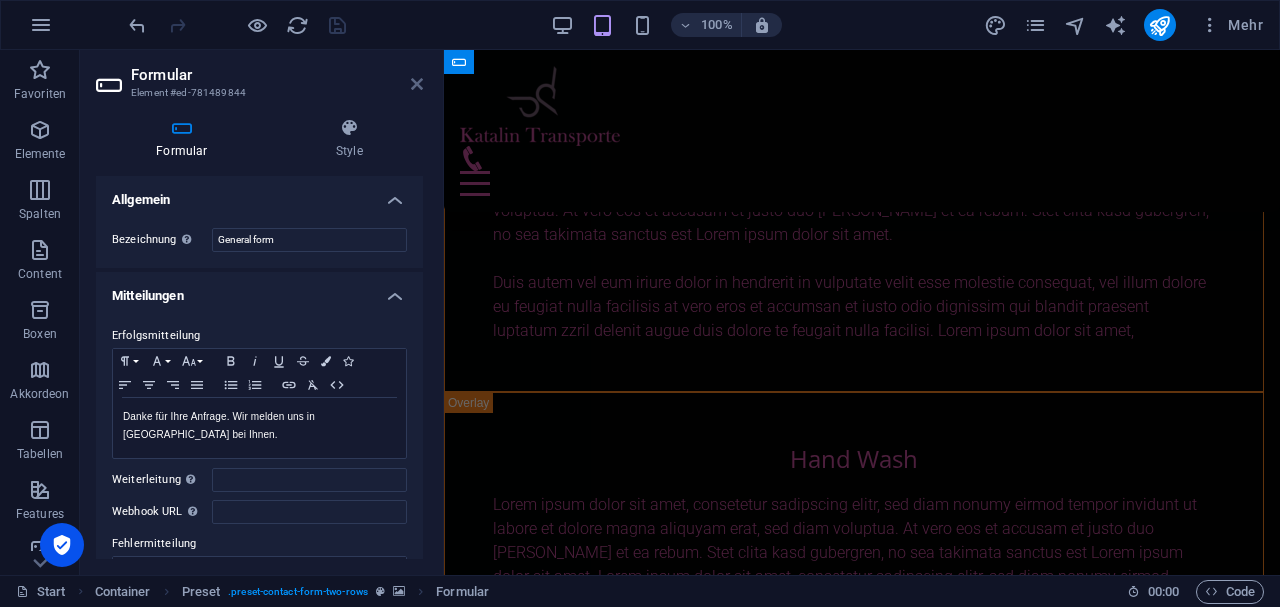 click at bounding box center (417, 84) 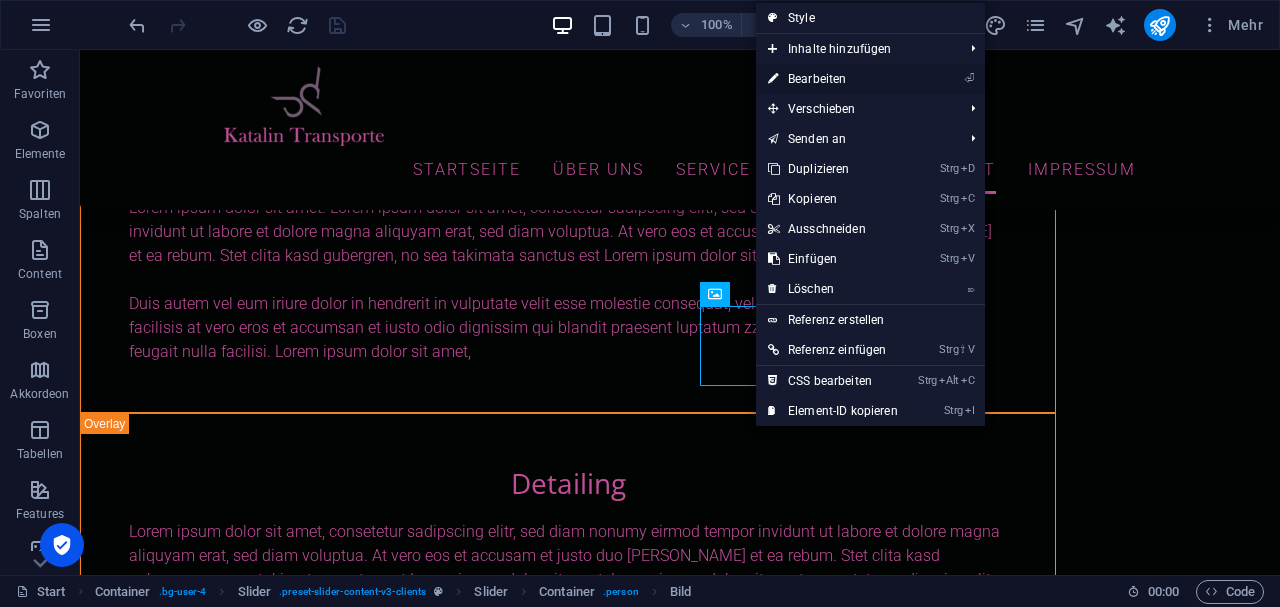 click on "⏎  Bearbeiten" at bounding box center (833, 79) 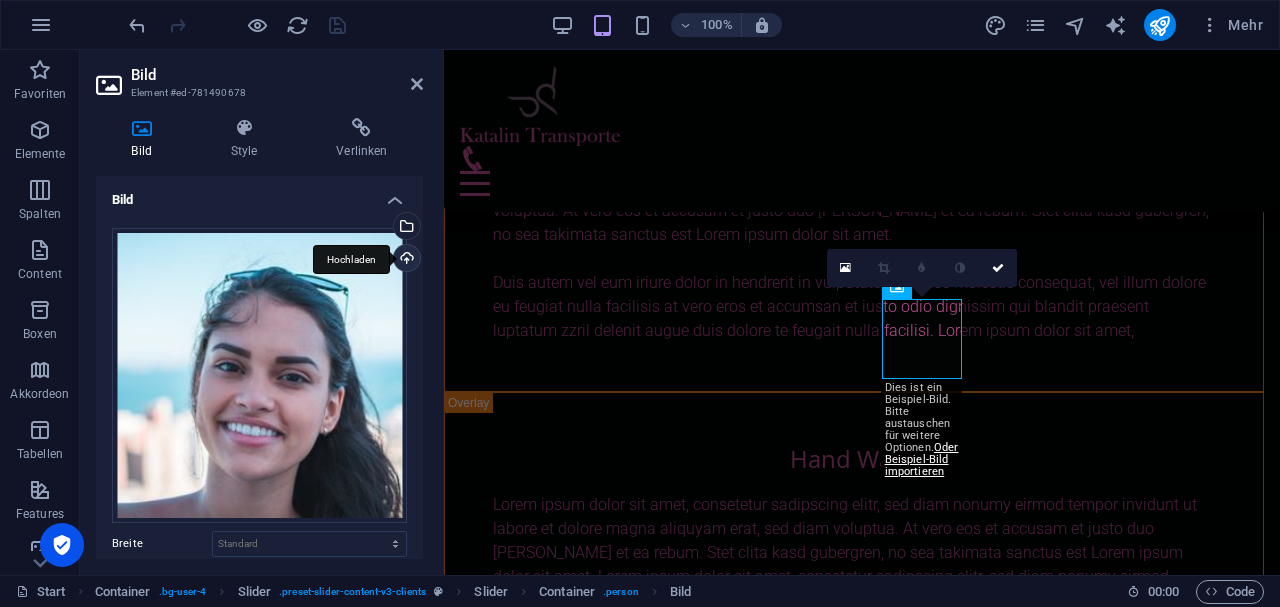 click on "Hochladen" at bounding box center (405, 260) 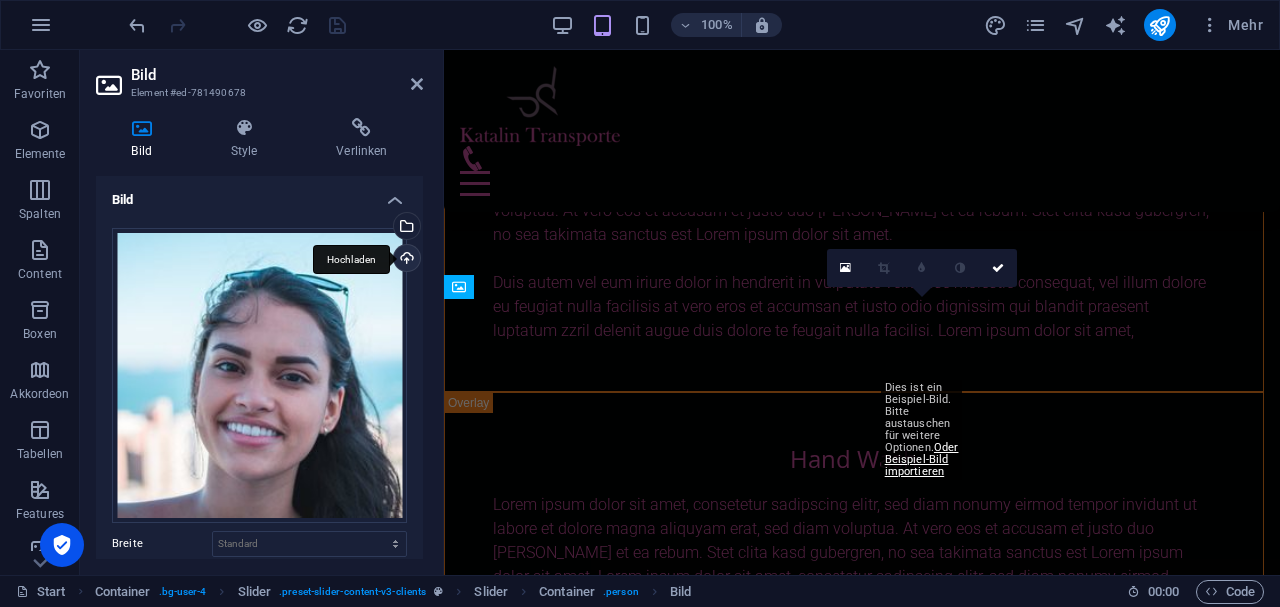 click on "Hochladen" at bounding box center (405, 260) 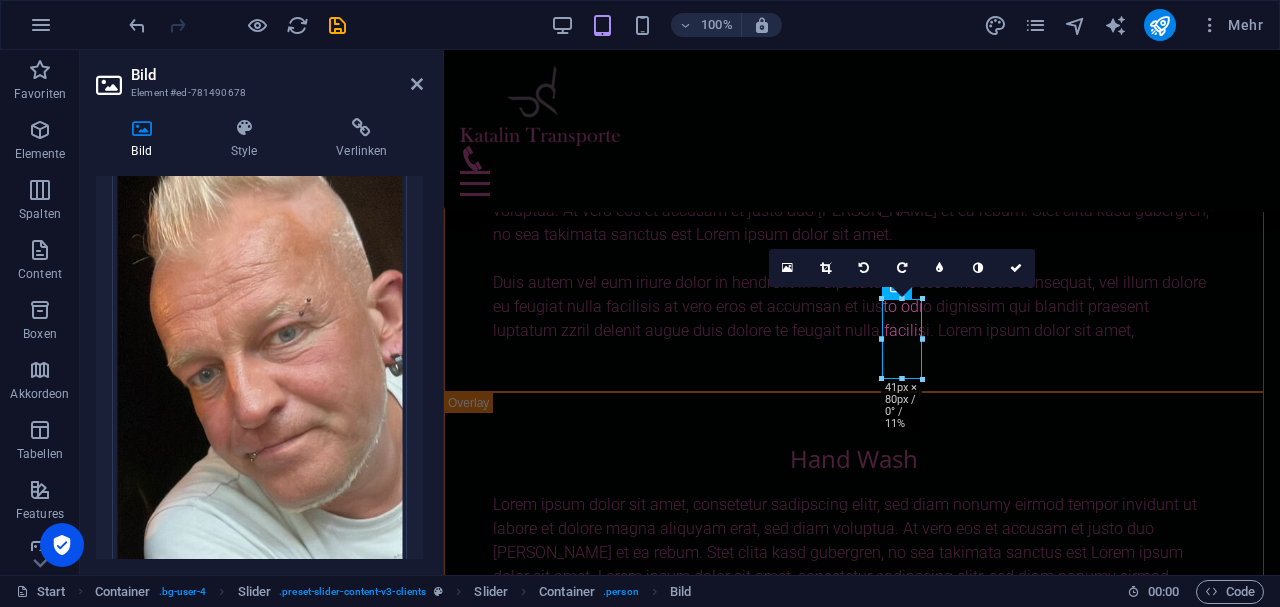 scroll, scrollTop: 175, scrollLeft: 0, axis: vertical 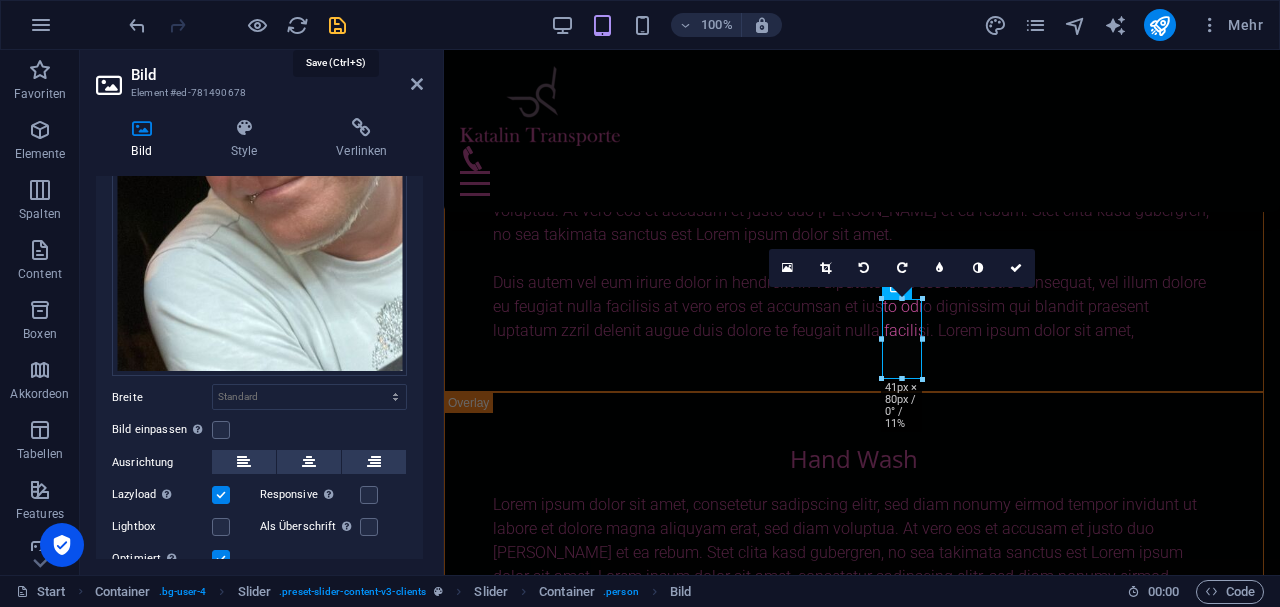 click at bounding box center [337, 25] 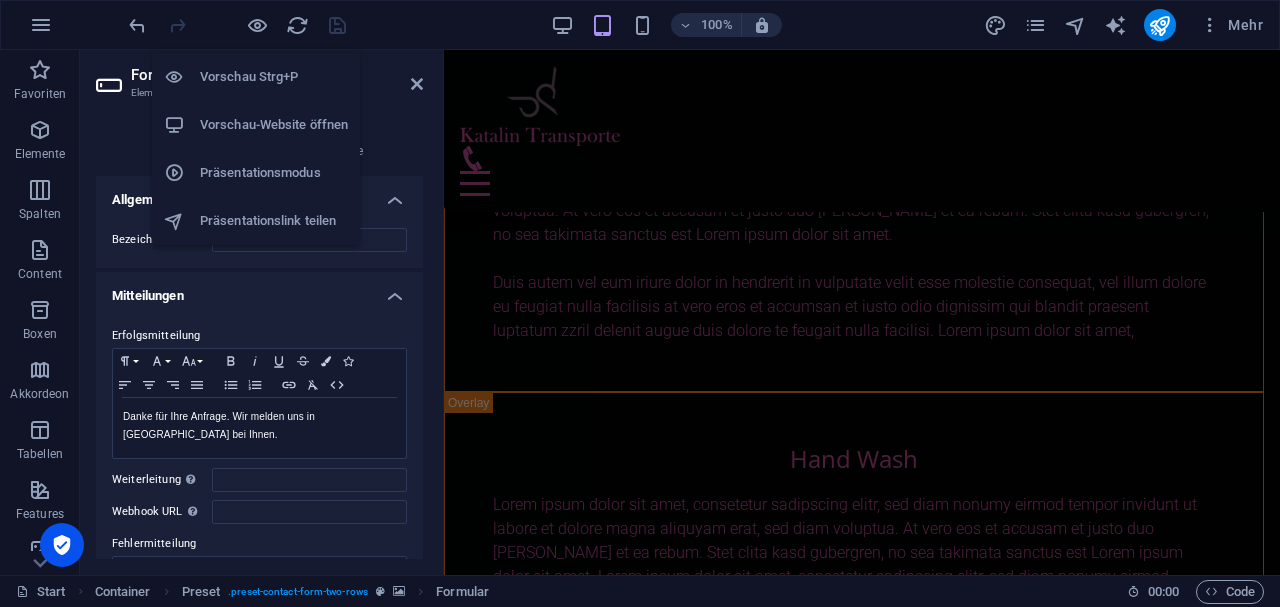 click on "Vorschau-Website öffnen" at bounding box center [274, 125] 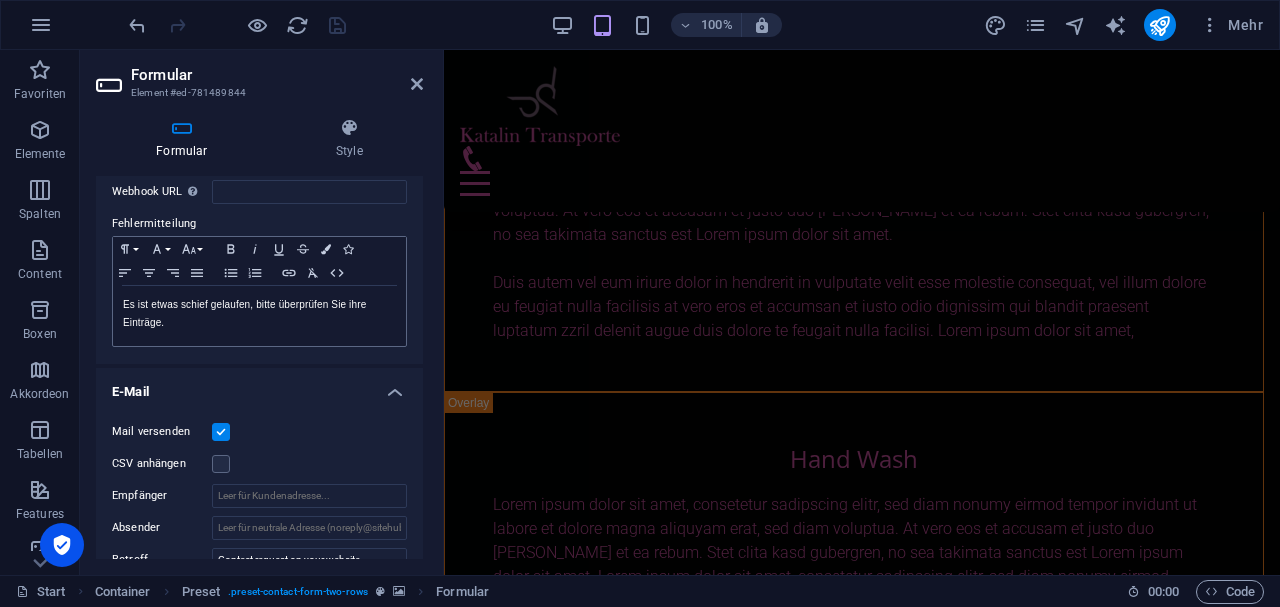 scroll, scrollTop: 333, scrollLeft: 0, axis: vertical 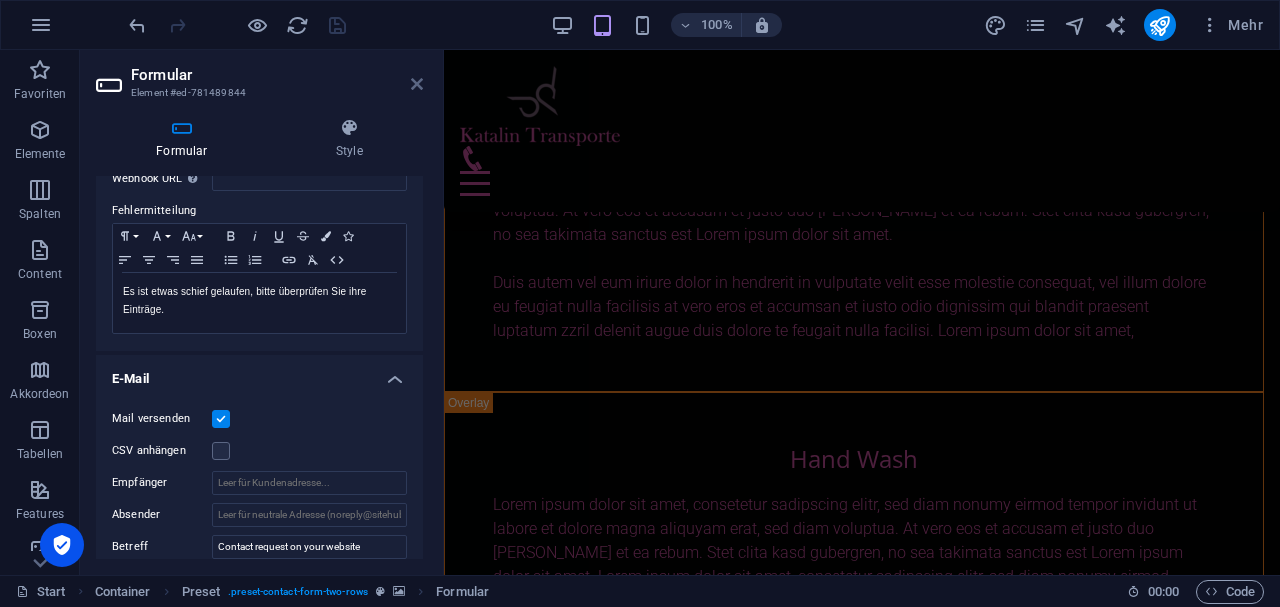 click at bounding box center (417, 84) 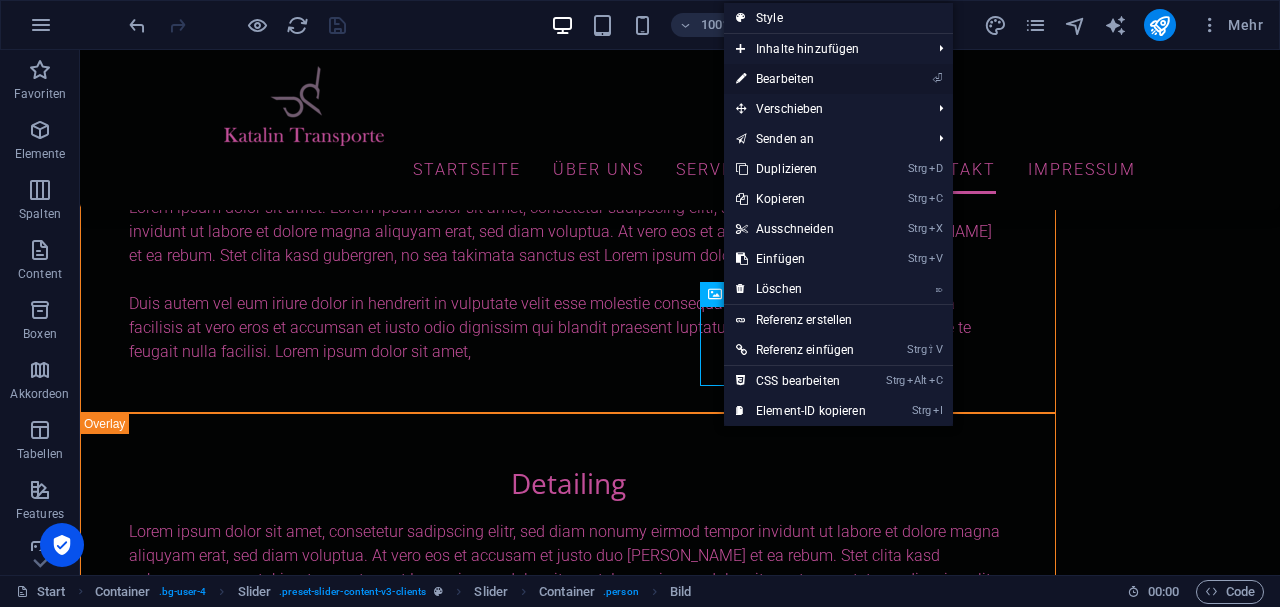 click on "⏎  Bearbeiten" at bounding box center (801, 79) 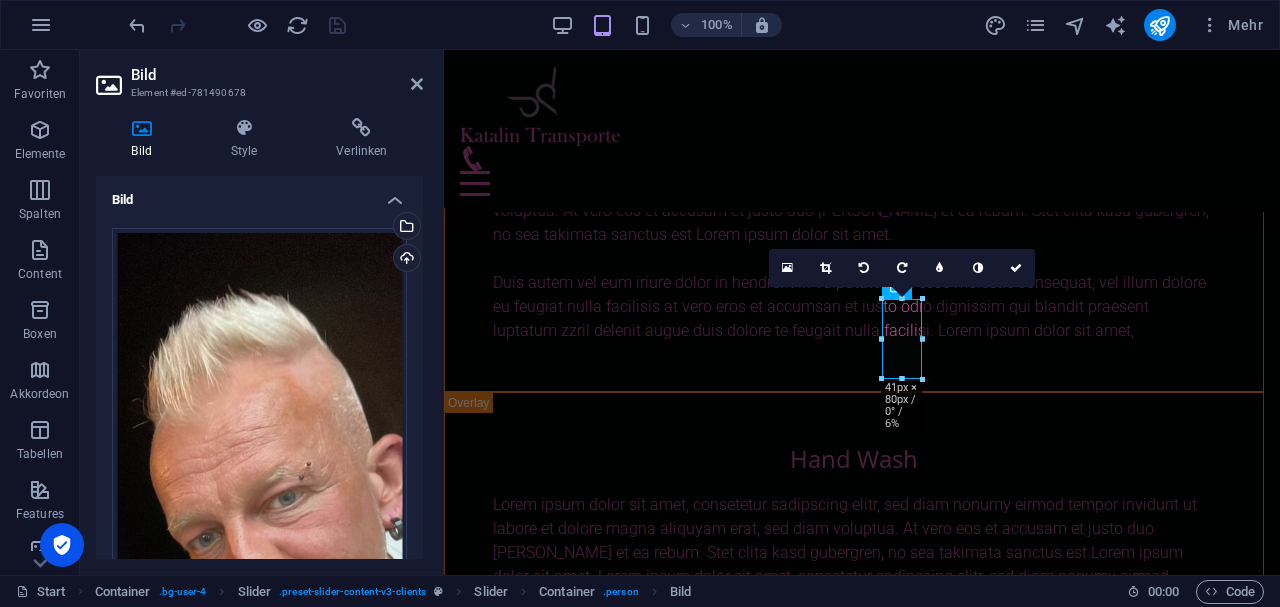 drag, startPoint x: 425, startPoint y: 308, endPoint x: 422, endPoint y: 350, distance: 42.107006 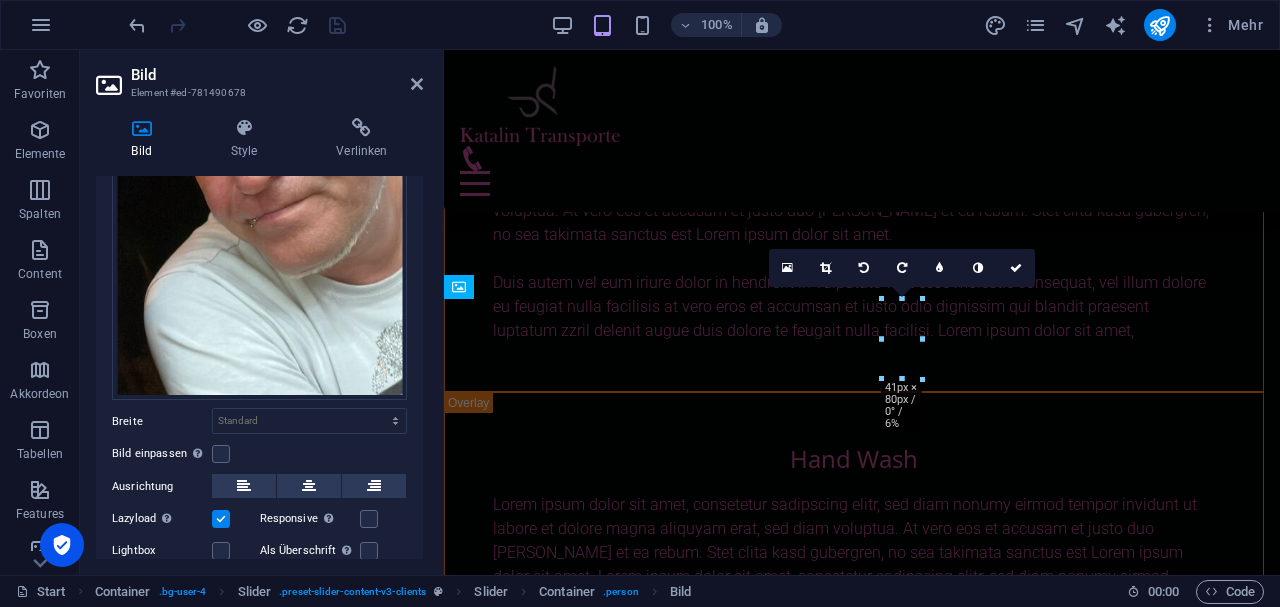 scroll, scrollTop: 385, scrollLeft: 0, axis: vertical 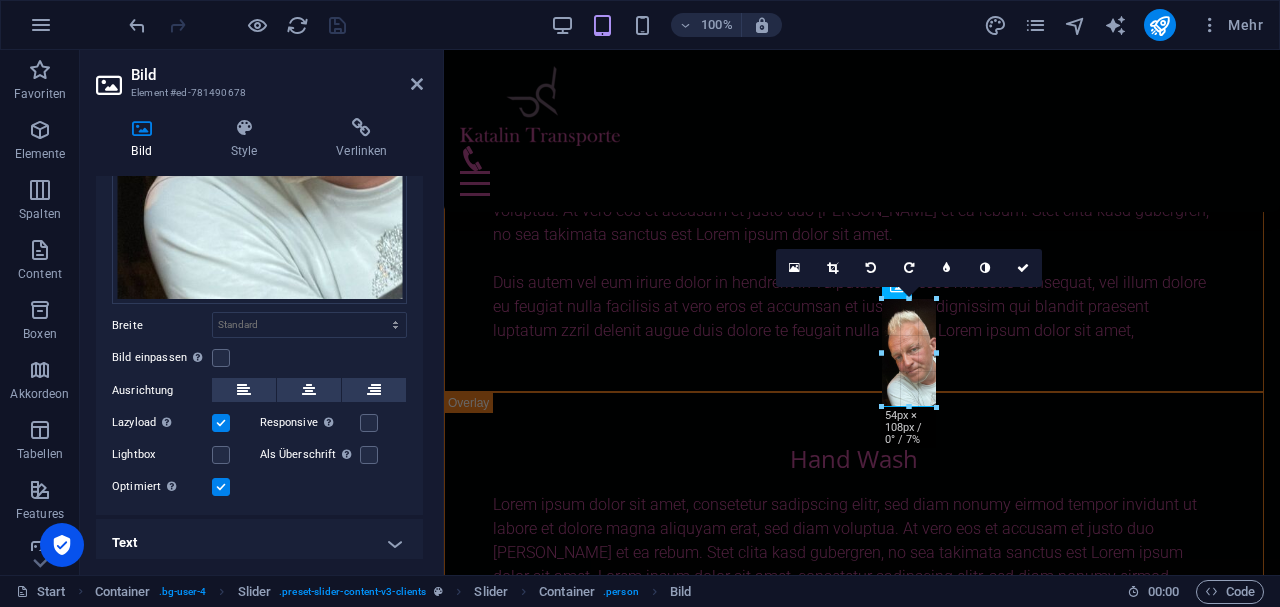 drag, startPoint x: 924, startPoint y: 342, endPoint x: 940, endPoint y: 342, distance: 16 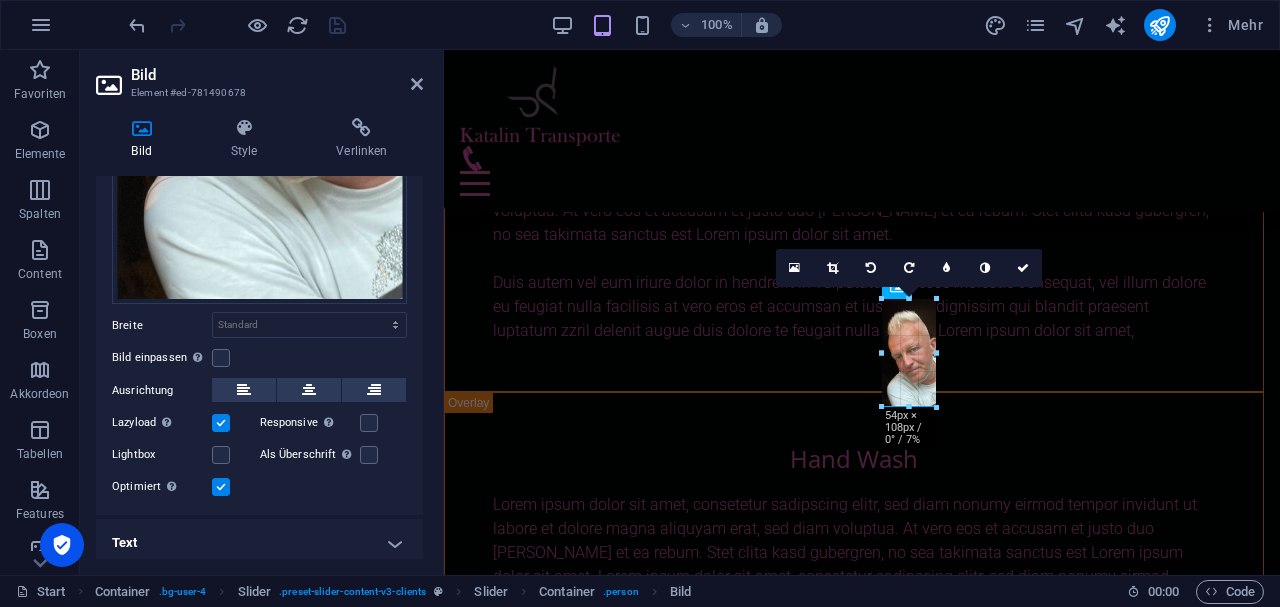 type on "54" 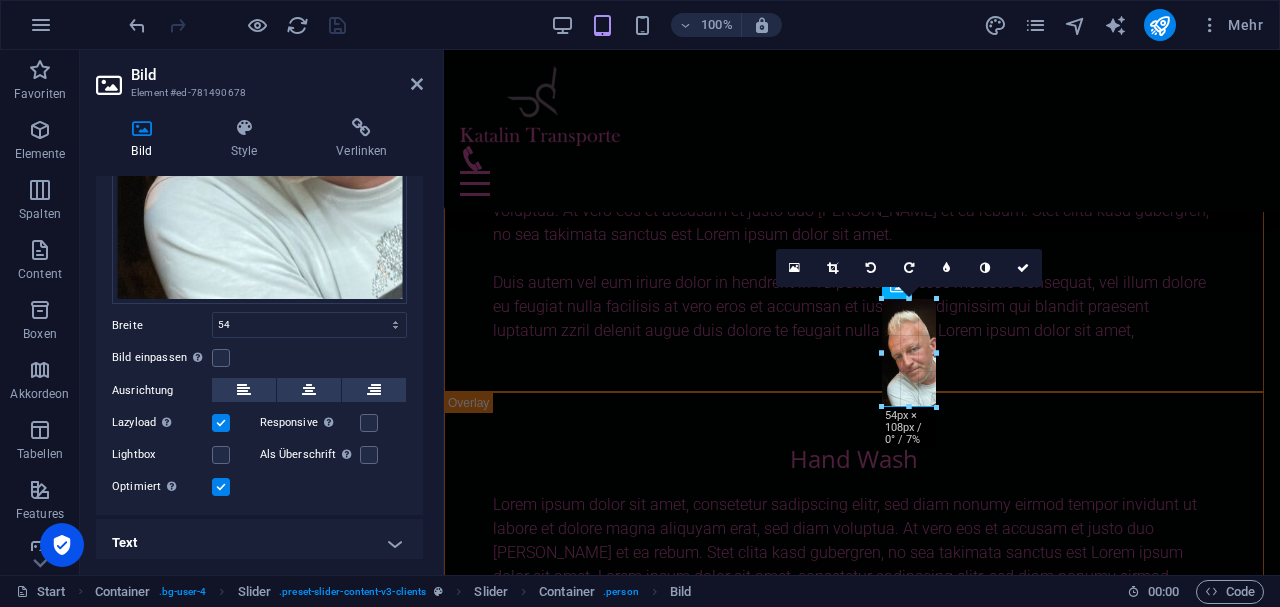 select on "px" 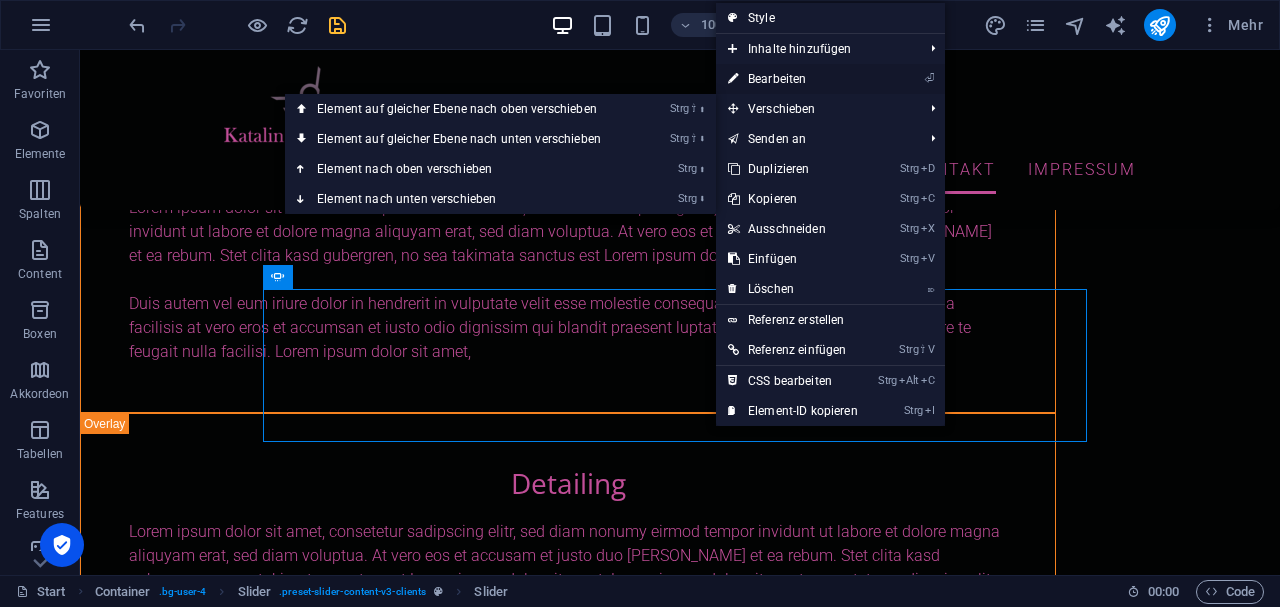 click on "⏎  Bearbeiten" at bounding box center [793, 79] 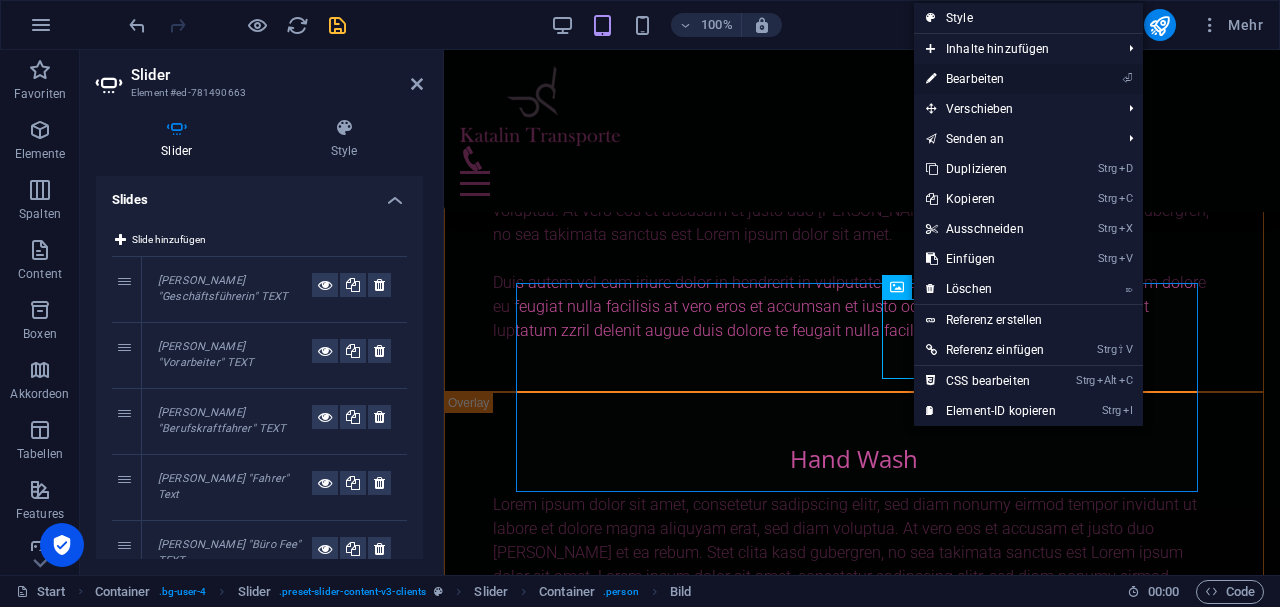 click on "⏎  Bearbeiten" at bounding box center (991, 79) 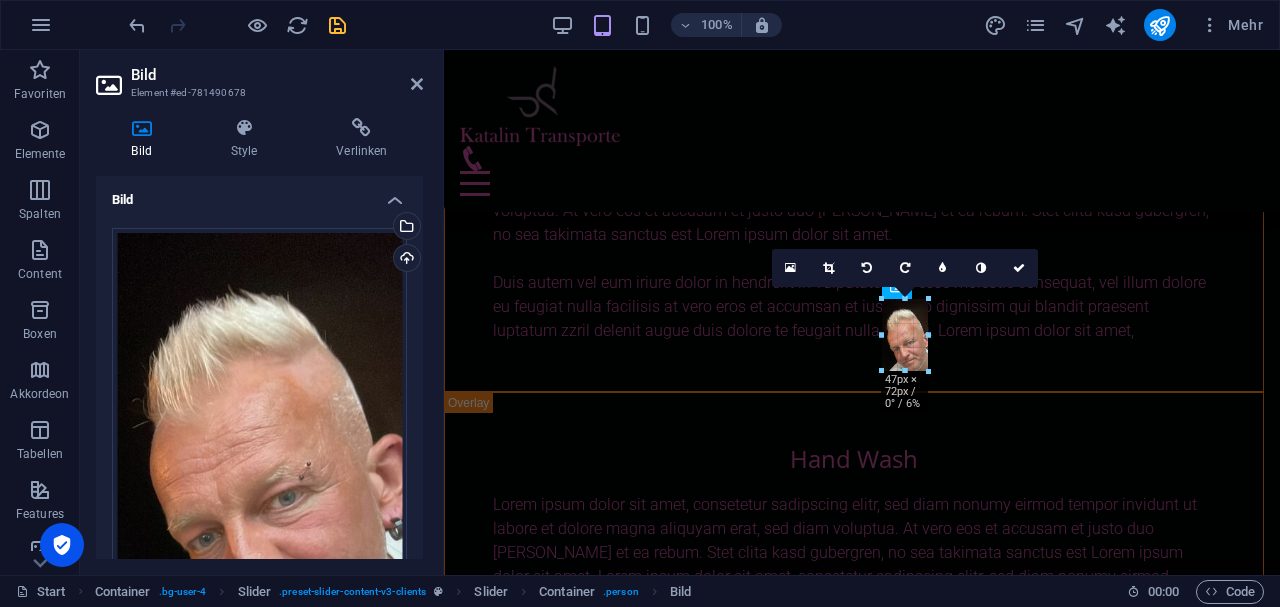 type on "46" 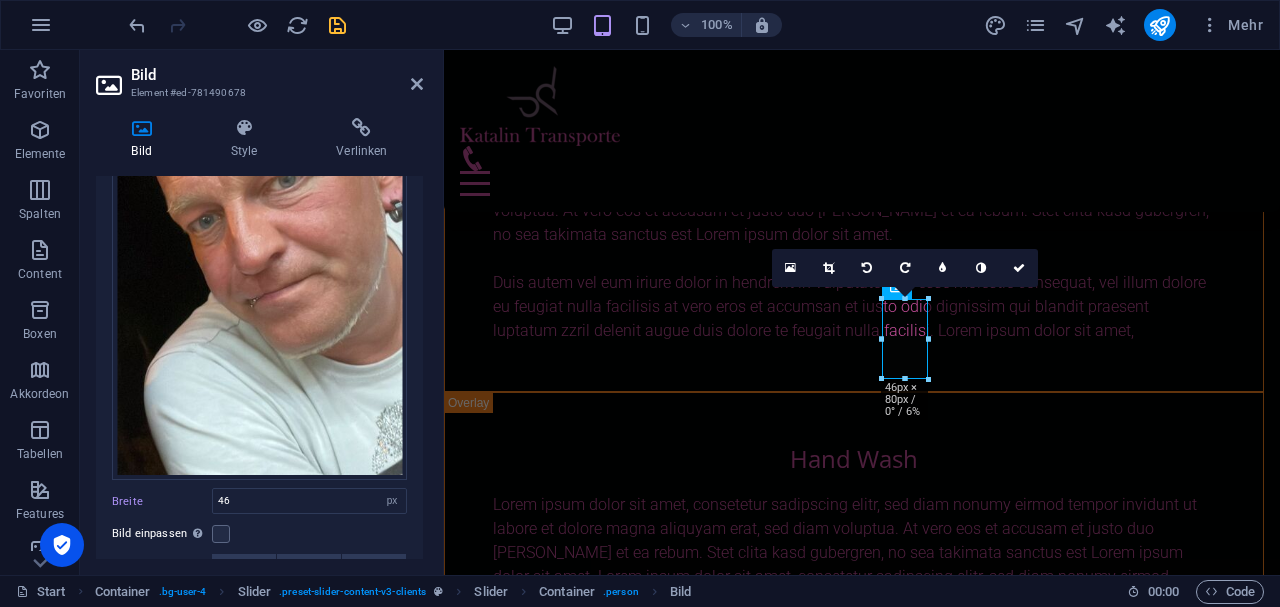 scroll, scrollTop: 324, scrollLeft: 0, axis: vertical 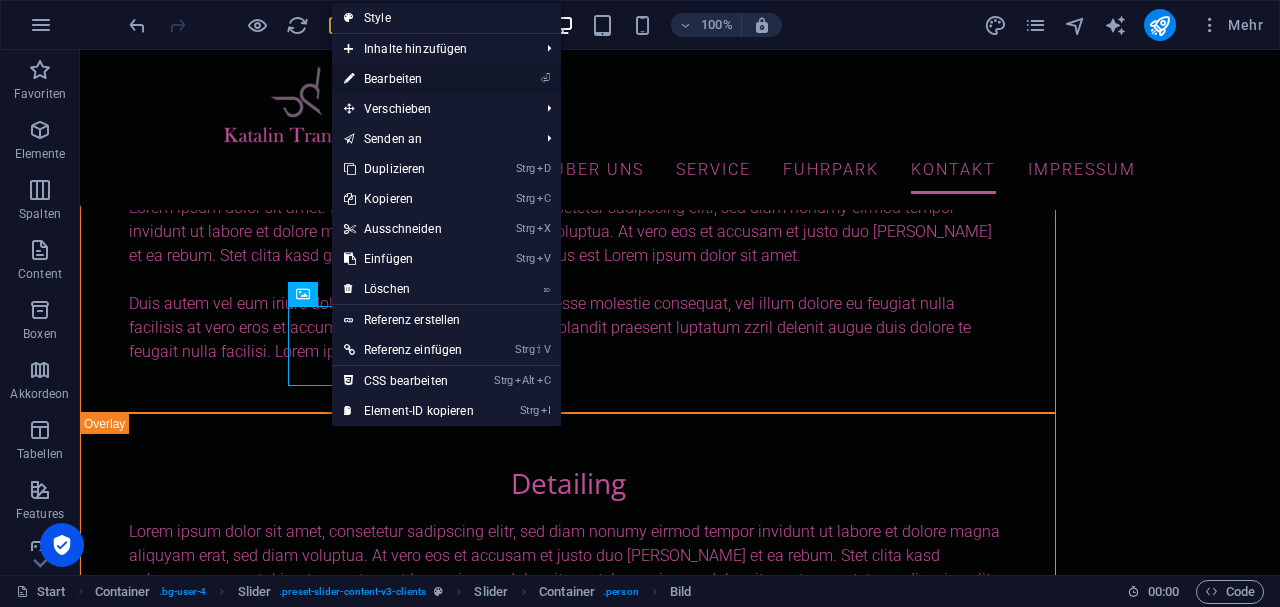 click on "⏎  Bearbeiten" at bounding box center (409, 79) 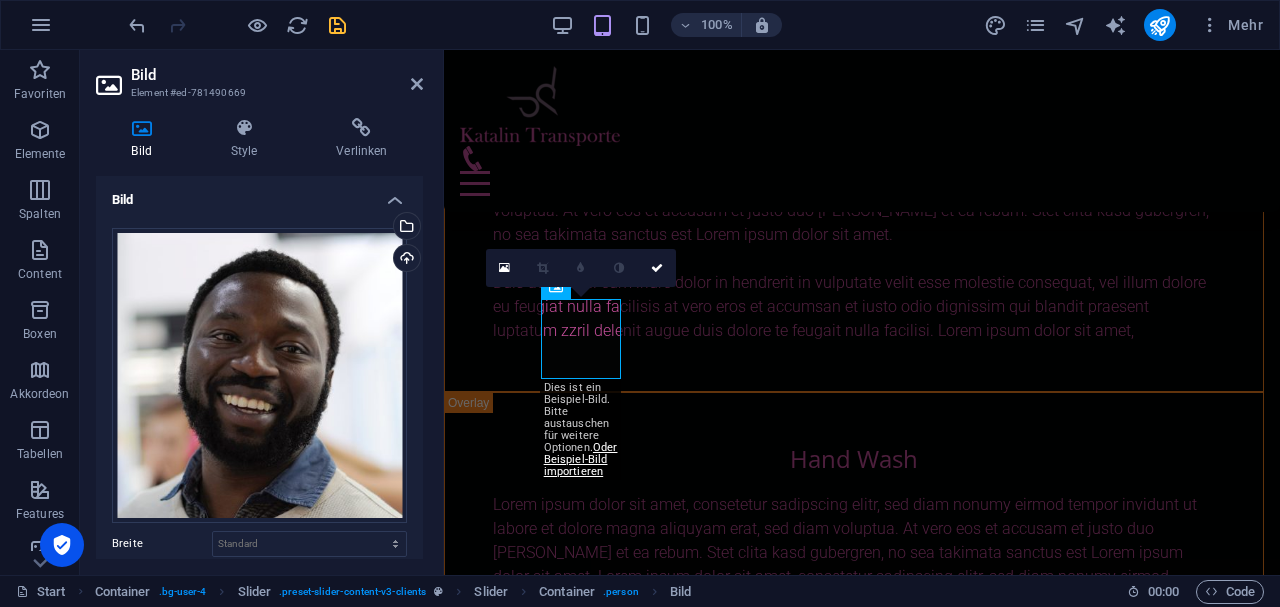 drag, startPoint x: 412, startPoint y: 352, endPoint x: 410, endPoint y: 388, distance: 36.05551 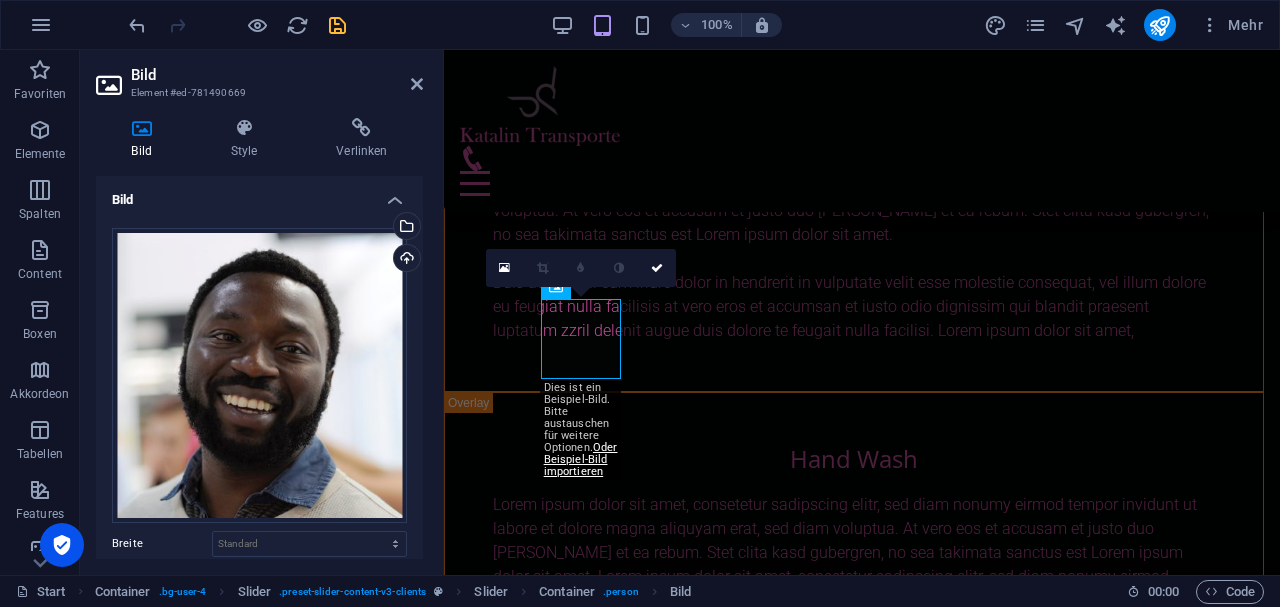 click on "Ziehe Dateien zum Hochladen hierher oder  klicke hier, um aus Dateien oder kostenlosen Stockfotos & -videos zu wählen Wähle aus deinen Dateien, Stockfotos oder lade Dateien hoch Hochladen Breite Standard auto px rem % em vh vw Bild einpassen Bild automatisch anhand einer fixen Breite und Höhe einpassen Höhe Standard auto px Ausrichtung Lazyload Bilder auf Seite nachträglich laden. Verbessert Ladezeit (Pagespeed). Responsive Automatisch Retina-Bilder und kleinere Bilder auf Smartphones laden Lightbox Als Überschrift Das Bild in eine H1-Überschrift einfügen. Nützlich, um dem Alternativtext die Gewichtung einer H1-Überschrift zu geben, z.B. für das Logo. Deaktiviert lassen, wenn unklar. Optimiert Bilder werden komprimiert für eine bessere Ladegeschwindigkeit der Website. Position Richtung Benutzerdefiniert X-Versatz 50 px rem % vh vw Y-Versatz 50 px rem % vh vw" at bounding box center (259, 473) 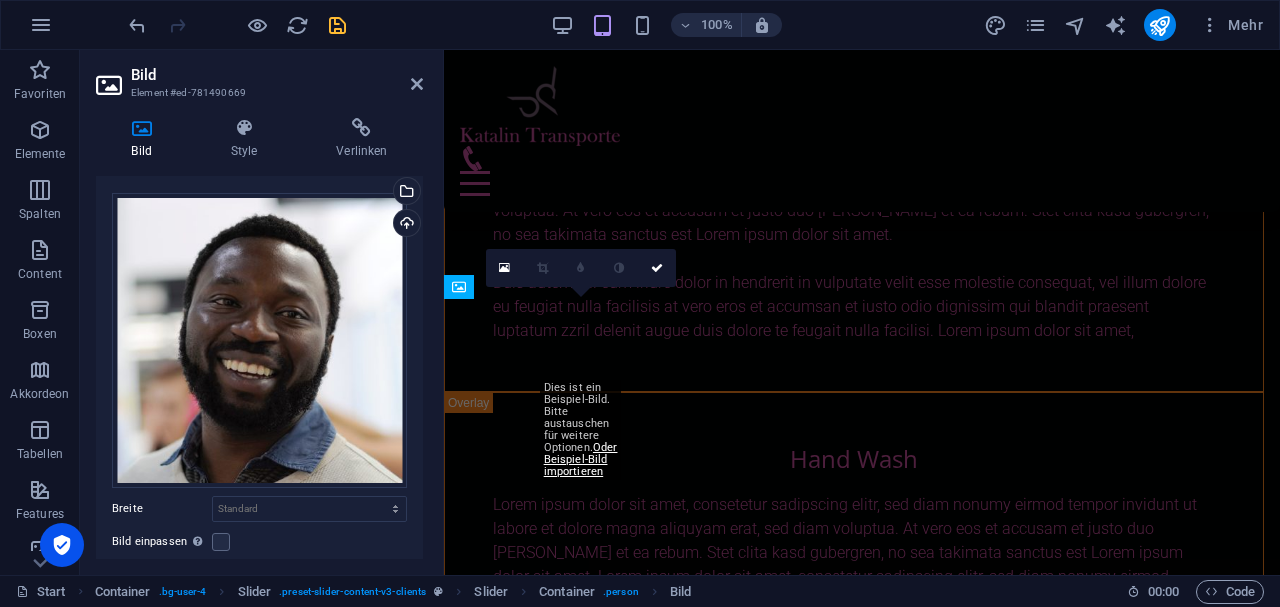 scroll, scrollTop: 33, scrollLeft: 0, axis: vertical 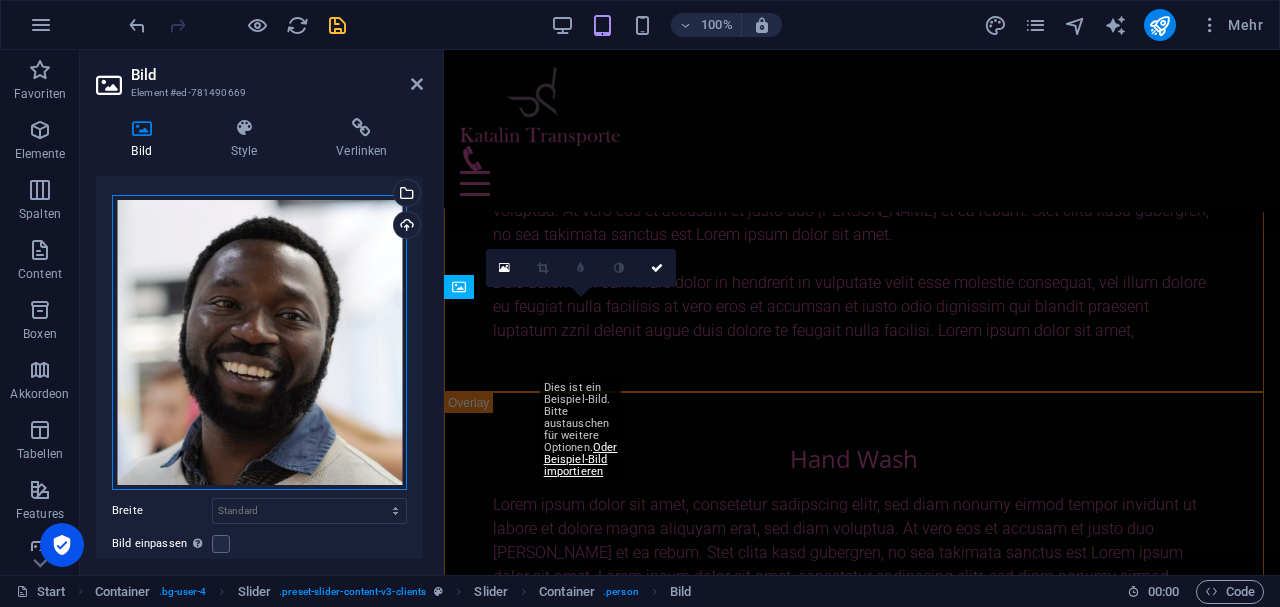 click on "Ziehe Dateien zum Hochladen hierher oder  klicke hier, um aus Dateien oder kostenlosen Stockfotos & -videos zu wählen" at bounding box center [259, 342] 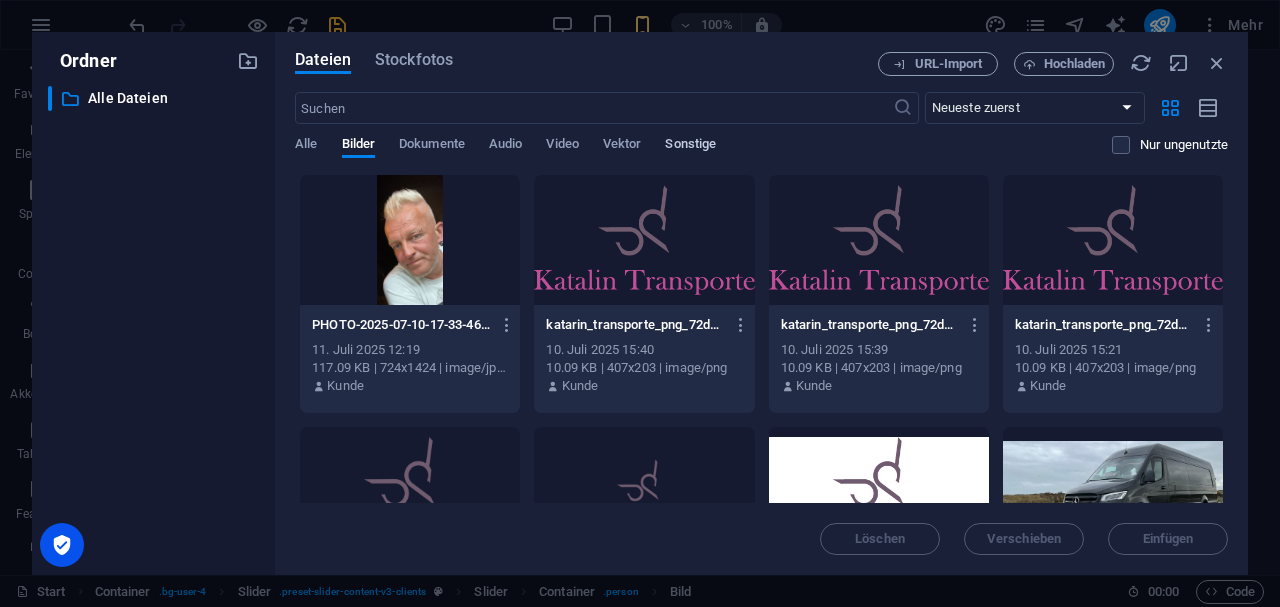 click on "Sonstige" at bounding box center [690, 146] 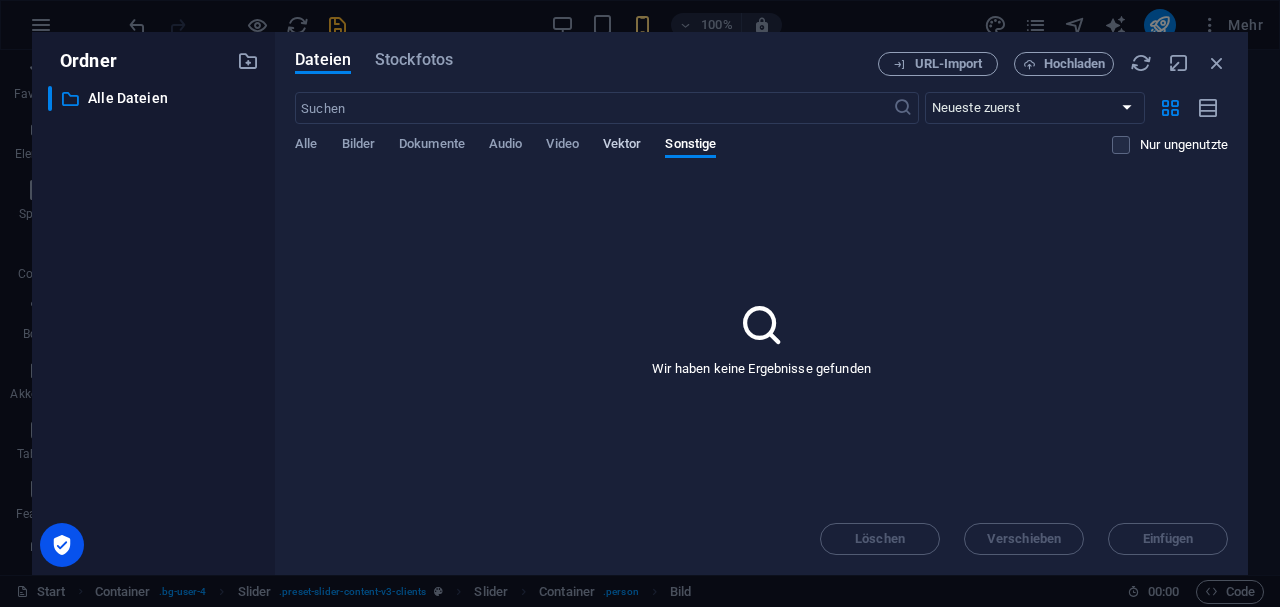 click on "Vektor" at bounding box center (622, 146) 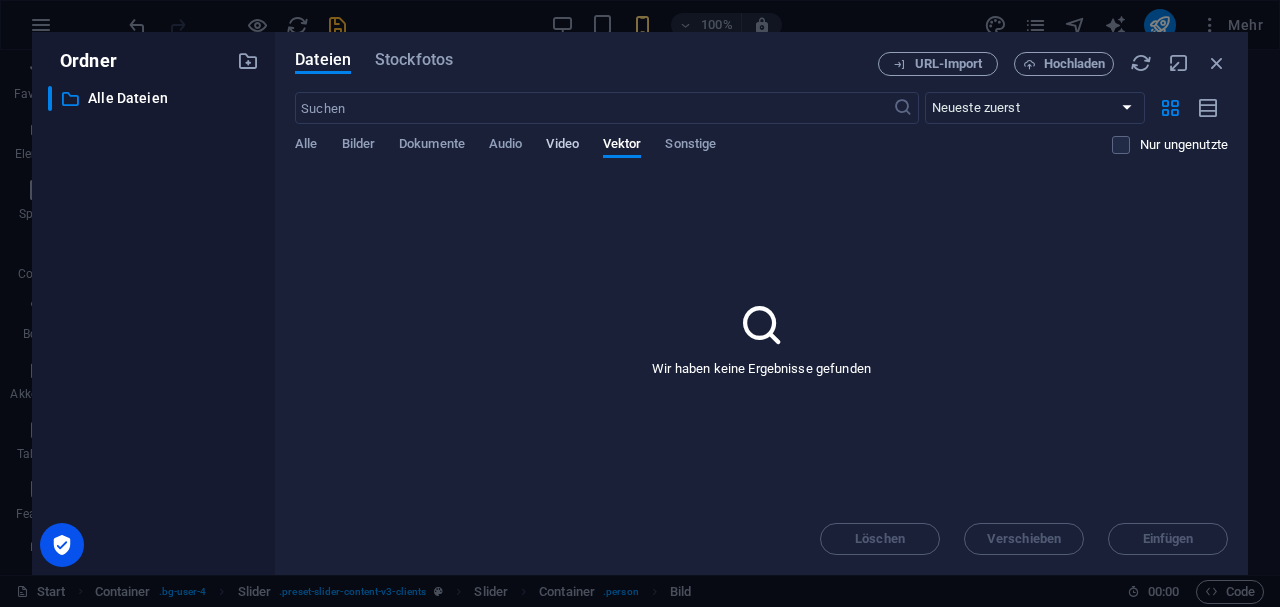 click on "Video" at bounding box center (562, 146) 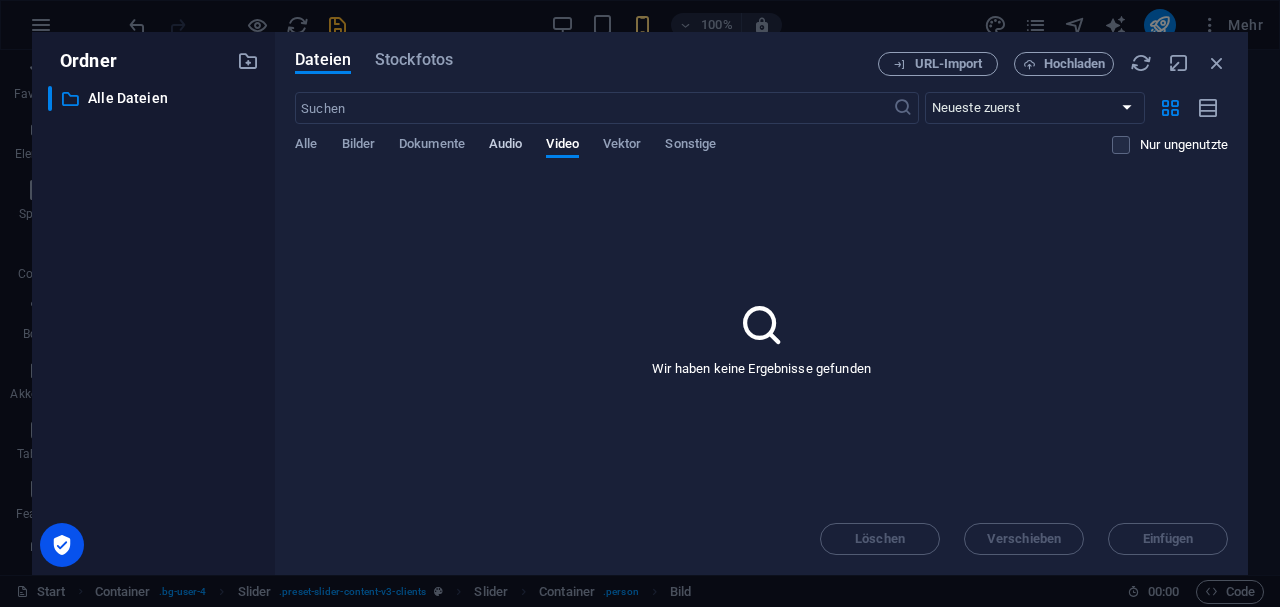 click on "Audio" at bounding box center (505, 146) 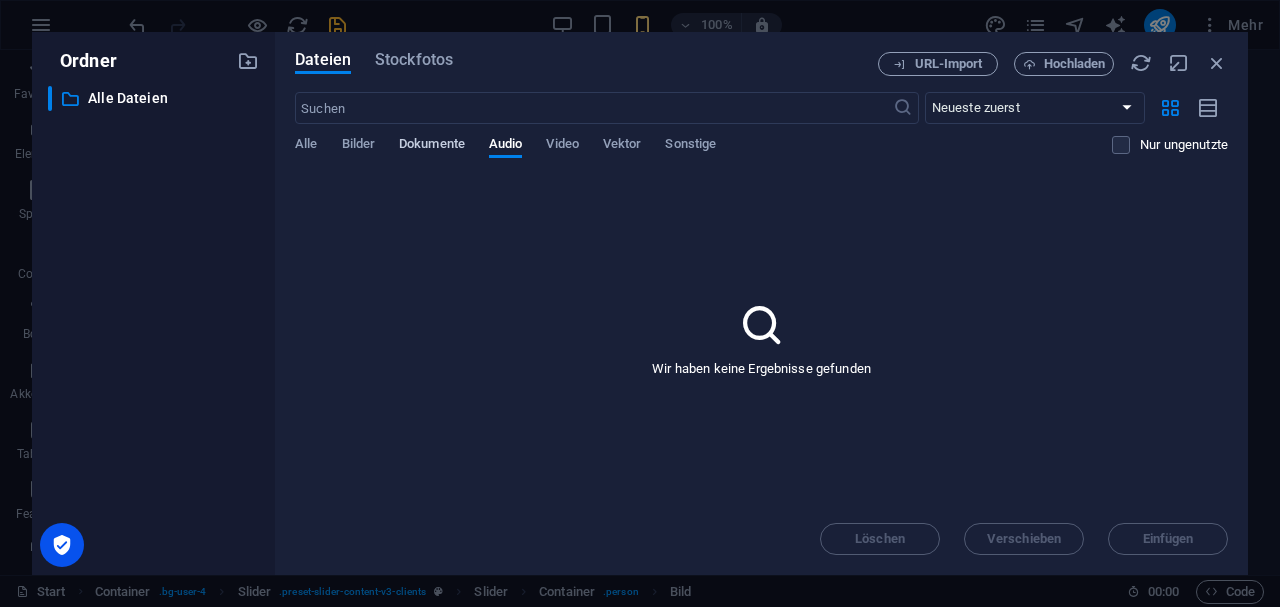 click on "Dokumente" at bounding box center (432, 146) 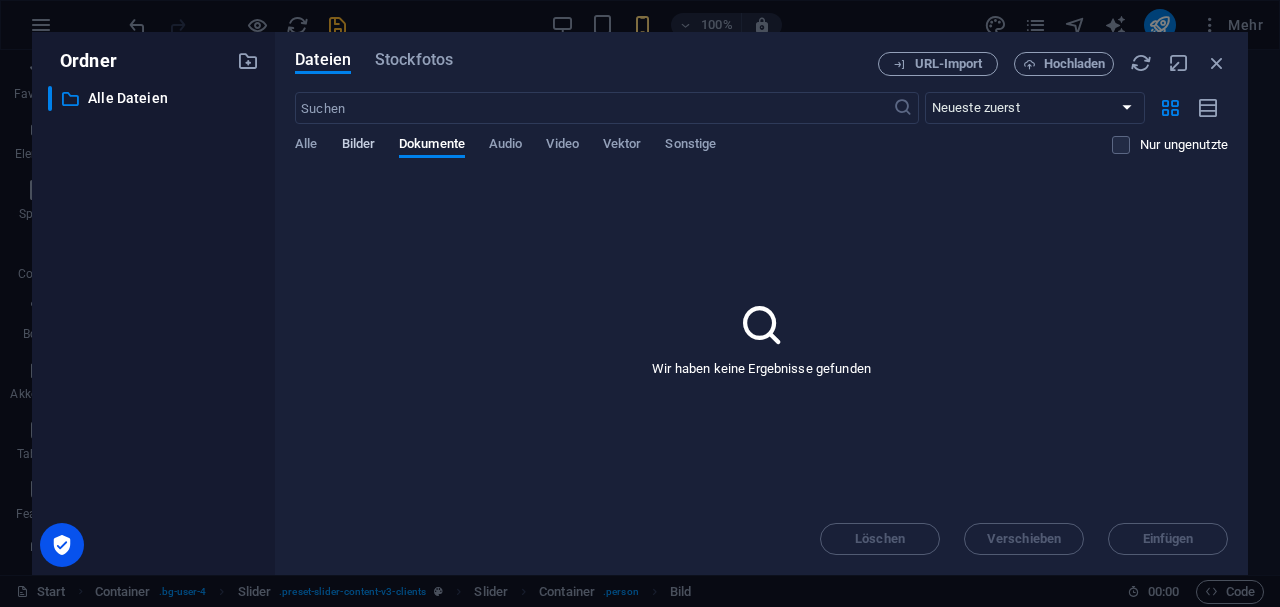 click on "Bilder" at bounding box center (359, 146) 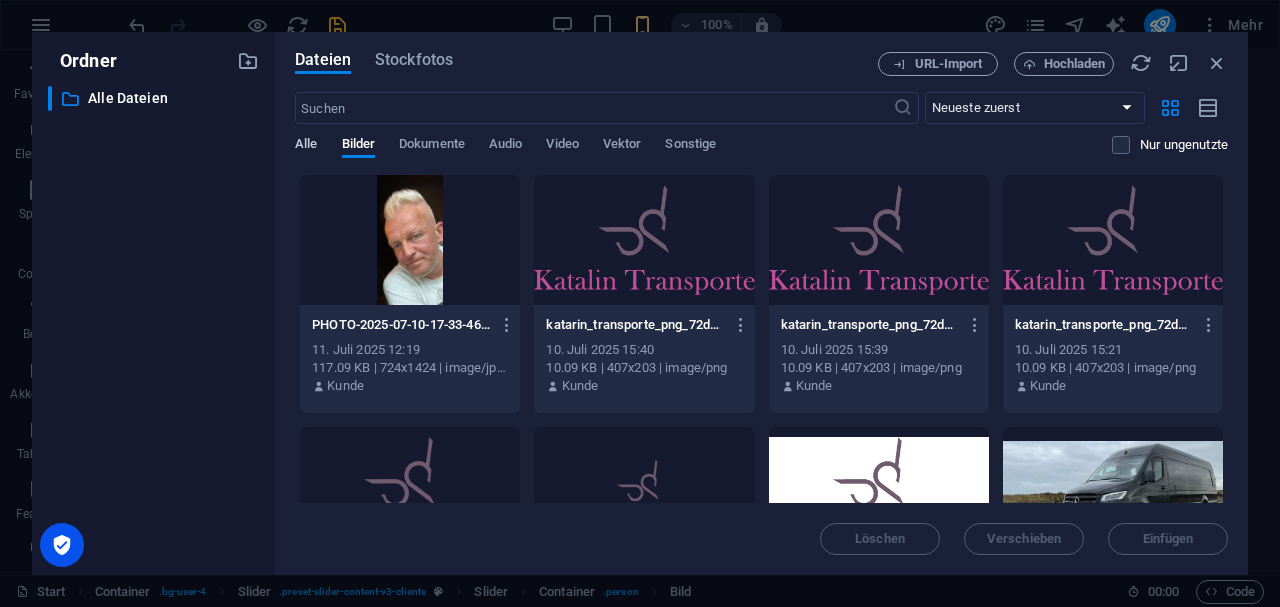 click on "Alle" at bounding box center (306, 146) 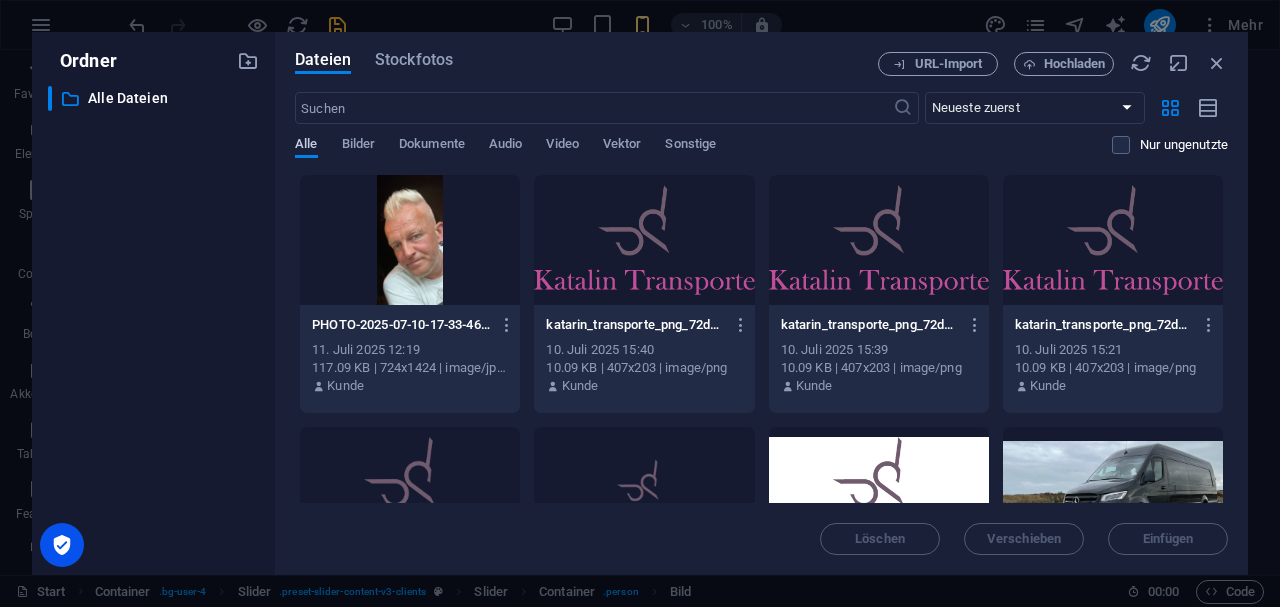 click on "Alle" at bounding box center [306, 146] 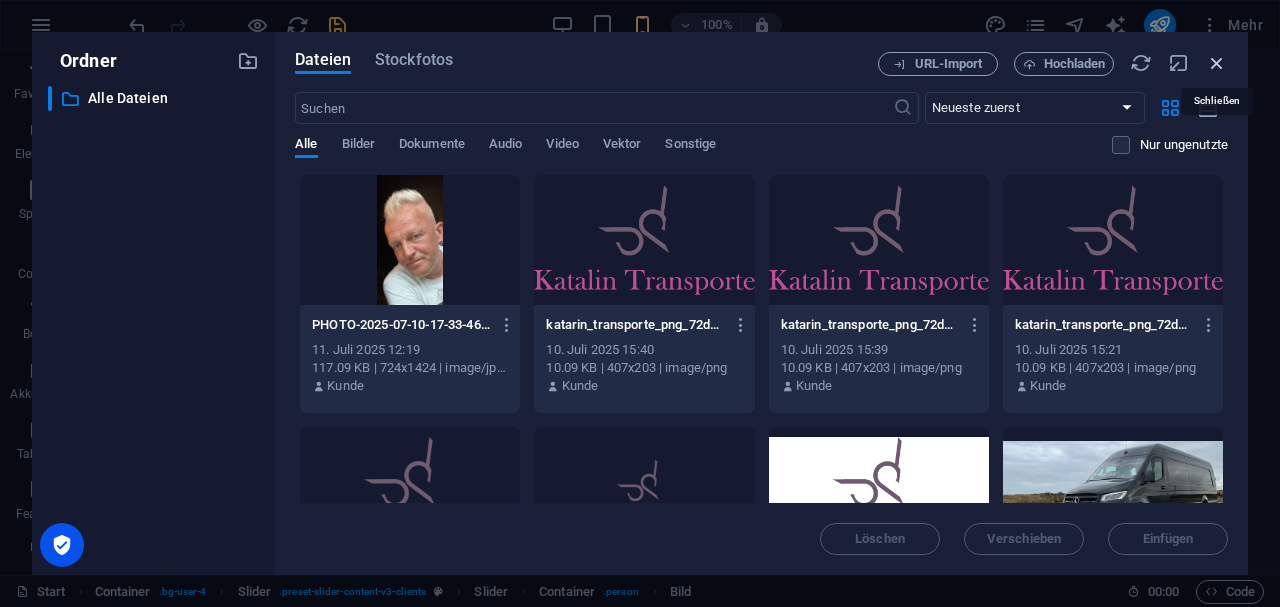 click at bounding box center [1217, 63] 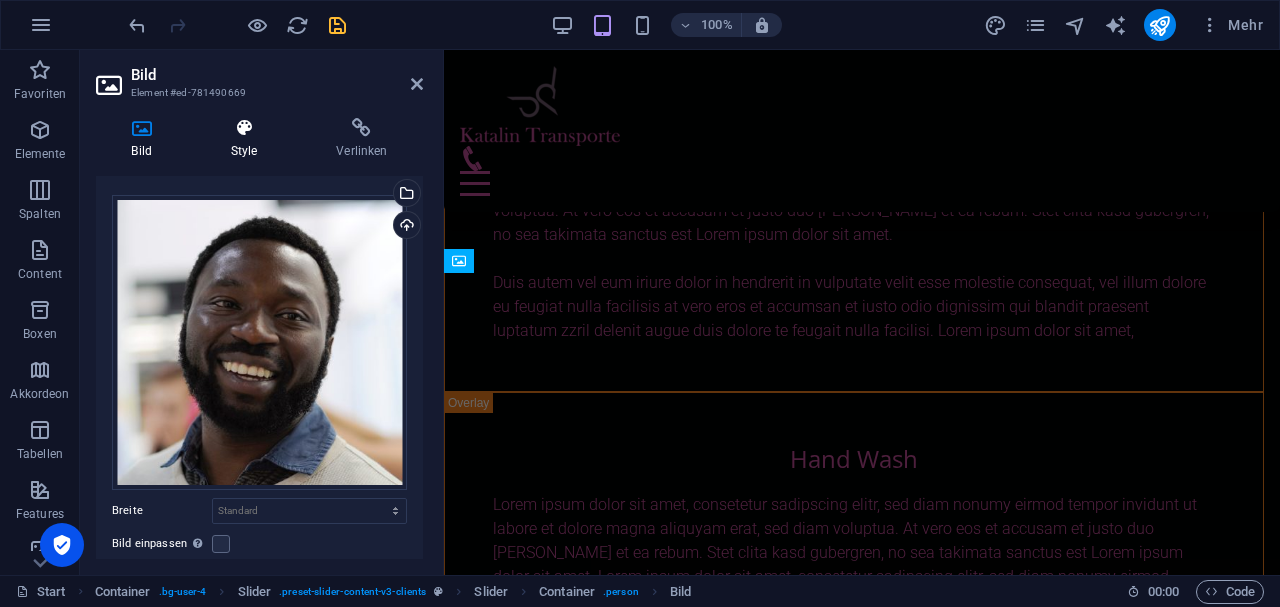 click at bounding box center [244, 128] 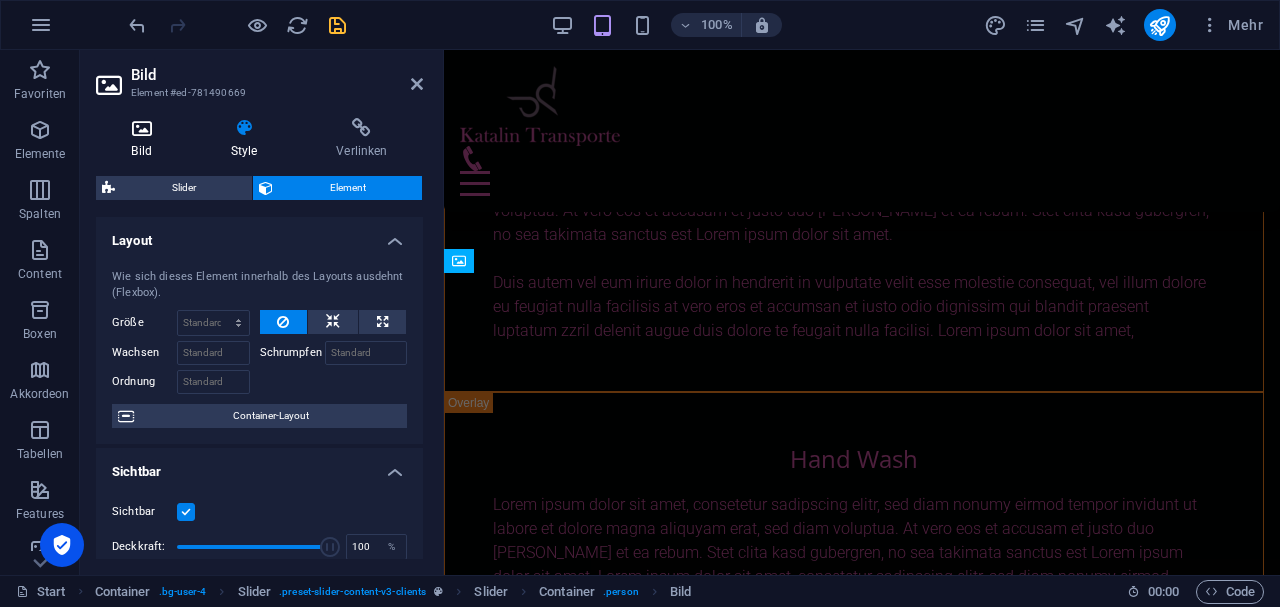 click at bounding box center [141, 128] 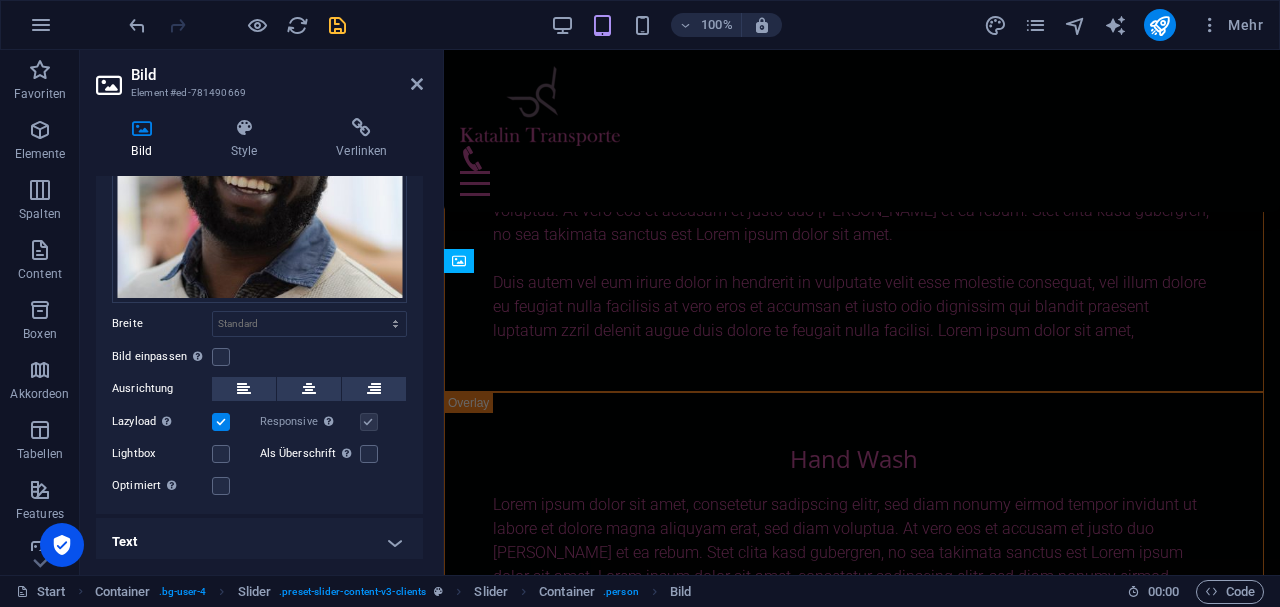 scroll, scrollTop: 222, scrollLeft: 0, axis: vertical 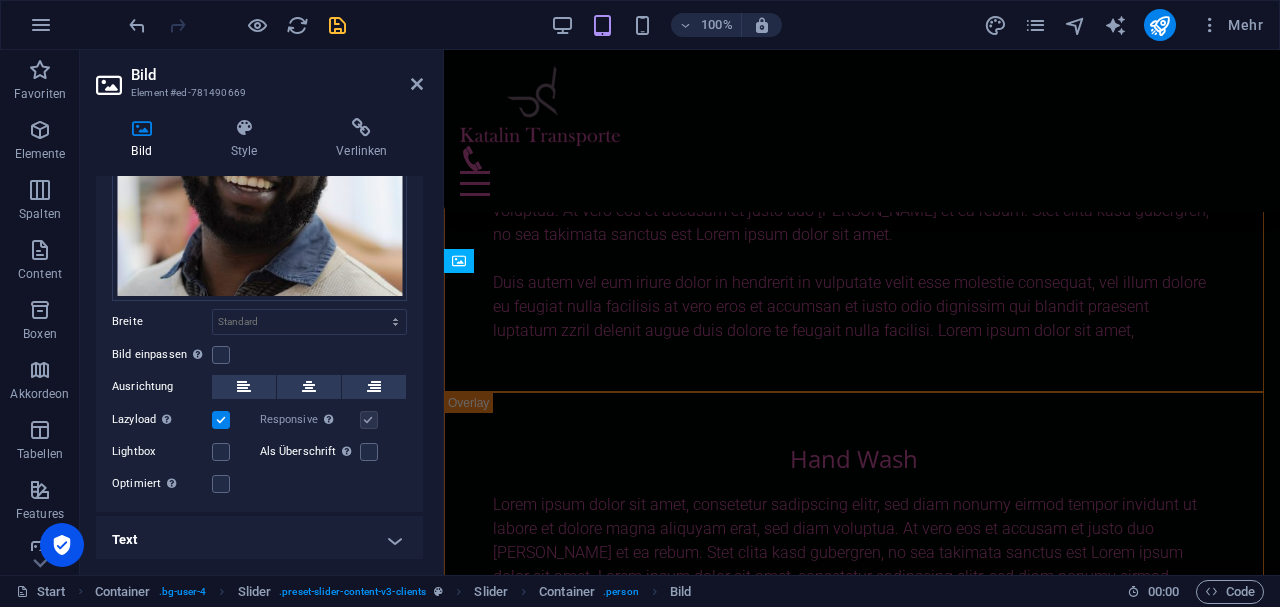 click on "Text" at bounding box center (259, 540) 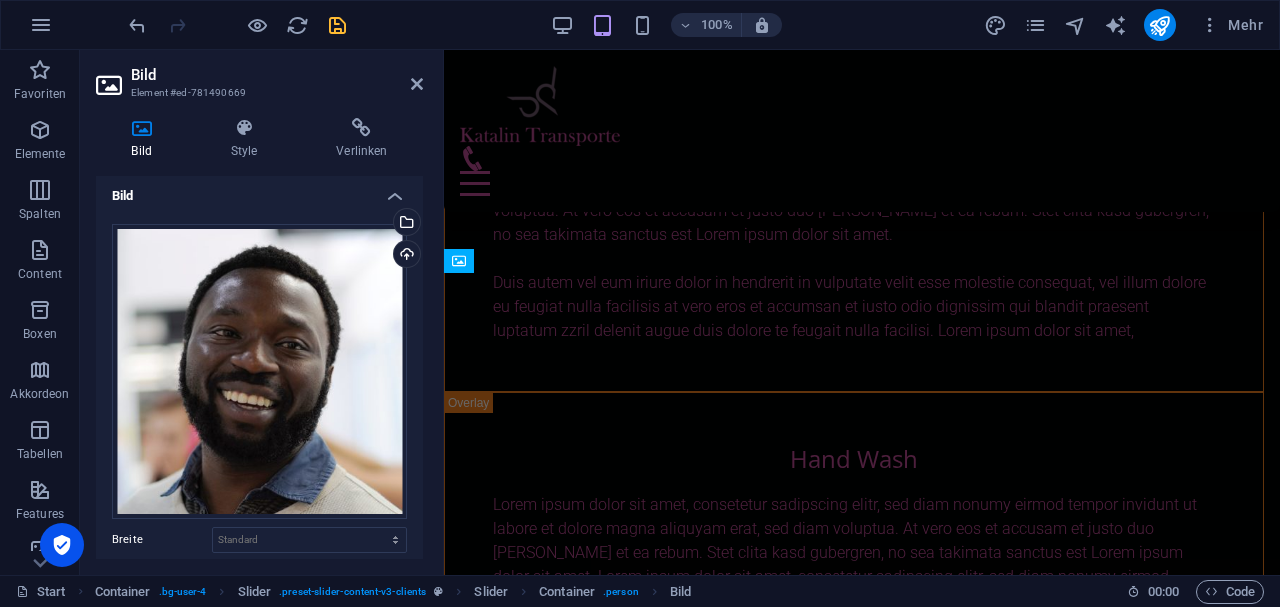 scroll, scrollTop: 0, scrollLeft: 0, axis: both 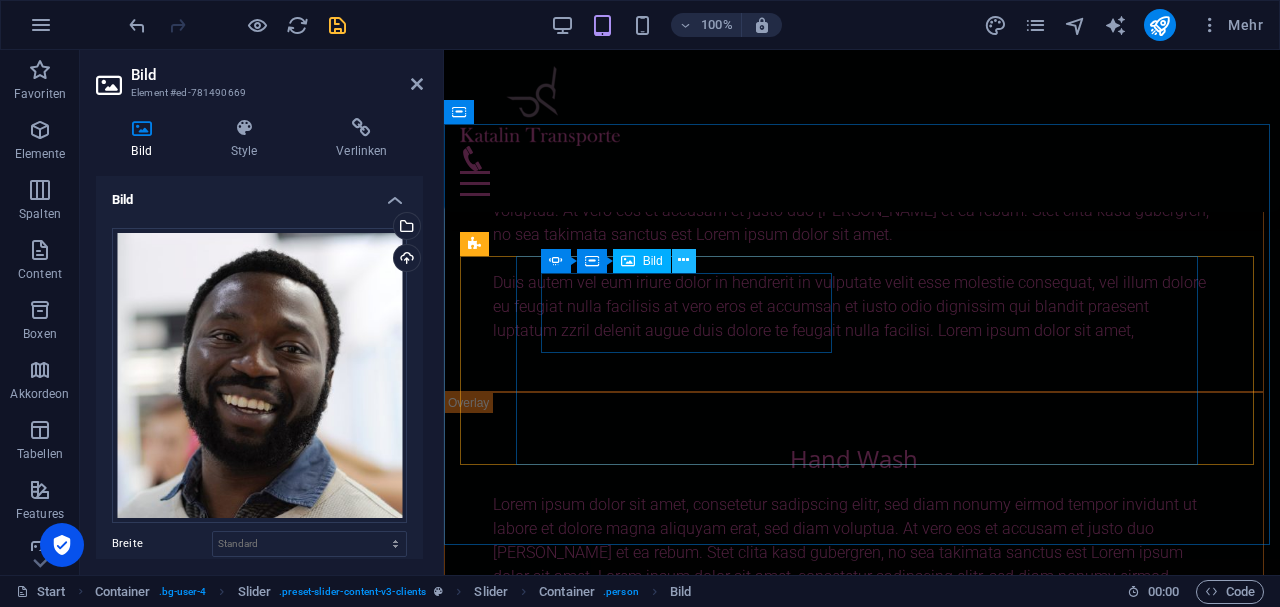 click at bounding box center (684, 261) 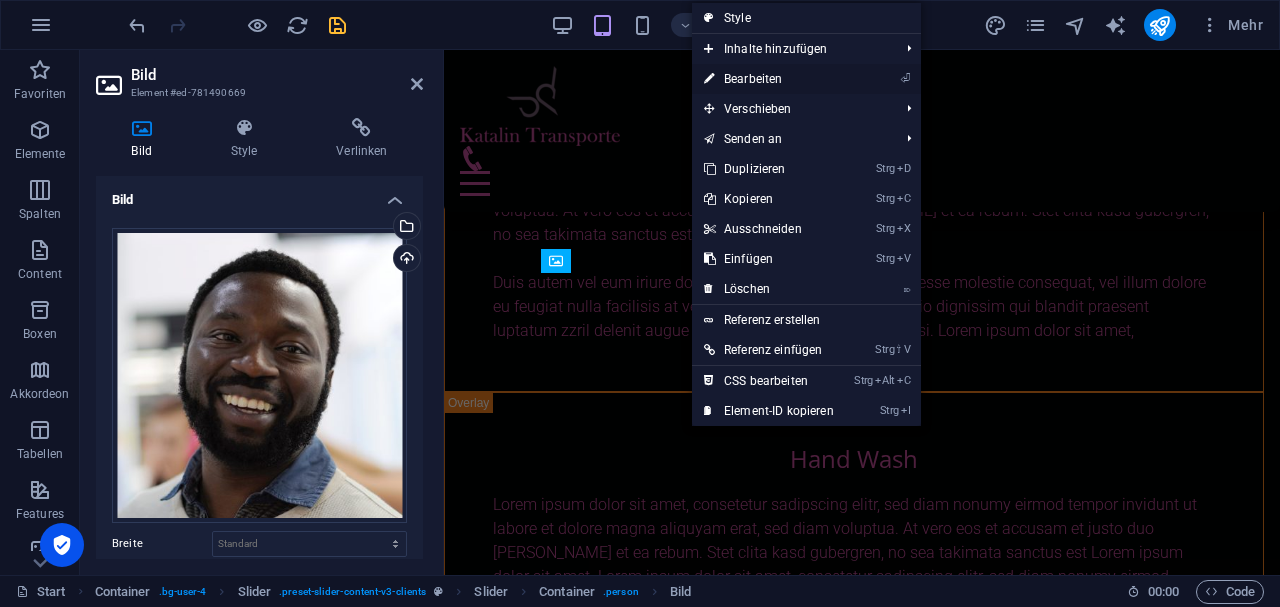 click on "⏎  Bearbeiten" at bounding box center [769, 79] 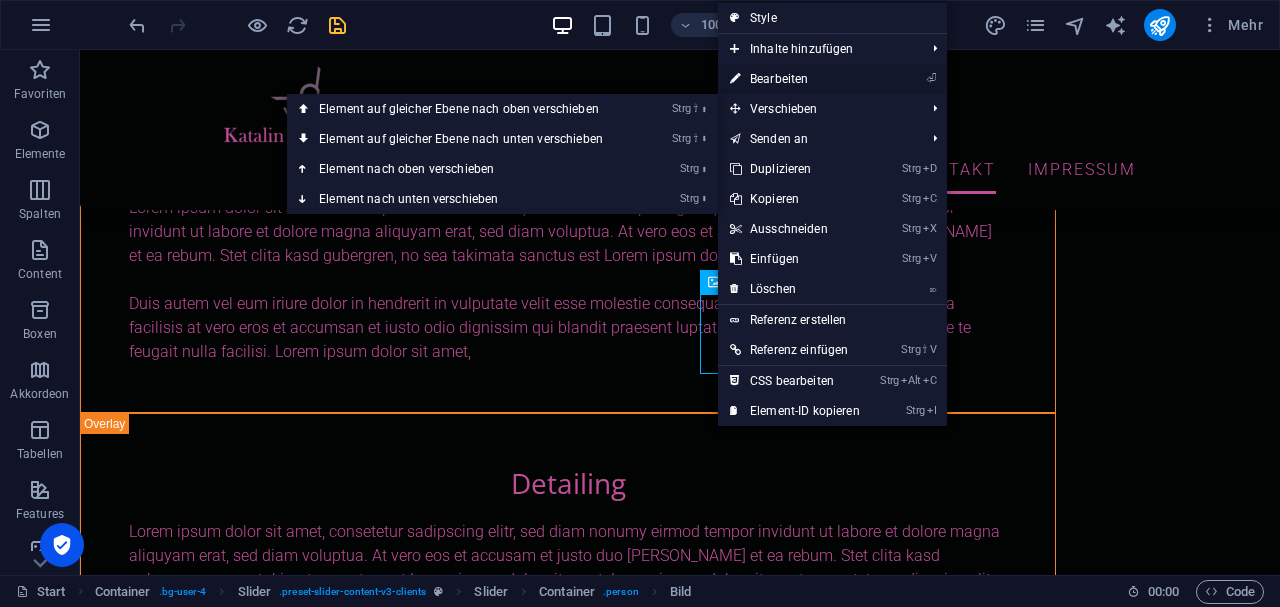 click on "⏎  Bearbeiten" at bounding box center [795, 79] 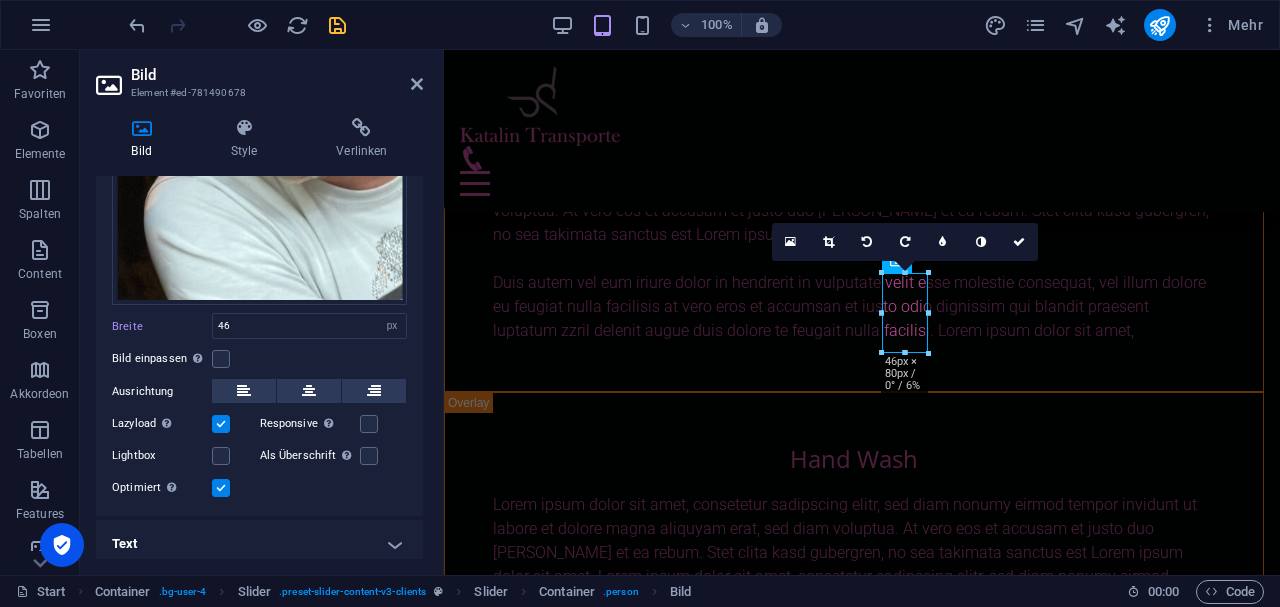 scroll, scrollTop: 494, scrollLeft: 0, axis: vertical 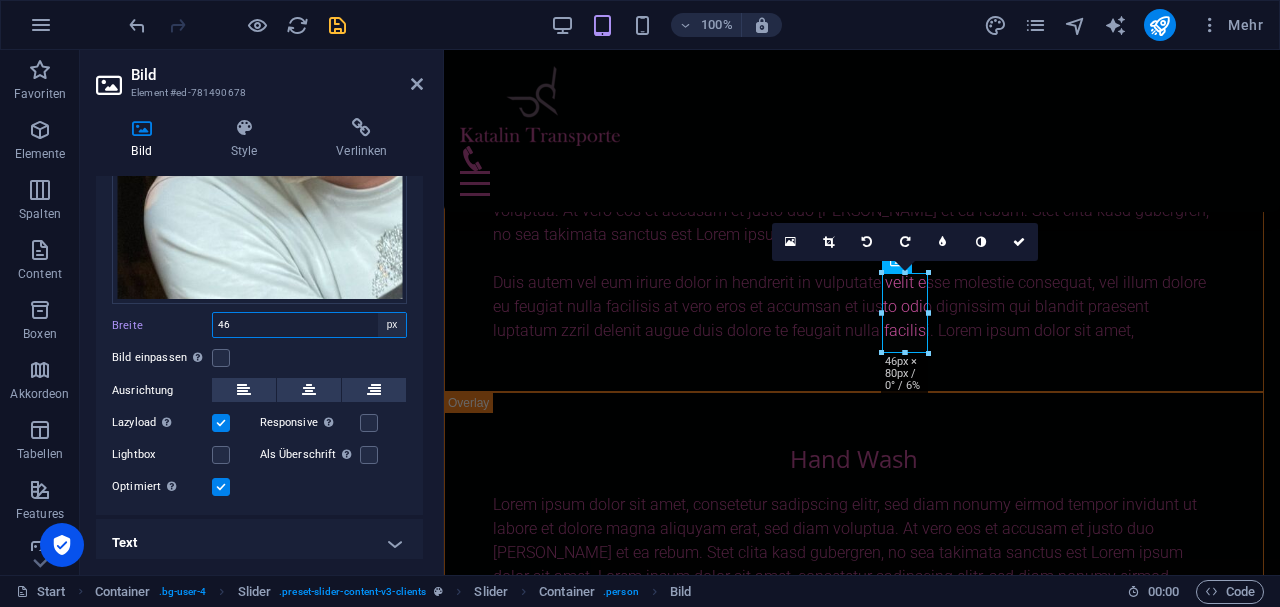 click on "Standard auto px rem % em vh vw" at bounding box center [392, 325] 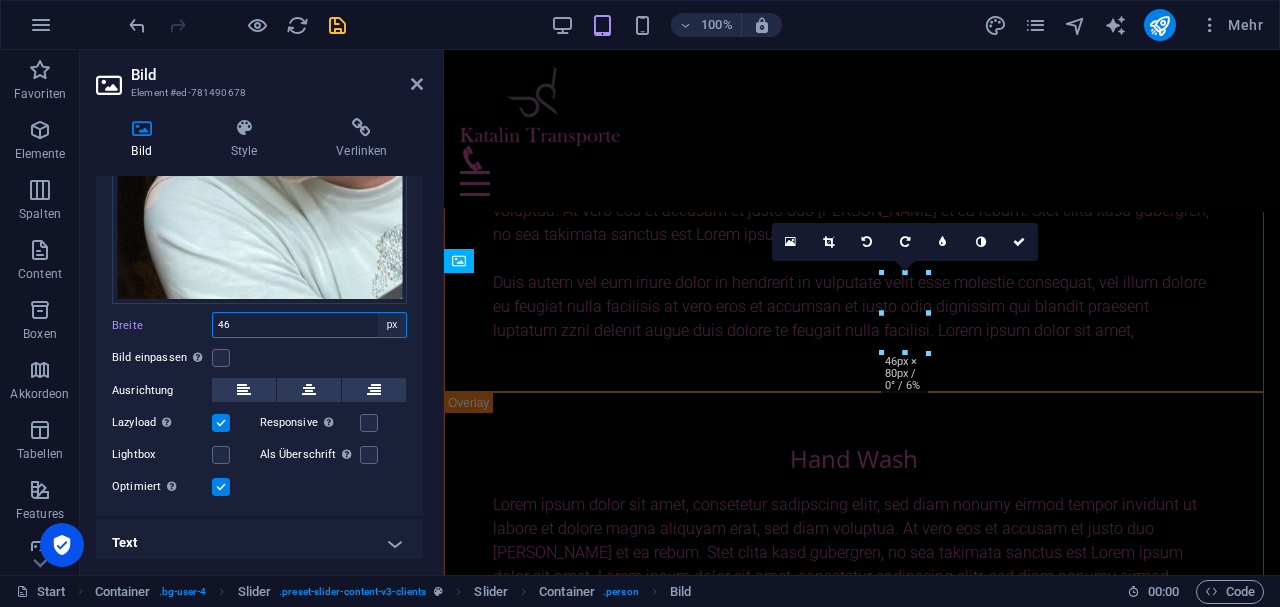 select on "auto" 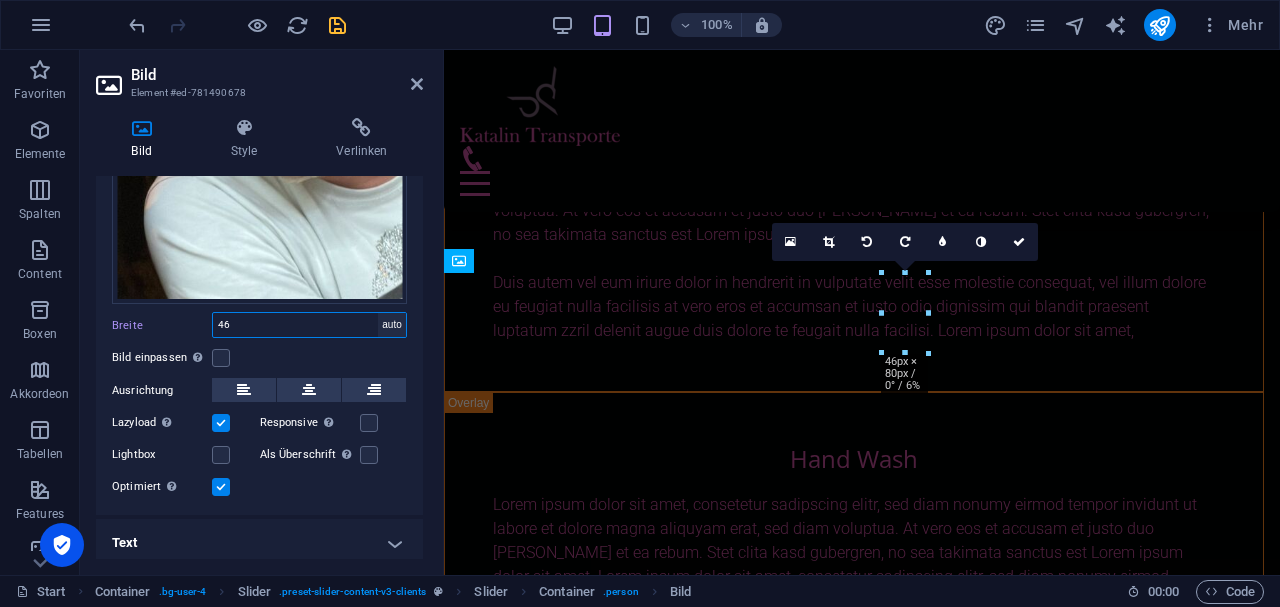 click on "Standard auto px rem % em vh vw" at bounding box center [392, 325] 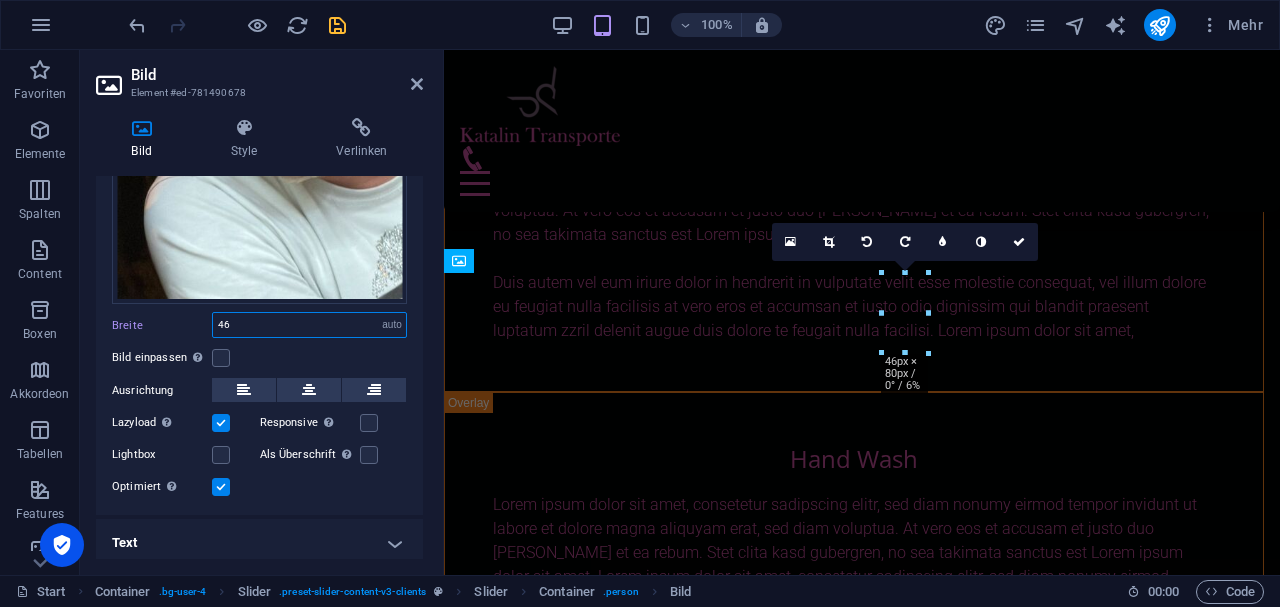 type 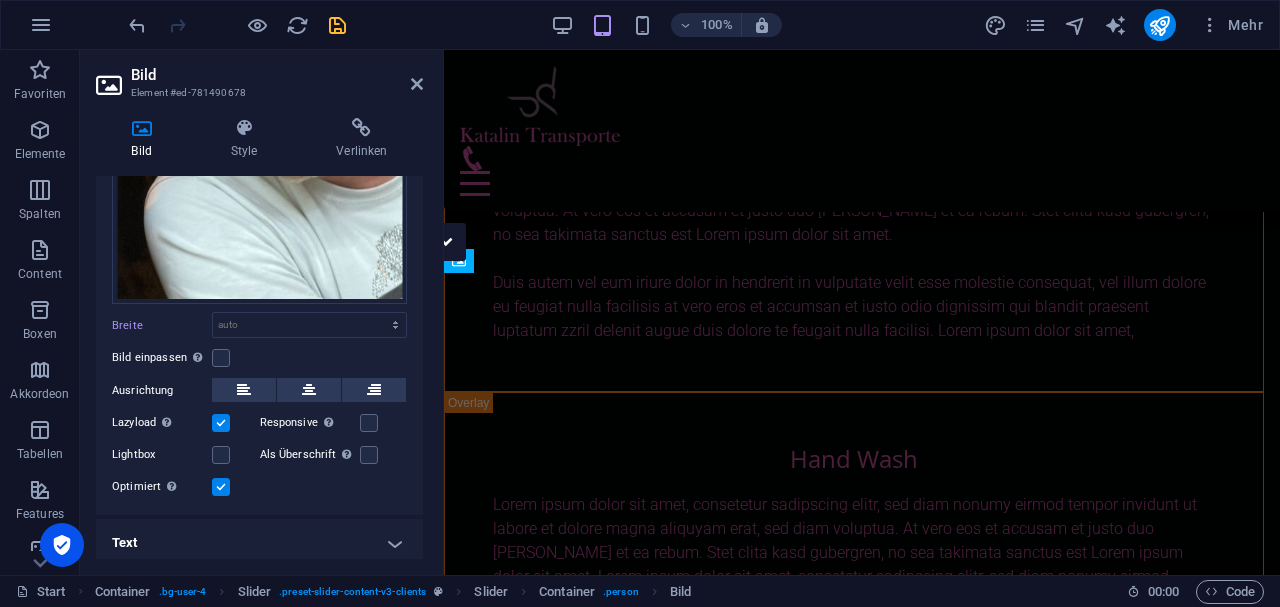 click on "Text" at bounding box center [259, 543] 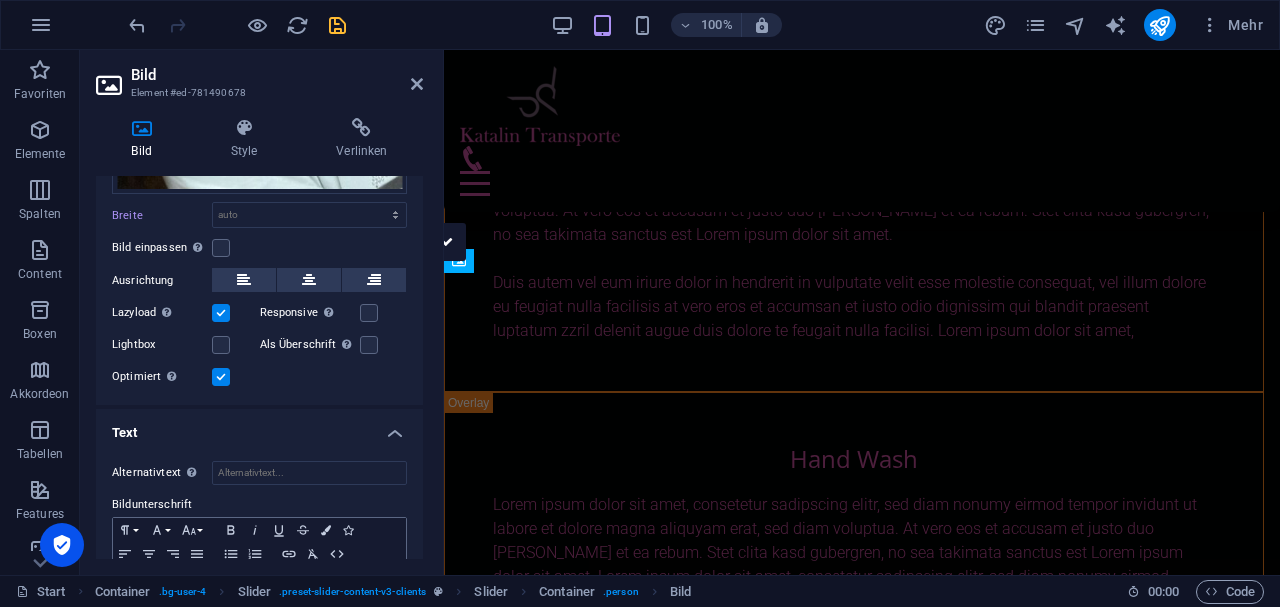 scroll, scrollTop: 681, scrollLeft: 0, axis: vertical 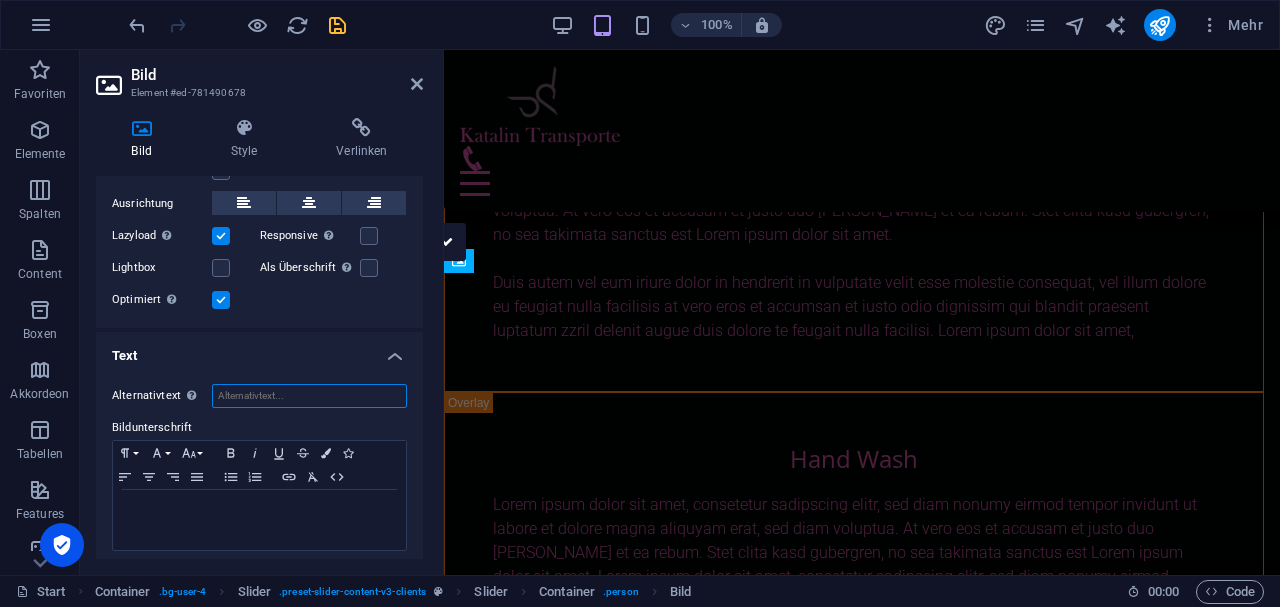 click on "Alternativtext Der Alternativtext wird von Geräten verwendet, die keine Bilder darstellen können (u.a. auch von Bild-Suchmaschinen) und sollte für jedes Bild gesetzt sein." at bounding box center [309, 396] 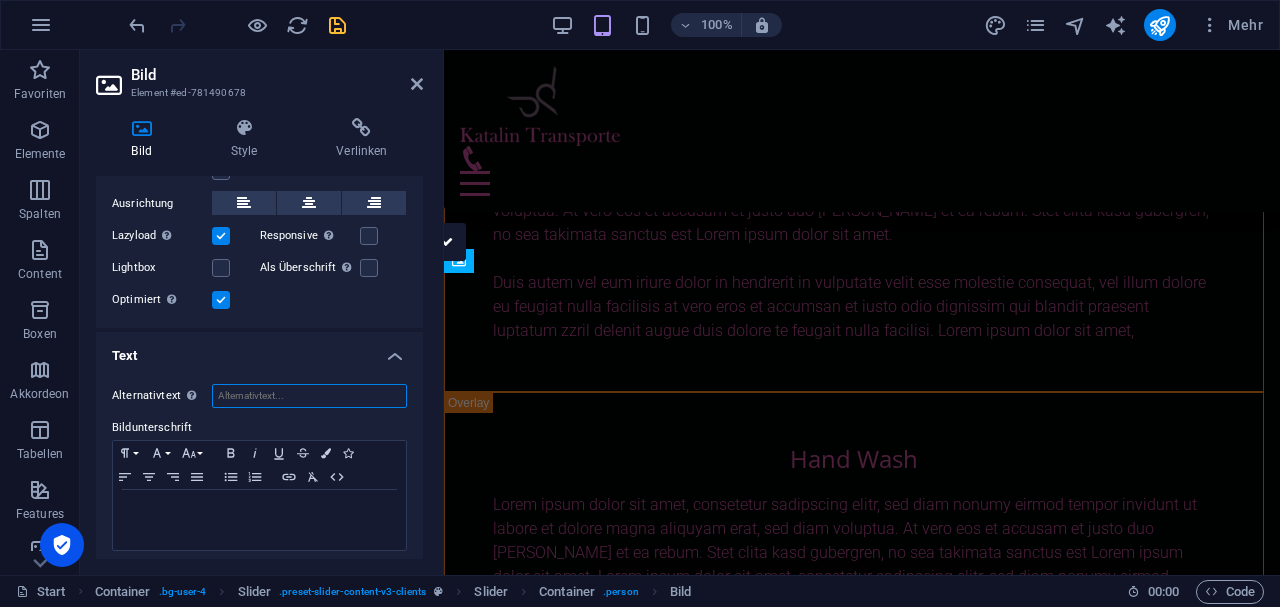 type on "R" 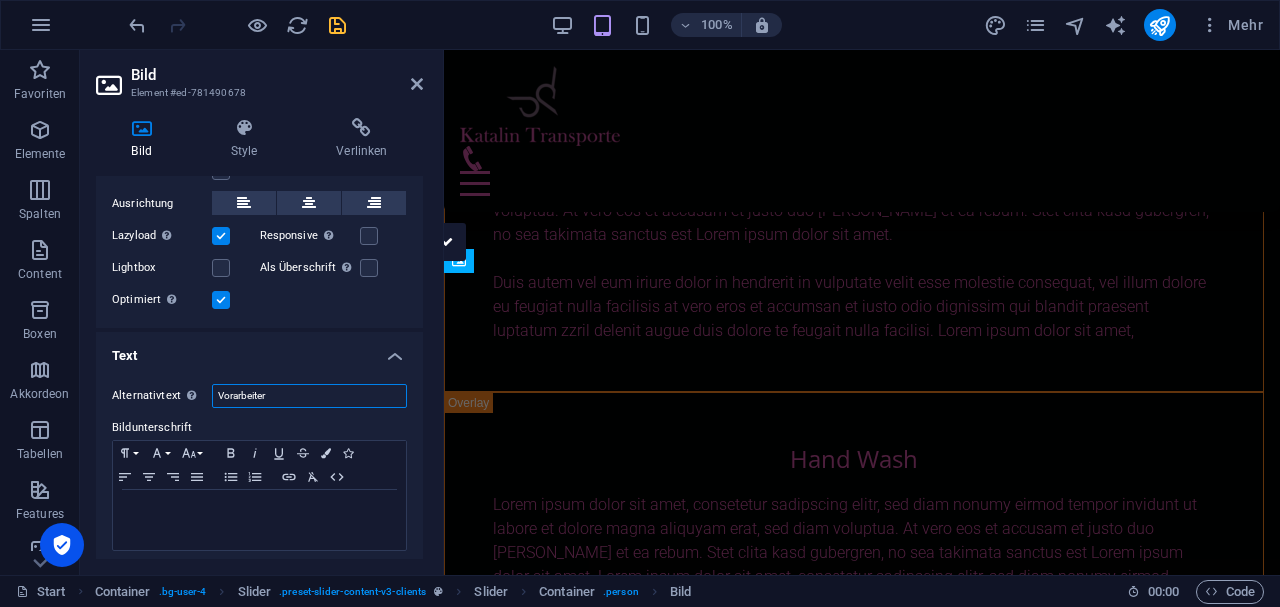 type on "Vorarbeiter" 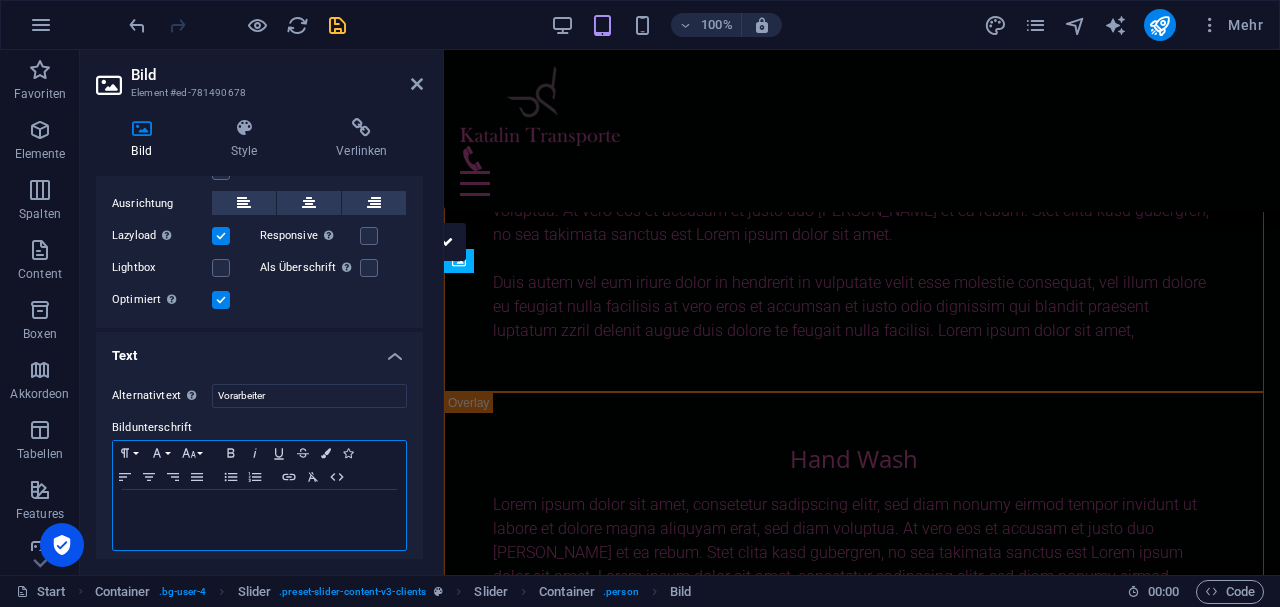 click at bounding box center [259, 520] 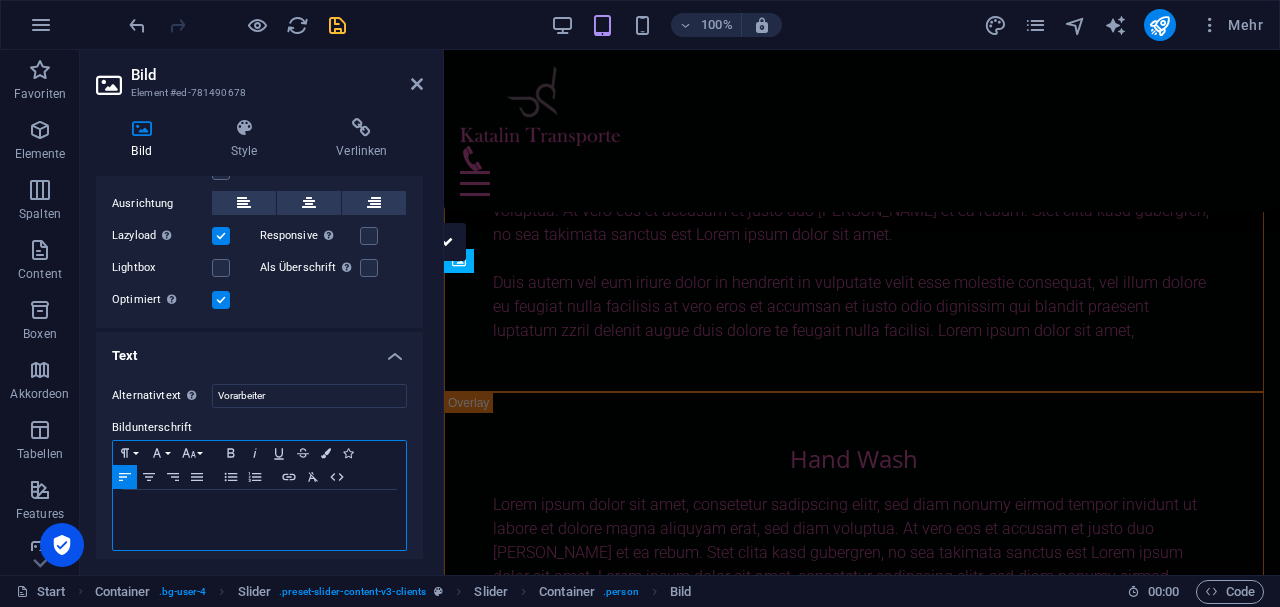 type 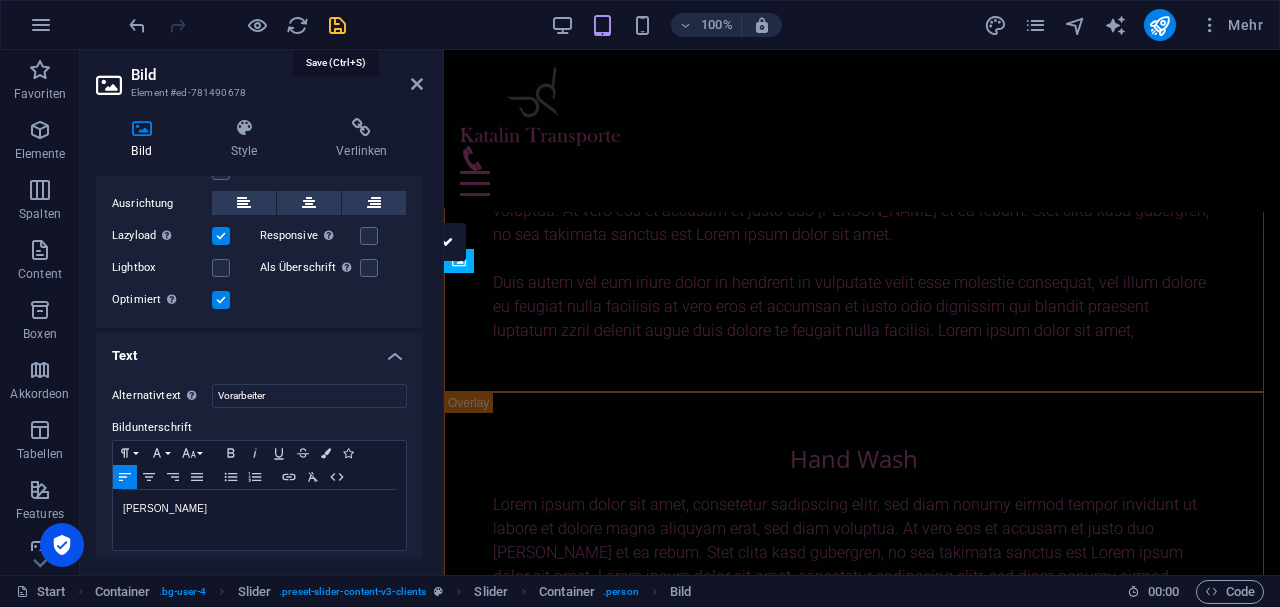 click at bounding box center [337, 25] 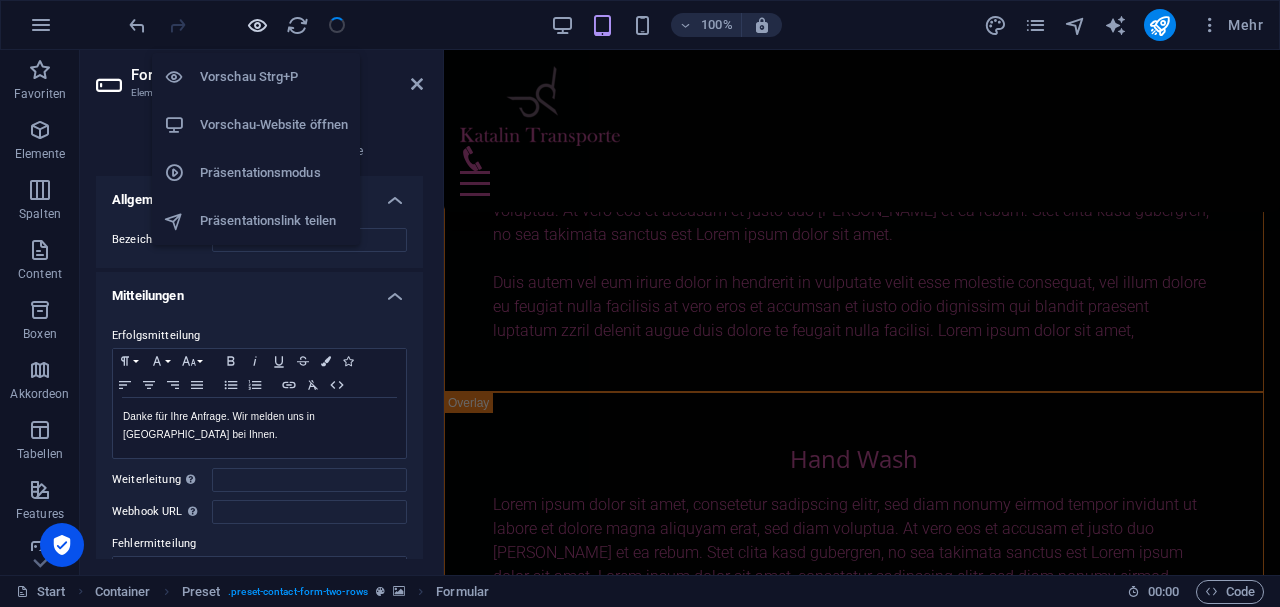 click at bounding box center (257, 25) 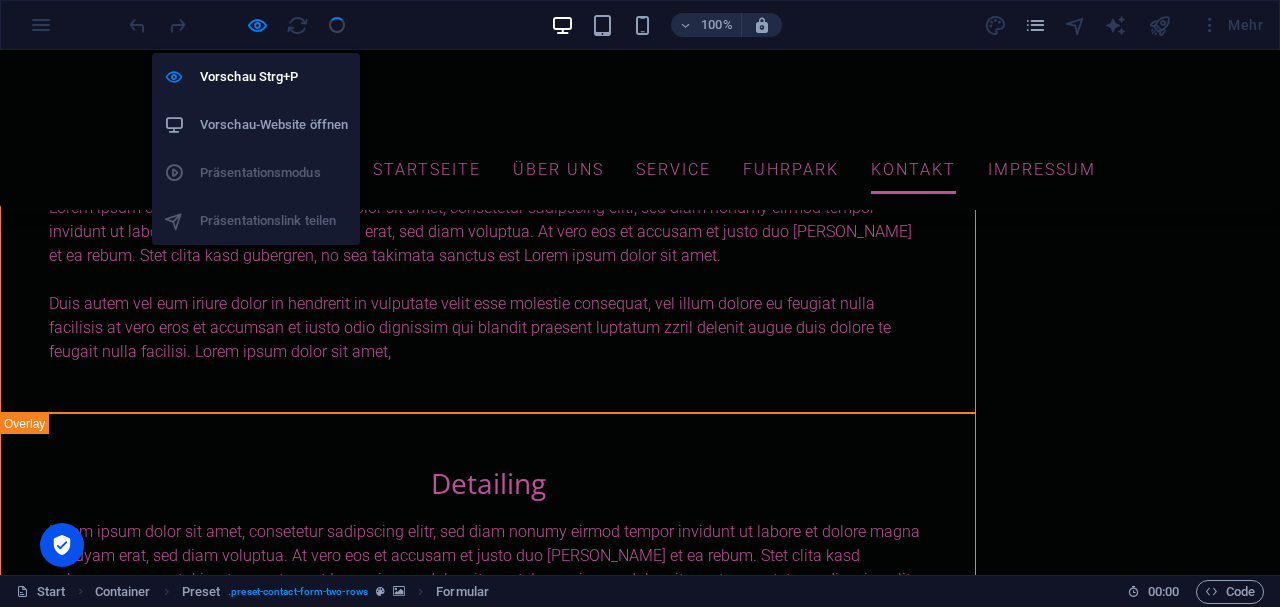 click on "Vorschau-Website öffnen" at bounding box center (274, 125) 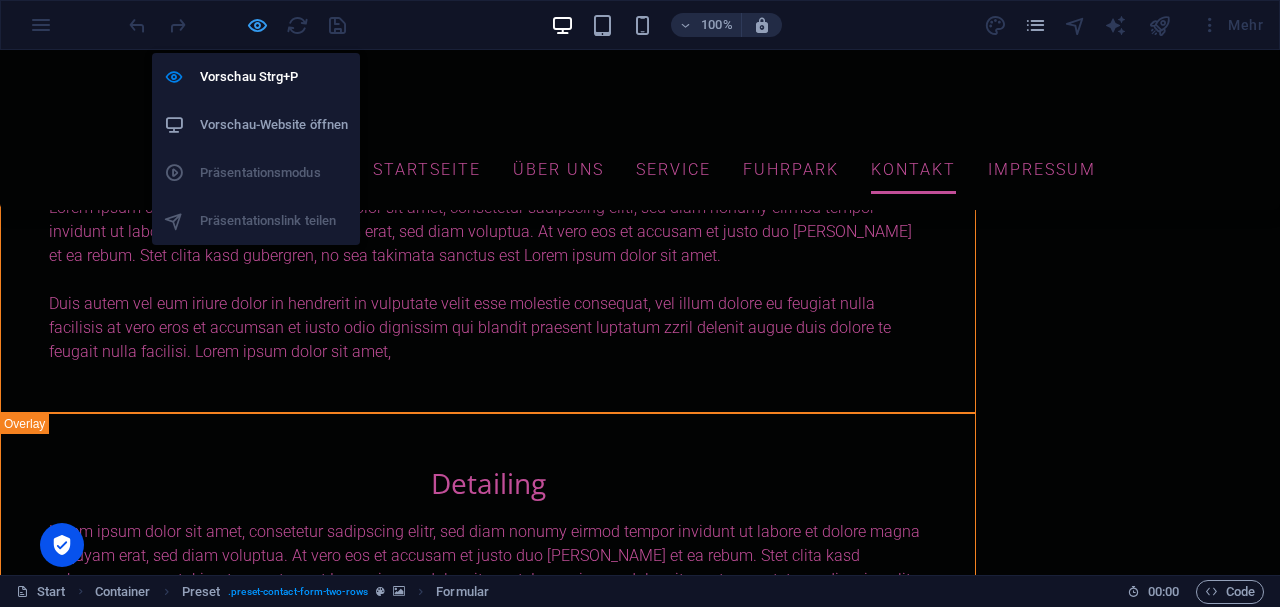 click at bounding box center (257, 25) 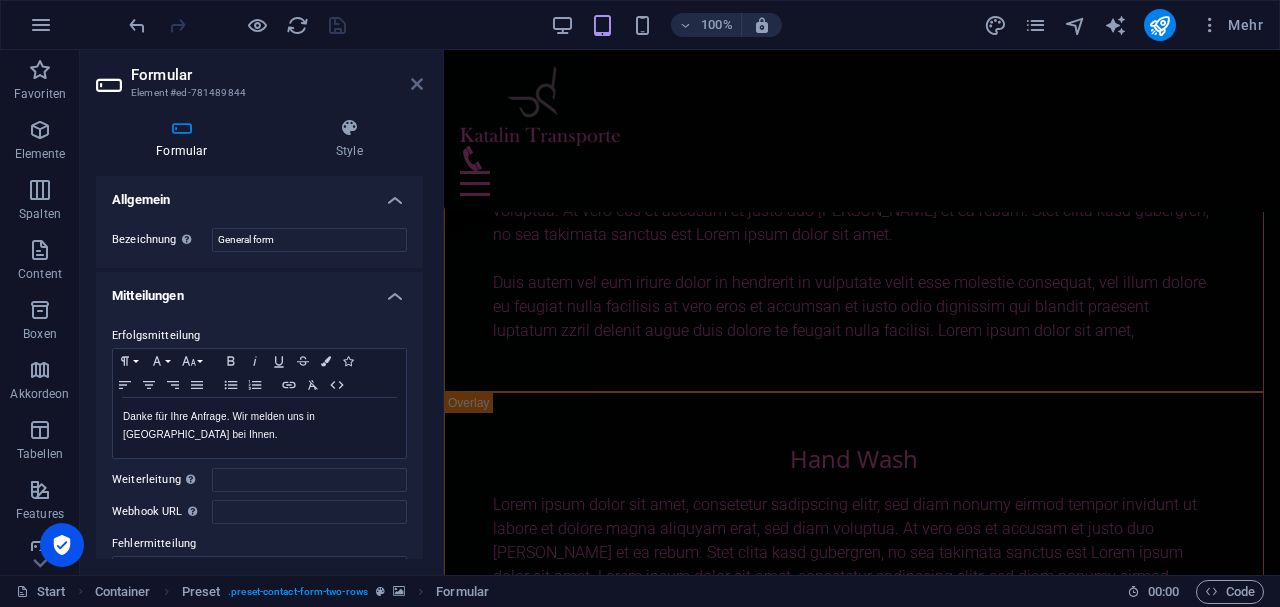click at bounding box center (417, 84) 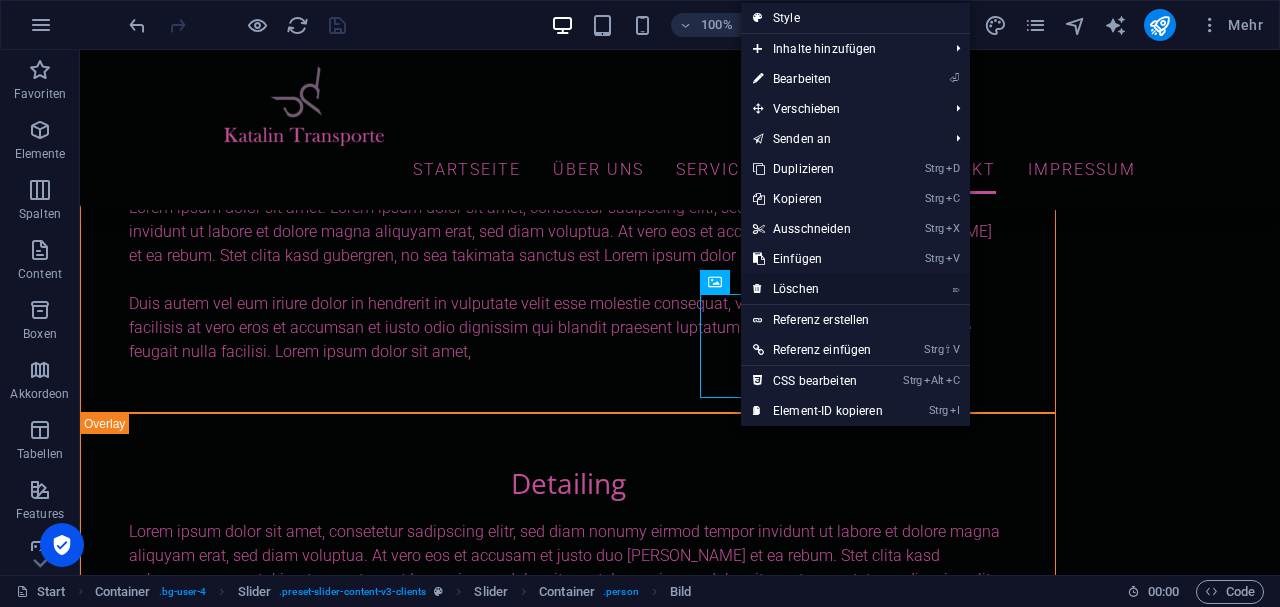 click on "⌦  Löschen" at bounding box center [818, 289] 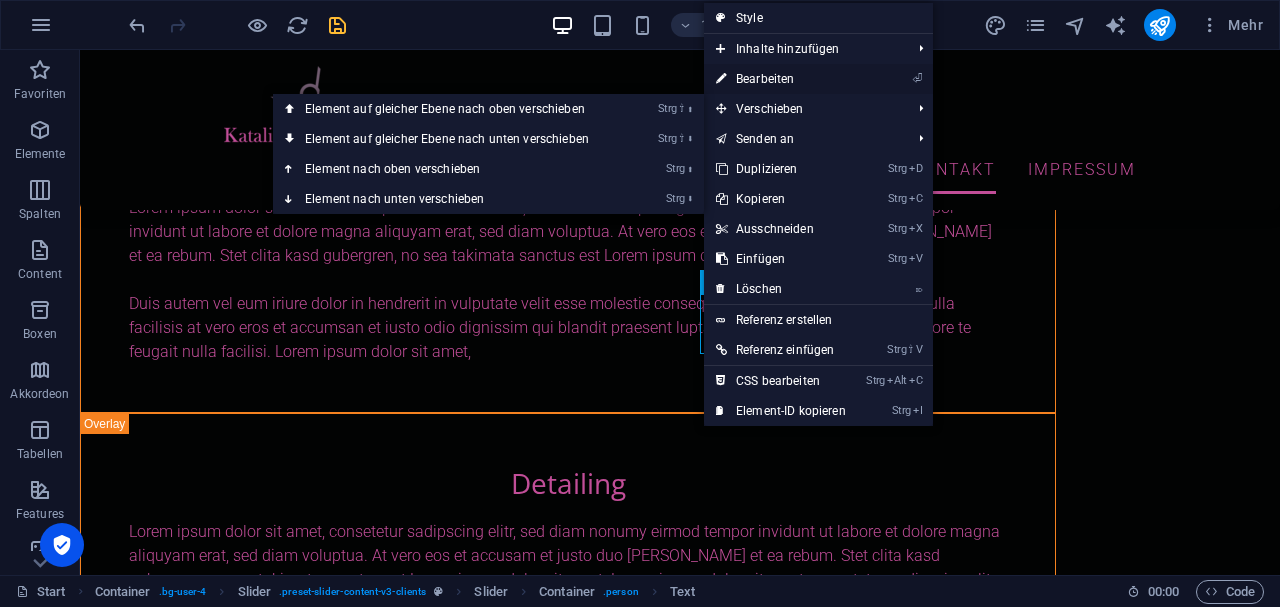 click on "⏎  Bearbeiten" at bounding box center (781, 79) 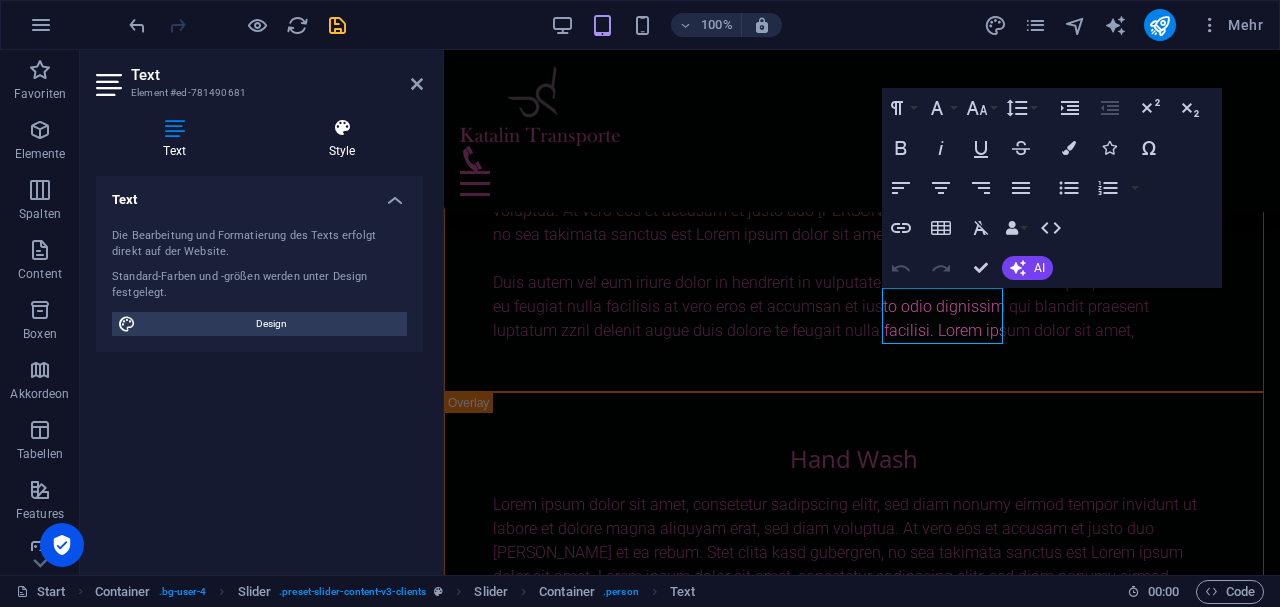 click at bounding box center (342, 128) 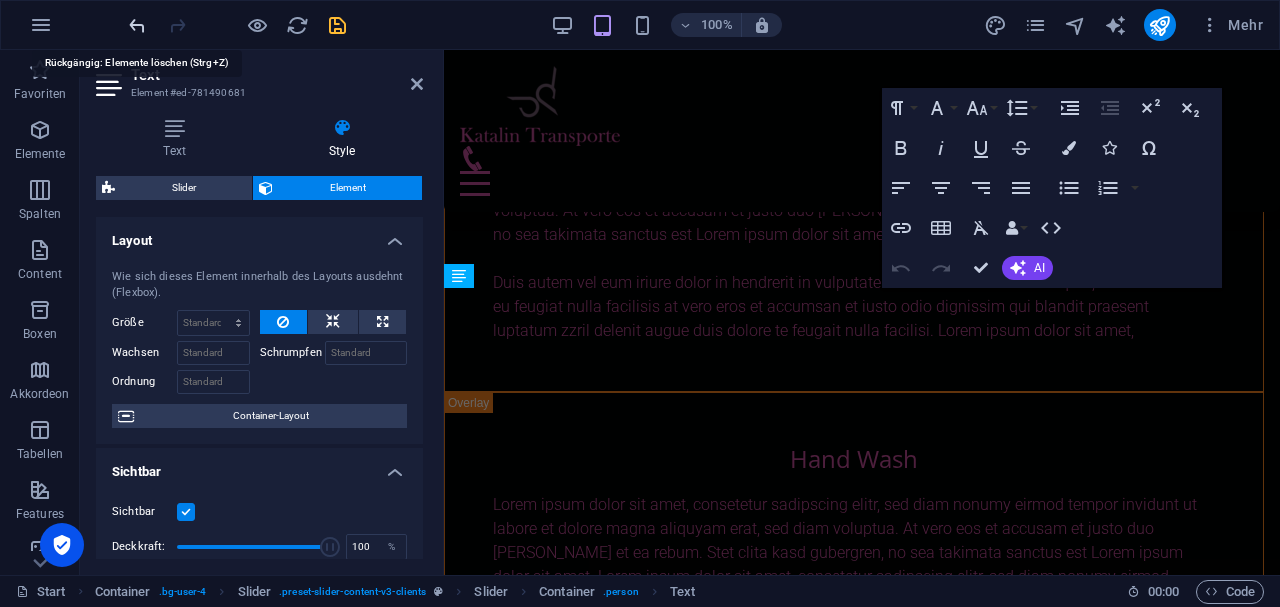 click at bounding box center [137, 25] 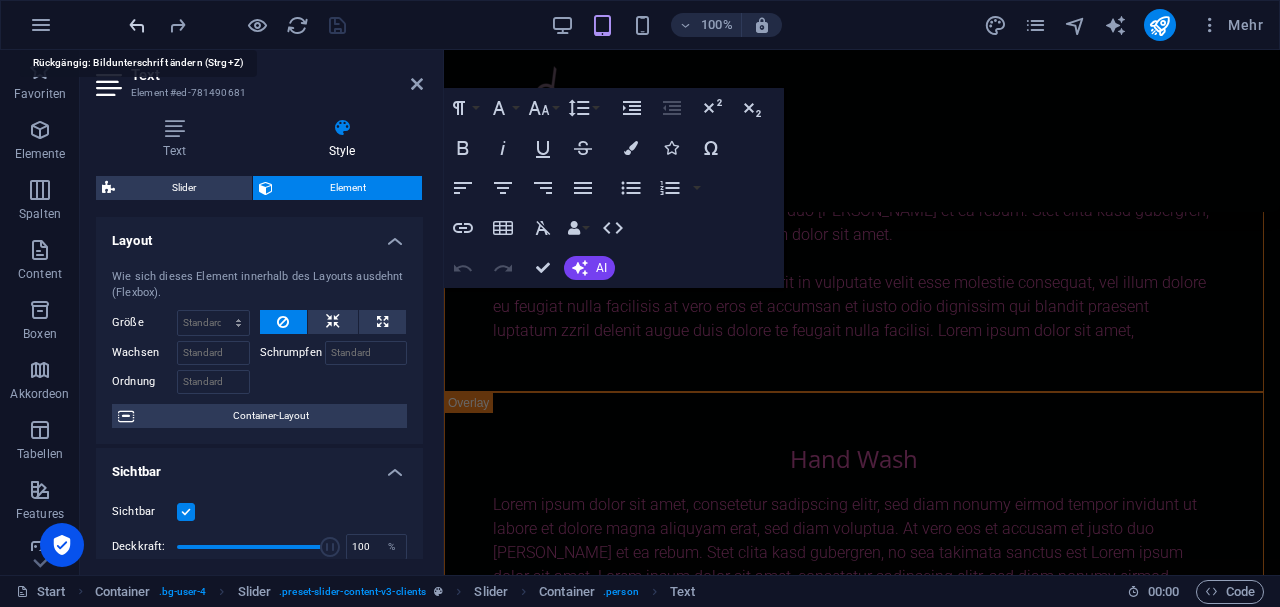click at bounding box center (137, 25) 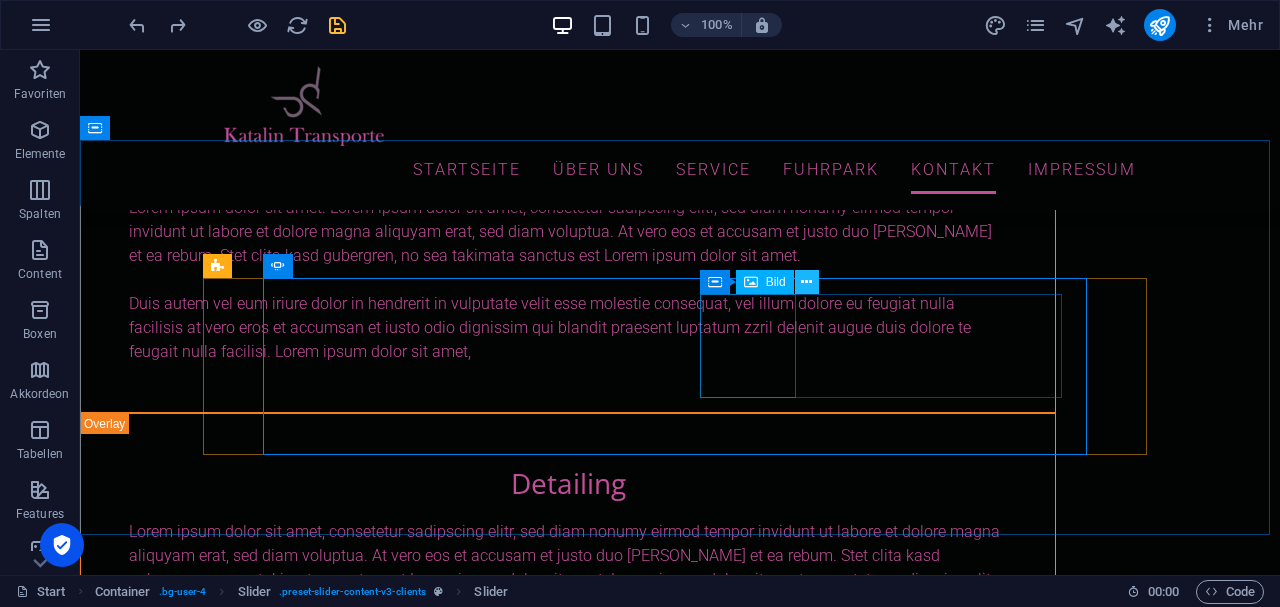 click at bounding box center [806, 282] 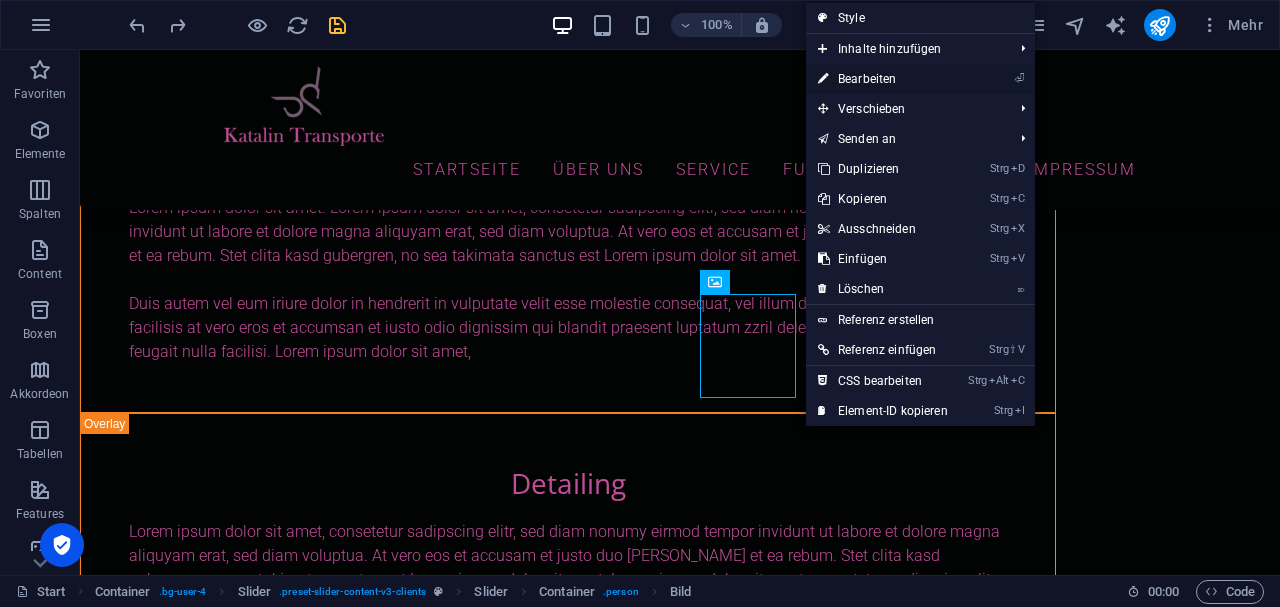 click on "⏎  Bearbeiten" at bounding box center (883, 79) 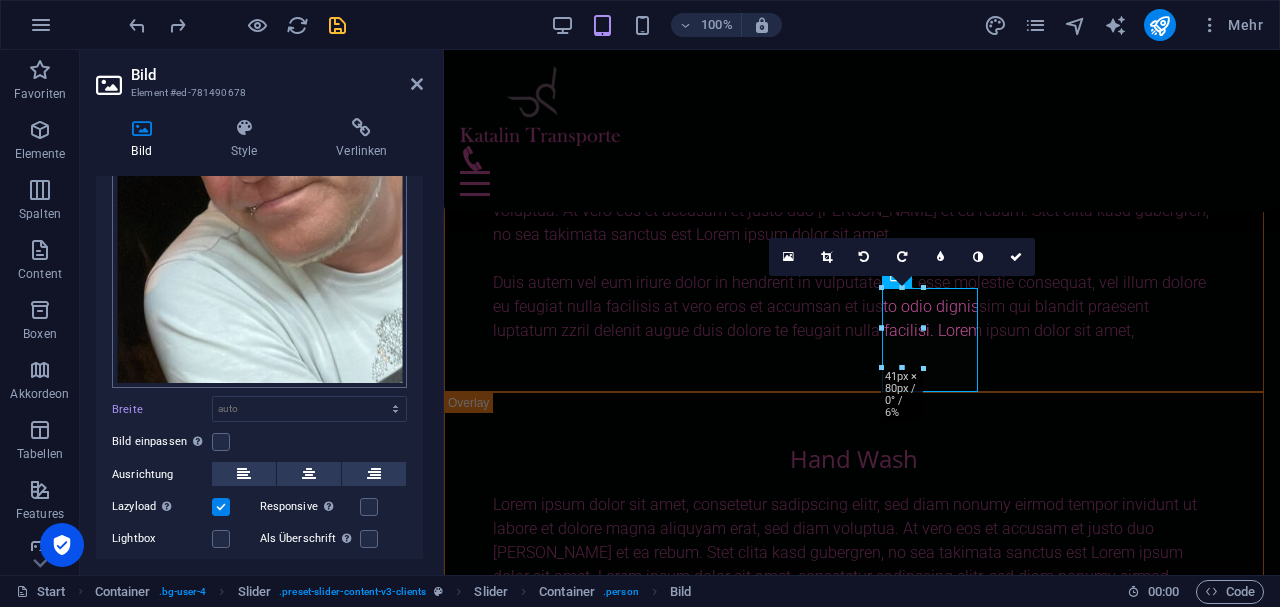 scroll, scrollTop: 333, scrollLeft: 0, axis: vertical 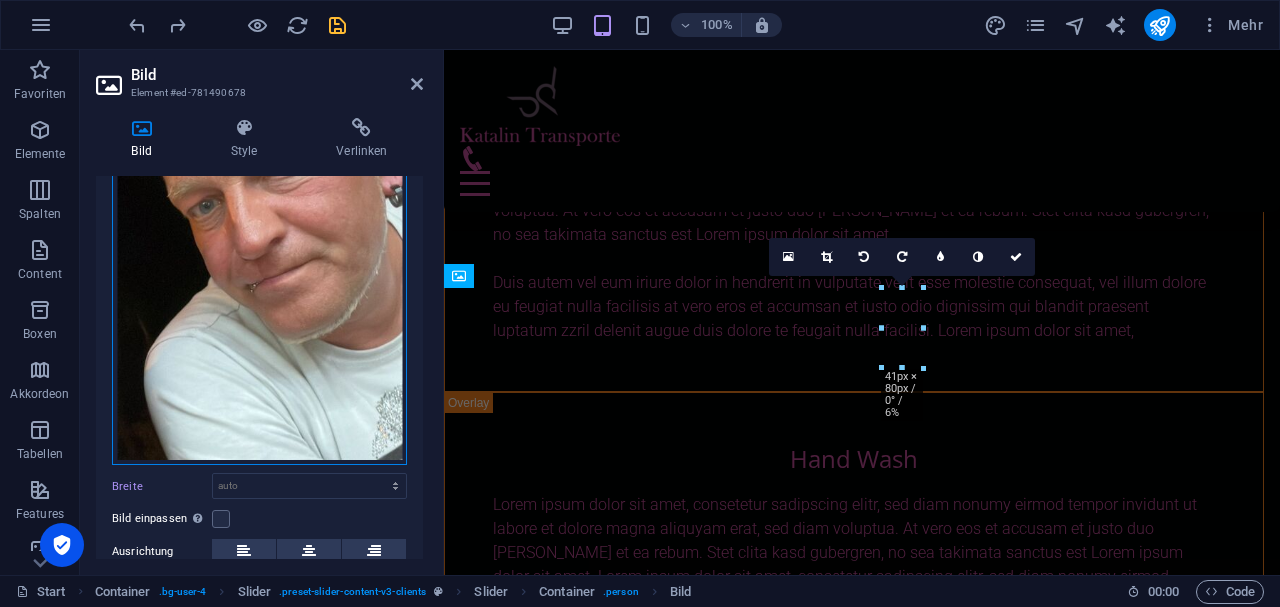 click on "Ziehe Dateien zum Hochladen hierher oder  klicke hier, um aus Dateien oder kostenlosen Stockfotos & -videos zu wählen" at bounding box center (259, 180) 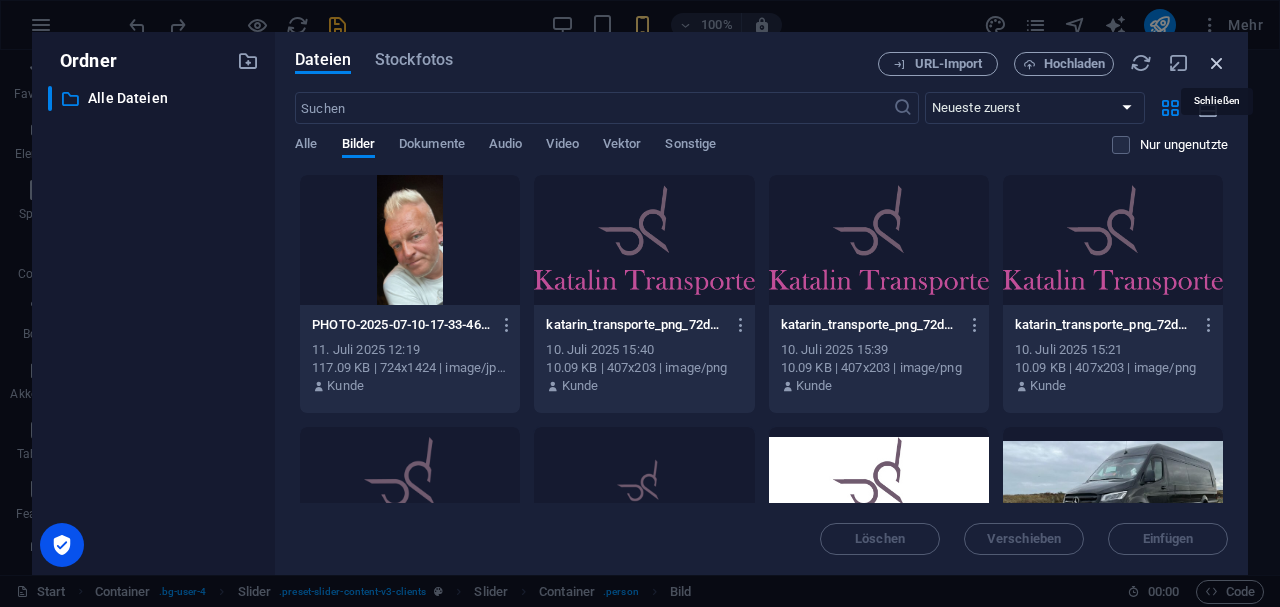 click at bounding box center (1217, 63) 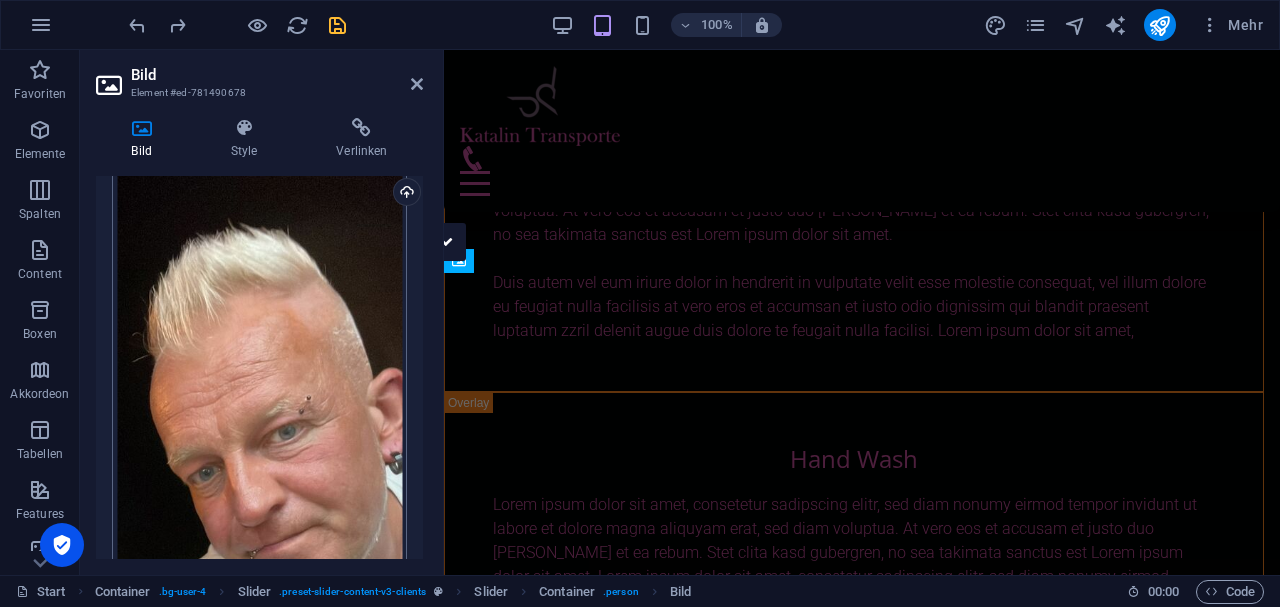 scroll, scrollTop: 0, scrollLeft: 0, axis: both 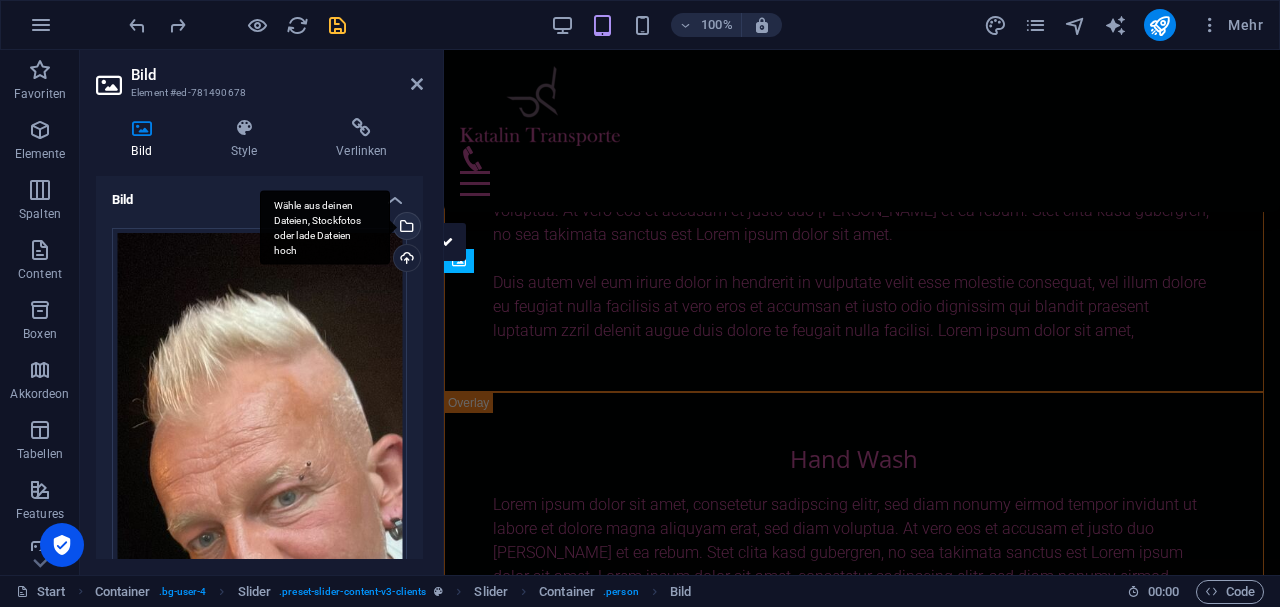 click on "Wähle aus deinen Dateien, Stockfotos oder lade Dateien hoch" at bounding box center [405, 228] 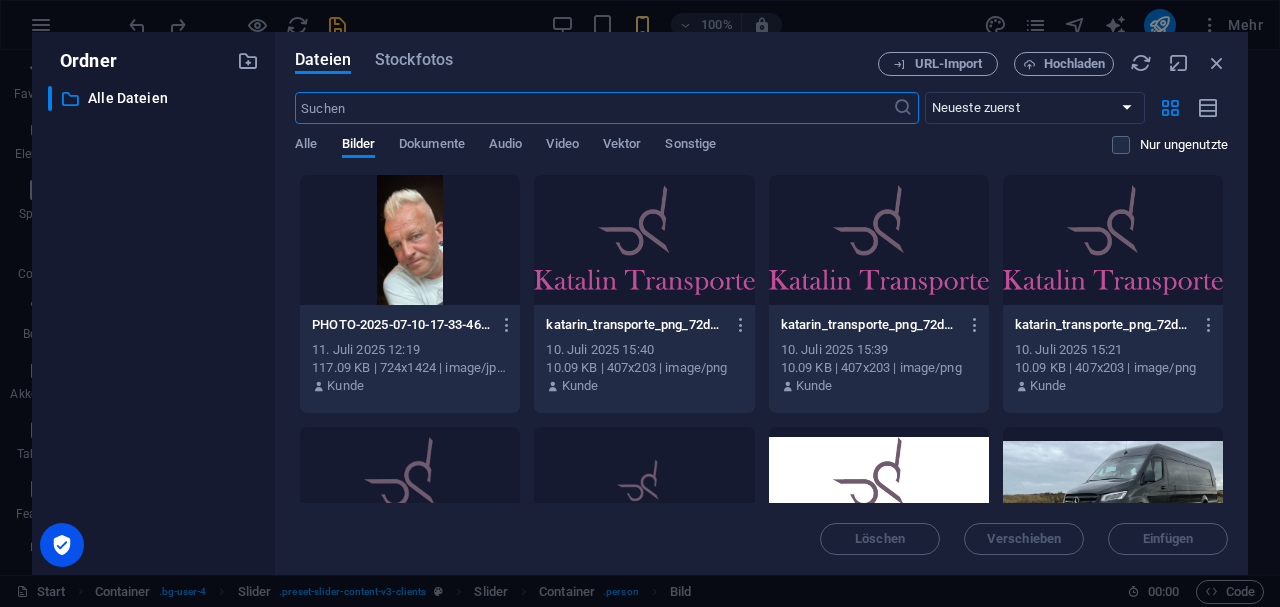click at bounding box center (410, 240) 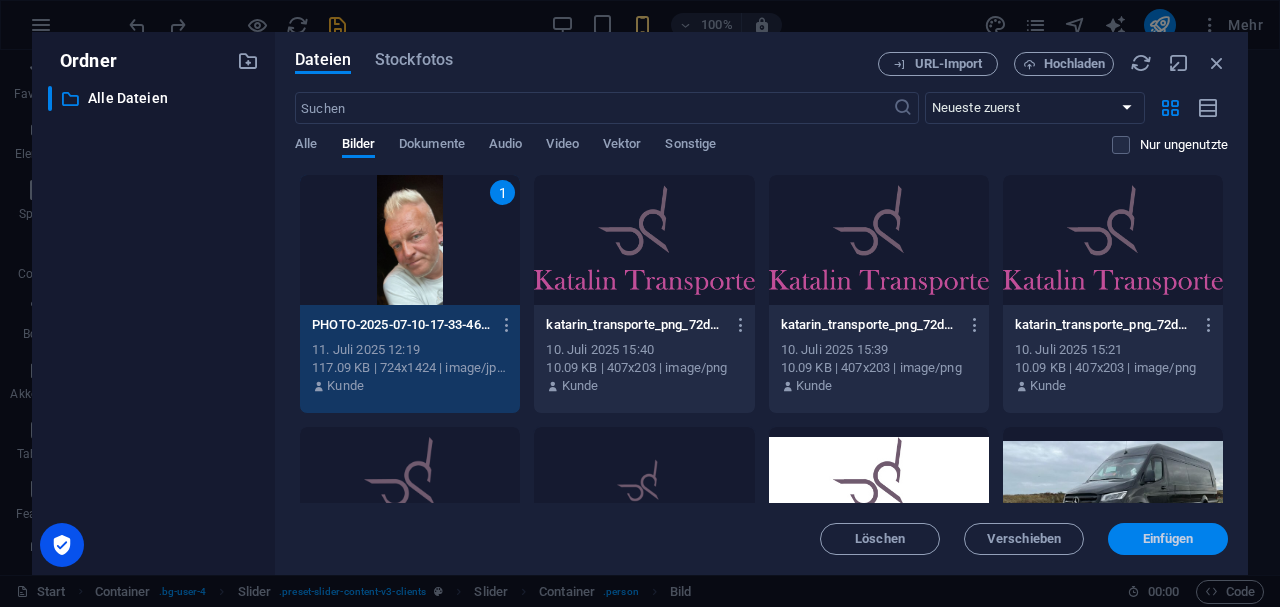 click on "Einfügen" at bounding box center [1168, 539] 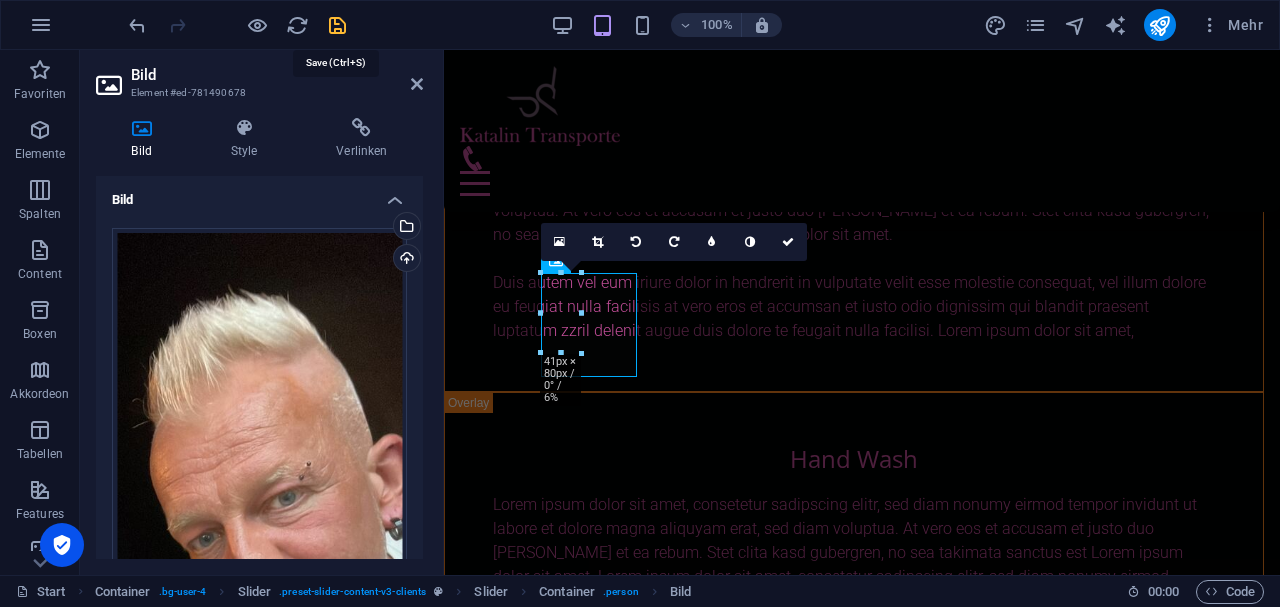click at bounding box center (337, 25) 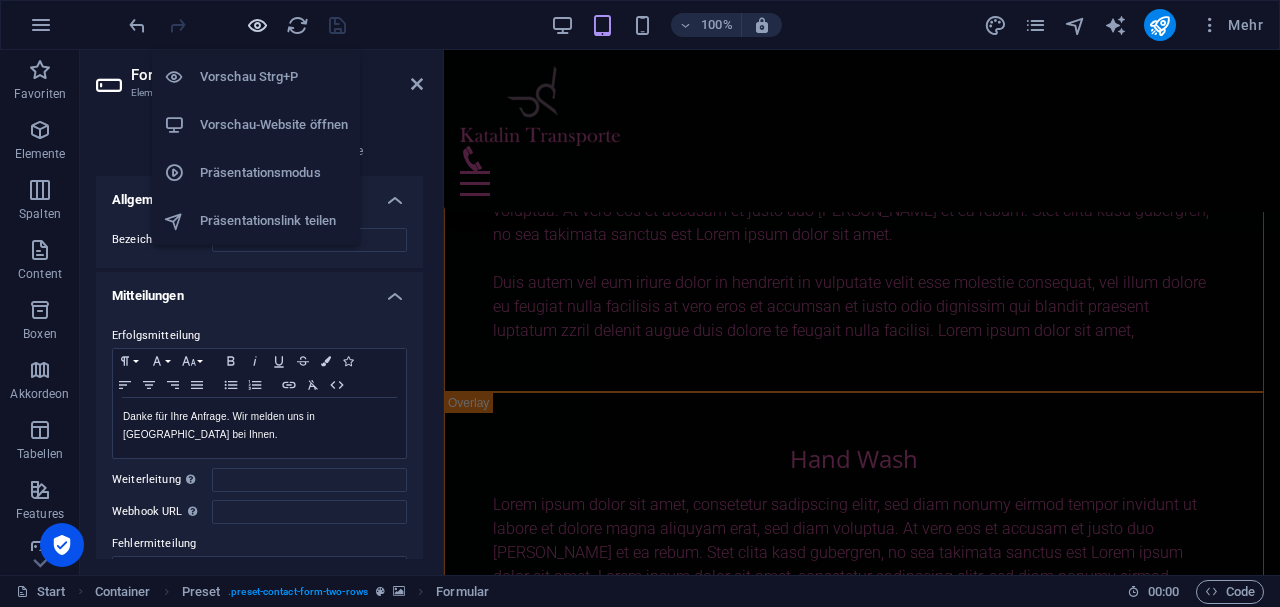 click at bounding box center [257, 25] 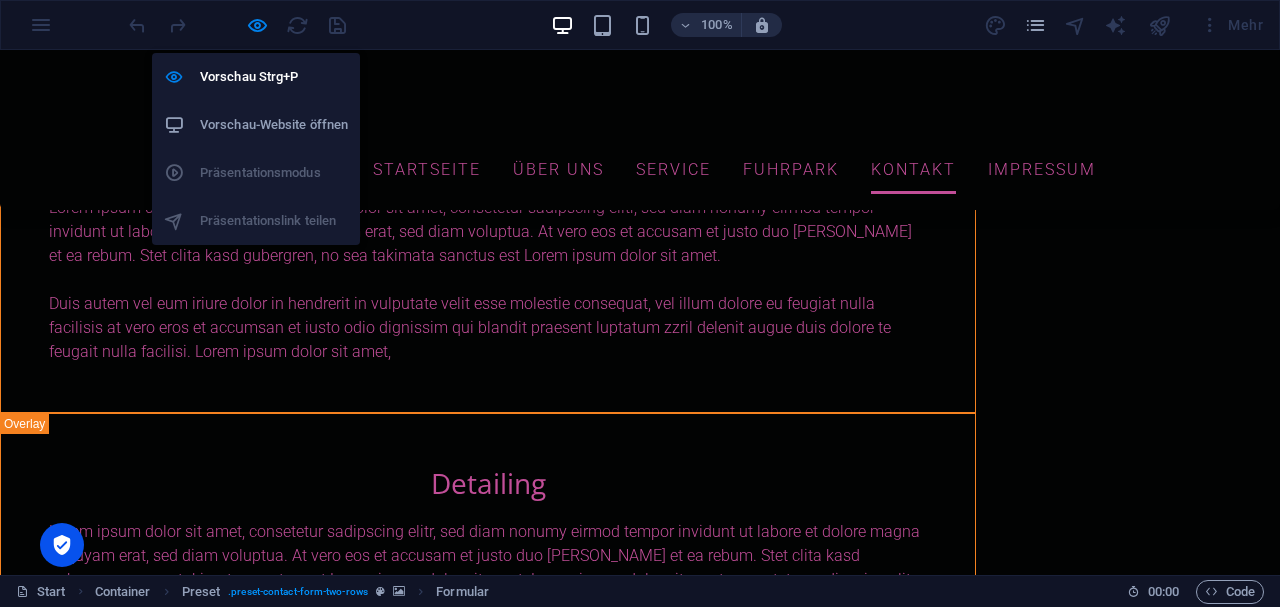 click on "Vorschau-Website öffnen" at bounding box center [274, 125] 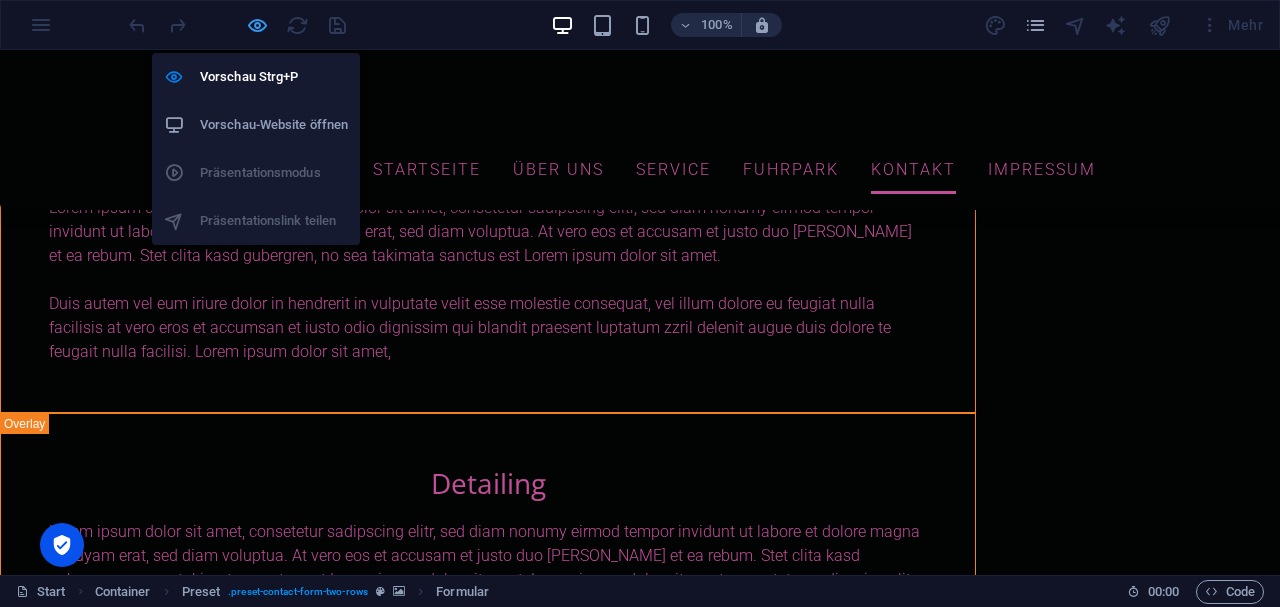 click at bounding box center [257, 25] 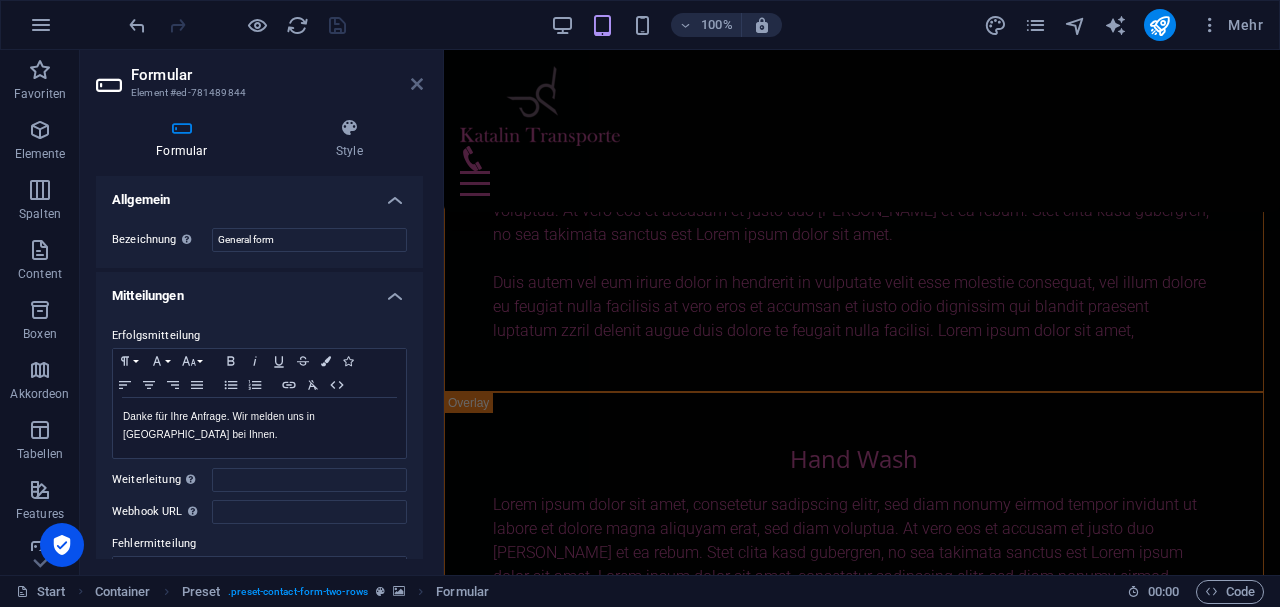 click at bounding box center [417, 84] 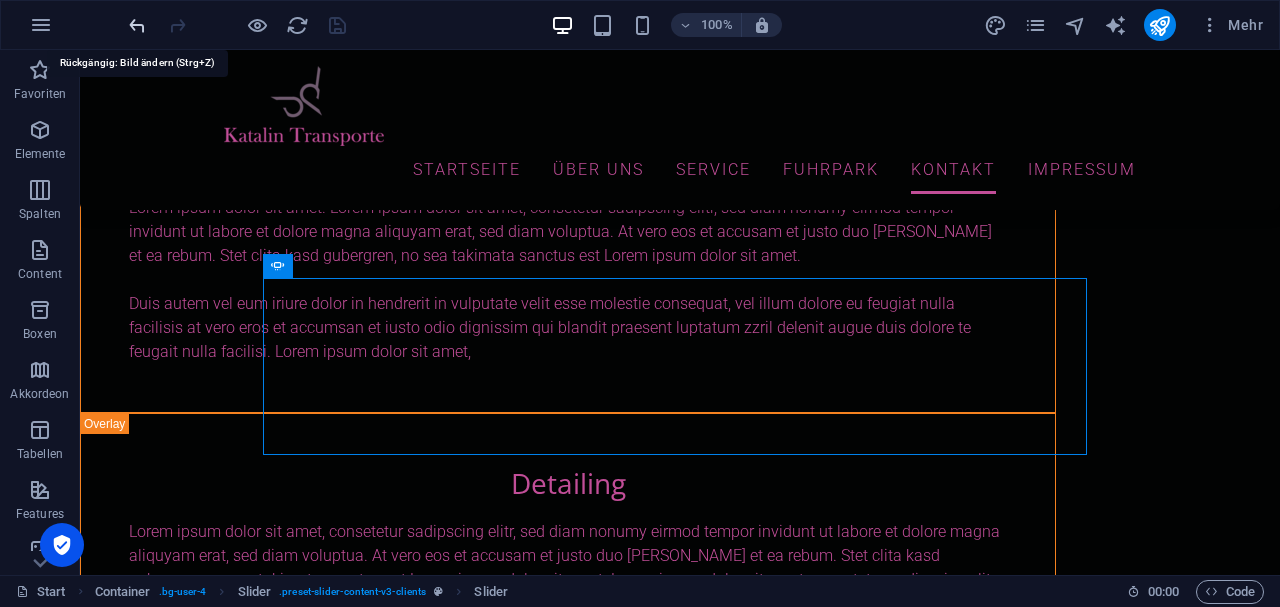 click at bounding box center [137, 25] 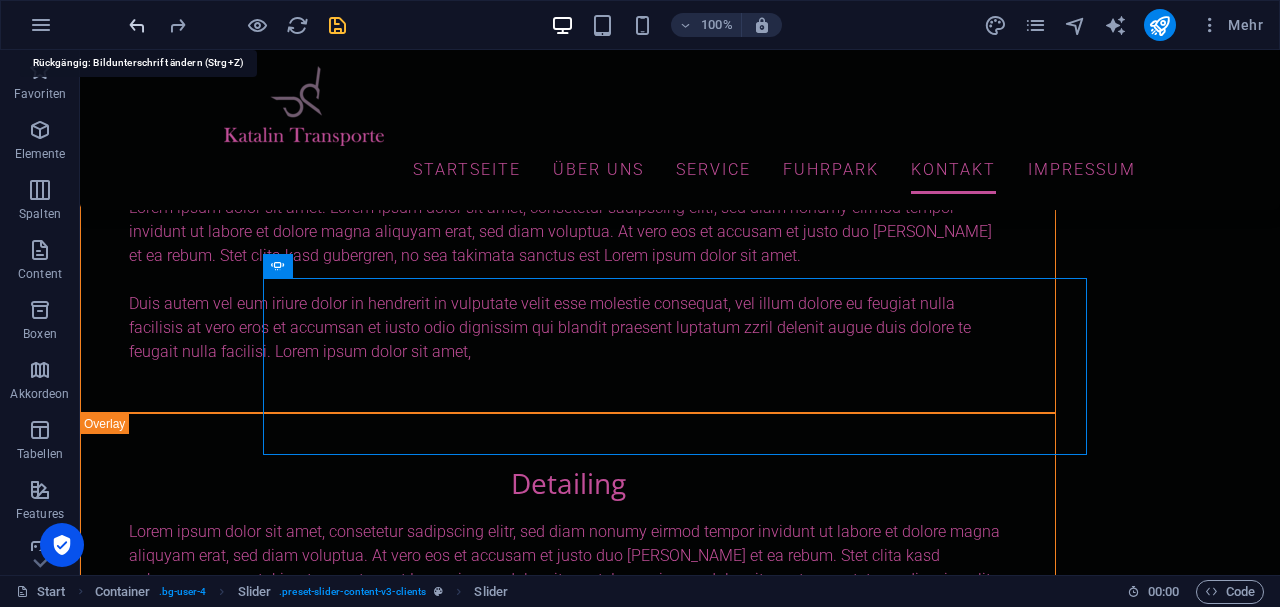 click at bounding box center [137, 25] 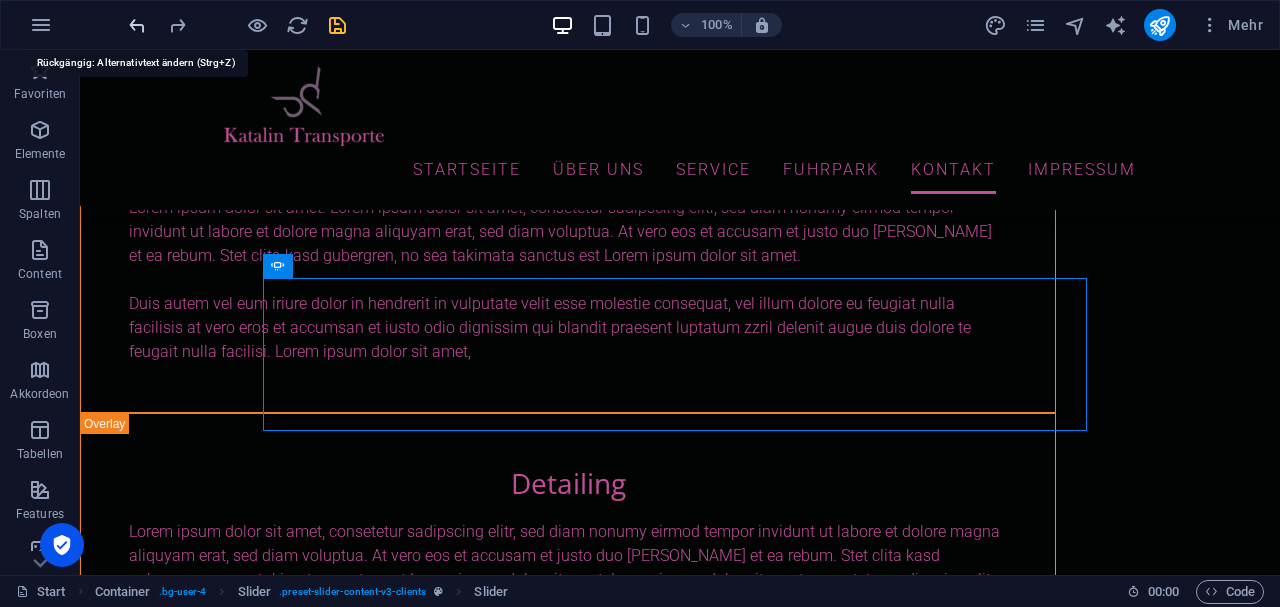 click at bounding box center [137, 25] 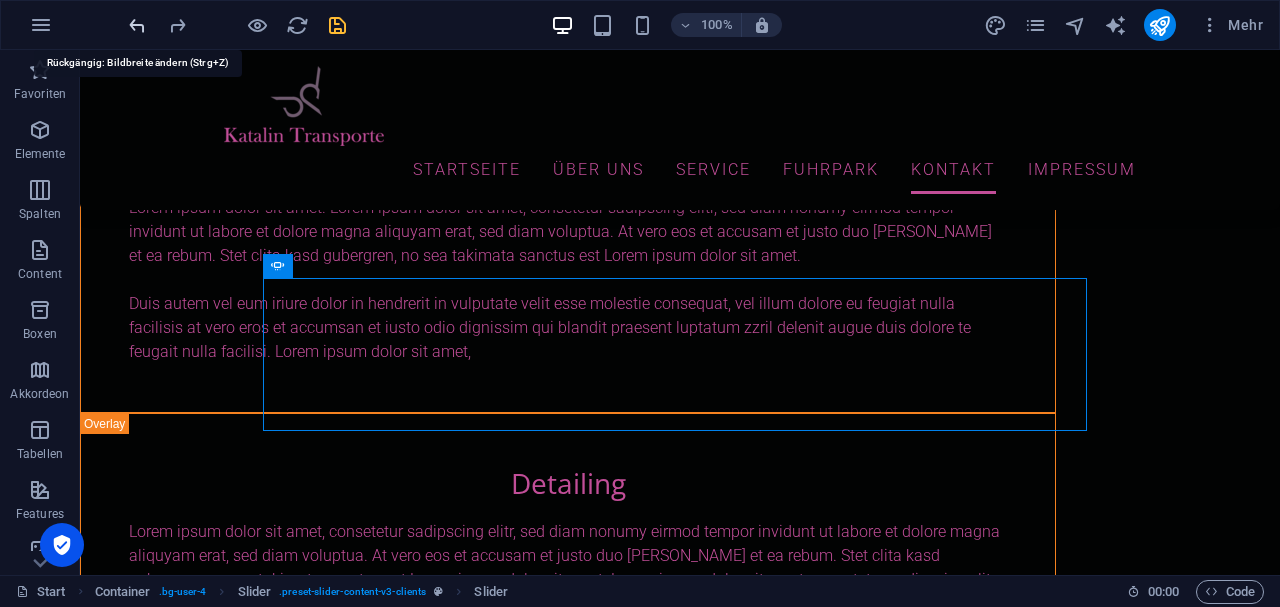 click at bounding box center [137, 25] 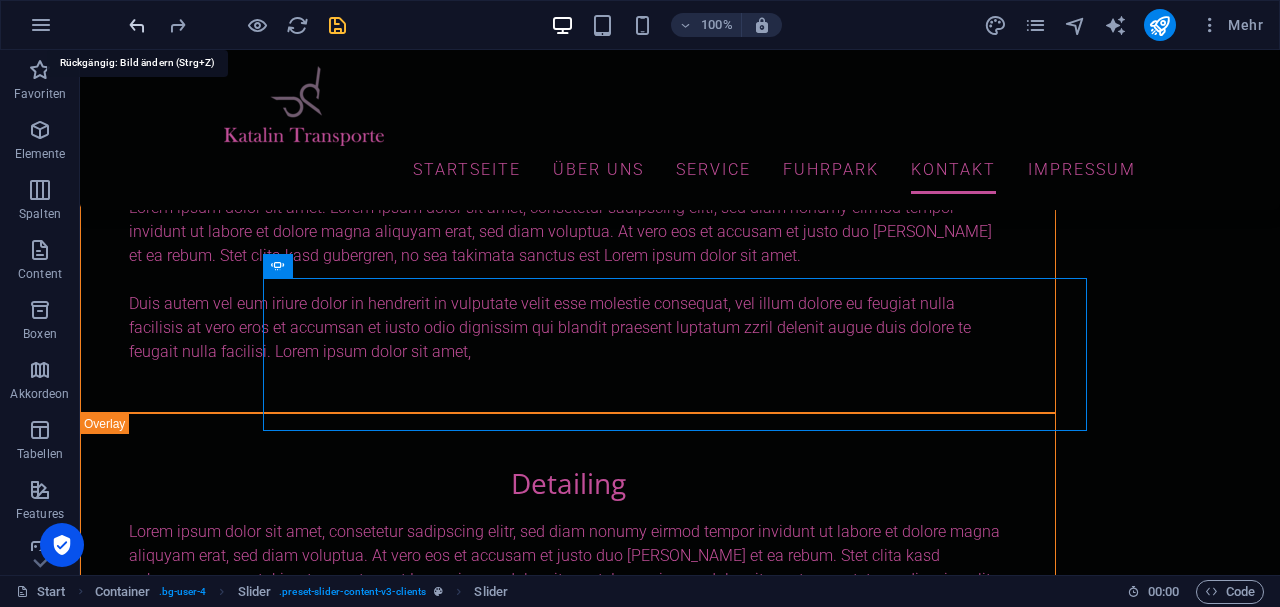 click at bounding box center (137, 25) 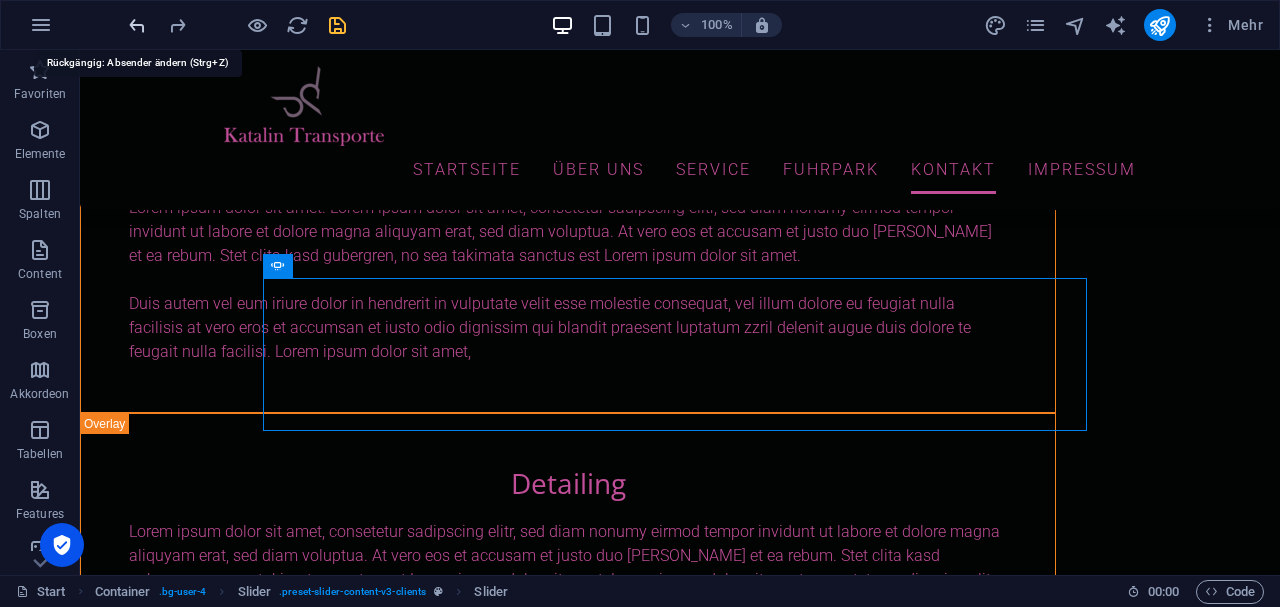 click at bounding box center [137, 25] 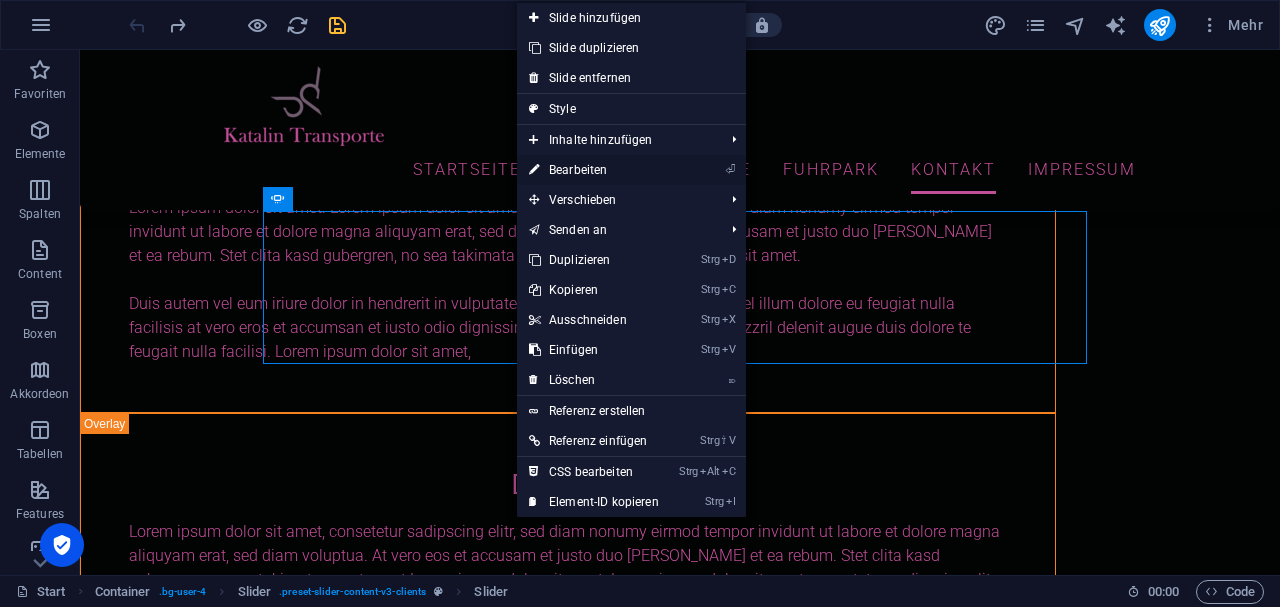 click on "⏎  Bearbeiten" at bounding box center (594, 170) 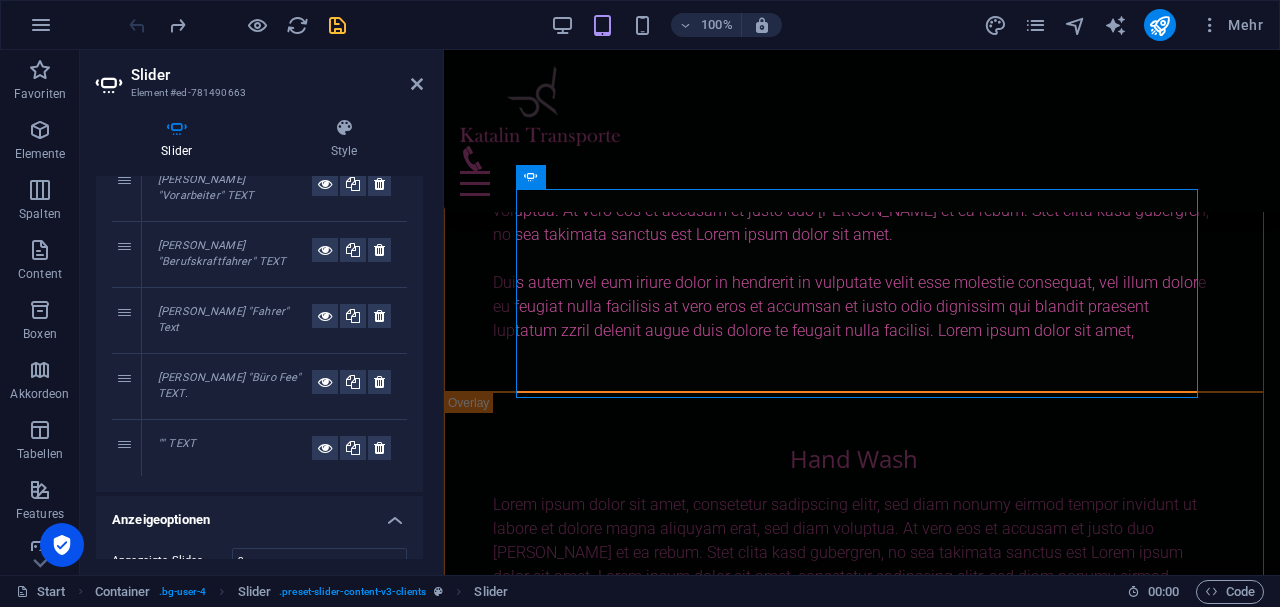 scroll, scrollTop: 200, scrollLeft: 0, axis: vertical 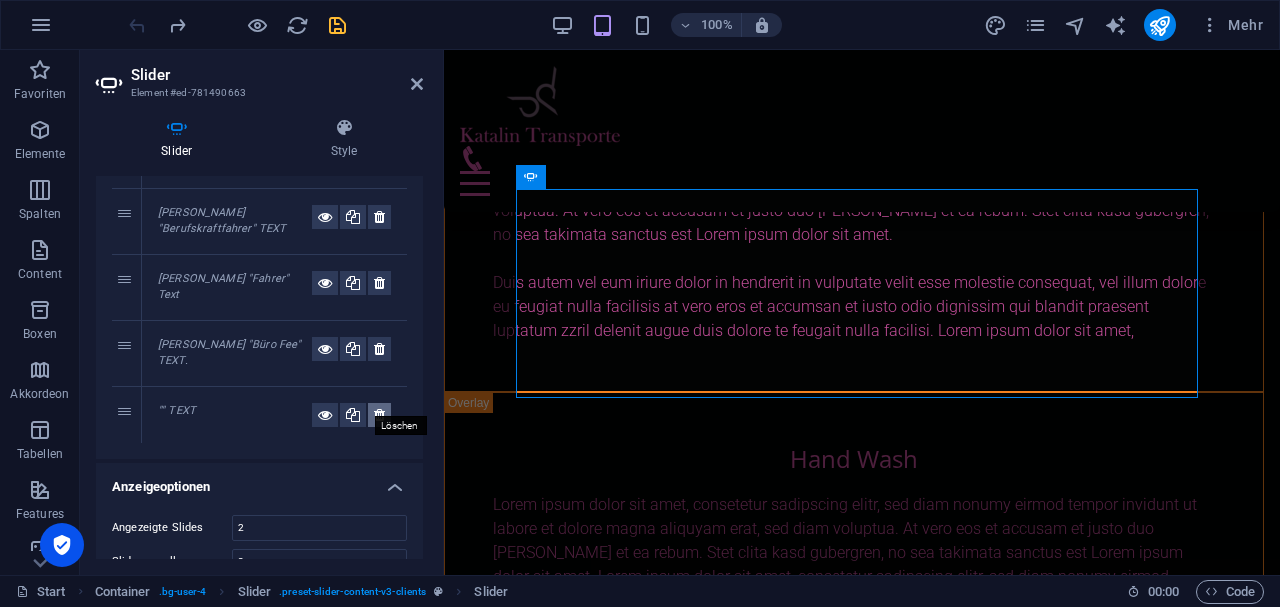 click at bounding box center (379, 415) 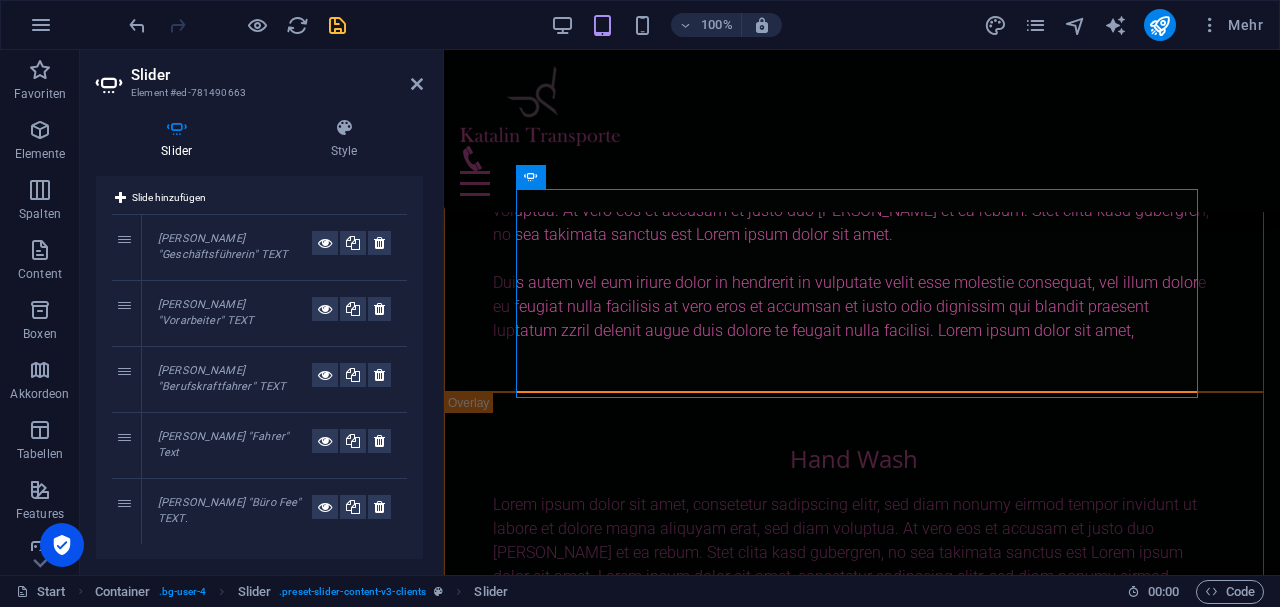 scroll, scrollTop: 0, scrollLeft: 0, axis: both 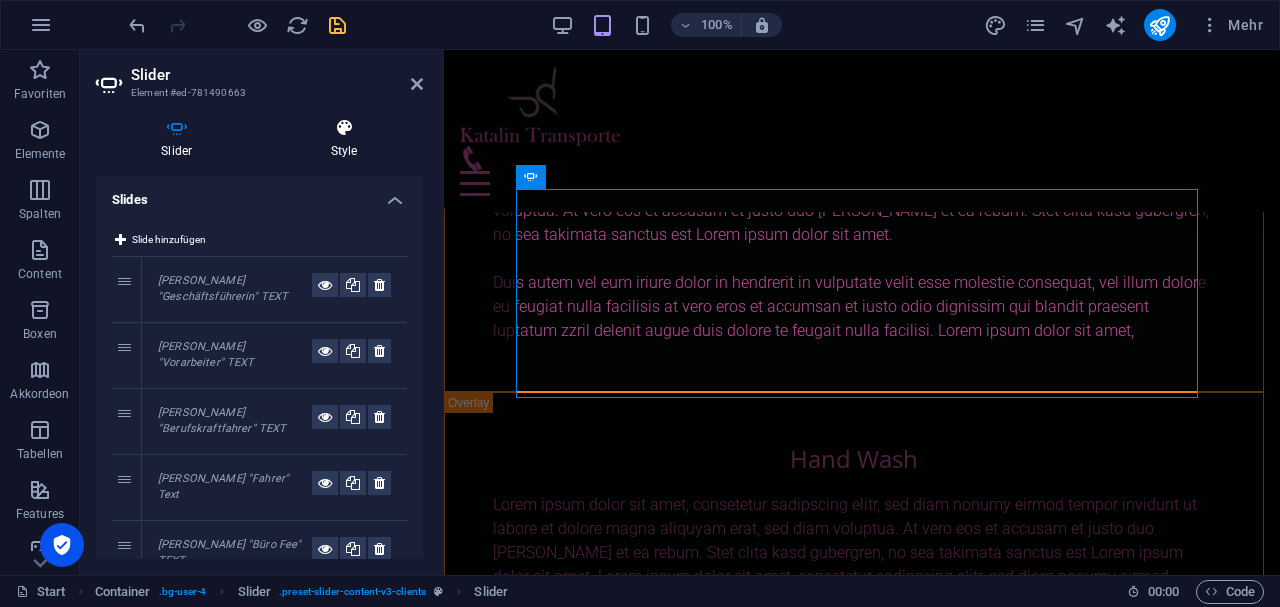 click on "Style" at bounding box center (344, 139) 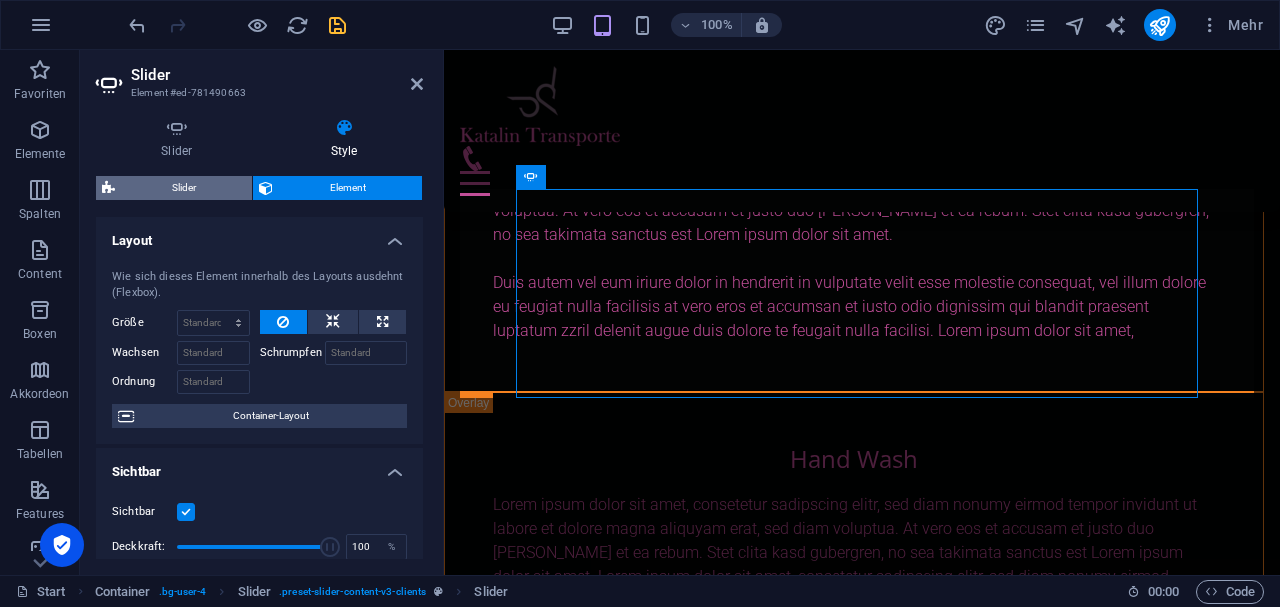 click on "Slider" at bounding box center (183, 188) 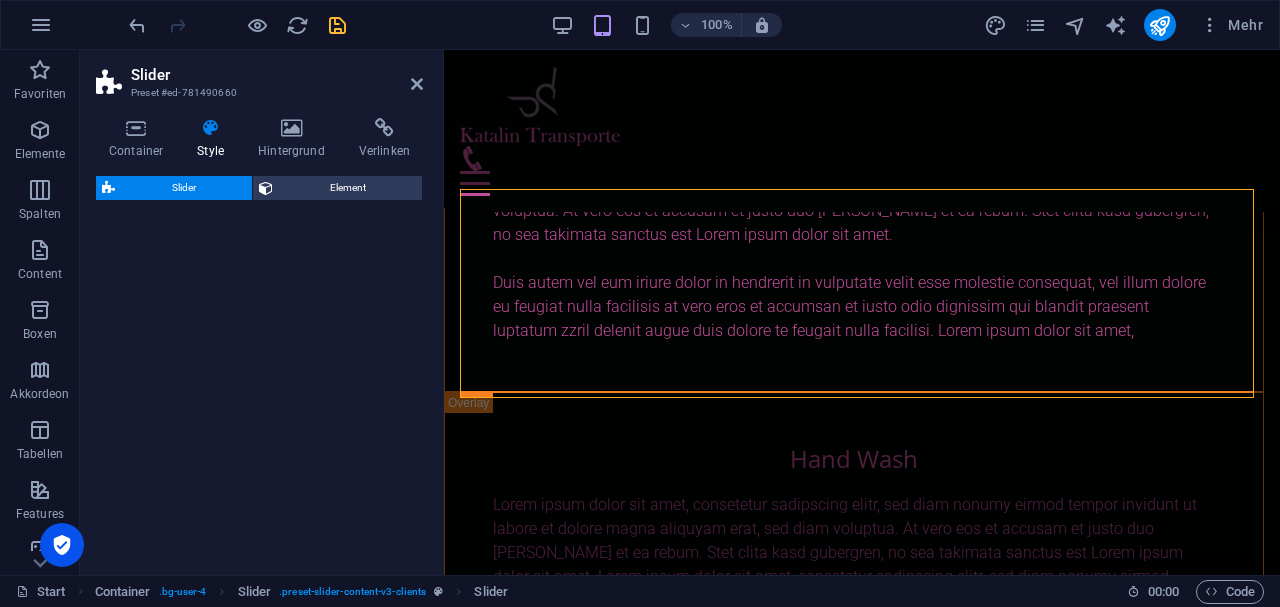select on "rem" 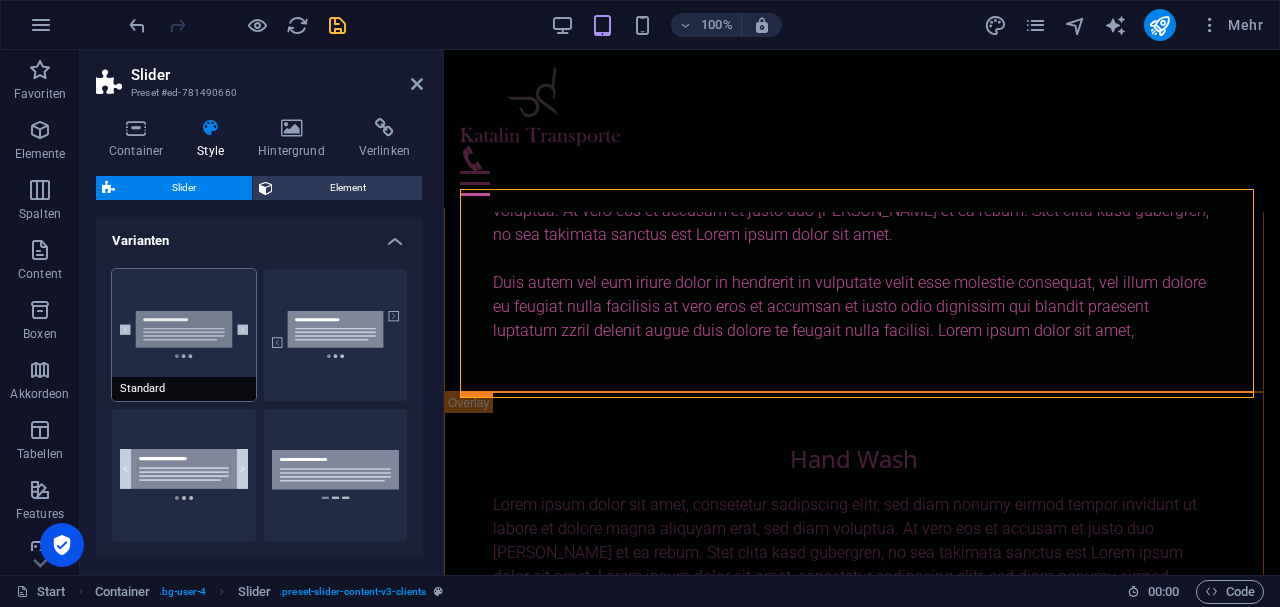 click on "Standard" at bounding box center [184, 335] 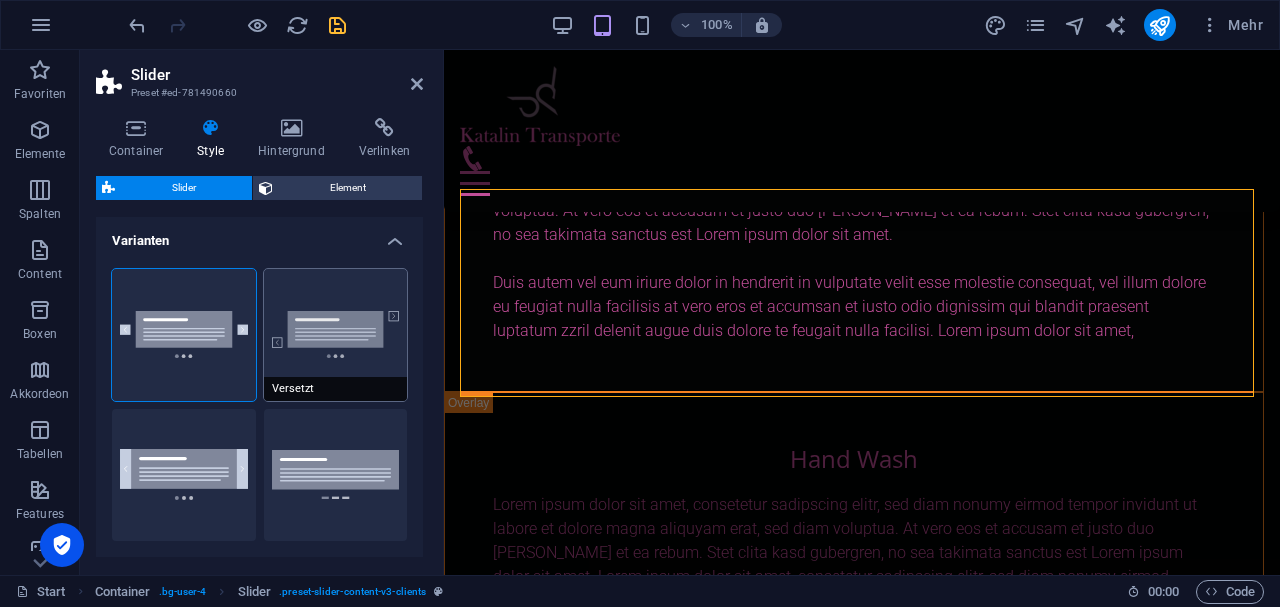 click on "Versetzt" at bounding box center (336, 335) 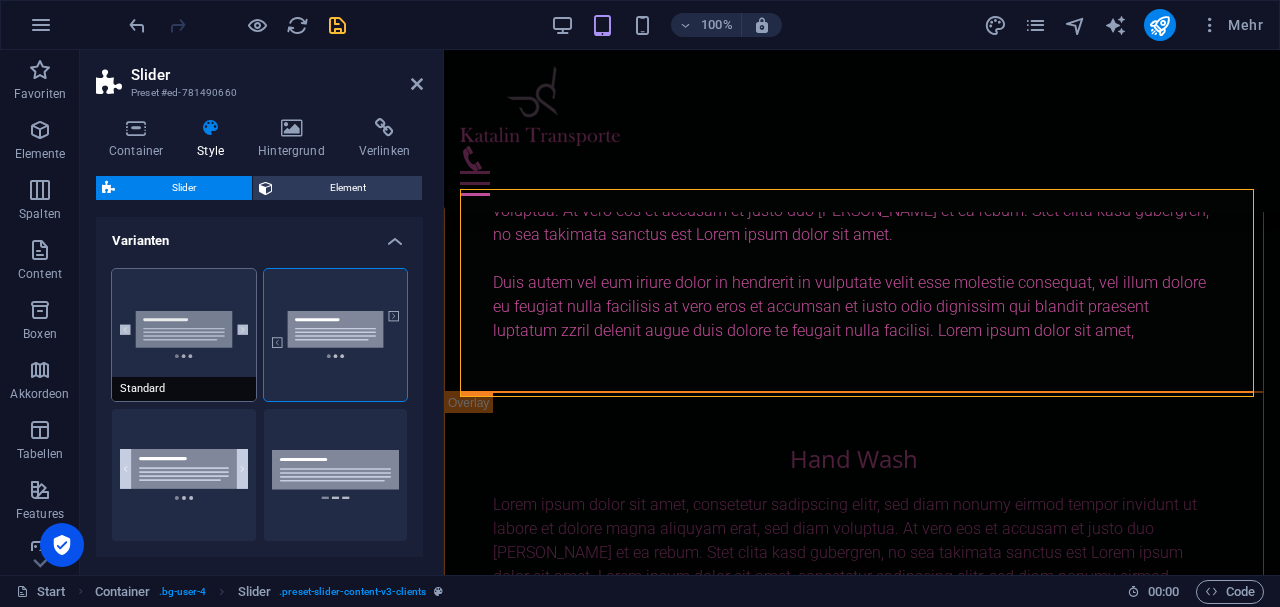click on "Standard" at bounding box center (184, 335) 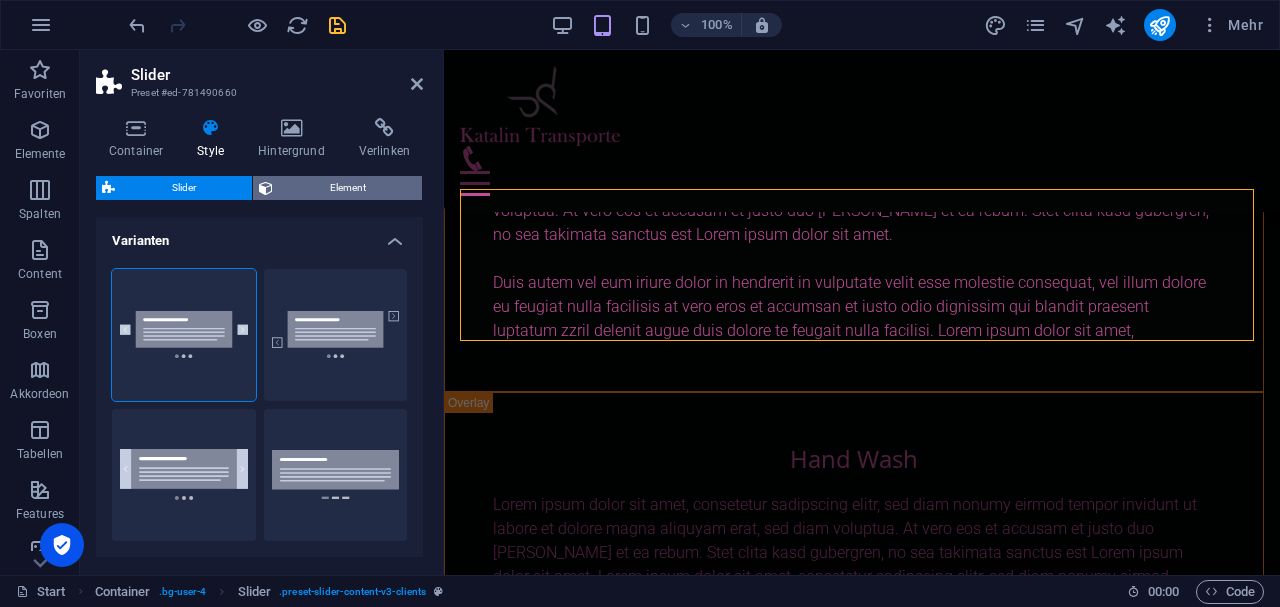 click on "Element" at bounding box center [347, 188] 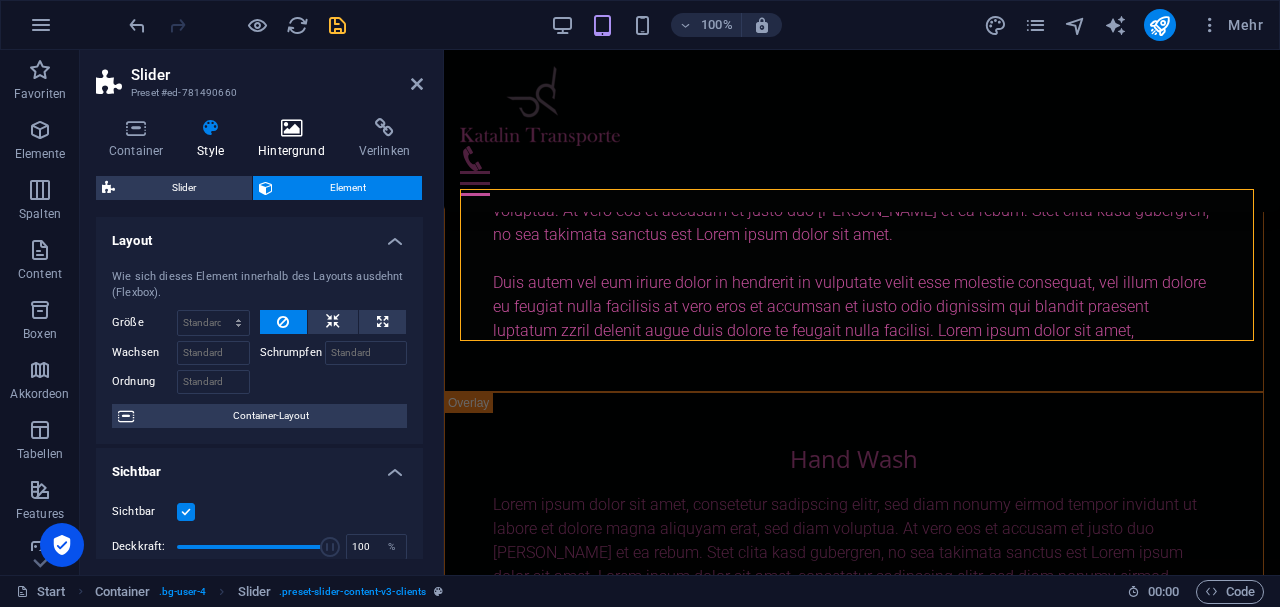 click on "Hintergrund" at bounding box center [295, 139] 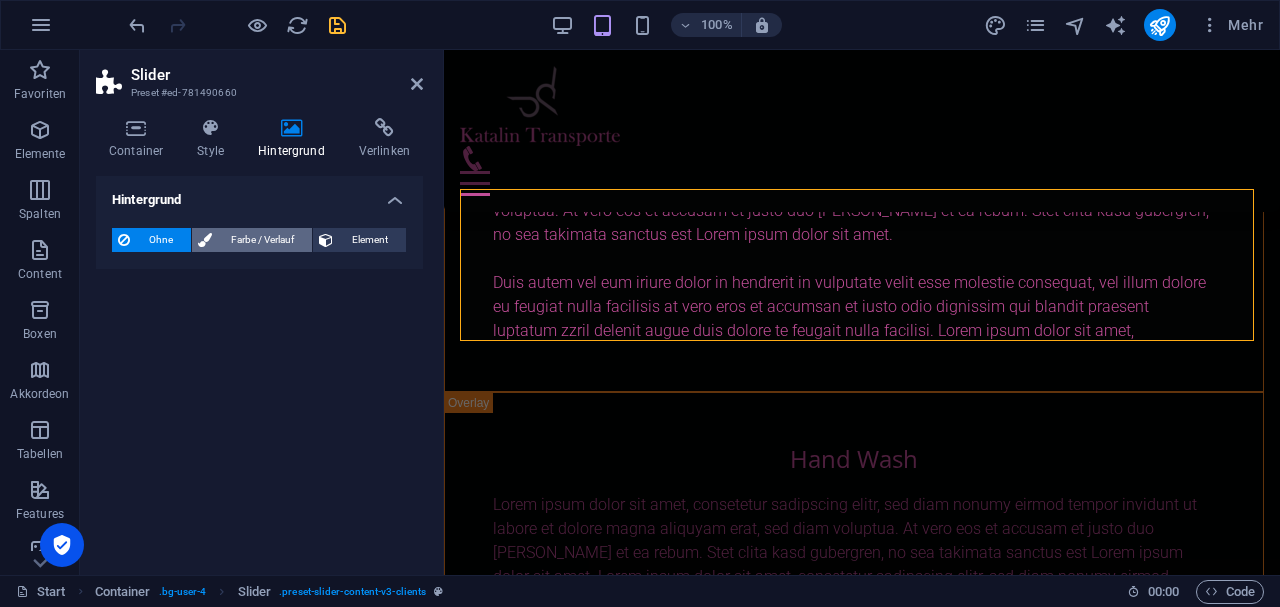 click on "Farbe / Verlauf" at bounding box center (262, 240) 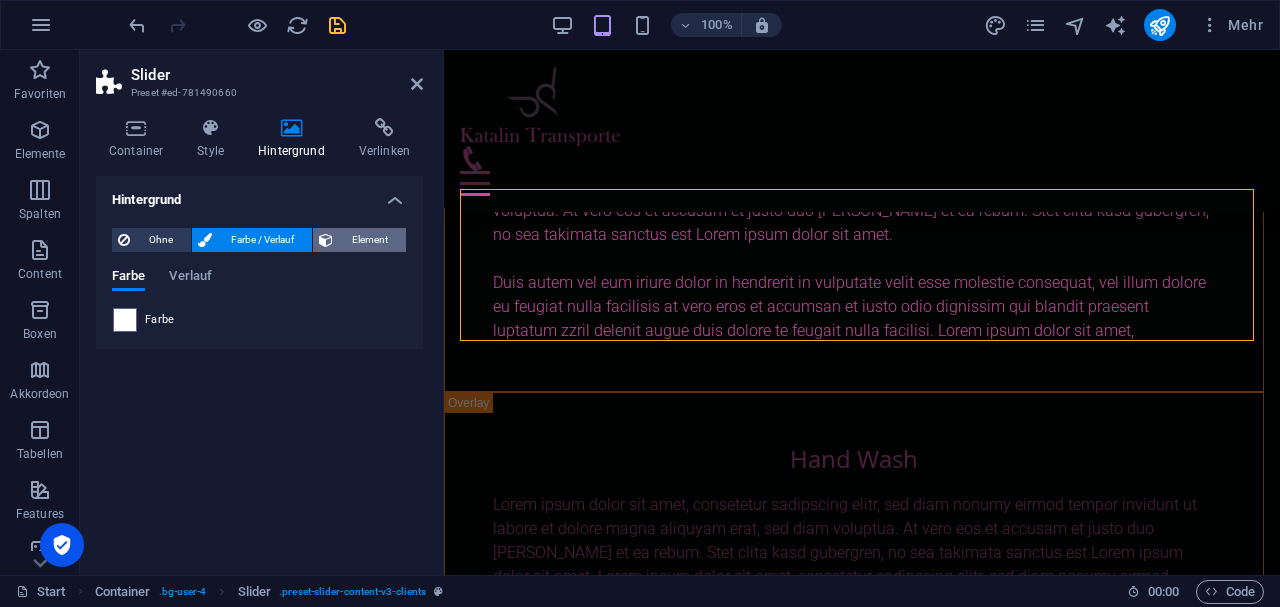 click on "Element" at bounding box center [369, 240] 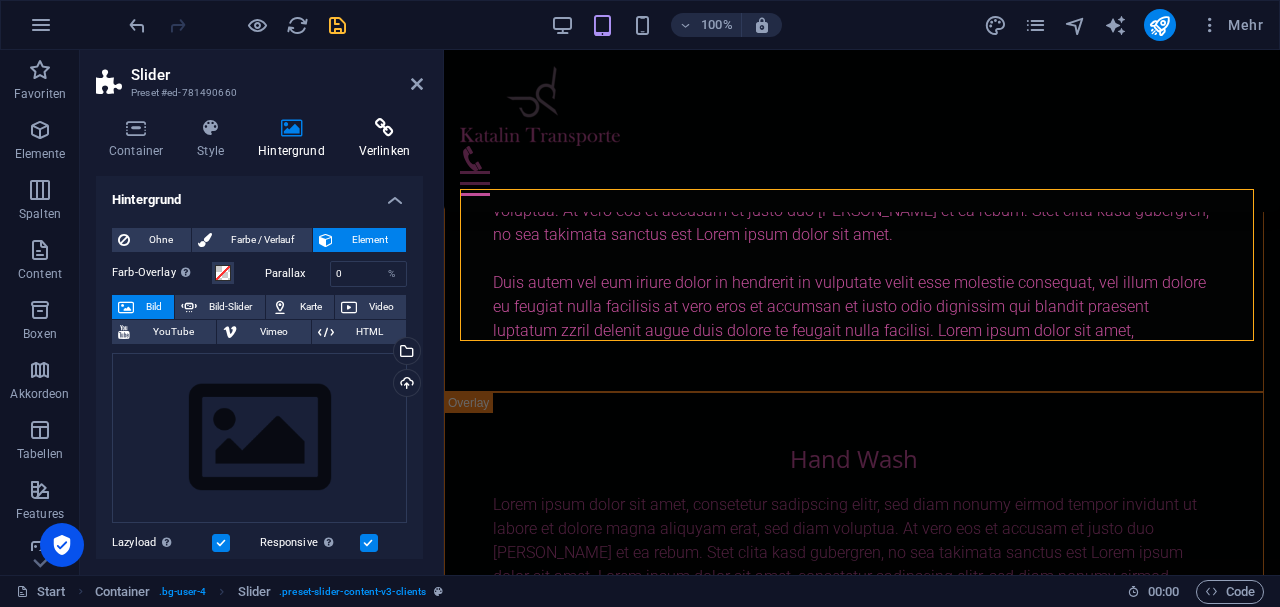 click at bounding box center [384, 128] 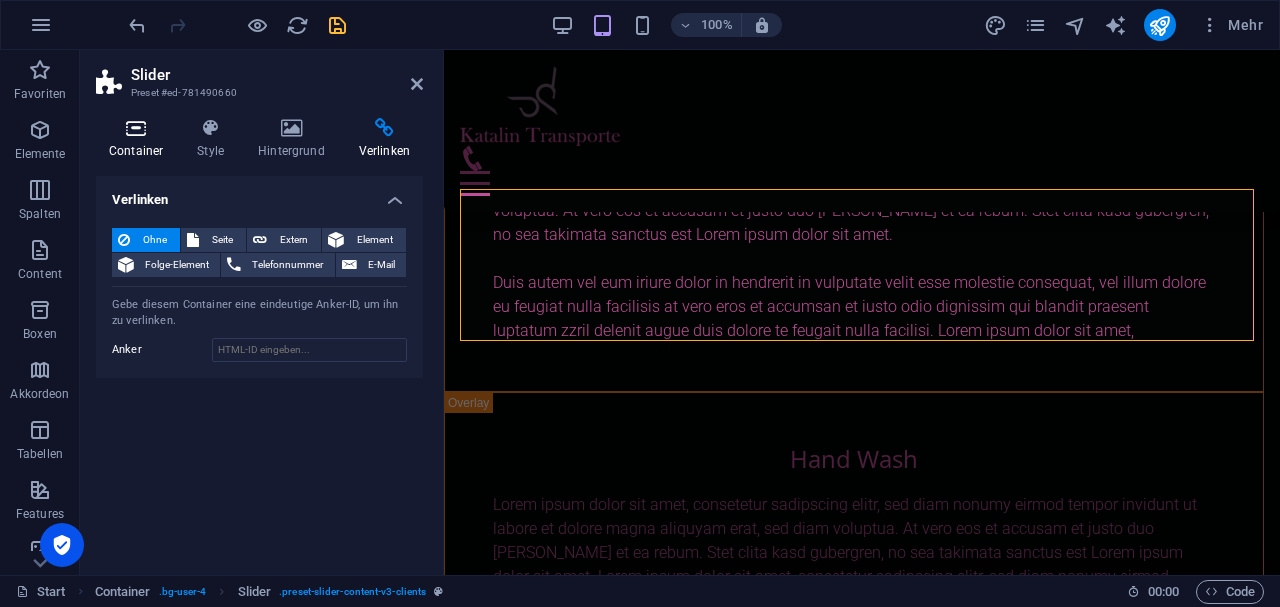 click at bounding box center [136, 128] 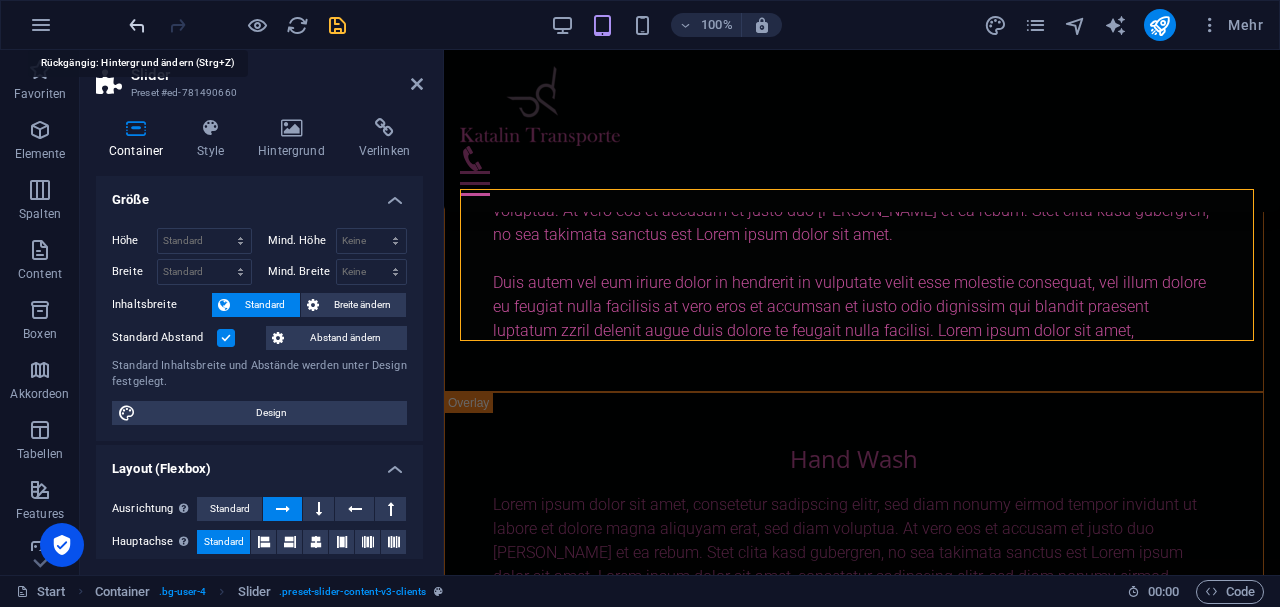 click at bounding box center (137, 25) 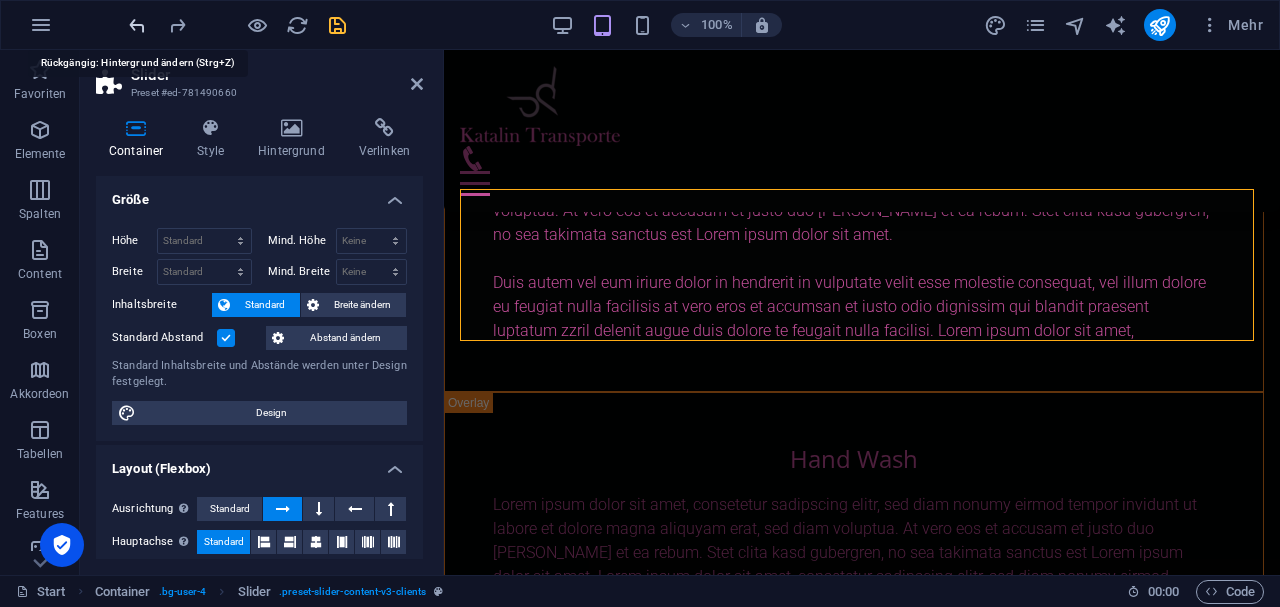 click at bounding box center [137, 25] 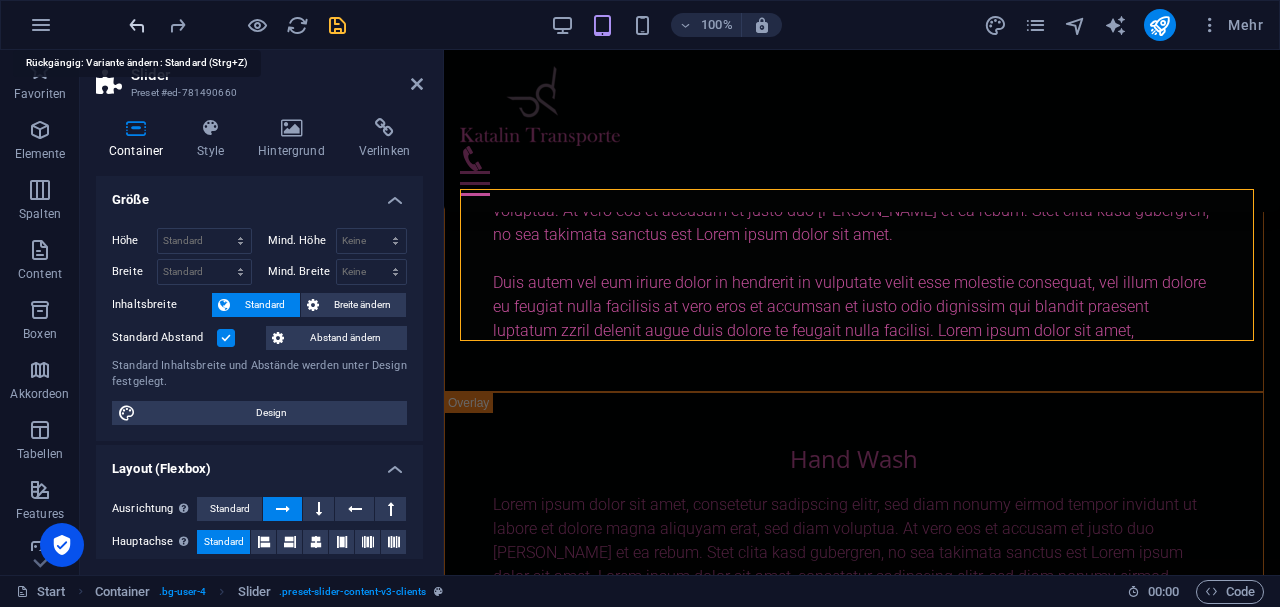 click at bounding box center [137, 25] 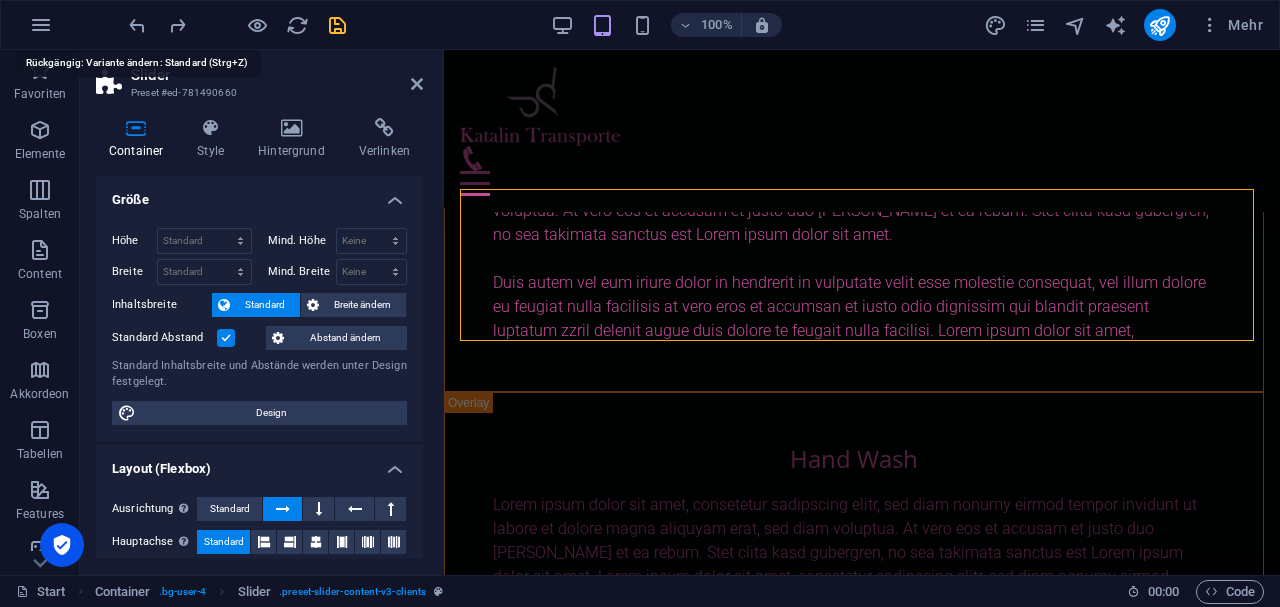 click at bounding box center (137, 25) 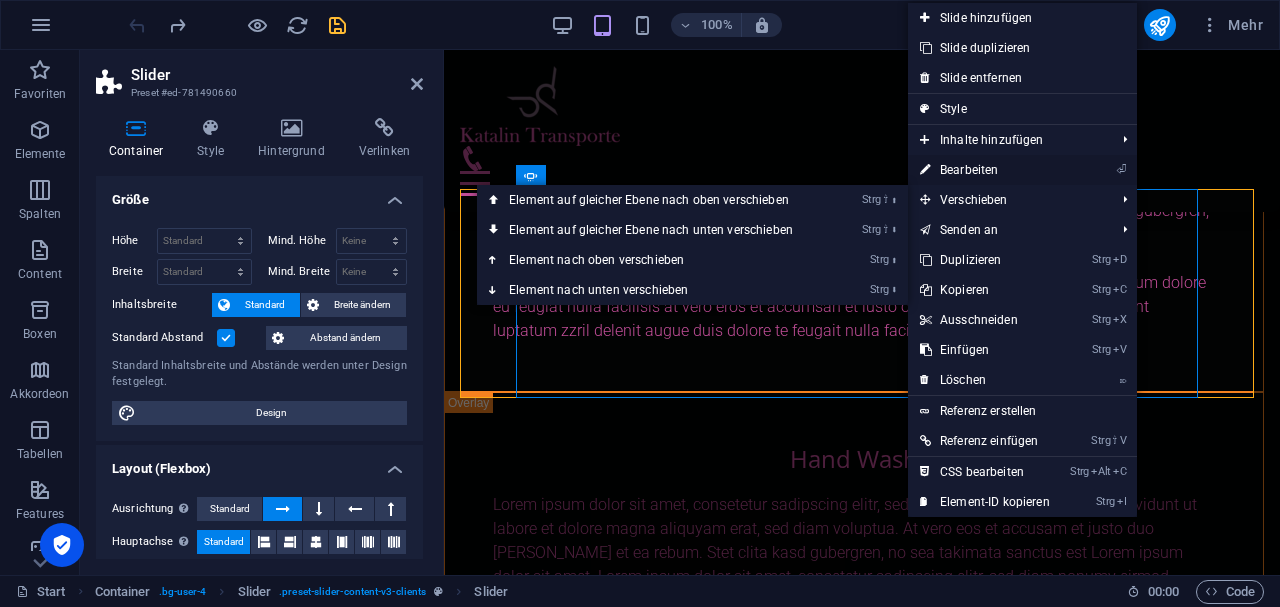click on "⏎  Bearbeiten" at bounding box center [985, 170] 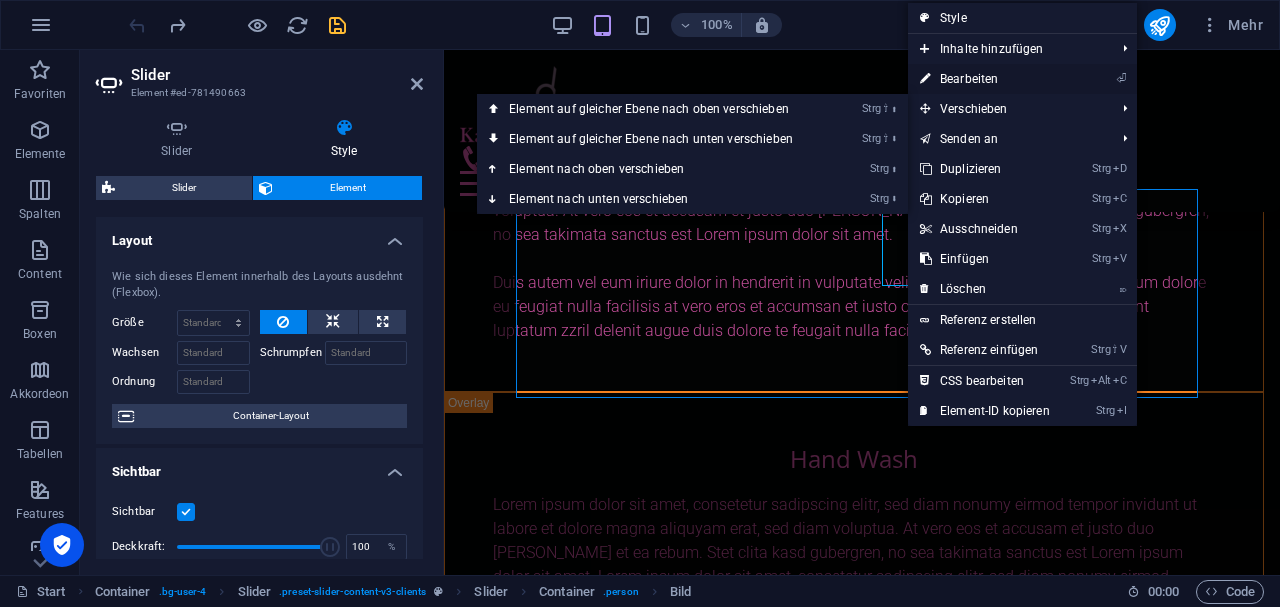 click on "⏎  Bearbeiten" at bounding box center [985, 79] 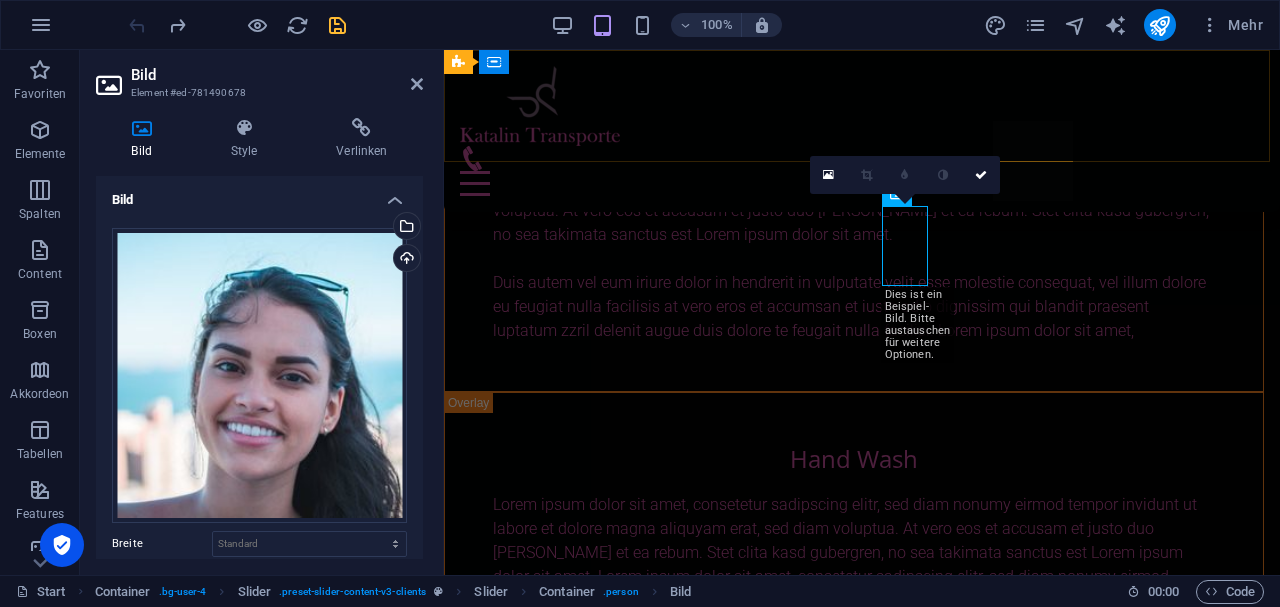 type on "46" 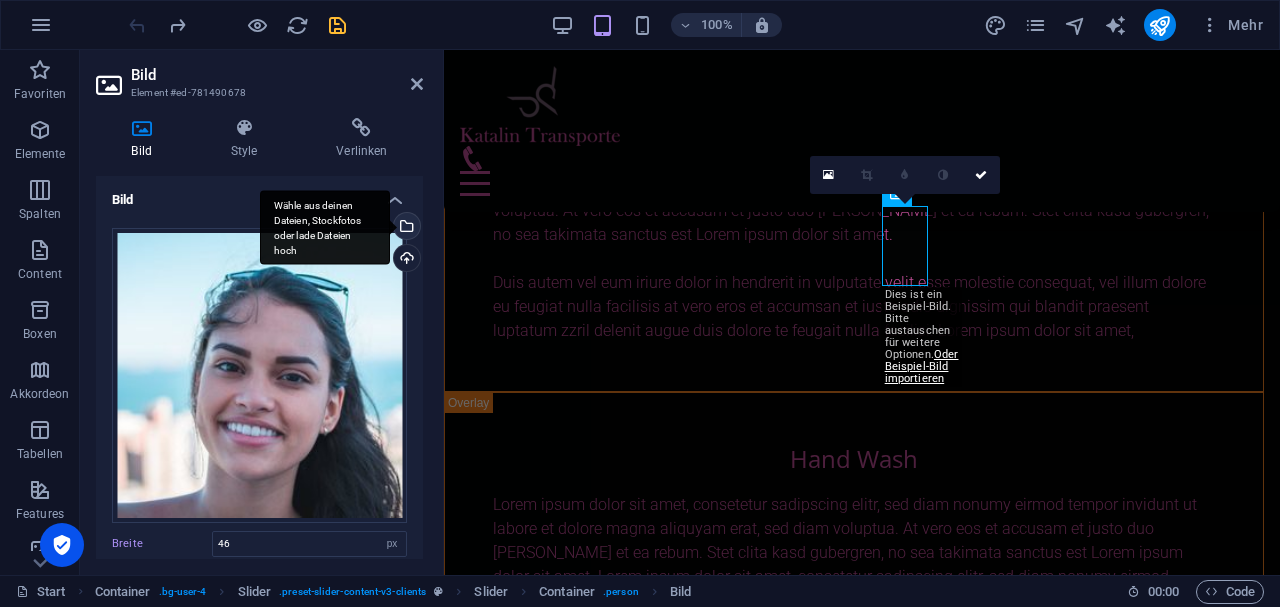 click on "Wähle aus deinen Dateien, Stockfotos oder lade Dateien hoch" at bounding box center (405, 228) 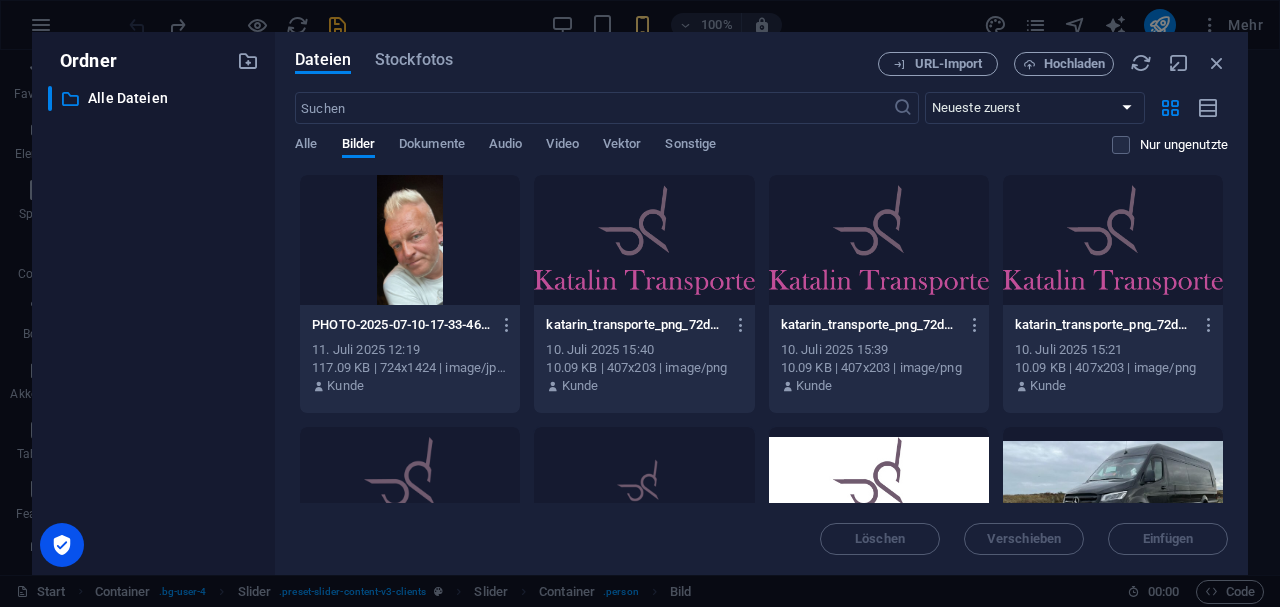click at bounding box center [410, 240] 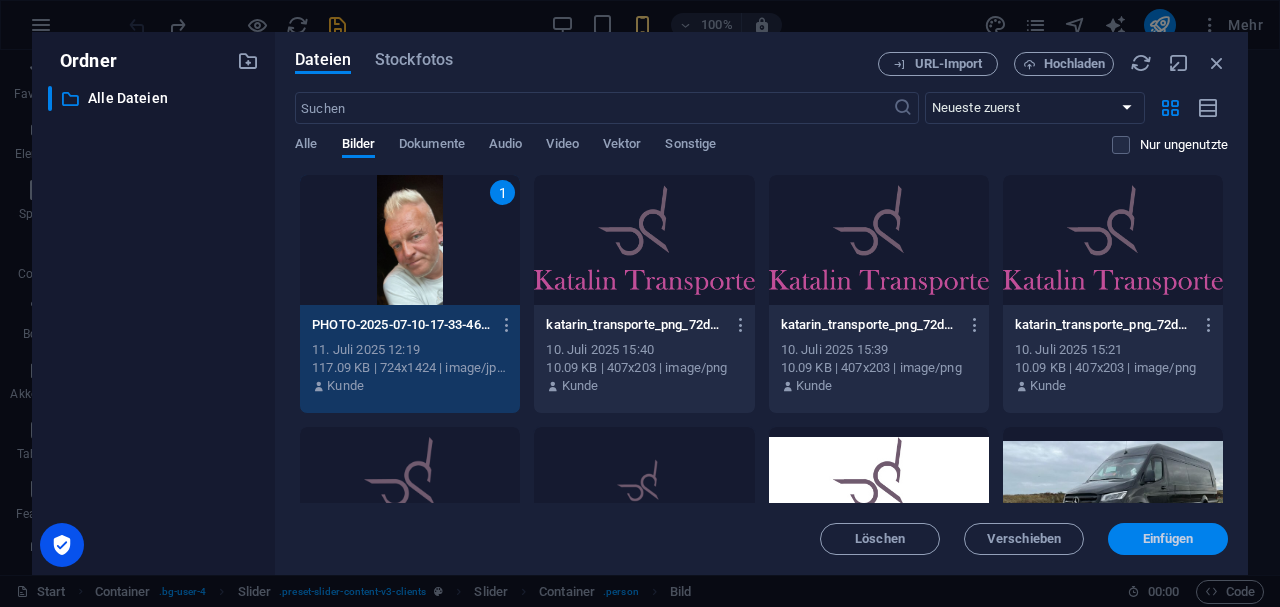 click on "Einfügen" at bounding box center [1168, 539] 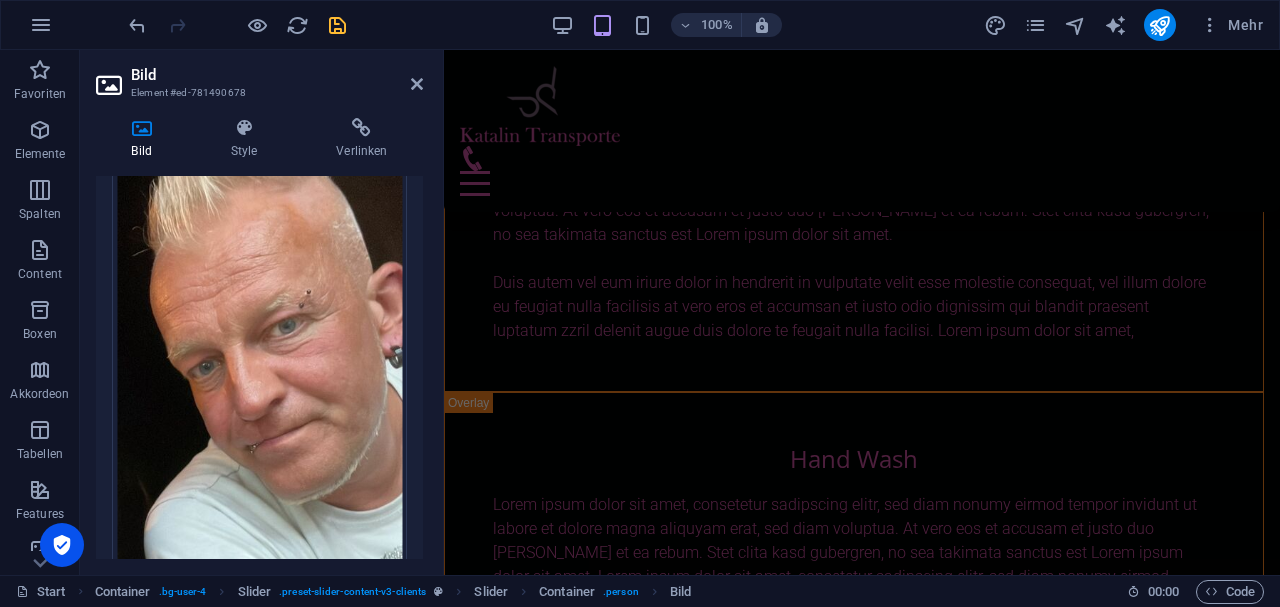 scroll, scrollTop: 200, scrollLeft: 0, axis: vertical 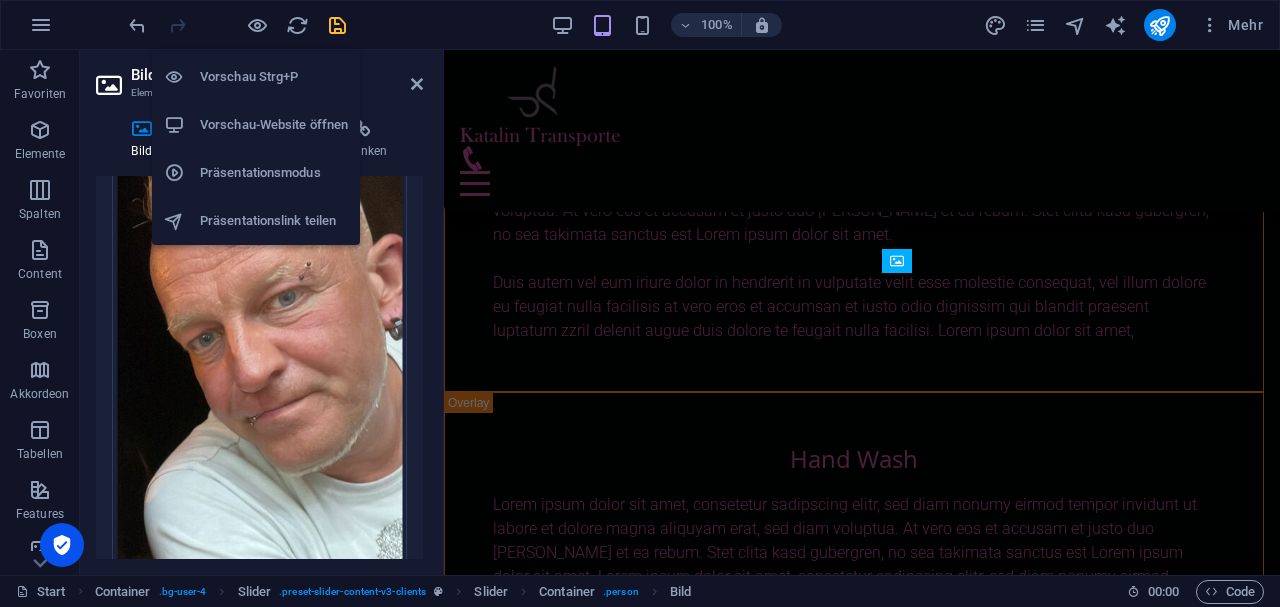 click on "Vorschau-Website öffnen" at bounding box center [274, 125] 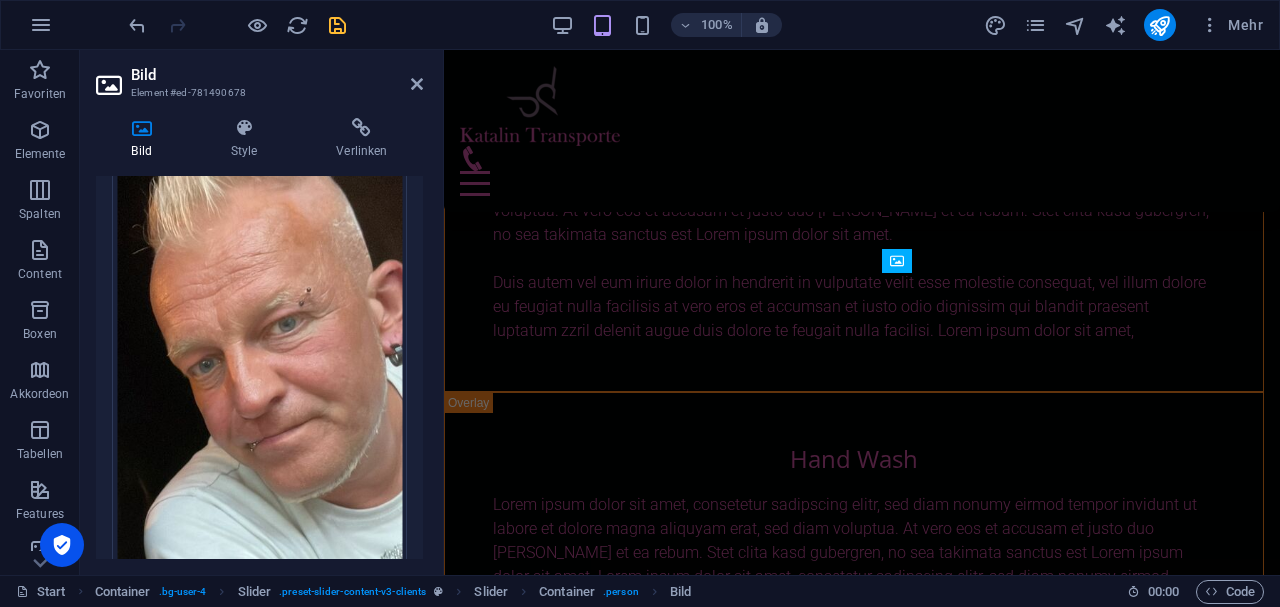 scroll, scrollTop: 176, scrollLeft: 0, axis: vertical 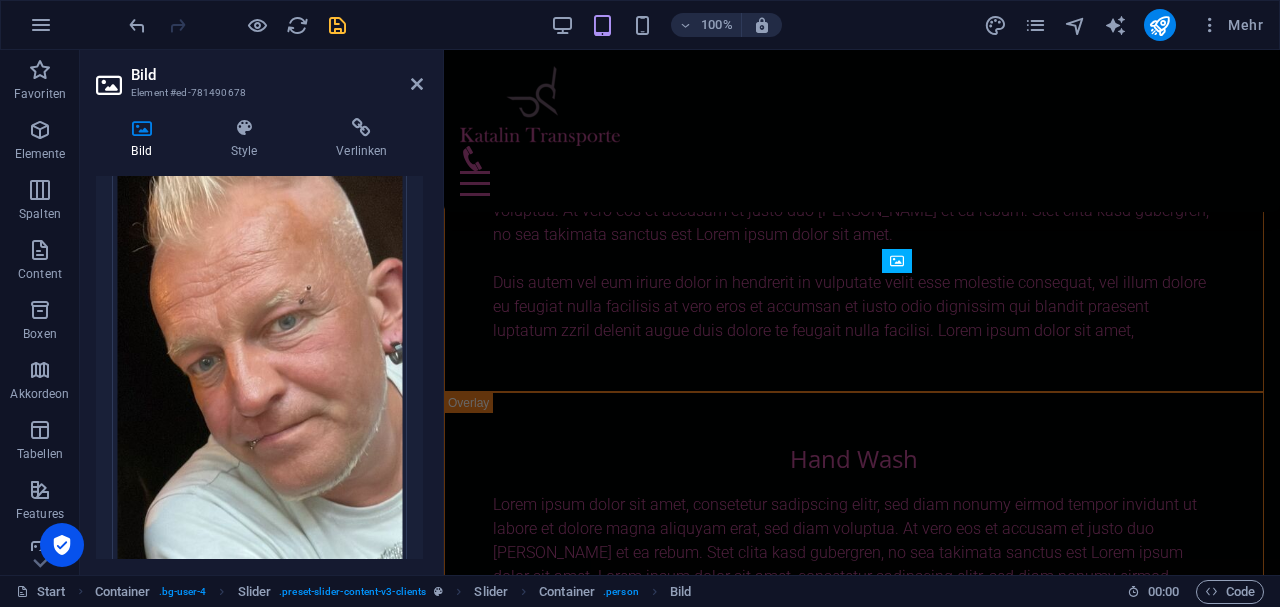 drag, startPoint x: 423, startPoint y: 270, endPoint x: 418, endPoint y: 327, distance: 57.21888 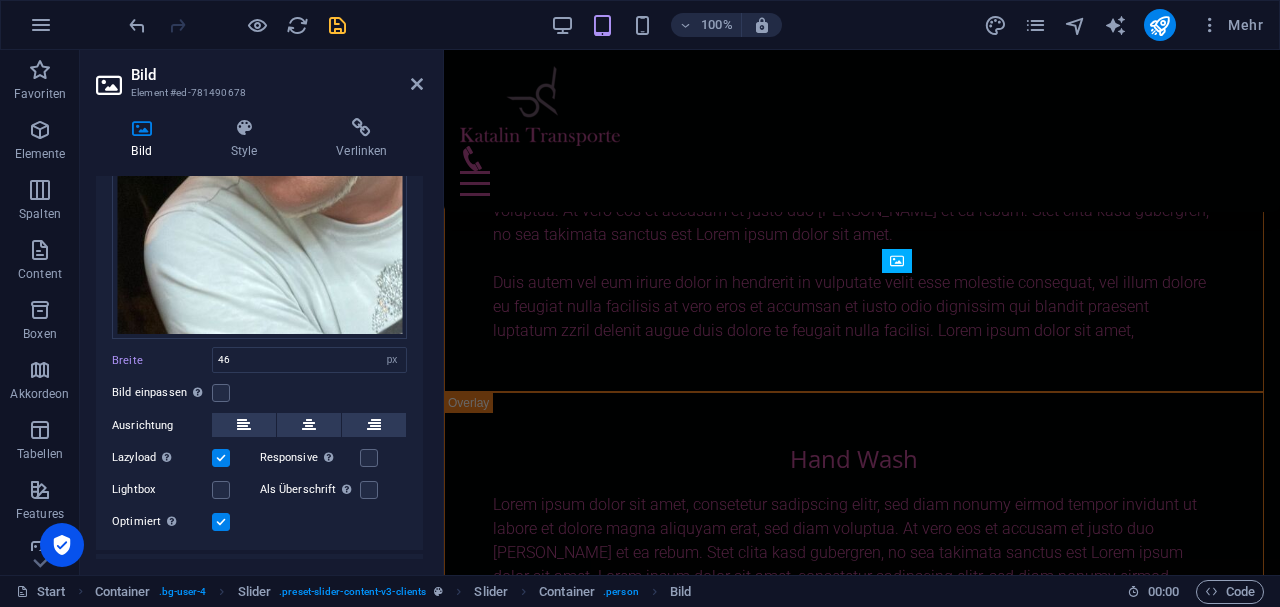 scroll, scrollTop: 478, scrollLeft: 0, axis: vertical 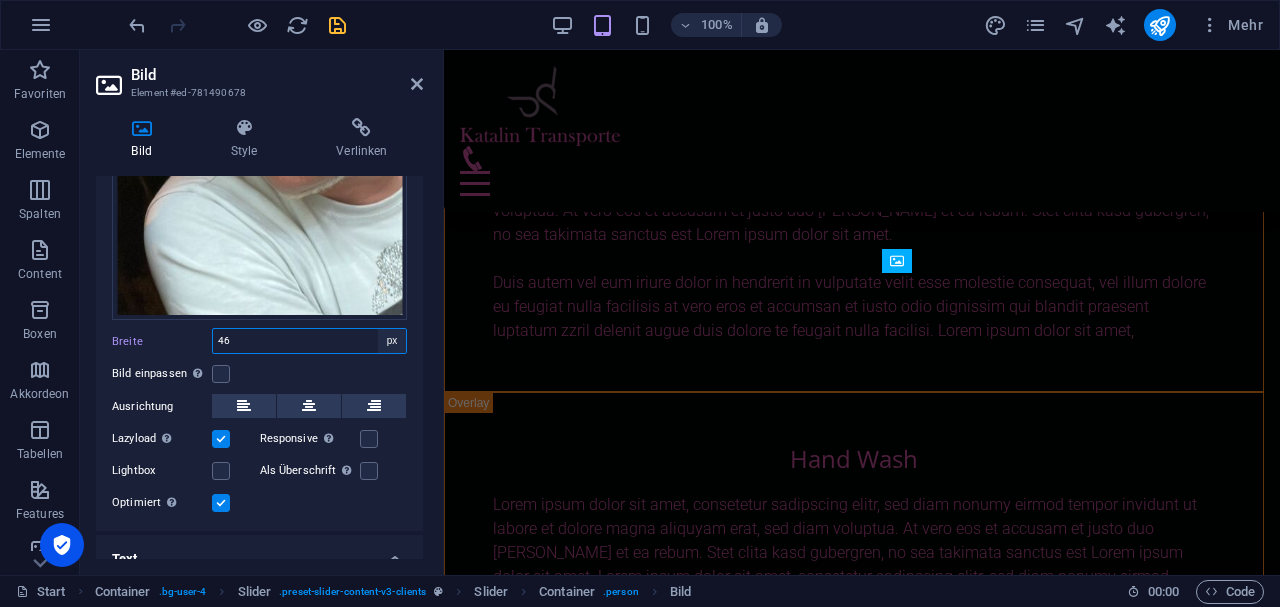 click on "Standard auto px rem % em vh vw" at bounding box center [392, 341] 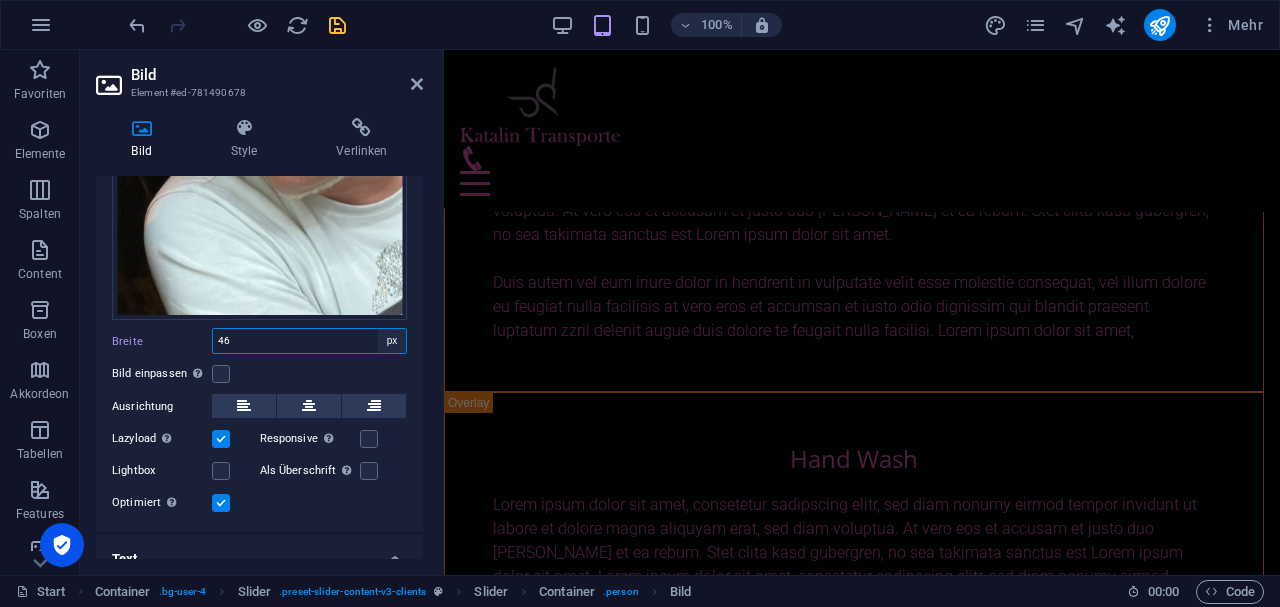 select on "default" 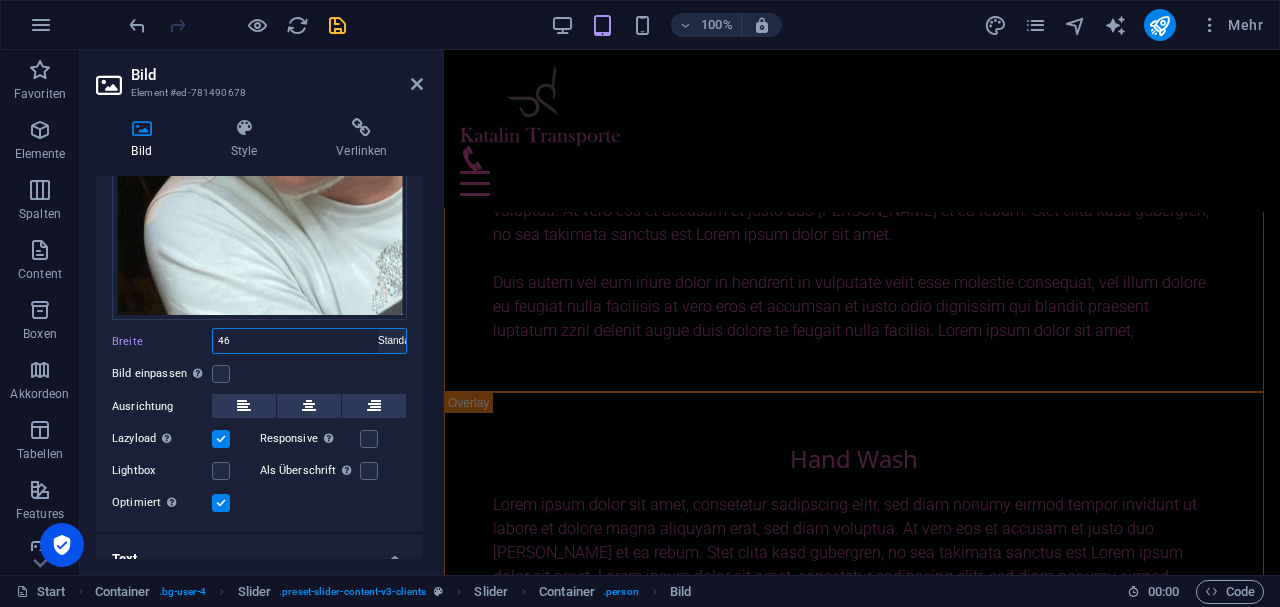 click on "Standard auto px rem % em vh vw" at bounding box center (392, 341) 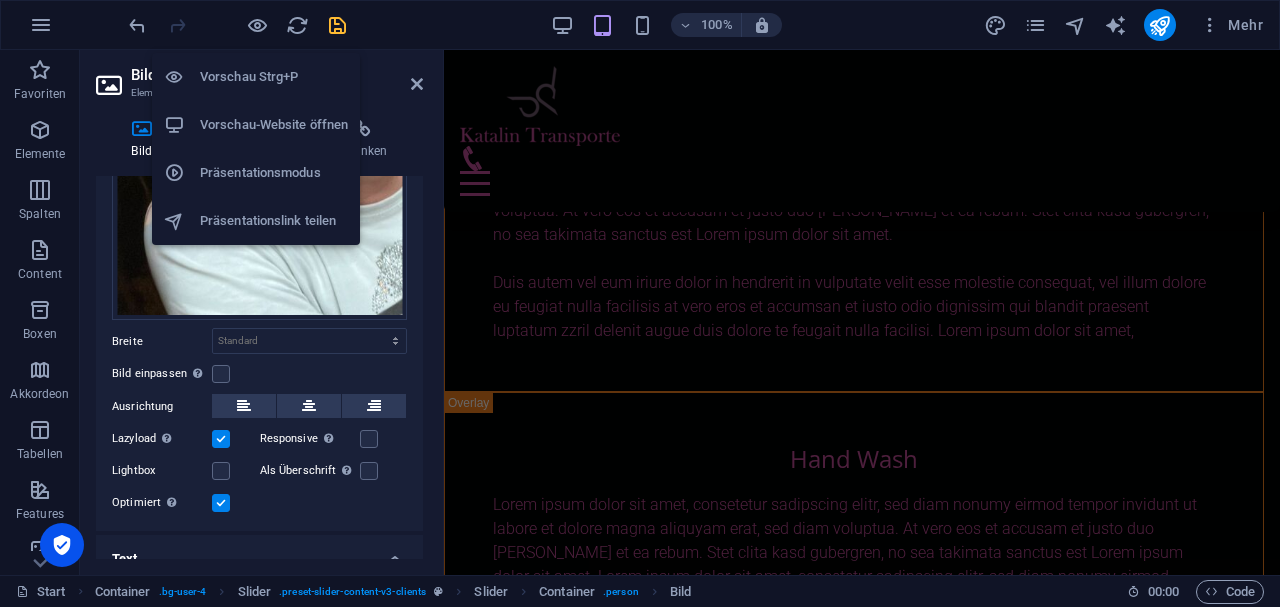 click on "Vorschau-Website öffnen" at bounding box center [274, 125] 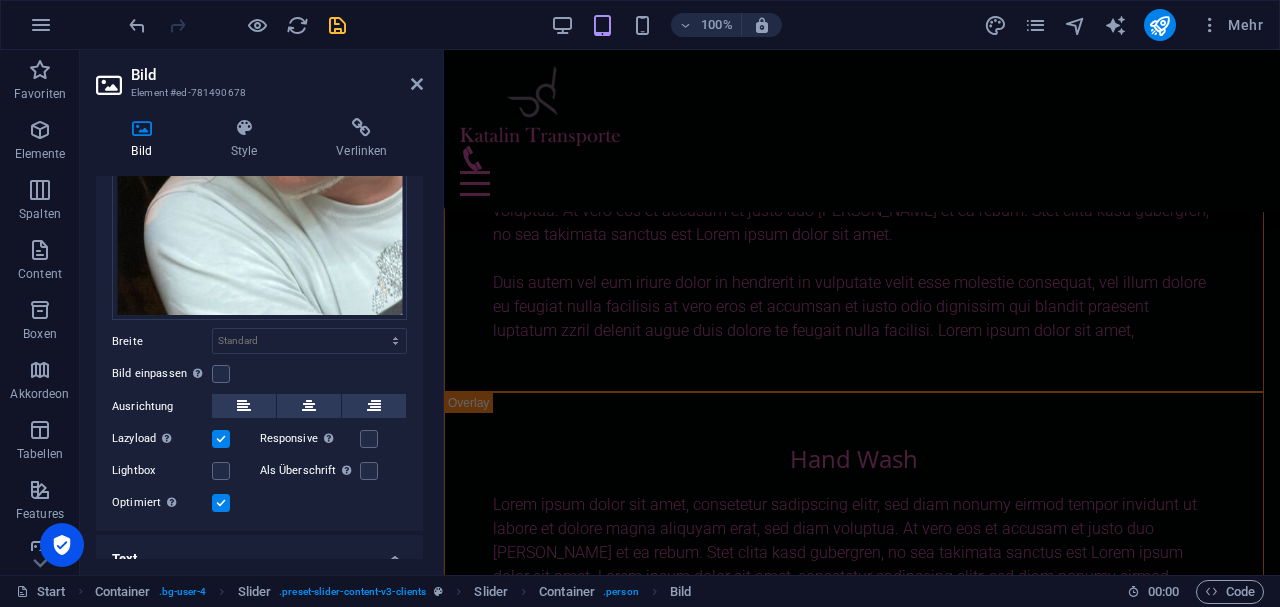 click on "Bild einpassen Bild automatisch anhand einer fixen Breite und Höhe einpassen" at bounding box center [162, 374] 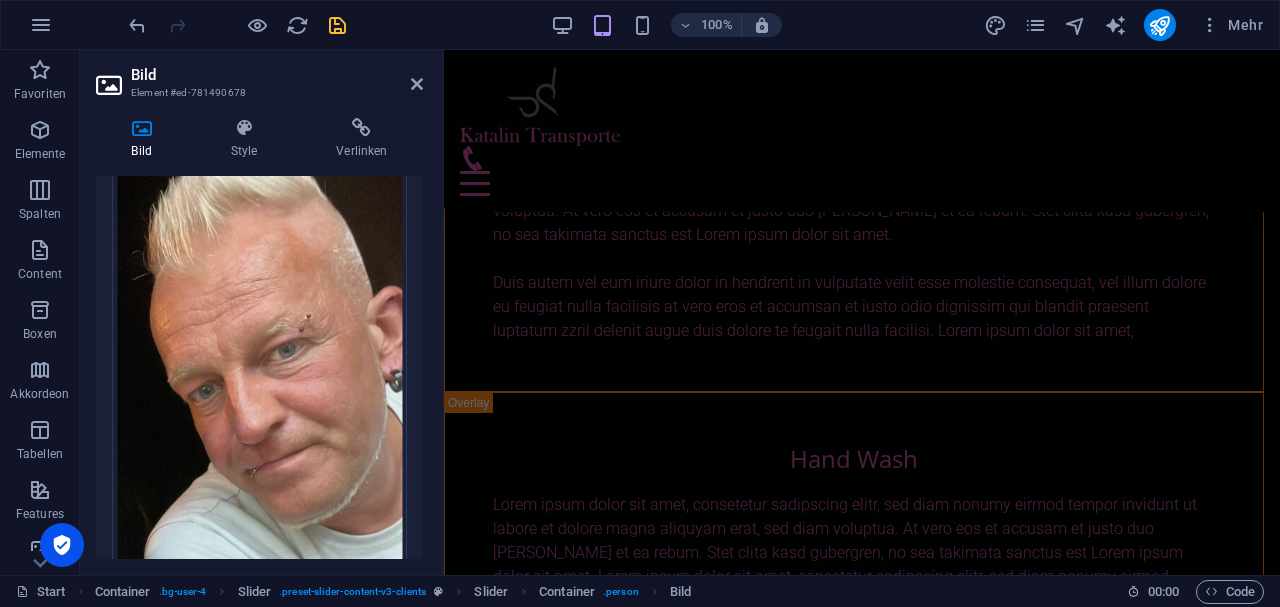 scroll, scrollTop: 0, scrollLeft: 0, axis: both 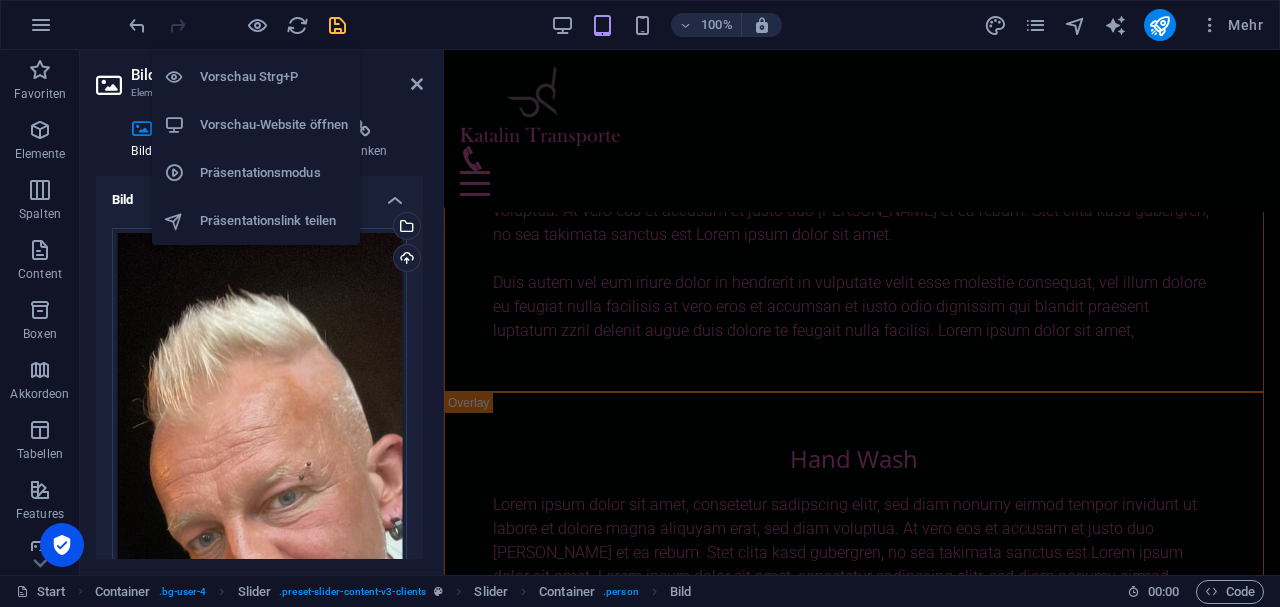 click on "Vorschau-Website öffnen" at bounding box center [274, 125] 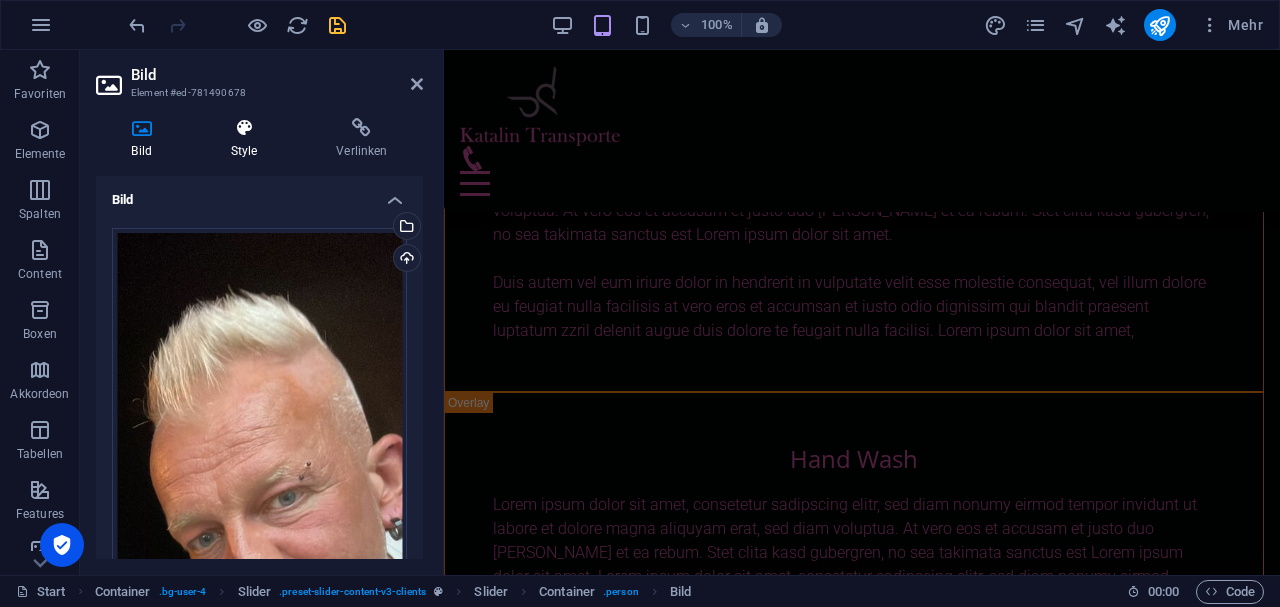 click at bounding box center [244, 128] 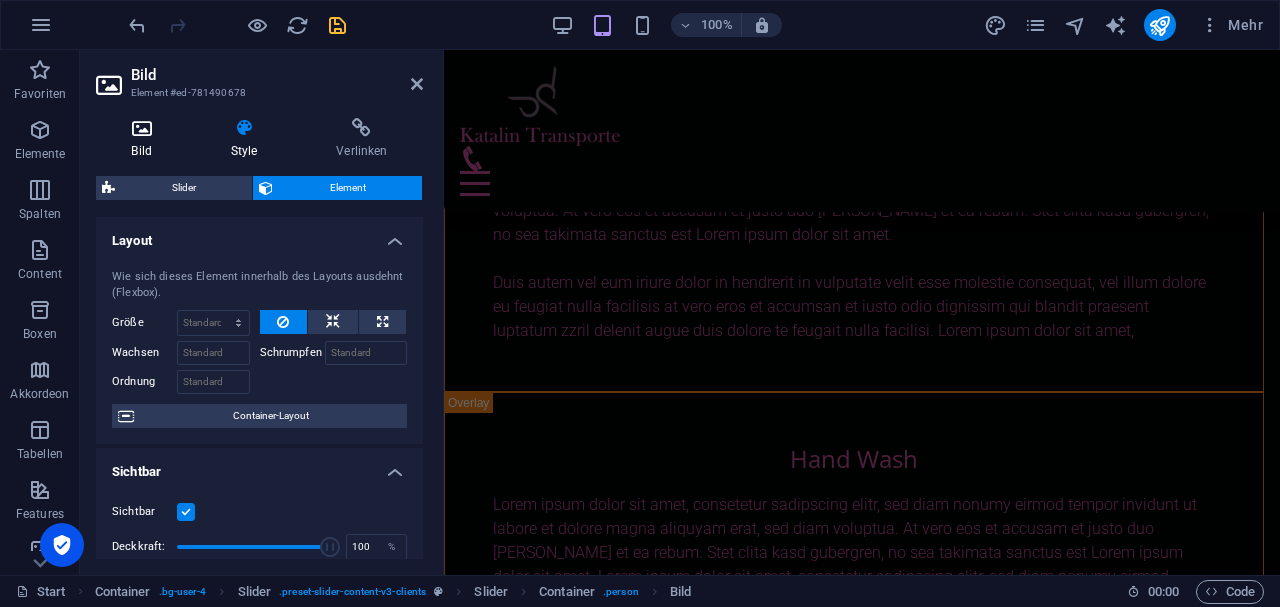 click at bounding box center (141, 128) 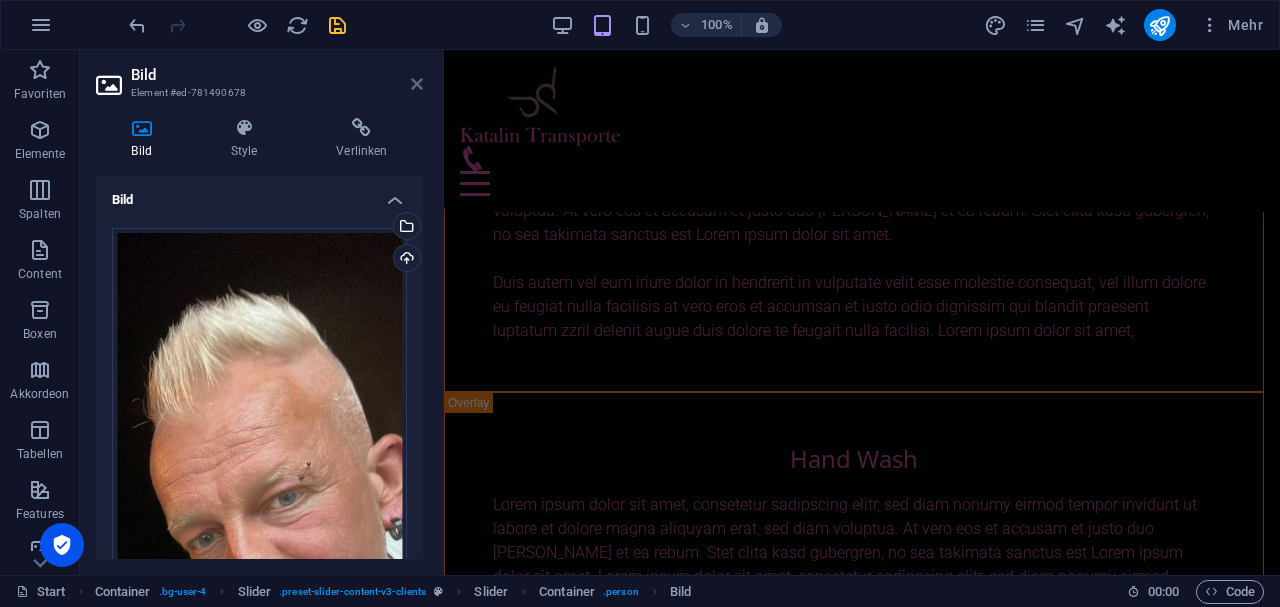 click at bounding box center (417, 84) 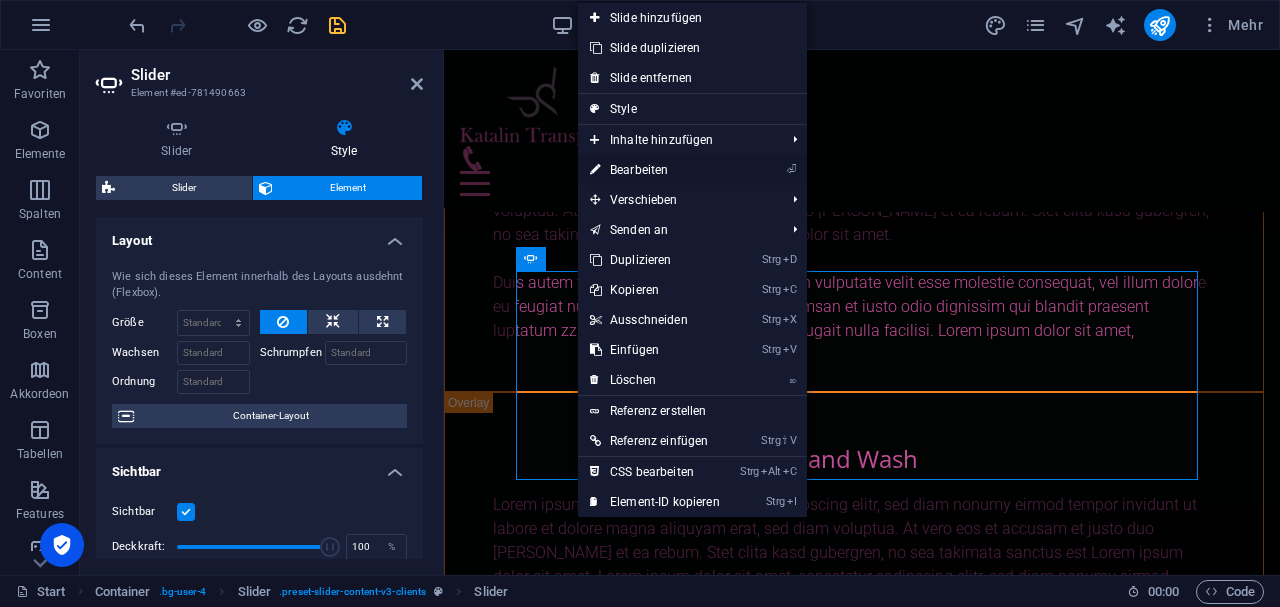 click on "⏎  Bearbeiten" at bounding box center [655, 170] 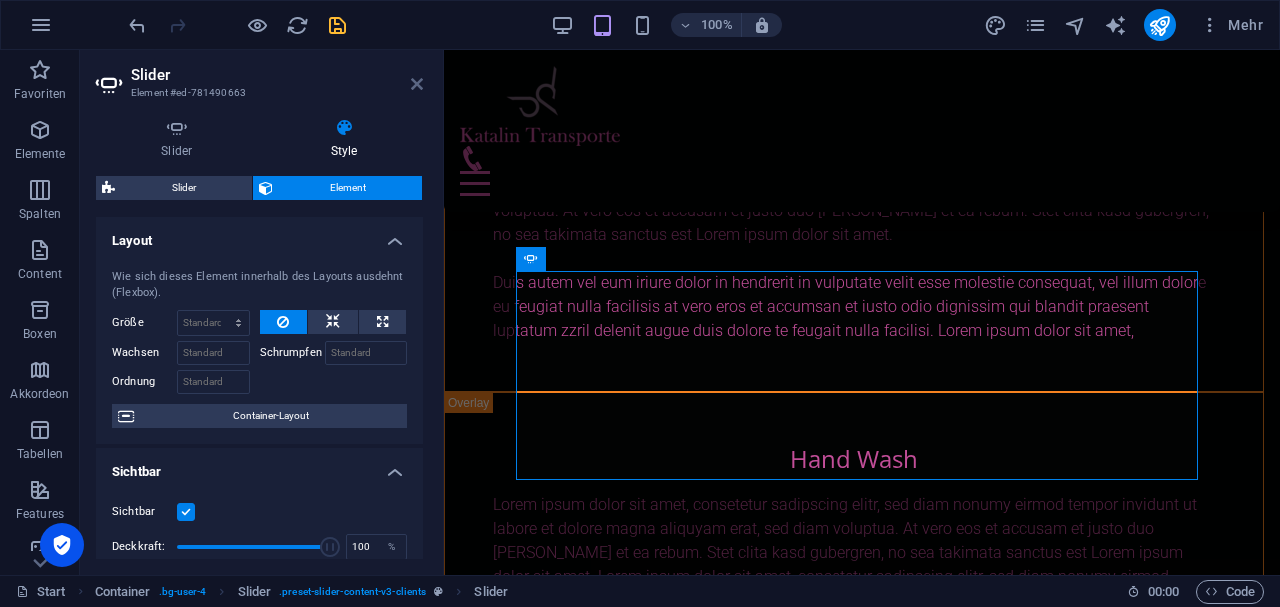 click at bounding box center [417, 84] 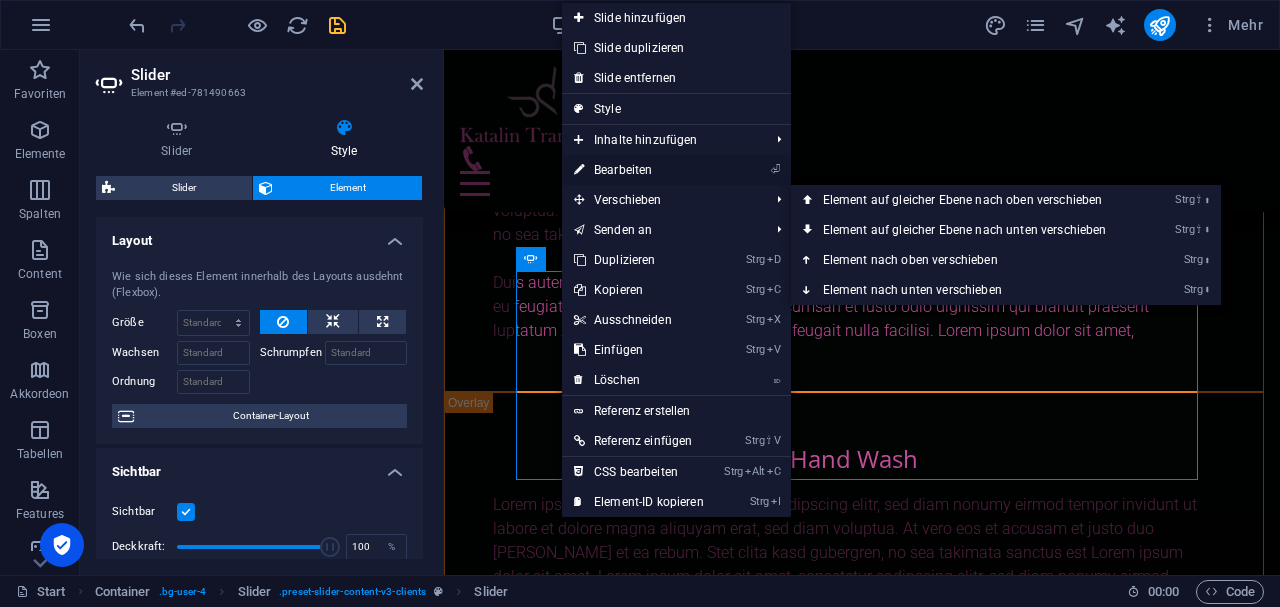 click on "⏎  Bearbeiten" at bounding box center [639, 170] 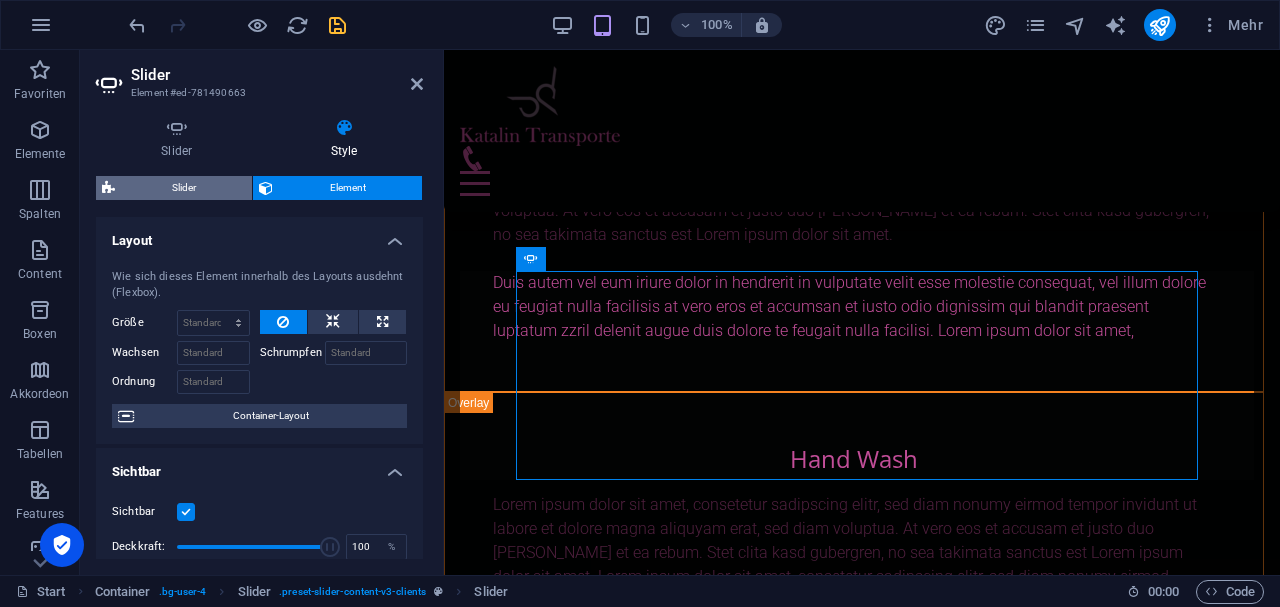 click on "Slider" at bounding box center [183, 188] 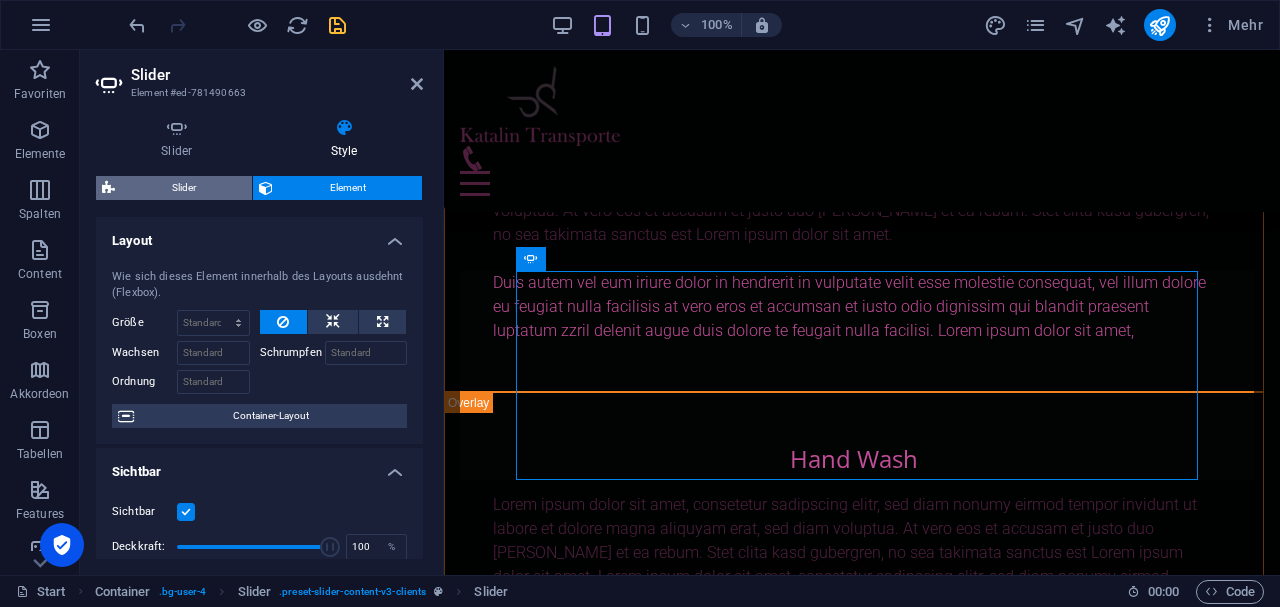 select on "region" 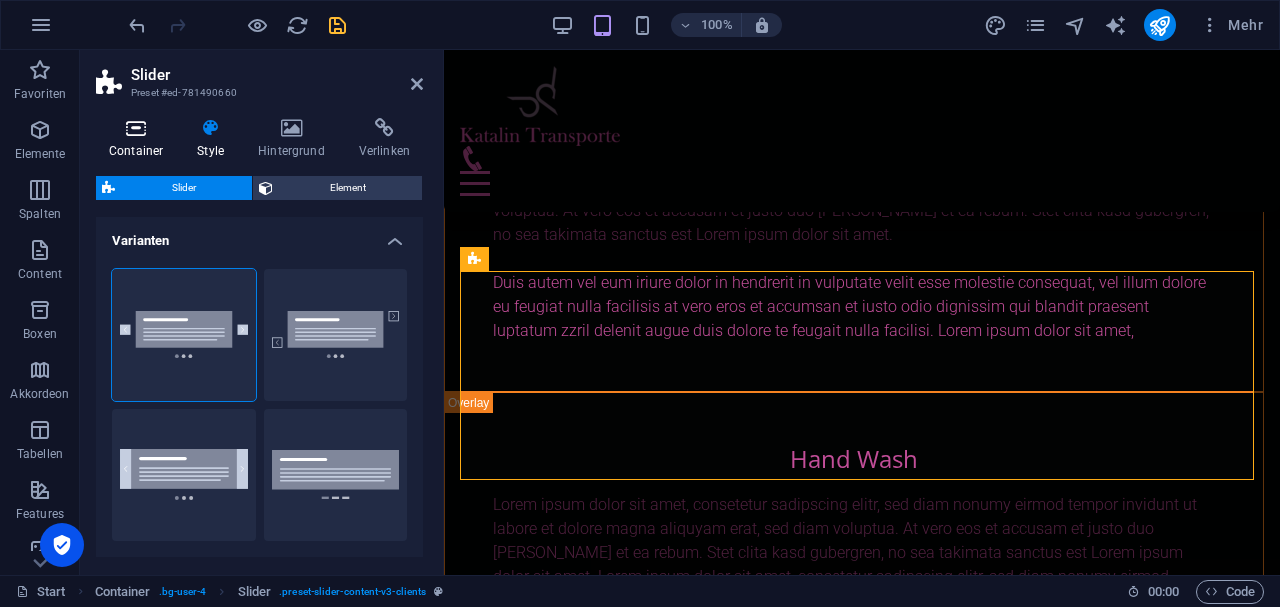 click on "Container" at bounding box center [140, 139] 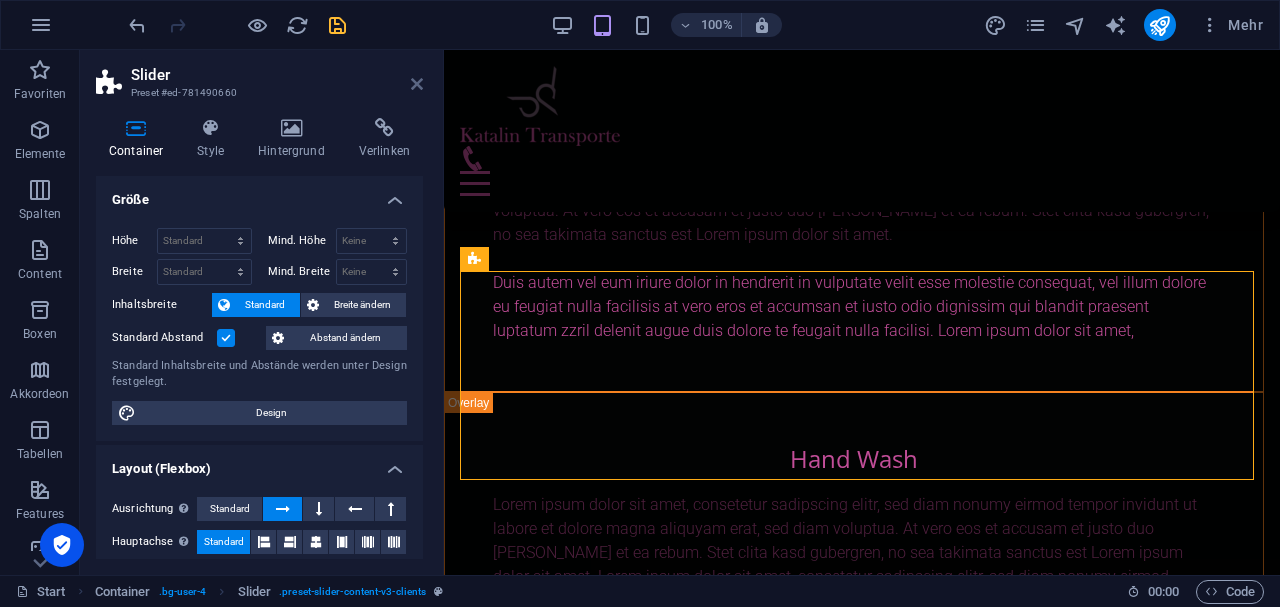 click at bounding box center (417, 84) 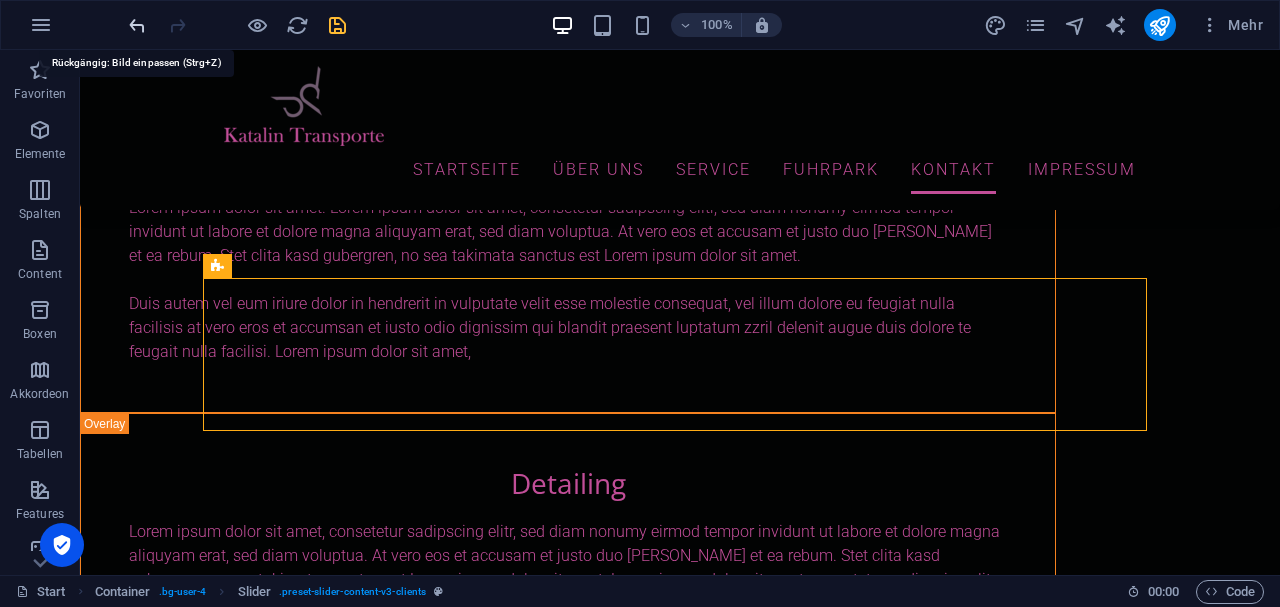 click at bounding box center (137, 25) 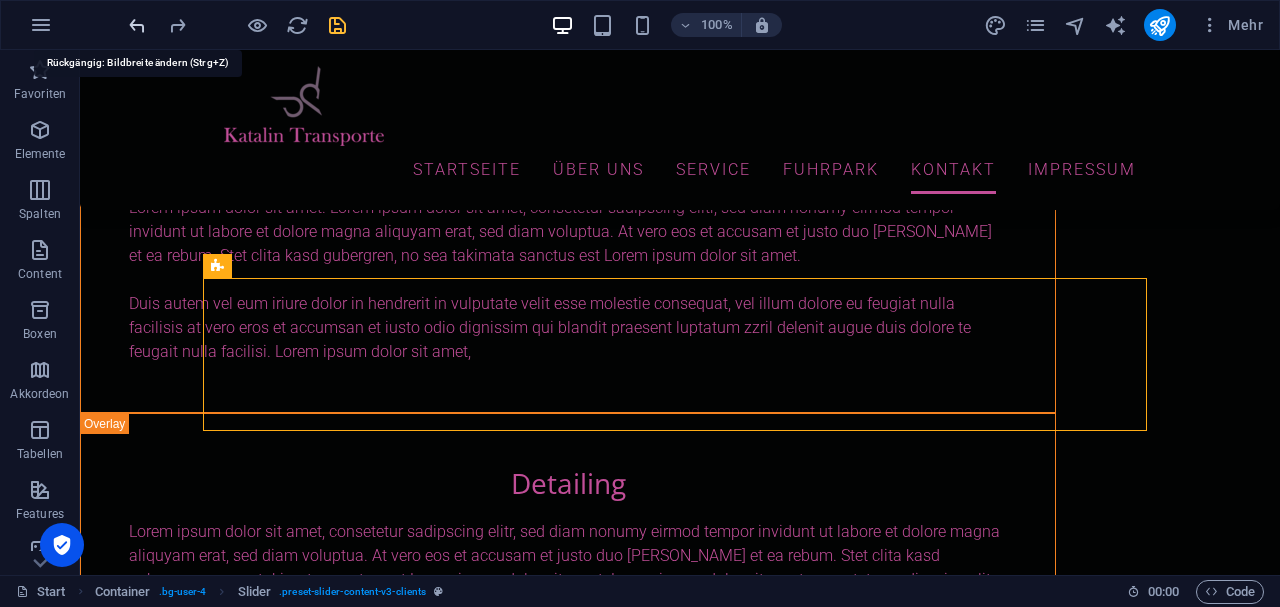 click at bounding box center [137, 25] 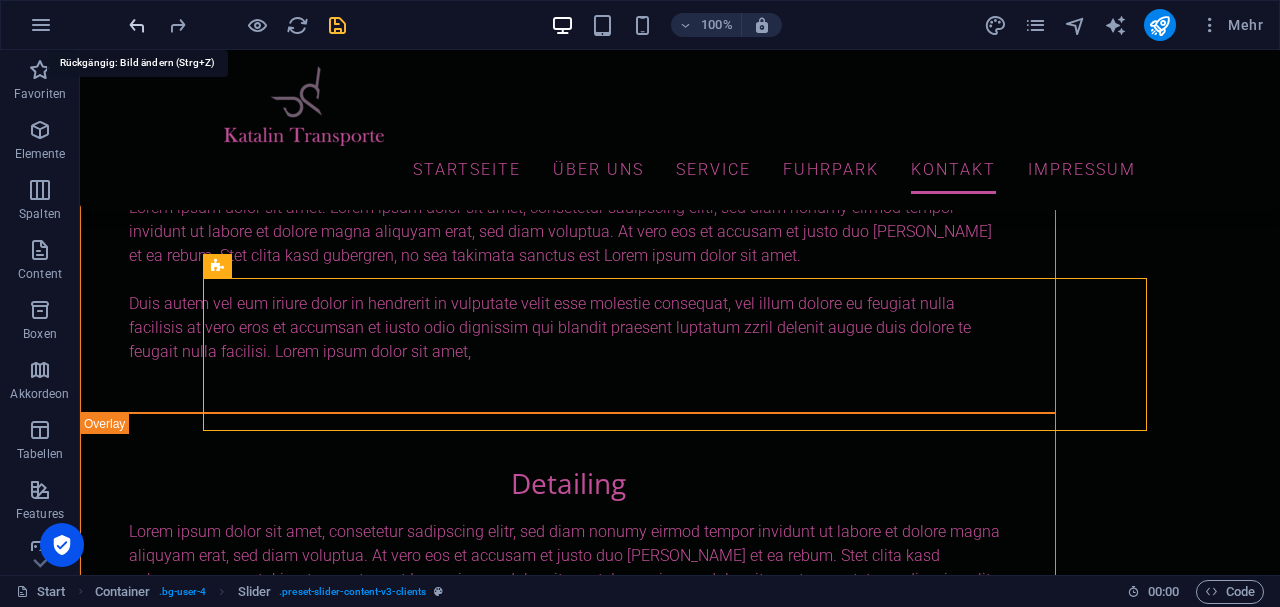 click at bounding box center (137, 25) 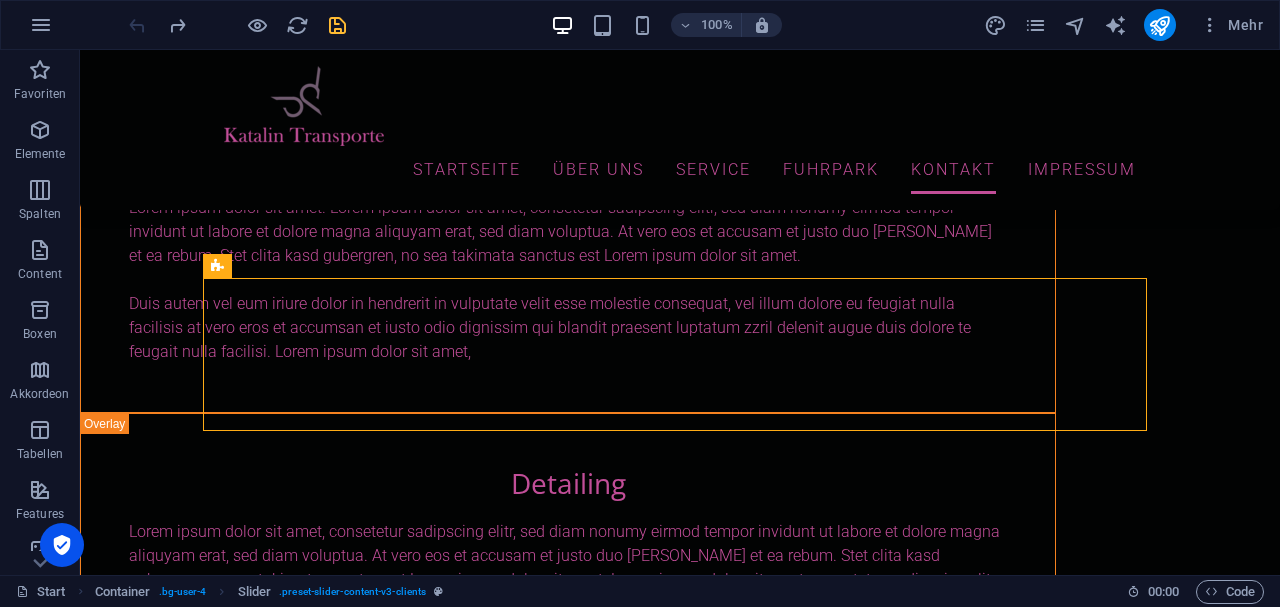 click at bounding box center [237, 25] 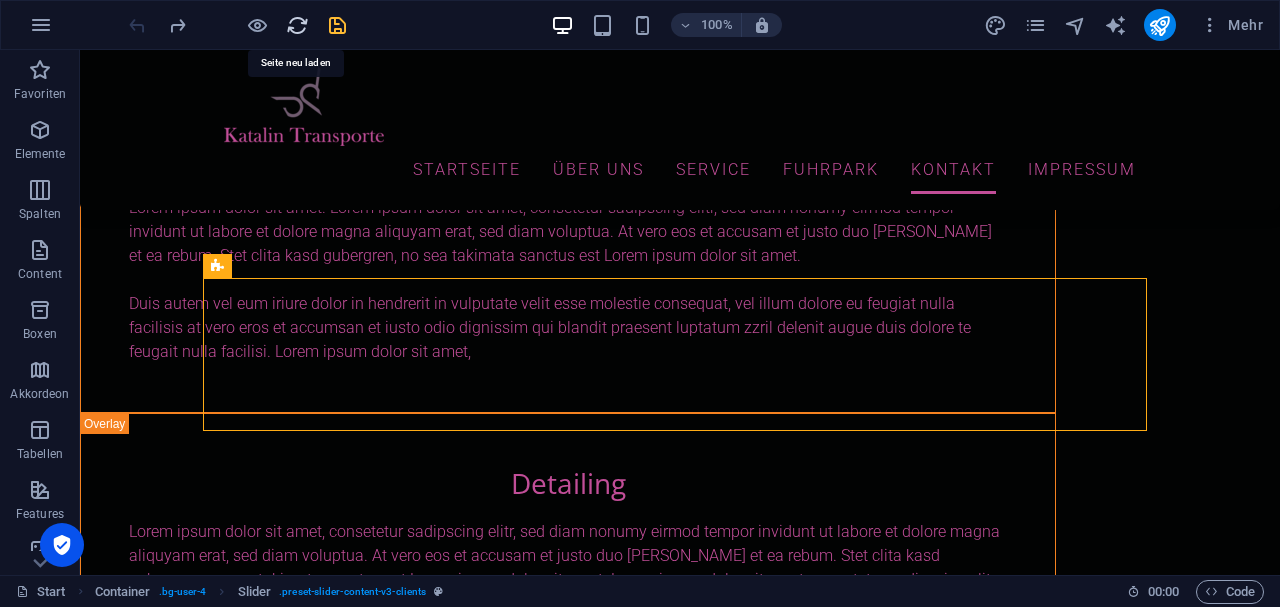 click at bounding box center [297, 25] 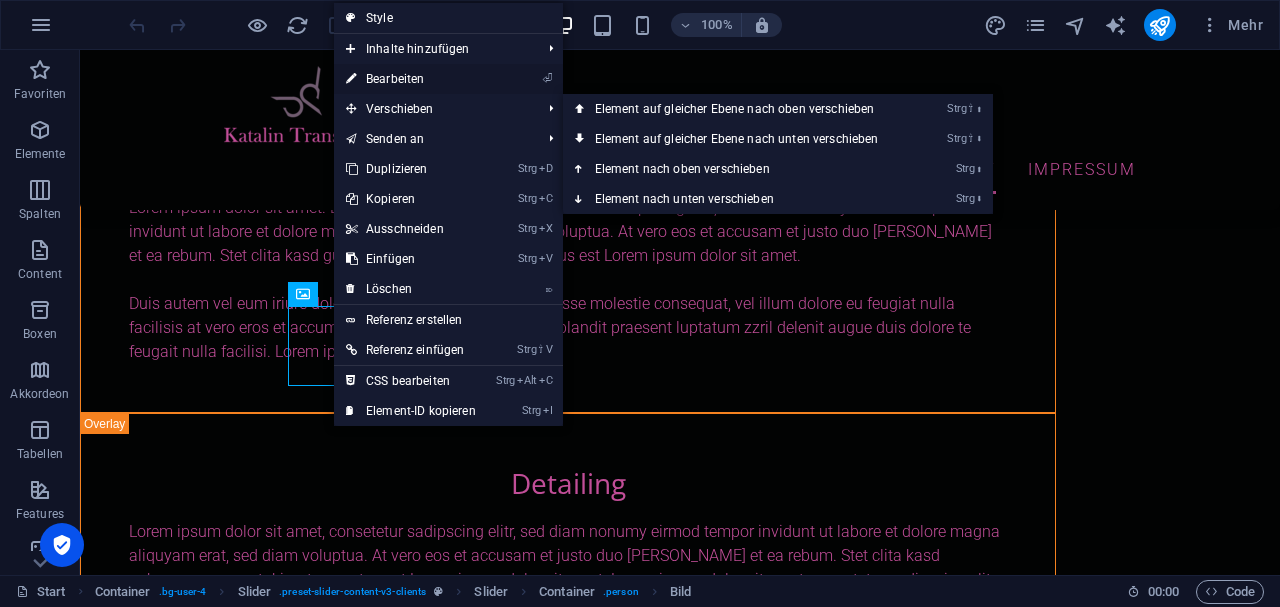 click on "⏎  Bearbeiten" at bounding box center [411, 79] 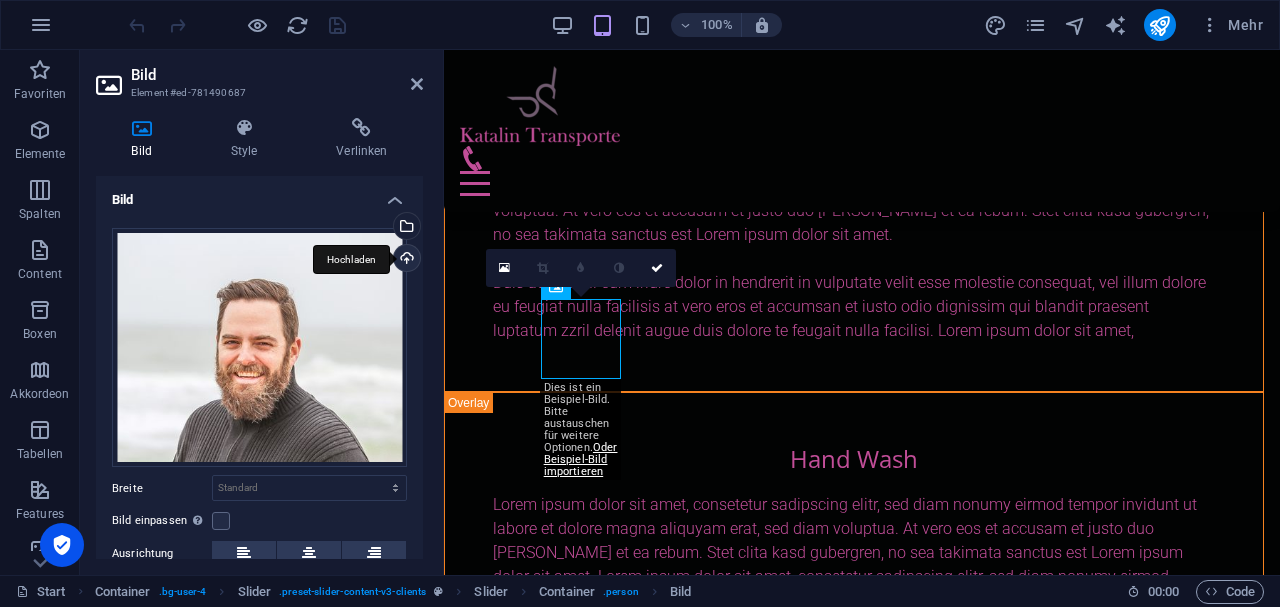 click on "Hochladen" at bounding box center [405, 260] 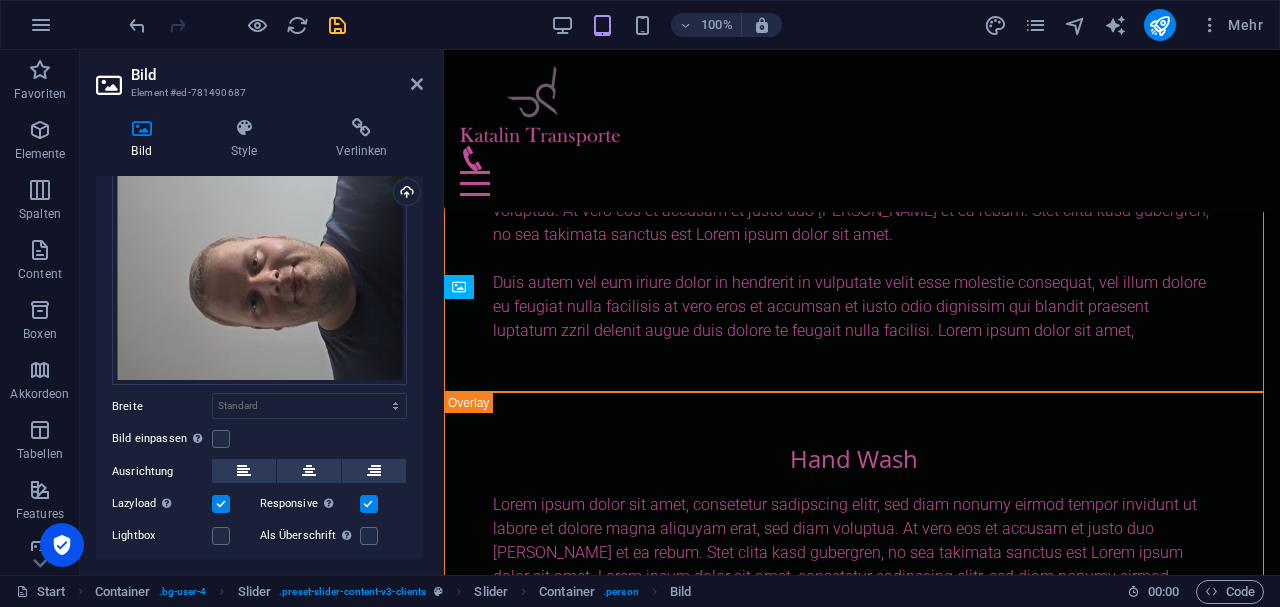 scroll, scrollTop: 133, scrollLeft: 0, axis: vertical 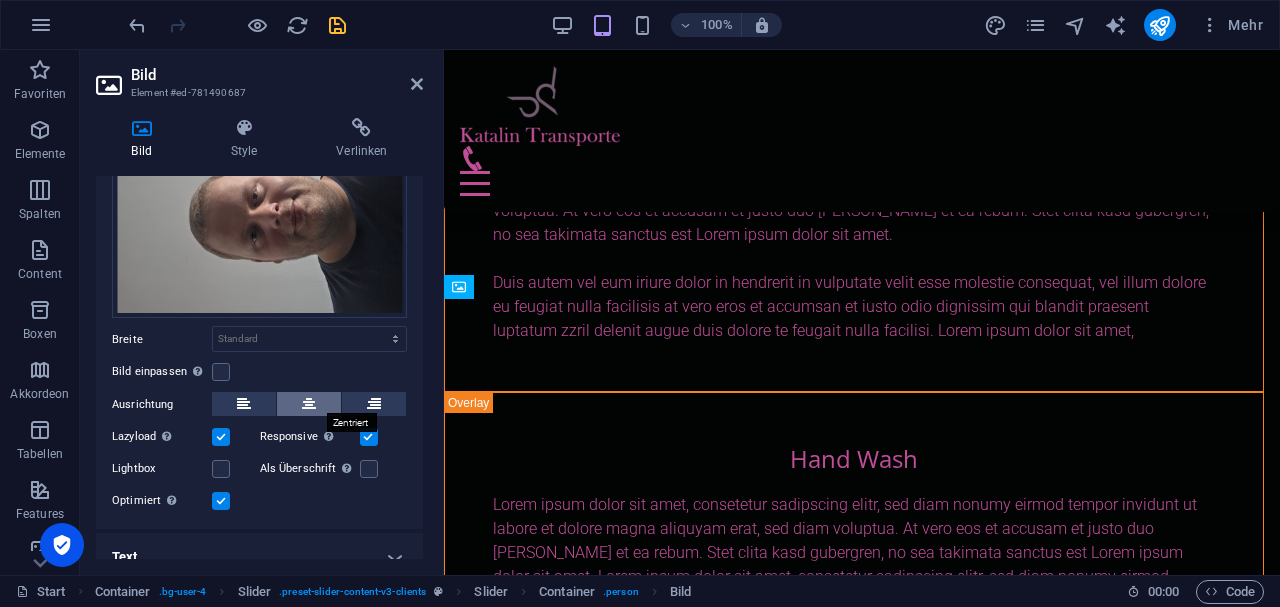 click at bounding box center (309, 404) 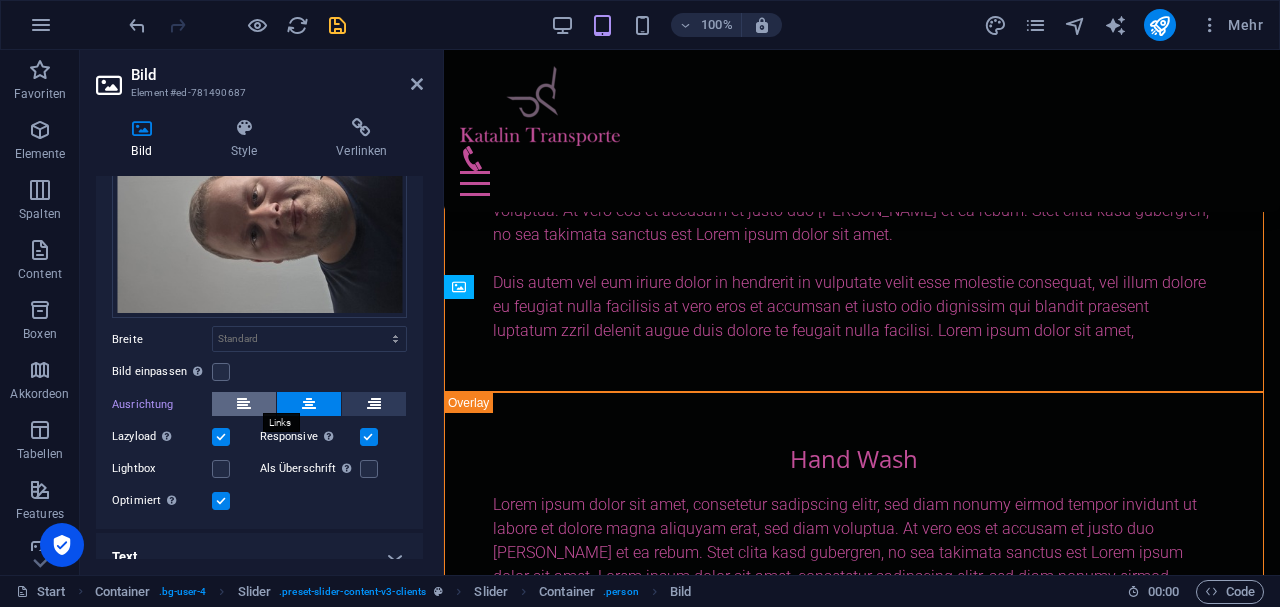 click at bounding box center (244, 404) 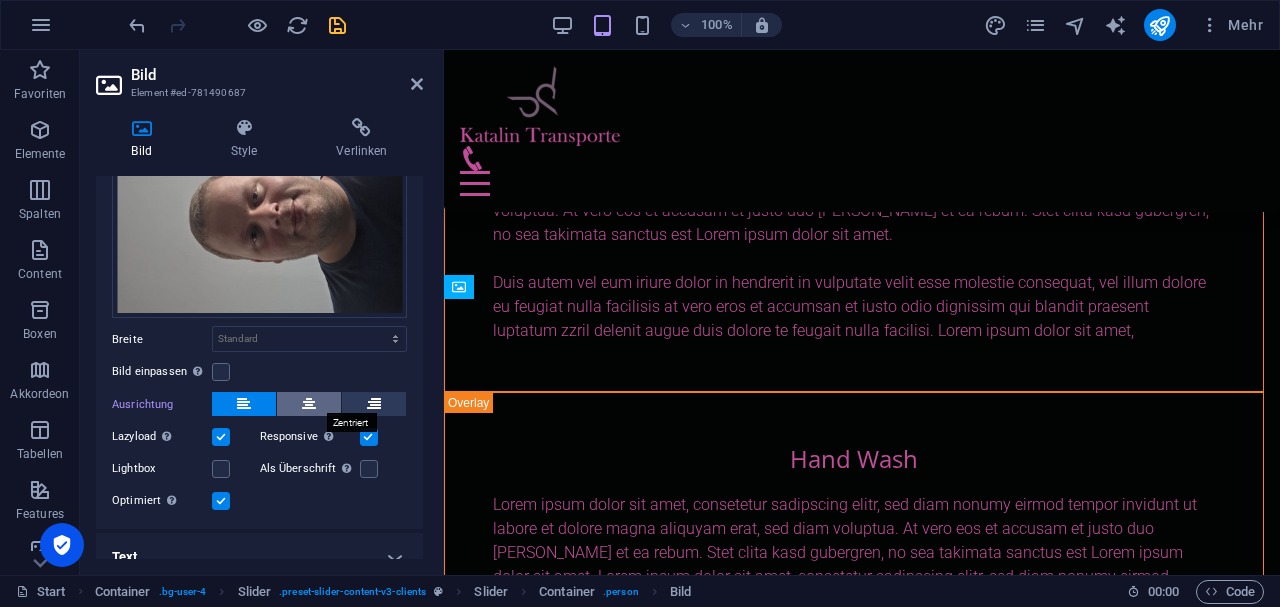click at bounding box center (309, 404) 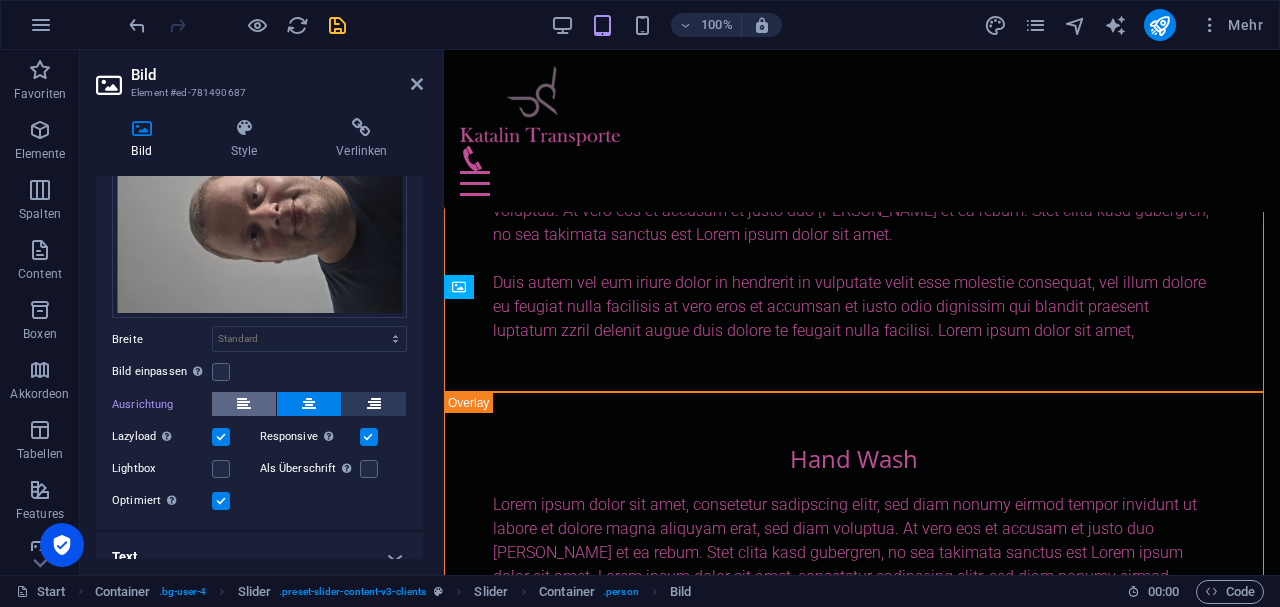 click at bounding box center [244, 404] 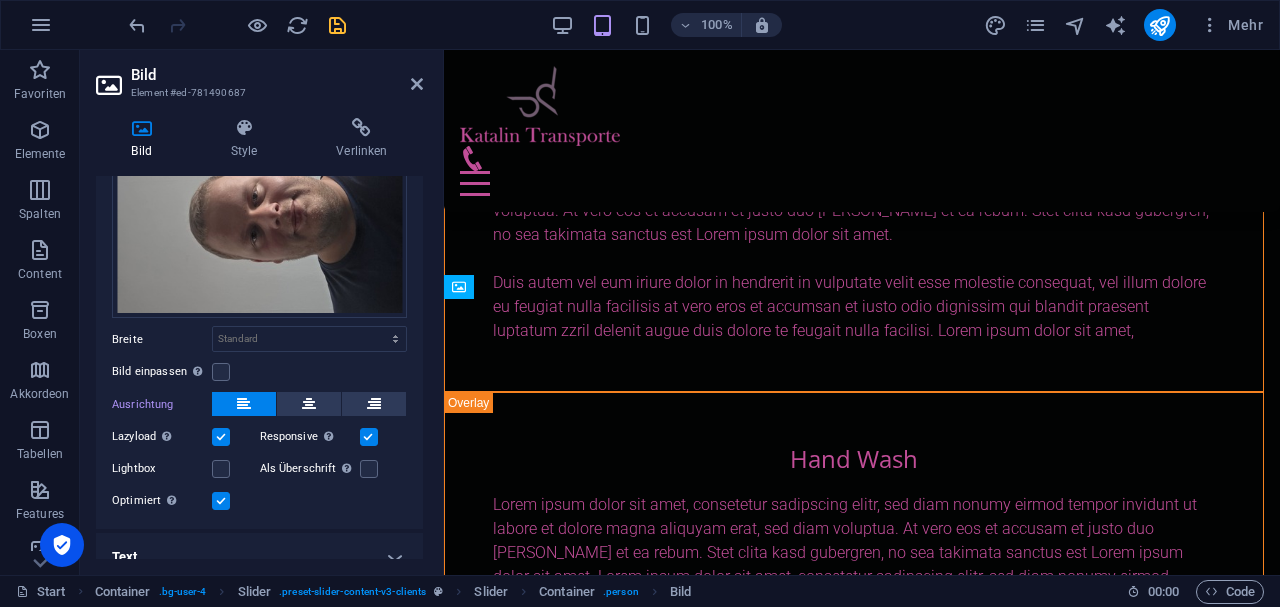 click on "Bild einpassen Bild automatisch anhand einer fixen Breite und Höhe einpassen" at bounding box center (259, 372) 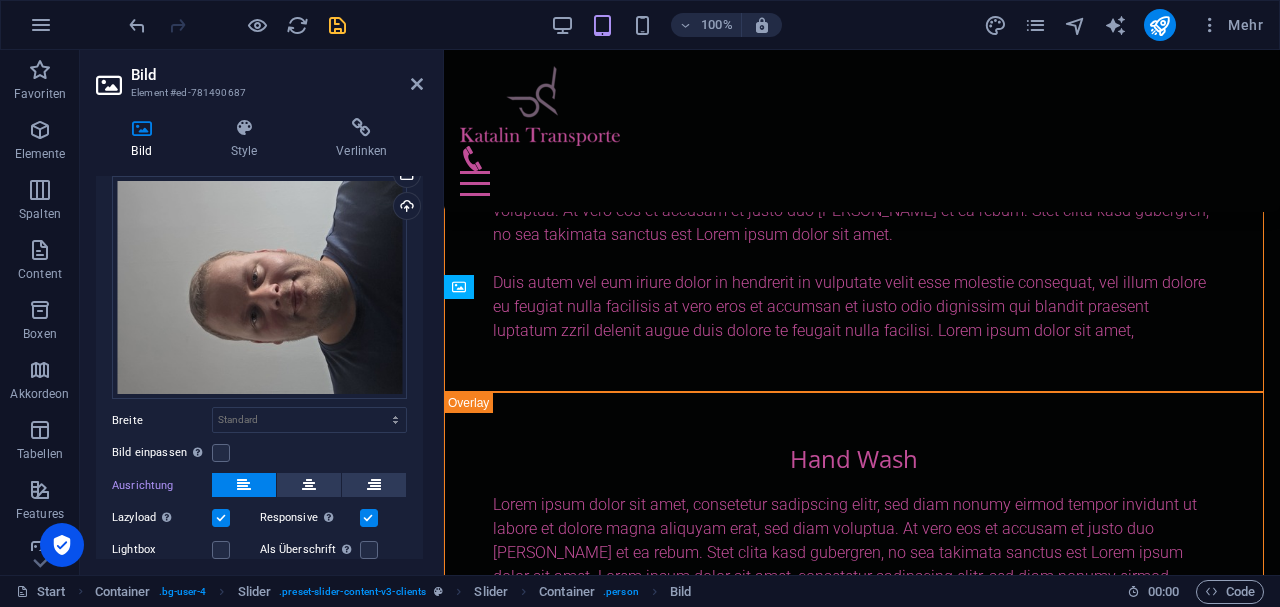 scroll, scrollTop: 0, scrollLeft: 0, axis: both 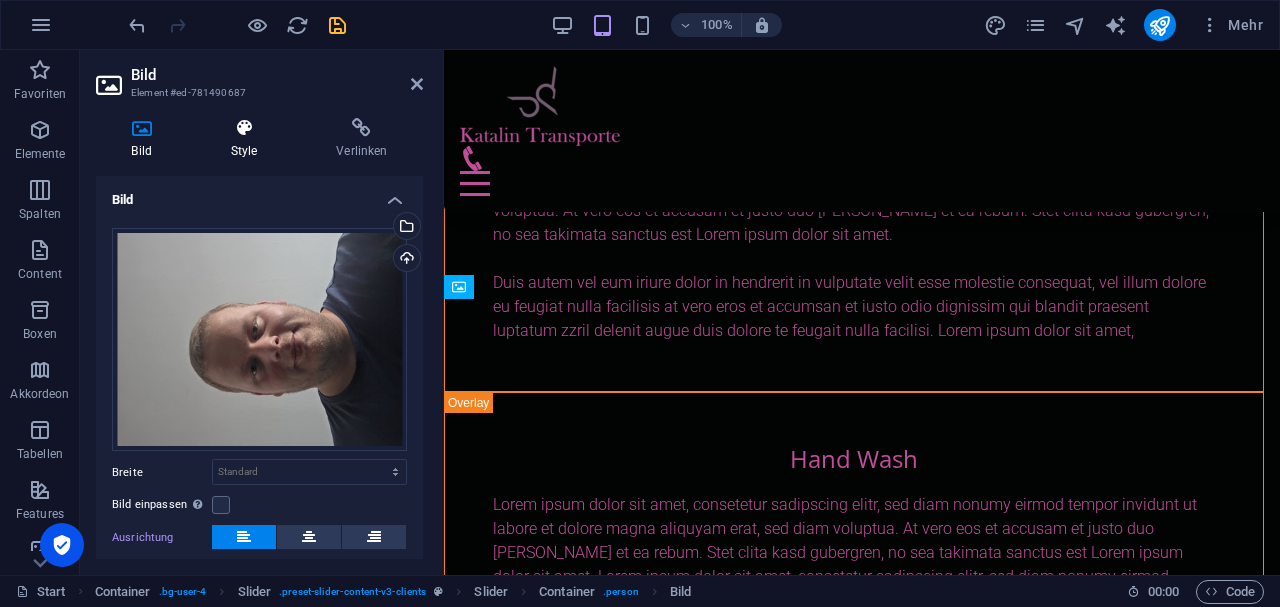 click on "Style" at bounding box center [248, 139] 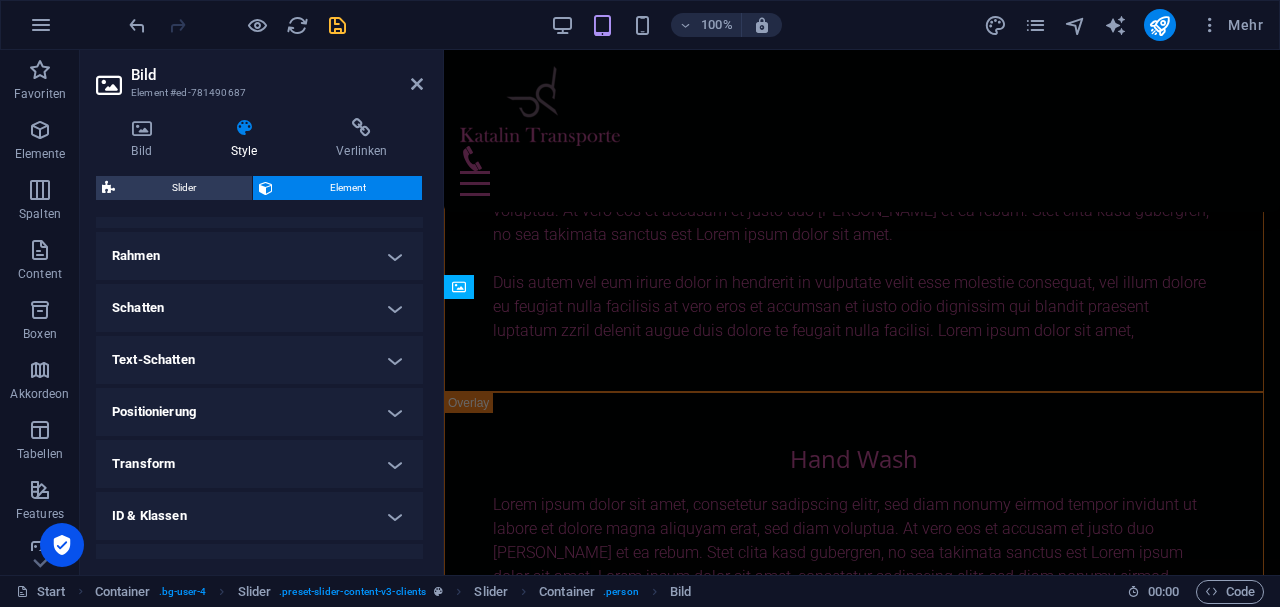 scroll, scrollTop: 466, scrollLeft: 0, axis: vertical 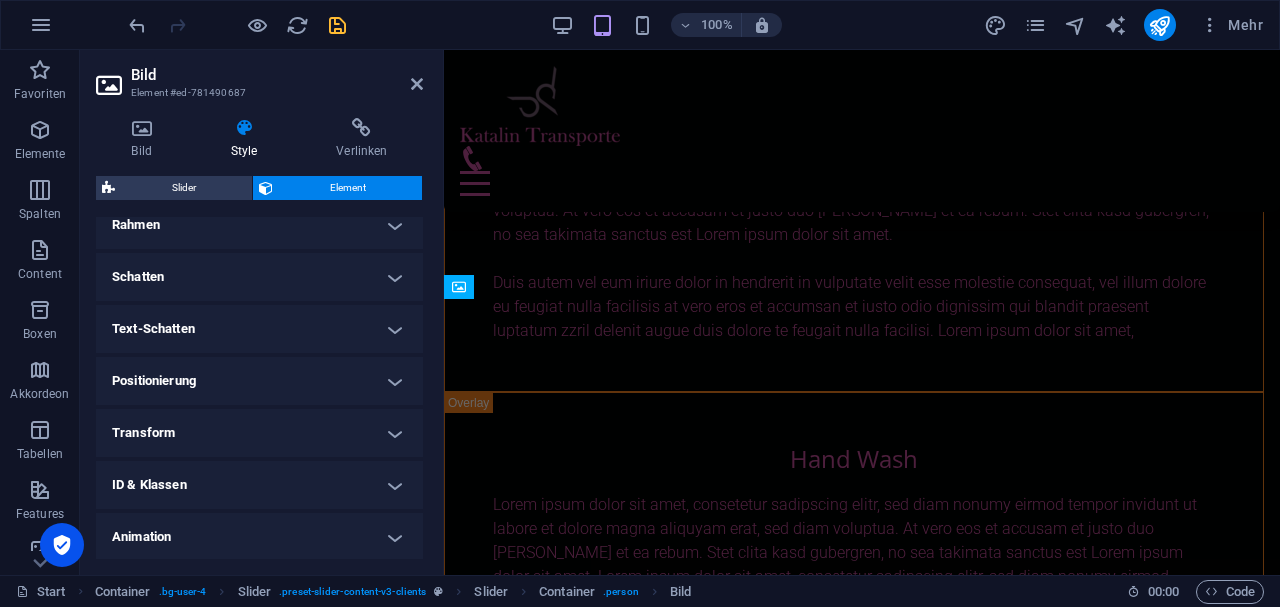 click on "Positionierung" at bounding box center (259, 381) 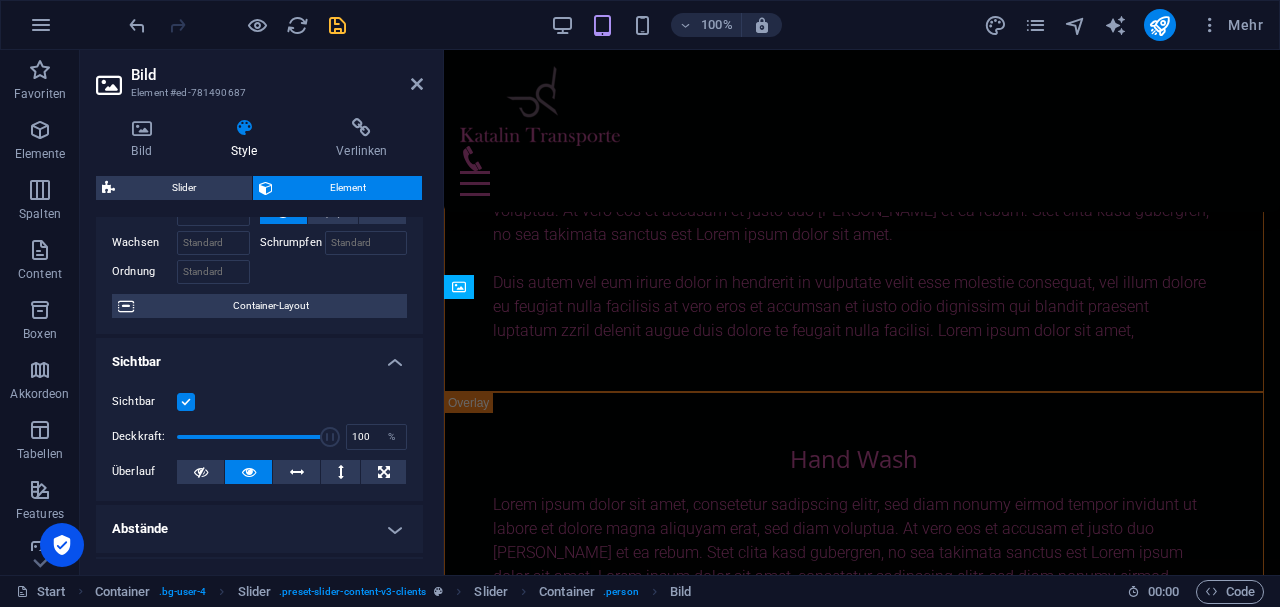 scroll, scrollTop: 0, scrollLeft: 0, axis: both 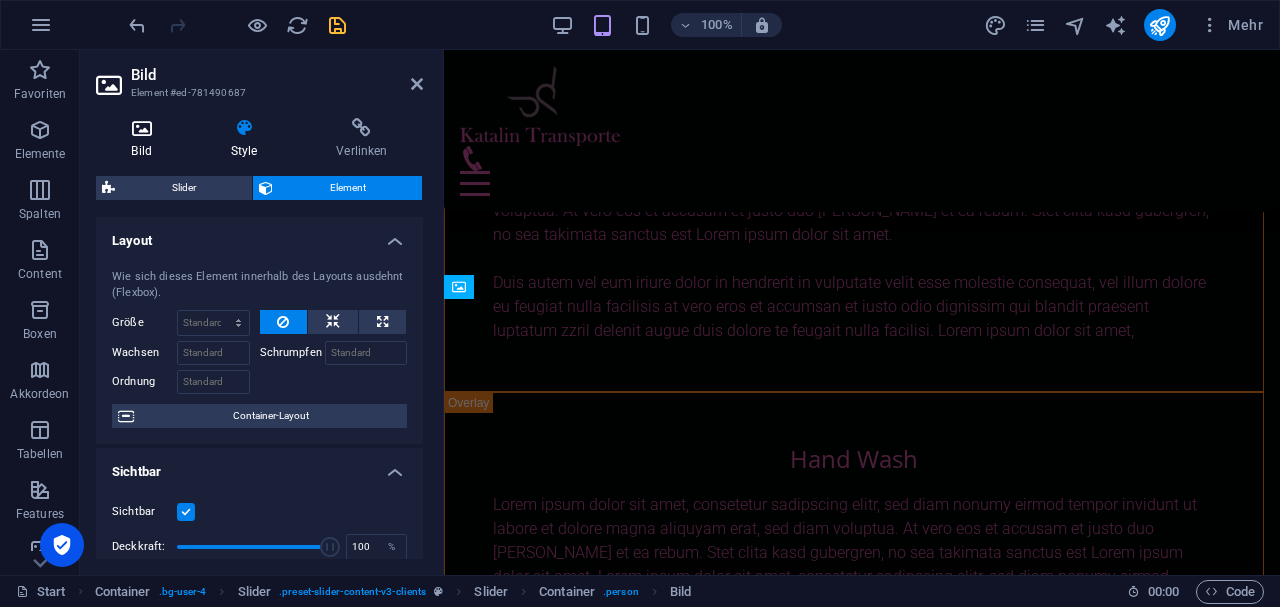 click at bounding box center (141, 128) 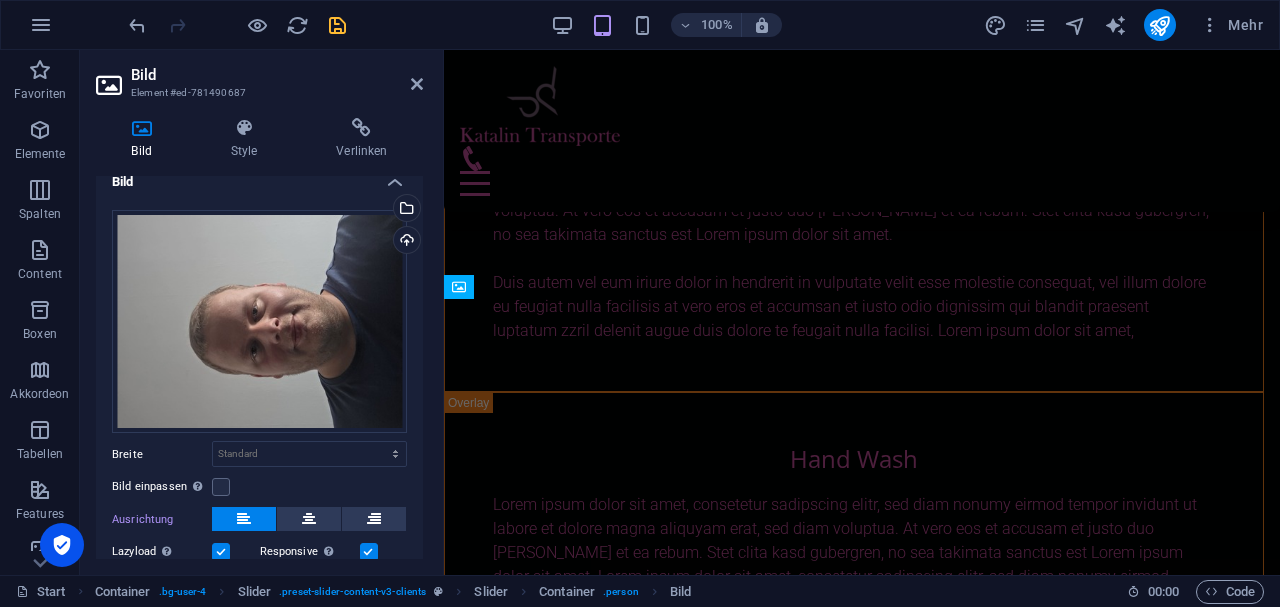 scroll, scrollTop: 0, scrollLeft: 0, axis: both 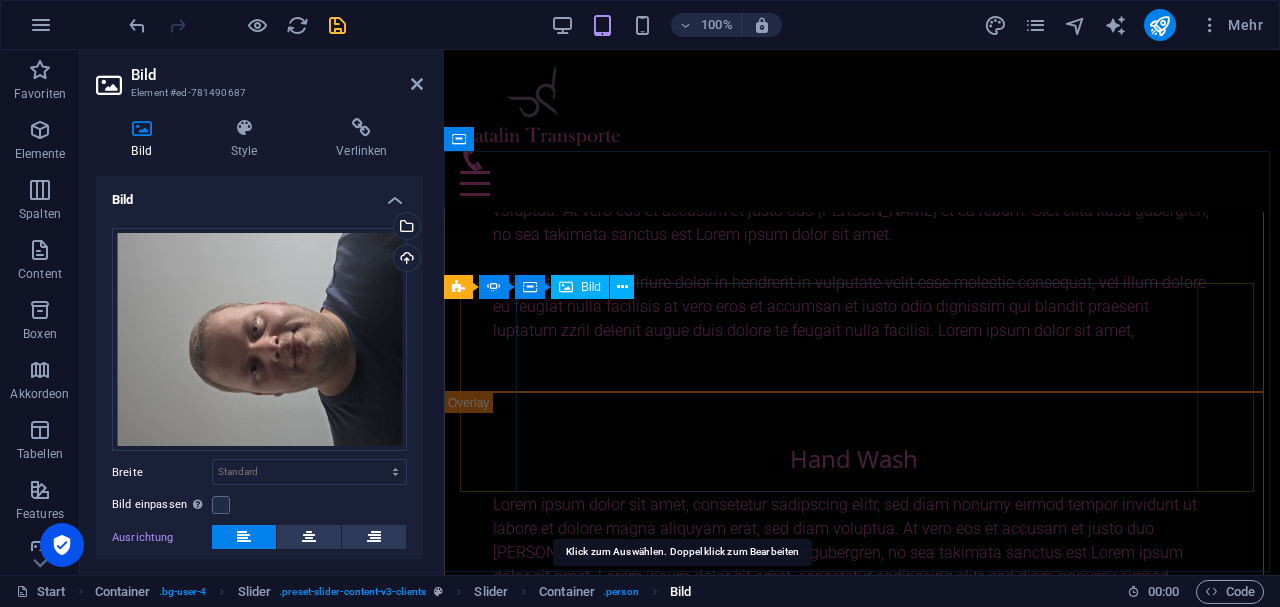 click on "Bild" at bounding box center [680, 592] 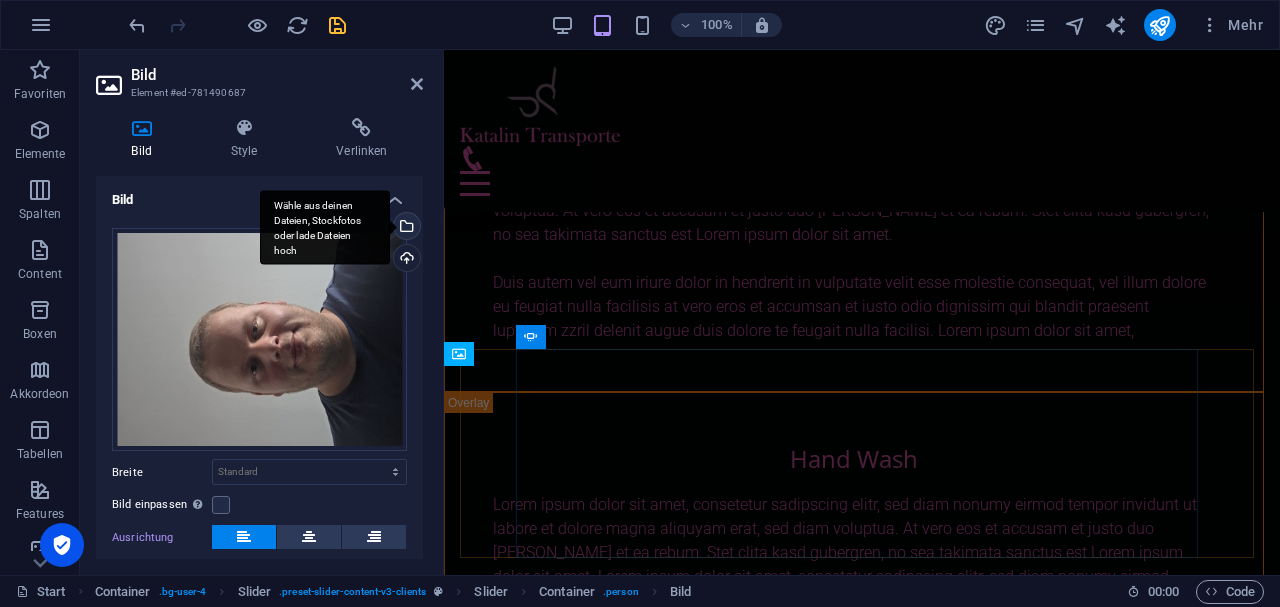 click on "Wähle aus deinen Dateien, Stockfotos oder lade Dateien hoch" at bounding box center [405, 228] 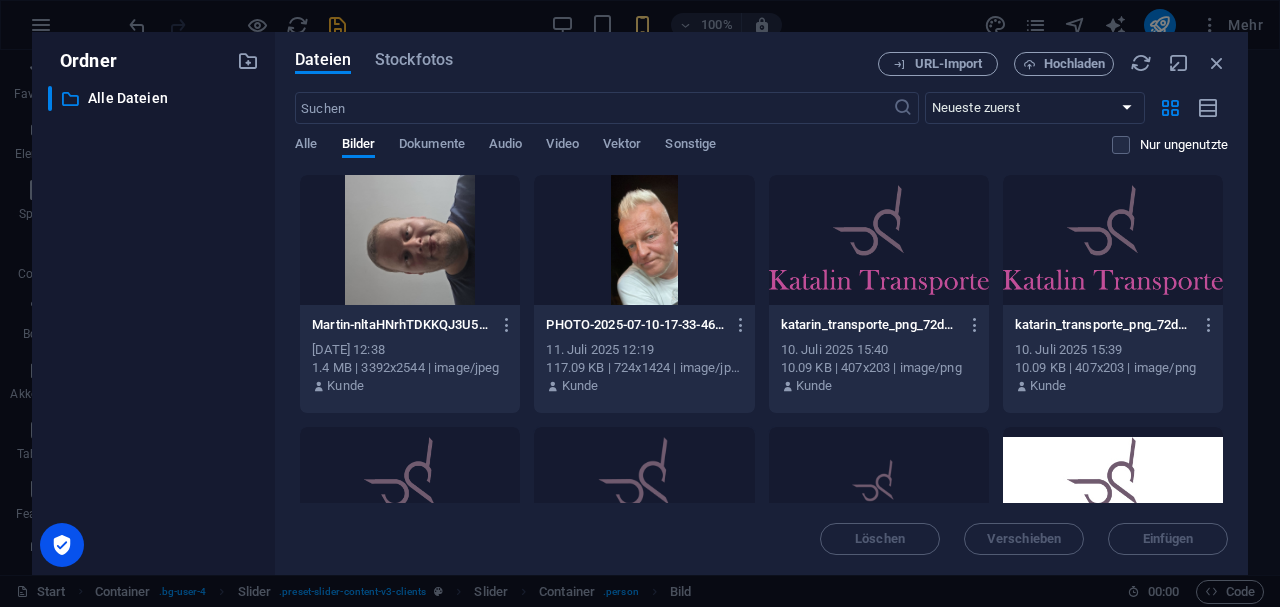click at bounding box center (410, 240) 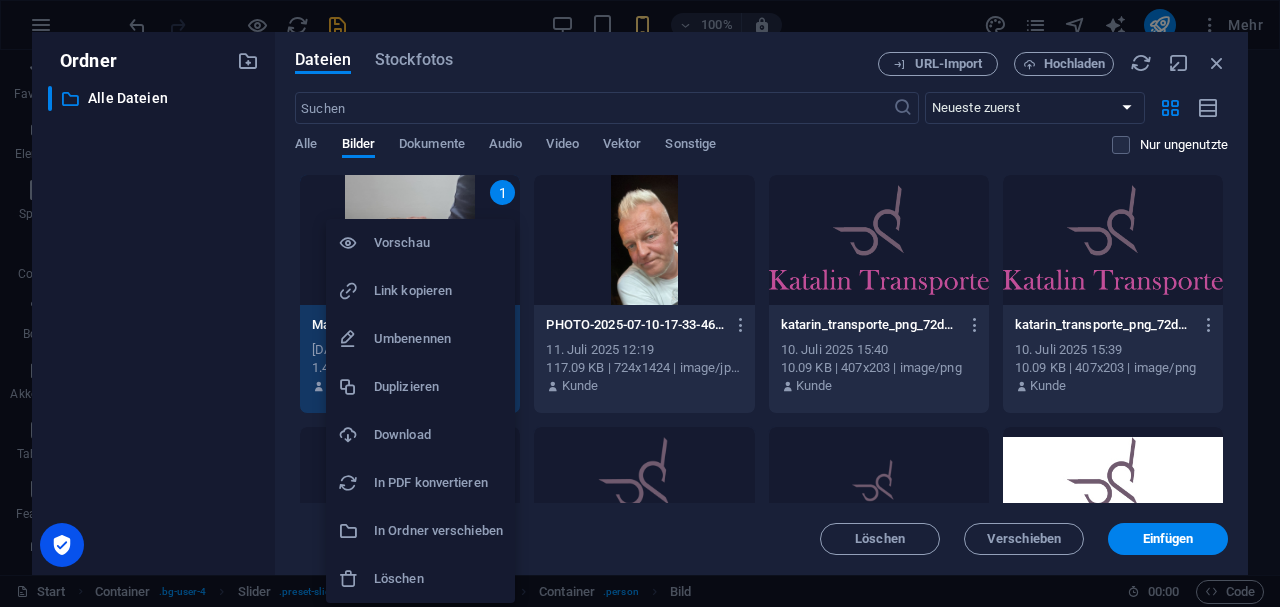 click on "Löschen" at bounding box center (438, 579) 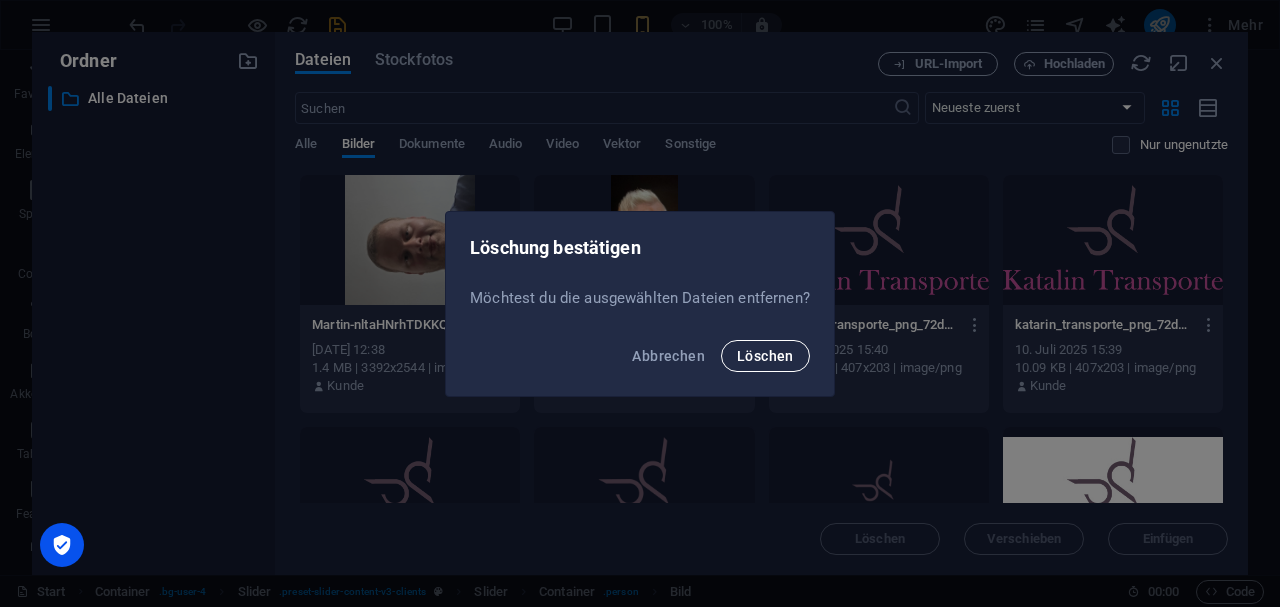 click on "Löschen" at bounding box center (765, 356) 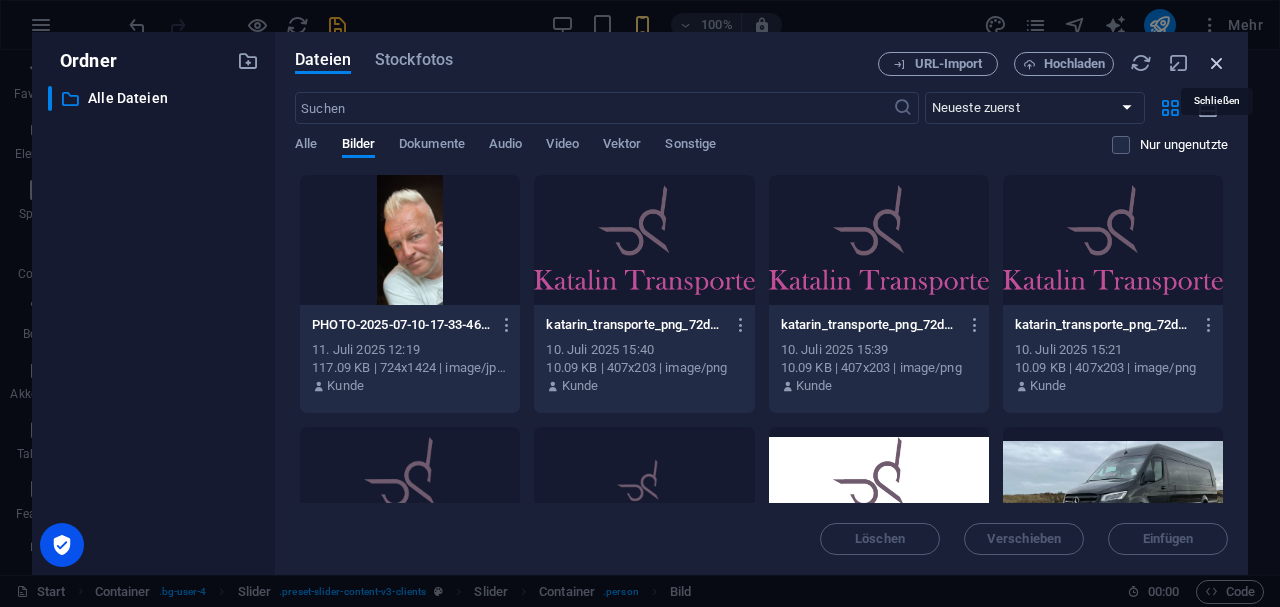 click at bounding box center [1217, 63] 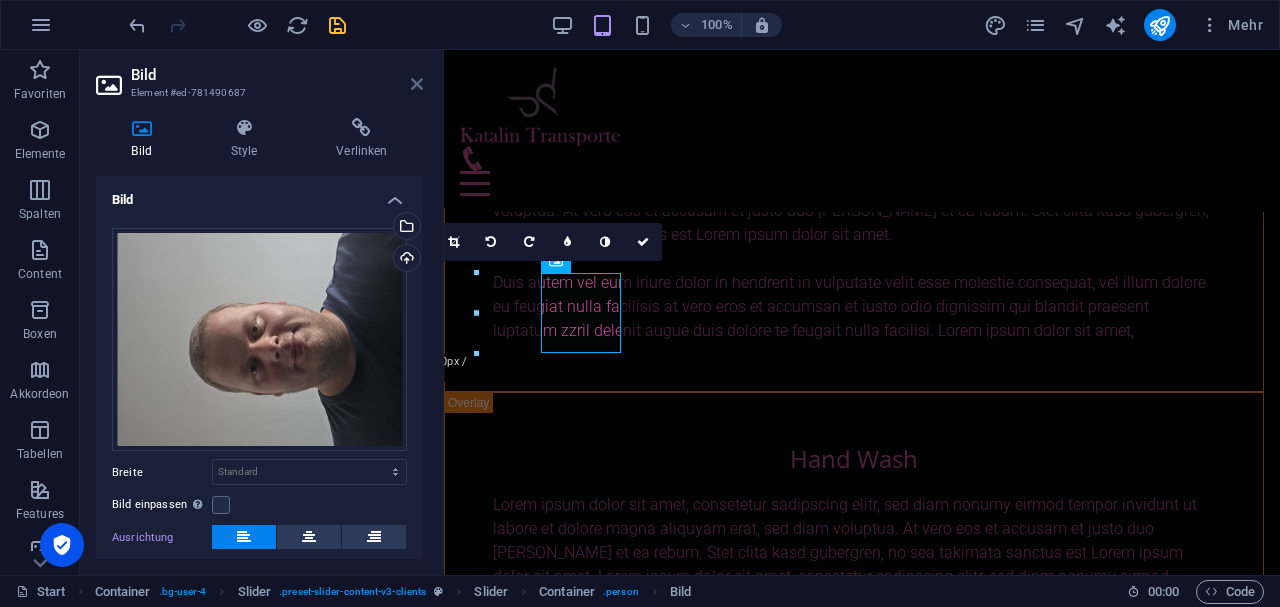 click at bounding box center (417, 84) 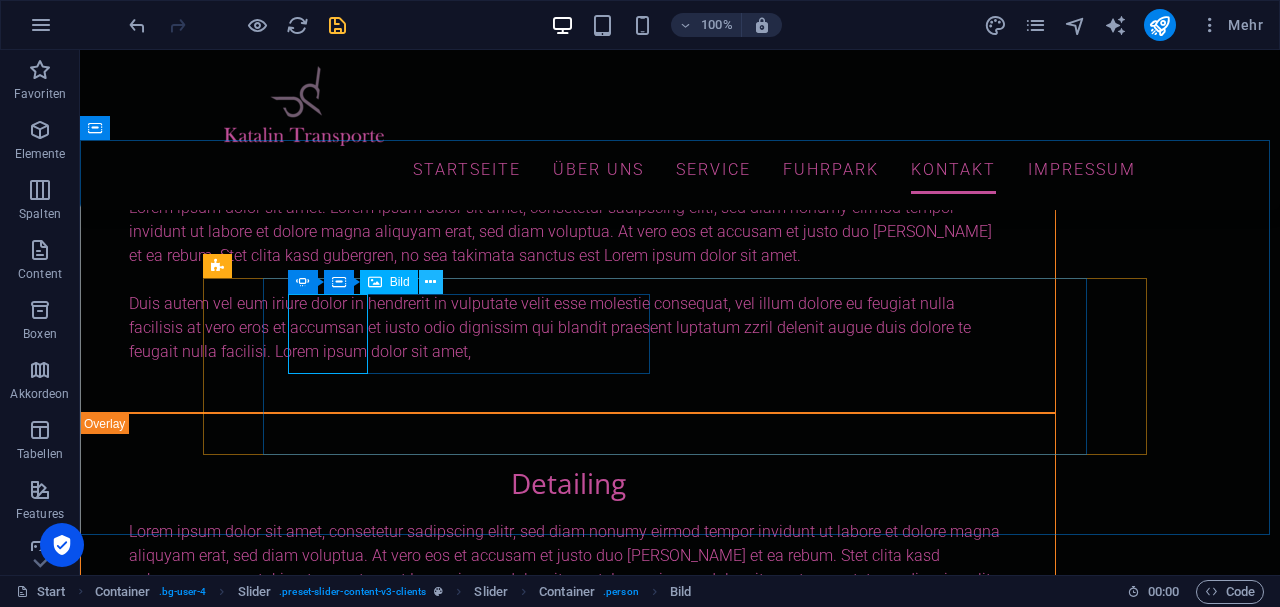 click at bounding box center (430, 282) 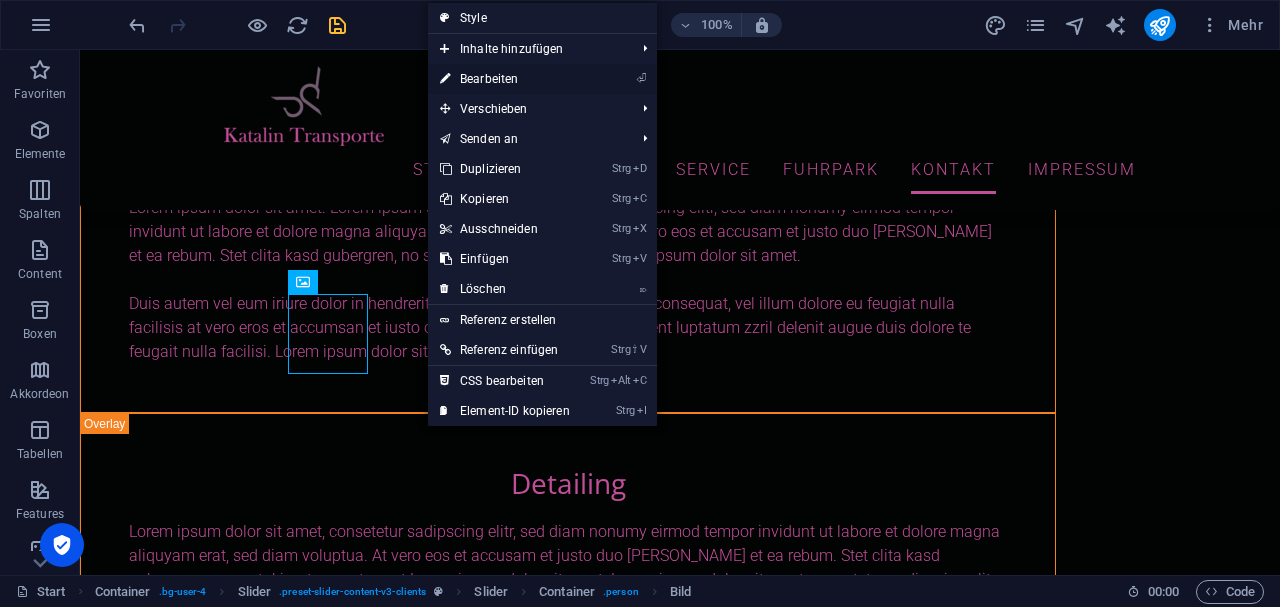 click on "⏎  Bearbeiten" at bounding box center [505, 79] 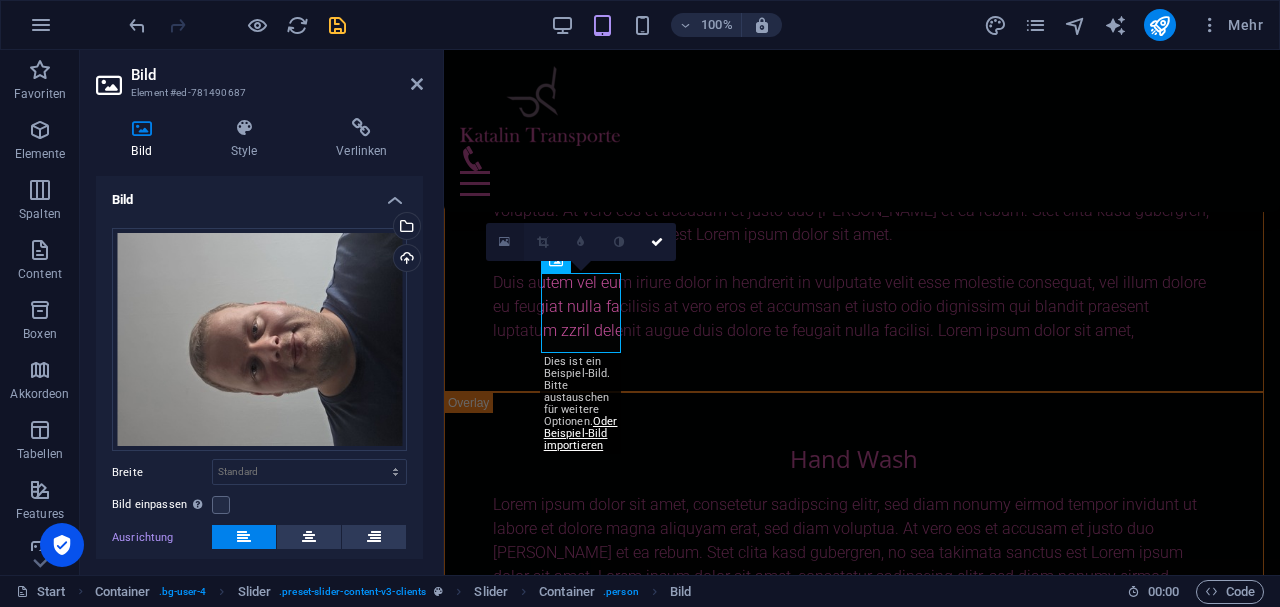 click at bounding box center [504, 242] 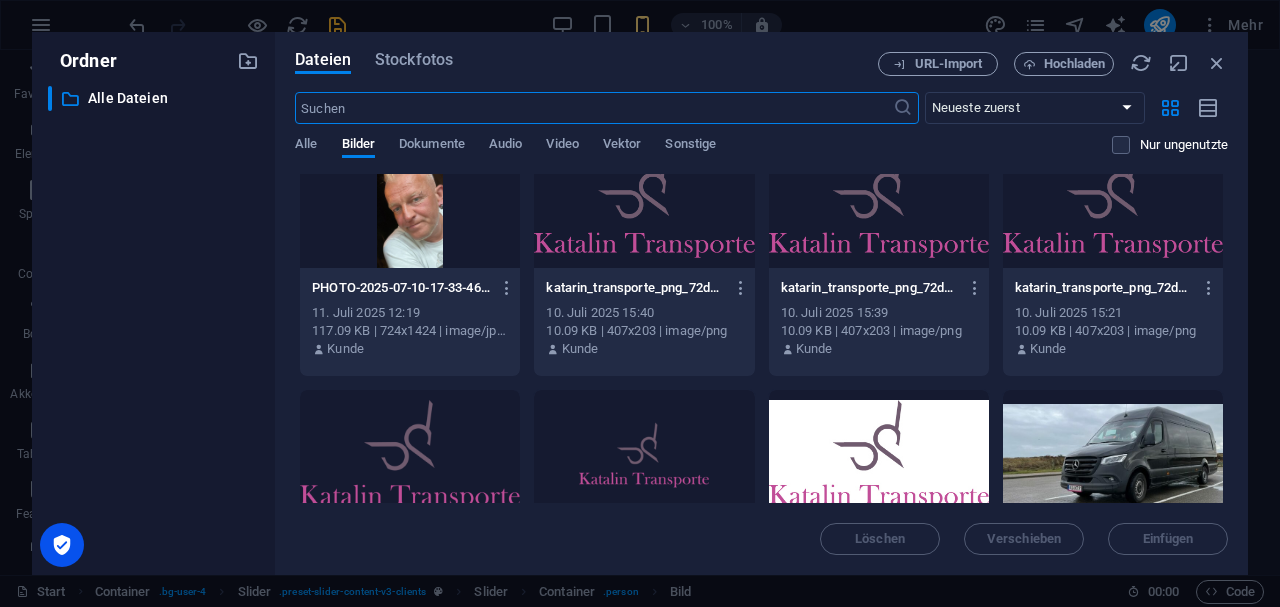 scroll, scrollTop: 0, scrollLeft: 0, axis: both 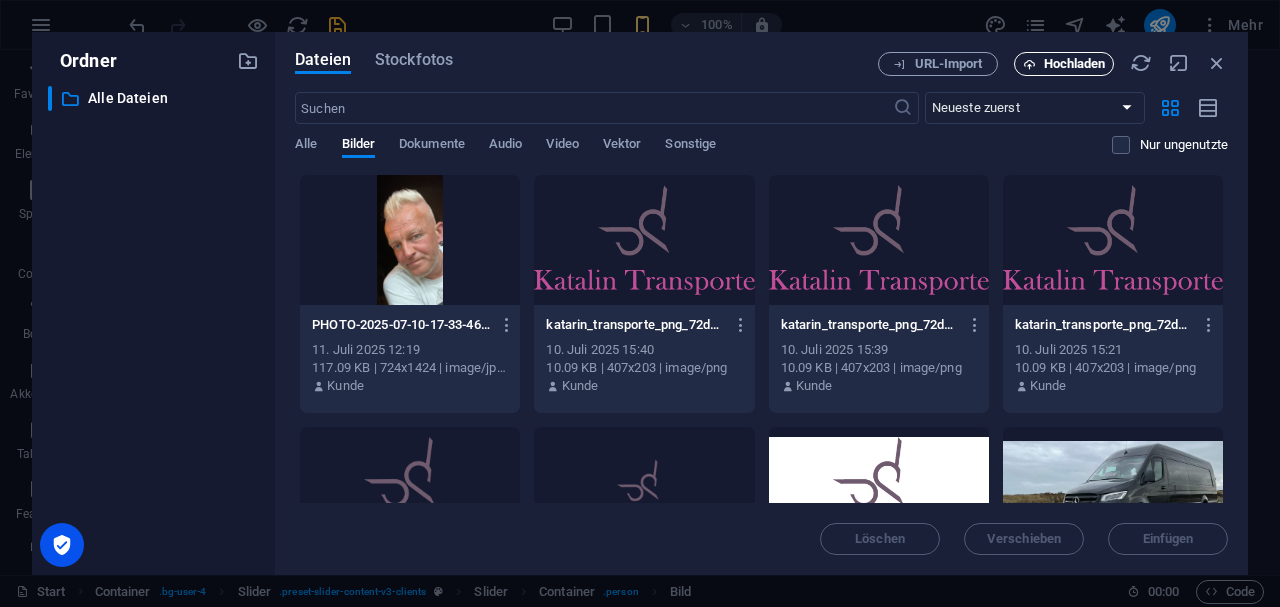click on "Hochladen" at bounding box center (1075, 64) 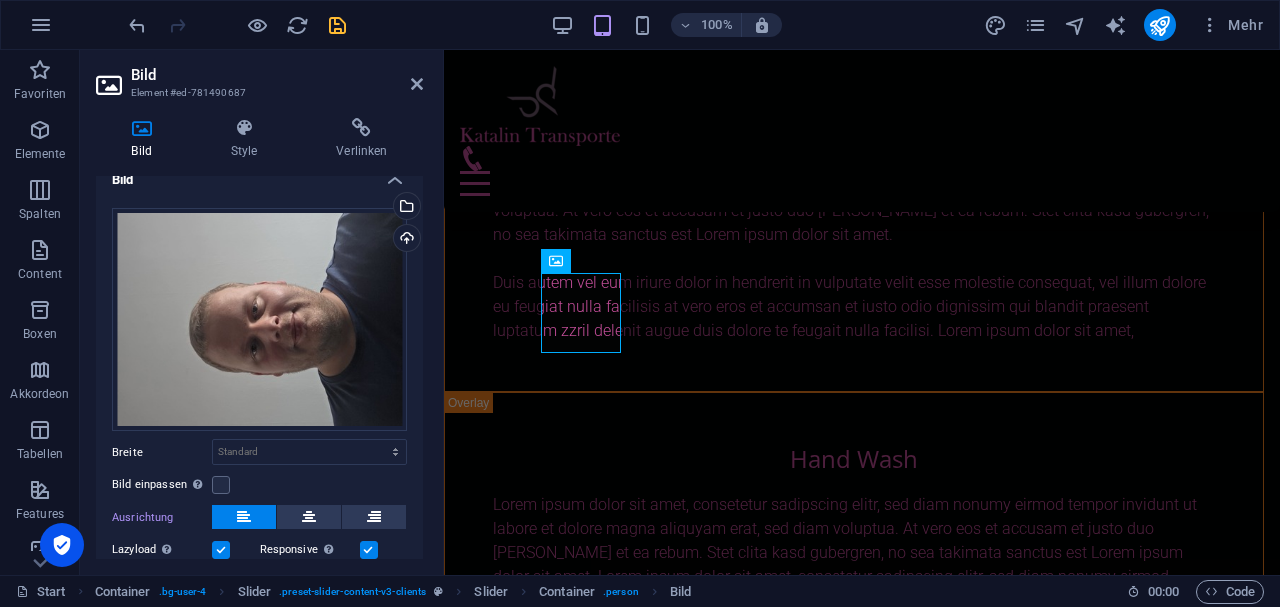 scroll, scrollTop: 18, scrollLeft: 0, axis: vertical 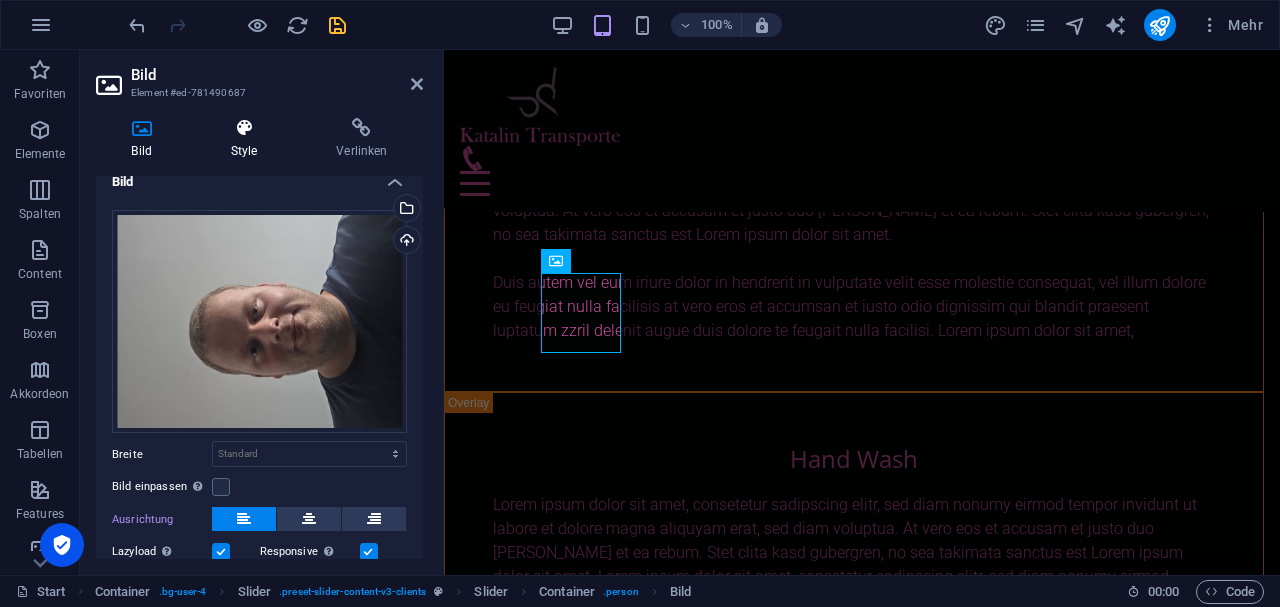 click at bounding box center [244, 128] 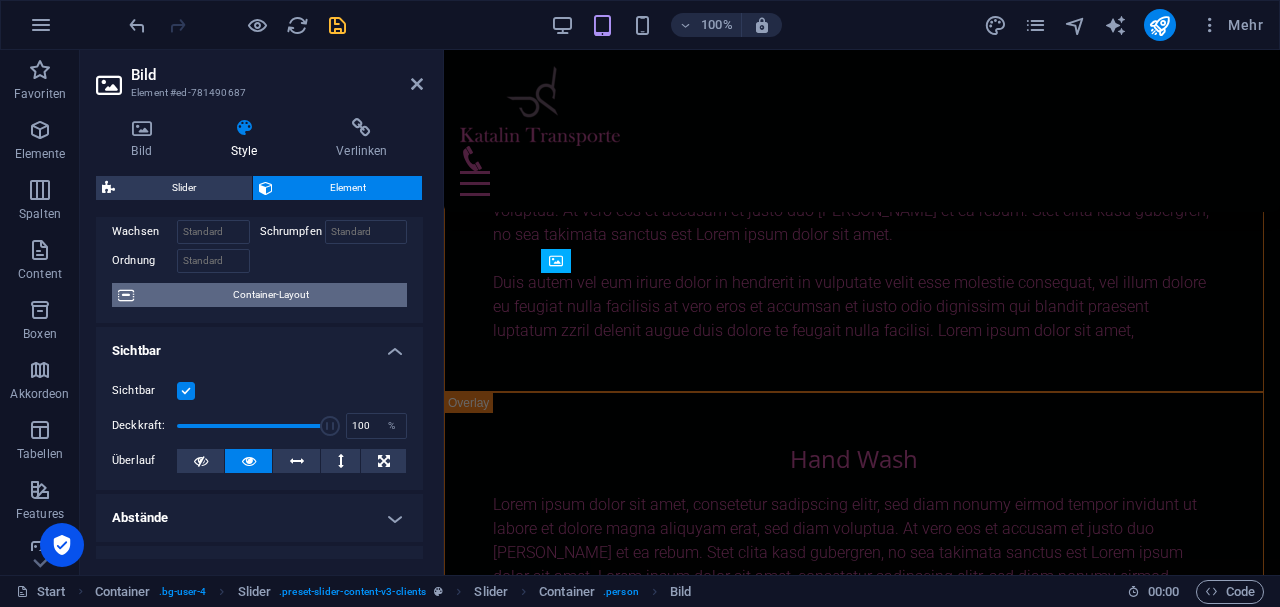 scroll, scrollTop: 0, scrollLeft: 0, axis: both 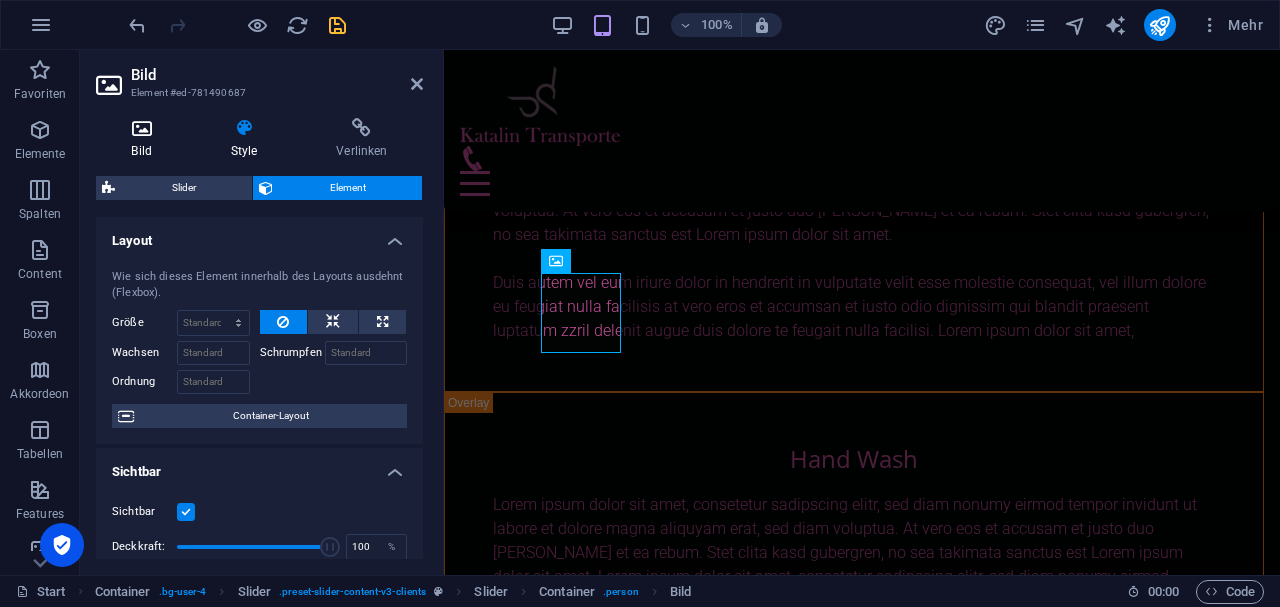 click at bounding box center (141, 128) 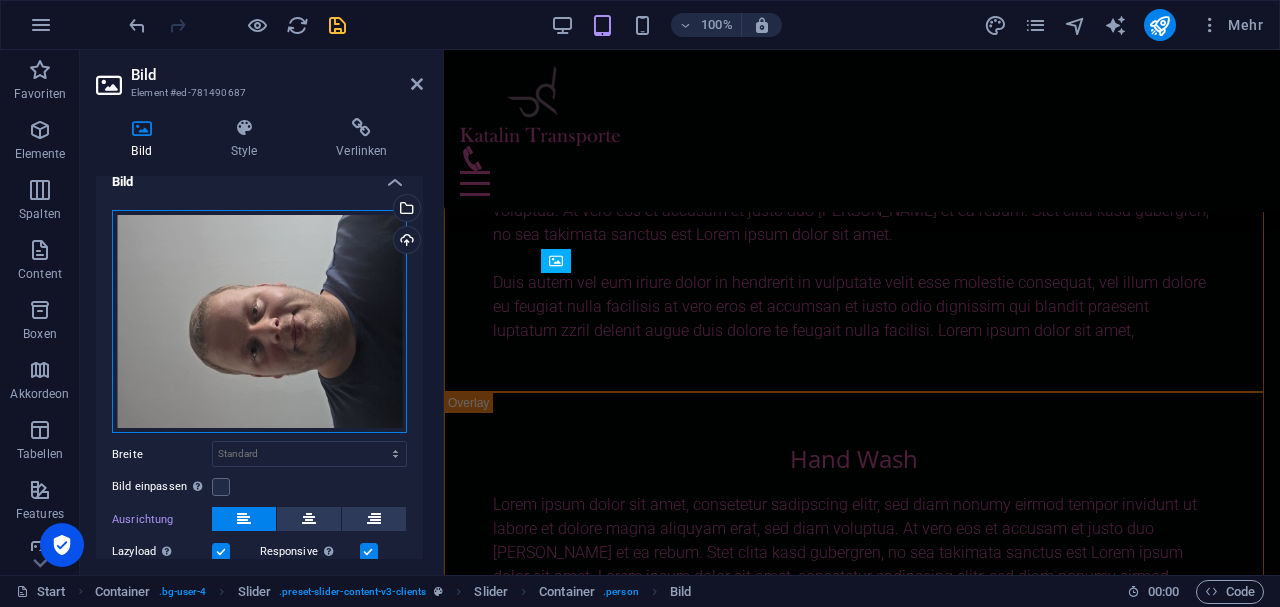 drag, startPoint x: 331, startPoint y: 318, endPoint x: 269, endPoint y: 332, distance: 63.560993 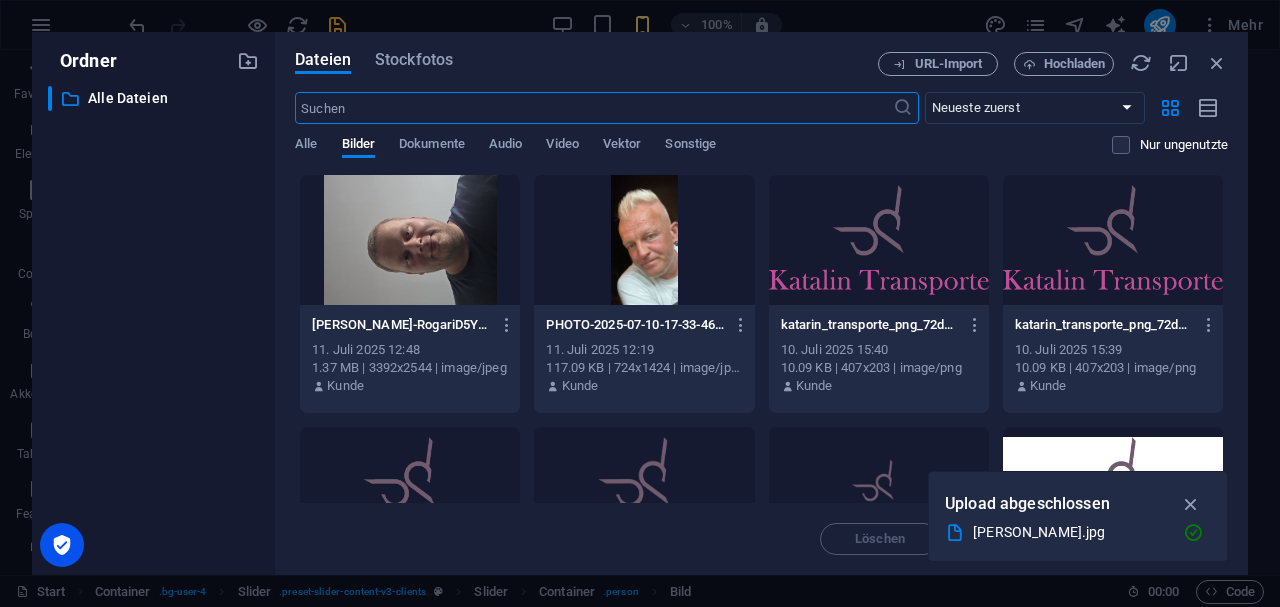 click at bounding box center [410, 240] 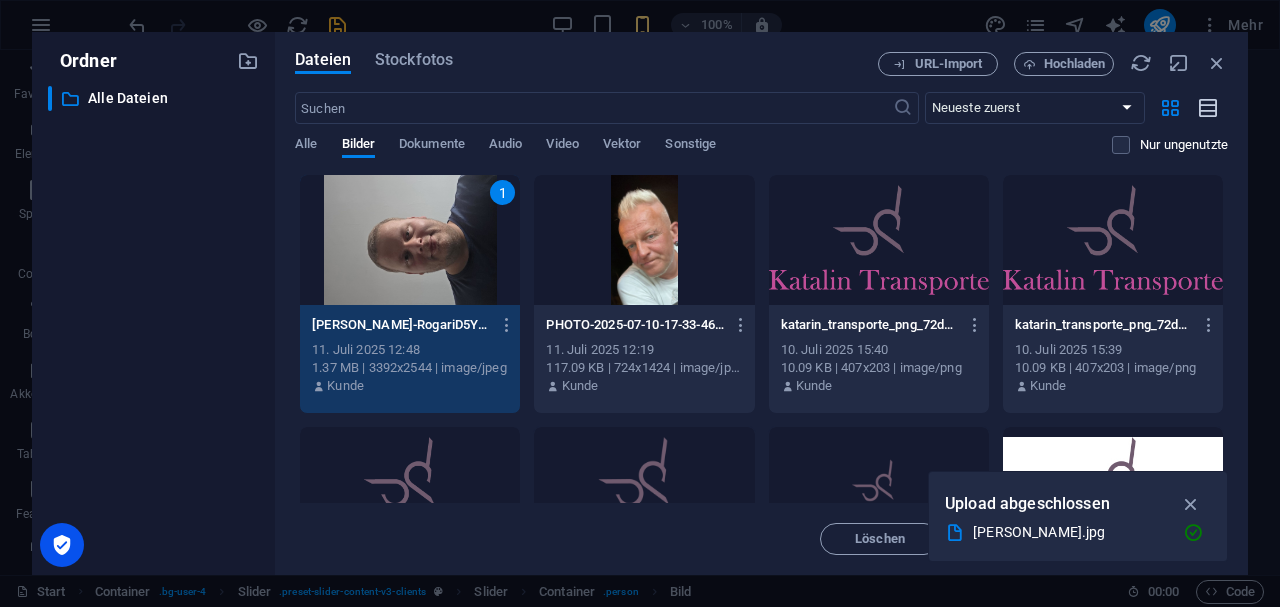 click at bounding box center (1209, 108) 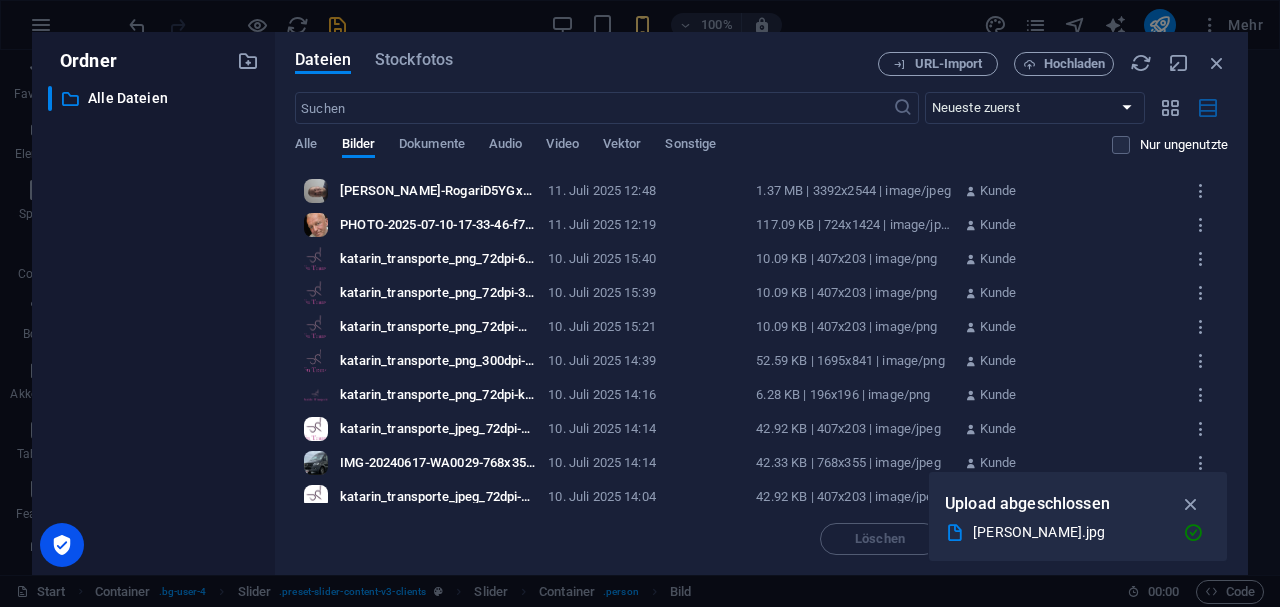 click at bounding box center (1209, 108) 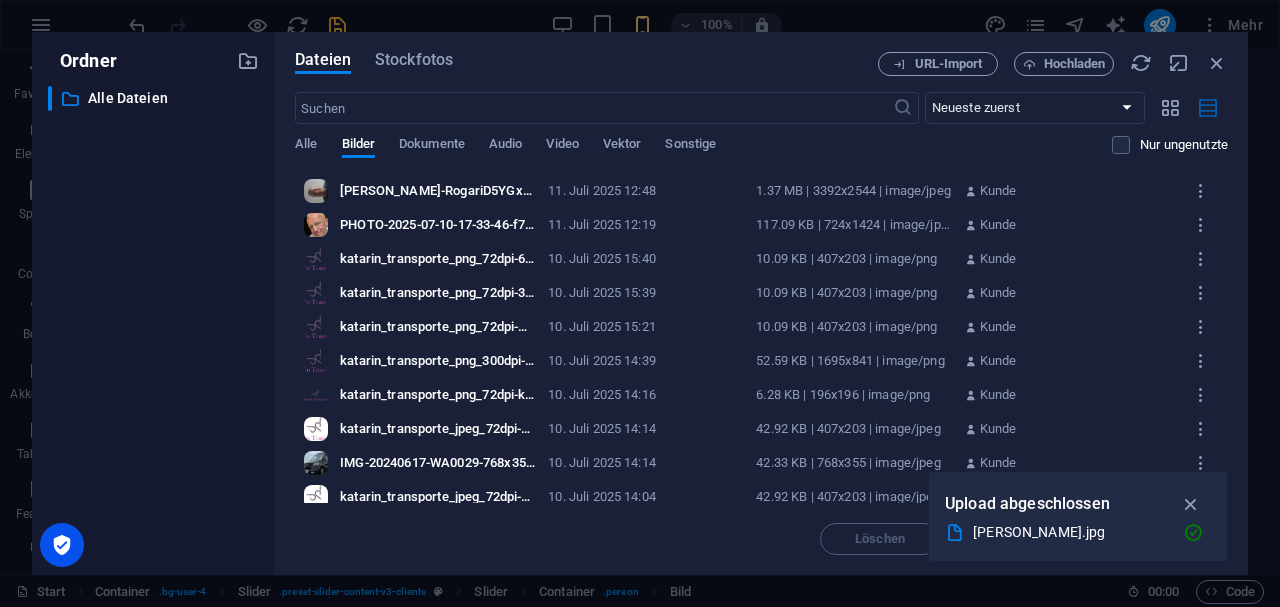 click at bounding box center [1209, 108] 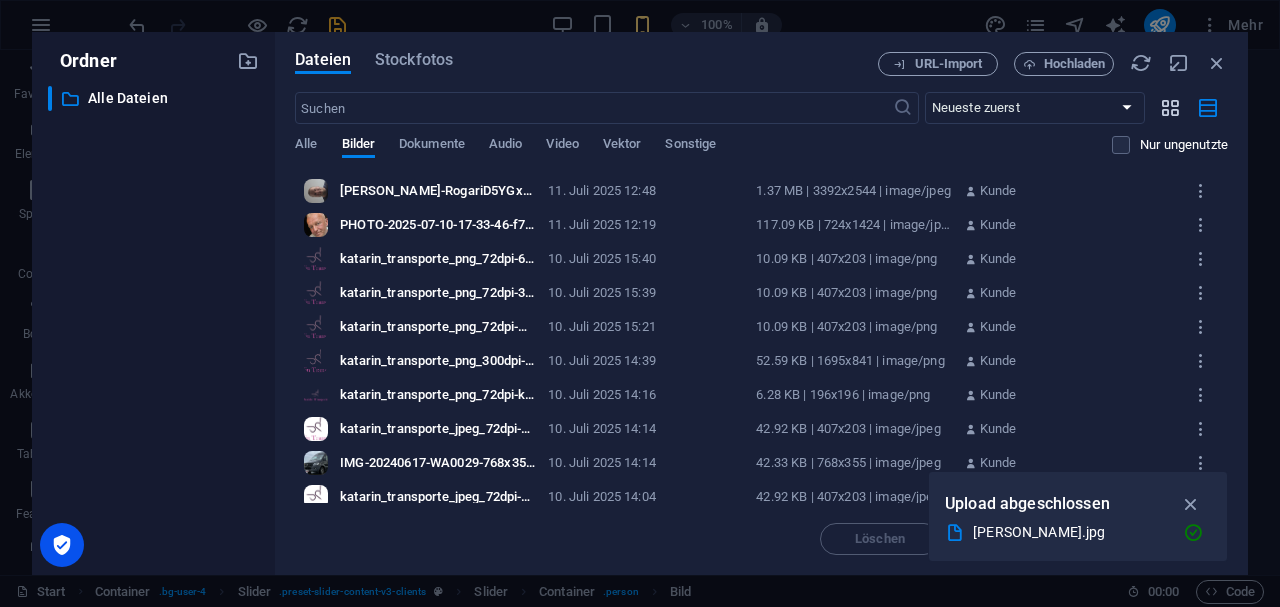 click at bounding box center [1170, 108] 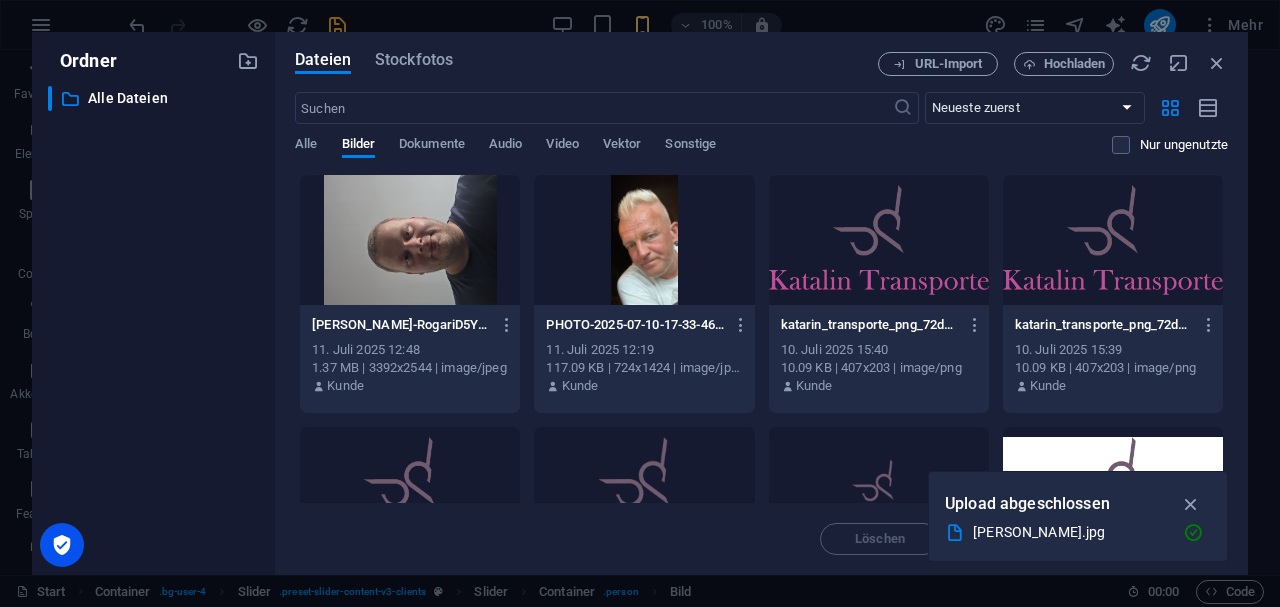 click at bounding box center (410, 240) 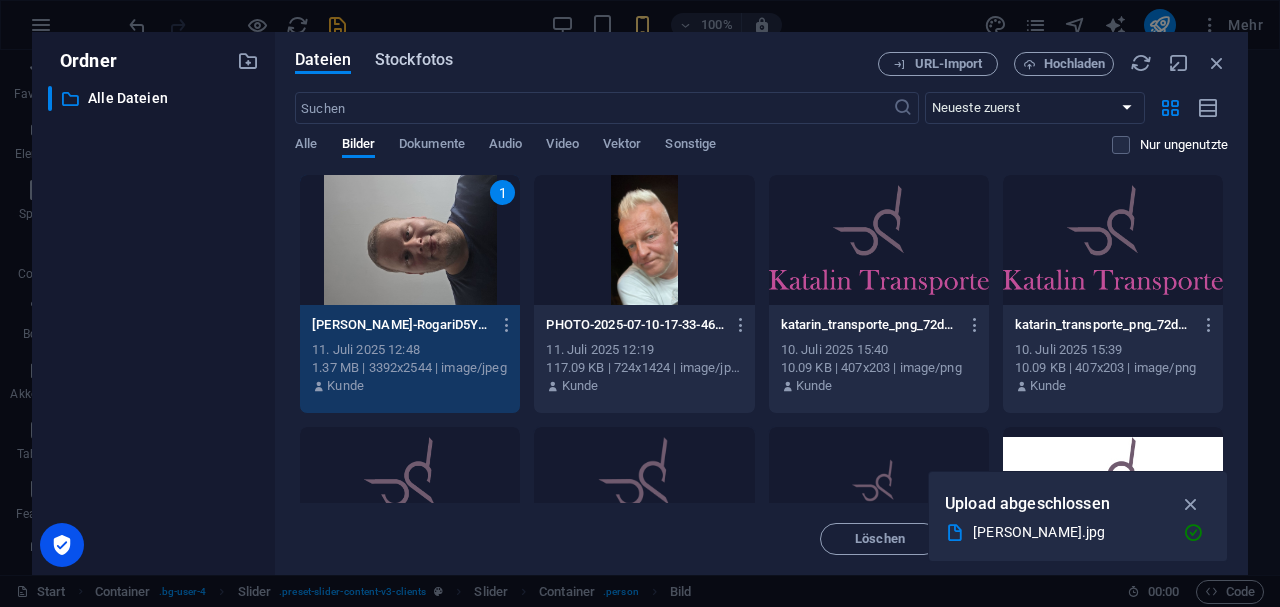 click on "Stockfotos" at bounding box center [414, 60] 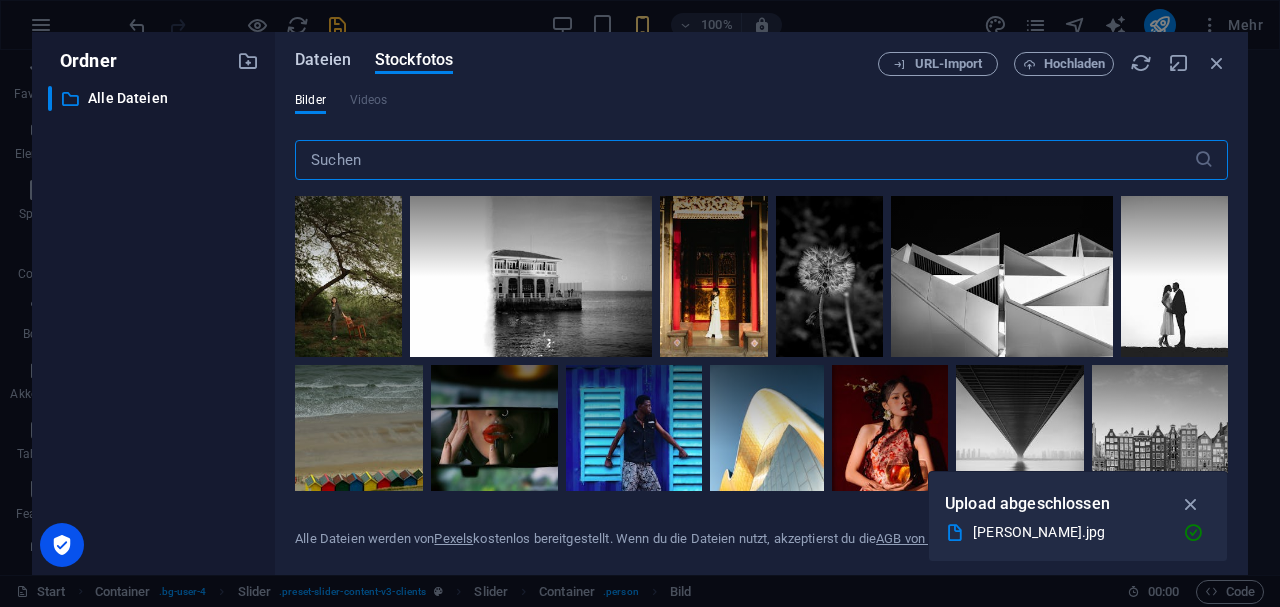 click on "Dateien" at bounding box center [323, 60] 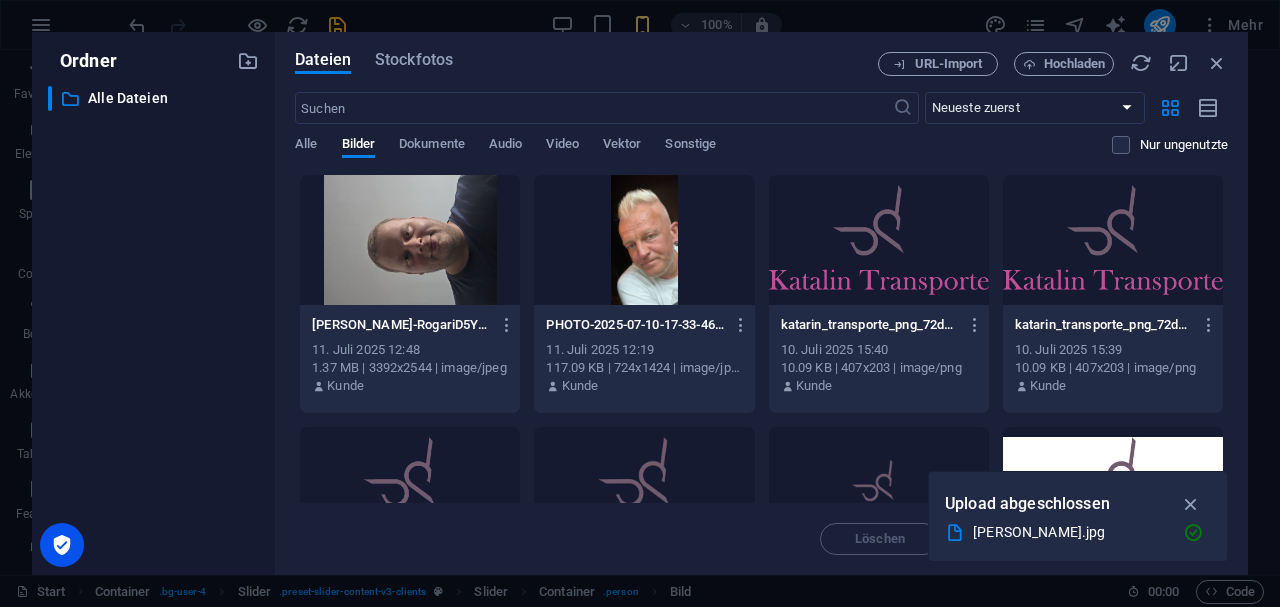 click at bounding box center (410, 240) 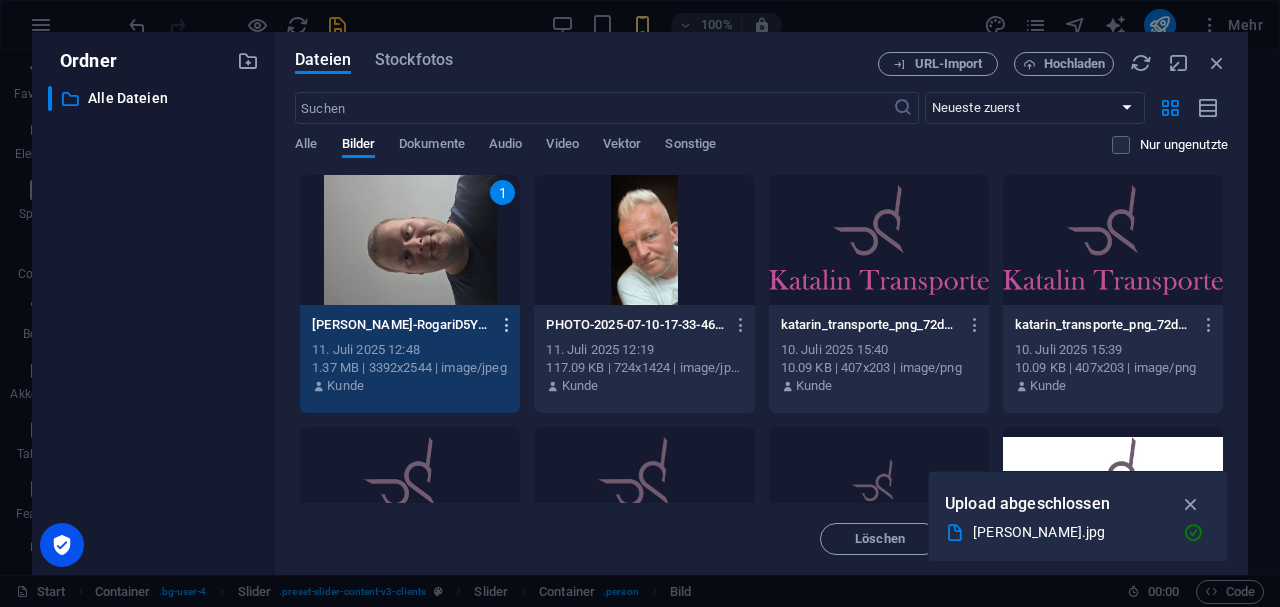 click at bounding box center [507, 325] 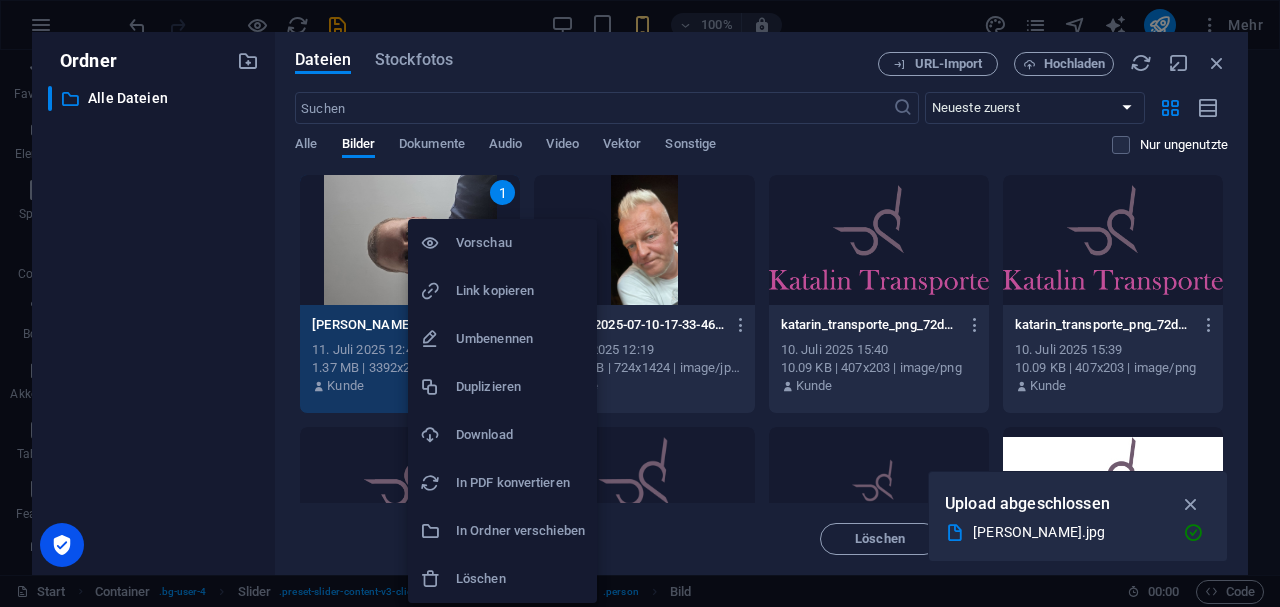 scroll, scrollTop: 0, scrollLeft: 0, axis: both 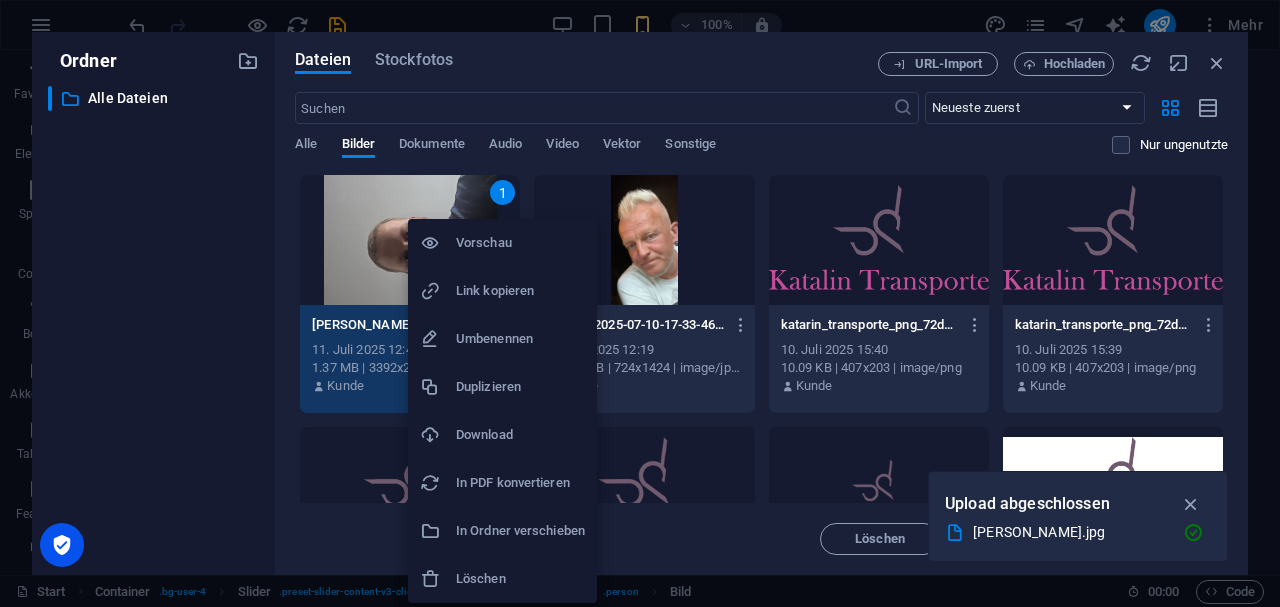 click at bounding box center [640, 303] 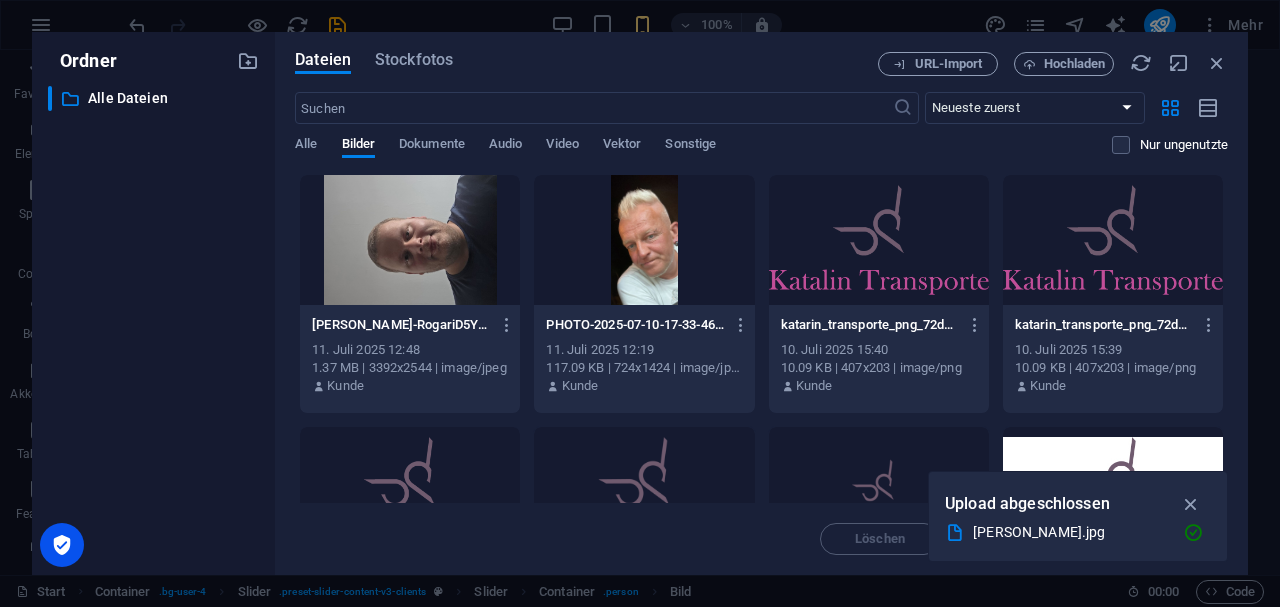 click at bounding box center (410, 240) 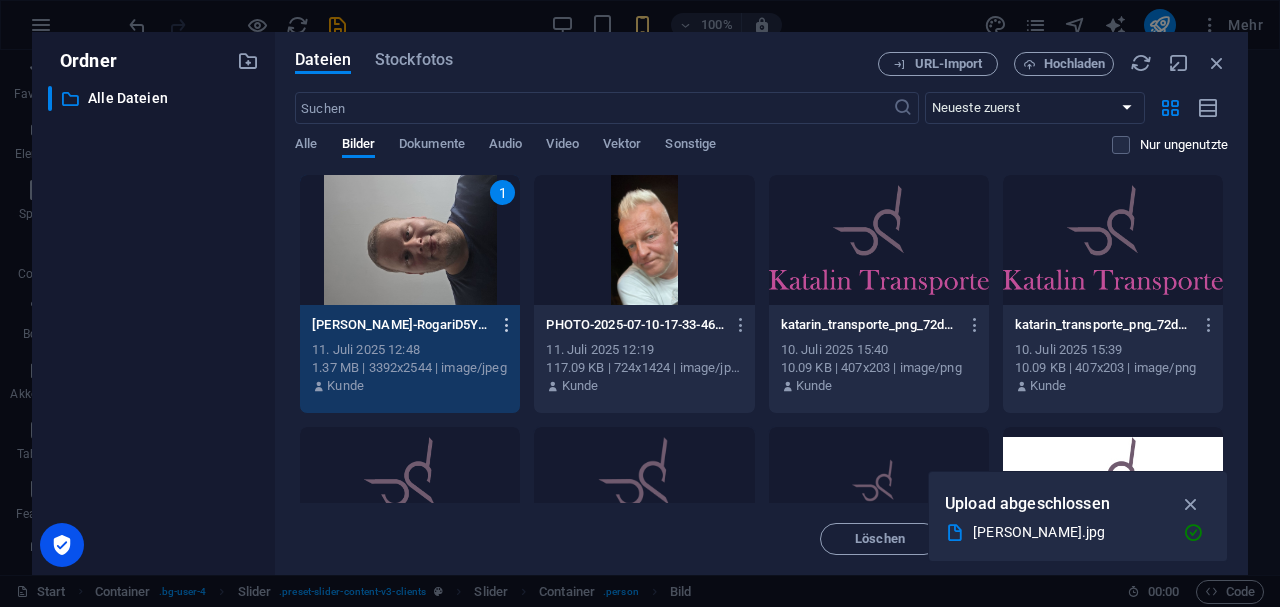click at bounding box center (507, 325) 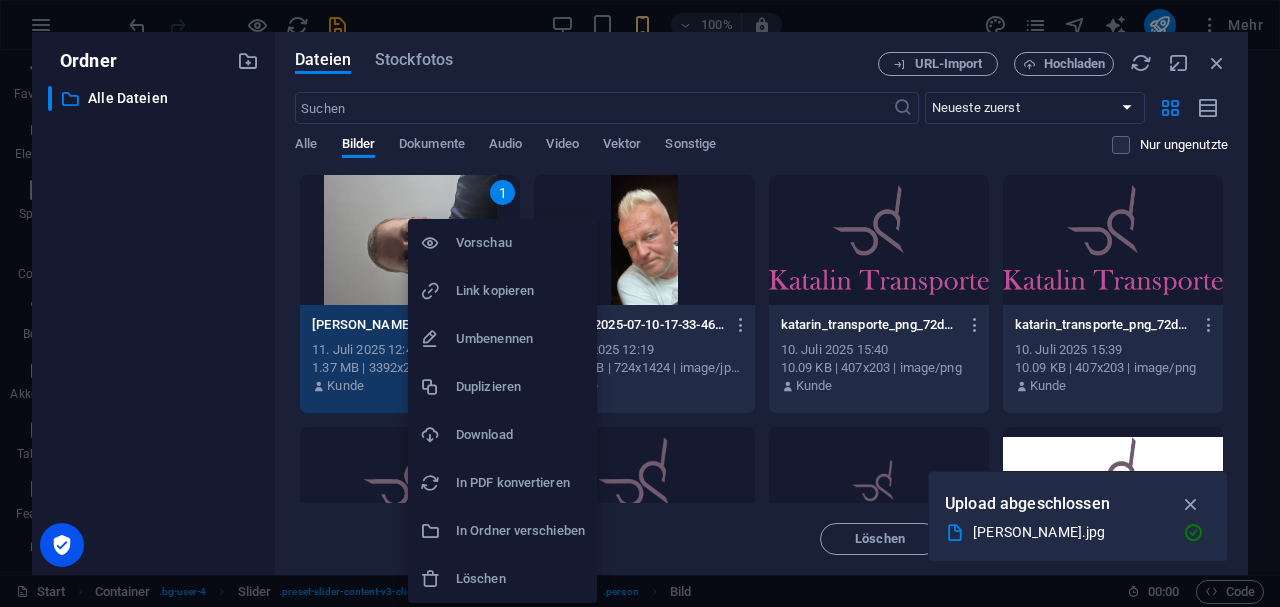 click on "Löschen" at bounding box center (520, 579) 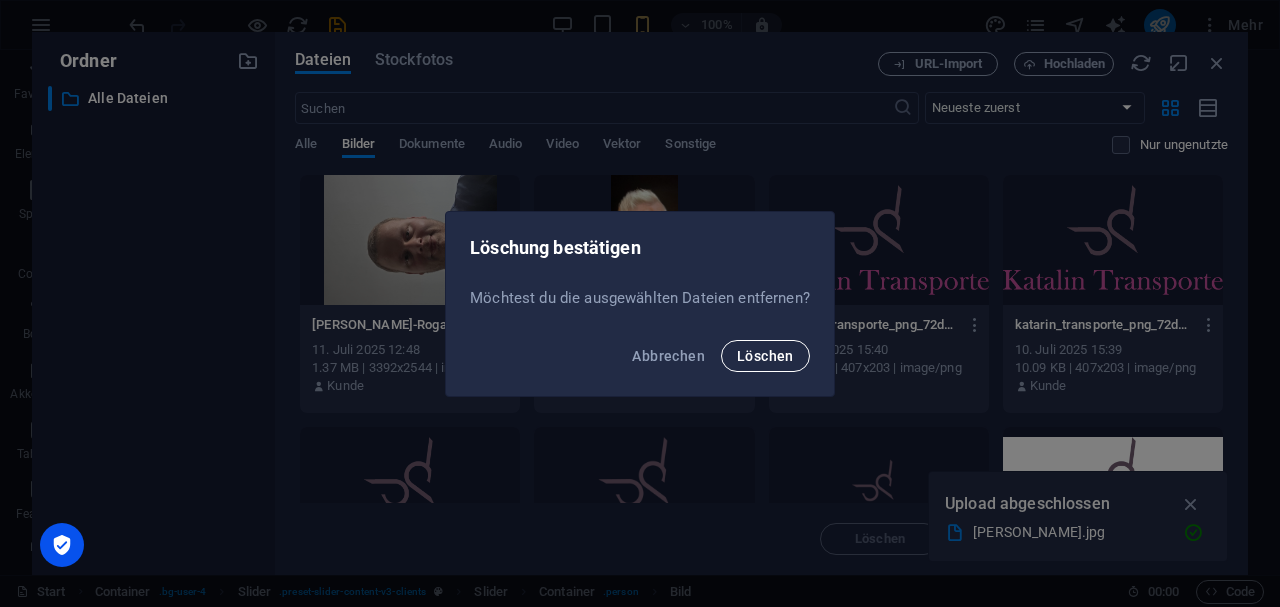 click on "Löschen" at bounding box center (765, 356) 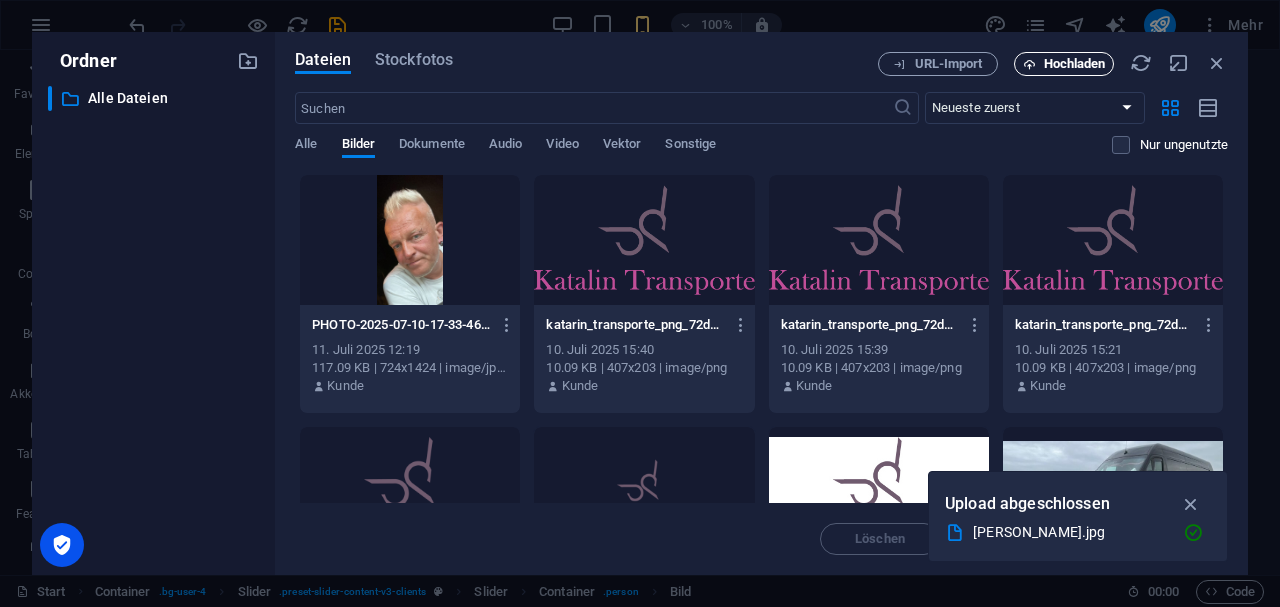 click on "Hochladen" at bounding box center [1075, 64] 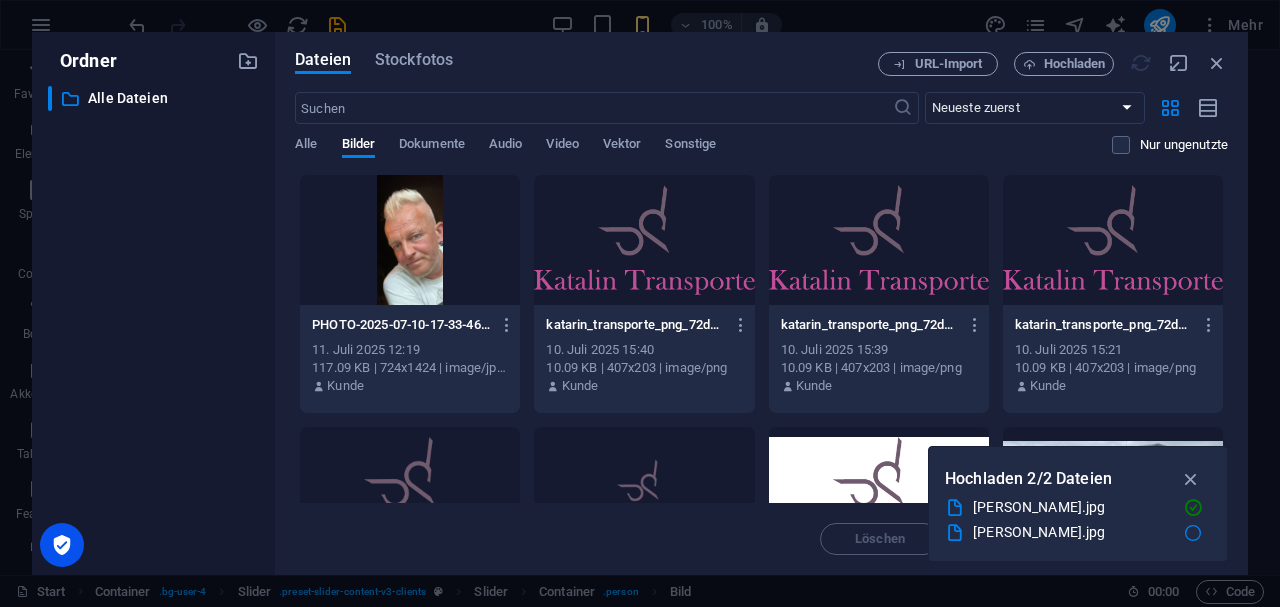 scroll, scrollTop: 984, scrollLeft: 0, axis: vertical 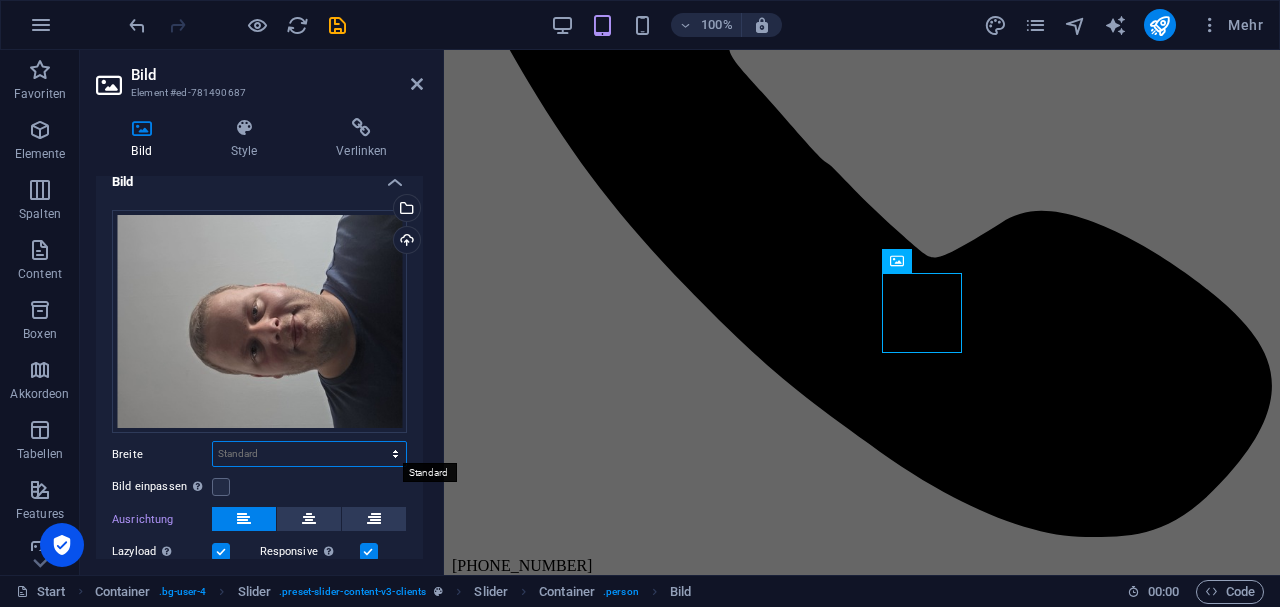 click on "Standard auto px rem % em vh vw" at bounding box center [309, 454] 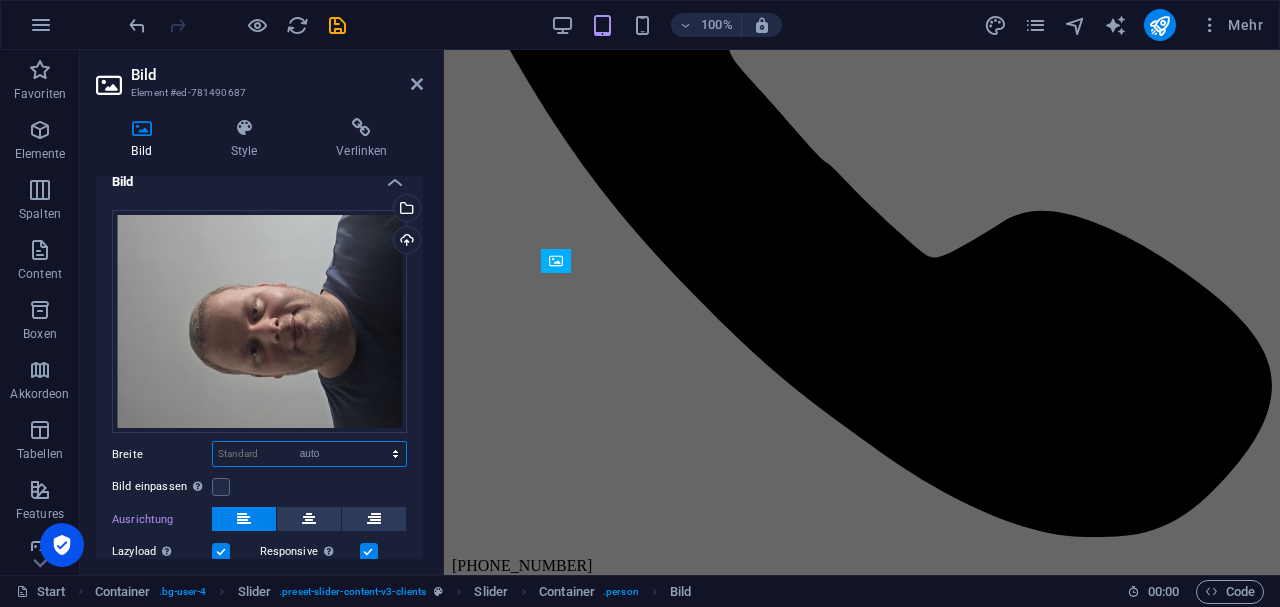 click on "Standard auto px rem % em vh vw" at bounding box center [309, 454] 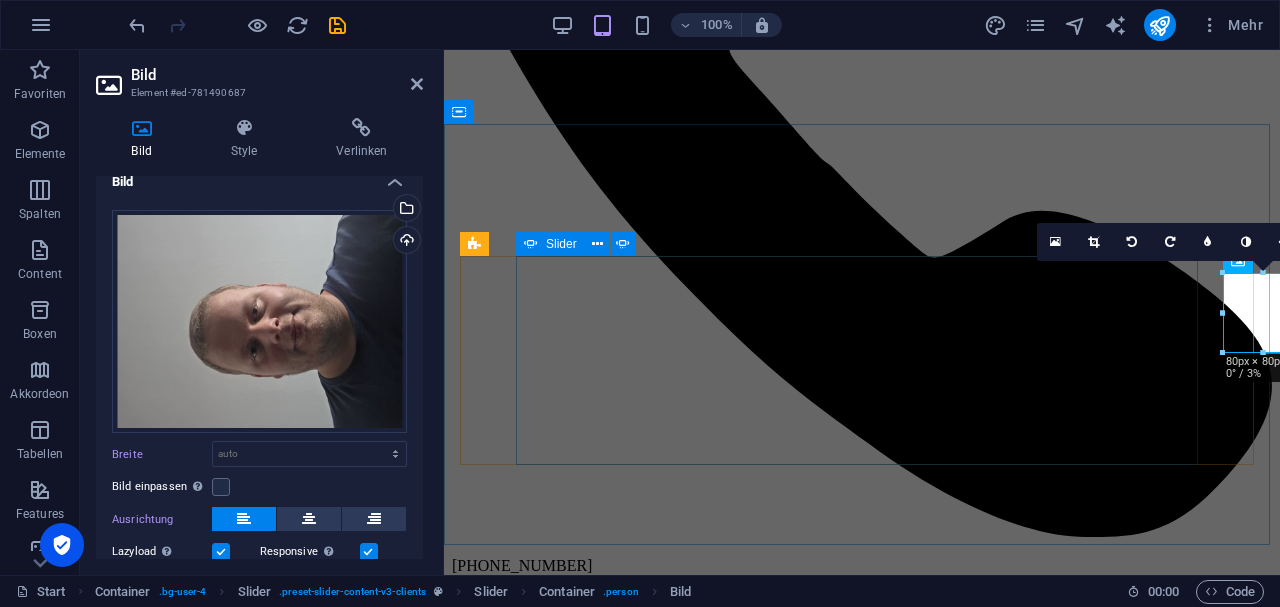 click on "2" at bounding box center [503, 20485] 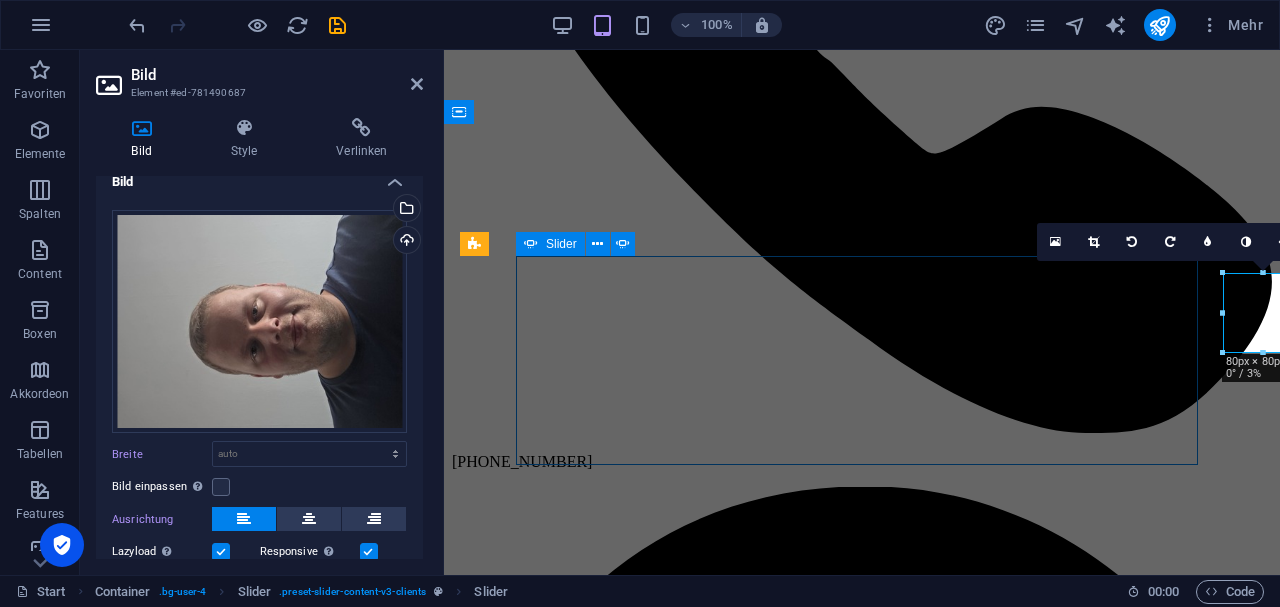 scroll, scrollTop: 878, scrollLeft: 0, axis: vertical 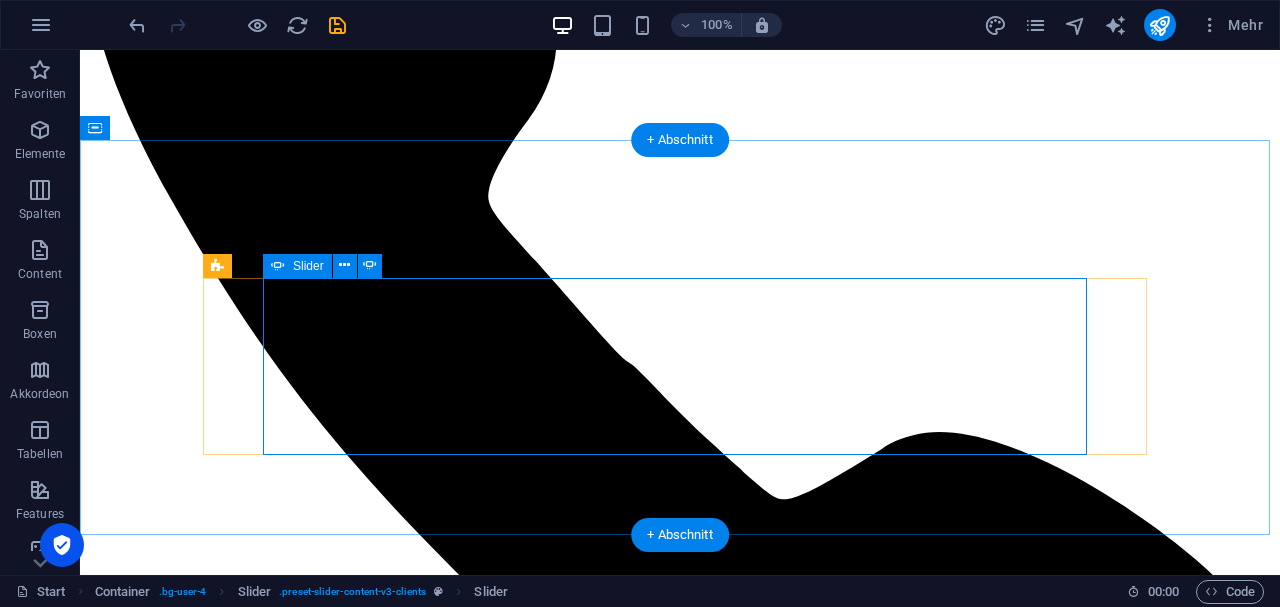 click on "3" at bounding box center [139, 26525] 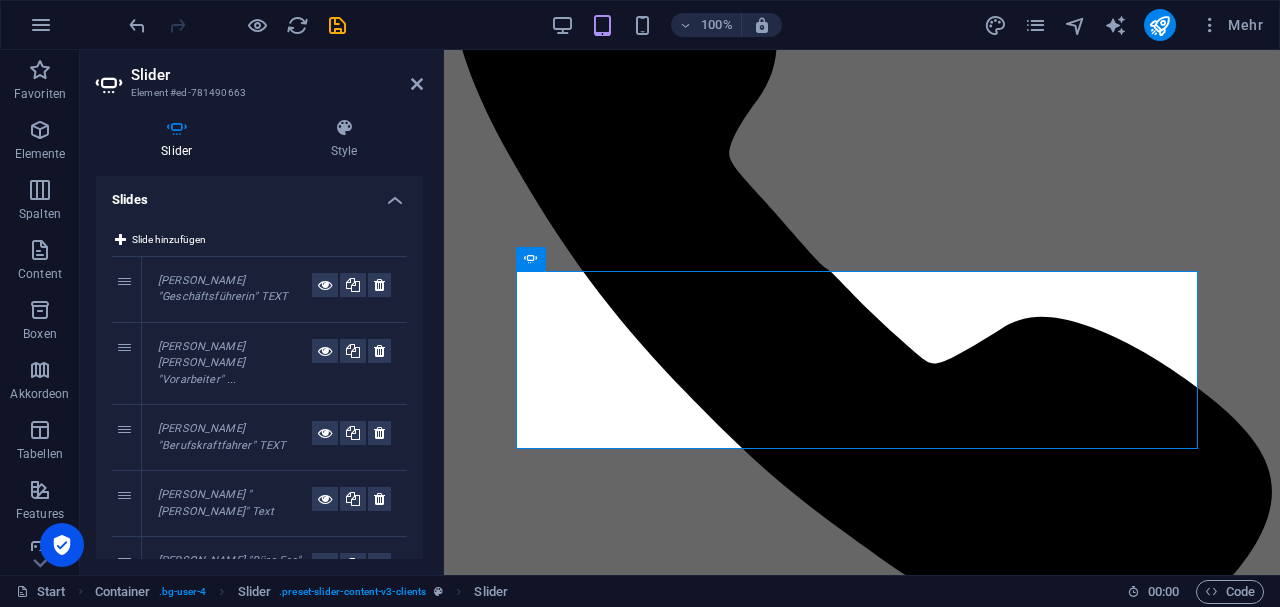 scroll, scrollTop: 969, scrollLeft: 0, axis: vertical 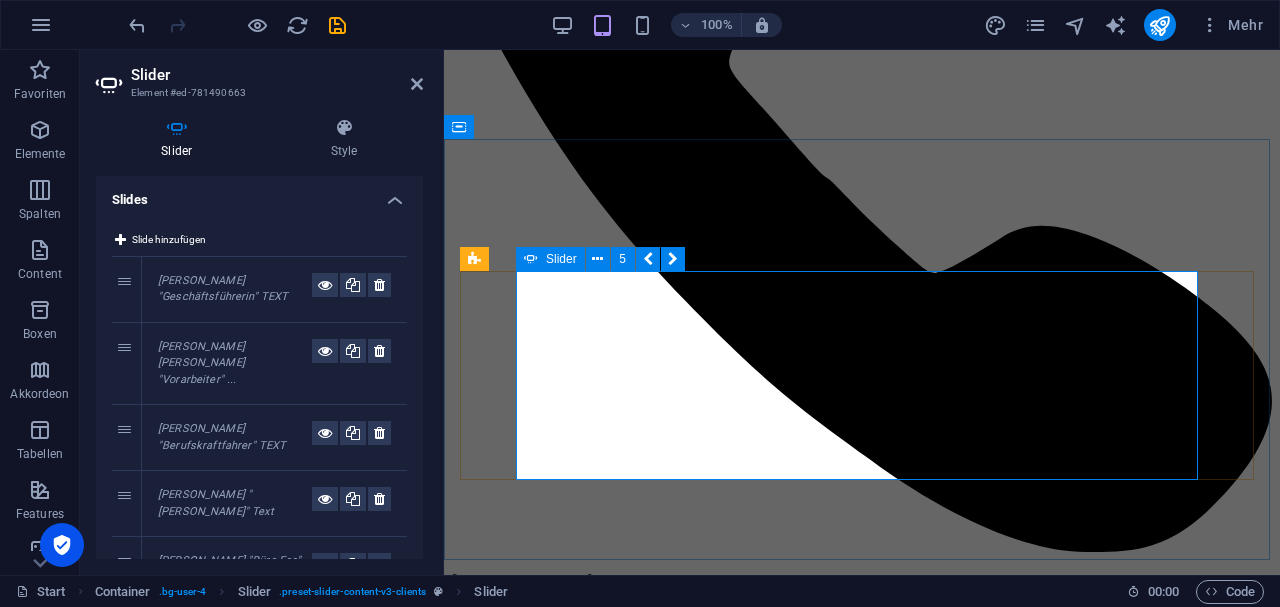 click on "Inez Hetzel "Büro Fee" TEXT.  "" TEXT  1 2 3 4 1 2 3 1 2 3 4 5 6 1 2 3 4 5 1 2 3 4 Katalin Keiper "Geschäftsführerin" TEXT Roland Thullk Roland Thull "Vorarbeiter" TEXT  Martin Rosenbach "Berufskraftfahrer" TEXT  Volodymyr Lomako "Fahrer" Text Inez Hetzel "Büro Fee" TEXT.  "" TEXT  1 2 3 4 1 2 3 1 2 3 4 5 6 1 2 3 4 5 6" at bounding box center (862, 16287) 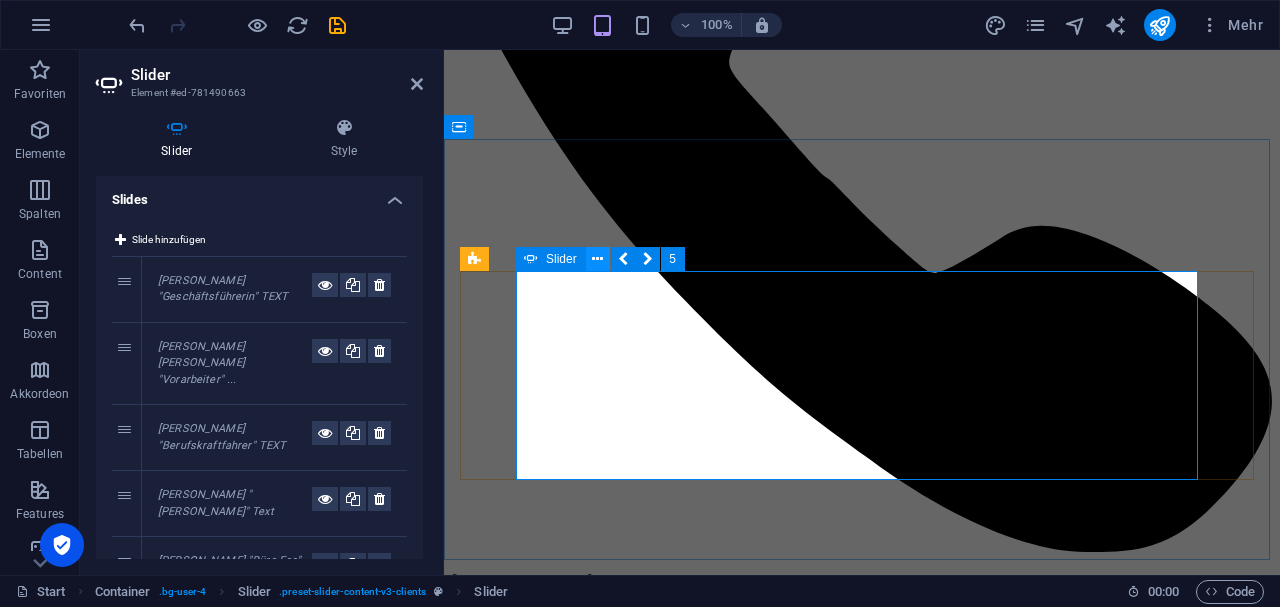 click at bounding box center (597, 259) 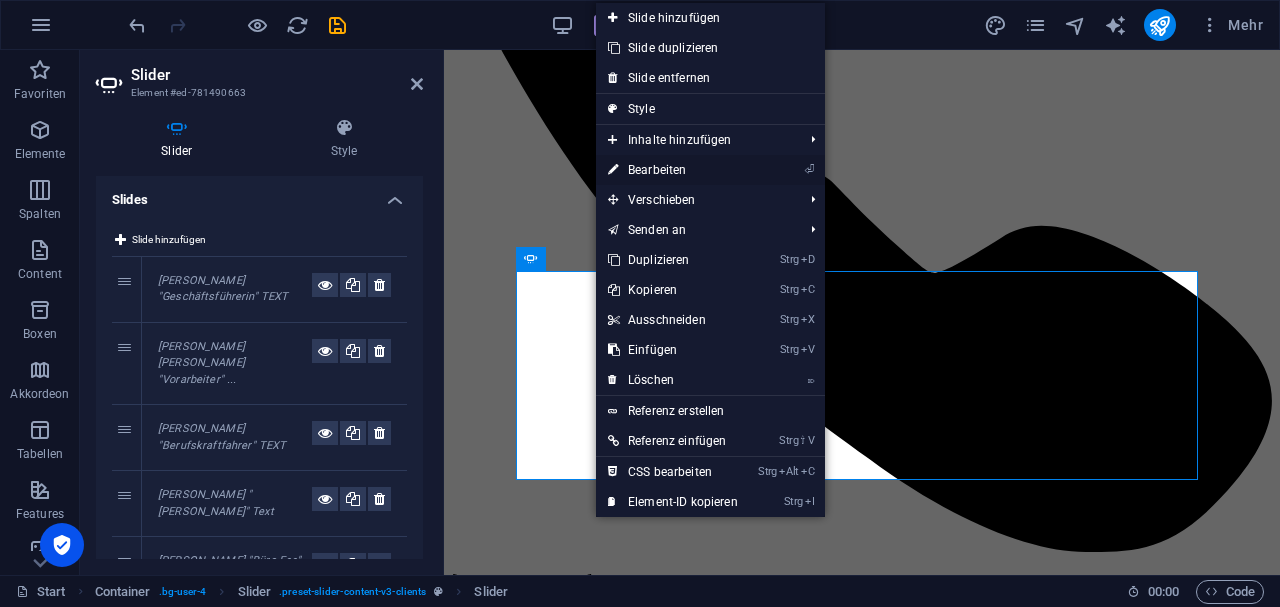 drag, startPoint x: 664, startPoint y: 171, endPoint x: 222, endPoint y: 120, distance: 444.9326 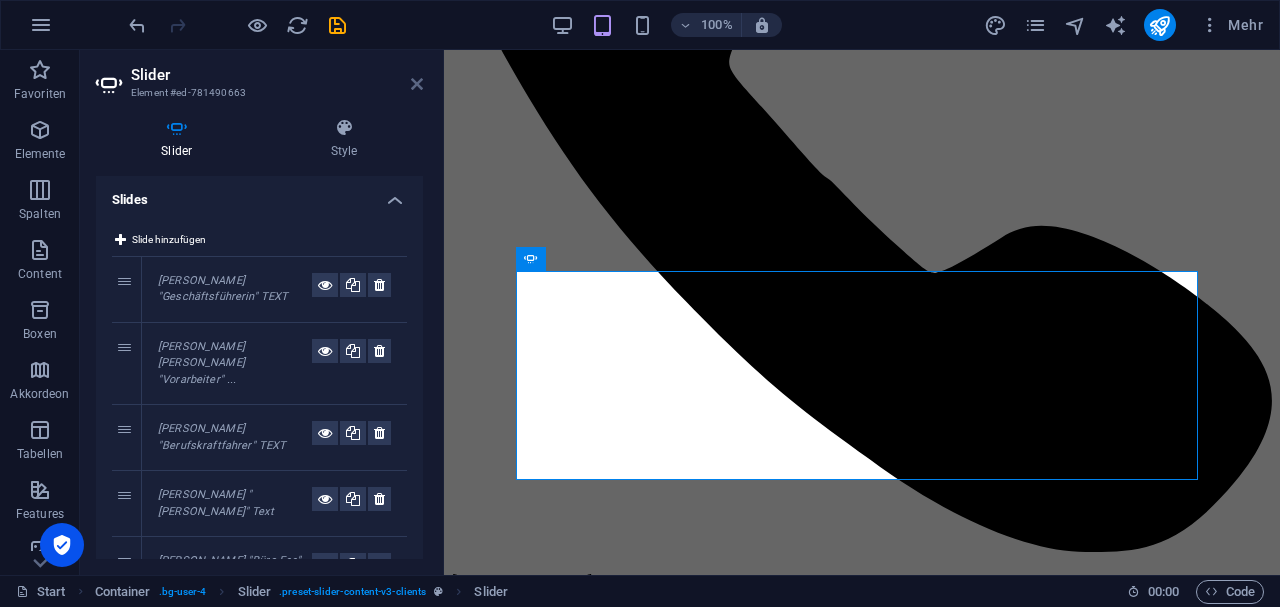 click at bounding box center (417, 84) 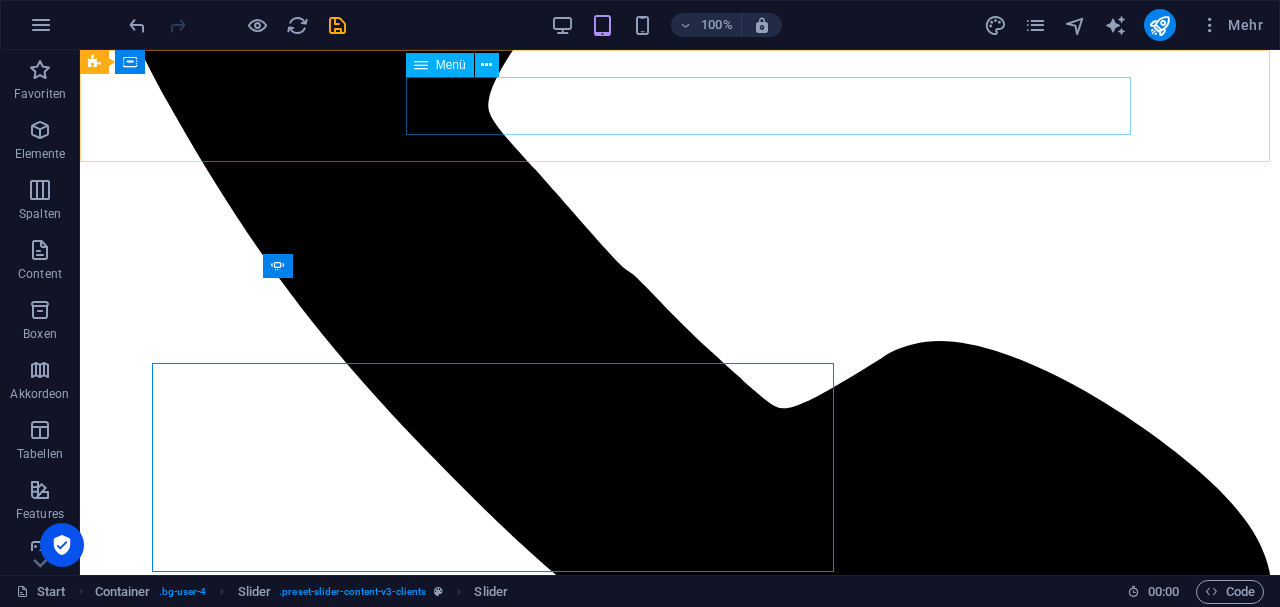 scroll, scrollTop: 878, scrollLeft: 0, axis: vertical 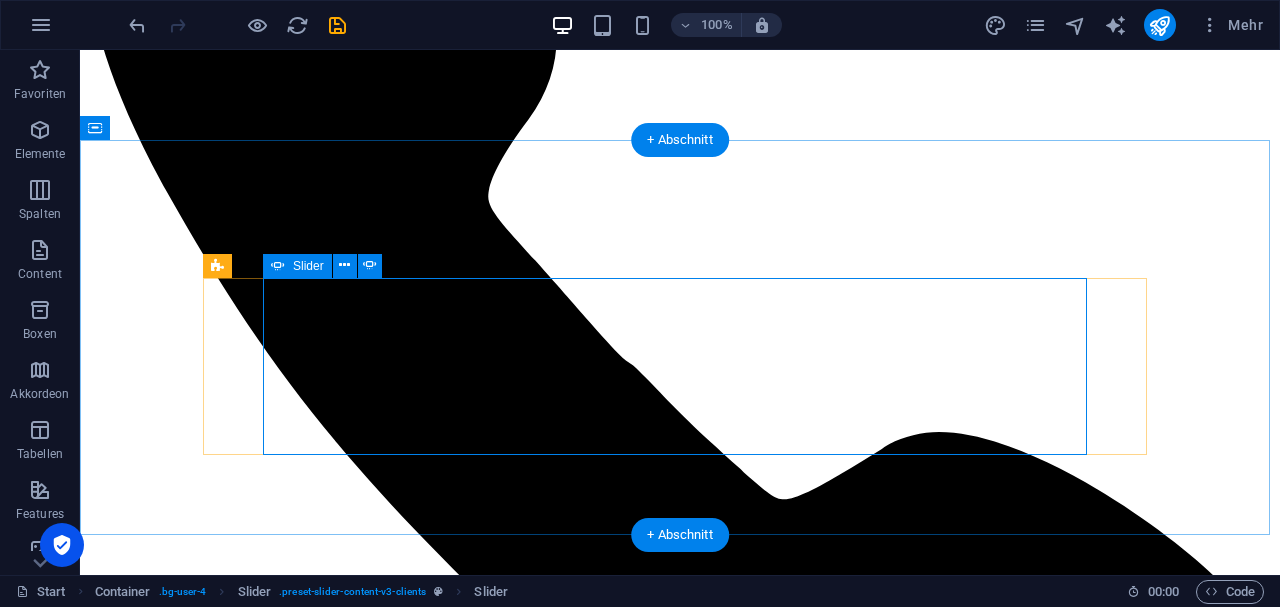 click on "1" at bounding box center [139, 27272] 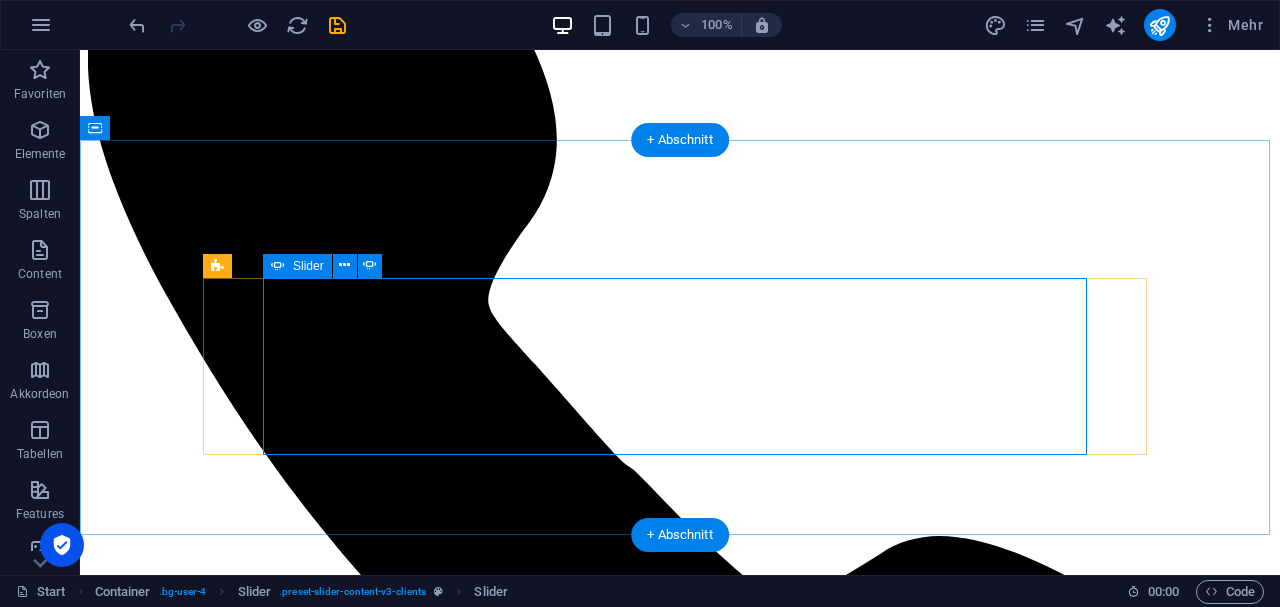 select on "ms" 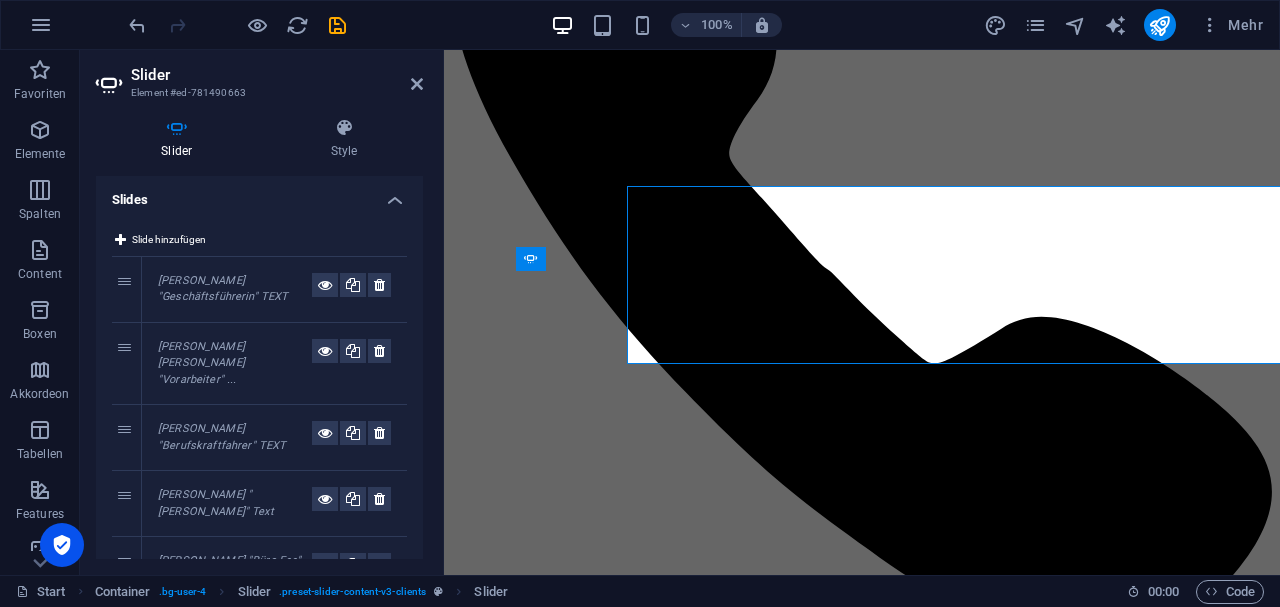 click on "Roland Thullk
Roland Thull
"Vorarbeiter"
..." at bounding box center (274, 364) 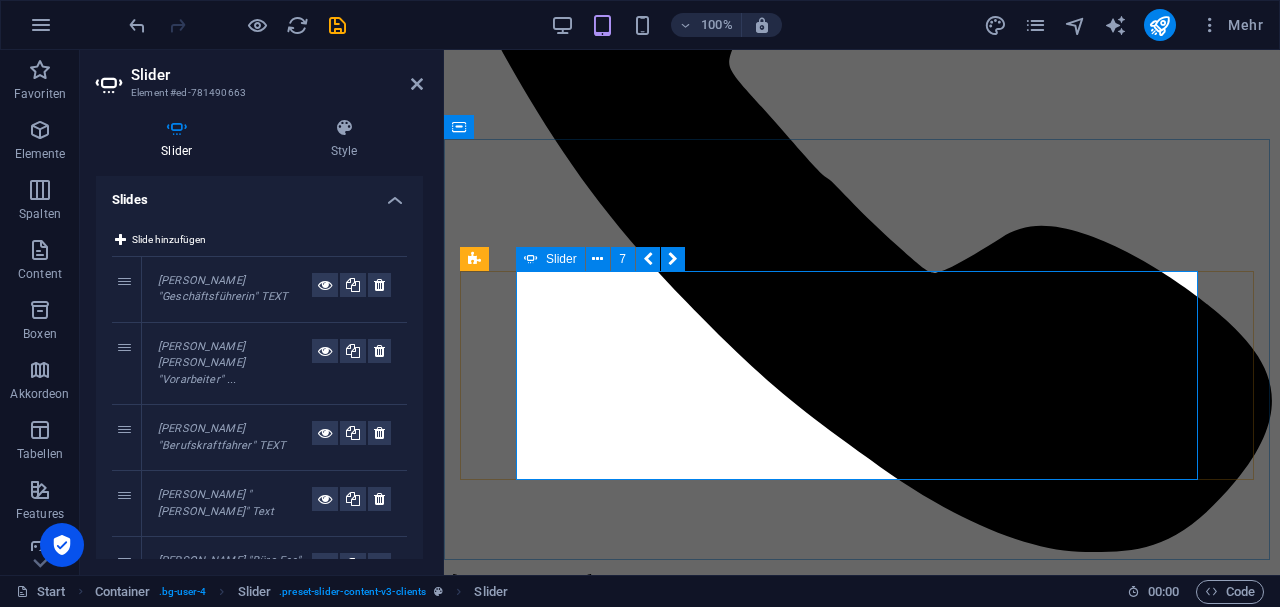 click on "Inez Hetzel "Büro Fee" TEXT.  "" TEXT  1 2 3 4 5 6 1 2 3 4 5 1 2 3 4 1 2 3 1 2 3 4 5 6 7 8 1 2 3 4 5 6 7 1 2 3 4 5 6 1 2 3 4 5 1 2 3 4 Katalin Keiper "Geschäftsführerin" TEXT Roland Thullk Roland Thull "Vorarbeiter" TEXT  Martin Rosenbach "Berufskraftfahrer" TEXT  Volodymyr Lomako "Fahrer" Text Inez Hetzel "Büro Fee" TEXT.  "" TEXT  1 2 3 4 5 6 1 2 3 4 5 1 2 3 4 1 2 3 1 2 3 4 5 6 7 8 1 2 3 4 5 6 7 8" at bounding box center (862, 16765) 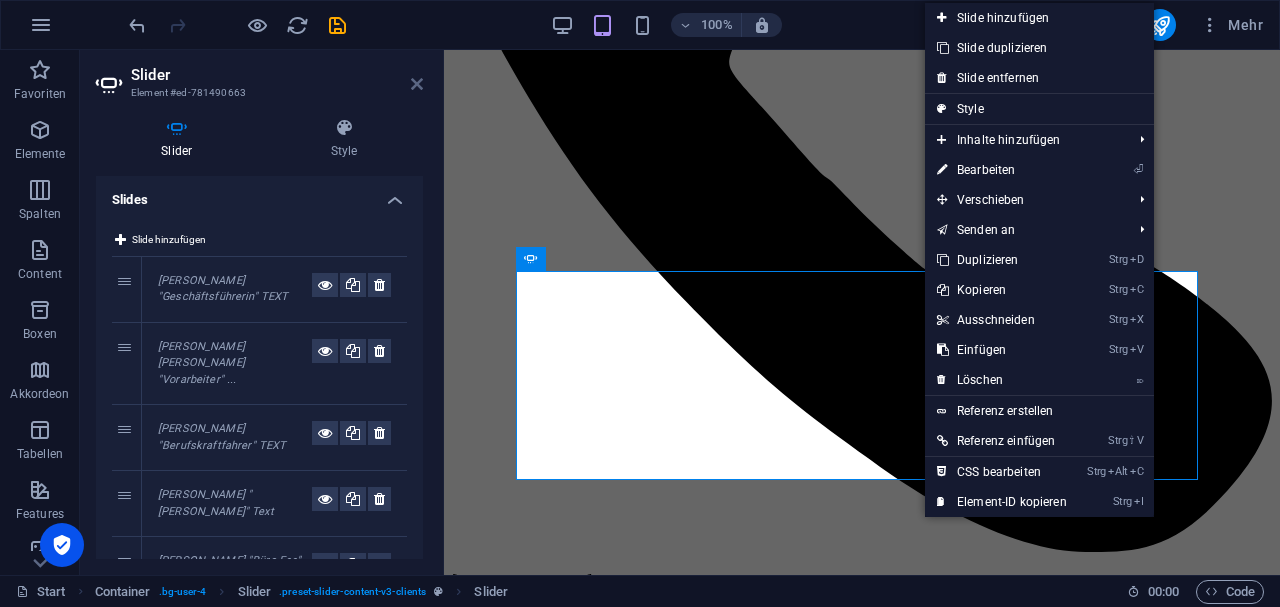 click at bounding box center [417, 84] 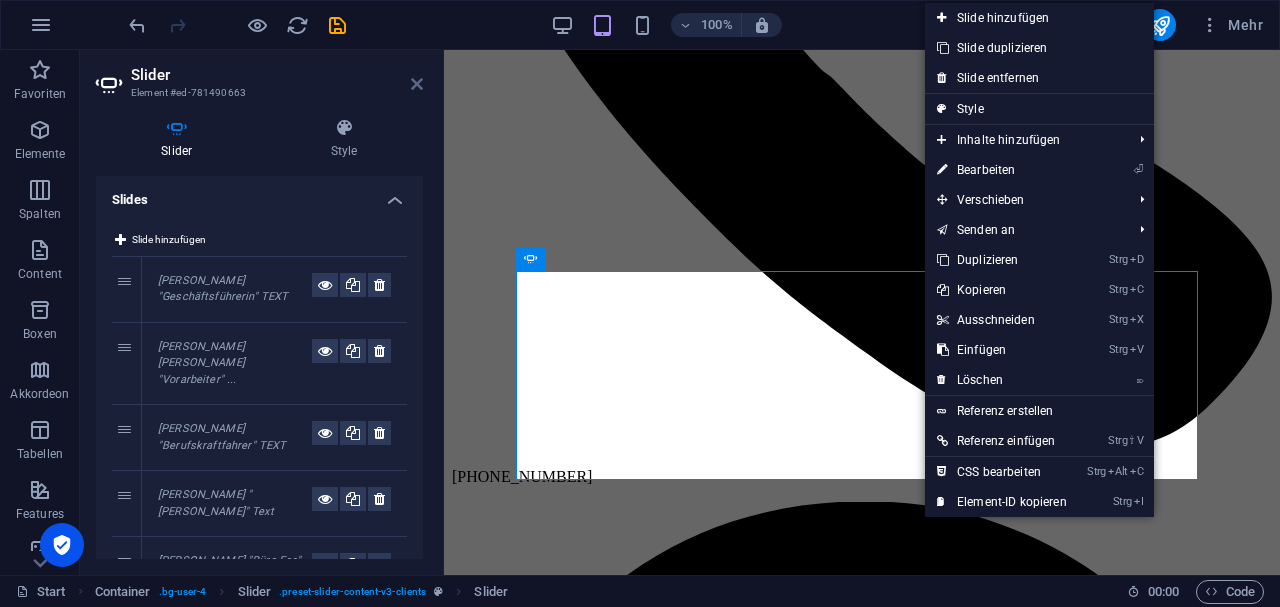 scroll, scrollTop: 878, scrollLeft: 0, axis: vertical 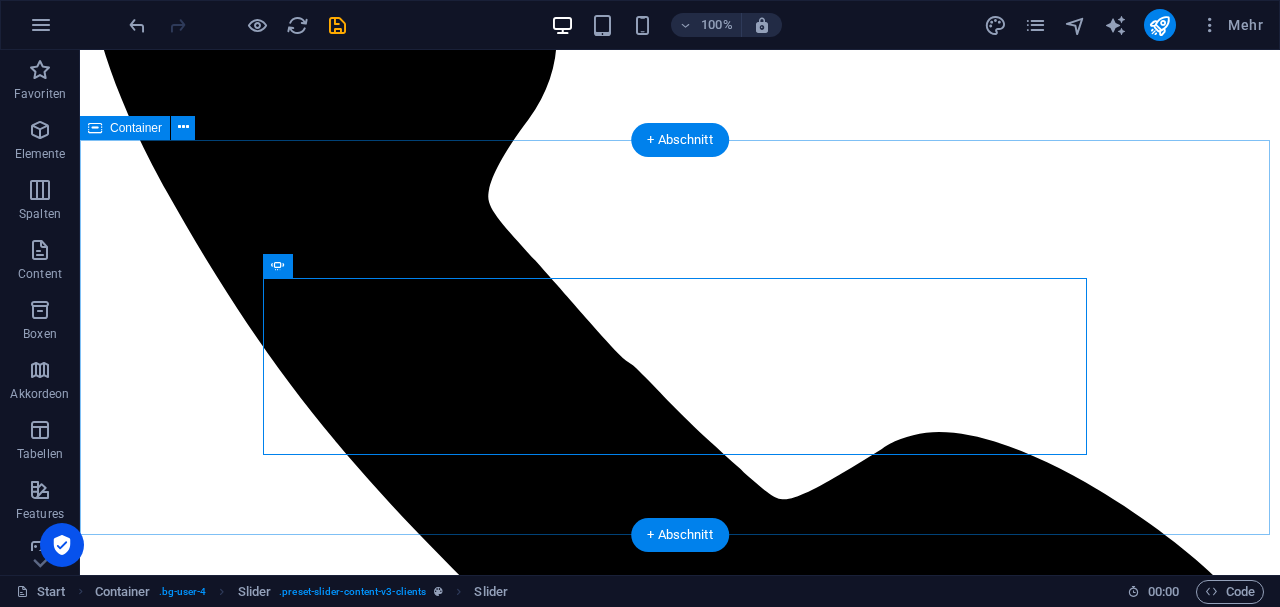click on "Unser Team Inez Hetzel "Büro Fee" TEXT.  "" TEXT  1 2 3 4 5 6 7 1 2 3 4 5 6 1 2 3 4 5 1 2 3 4 1 2 3 1 2 3 4 5 6 7 8 9 1 2 3 4 5 6 7 8 1 2 3 4 5 6 7 1 2 3 4 5 6 1 2 3 4 5 1 2 3 4 Katalin Keiper "Geschäftsführerin" TEXT Roland Thullk Roland Thull "Vorarbeiter" TEXT  Martin Rosenbach "Berufskraftfahrer" TEXT  Volodymyr Lomako "Fahrer" Text Inez Hetzel "Büro Fee" TEXT.  "" TEXT  1 2 3 4 5 6 7 1 2 3 4 5 6 1 2 3 4 5 1 2 3 4 1 2 3 1 2 3 4 5 6 7 8 9 1 2 3 4 5 6 7 8 9" at bounding box center [680, 21613] 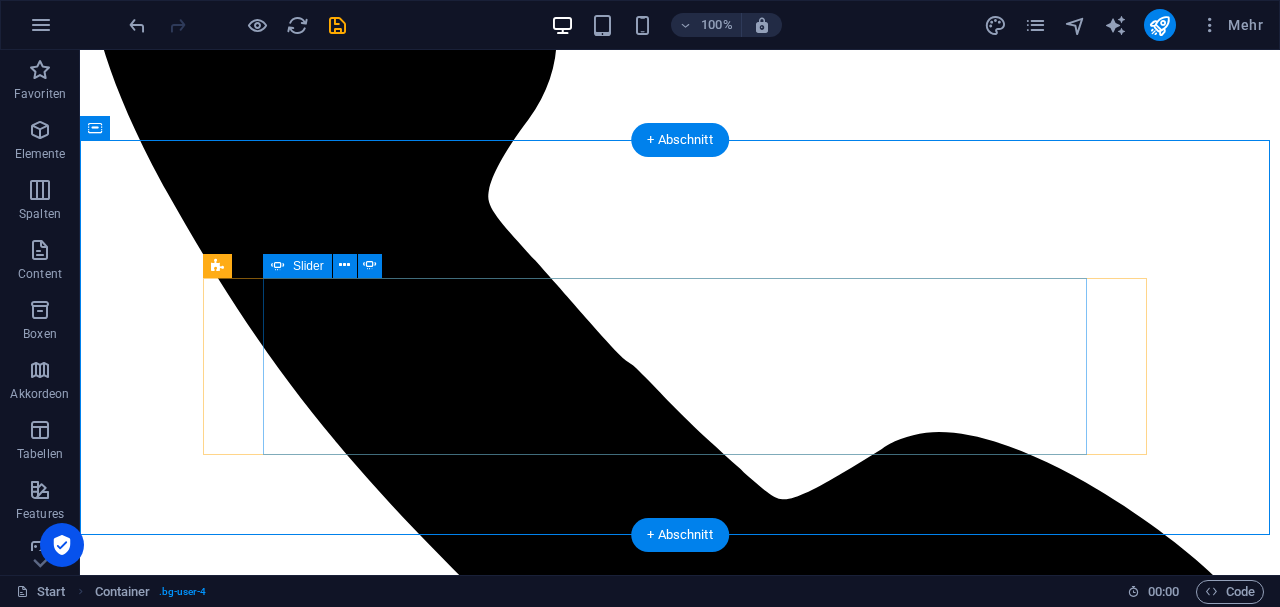 click on "5" at bounding box center [139, 28397] 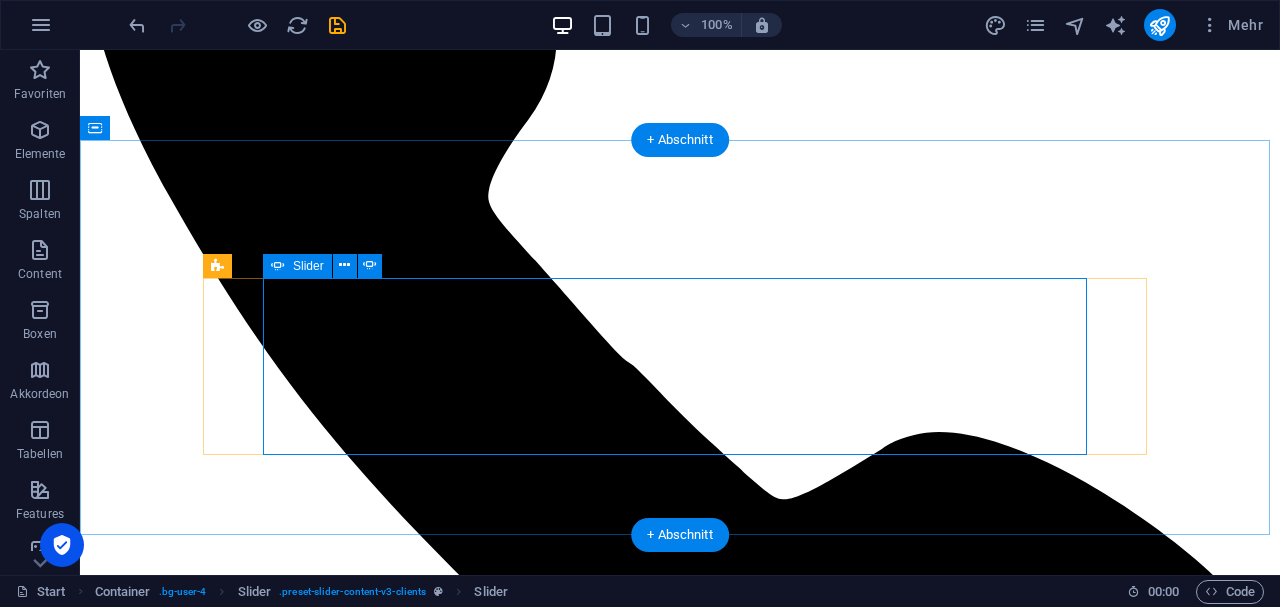 click on "Inez Hetzel "Büro Fee" TEXT.  "" TEXT  1 2 3 4 5 6 7 1 2 3 4 5 6 1 2 3 4 5 1 2 3 4 1 2 3 1 2 3 4 5 6 7 8 9 1 2 3 4 5 6 7 8 1 2 3 4 5 6 7 1 2 3 4 5 6 1 2 3 4 5 1 2 3 4 Katalin Keiper "Geschäftsführerin" TEXT Roland Thullk Roland Thull "Vorarbeiter" TEXT  Martin Rosenbach "Berufskraftfahrer" TEXT  Volodymyr Lomako "Fahrer" Text Inez Hetzel "Büro Fee" TEXT.  "" TEXT  1 2 3 4 5 6 7 1 2 3 4 5 6 1 2 3 4 5 1 2 3 4 1 2 3 1 2 3 4 5 6 7 8 9 1 2 3 4 5 6 7 8 9" at bounding box center (680, 21642) 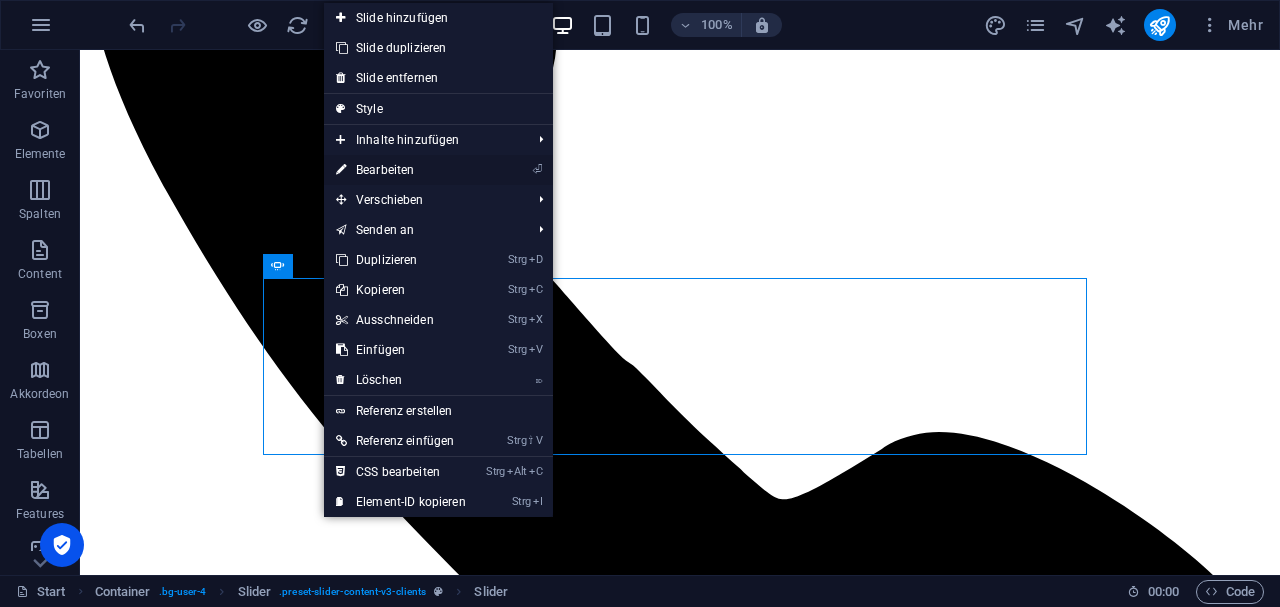 click on "⏎  Bearbeiten" at bounding box center (401, 170) 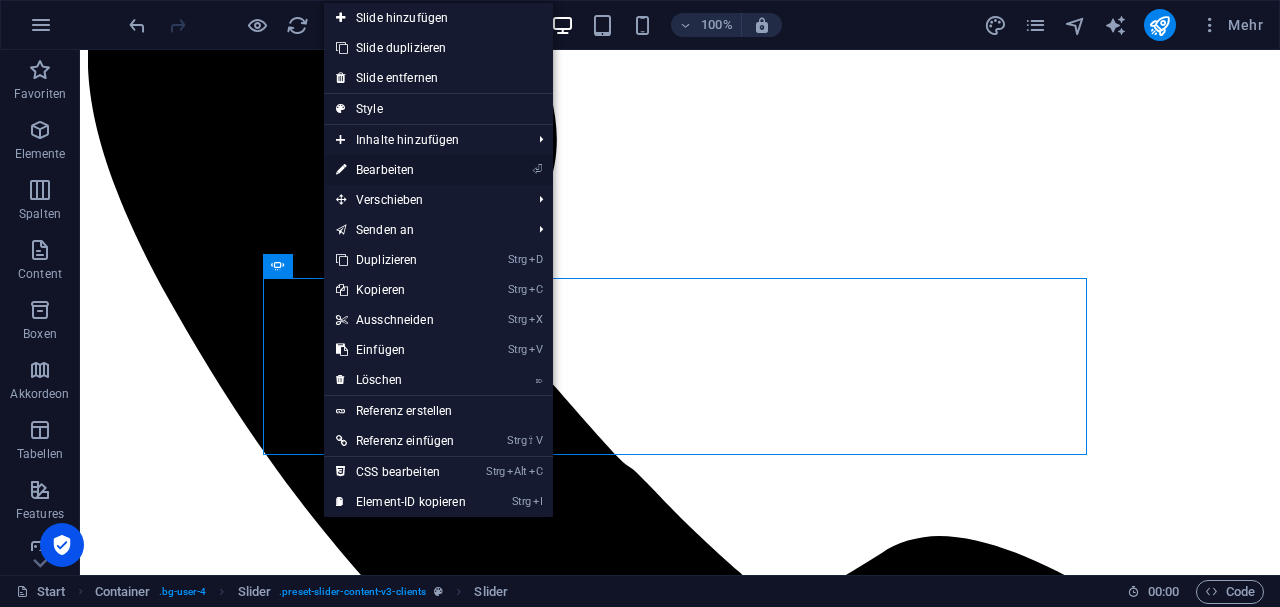 scroll, scrollTop: 969, scrollLeft: 0, axis: vertical 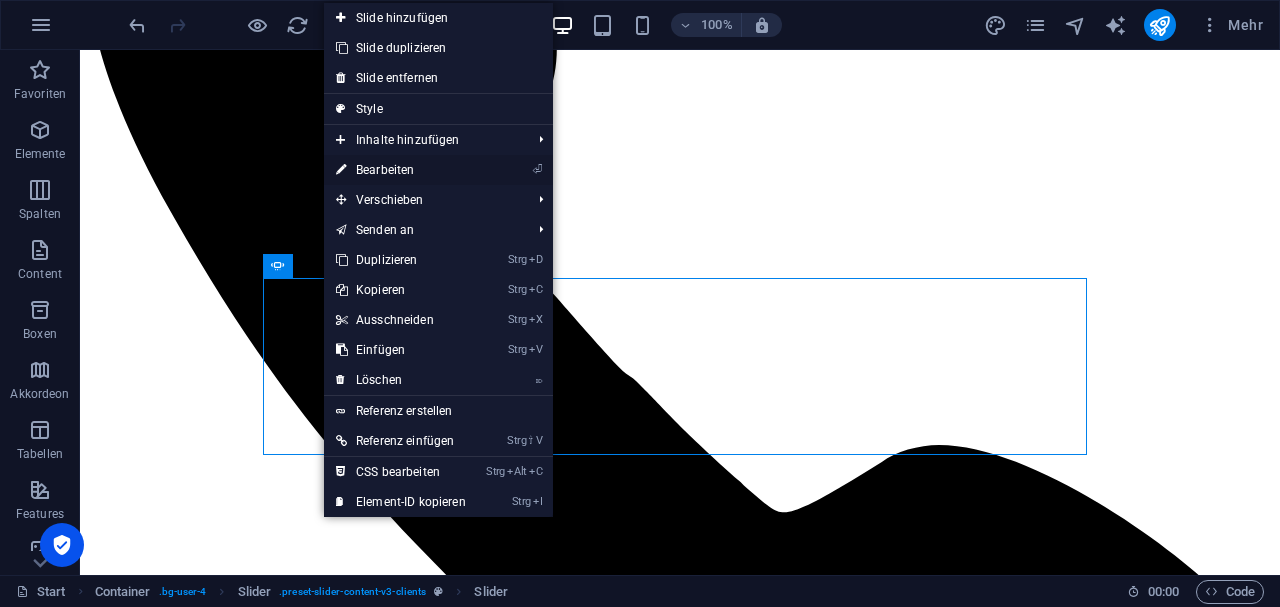 select on "ms" 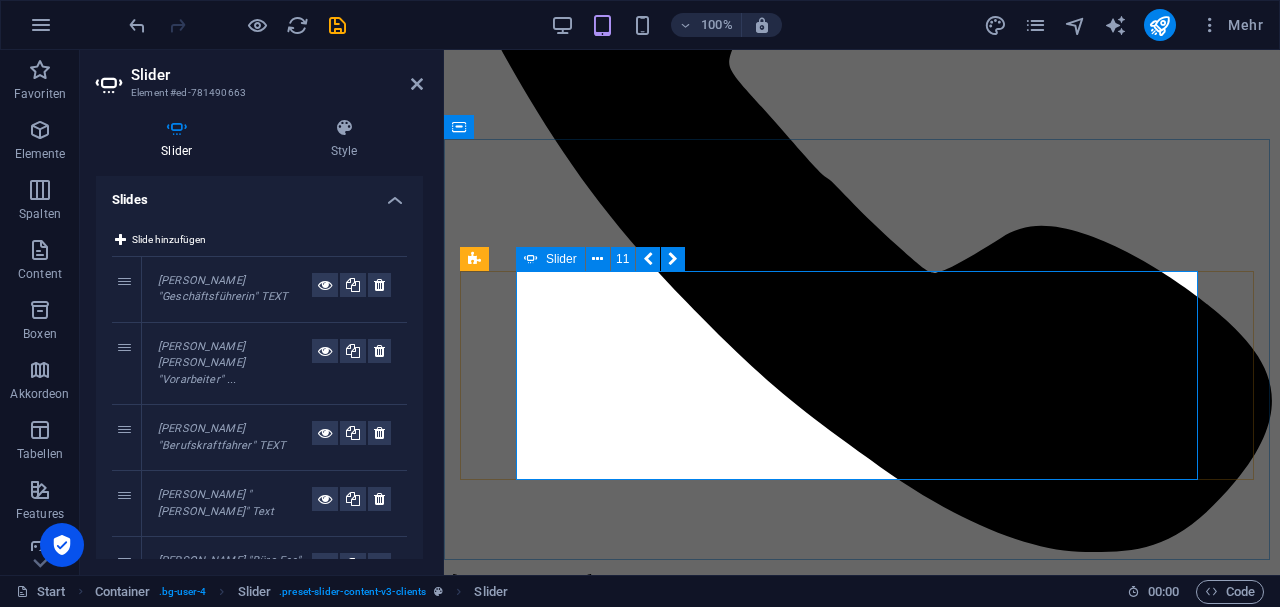 click on "5" at bounding box center [503, 24060] 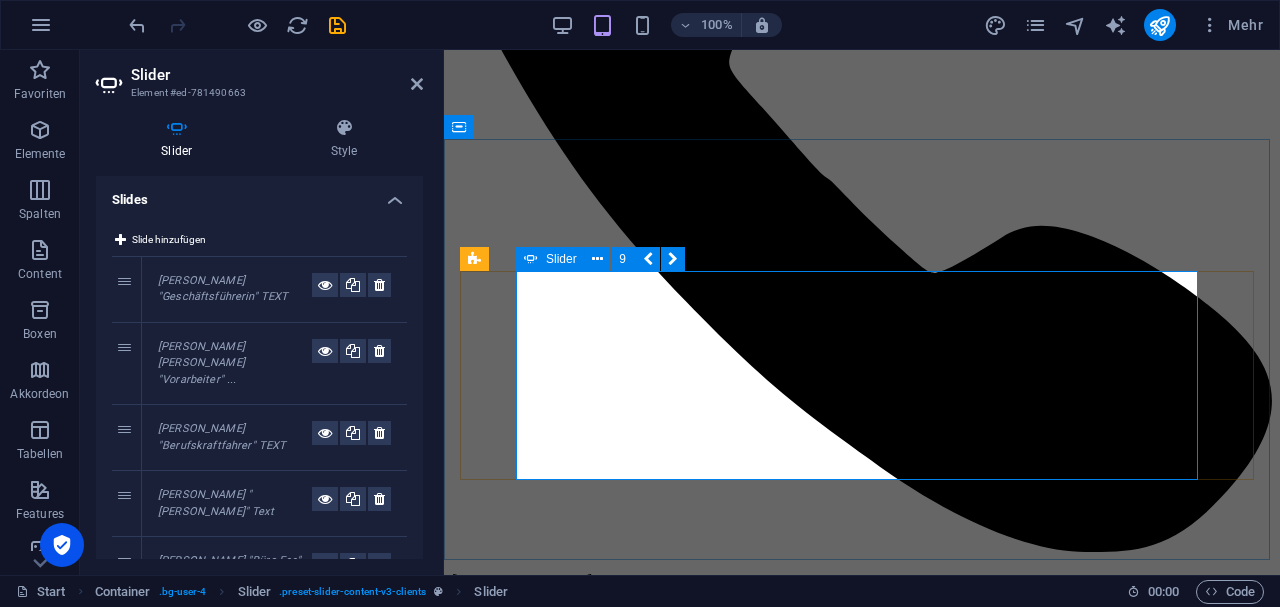 click on "Inez Hetzel "Büro Fee" TEXT.  "" TEXT  1 2 3 4 5 6 7 8 1 2 3 4 5 6 7 1 2 3 4 5 6 1 2 3 4 5 1 2 3 4 1 2 3 1 2 3 4 5 6 7 8 9 10 1 2 3 4 5 6 7 8 9 1 2 3 4 5 6 7 8 1 2 3 4 5 6 7 1 2 3 4 5 6 1 2 3 4 5 1 2 3 4 Katalin Keiper "Geschäftsführerin" TEXT Roland Thullk Roland Thull "Vorarbeiter" TEXT  Martin Rosenbach "Berufskraftfahrer" TEXT  Volodymyr Lomako "Fahrer" Text Inez Hetzel "Büro Fee" TEXT.  "" TEXT  1 2 3 4 5 6 7 8 1 2 3 4 5 6 7 1 2 3 4 5 6 1 2 3 4 5 1 2 3 4 1 2 3 1 2 3 4 5 6 7 8 9 10 1 2 3 4 5 6 7 8 9 10" at bounding box center [862, 17370] 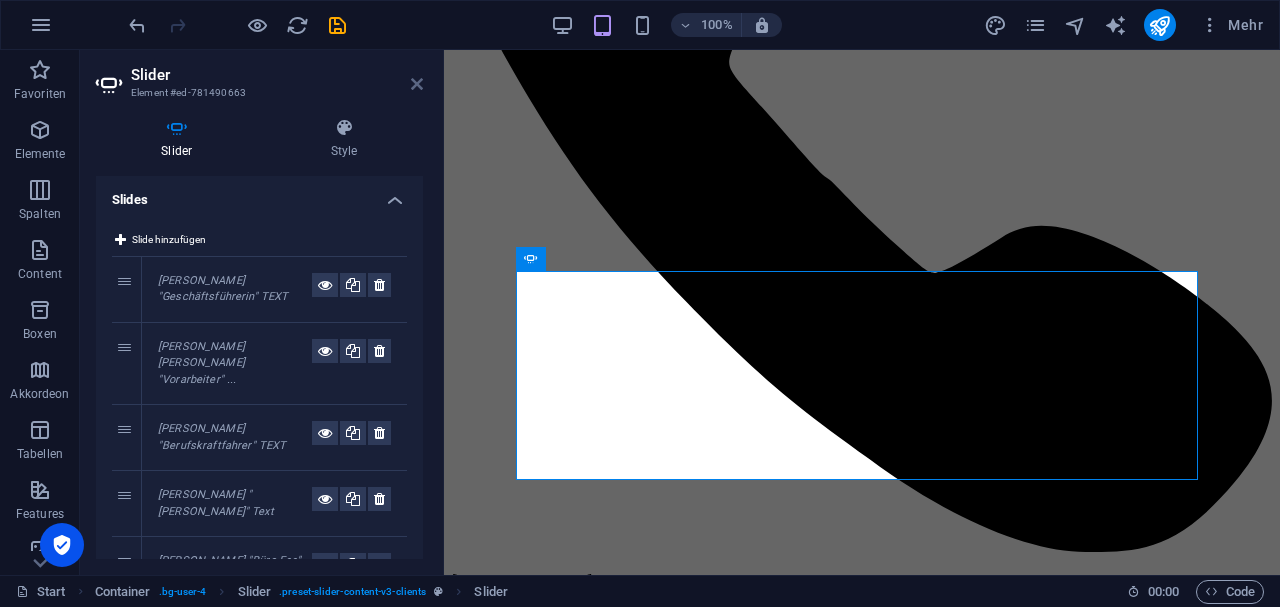 drag, startPoint x: 337, startPoint y: 30, endPoint x: 417, endPoint y: 81, distance: 94.873604 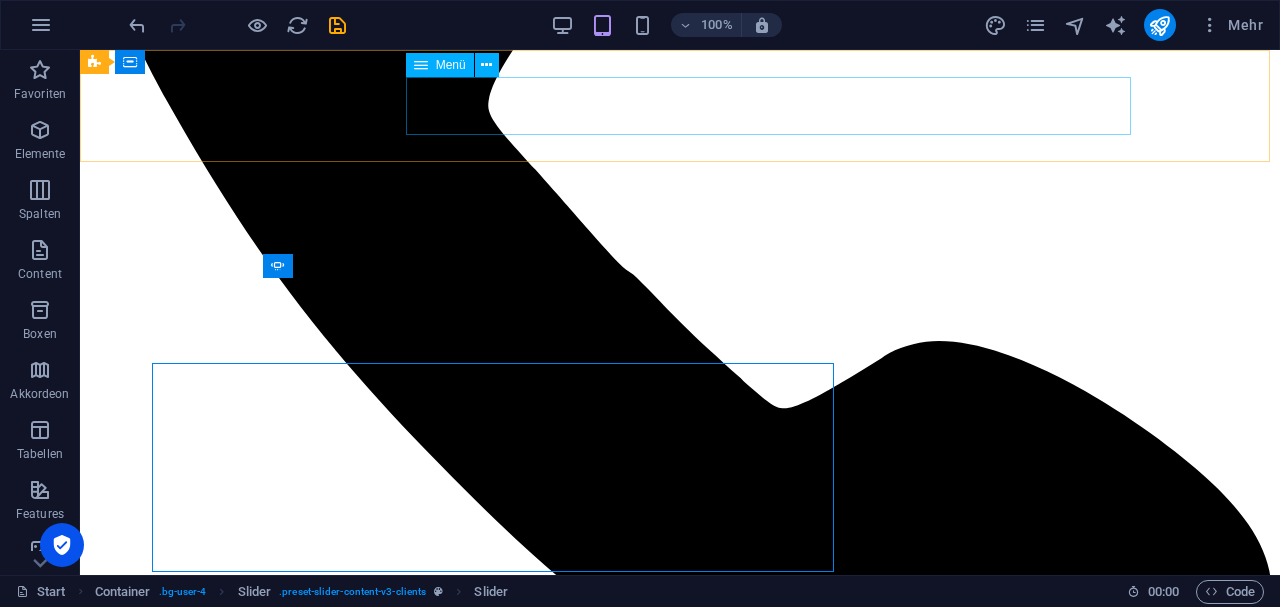 scroll, scrollTop: 878, scrollLeft: 0, axis: vertical 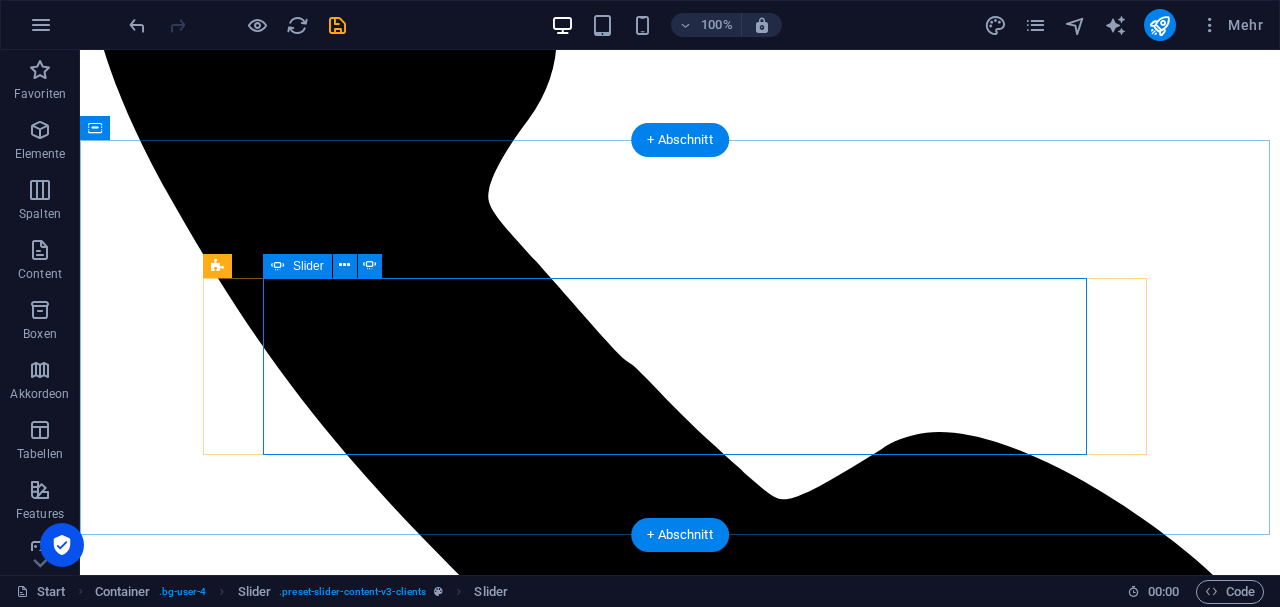 click on "6" at bounding box center (139, 29711) 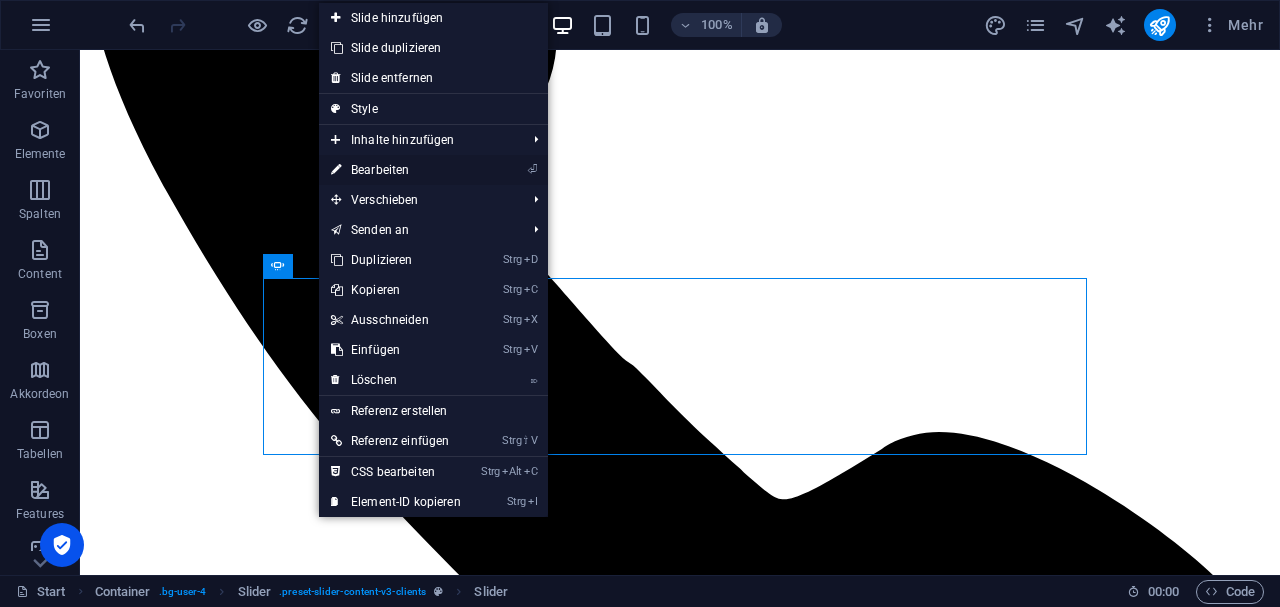 click on "⏎  Bearbeiten" at bounding box center [396, 170] 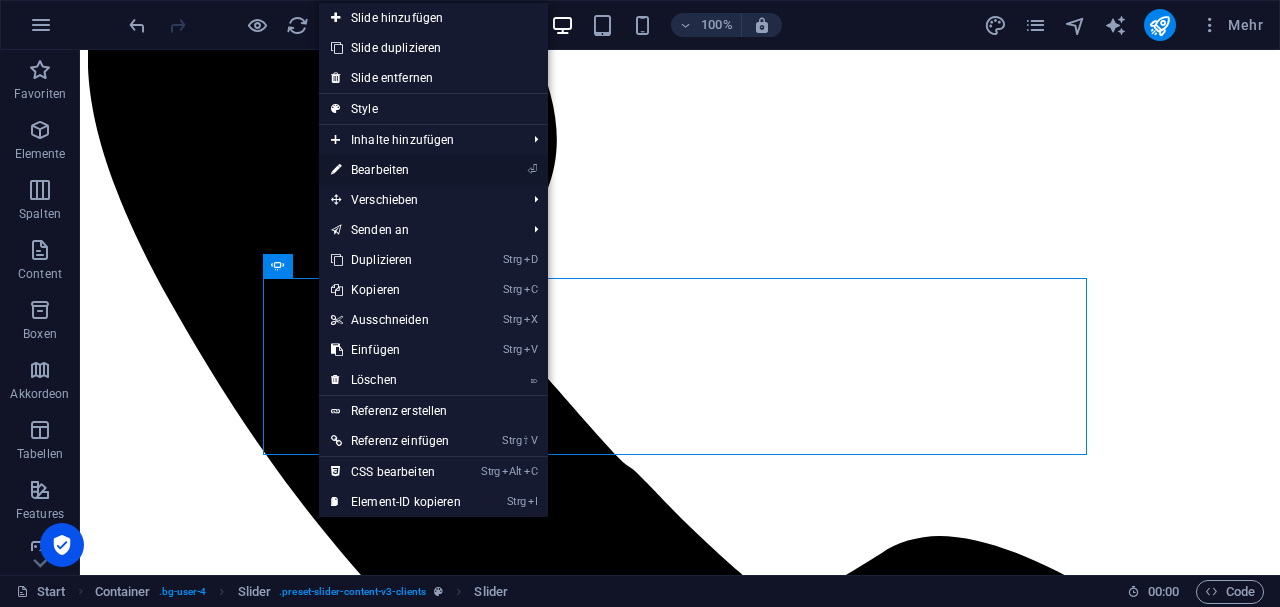 scroll, scrollTop: 969, scrollLeft: 0, axis: vertical 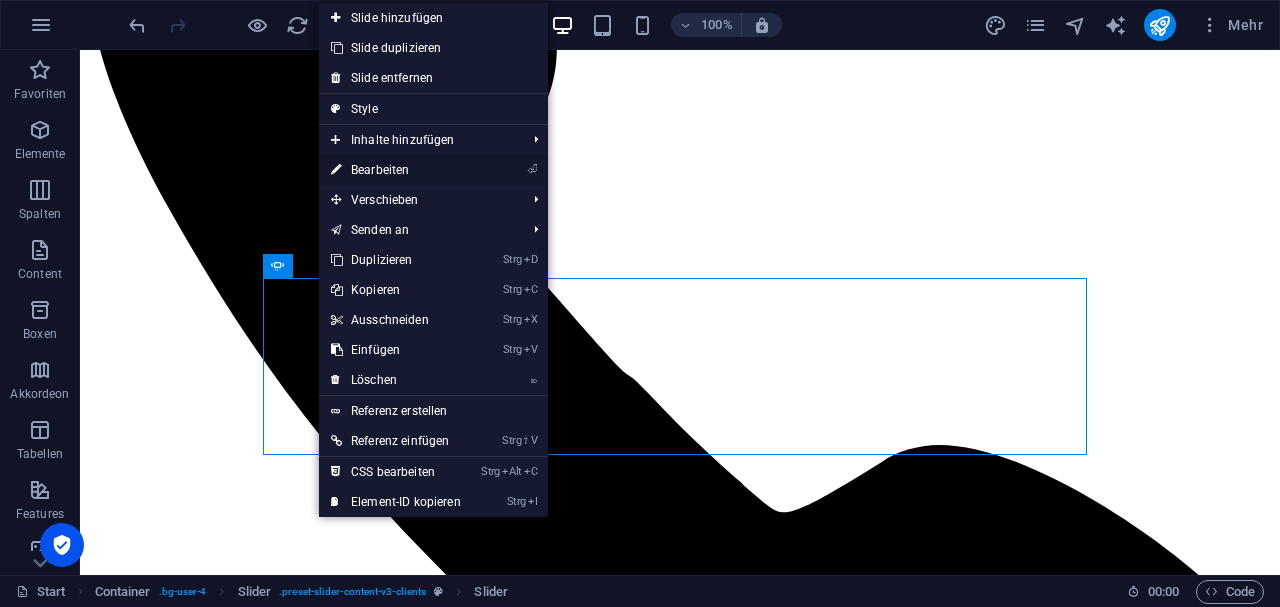 select on "ms" 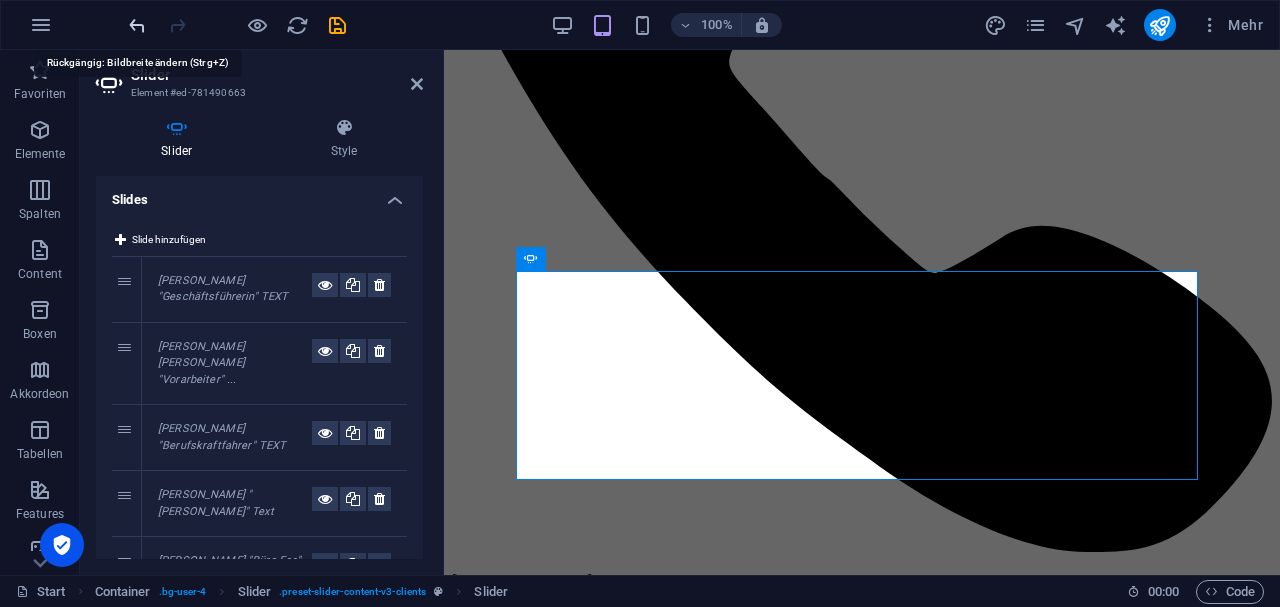 click at bounding box center (137, 25) 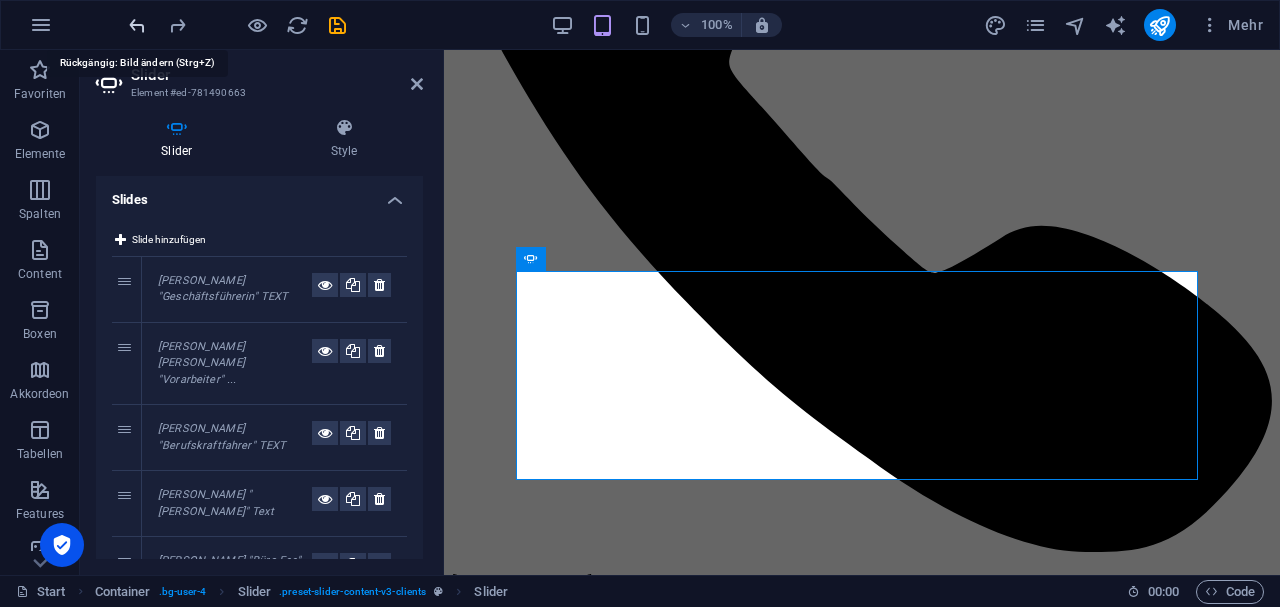 click at bounding box center (137, 25) 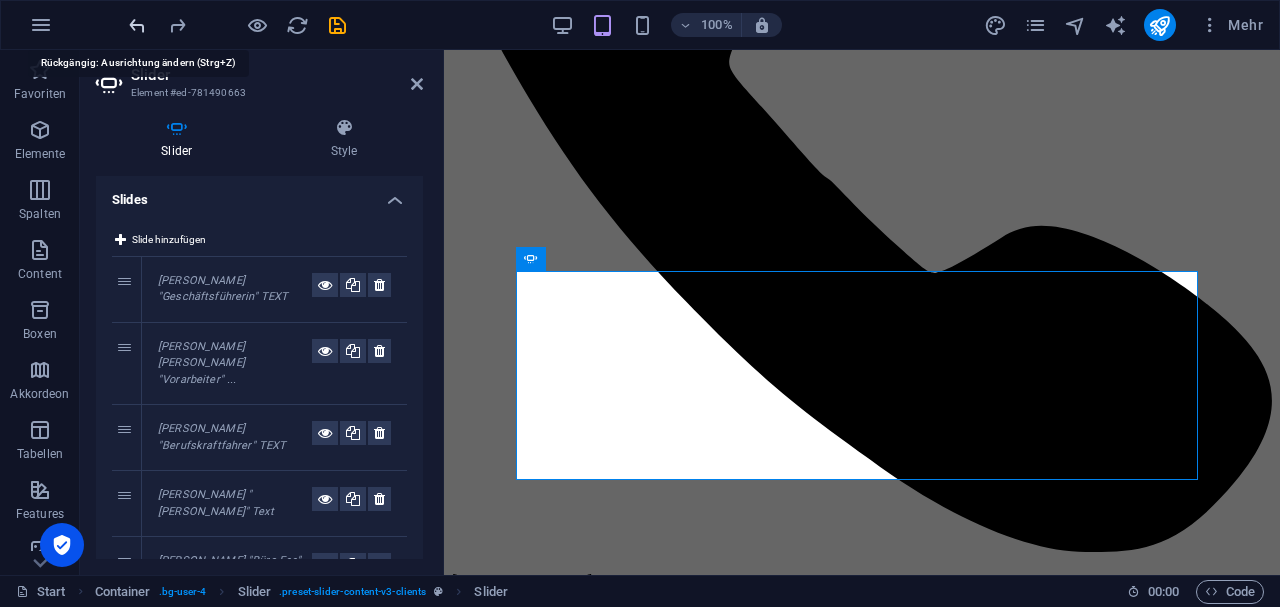 click at bounding box center [137, 25] 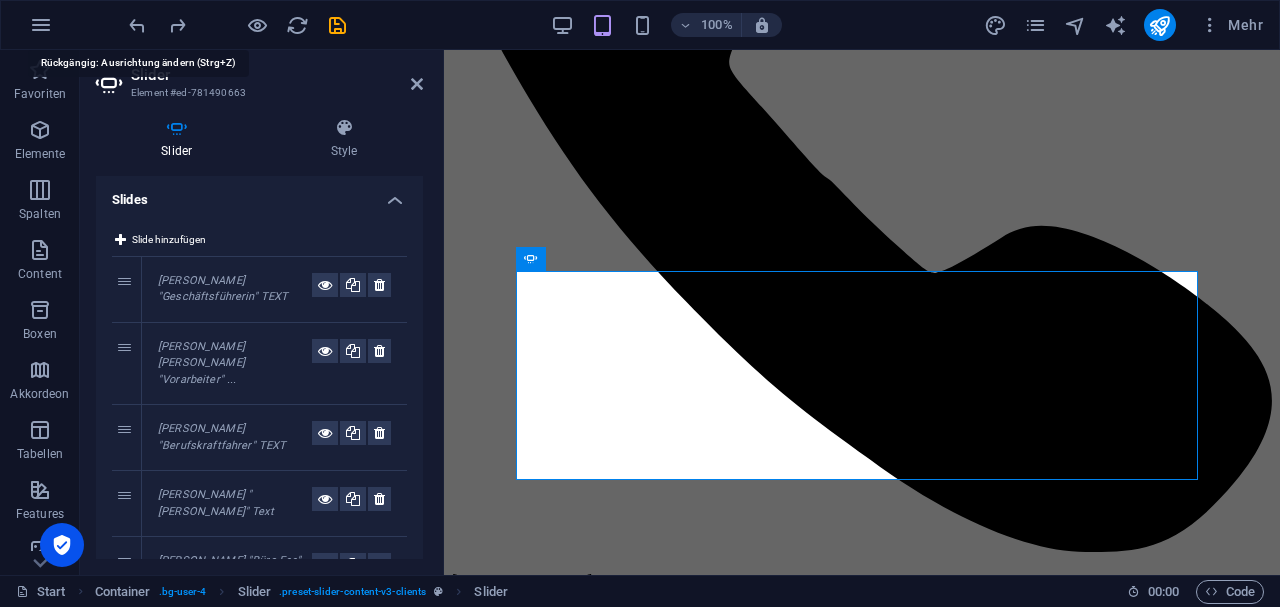 click at bounding box center [137, 25] 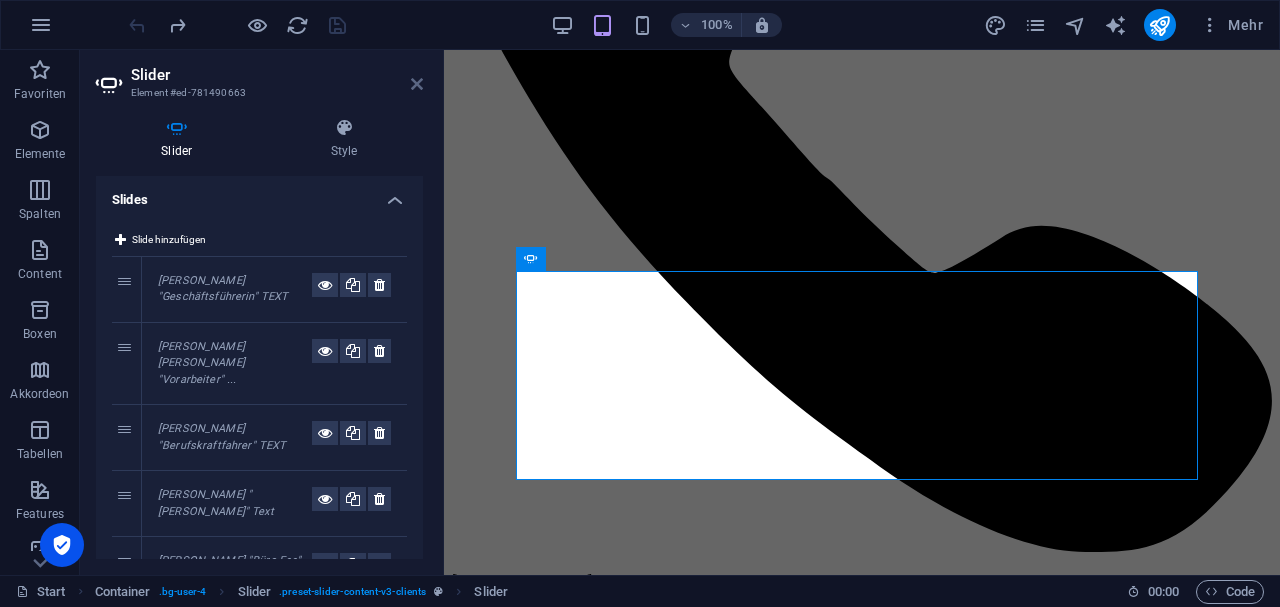 click at bounding box center (417, 84) 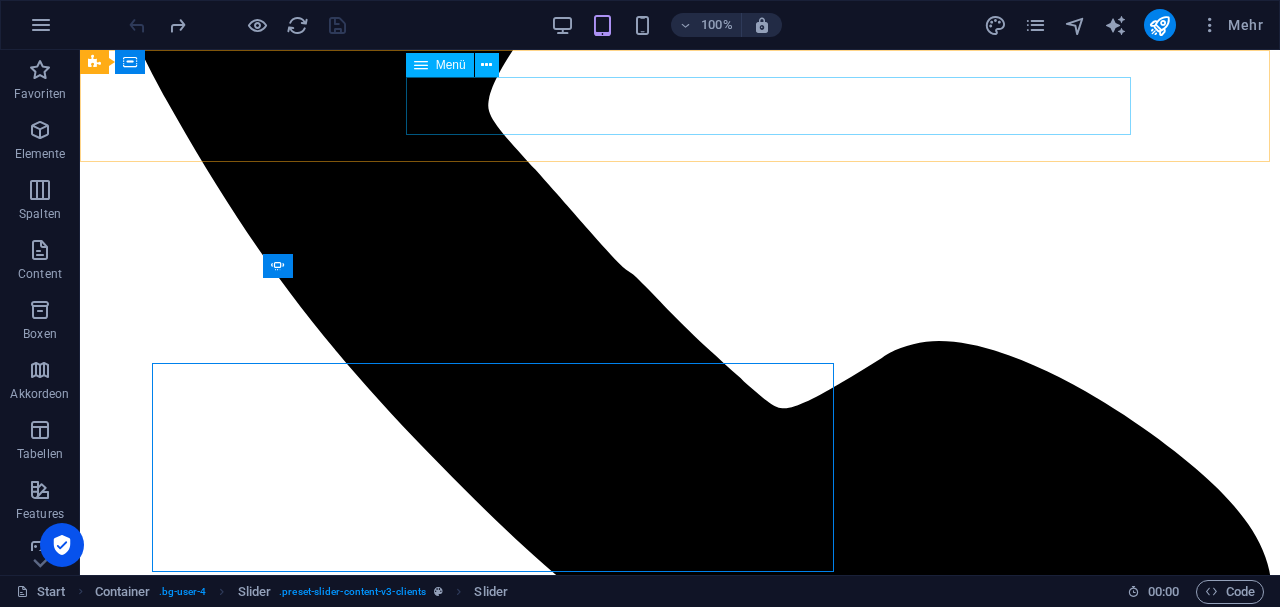 scroll, scrollTop: 878, scrollLeft: 0, axis: vertical 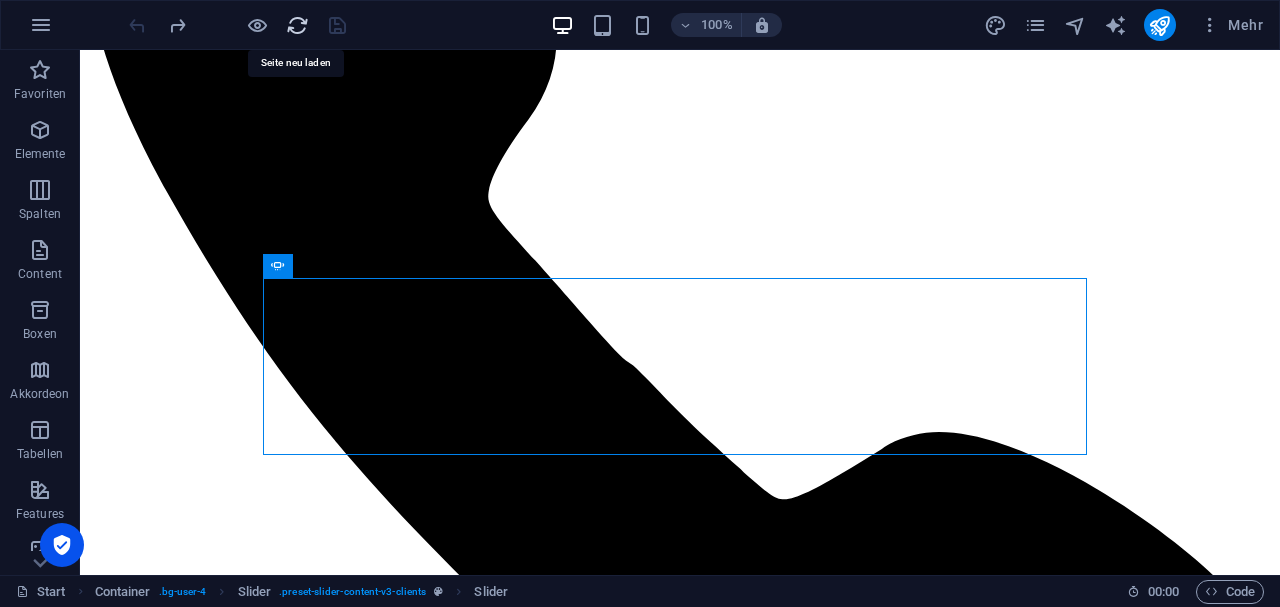 click at bounding box center (297, 25) 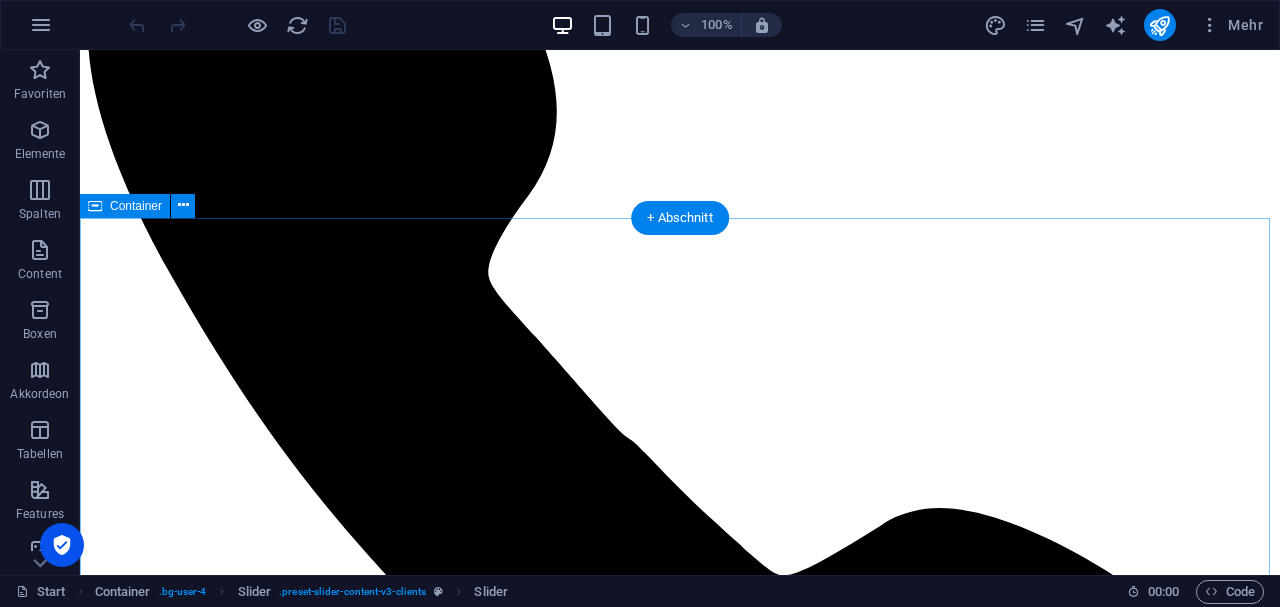 scroll, scrollTop: 800, scrollLeft: 0, axis: vertical 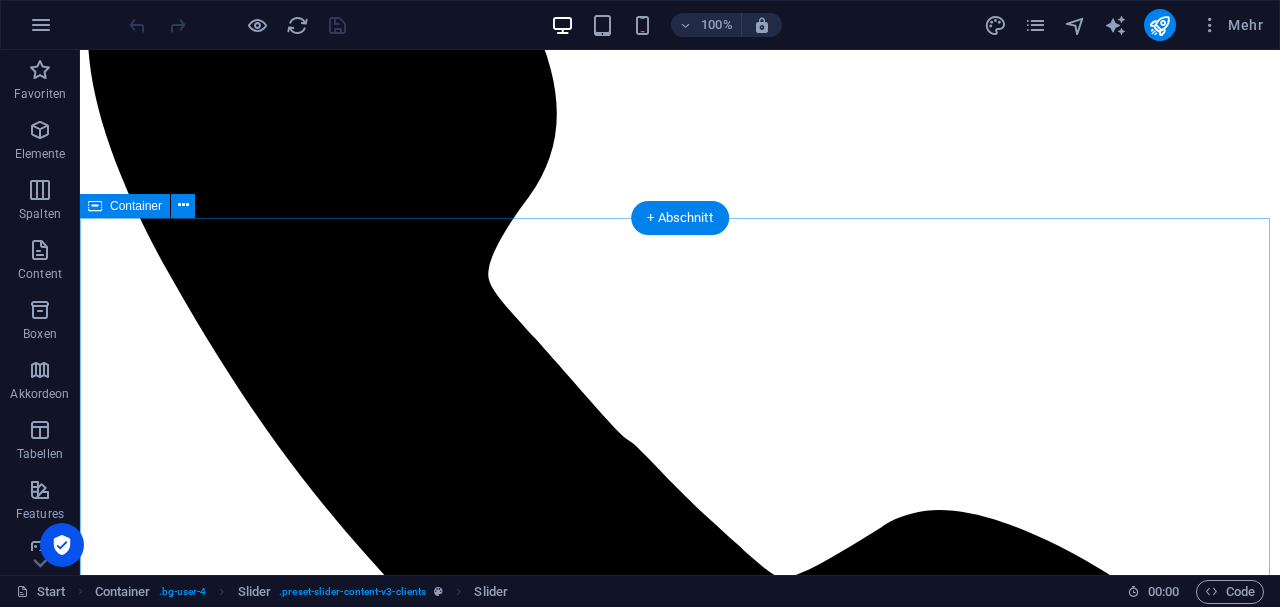 click on "Unser Team Inez Hetzel "Büro Fee" TEXT.  "" TEXT  Katalin Keiper "Geschäftsführerin" TEXT Roland Thullk Roland Thull "Vorarbeiter" TEXT  Martin Rosenbach "Berufskraftfahrer" TEXT  Volodymyr Lomako "Fahrer" Text Inez Hetzel "Büro Fee" TEXT.  "" TEXT  Katalin Keiper "Geschäftsführerin" TEXT Roland Thullk Roland Thull "Vorarbeiter" TEXT  1 2 3" at bounding box center [680, 22316] 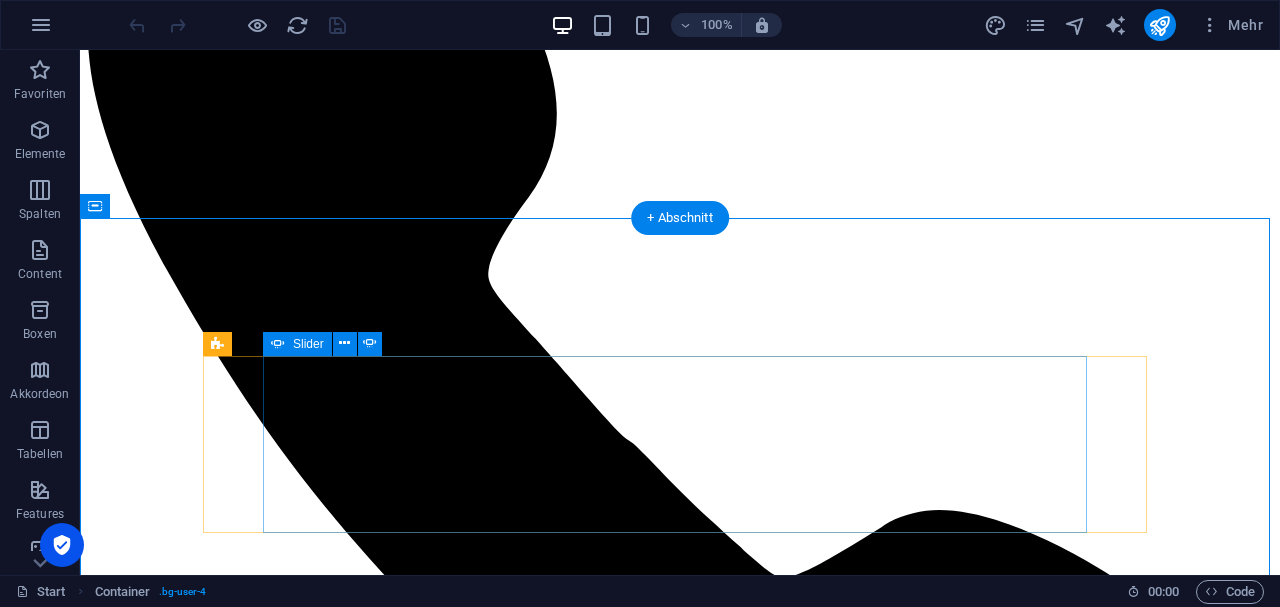 click on "2" at bounding box center (139, 29789) 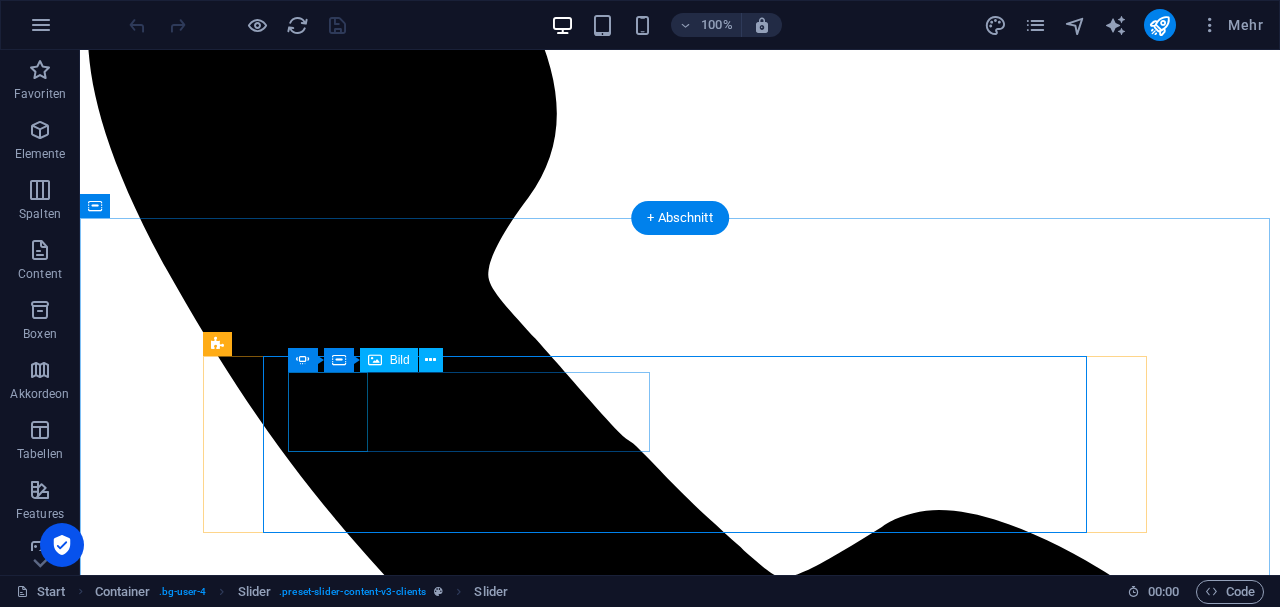 click at bounding box center [-1379, 21639] 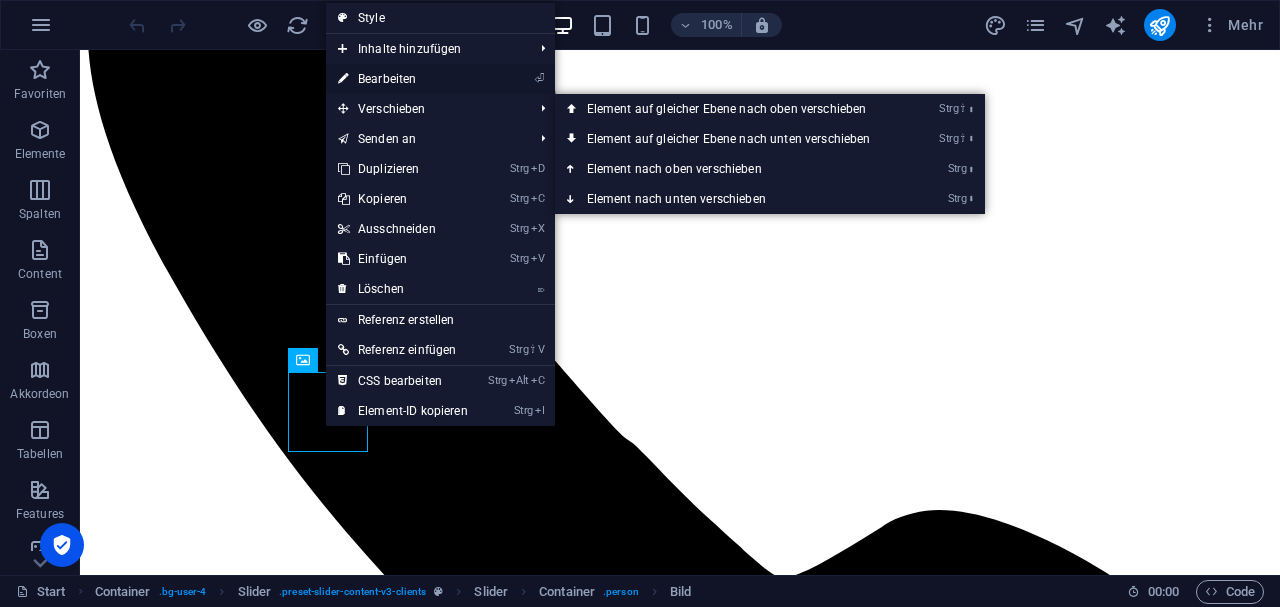click on "⏎  Bearbeiten" at bounding box center [403, 79] 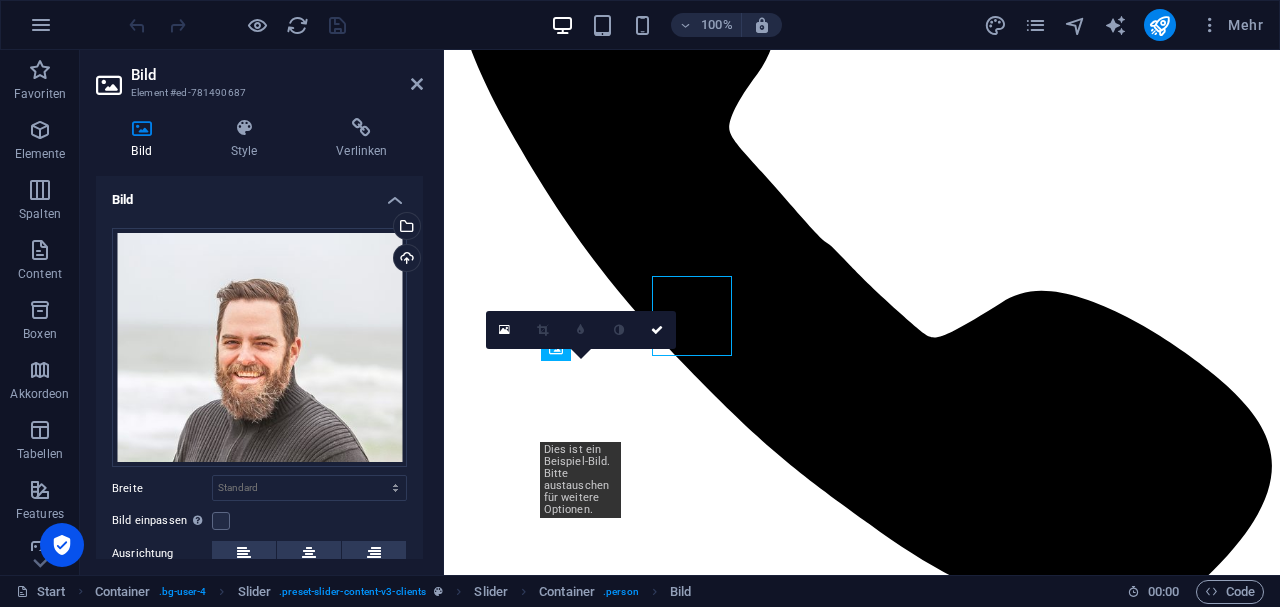 scroll, scrollTop: 896, scrollLeft: 0, axis: vertical 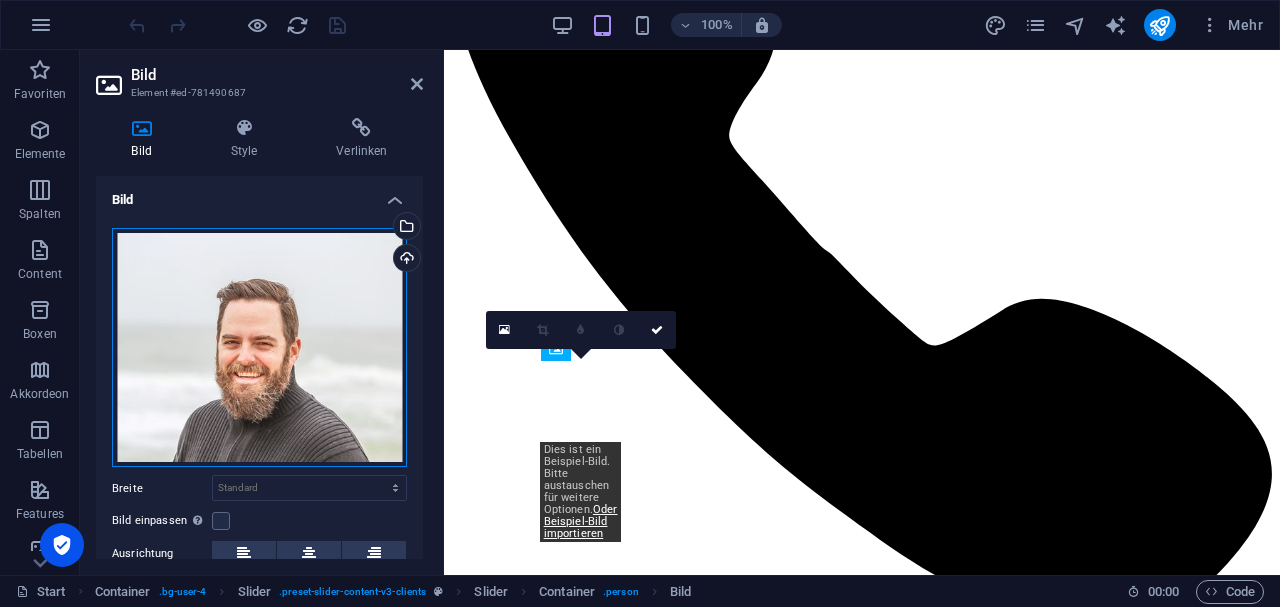 click on "Ziehe Dateien zum Hochladen hierher oder  klicke hier, um aus Dateien oder kostenlosen Stockfotos & -videos zu wählen" at bounding box center (259, 347) 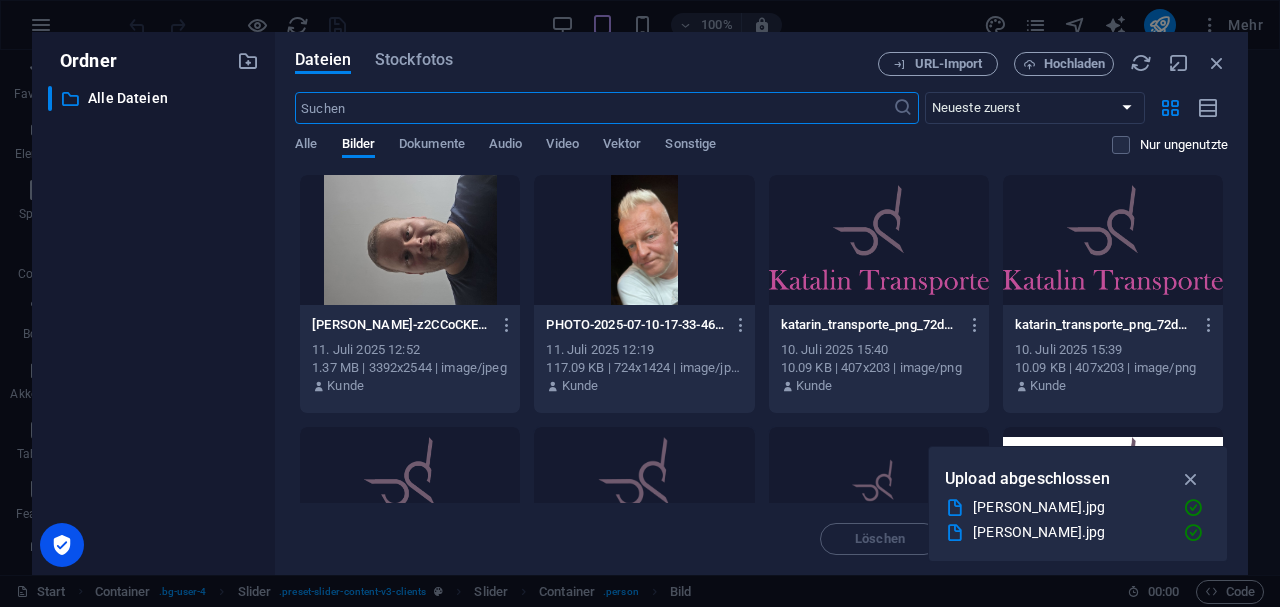 scroll, scrollTop: 1802, scrollLeft: 0, axis: vertical 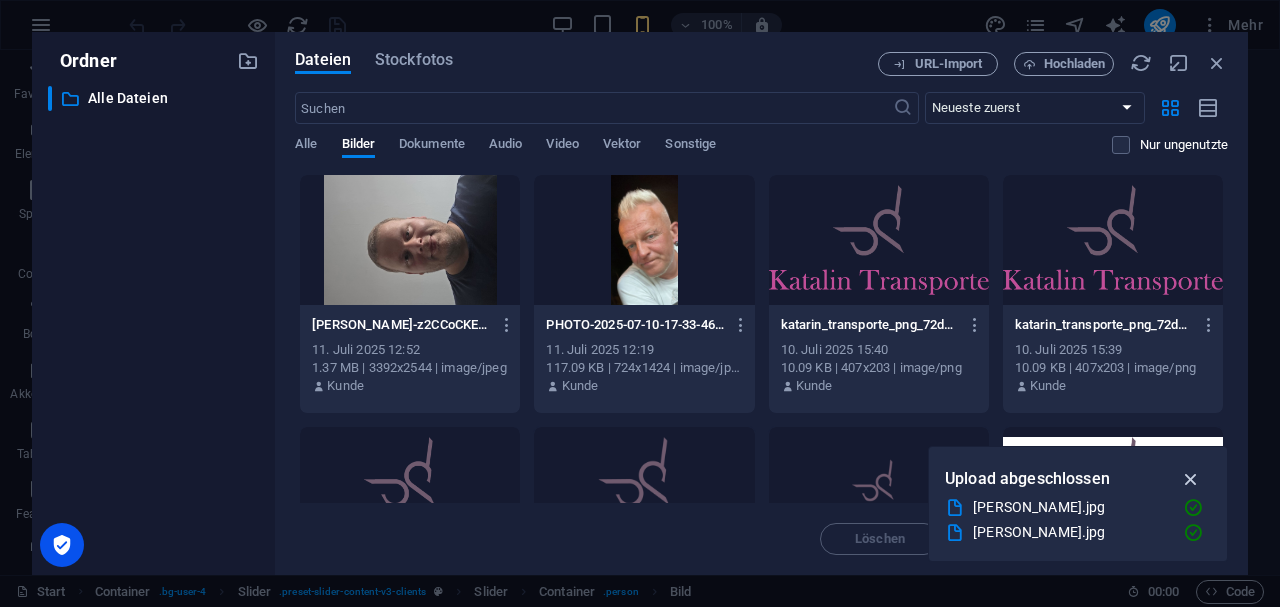 click at bounding box center (1191, 479) 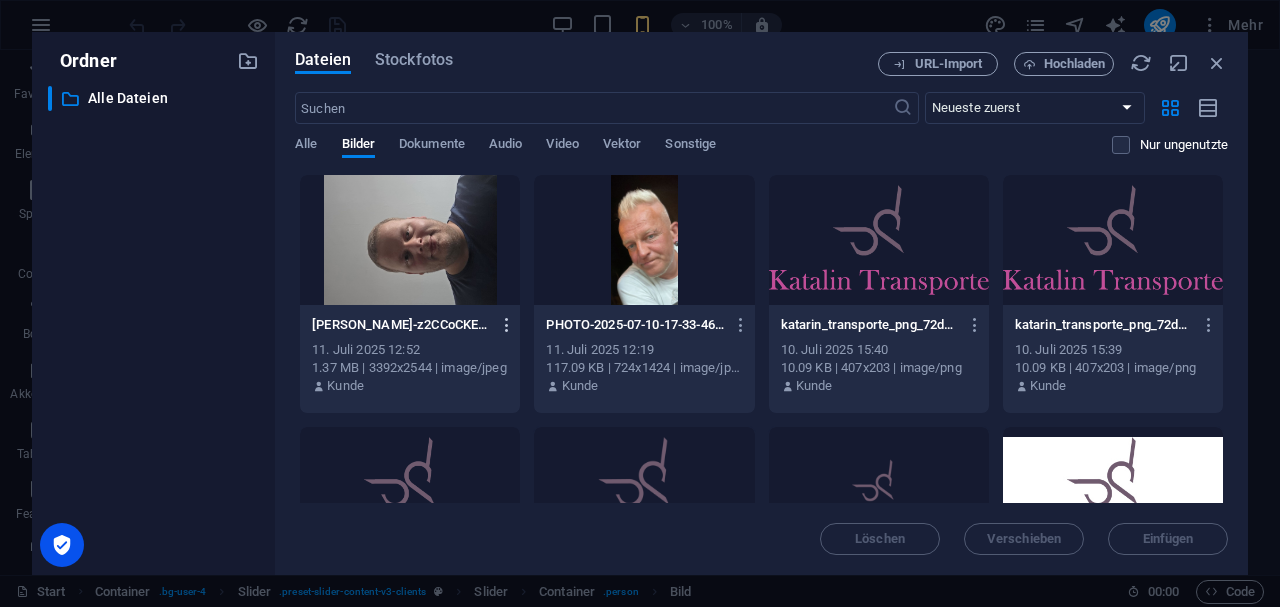 click at bounding box center (507, 325) 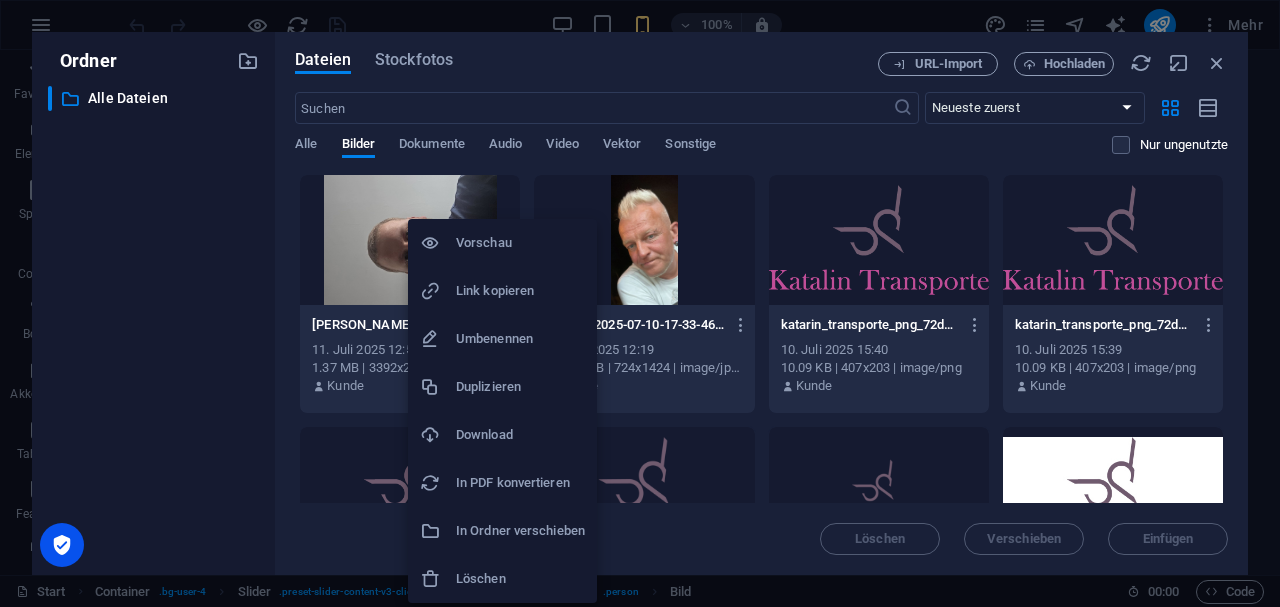 click on "Umbenennen" at bounding box center (520, 339) 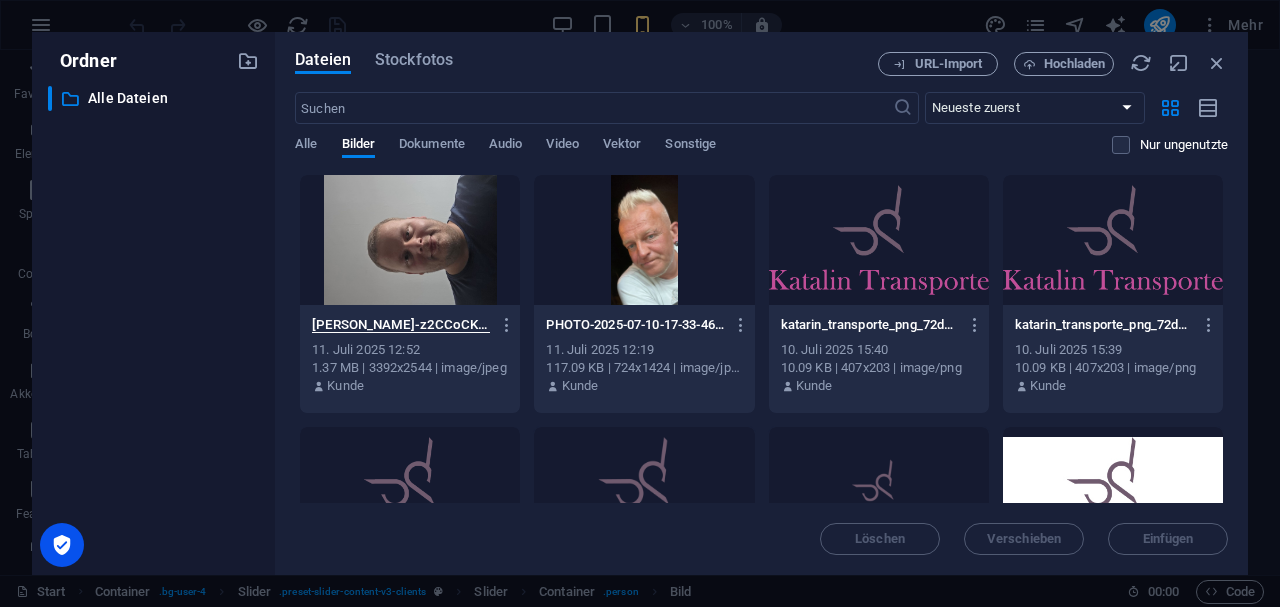 scroll, scrollTop: 0, scrollLeft: 59, axis: horizontal 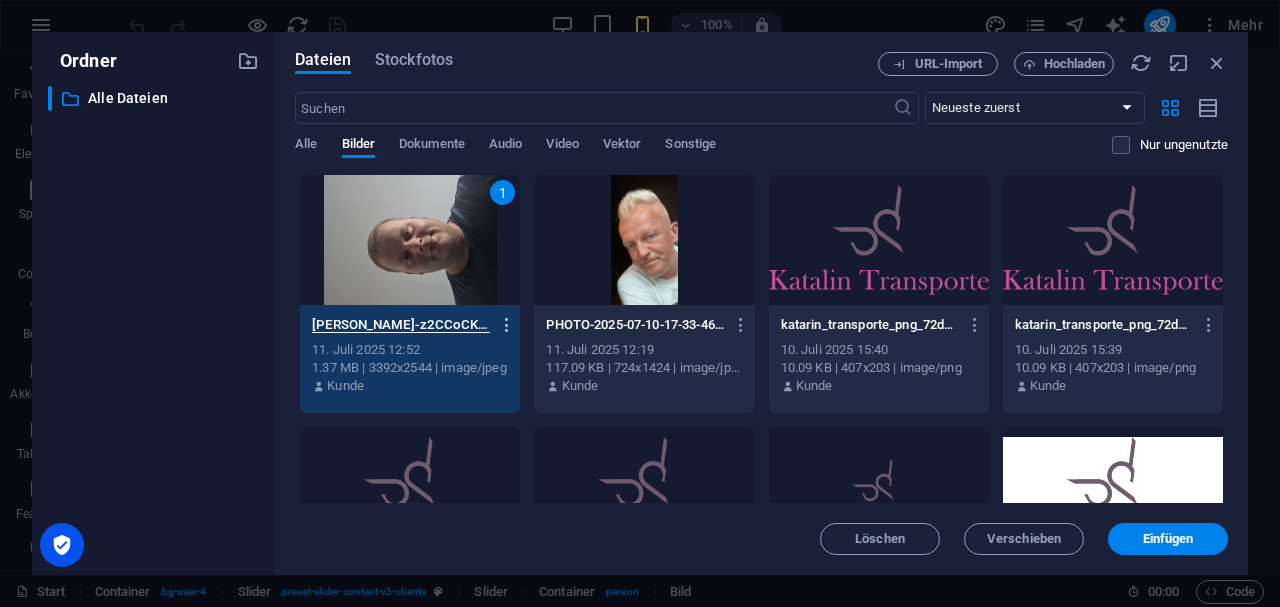 click at bounding box center (507, 325) 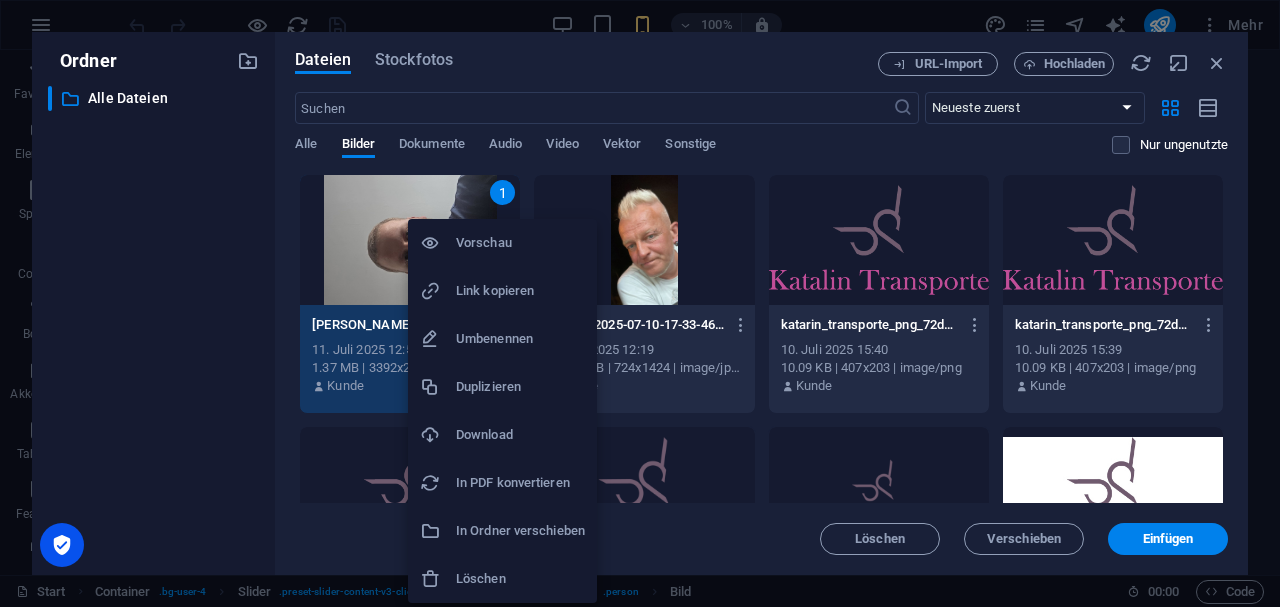 click on "Duplizieren" at bounding box center [520, 387] 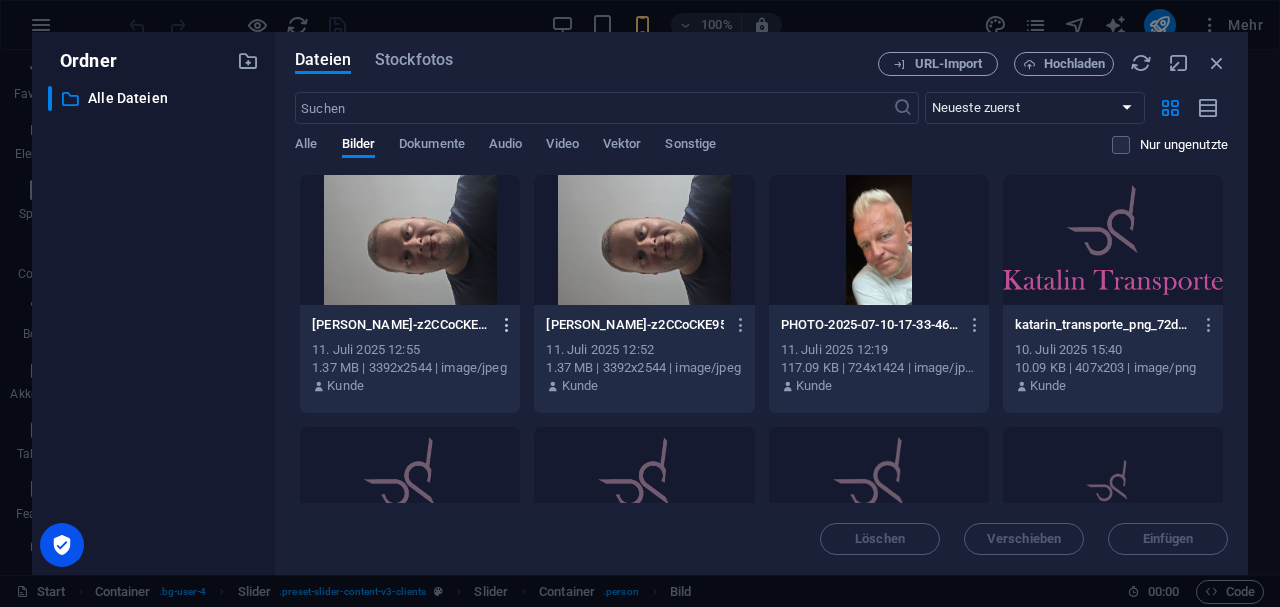 click at bounding box center (507, 325) 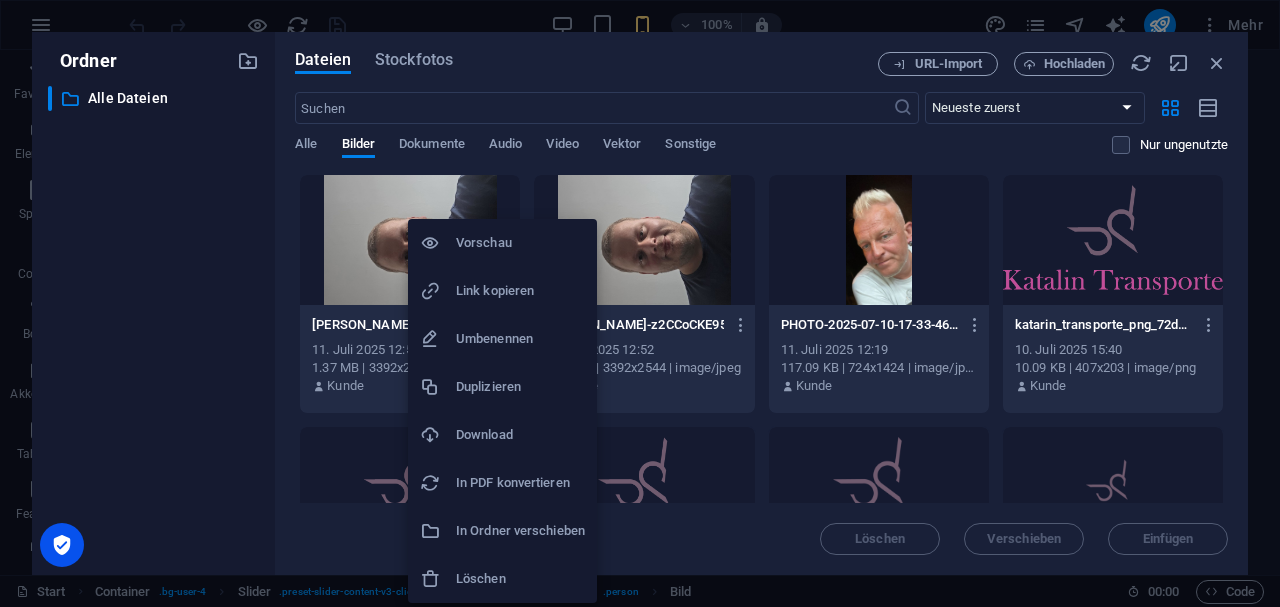 click on "Löschen" at bounding box center [520, 579] 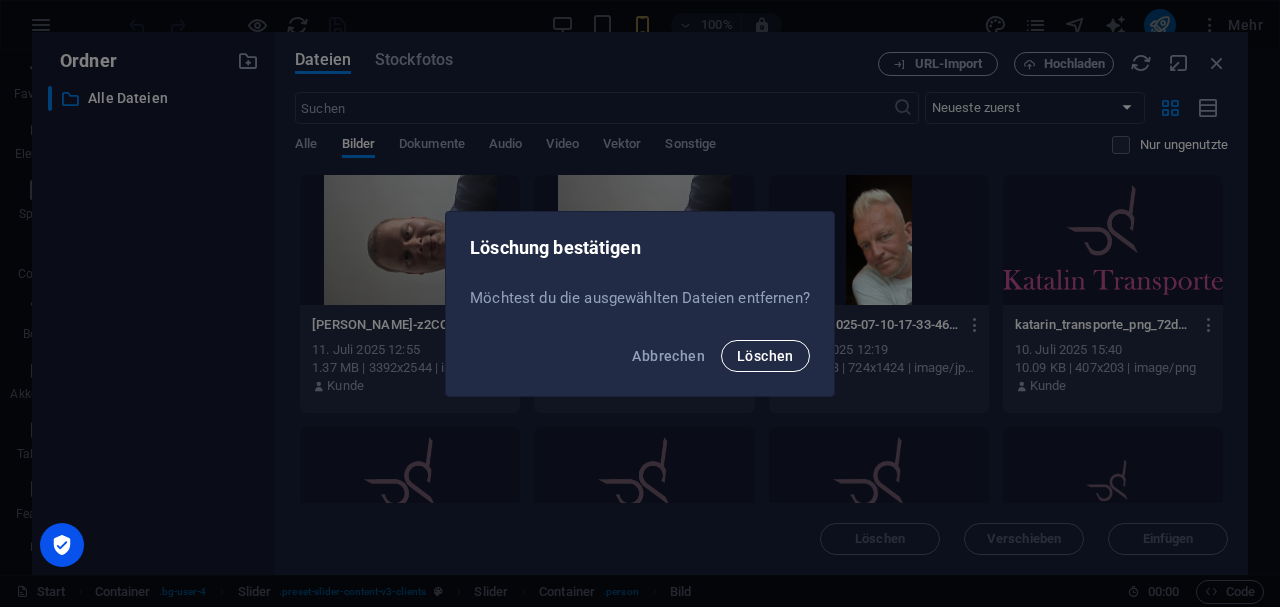 click on "Löschen" at bounding box center [765, 356] 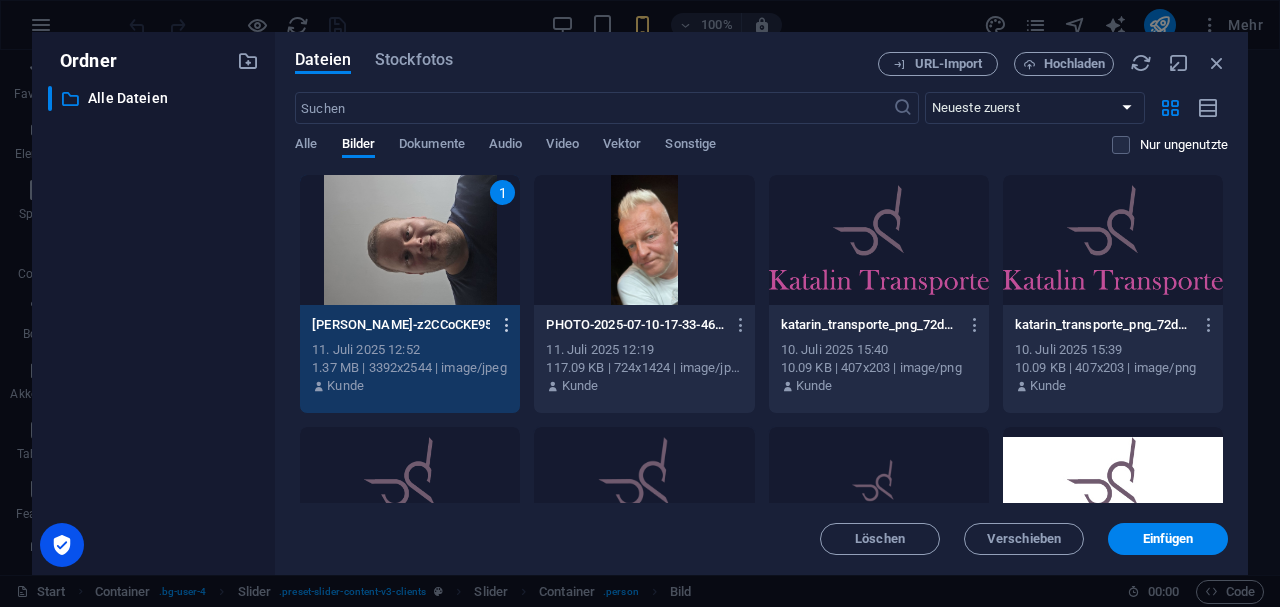 click at bounding box center (507, 325) 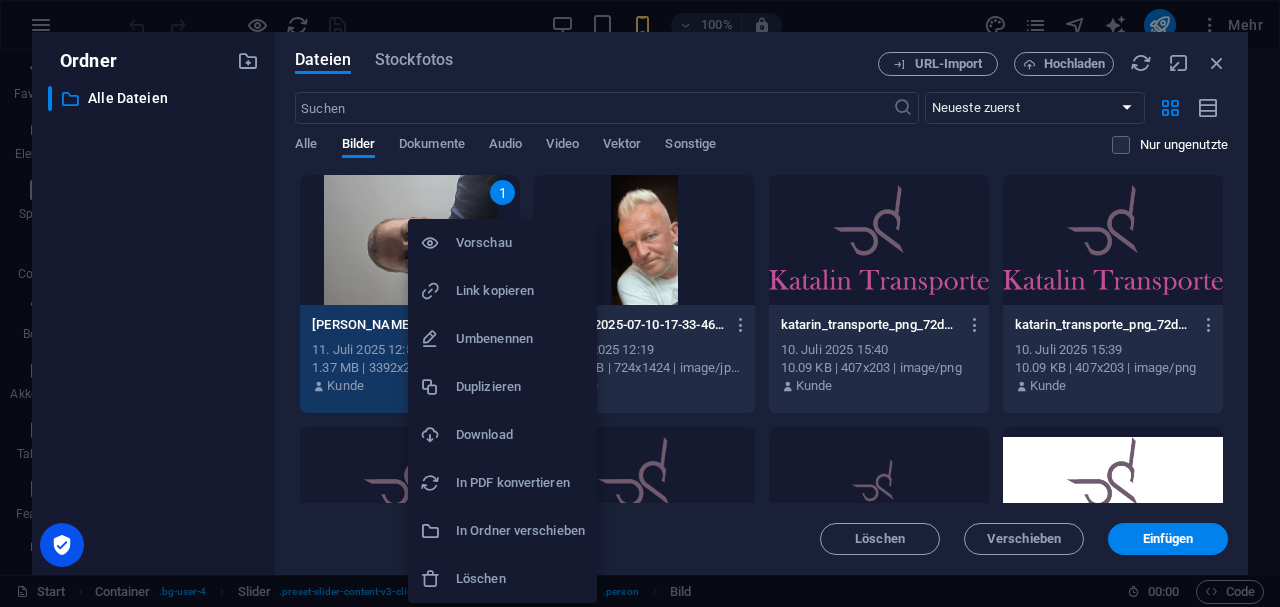 click on "Vorschau" at bounding box center (520, 243) 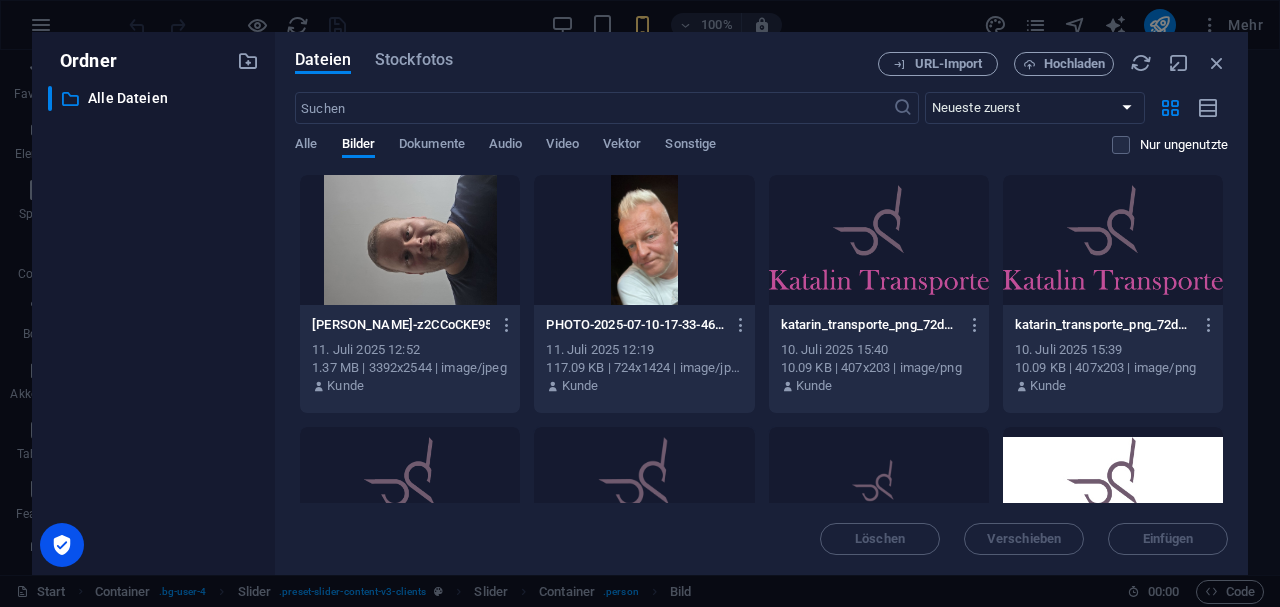 click at bounding box center [410, 240] 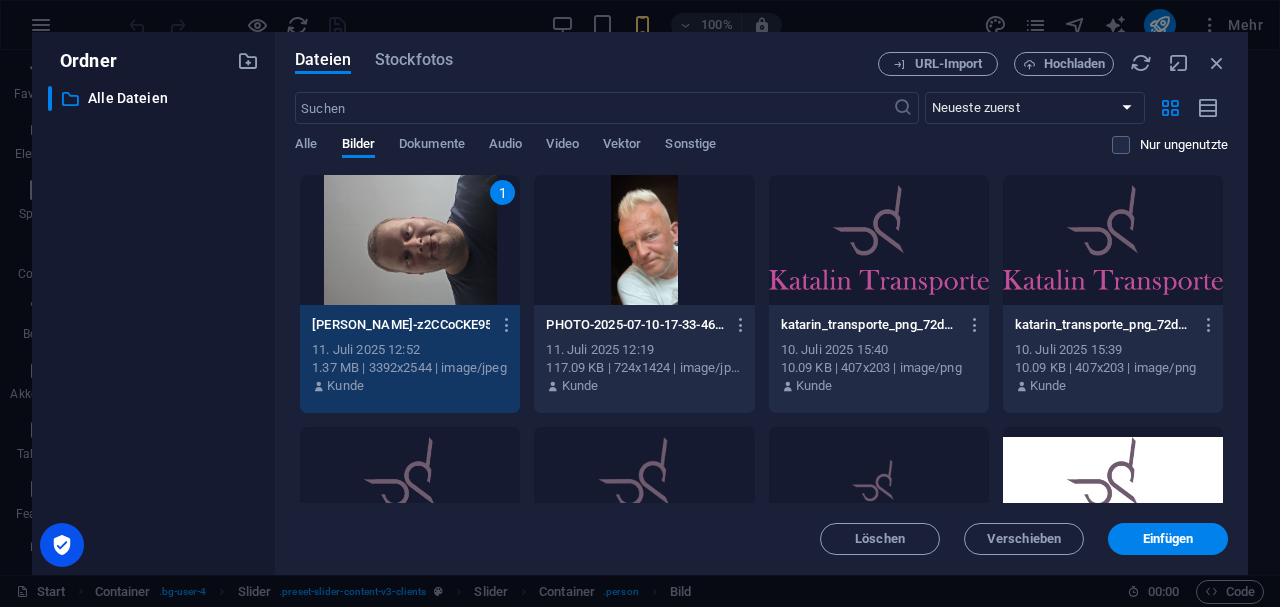 click on "1" at bounding box center (410, 240) 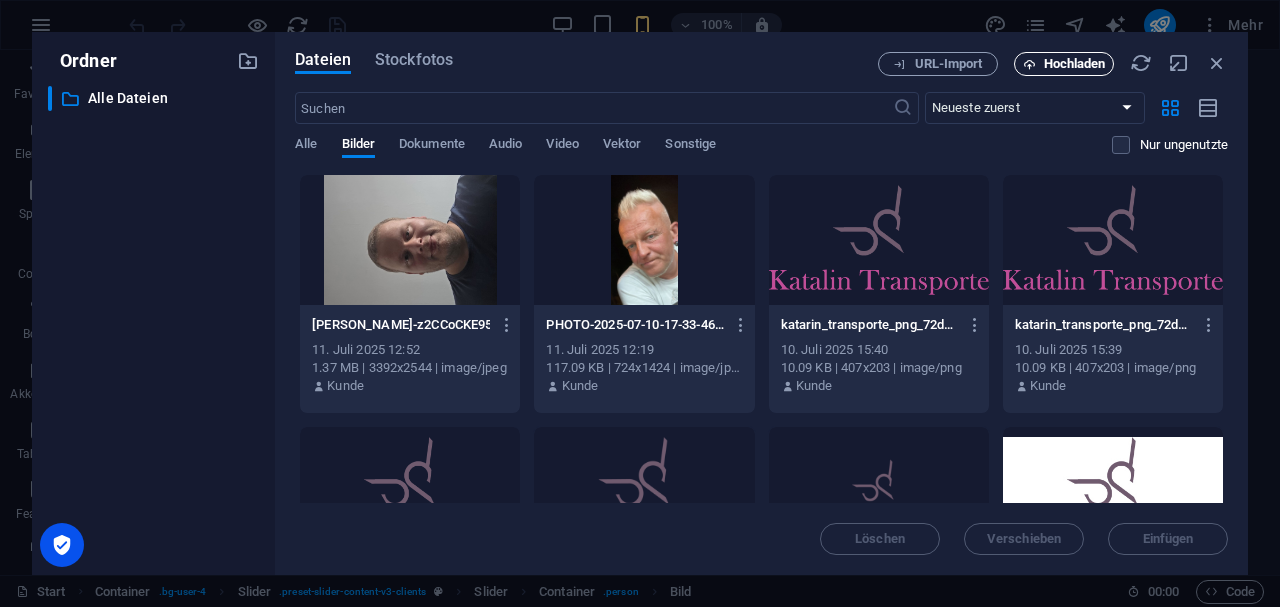 click on "Hochladen" at bounding box center [1075, 64] 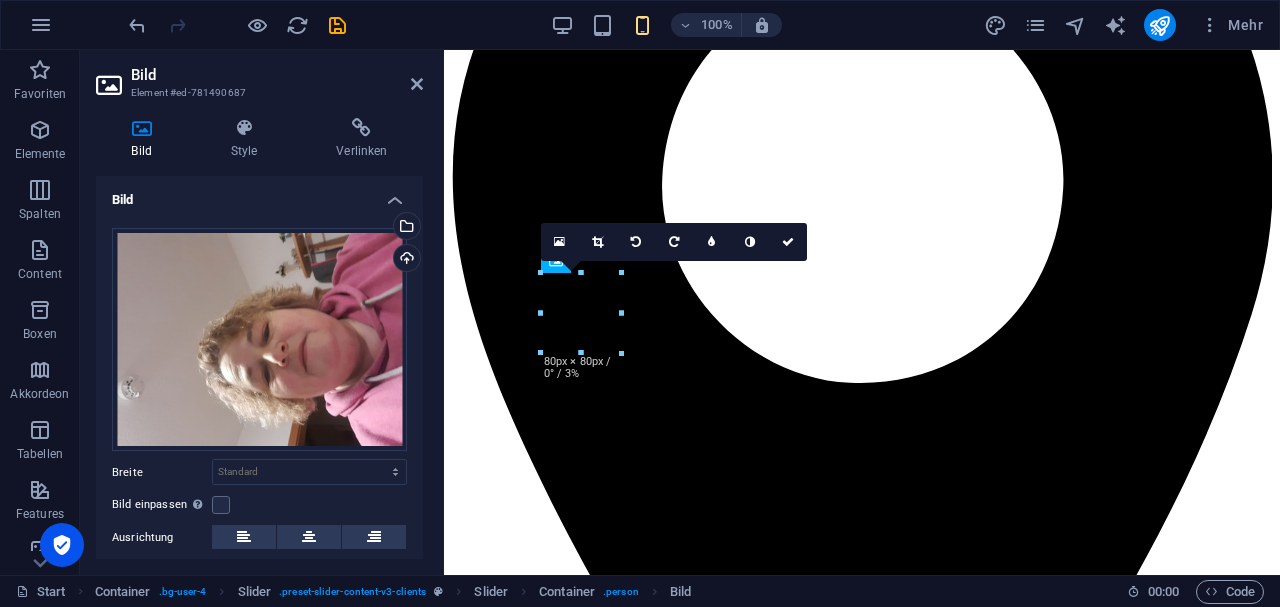 scroll, scrollTop: 984, scrollLeft: 0, axis: vertical 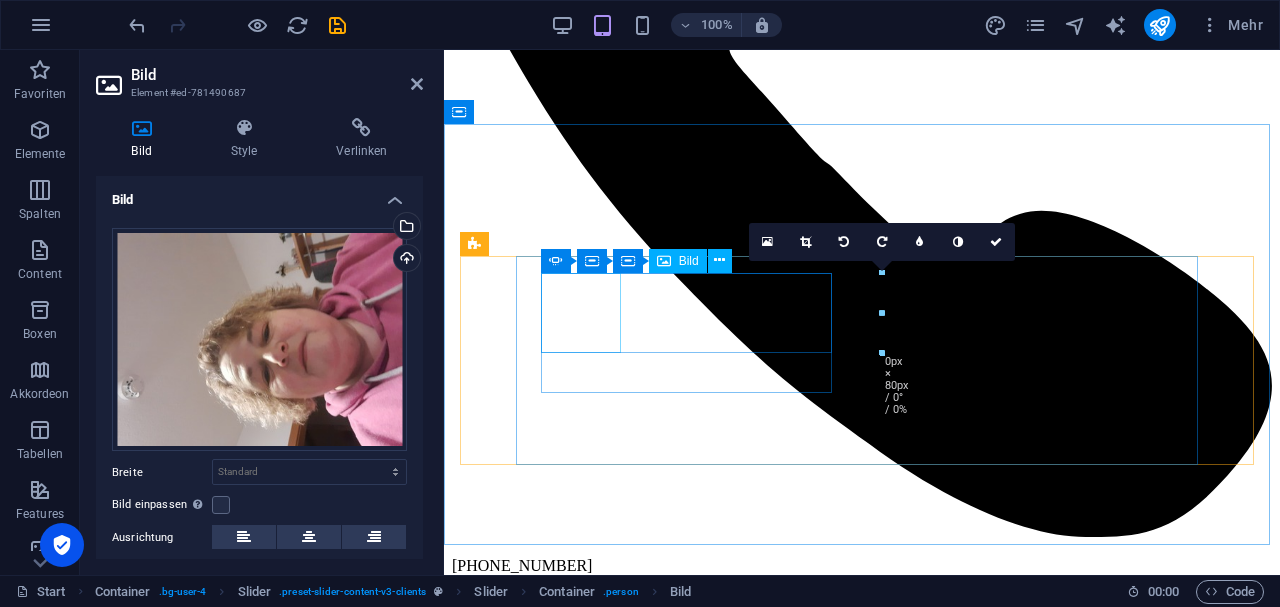 click at bounding box center (-2130, 20317) 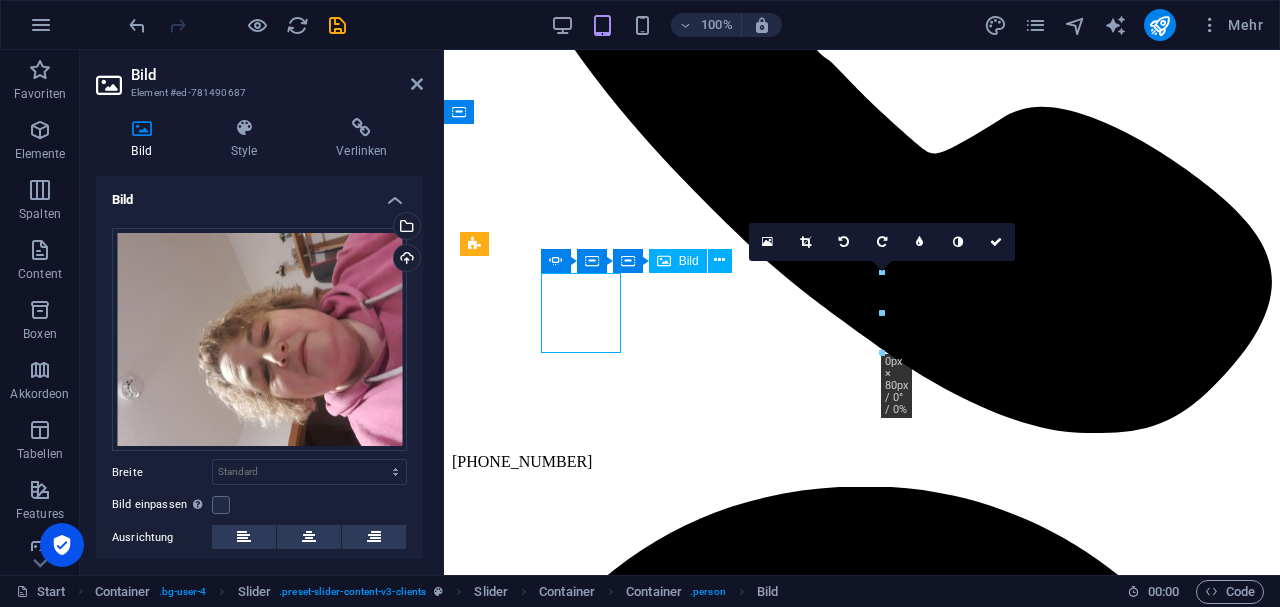 scroll, scrollTop: 878, scrollLeft: 0, axis: vertical 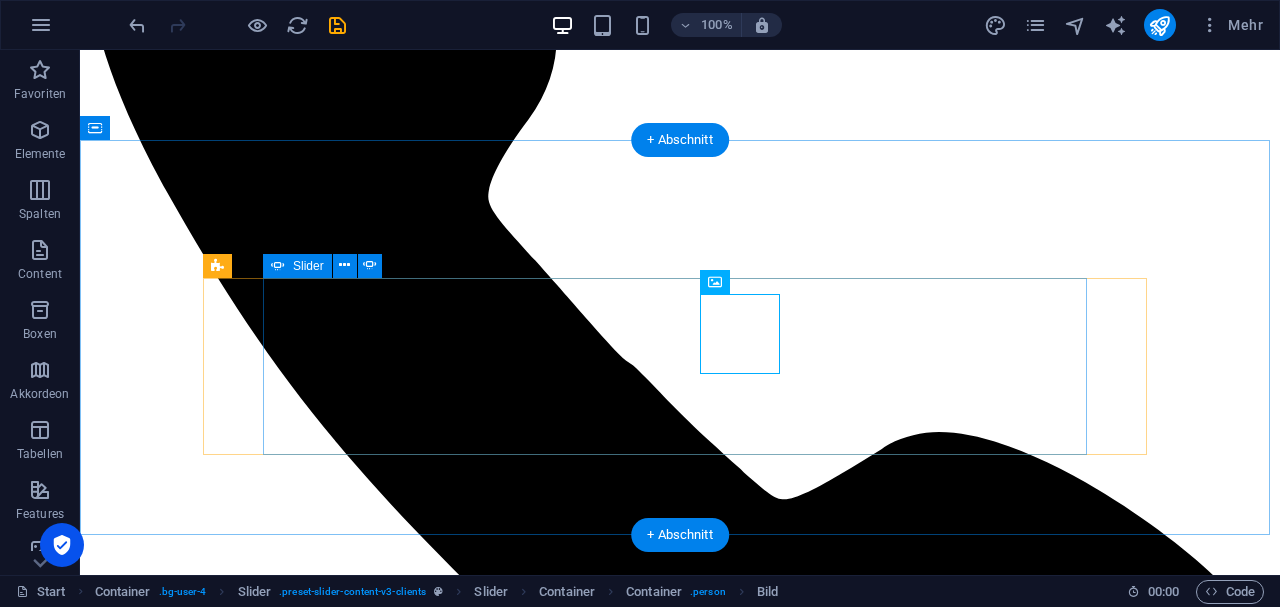 click on "Inez Hetzel "Büro Fee" TEXT.  "" TEXT  1 2 3 4 1 2 3 Katalin Keiper "Geschäftsführerin" TEXT Roland Thullk Roland Thull "Vorarbeiter" TEXT  Martin Rosenbach "Berufskraftfahrer" TEXT  Volodymyr Lomako "Fahrer" Text Inez Hetzel "Büro Fee" TEXT.  "" TEXT  1 2 3 4 1 2 3 4 5" at bounding box center [680, 20574] 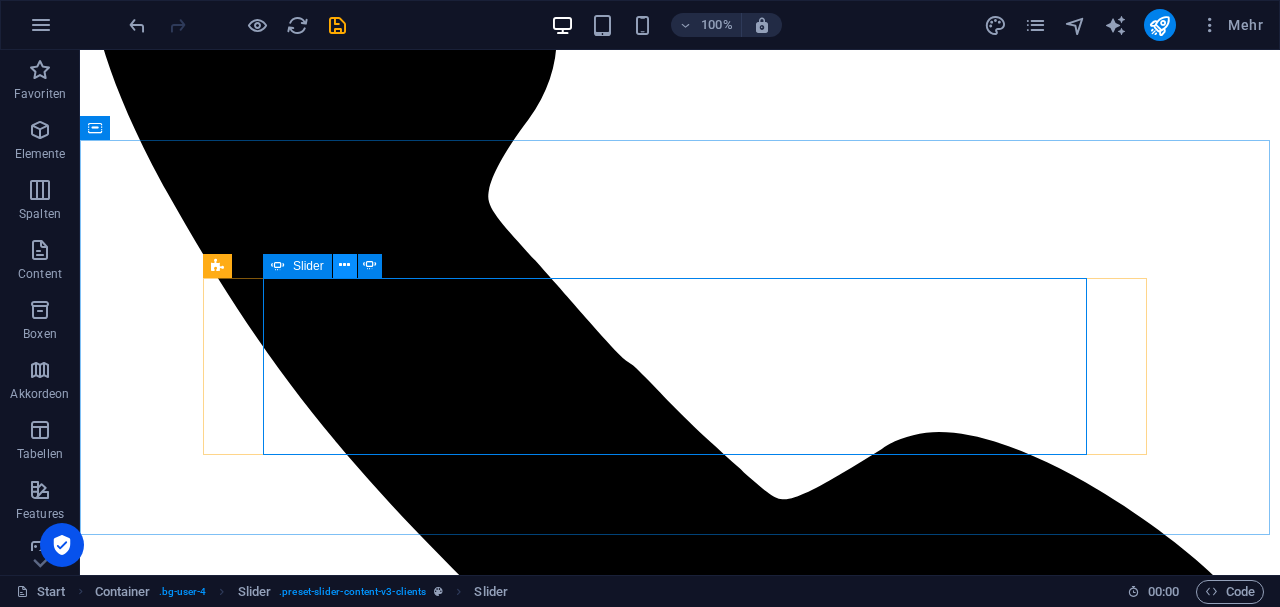 click at bounding box center (344, 265) 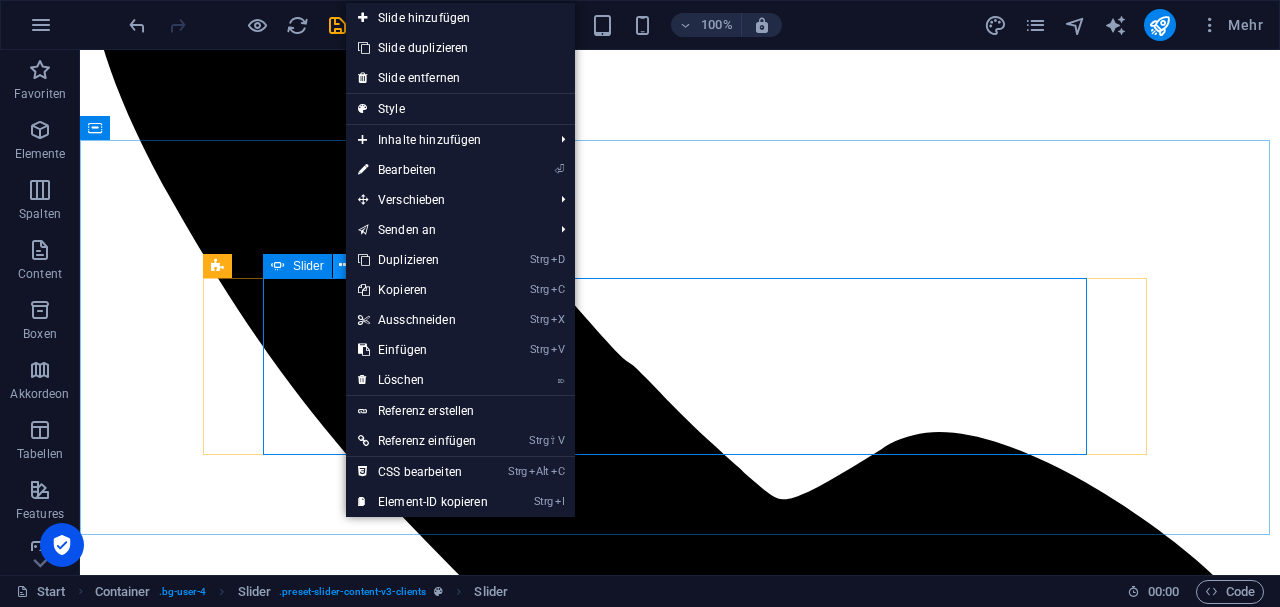 click at bounding box center [344, 265] 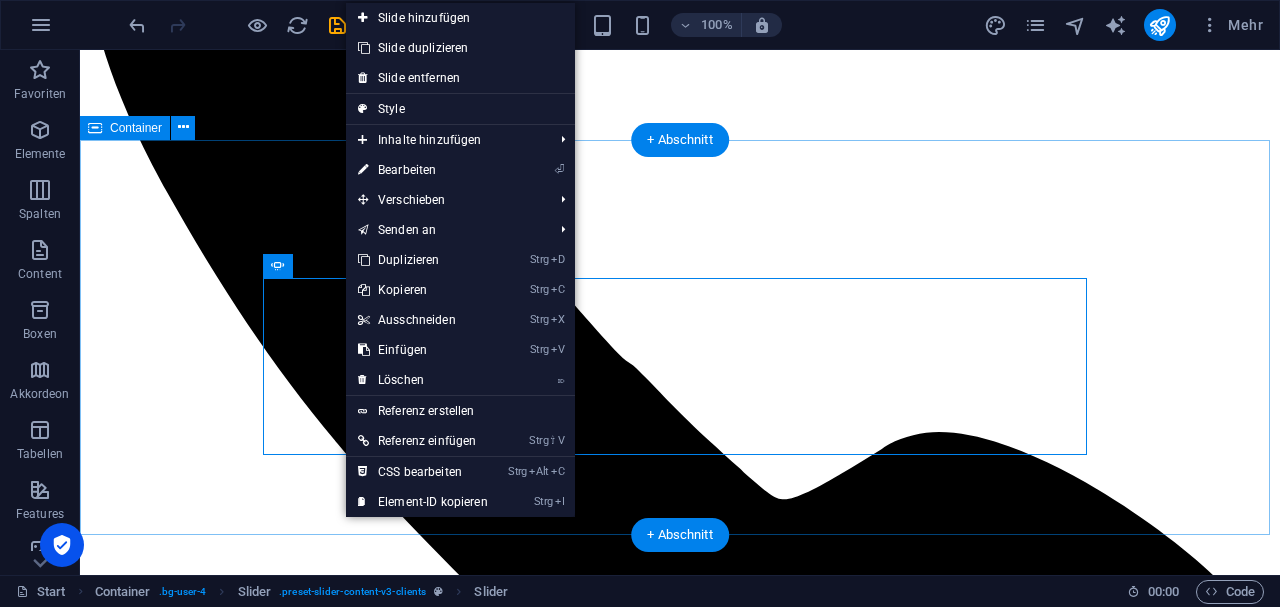click on "Unser Team Inez Hetzel "Büro Fee" TEXT.  "" TEXT  1 2 3 4 1 2 3 Katalin Keiper "Geschäftsführerin" TEXT Roland Thullk Roland Thull "Vorarbeiter" TEXT  Martin Rosenbach "Berufskraftfahrer" TEXT  Volodymyr Lomako "Fahrer" Text Inez Hetzel "Büro Fee" TEXT.  "" TEXT  1 2 3 4 1 2 3 4 5" at bounding box center [680, 20545] 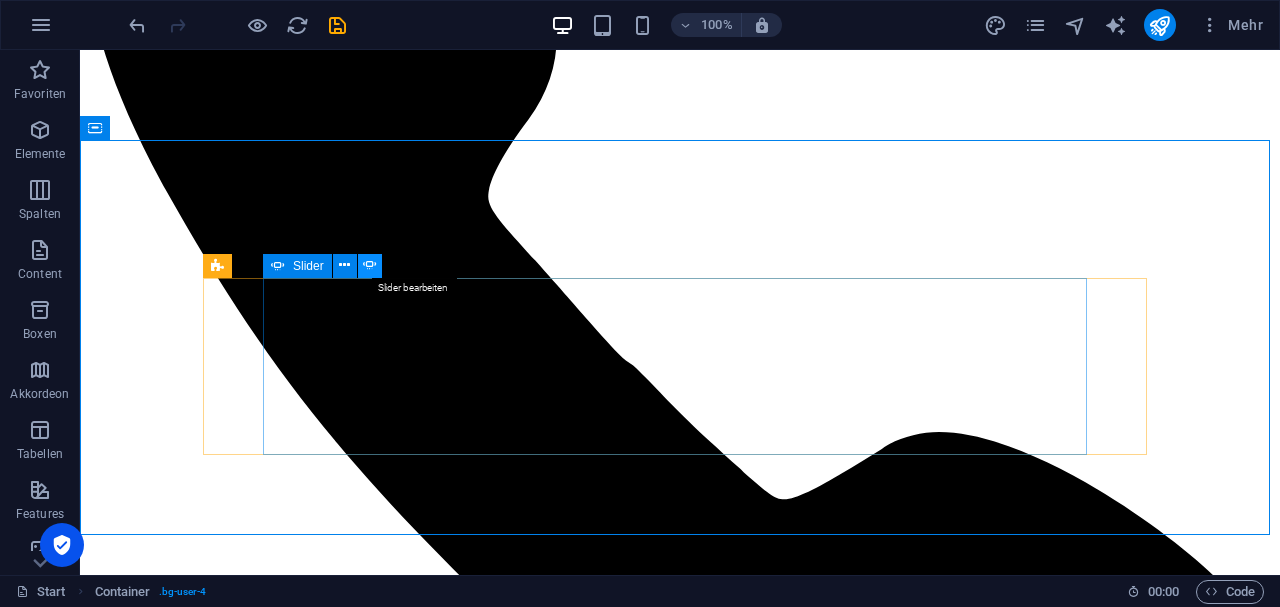 click at bounding box center [370, 265] 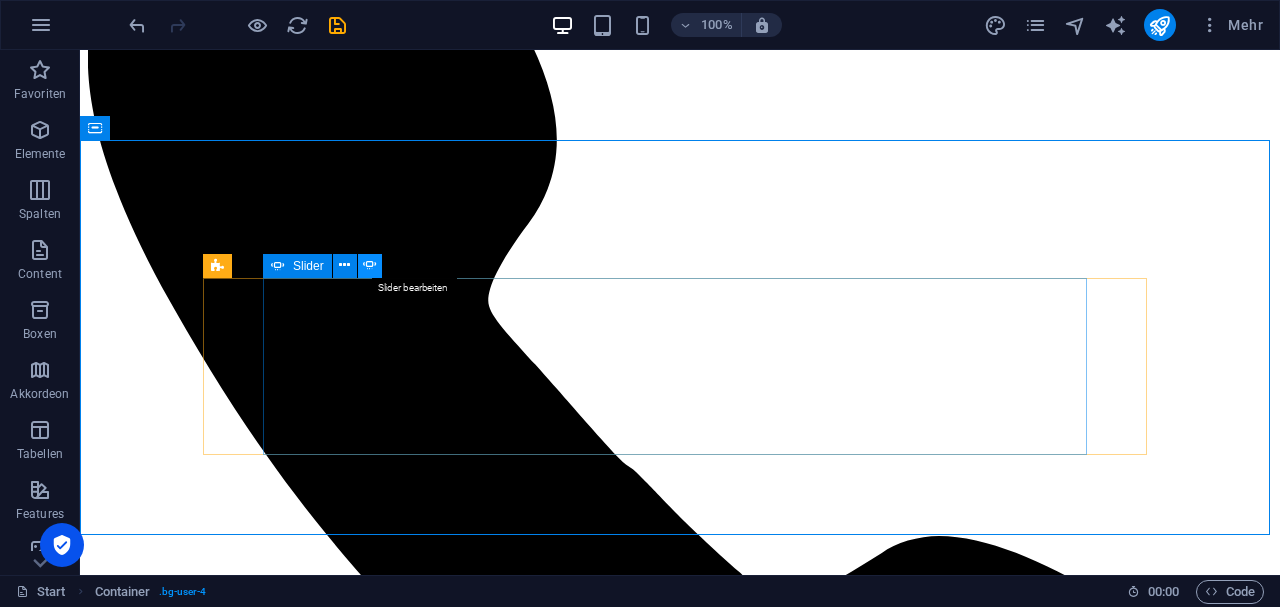 select on "ms" 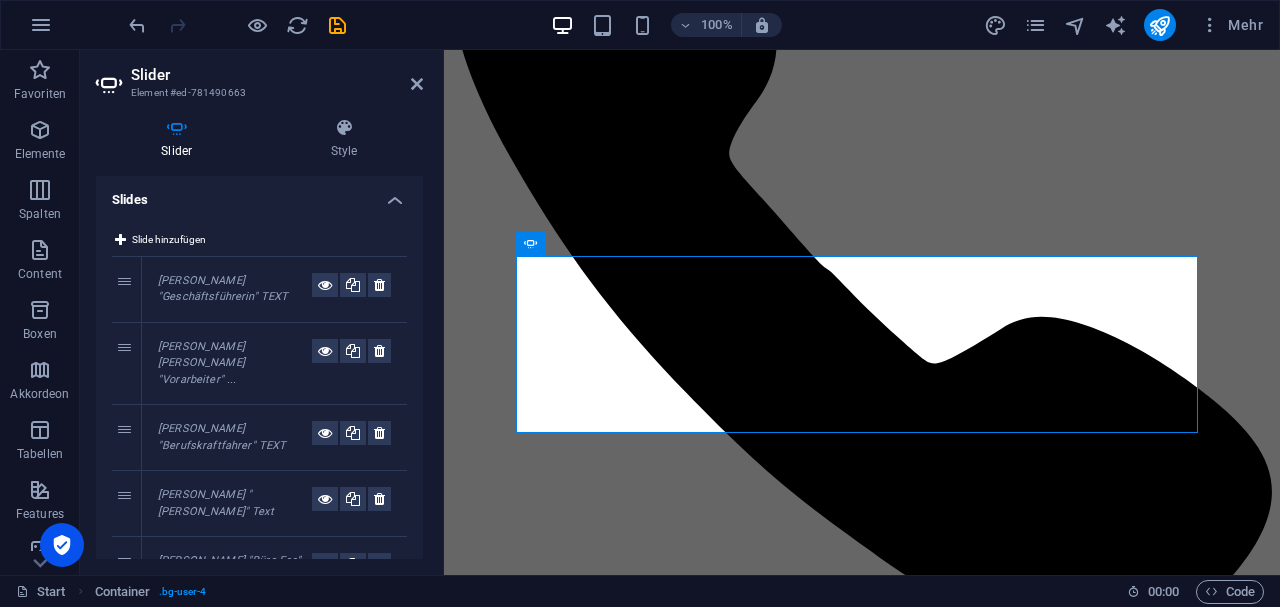 scroll, scrollTop: 984, scrollLeft: 0, axis: vertical 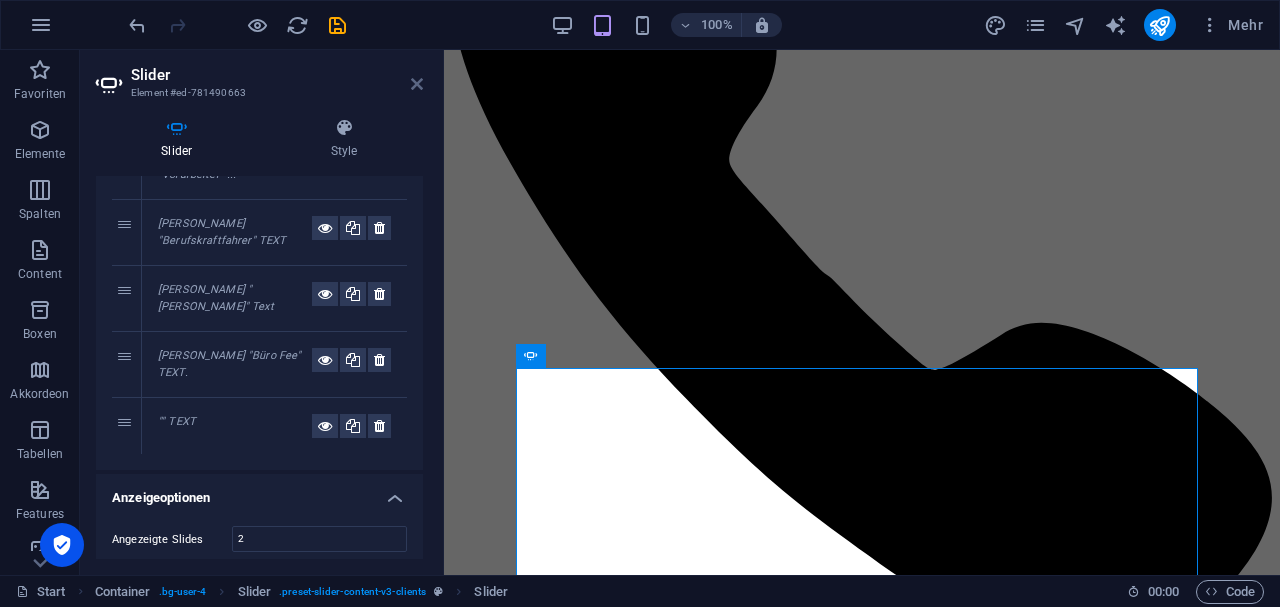 click at bounding box center [417, 84] 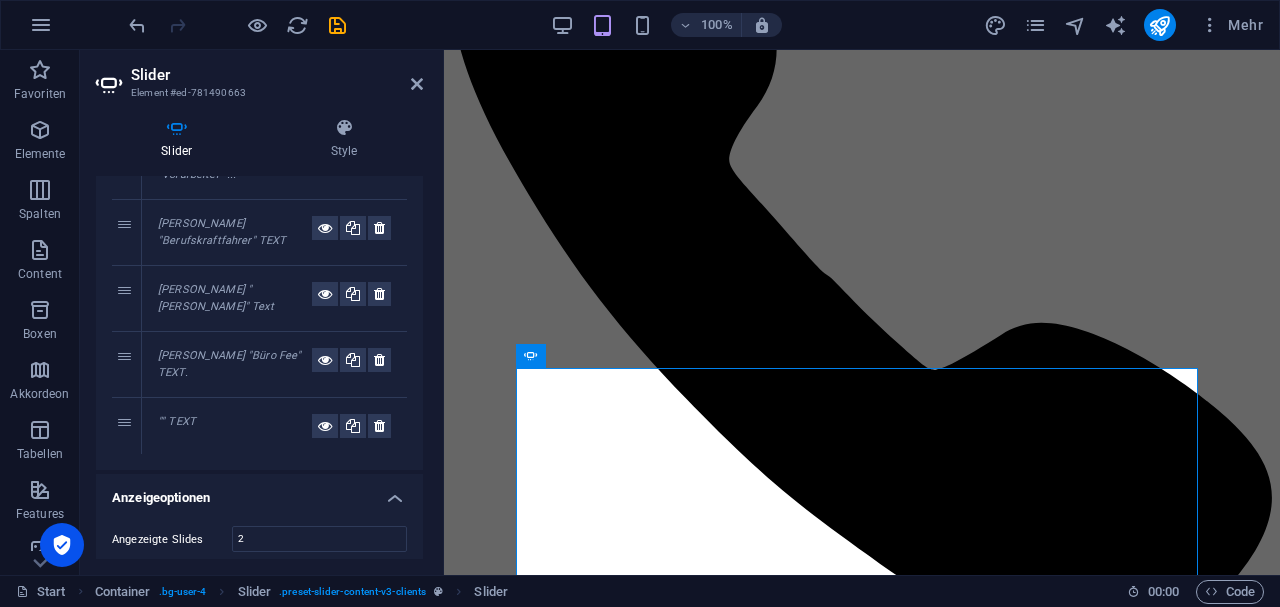 scroll, scrollTop: 776, scrollLeft: 0, axis: vertical 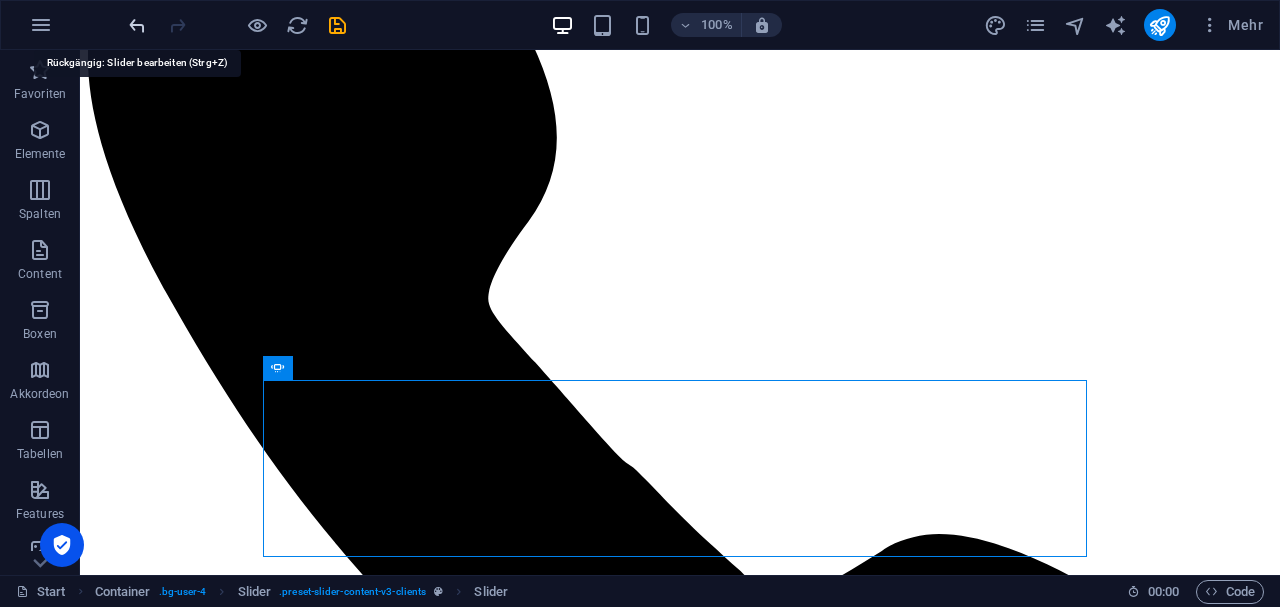 click at bounding box center (137, 25) 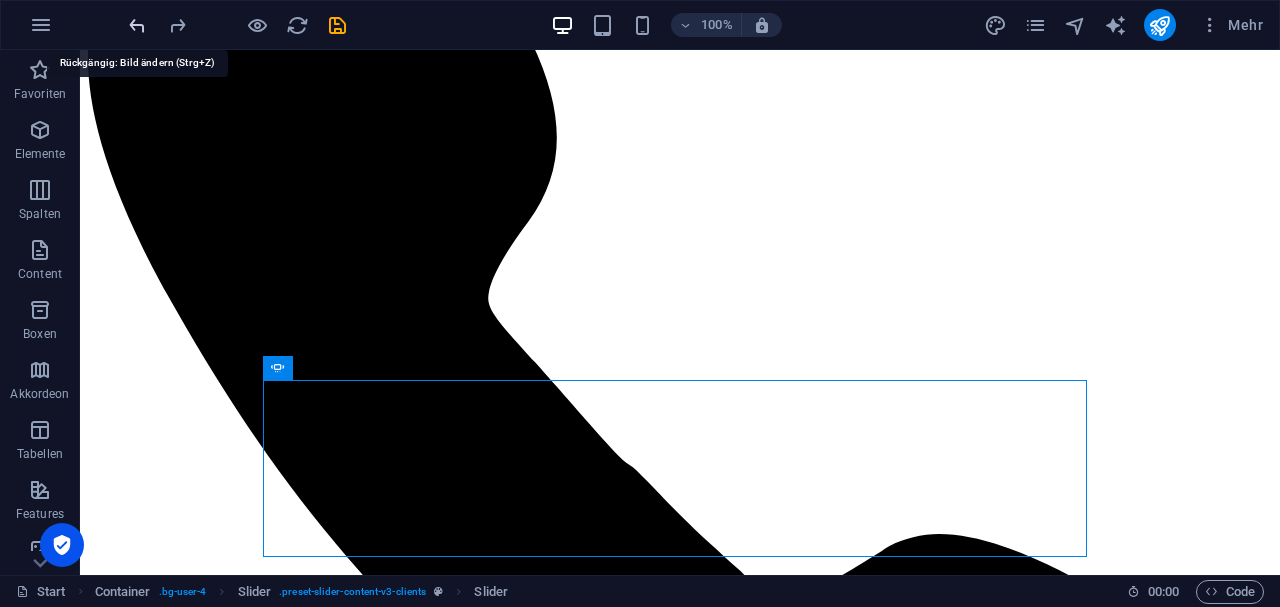 click at bounding box center (137, 25) 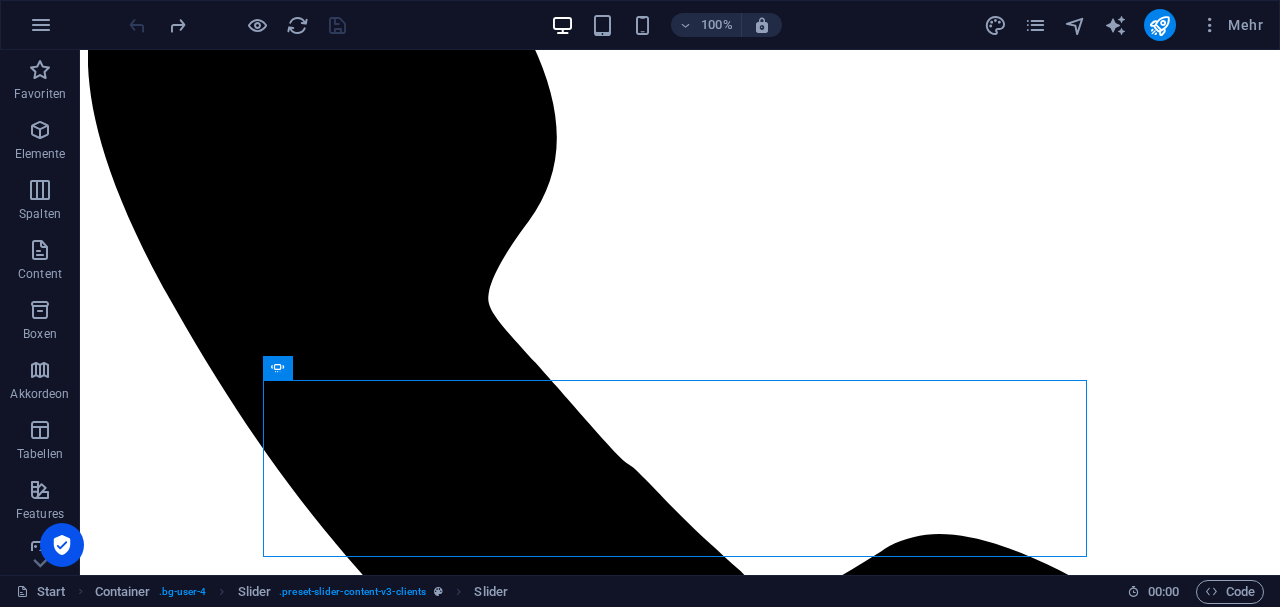 click at bounding box center [237, 25] 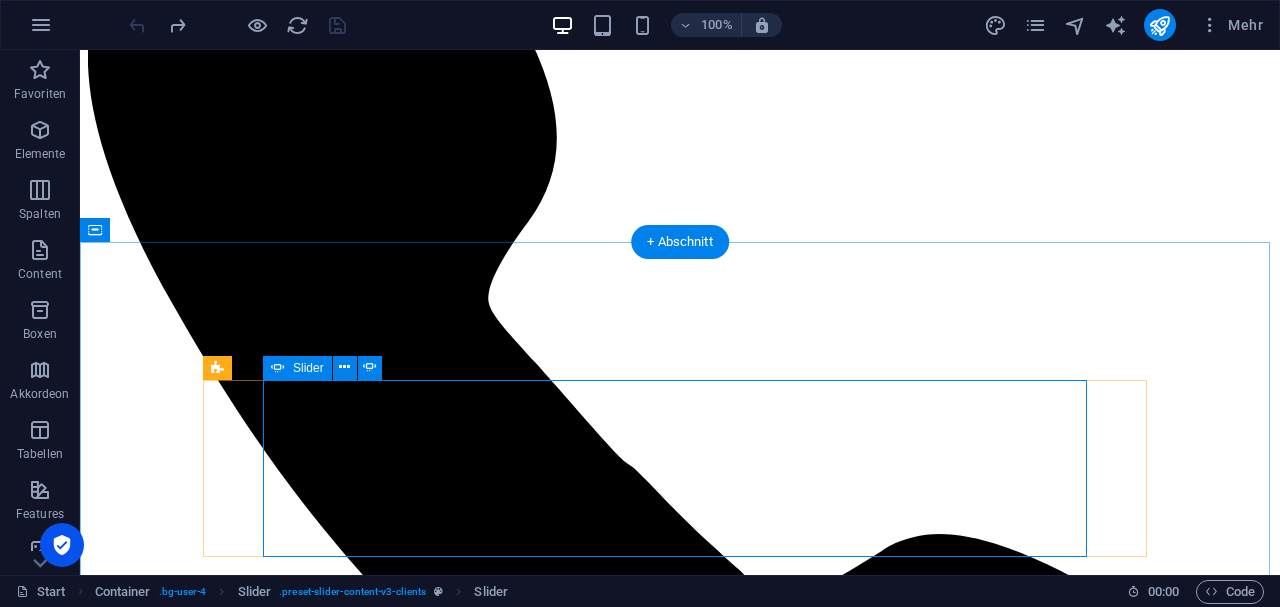 click on "Inez Hetzel "Büro Fee" TEXT.  "" TEXT  Katalin Keiper "Geschäftsführerin" TEXT Roland Thullk Roland Thull "Vorarbeiter" TEXT  Martin Rosenbach "Berufskraftfahrer" TEXT  Volodymyr Lomako "Fahrer" Text Inez Hetzel "Büro Fee" TEXT.  "" TEXT  Katalin Keiper "Geschäftsführerin" TEXT Roland Thullk Roland Thull "Vorarbeiter" TEXT  1 2 3" at bounding box center (680, 22453) 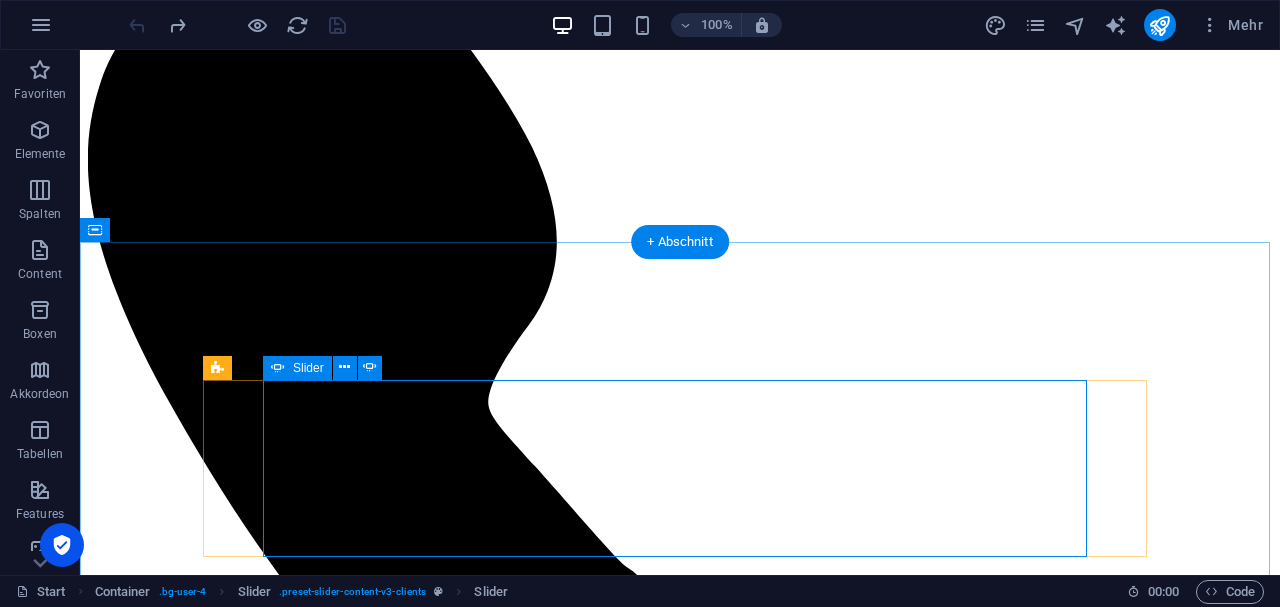 scroll, scrollTop: 872, scrollLeft: 0, axis: vertical 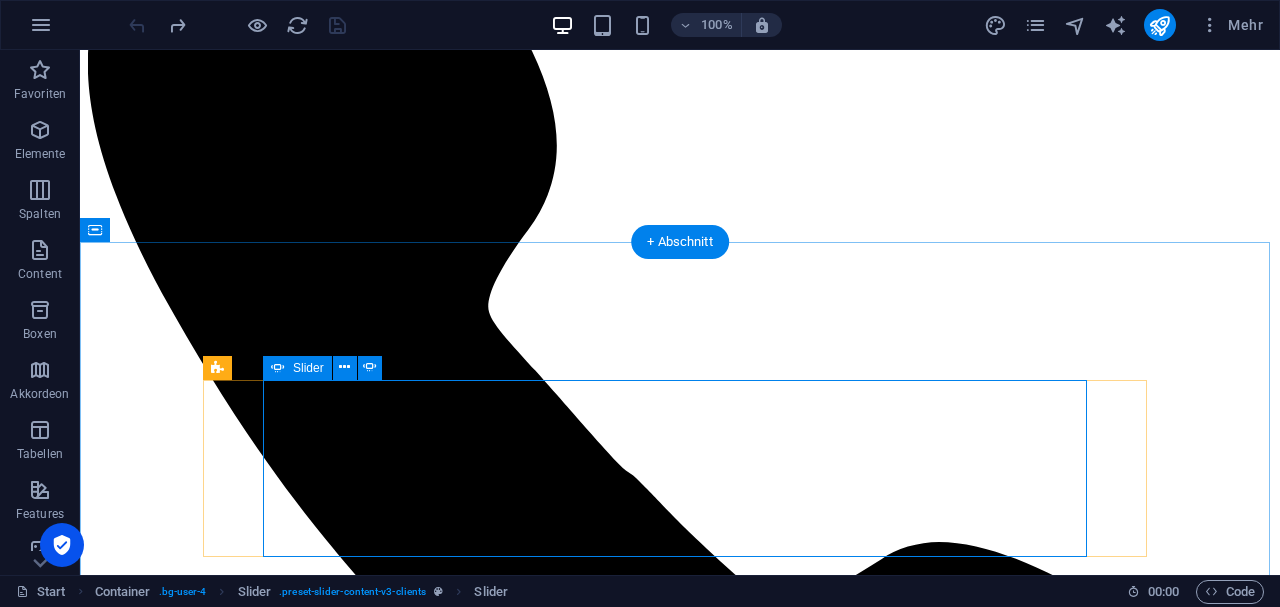 select on "ms" 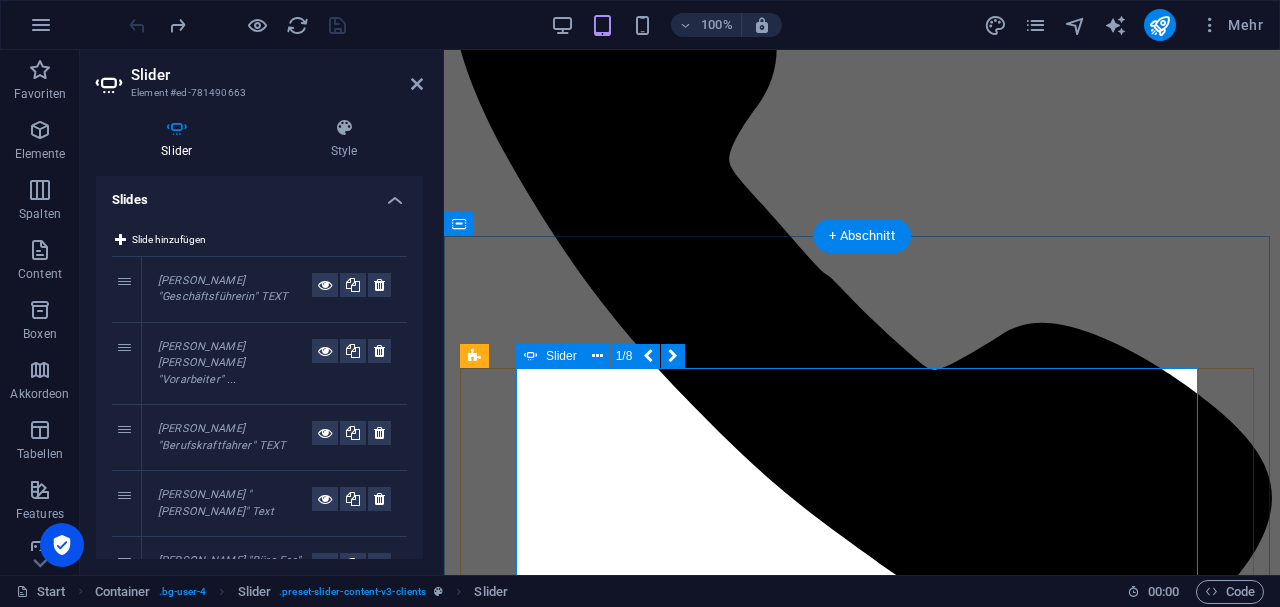 scroll, scrollTop: 1006, scrollLeft: 0, axis: vertical 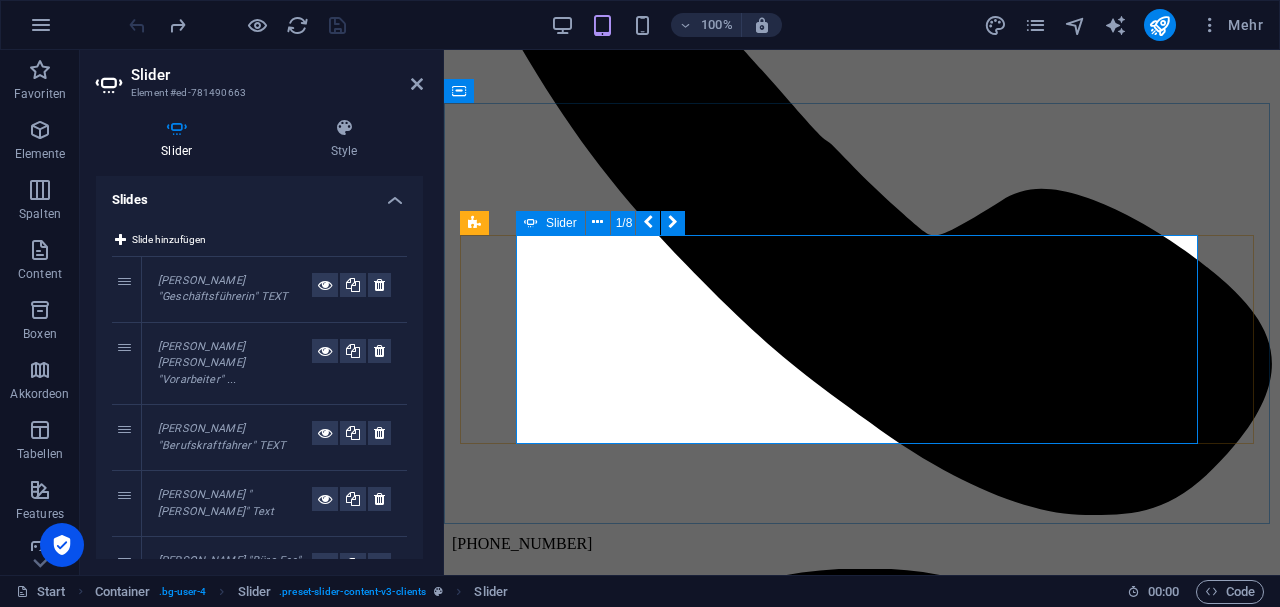 click on "2" at bounding box center [503, 21838] 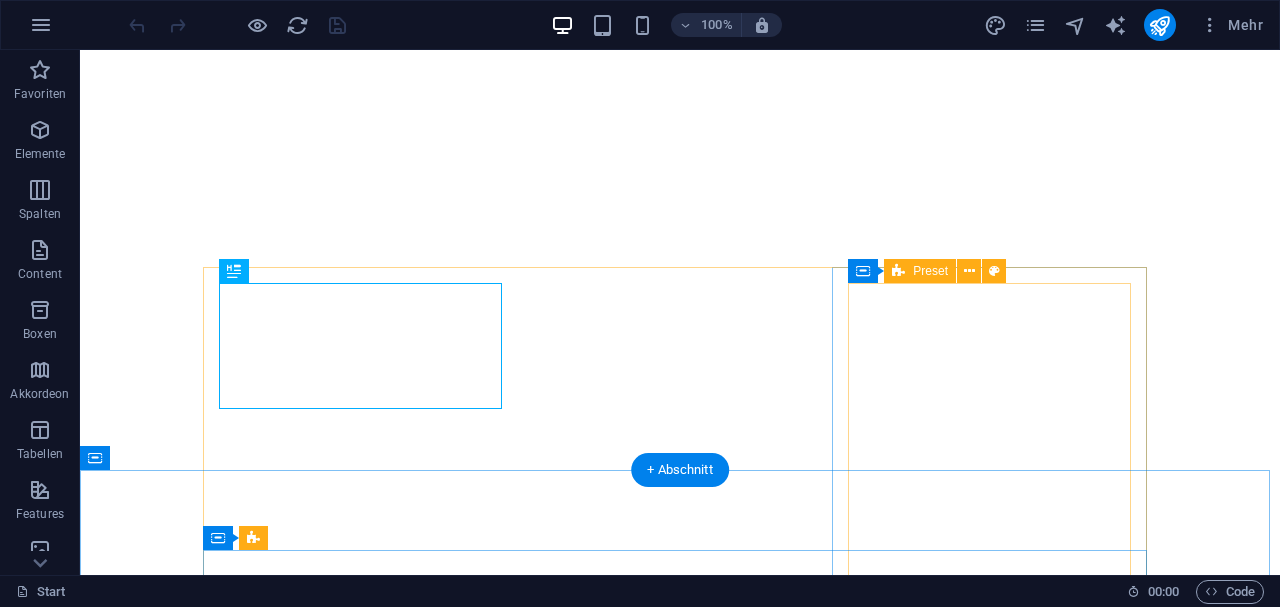 scroll, scrollTop: 0, scrollLeft: 0, axis: both 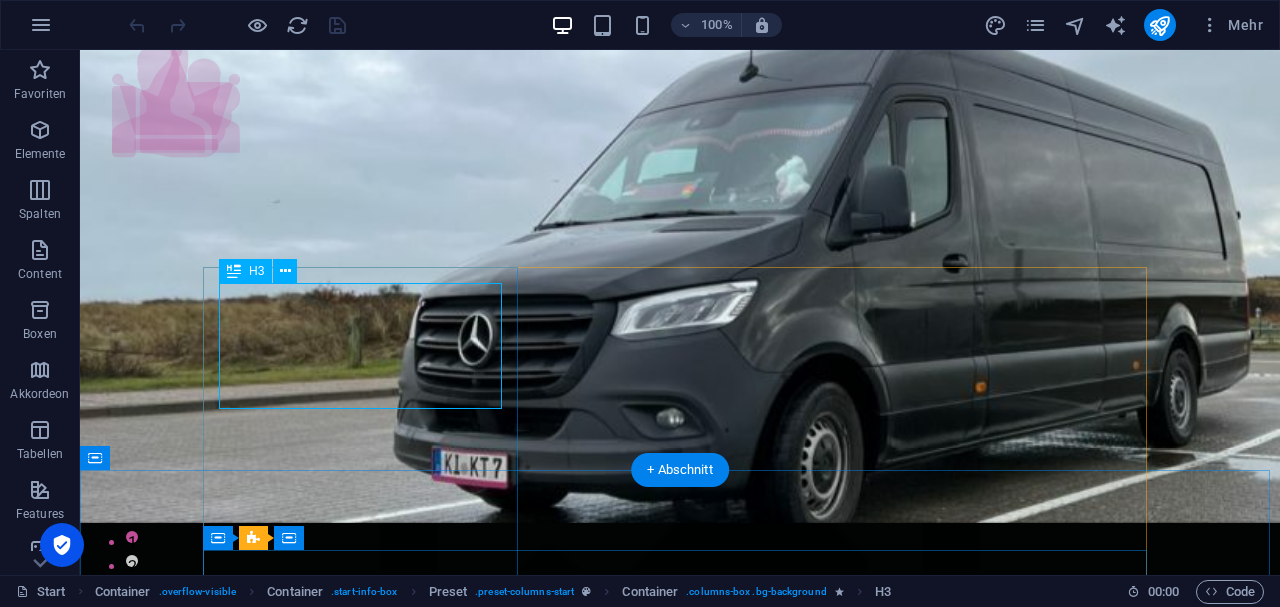 click on "Willkommen bei [DOMAIN_NAME]" at bounding box center [680, 843] 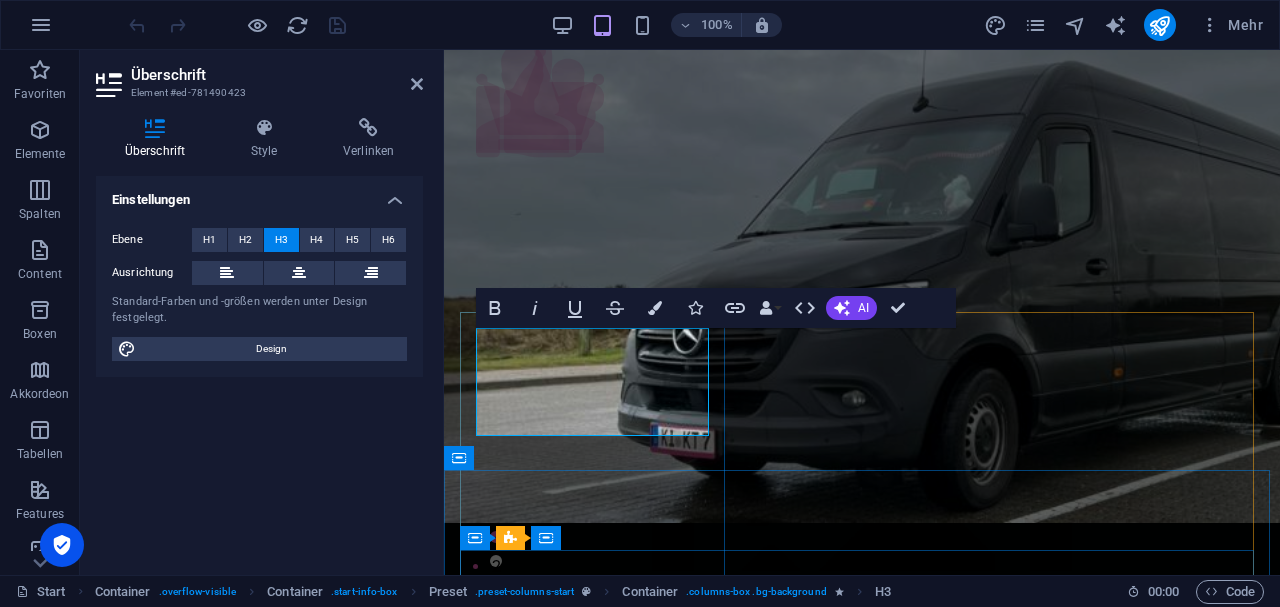 click on "Willkommen bei [DOMAIN_NAME]" at bounding box center [862, 964] 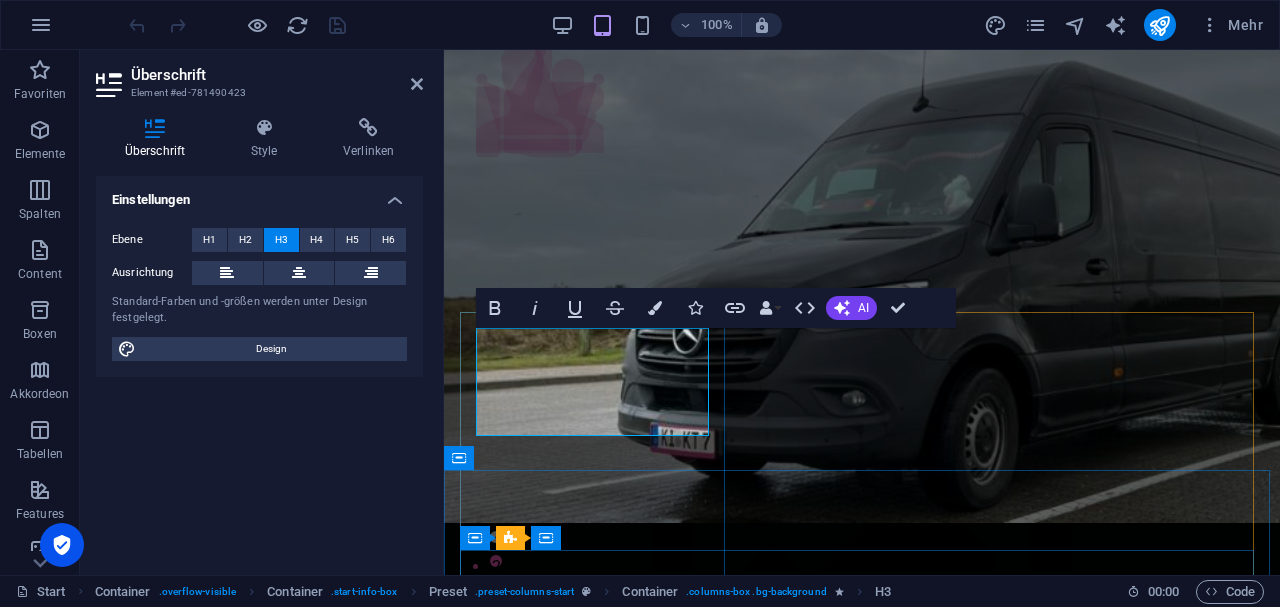 drag, startPoint x: 480, startPoint y: 339, endPoint x: 672, endPoint y: 424, distance: 209.9738 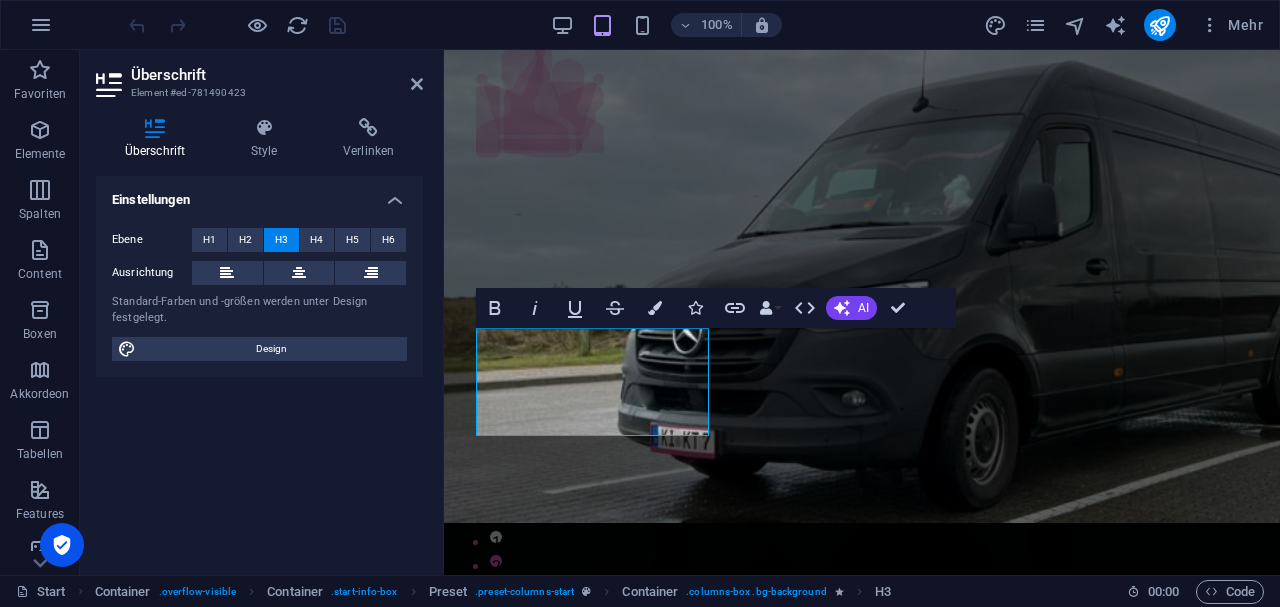 click on "Einstellungen Ebene H1 H2 H3 H4 H5 H6 Ausrichtung Standard-Farben und -größen werden unter Design festgelegt. Design" at bounding box center (259, 367) 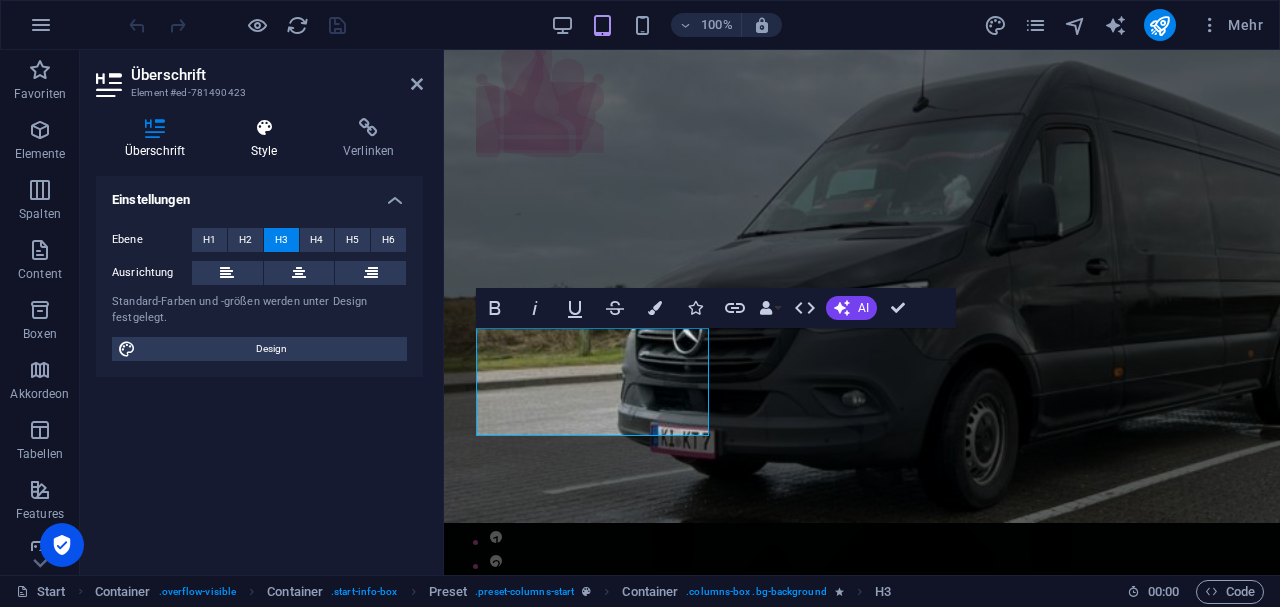 click on "Style" at bounding box center (268, 139) 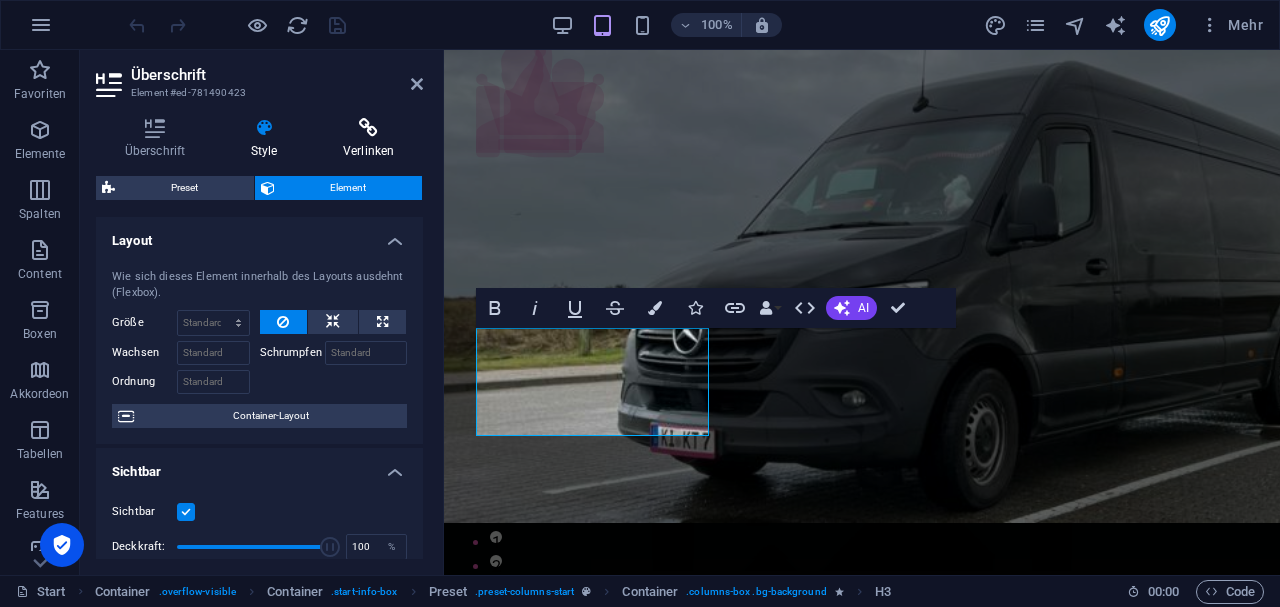 click on "Verlinken" at bounding box center (368, 139) 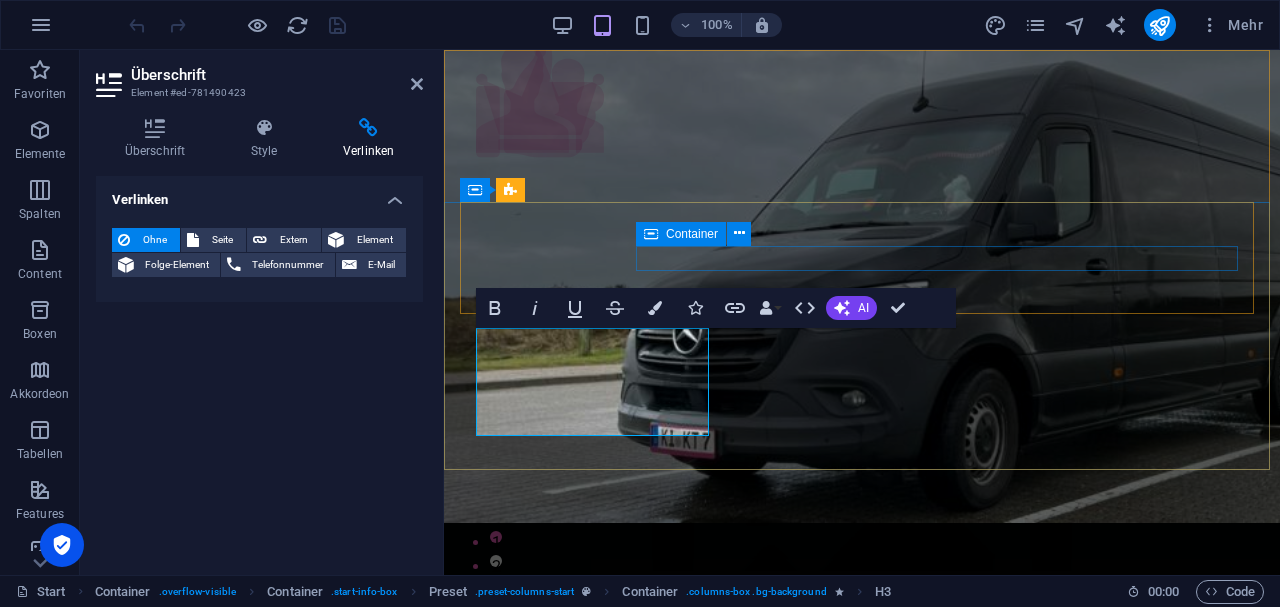 click at bounding box center (862, 1051) 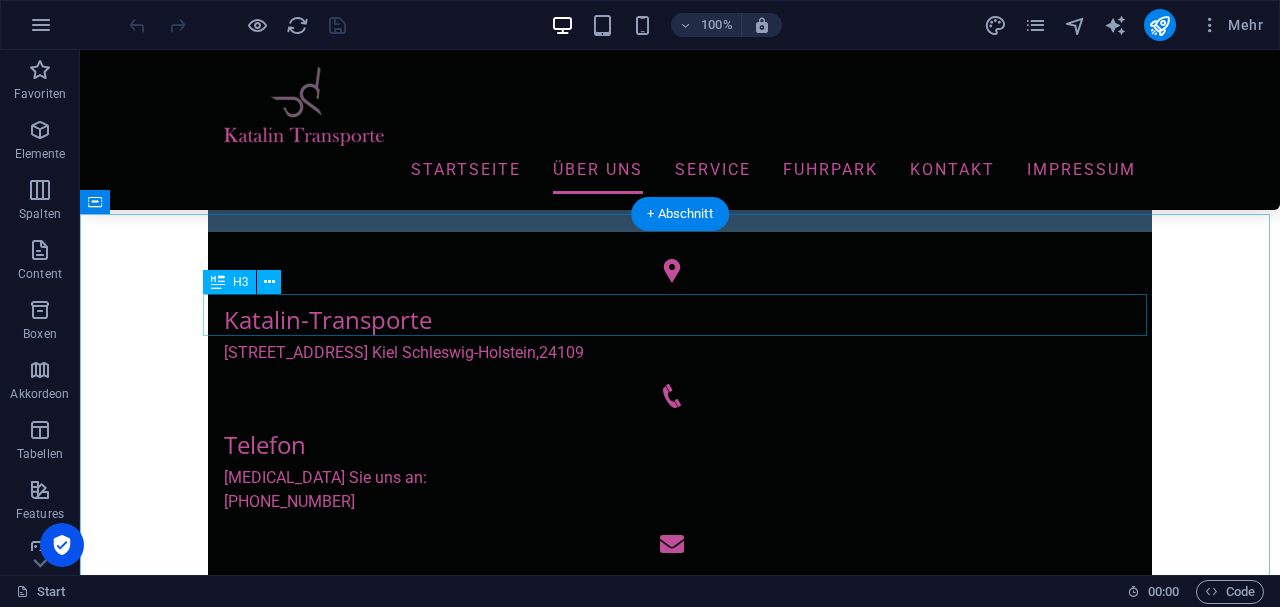 scroll, scrollTop: 866, scrollLeft: 0, axis: vertical 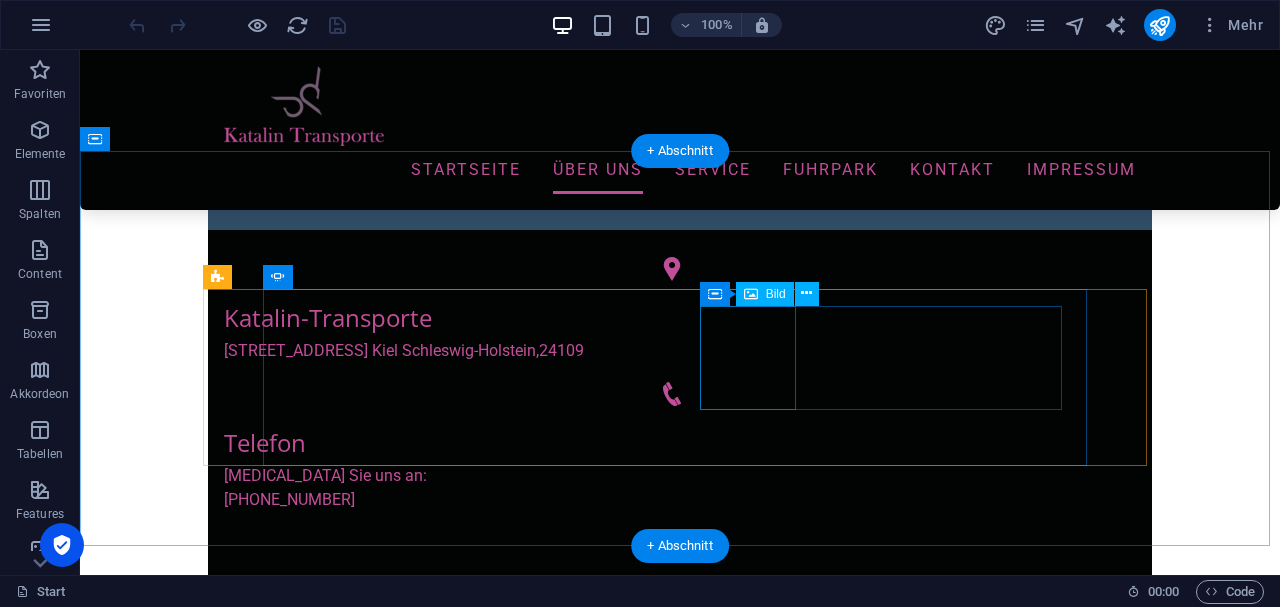 click on "[PERSON_NAME]" at bounding box center [-375, 2050] 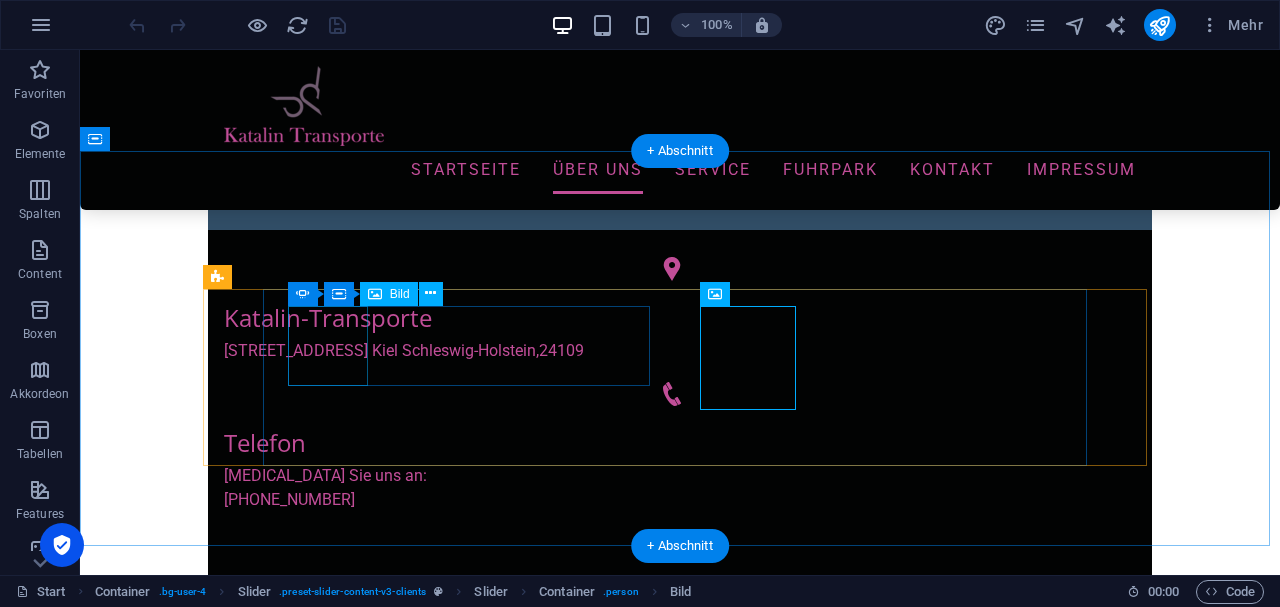 click at bounding box center (-375, 1824) 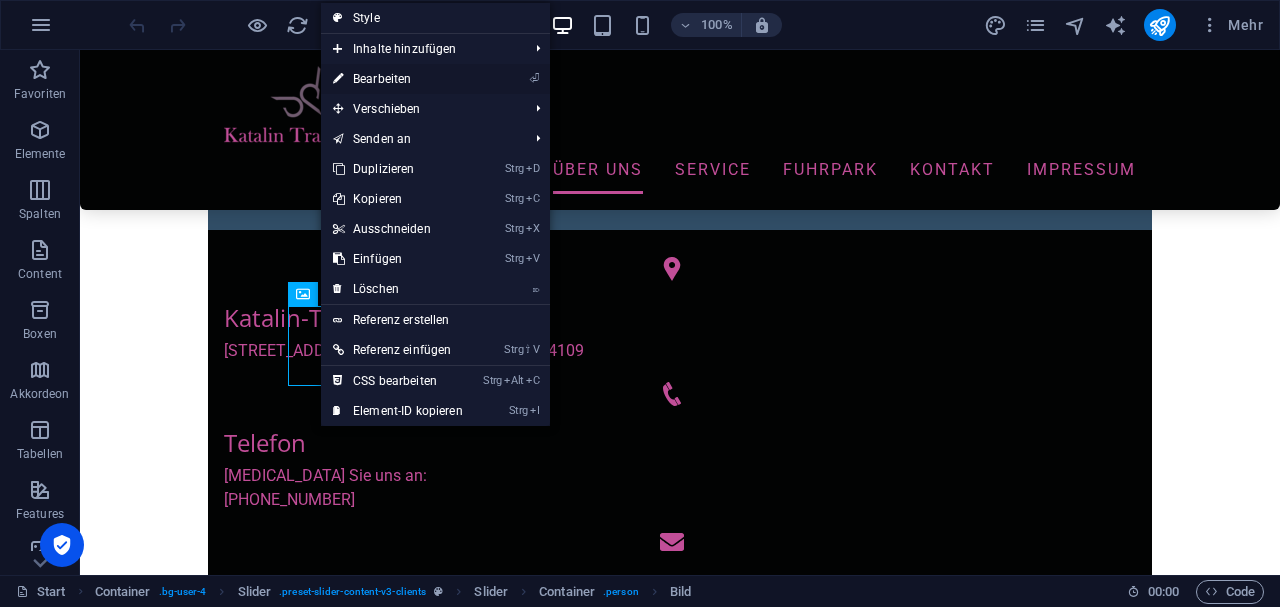 click on "⏎  Bearbeiten" at bounding box center (398, 79) 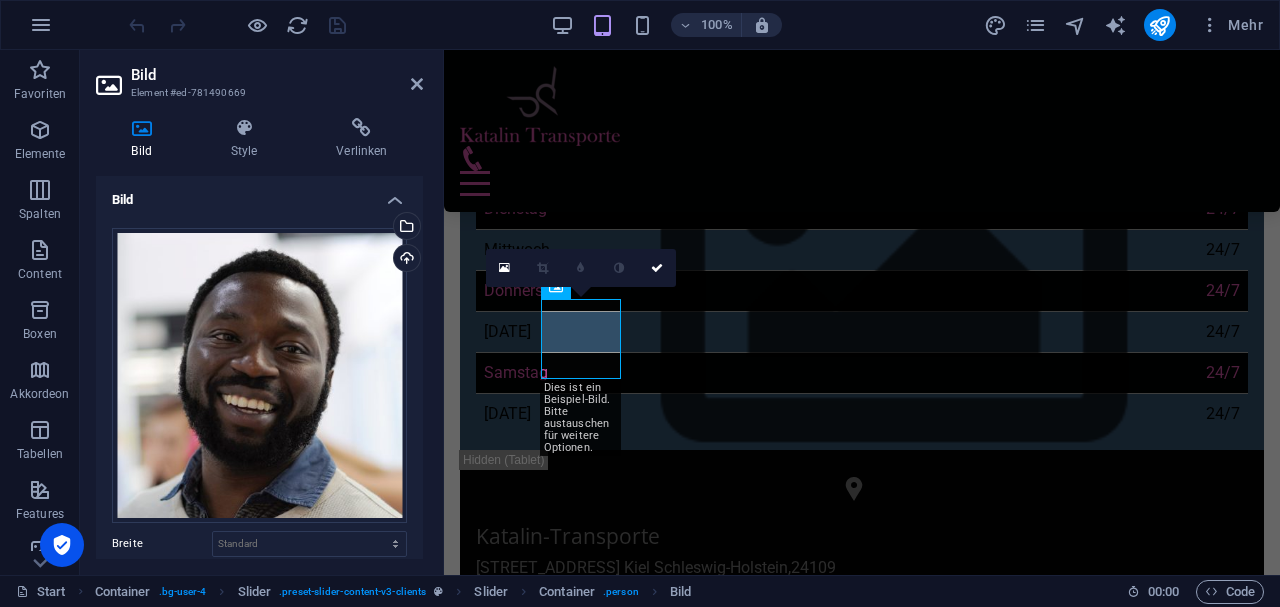 scroll, scrollTop: 958, scrollLeft: 0, axis: vertical 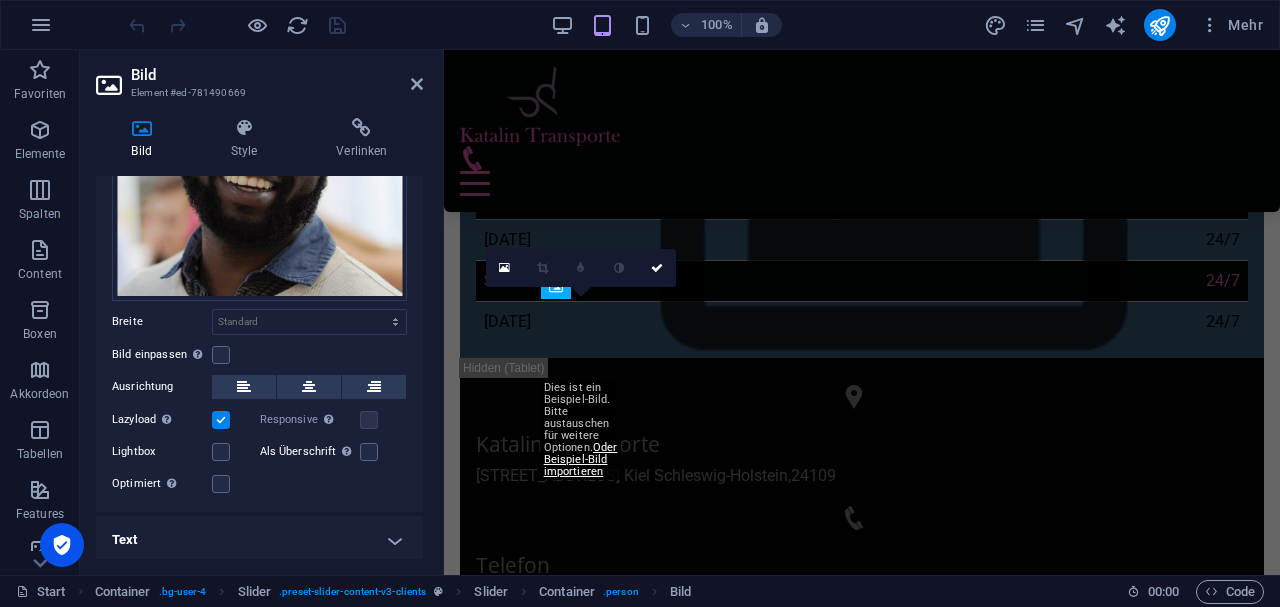 click on "Text" at bounding box center (259, 540) 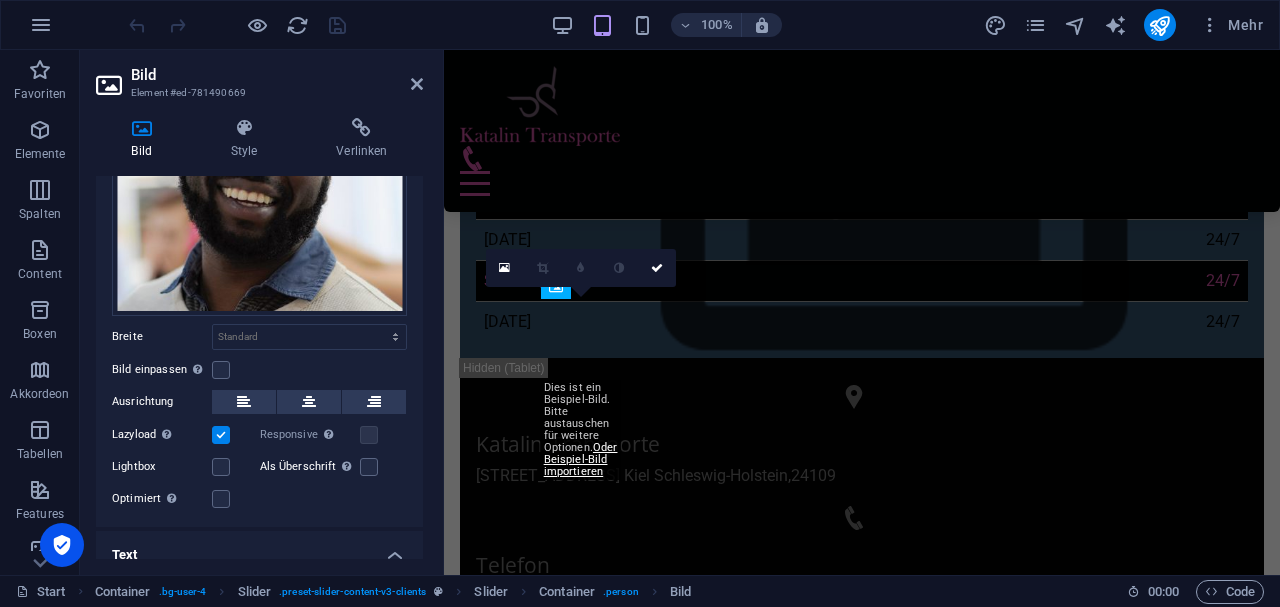 scroll, scrollTop: 209, scrollLeft: 0, axis: vertical 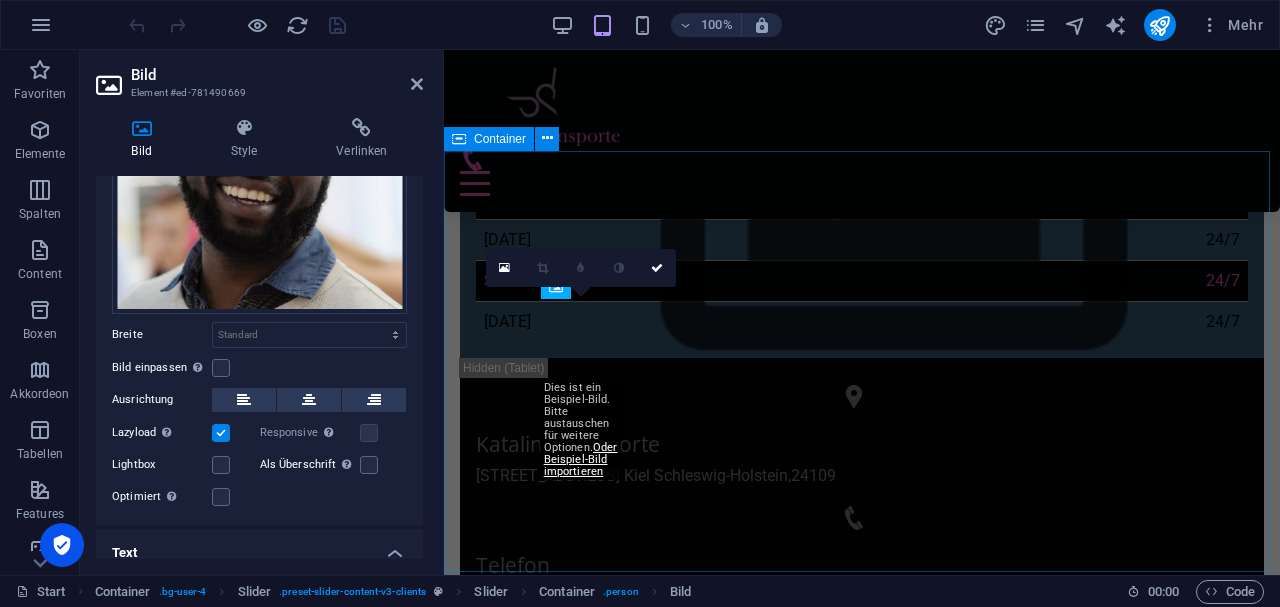 click on "Unser Team Inez Hetzel "Büro Fee" TEXT.  "" TEXT  Katalin Keiper "Geschäftsführerin" TEXT Roland Thullk Roland Thull "Vorarbeiter" TEXT  Martin Rosenbach "Berufskraftfahrer" TEXT  Volodymyr Lomako "Fahrer" Text Inez Hetzel "Büro Fee" TEXT.  "" TEXT  Katalin Keiper "Geschäftsführerin" TEXT Roland Thullk Roland Thull "Vorarbeiter" TEXT  1 2 3" at bounding box center (862, 2481) 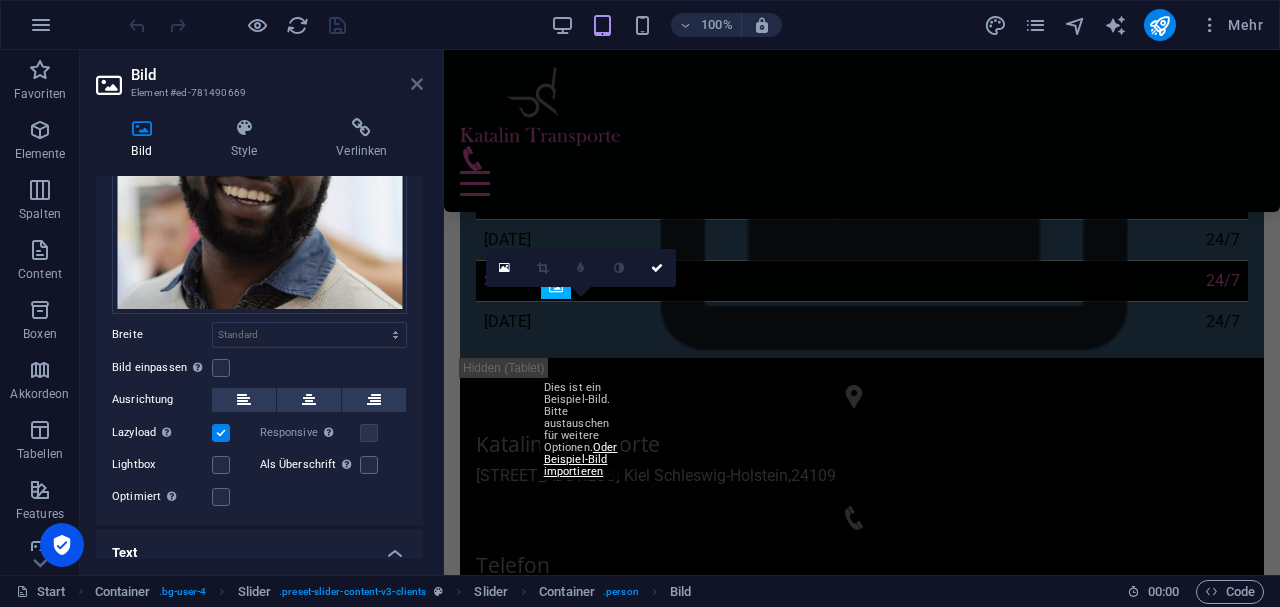 click at bounding box center (417, 84) 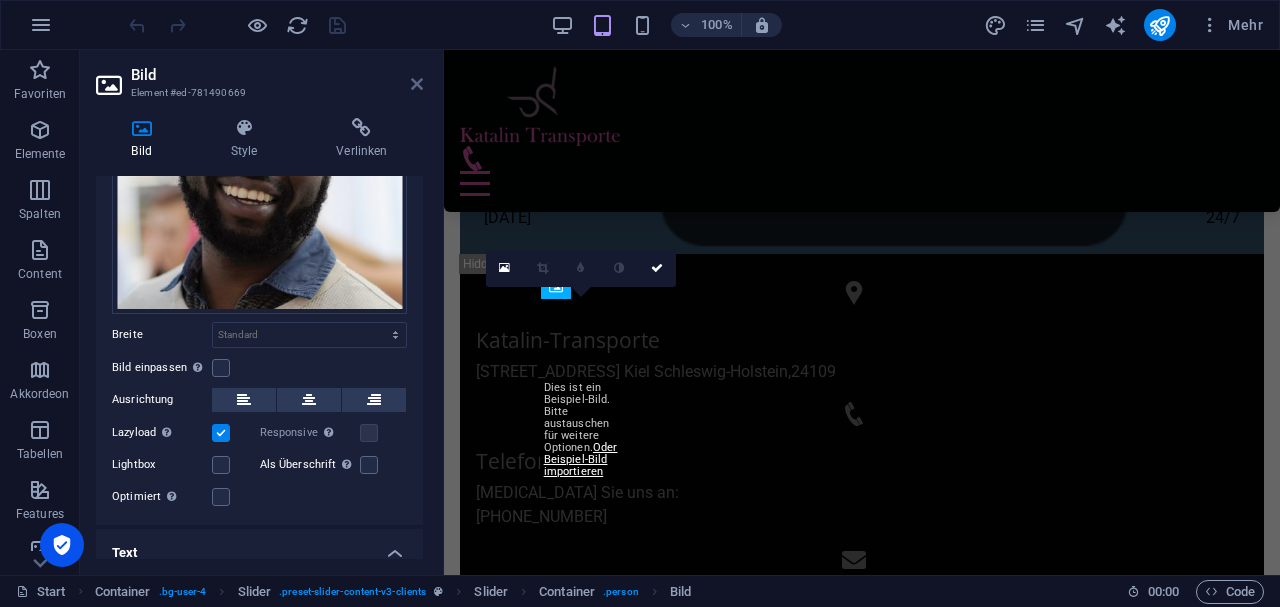 scroll, scrollTop: 866, scrollLeft: 0, axis: vertical 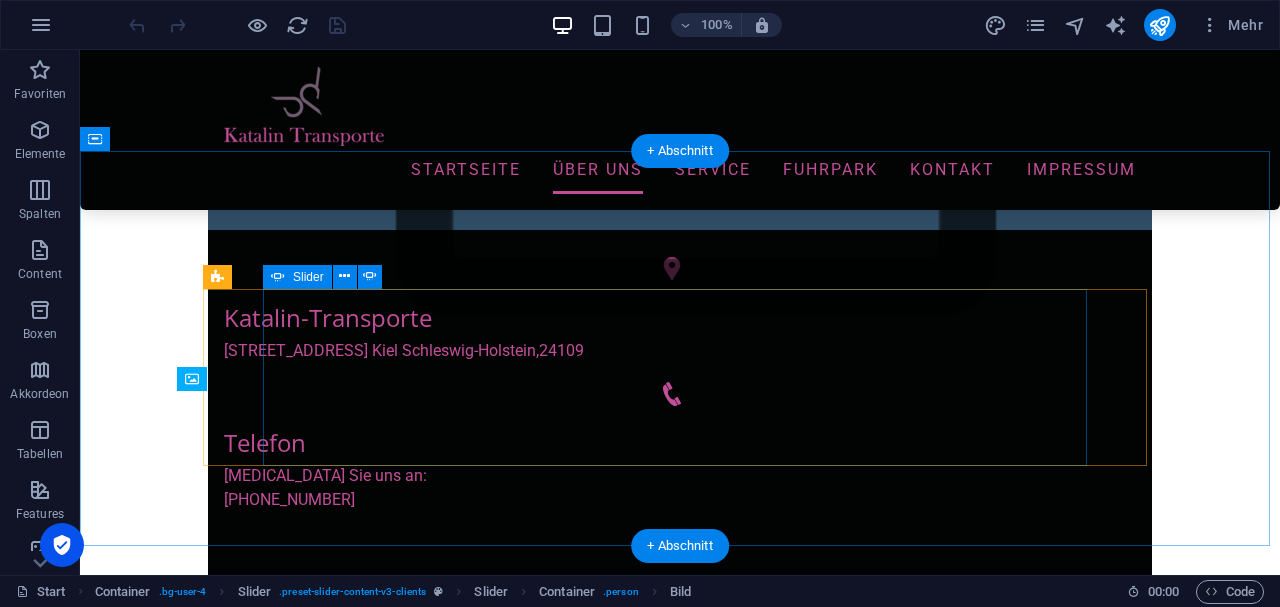 click on "1" at bounding box center (132, -329) 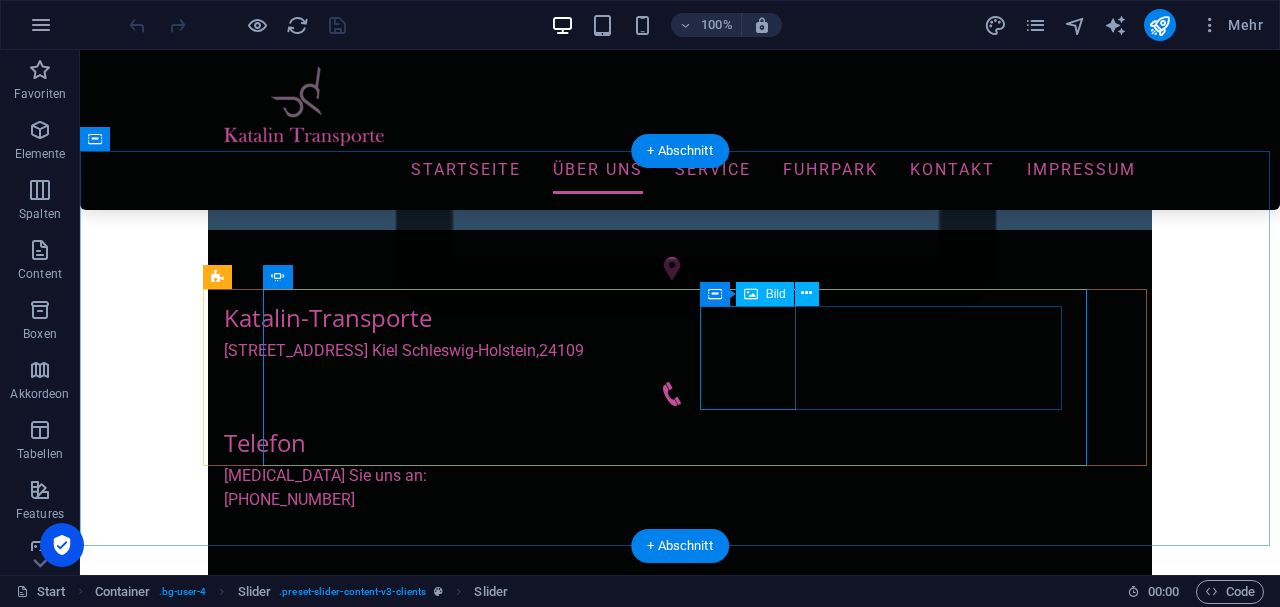 click on "Roland Thullk" at bounding box center [-375, 2050] 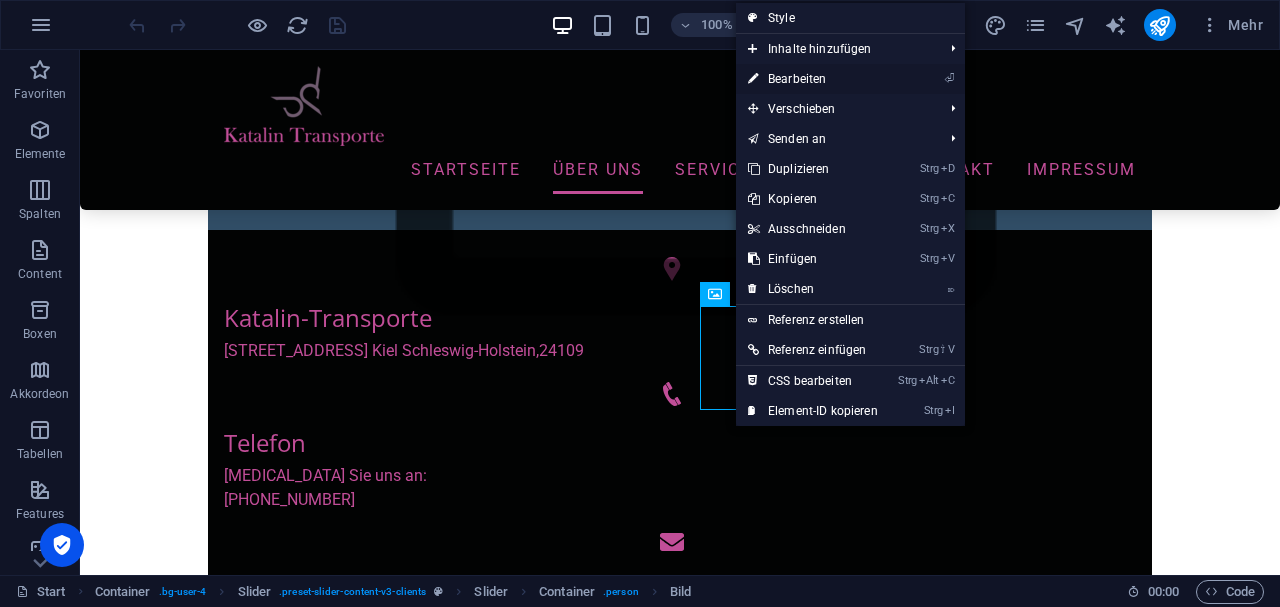 click on "⏎  Bearbeiten" at bounding box center [813, 79] 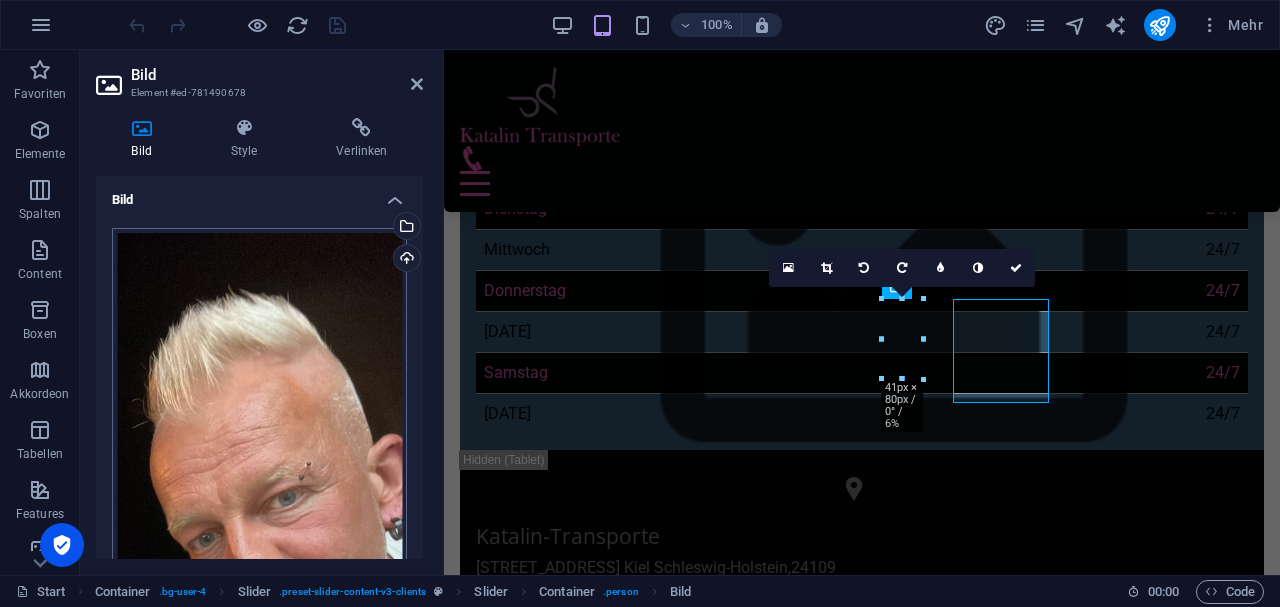 scroll, scrollTop: 958, scrollLeft: 0, axis: vertical 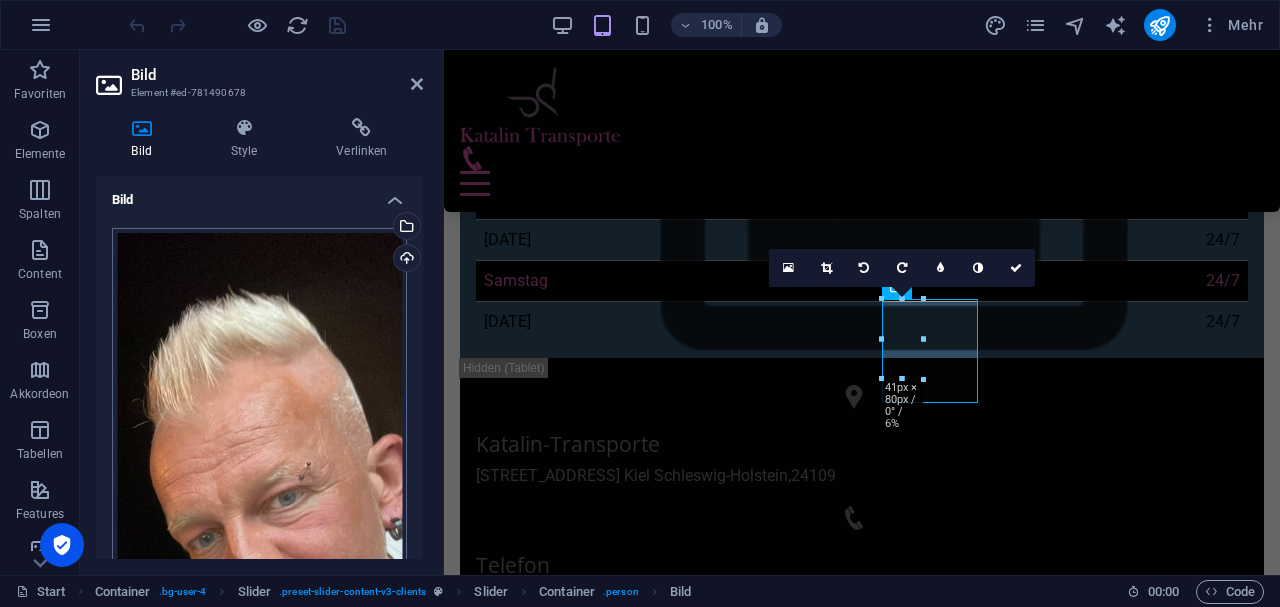 drag, startPoint x: 268, startPoint y: 222, endPoint x: 254, endPoint y: 230, distance: 16.124516 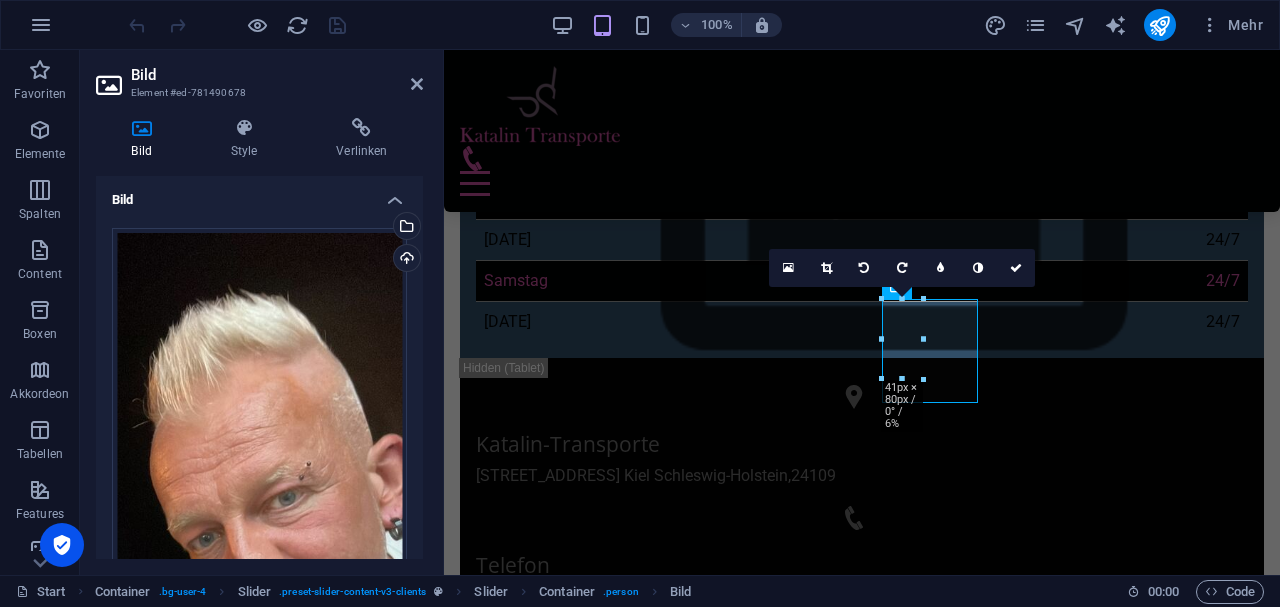 drag, startPoint x: 253, startPoint y: 220, endPoint x: 443, endPoint y: 413, distance: 270.8302 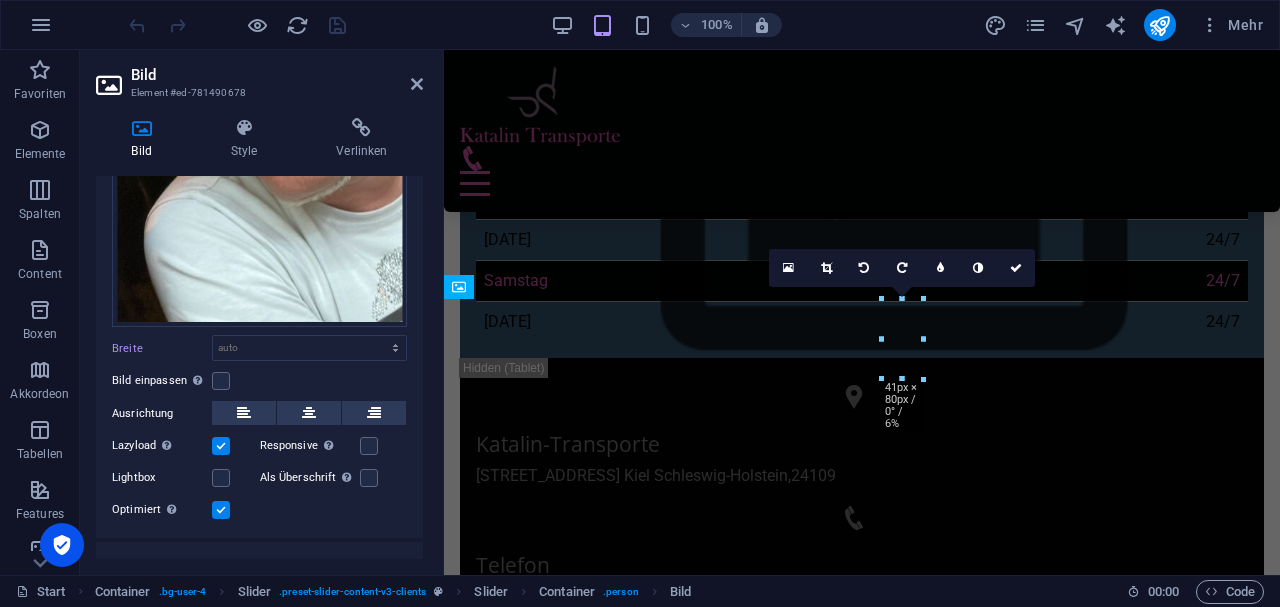 scroll, scrollTop: 494, scrollLeft: 0, axis: vertical 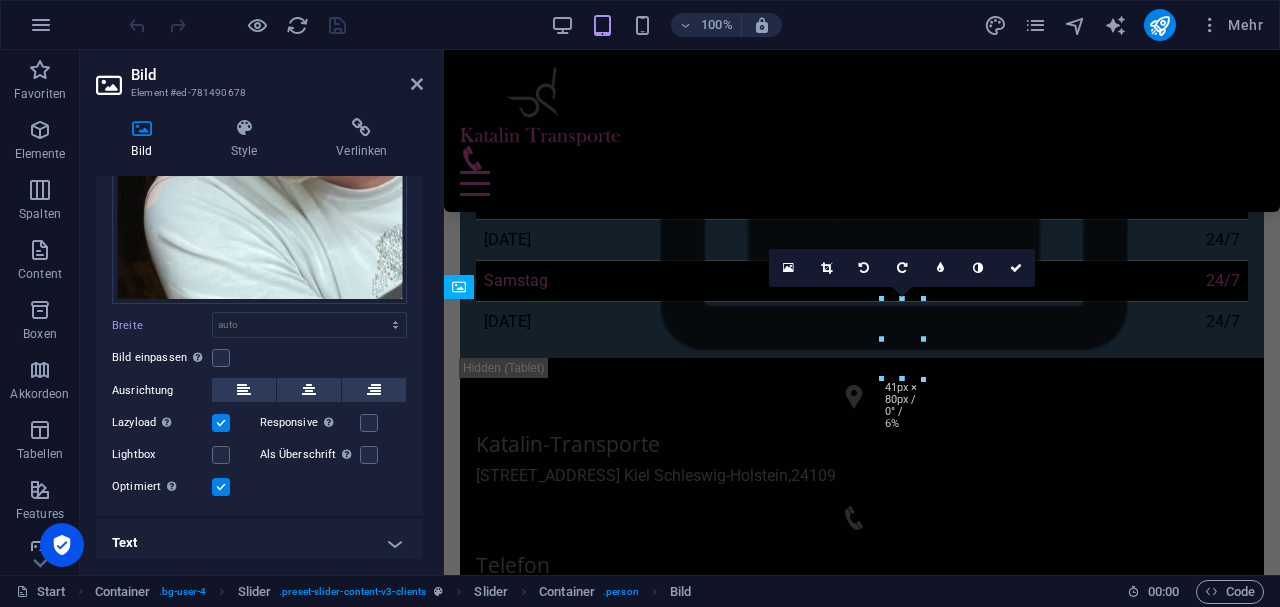 click at bounding box center [221, 487] 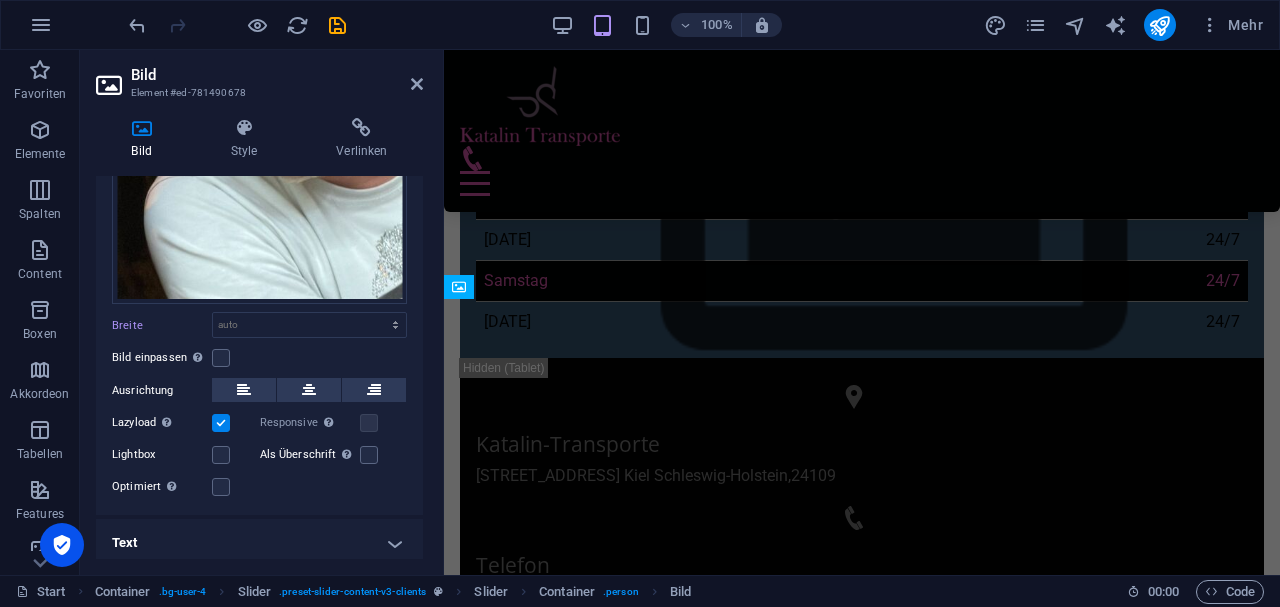 click on "Text" at bounding box center (259, 543) 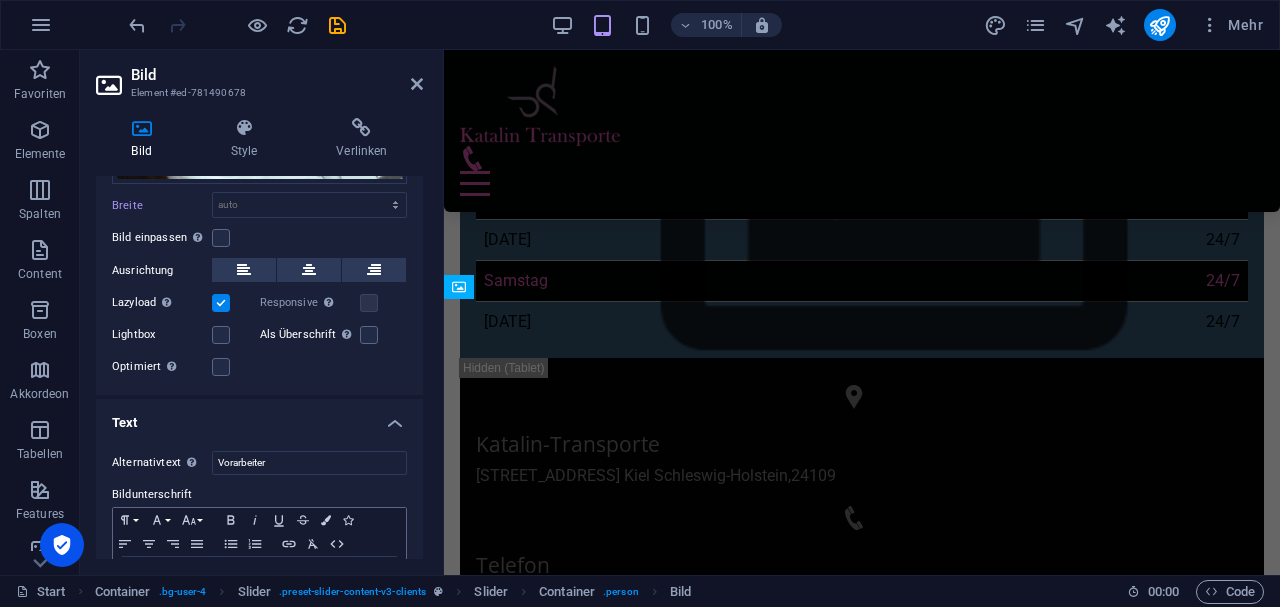 scroll, scrollTop: 681, scrollLeft: 0, axis: vertical 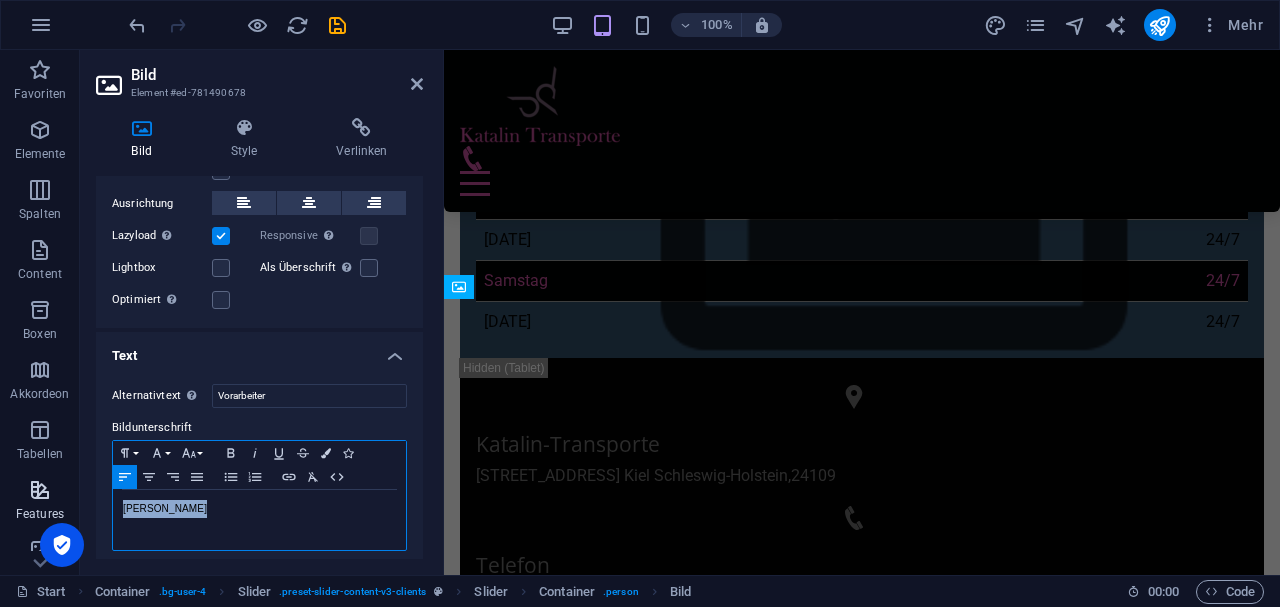 drag, startPoint x: 205, startPoint y: 498, endPoint x: 0, endPoint y: 483, distance: 205.54805 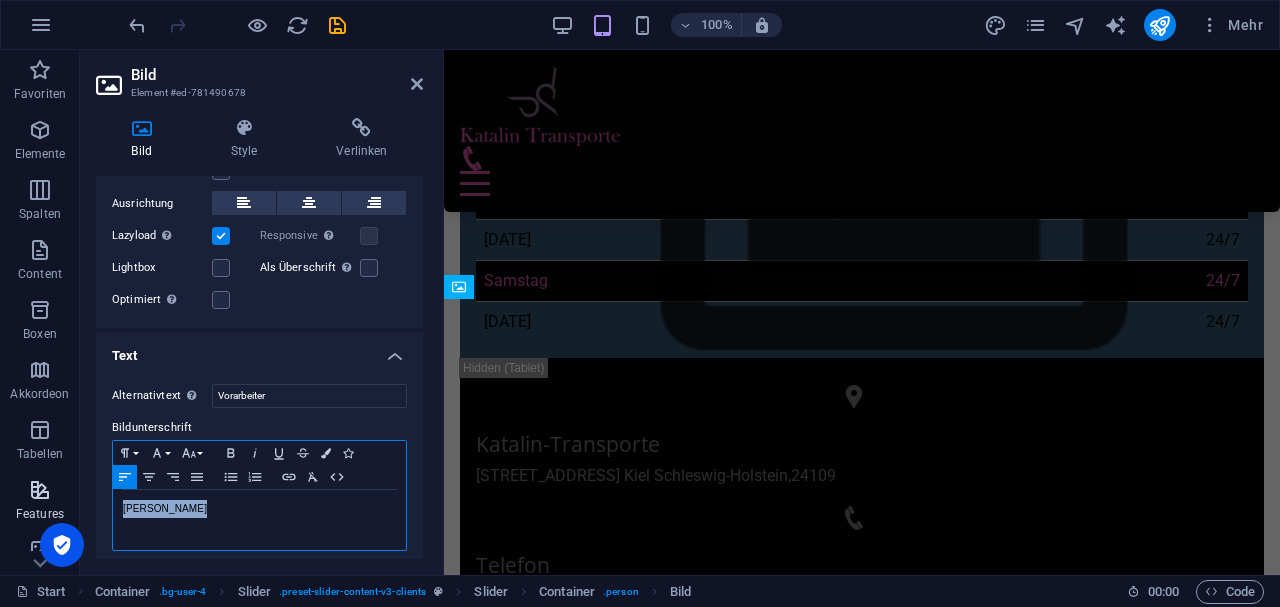 click on "Favoriten Elemente Spalten Content Boxen Akkordeon Tabellen Features Bilder Slider Header Footer Formular Marketing Collections Bild Element #ed-781490678 Bild Style Verlinken Bild Ziehe Dateien zum Hochladen hierher oder  klicke hier, um aus Dateien oder kostenlosen Stockfotos & -videos zu wählen Wähle aus deinen Dateien, Stockfotos oder lade Dateien hoch Hochladen Breite Standard auto px rem % em vh vw Bild einpassen Bild automatisch anhand einer fixen Breite und Höhe einpassen Höhe Standard auto px Ausrichtung Lazyload Bilder auf Seite nachträglich laden. Verbessert Ladezeit (Pagespeed). Responsive Automatisch Retina-Bilder und kleinere Bilder auf Smartphones laden Lightbox Als Überschrift Das Bild in eine H1-Überschrift einfügen. Nützlich, um dem Alternativtext die Gewichtung einer H1-Überschrift zu geben, z.B. für das Logo. Deaktiviert lassen, wenn unklar. Optimiert Bilder werden komprimiert für eine bessere Ladegeschwindigkeit der Website. Position Richtung Benutzerdefiniert X-Versatz 50 px" at bounding box center [640, 312] 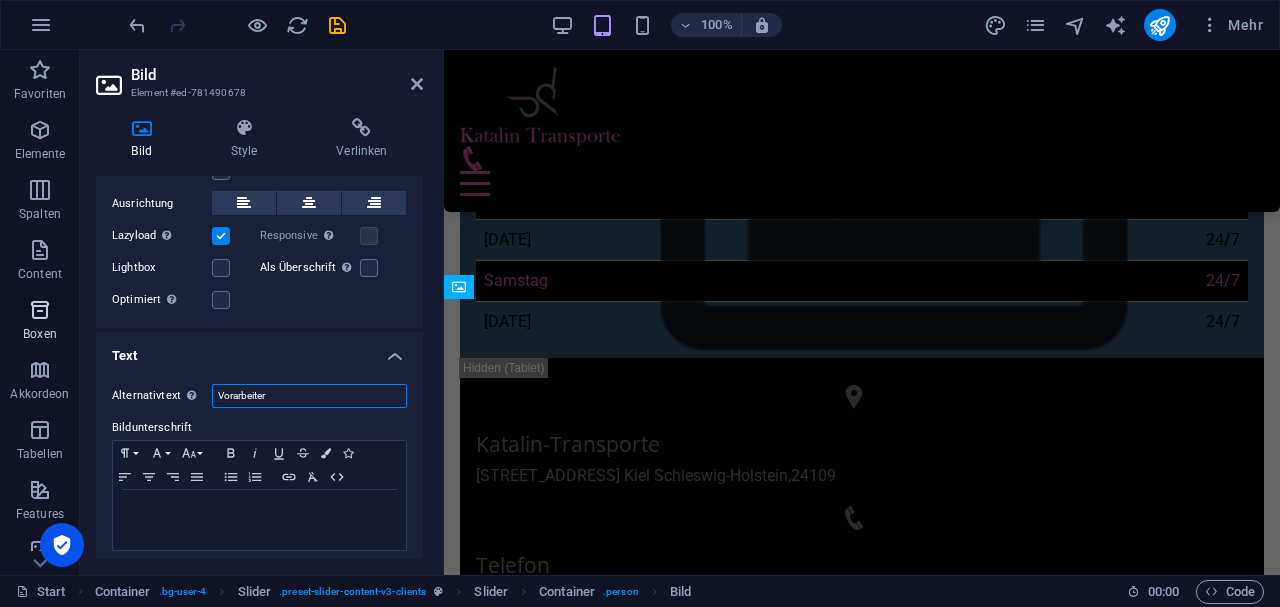 drag, startPoint x: 283, startPoint y: 392, endPoint x: 81, endPoint y: 350, distance: 206.32014 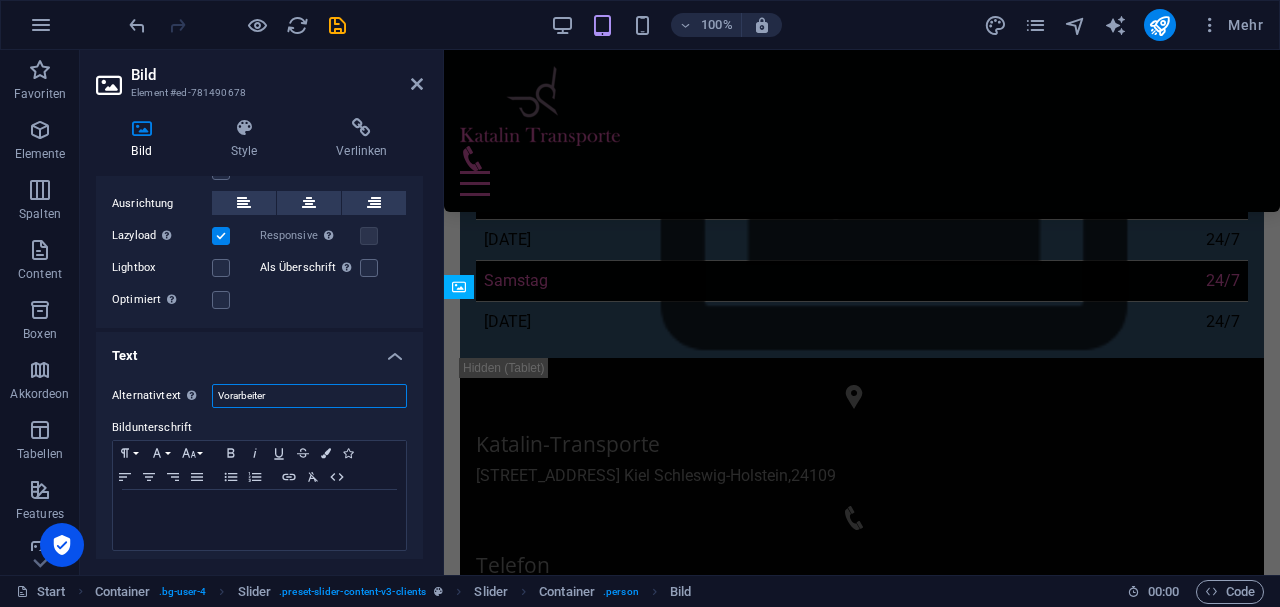 click on "Favoriten Elemente Spalten Content Boxen Akkordeon Tabellen Features Bilder Slider Header Footer Formular Marketing Collections Bild Element #ed-781490678 Bild Style Verlinken Bild Ziehe Dateien zum Hochladen hierher oder  klicke hier, um aus Dateien oder kostenlosen Stockfotos & -videos zu wählen Wähle aus deinen Dateien, Stockfotos oder lade Dateien hoch Hochladen Breite Standard auto px rem % em vh vw Bild einpassen Bild automatisch anhand einer fixen Breite und Höhe einpassen Höhe Standard auto px Ausrichtung Lazyload Bilder auf Seite nachträglich laden. Verbessert Ladezeit (Pagespeed). Responsive Automatisch Retina-Bilder und kleinere Bilder auf Smartphones laden Lightbox Als Überschrift Das Bild in eine H1-Überschrift einfügen. Nützlich, um dem Alternativtext die Gewichtung einer H1-Überschrift zu geben, z.B. für das Logo. Deaktiviert lassen, wenn unklar. Optimiert Bilder werden komprimiert für eine bessere Ladegeschwindigkeit der Website. Position Richtung Benutzerdefiniert X-Versatz 50 px" at bounding box center (640, 312) 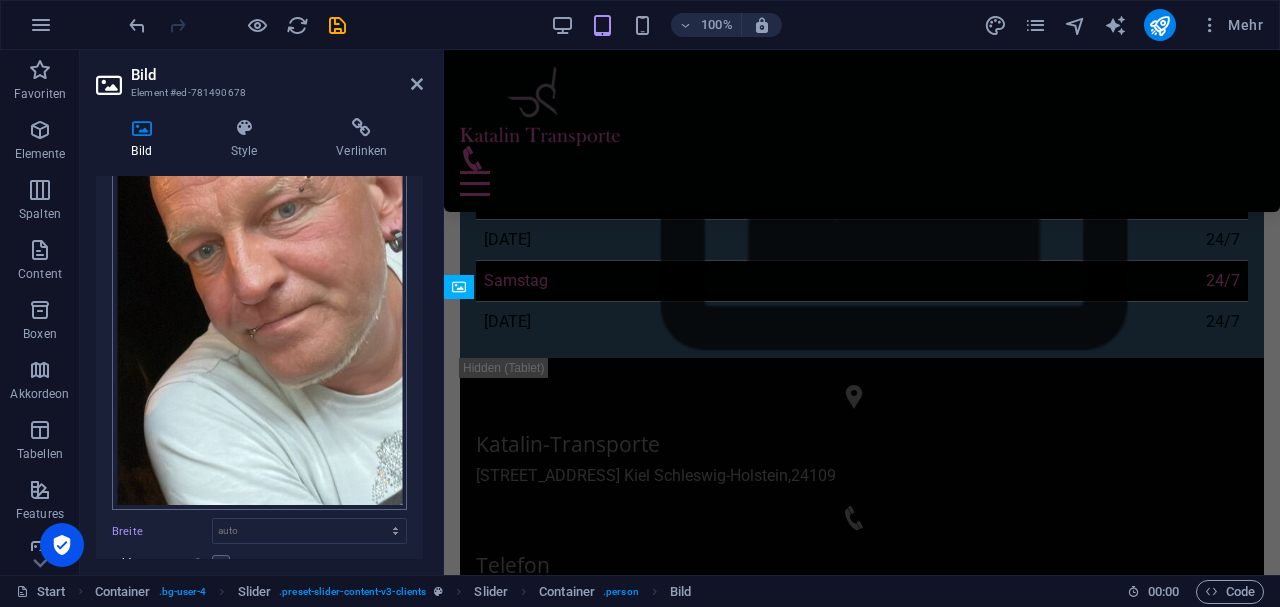 scroll, scrollTop: 281, scrollLeft: 0, axis: vertical 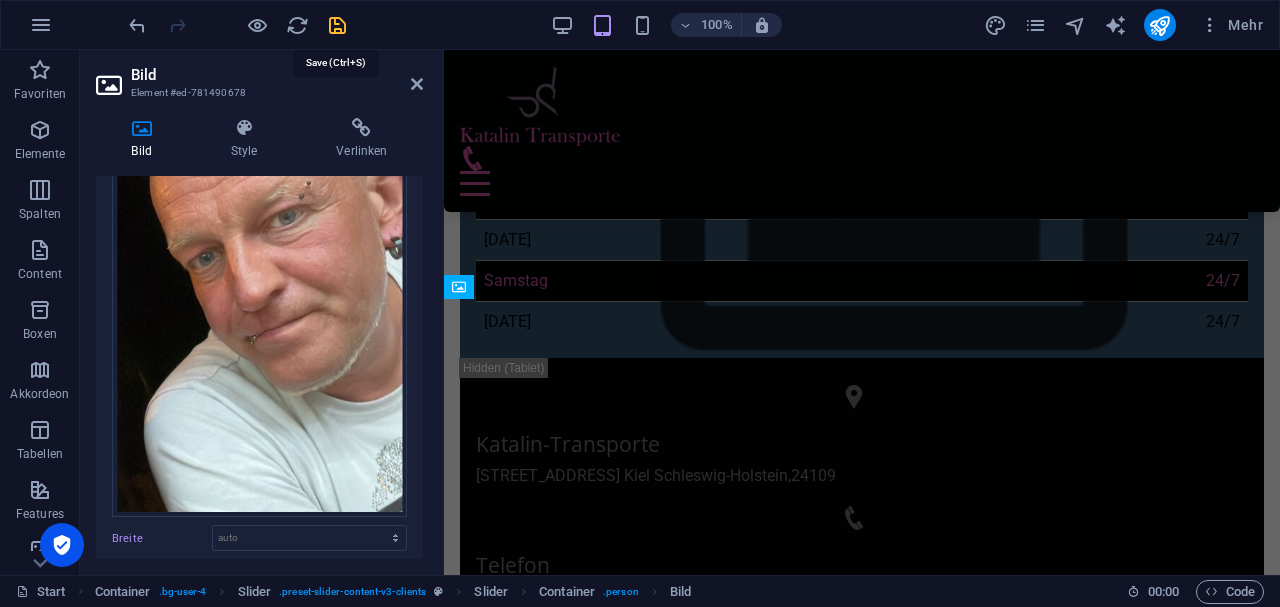 type 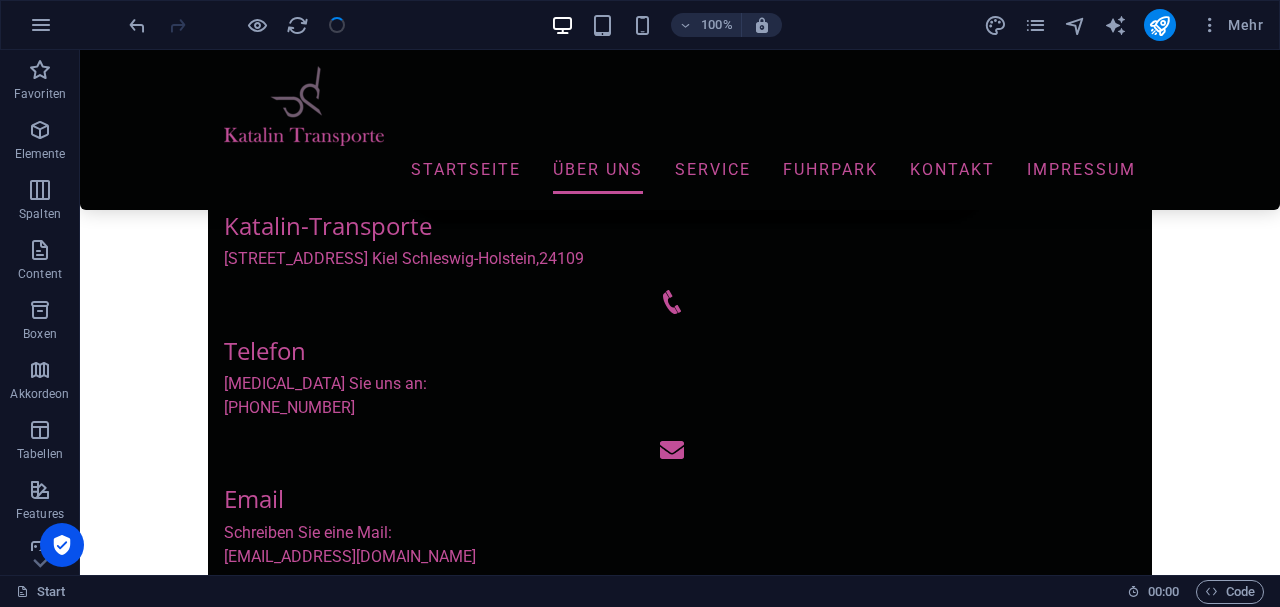 scroll, scrollTop: 866, scrollLeft: 0, axis: vertical 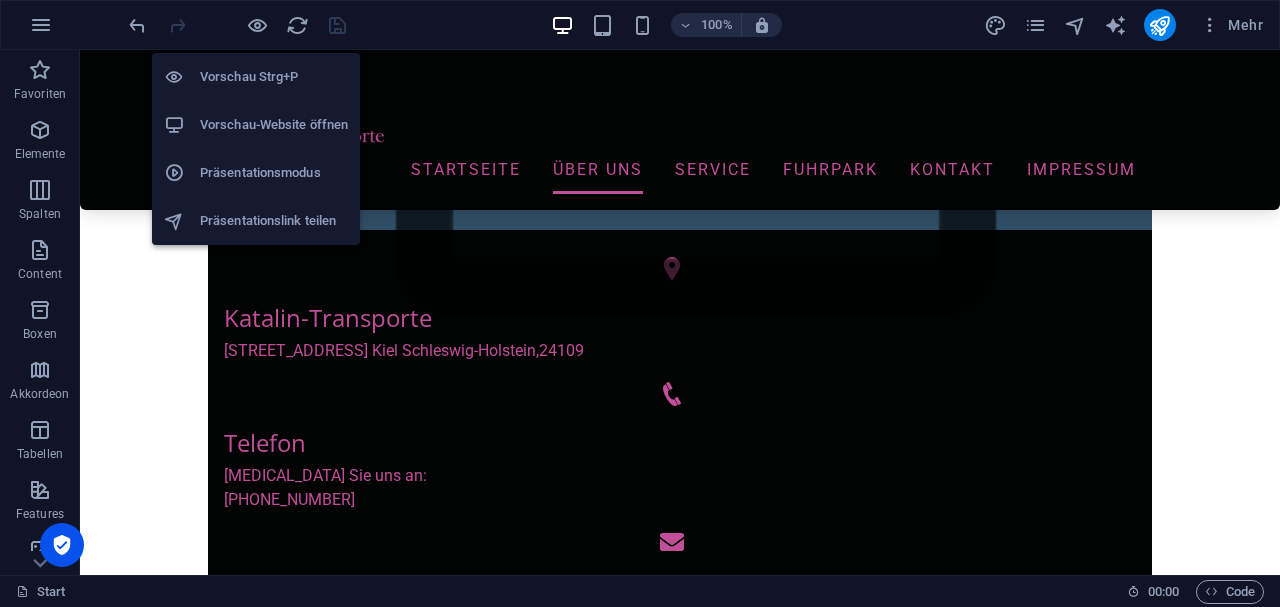 click on "Vorschau-Website öffnen" at bounding box center [274, 125] 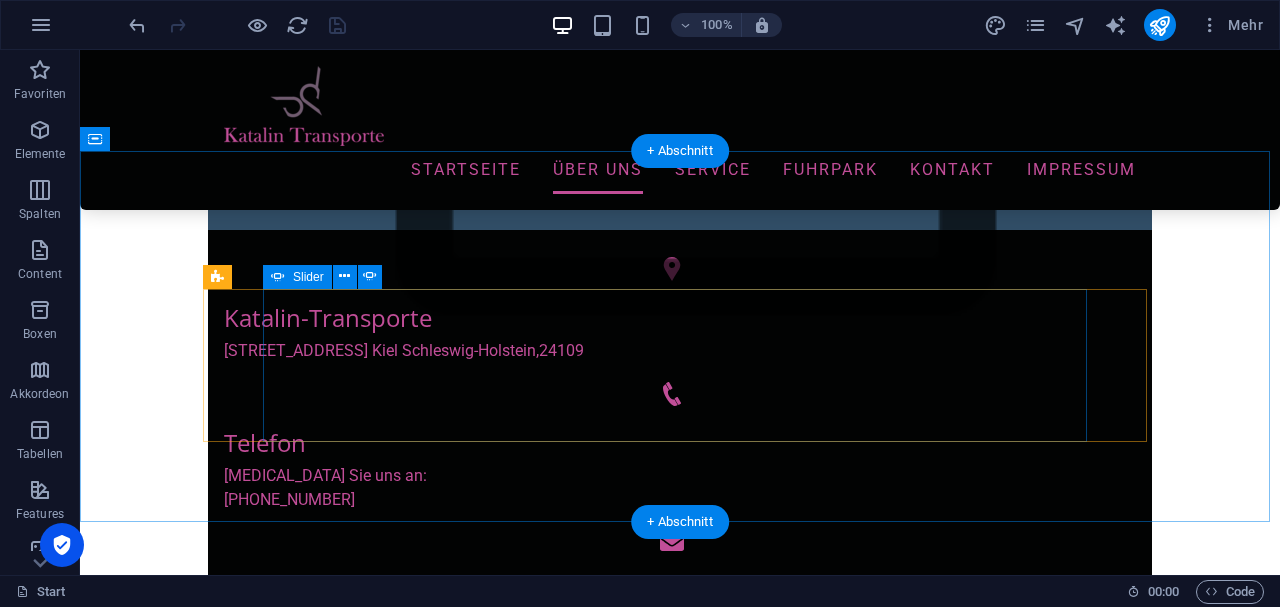click on "1" at bounding box center (132, -329) 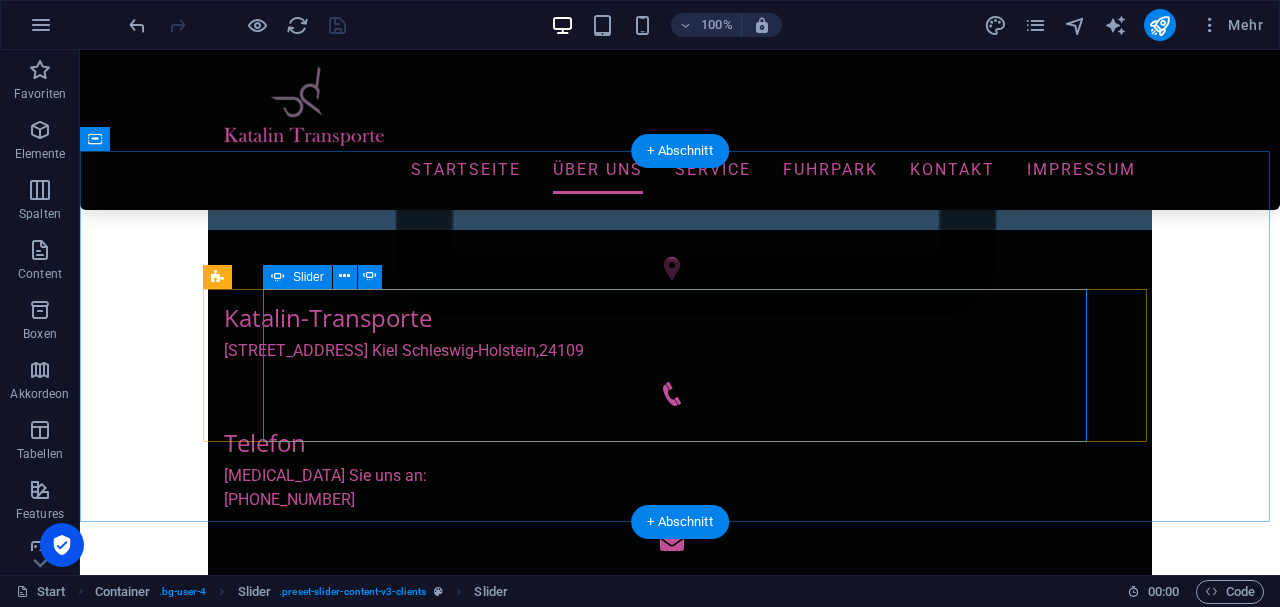 click on "2" at bounding box center [132, -305] 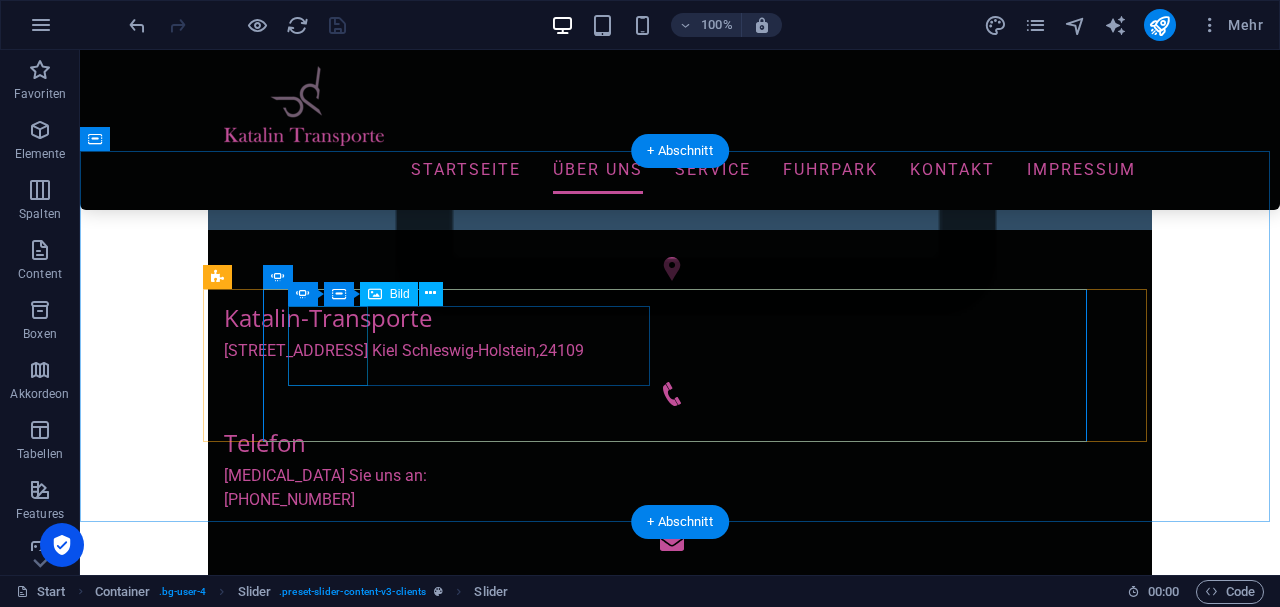 click at bounding box center [-1199, 2252] 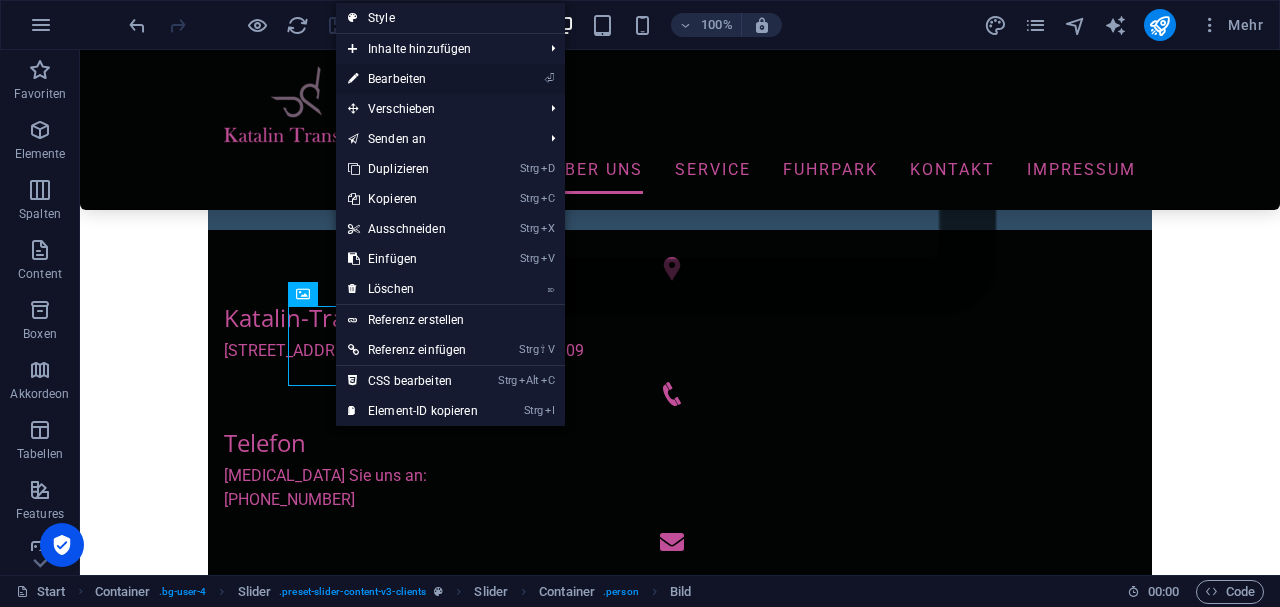 click on "⏎  Bearbeiten" at bounding box center (413, 79) 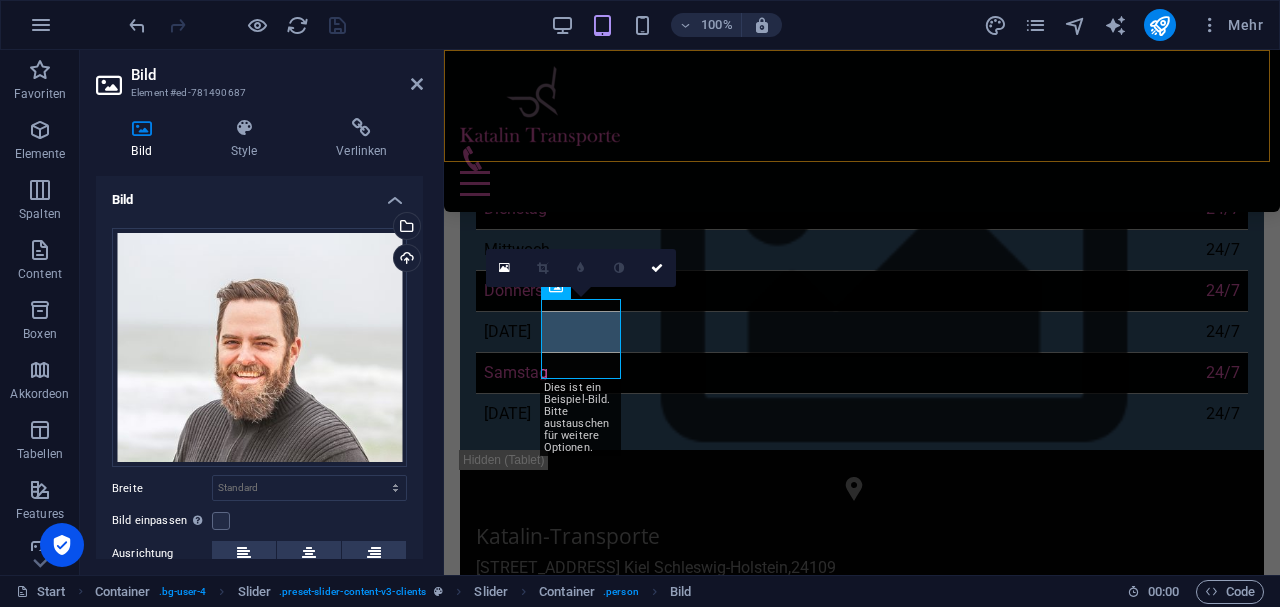 scroll, scrollTop: 958, scrollLeft: 0, axis: vertical 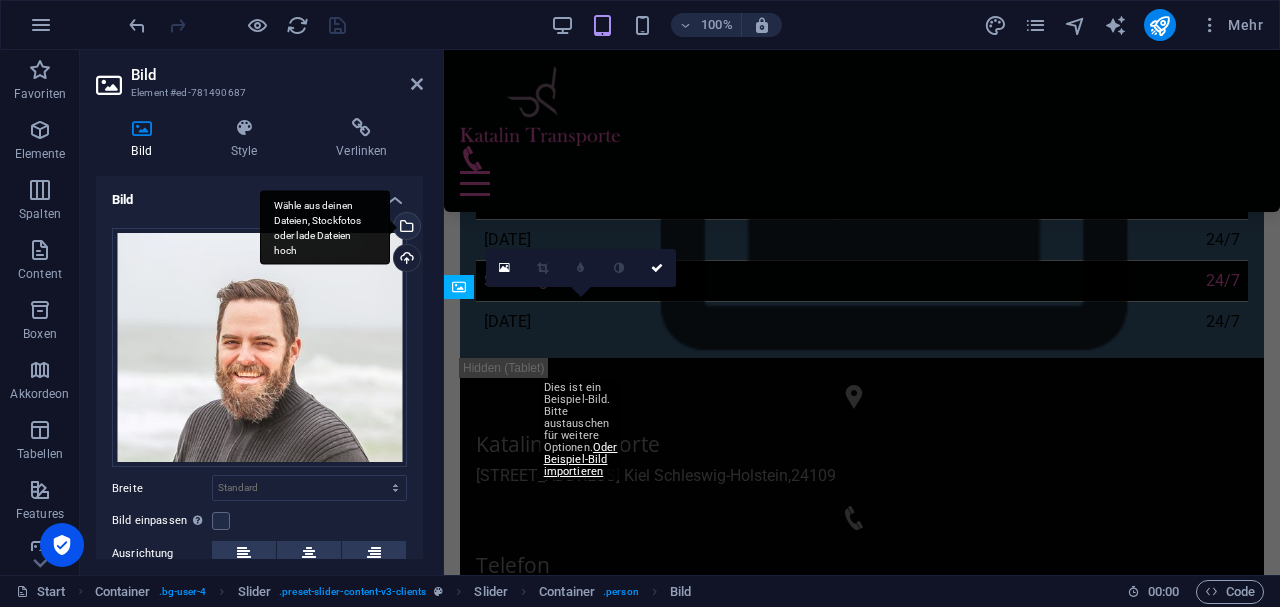 click on "Wähle aus deinen Dateien, Stockfotos oder lade Dateien hoch" at bounding box center [405, 228] 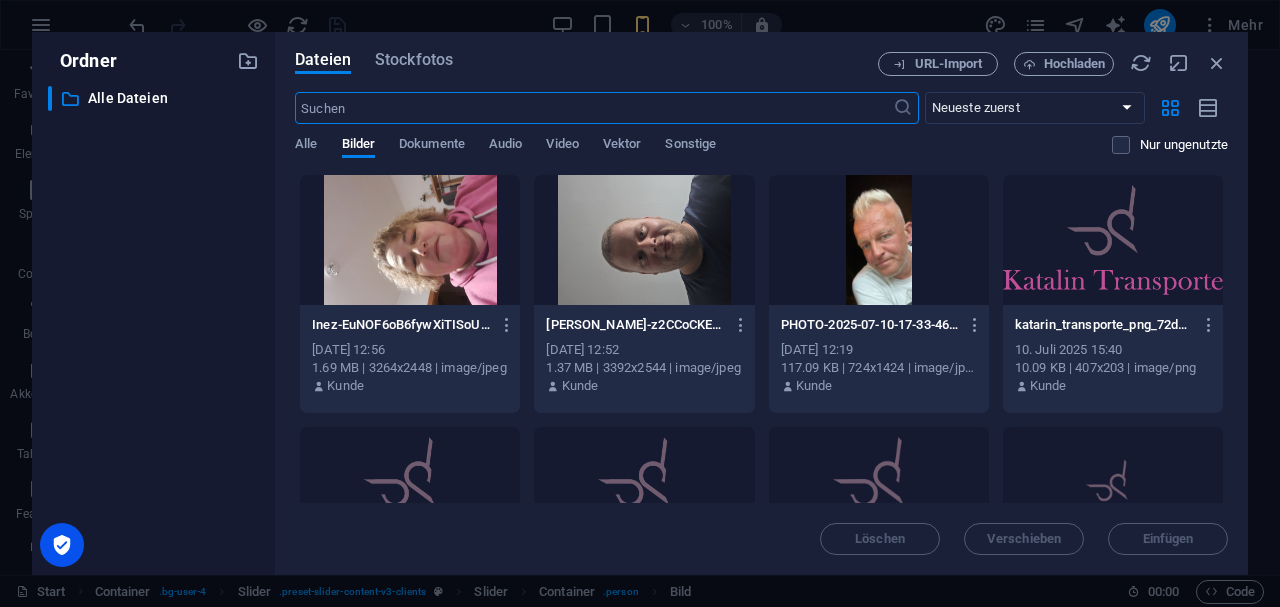 scroll, scrollTop: 1802, scrollLeft: 0, axis: vertical 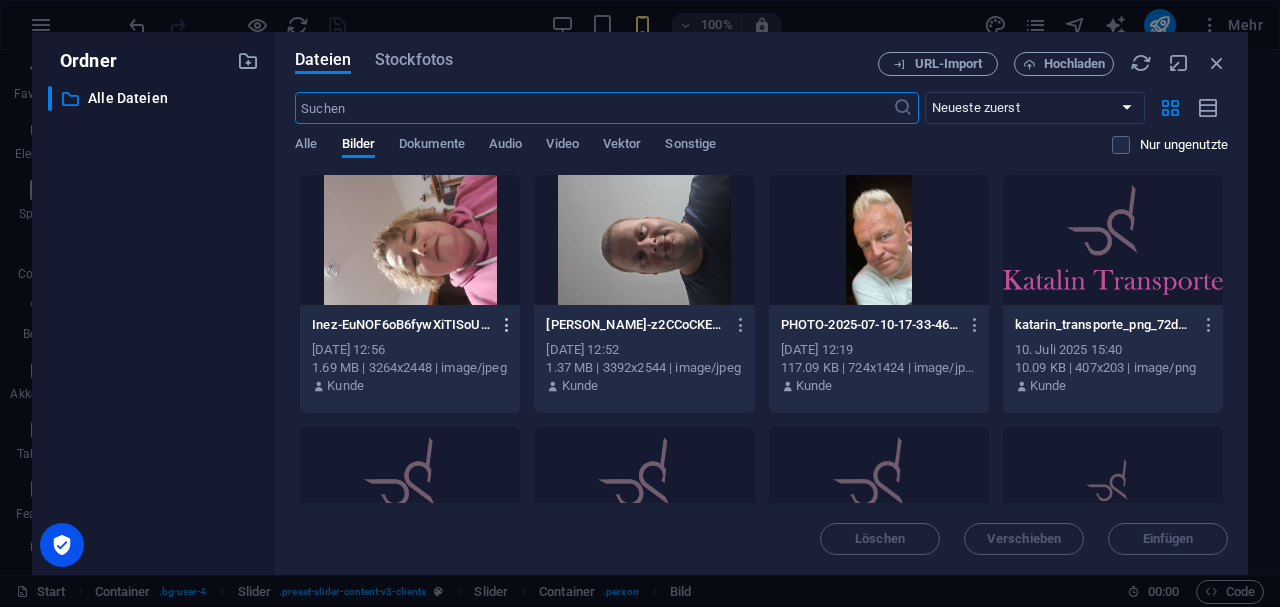 click at bounding box center [507, 325] 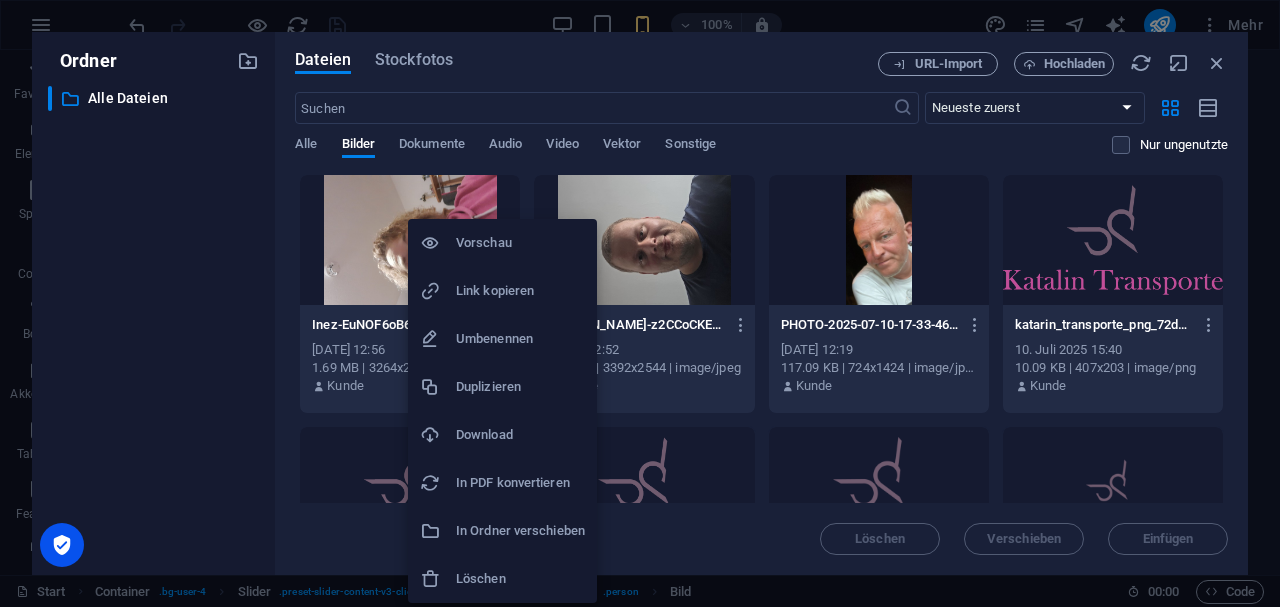 click at bounding box center (438, 579) 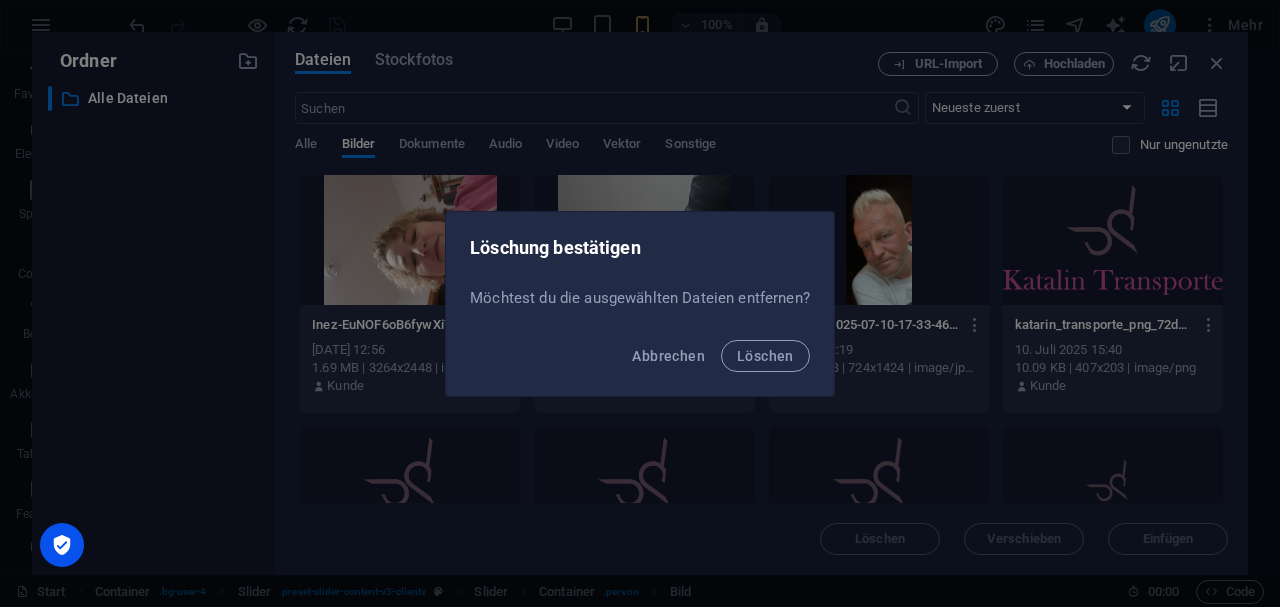 click on "Abbrechen Löschen" at bounding box center (640, 362) 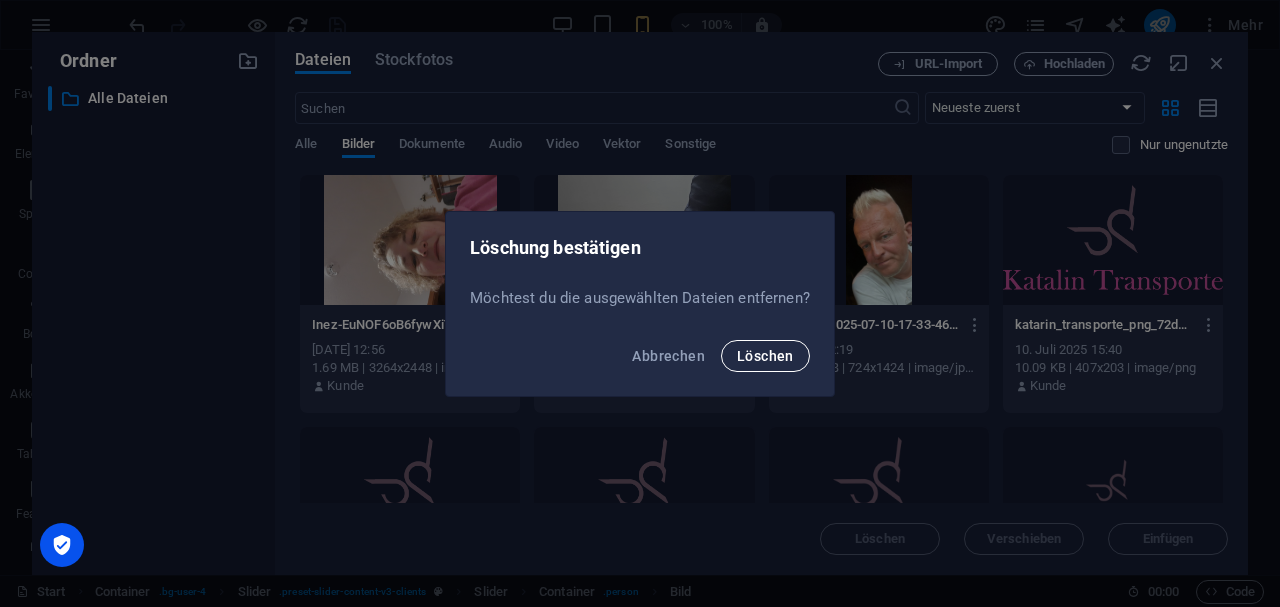 click on "Löschen" at bounding box center (765, 356) 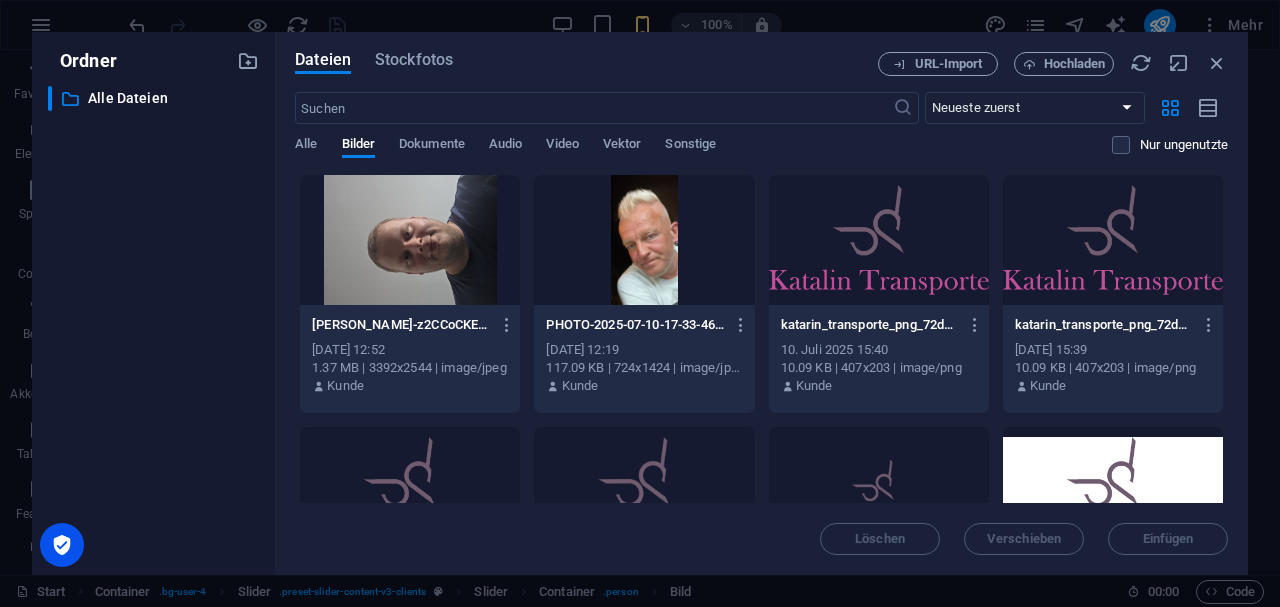 click at bounding box center (410, 240) 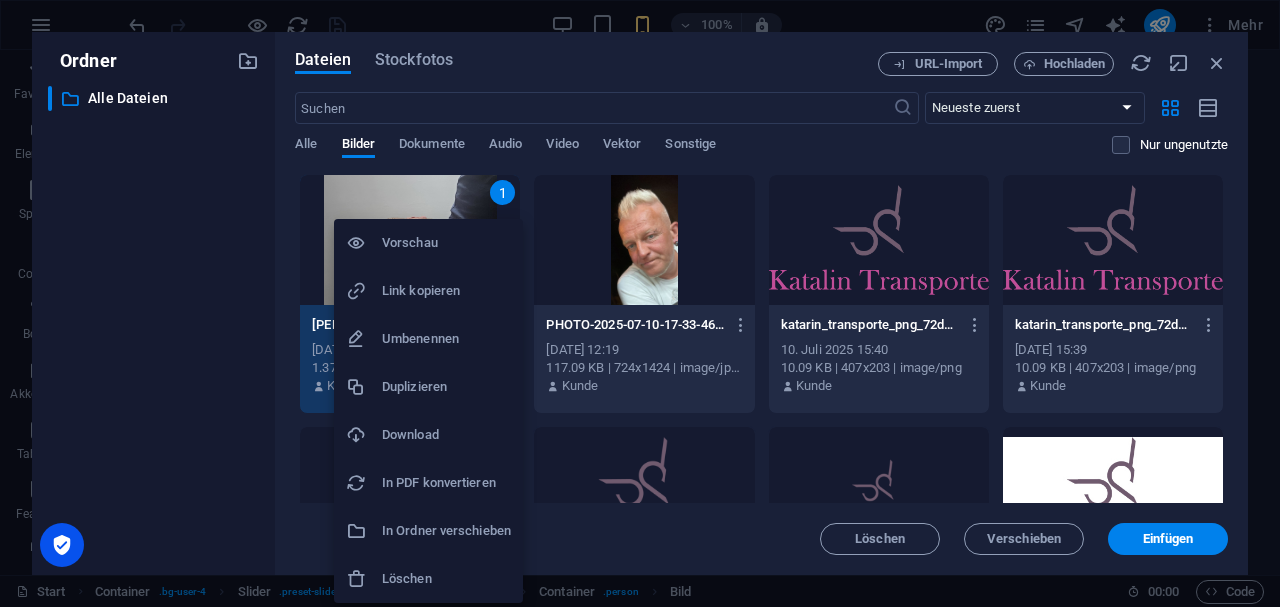 click at bounding box center [640, 303] 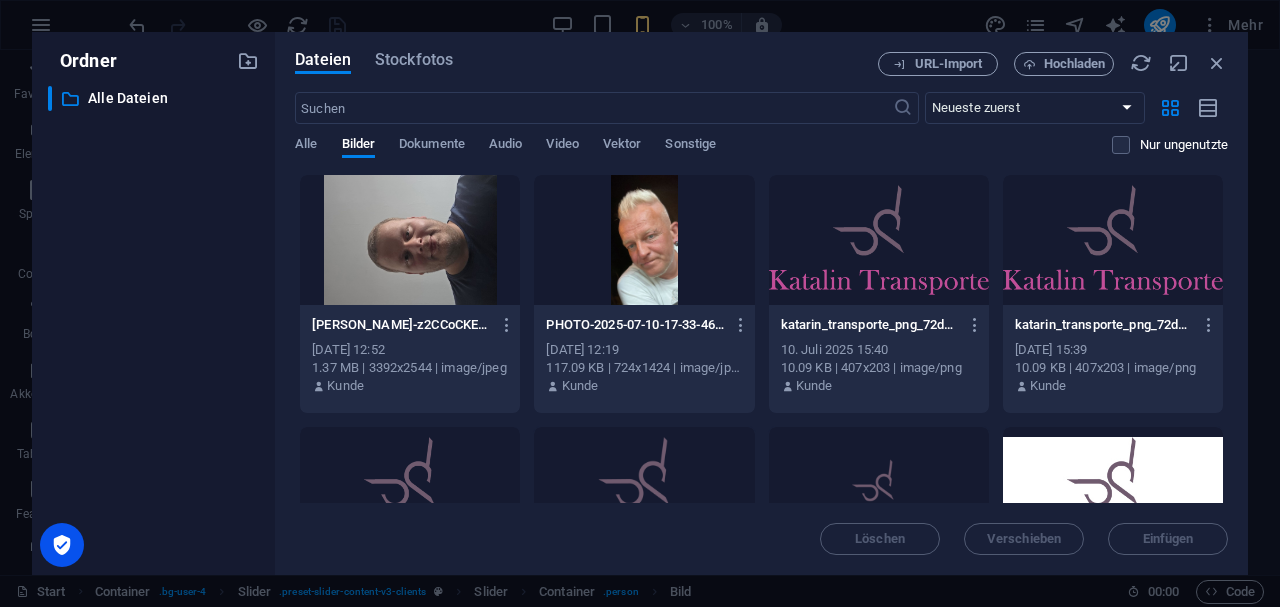 click at bounding box center (410, 240) 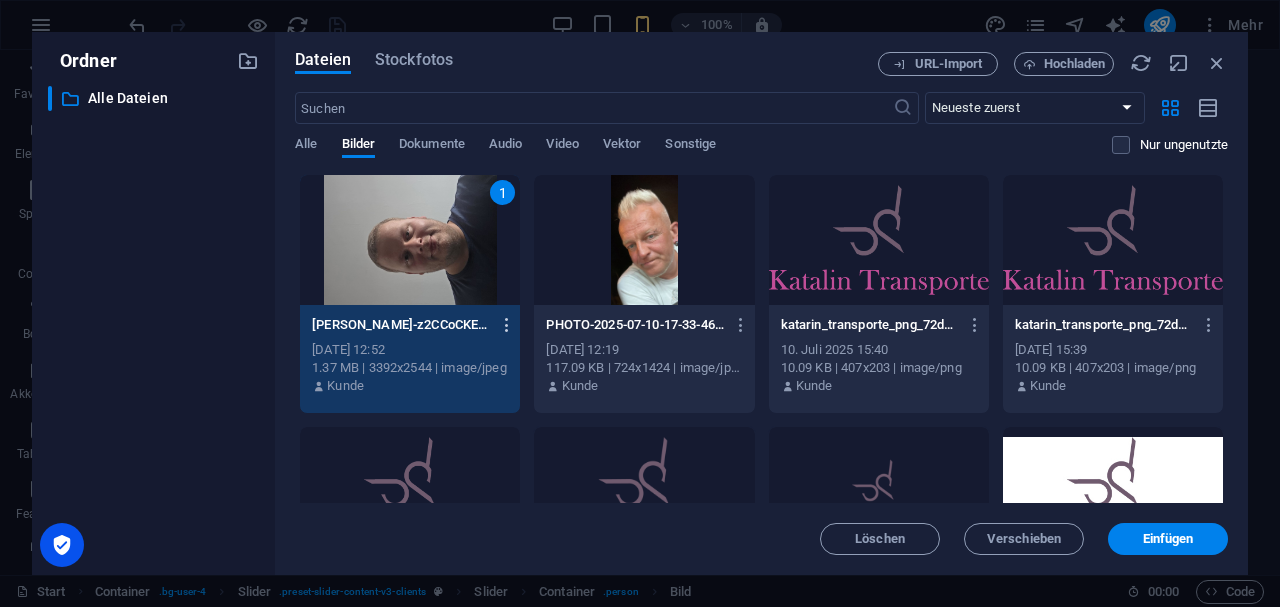 click at bounding box center (507, 325) 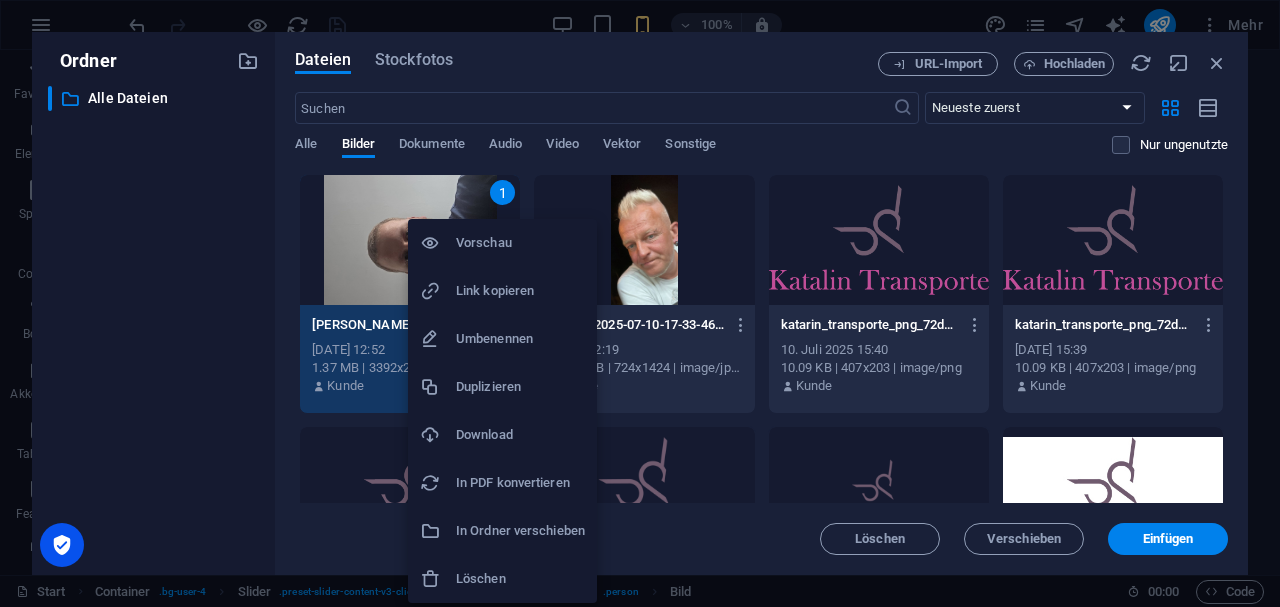 click at bounding box center [640, 303] 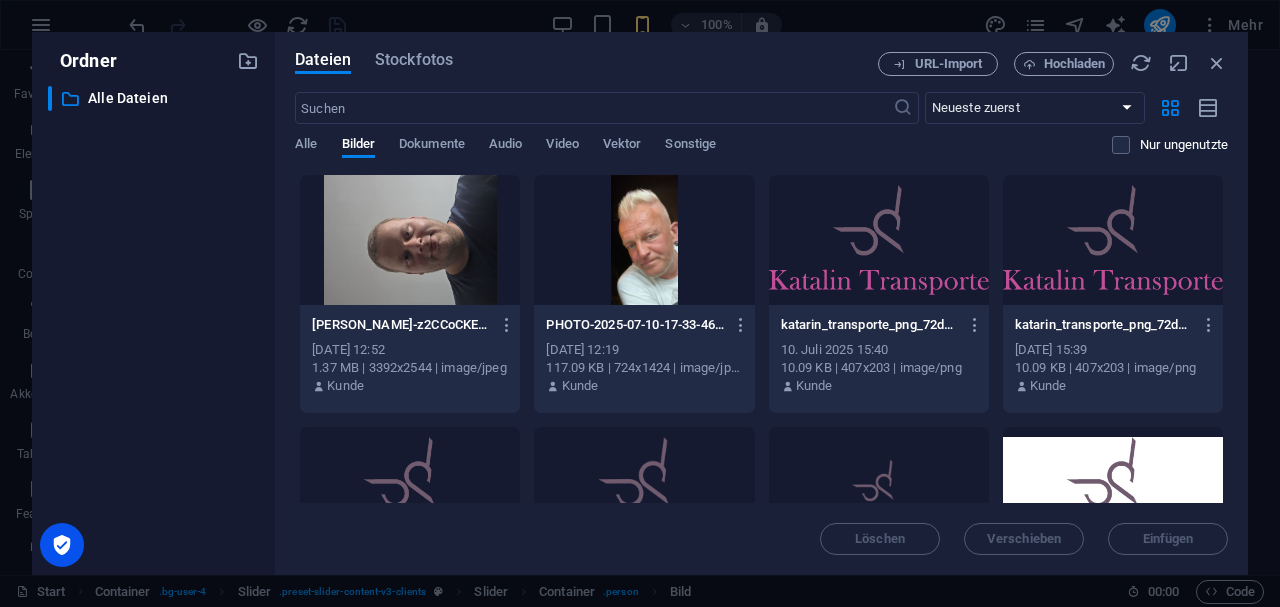 click at bounding box center (410, 240) 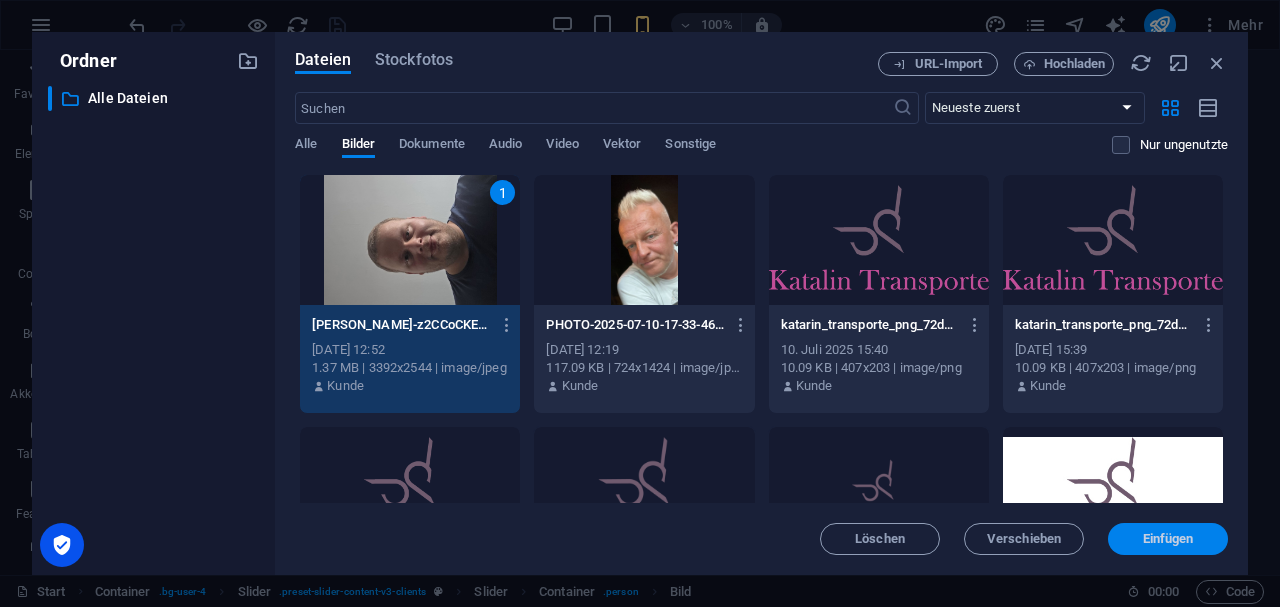 click on "Einfügen" at bounding box center [1168, 539] 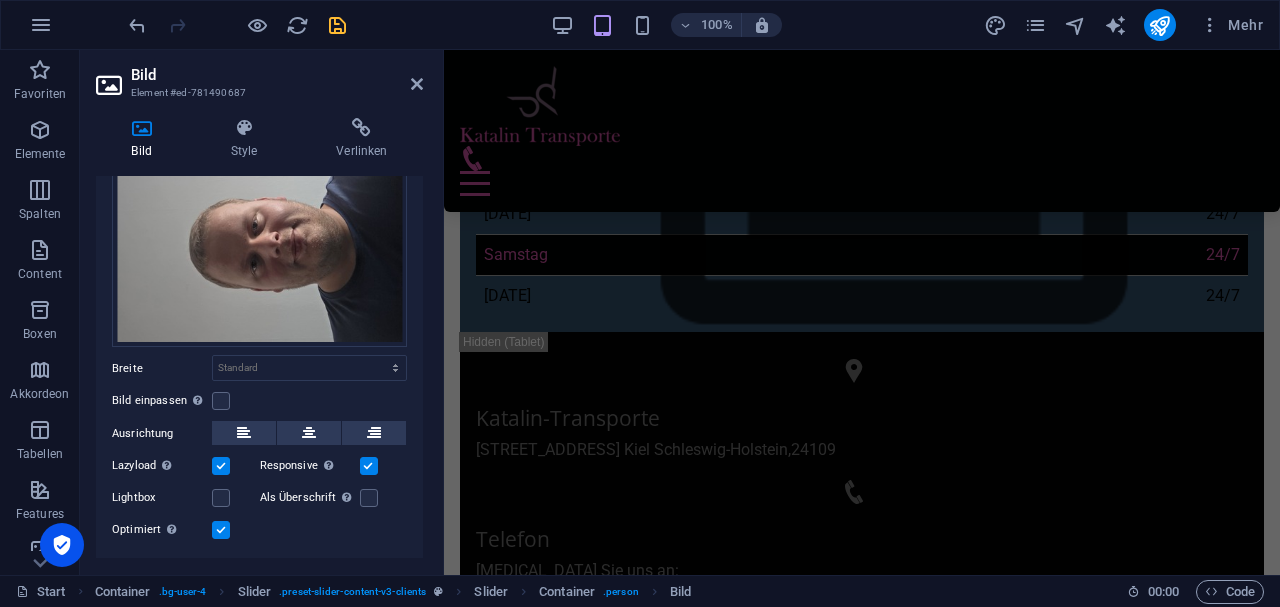 scroll, scrollTop: 151, scrollLeft: 0, axis: vertical 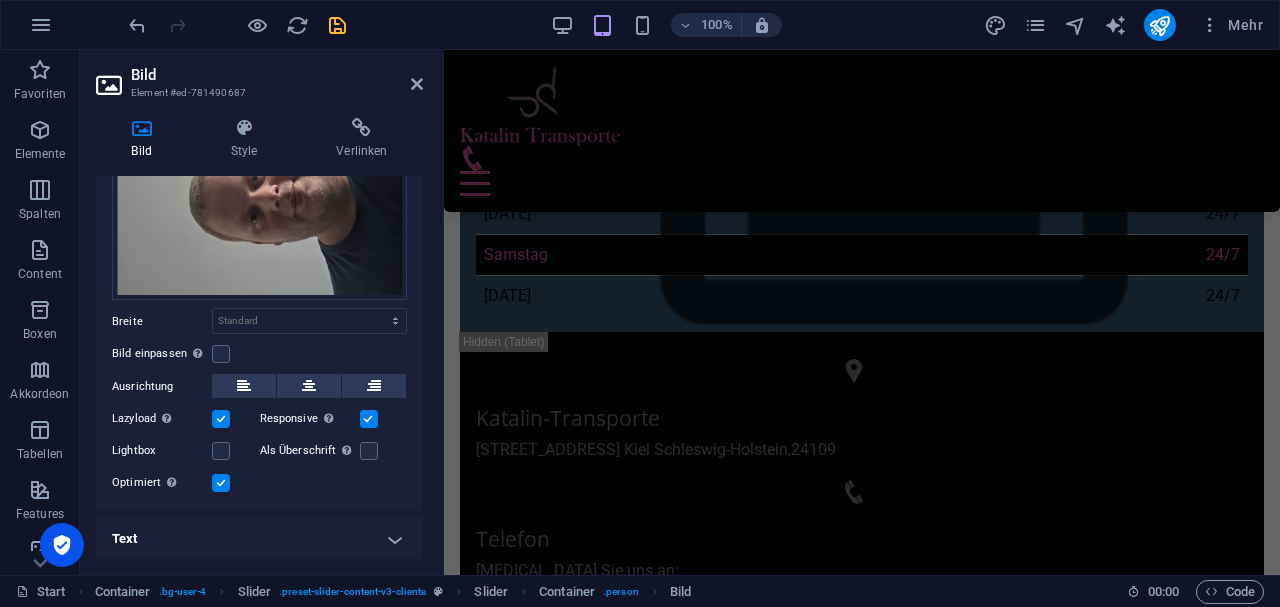 click at bounding box center [369, 419] 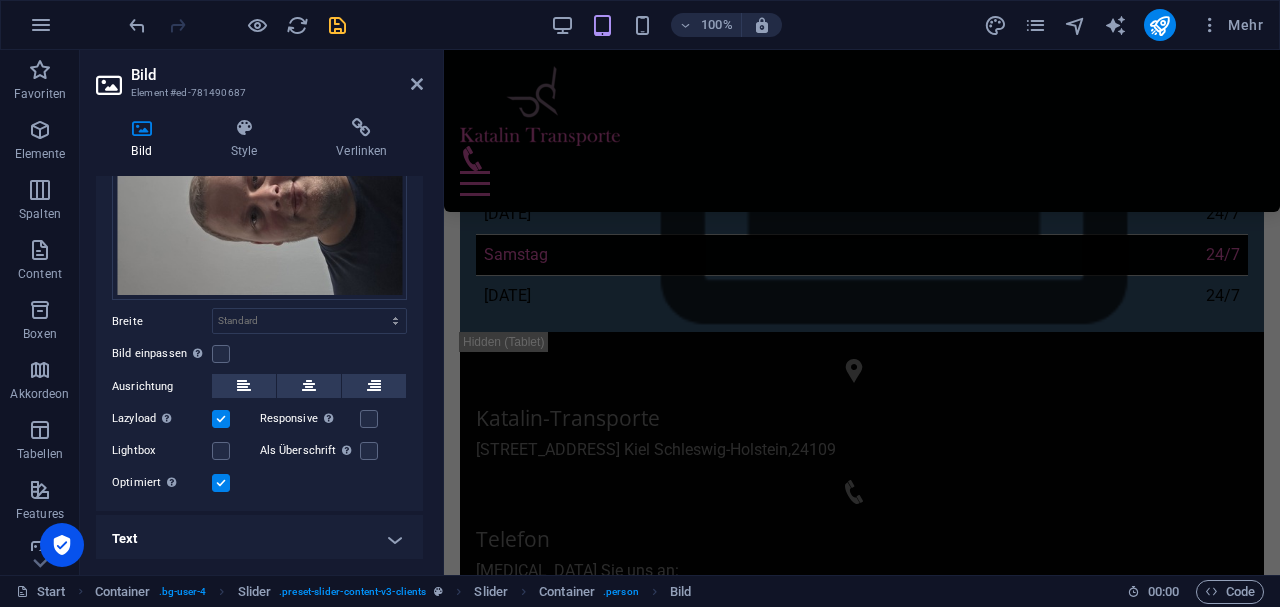 click at bounding box center (221, 483) 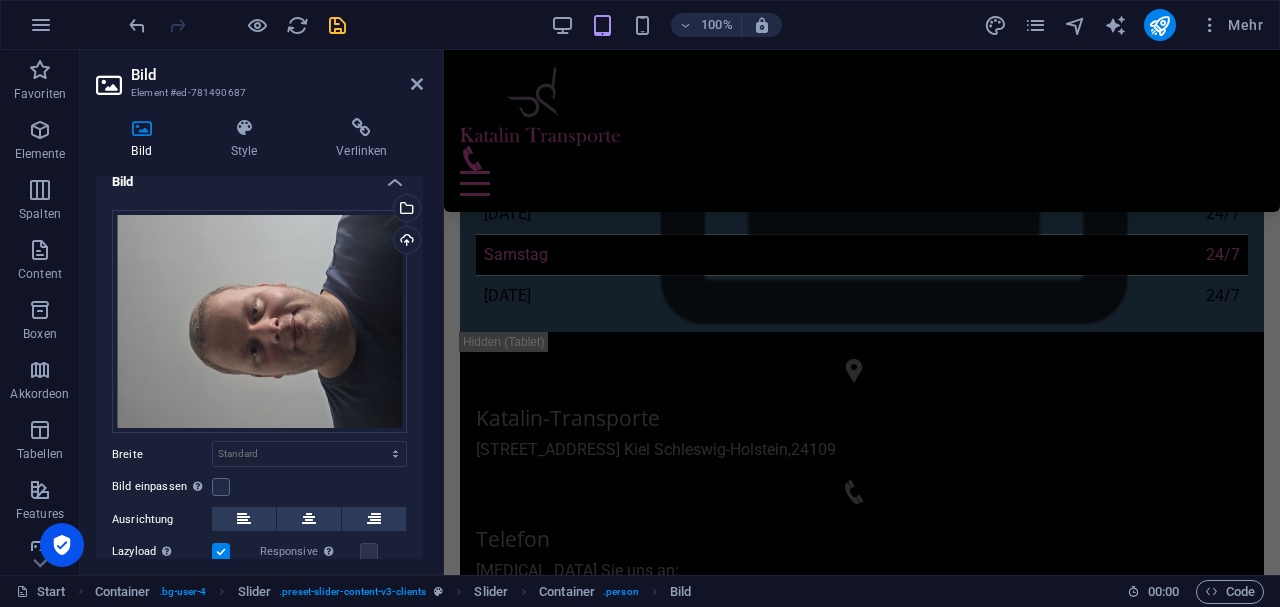 scroll, scrollTop: 0, scrollLeft: 0, axis: both 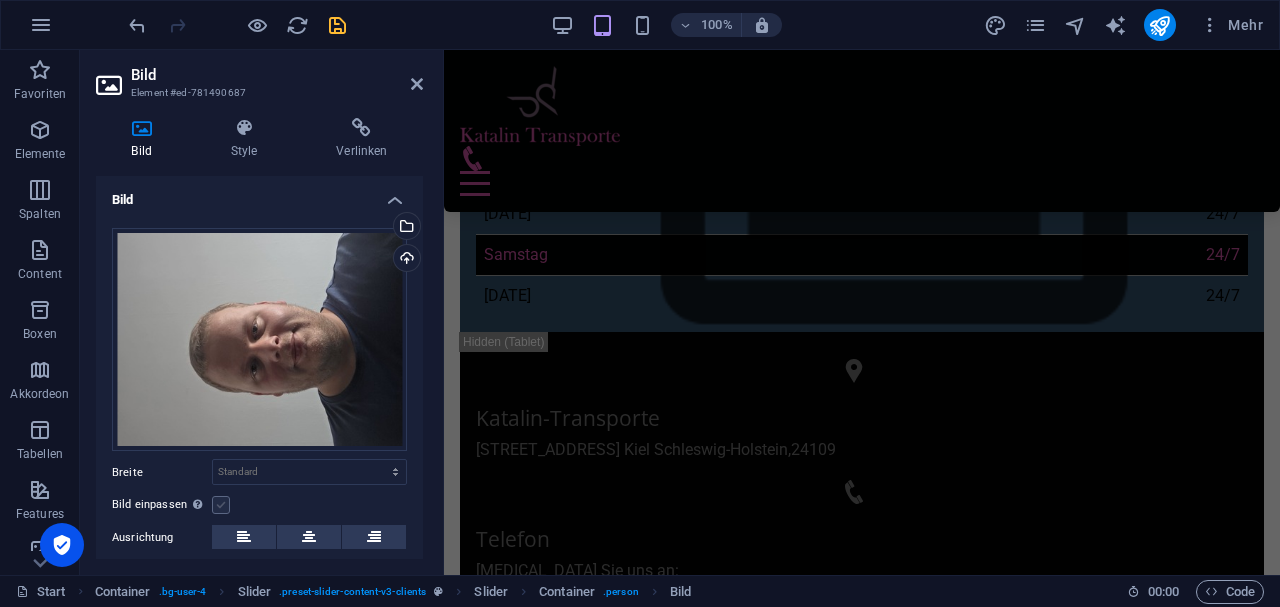 click at bounding box center (221, 505) 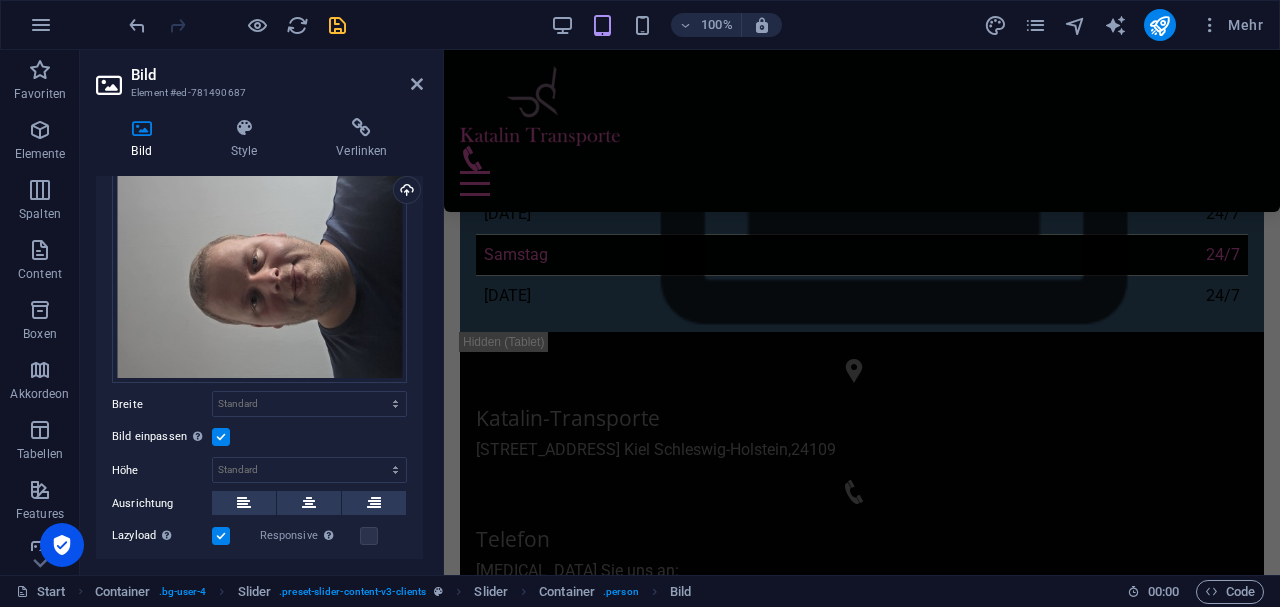 scroll, scrollTop: 133, scrollLeft: 0, axis: vertical 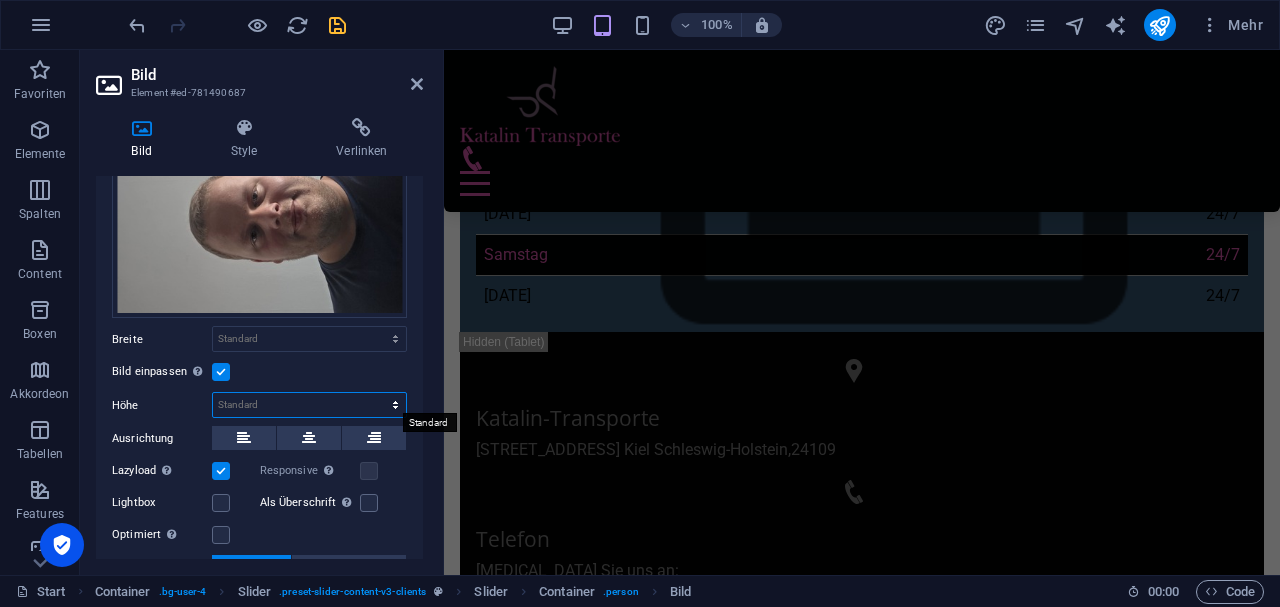 click on "Standard auto px" at bounding box center (309, 405) 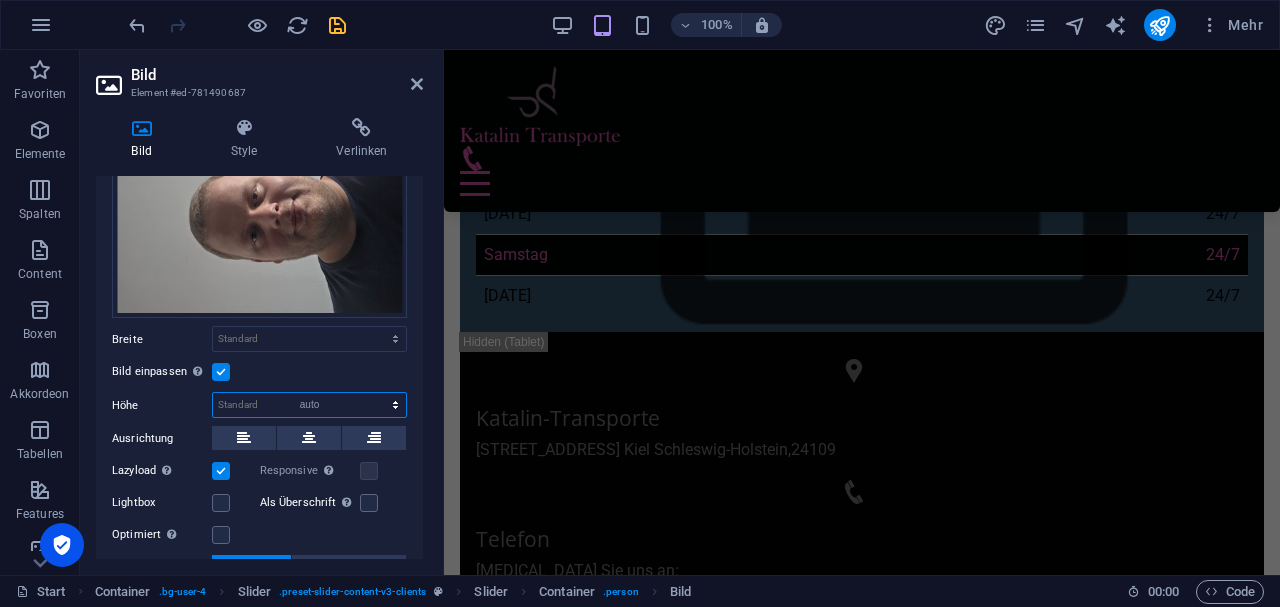 click on "Standard auto px" at bounding box center (309, 405) 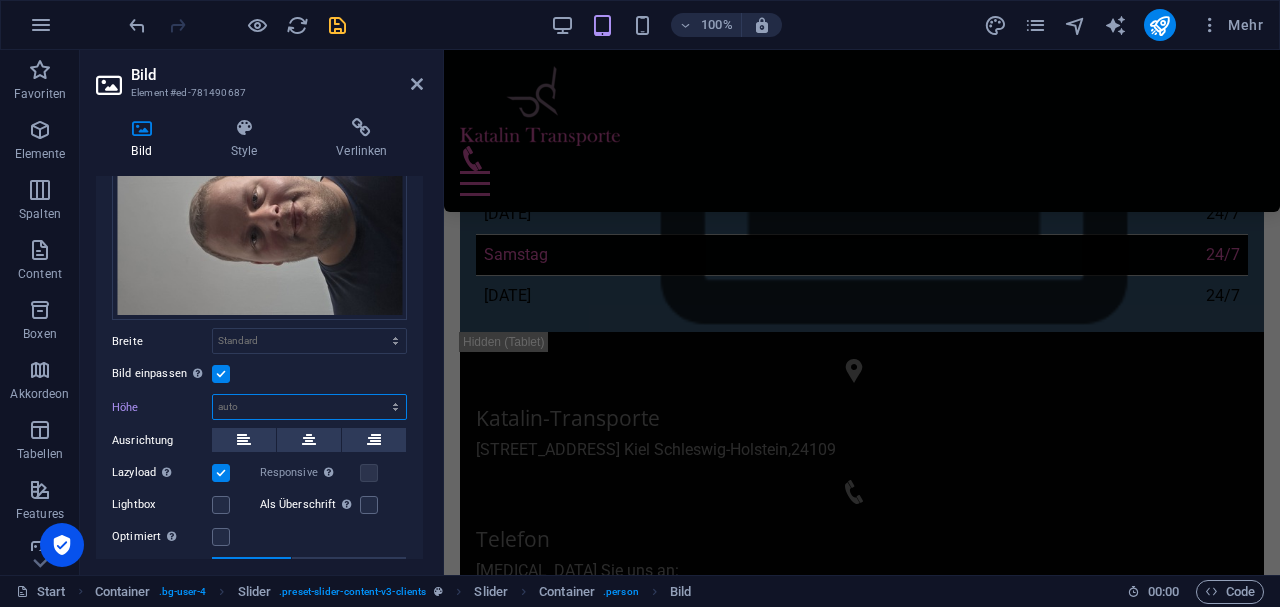 scroll, scrollTop: 86, scrollLeft: 0, axis: vertical 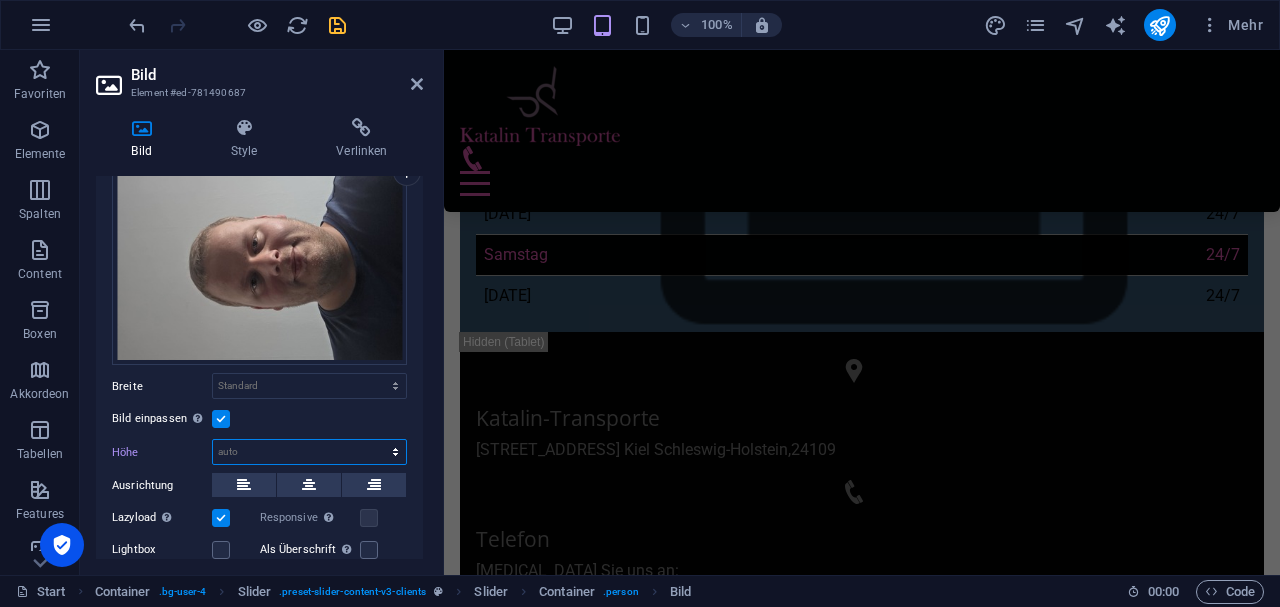 click on "Standard auto px" at bounding box center [309, 452] 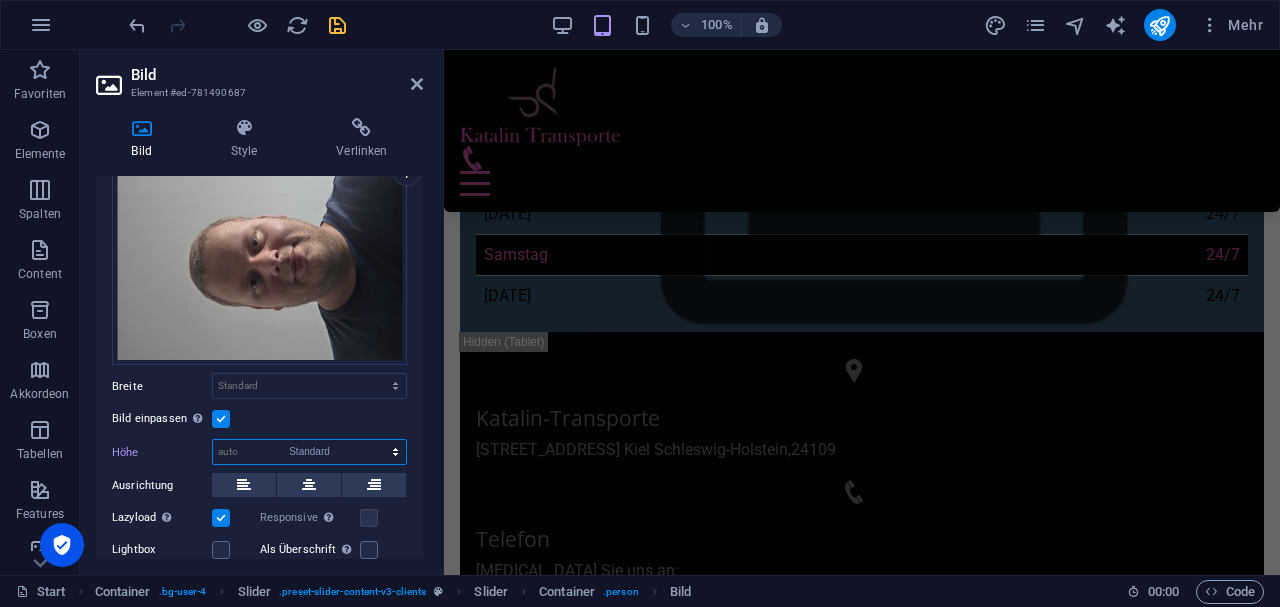 click on "Standard auto px" at bounding box center (309, 452) 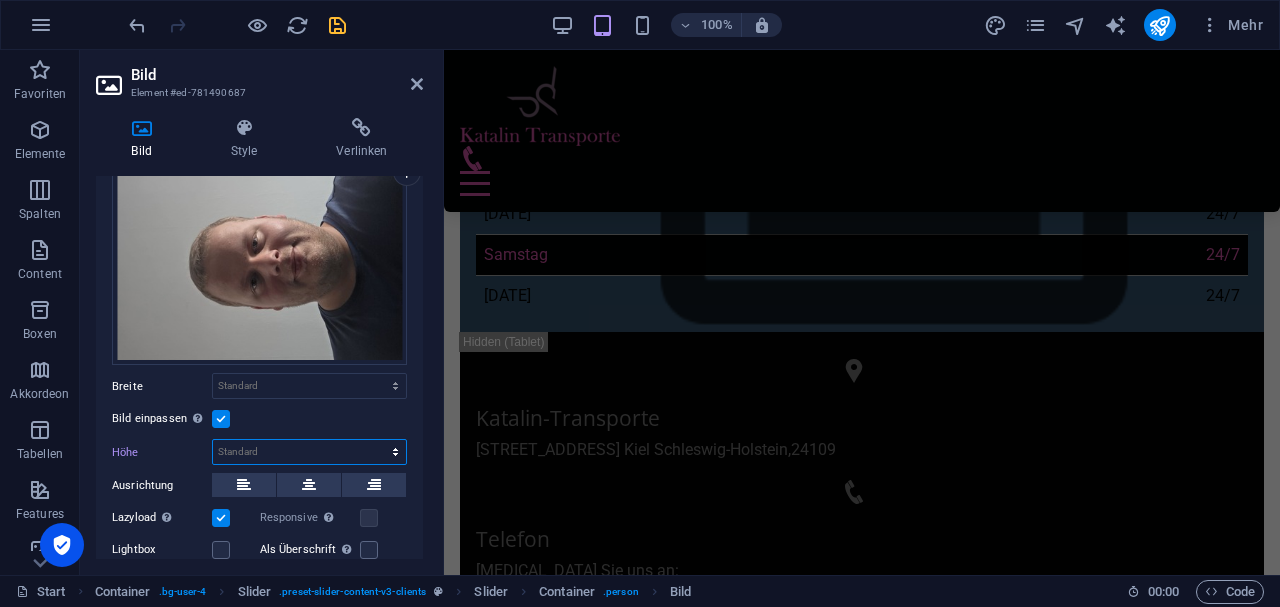 click on "Standard auto px" at bounding box center [309, 452] 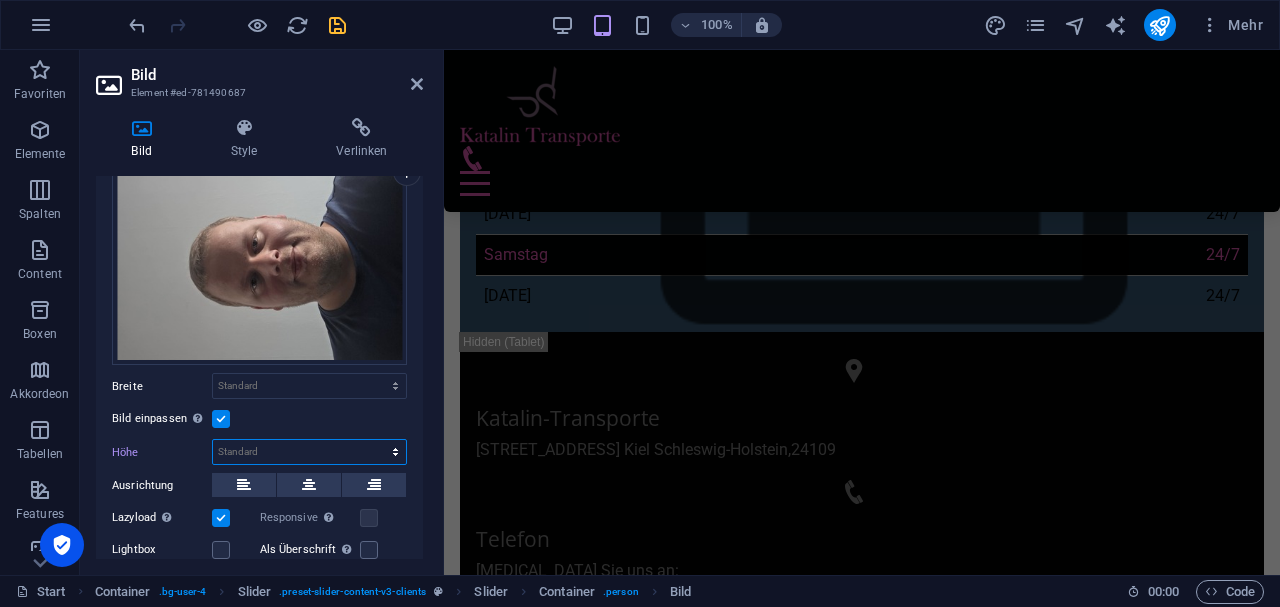 select on "px" 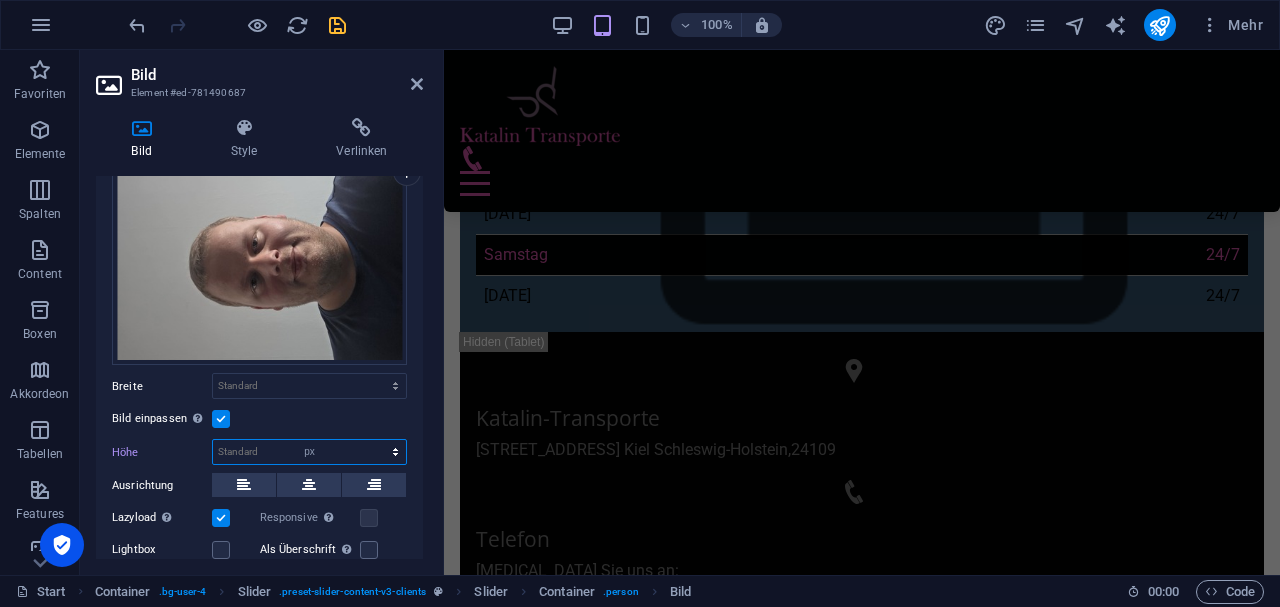 click on "Standard auto px" at bounding box center [309, 452] 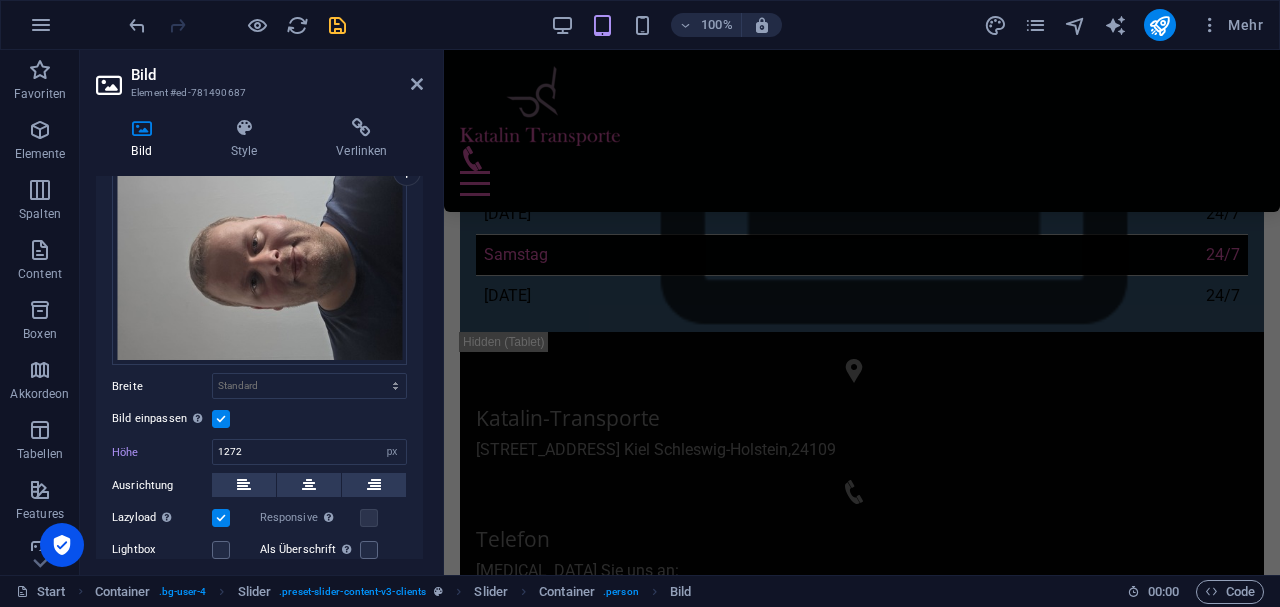 click at bounding box center (221, 419) 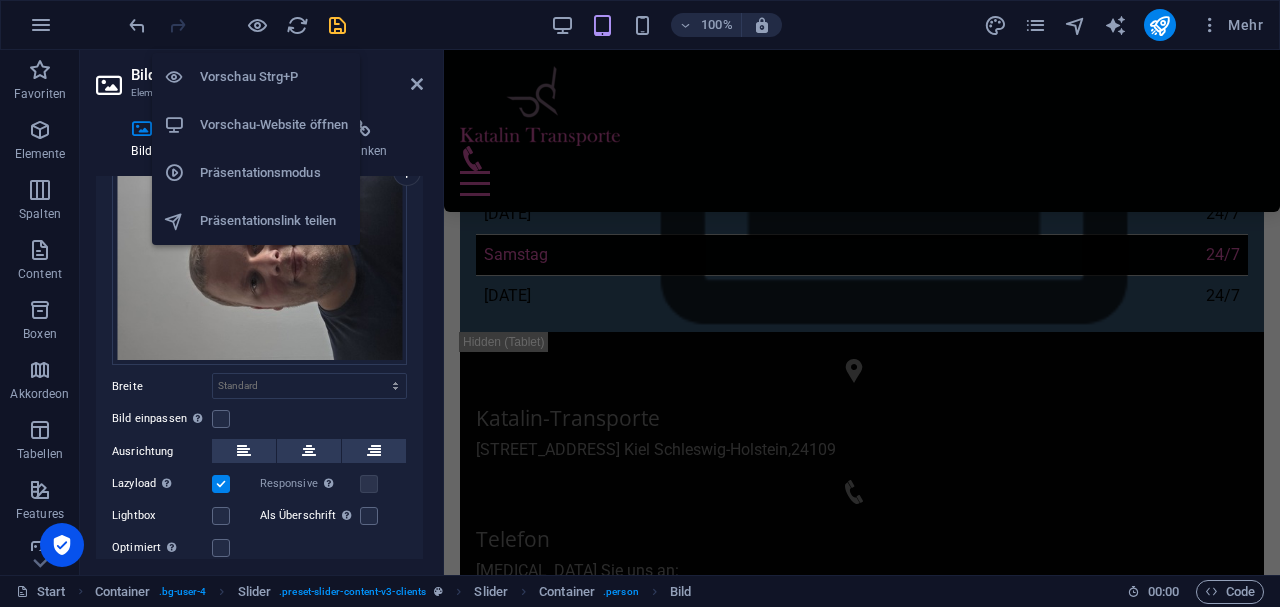 click on "Vorschau-Website öffnen" at bounding box center [274, 125] 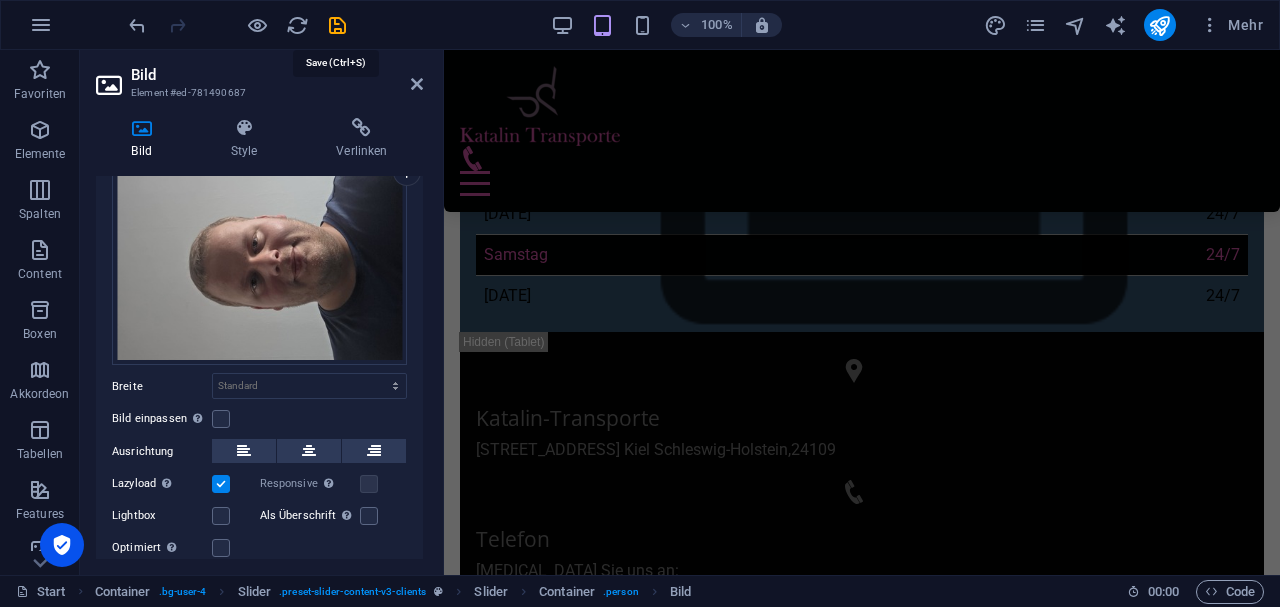 drag, startPoint x: 338, startPoint y: 20, endPoint x: 343, endPoint y: 30, distance: 11.18034 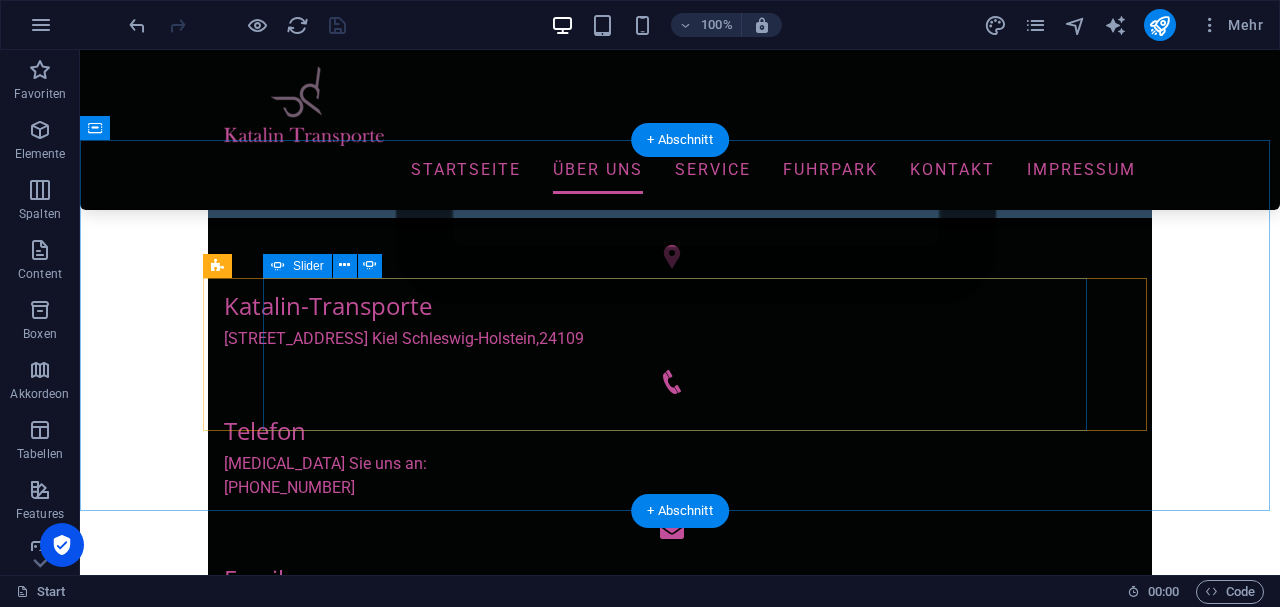 click on "3" at bounding box center (132, -341) 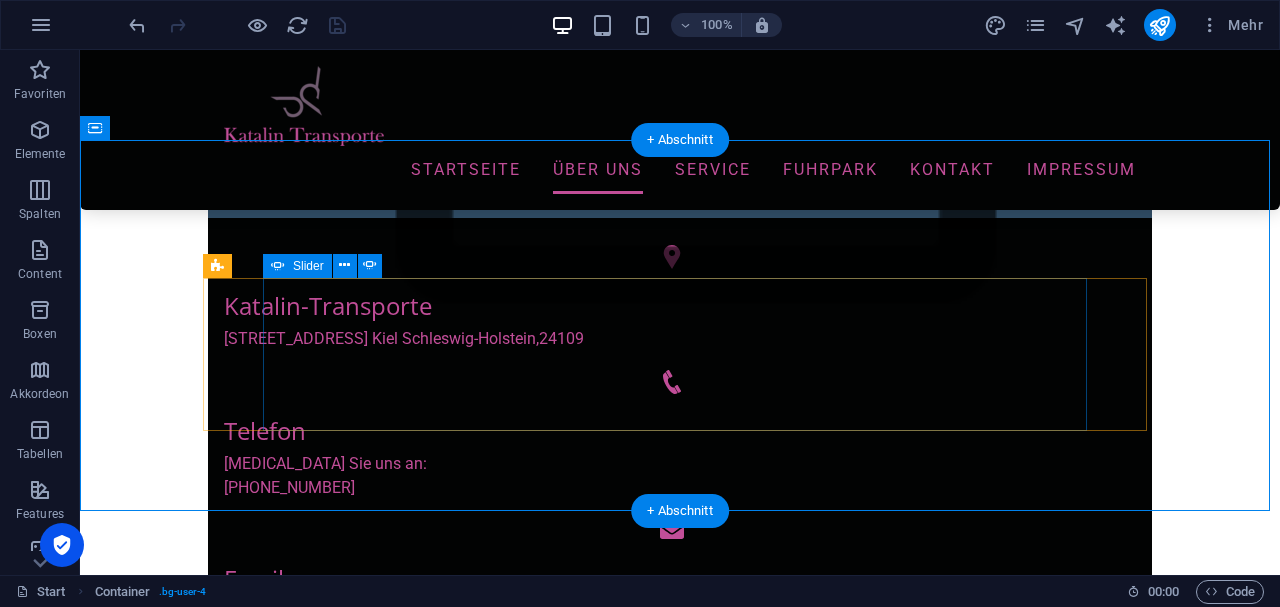 click on "4" at bounding box center [132, -317] 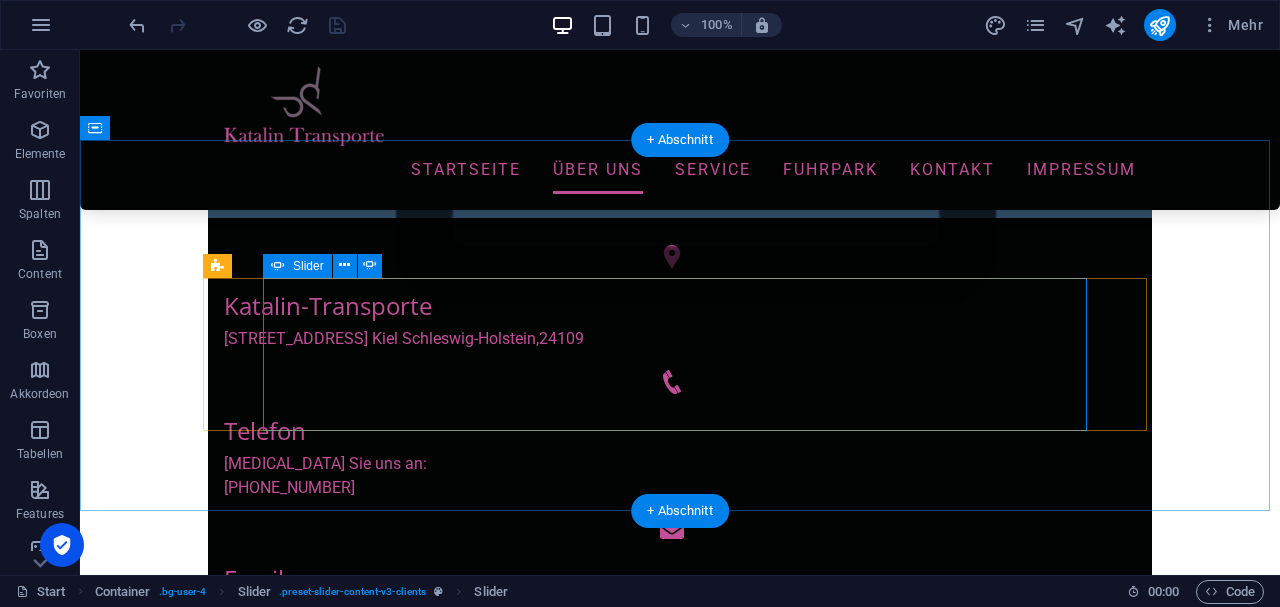 click on "Inez Hetzel "Büro Fee" TEXT.  "" TEXT  1 2 3 1 2 3 4 5 1 2 3 4 Katalin Keiper "Geschäftsführerin" TEXT Roland Thull "Vorarbeiter" TEXT  Martin Rosenbach "Berufskraftfahrer" TEXT  Volodymyr Lomako "Fahrer" Text Inez Hetzel "Büro Fee" TEXT.  "" TEXT  1 2 3 1 2 3 4 5 1 2 3 4 5" at bounding box center (680, 2268) 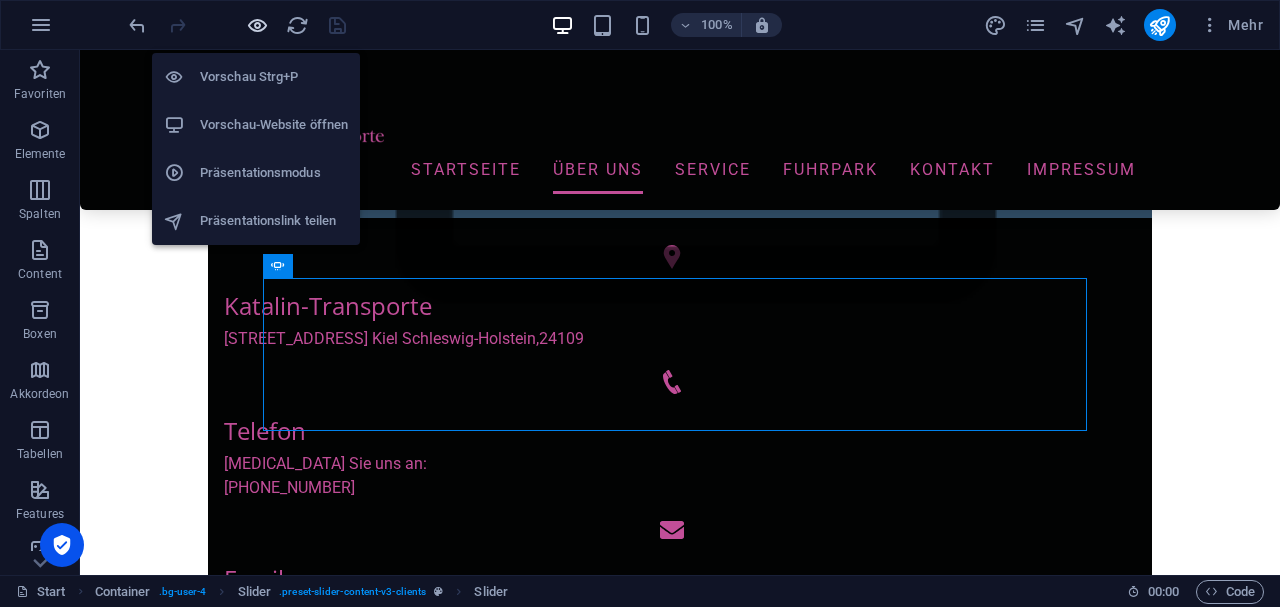 click at bounding box center (257, 25) 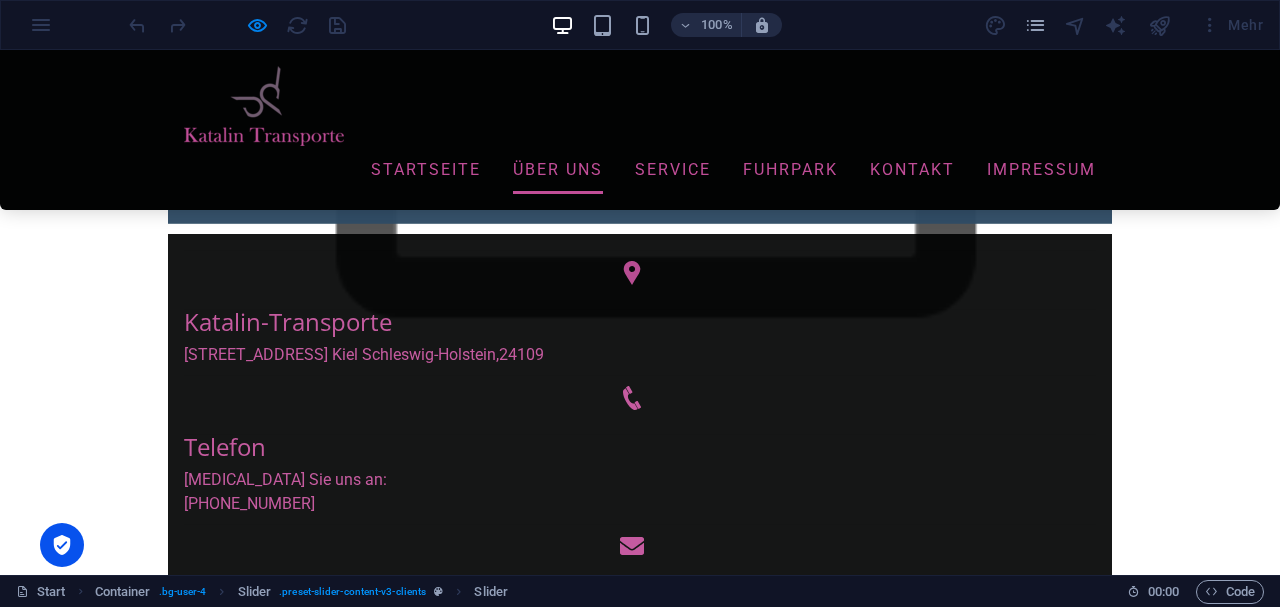 click at bounding box center [-3003, 2770] 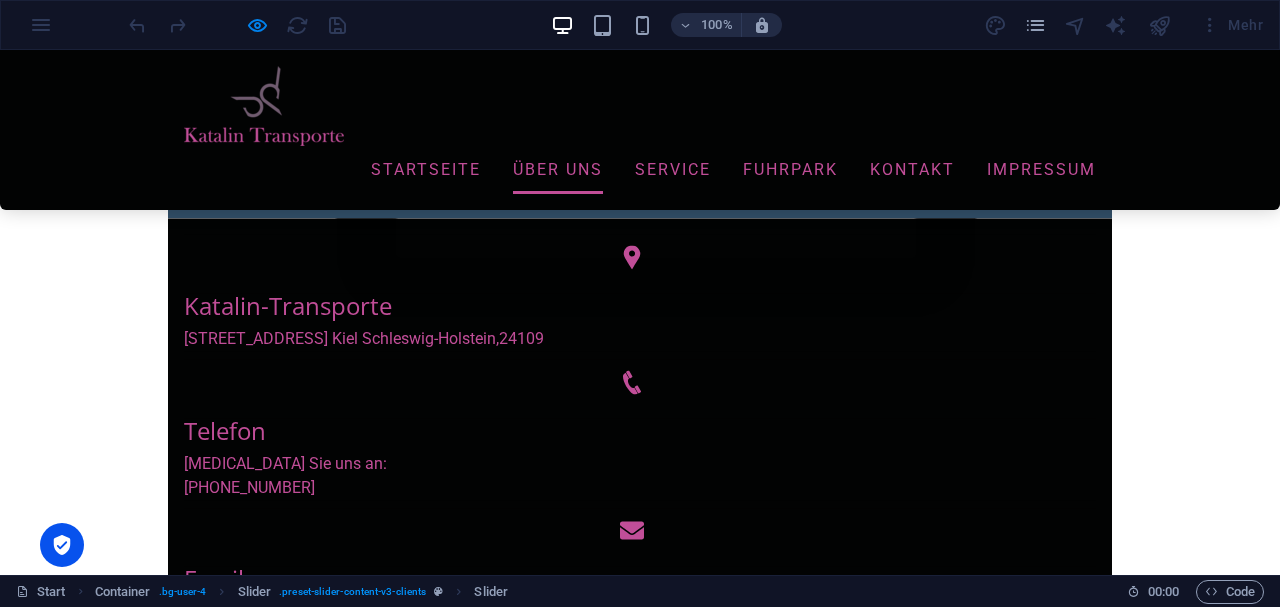 click at bounding box center (-3003, 2770) 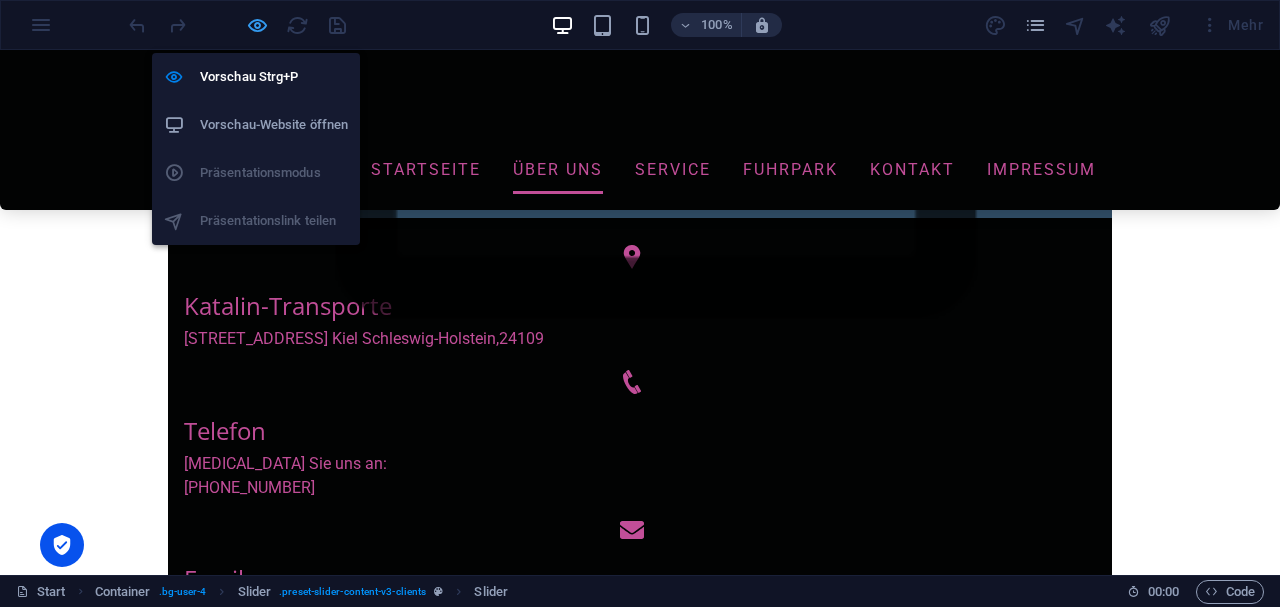 click at bounding box center (257, 25) 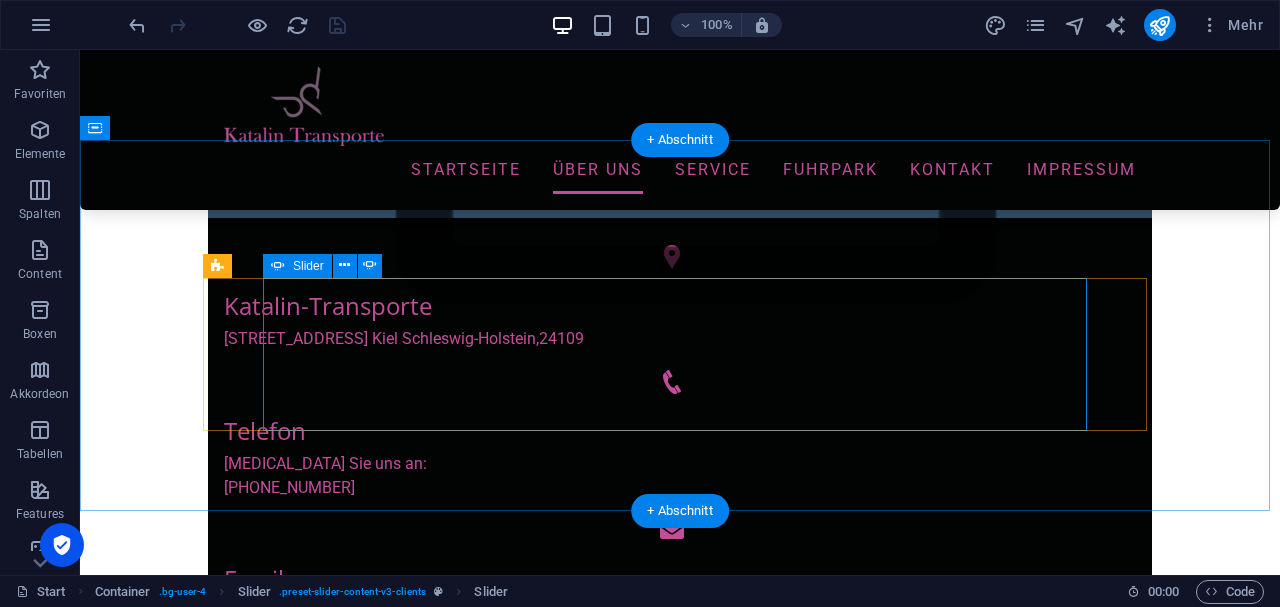 click on "Inez Hetzel "Büro Fee" TEXT.  "" TEXT  1 2 3 1 2 3 4 5 1 2 3 4 Katalin Keiper "Geschäftsführerin" TEXT Roland Thull "Vorarbeiter" TEXT  Martin Rosenbach "Berufskraftfahrer" TEXT  Volodymyr Lomako "Fahrer" Text Inez Hetzel "Büro Fee" TEXT.  "" TEXT  1 2 3 1 2 3 4 5 1 2 3 4 5" at bounding box center [680, 2268] 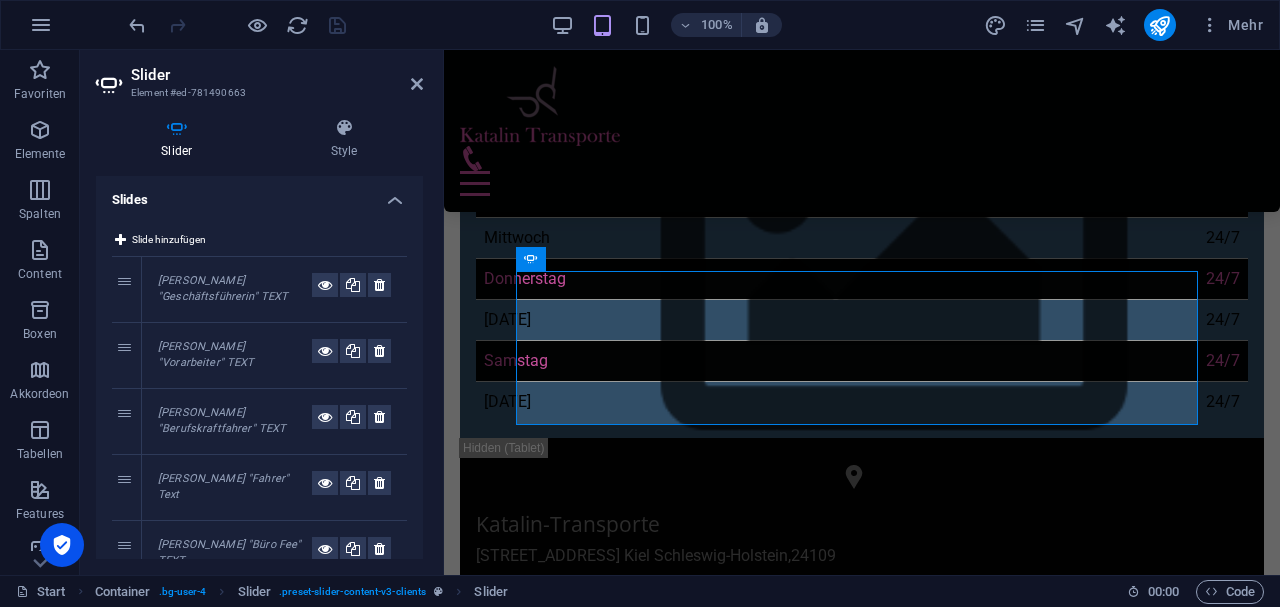 scroll, scrollTop: 969, scrollLeft: 0, axis: vertical 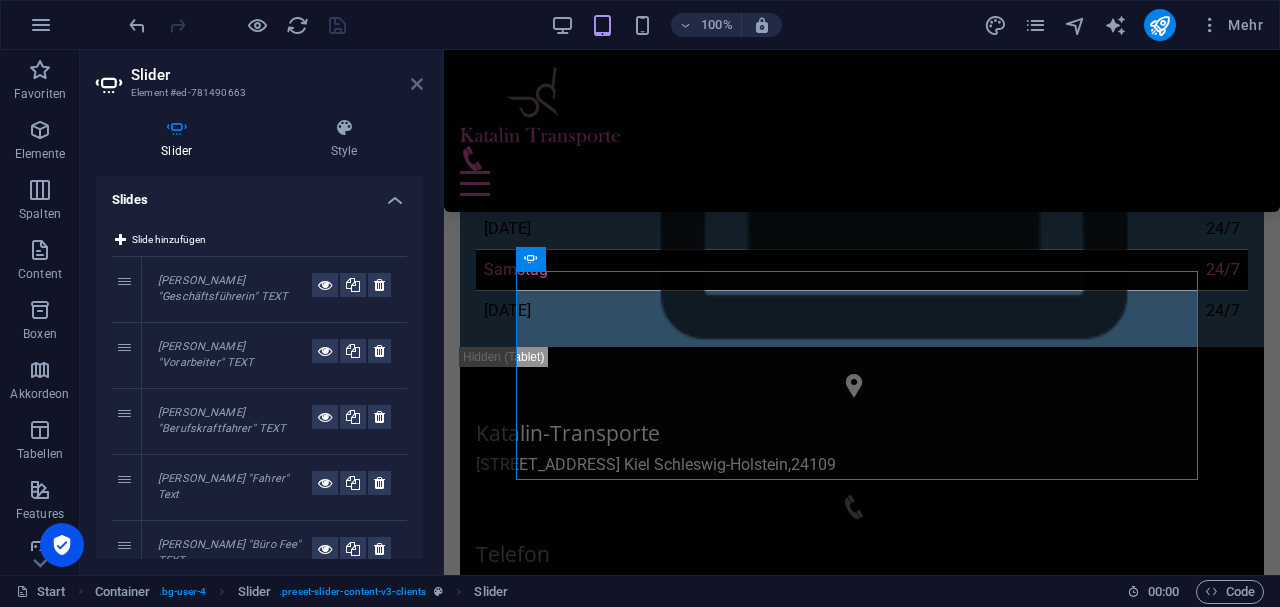 click at bounding box center [417, 84] 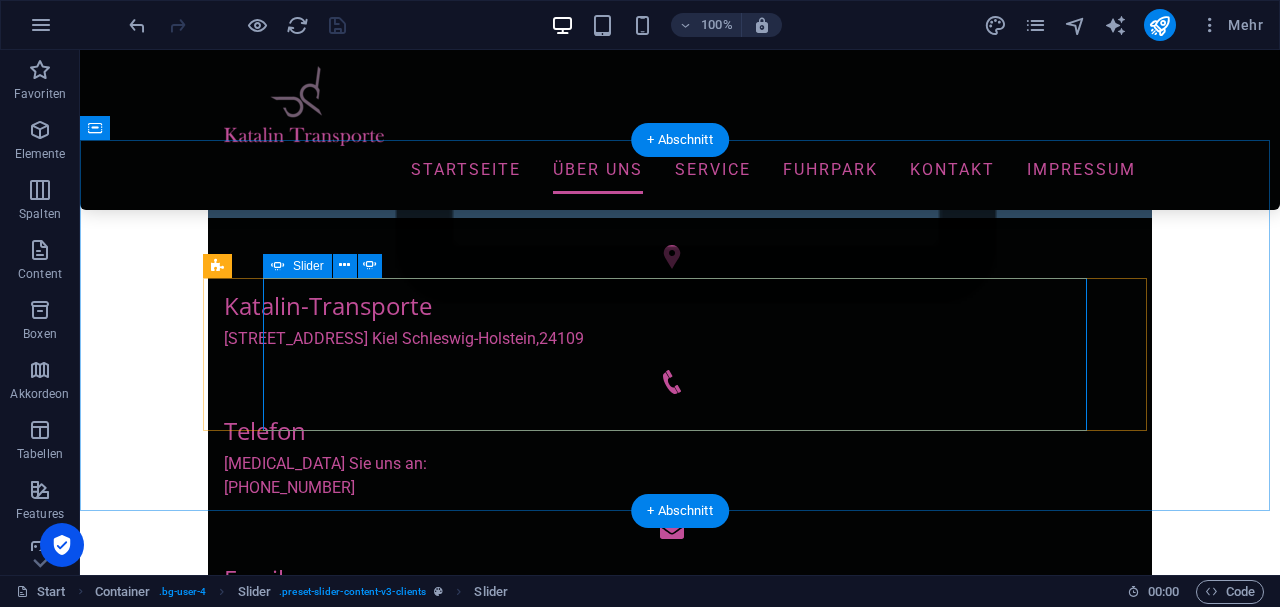 click on "5" at bounding box center (132, -341) 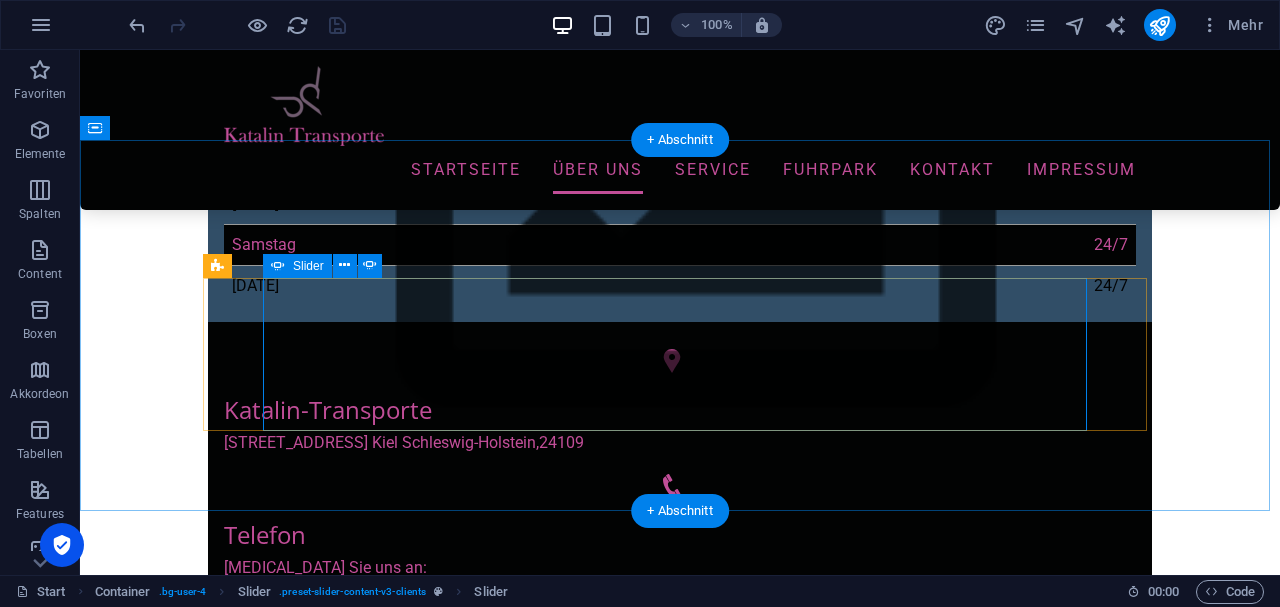 select on "ms" 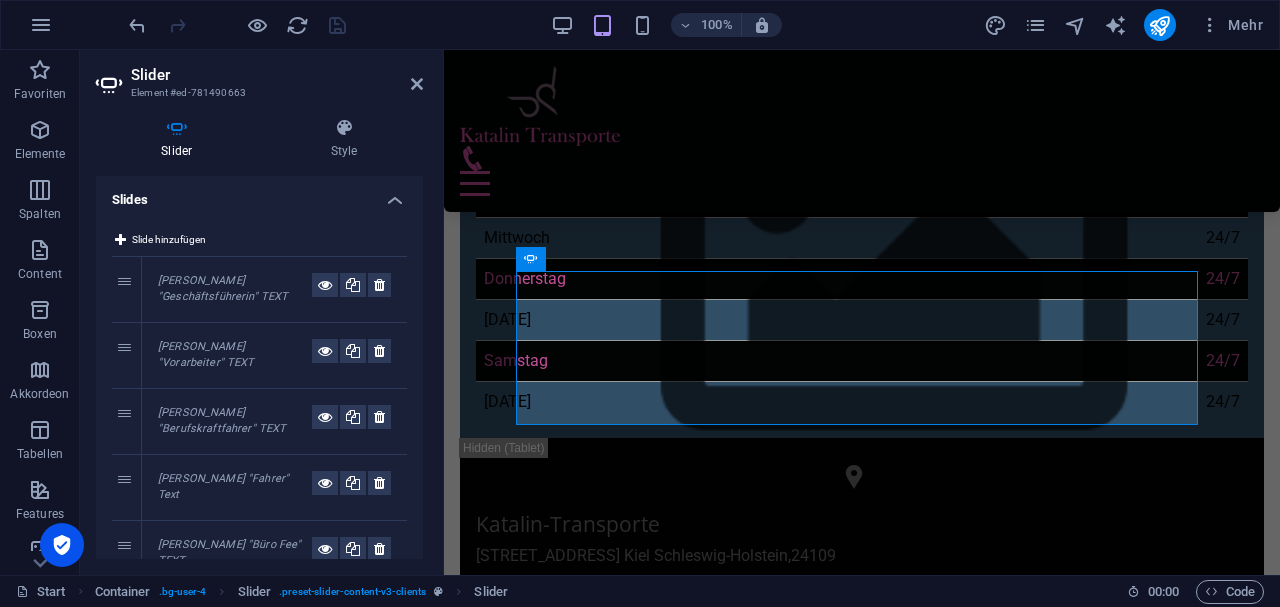 scroll, scrollTop: 969, scrollLeft: 0, axis: vertical 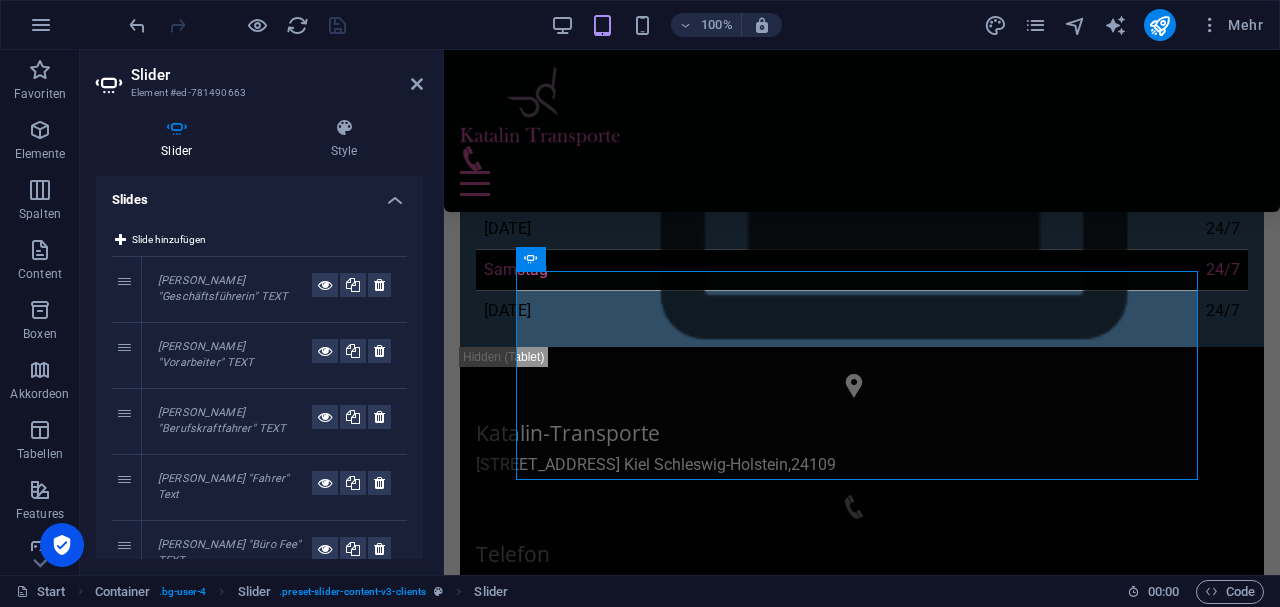 click on "Slider" at bounding box center [277, 75] 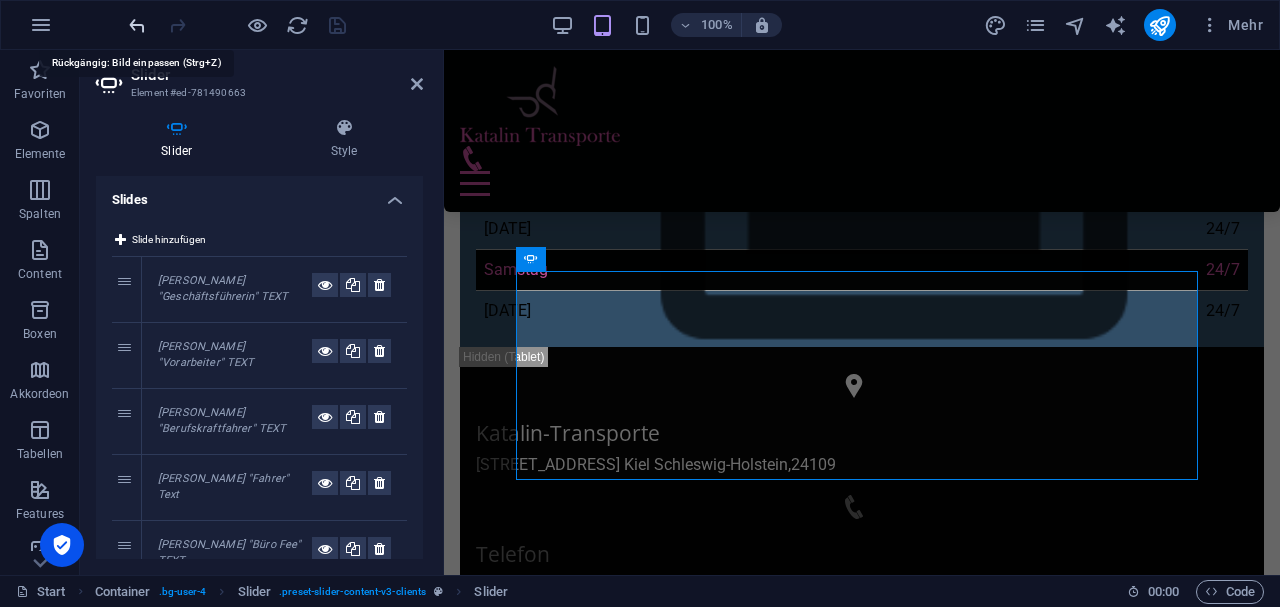 click at bounding box center (137, 25) 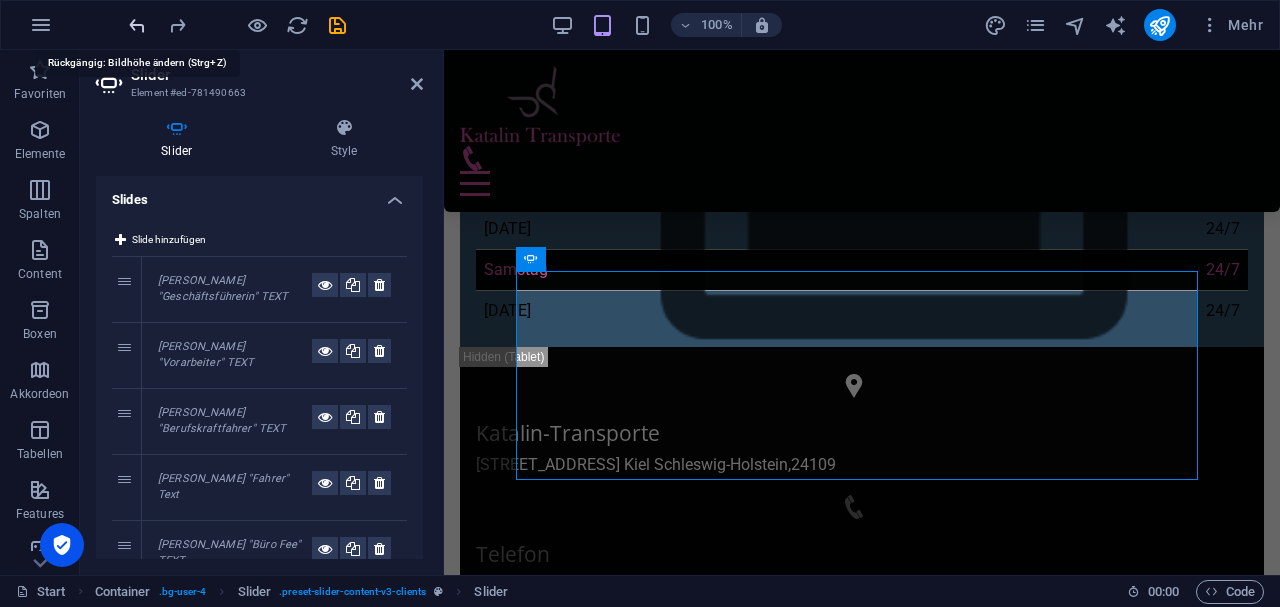 click at bounding box center [137, 25] 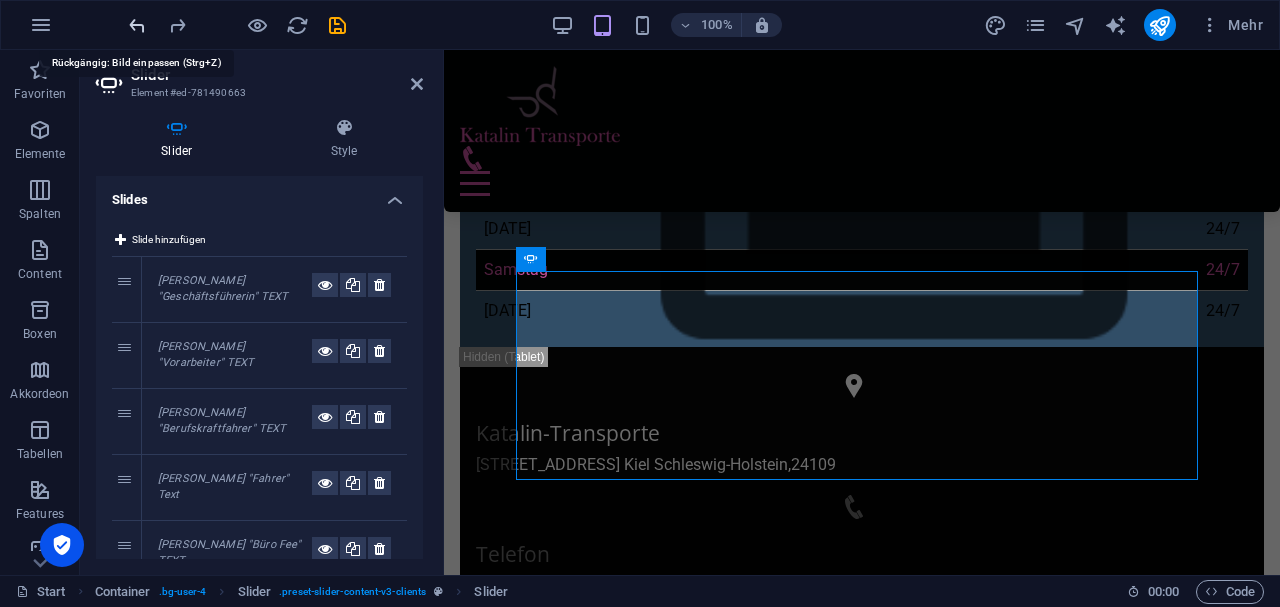 click at bounding box center [137, 25] 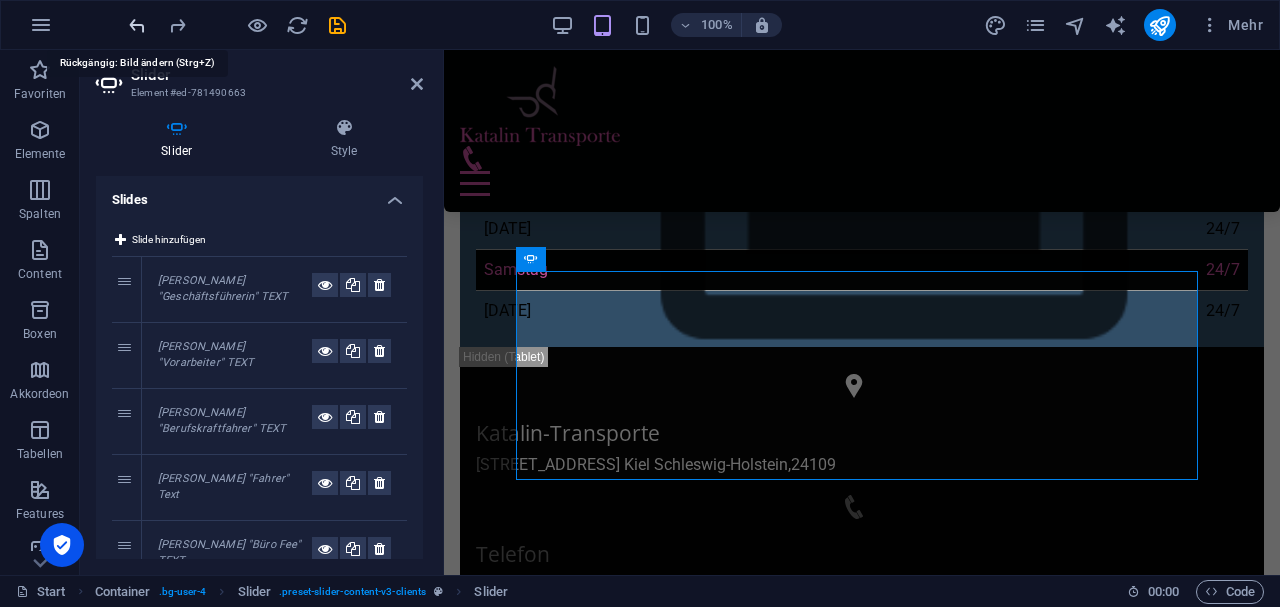 click at bounding box center [137, 25] 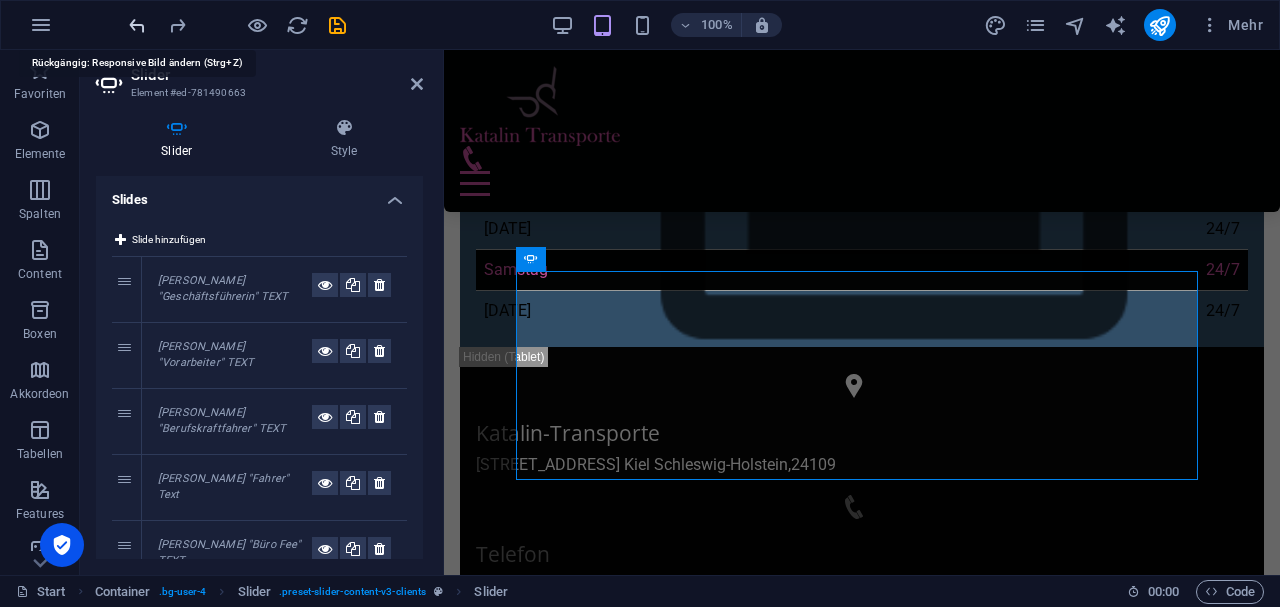 click at bounding box center (137, 25) 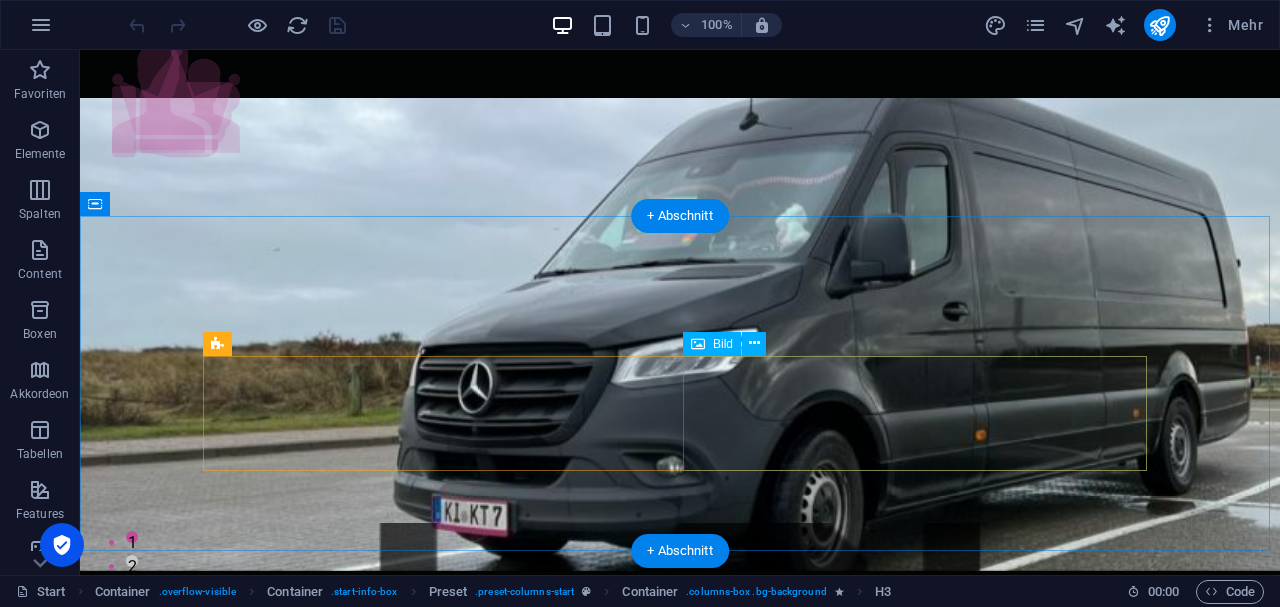 scroll, scrollTop: 466, scrollLeft: 0, axis: vertical 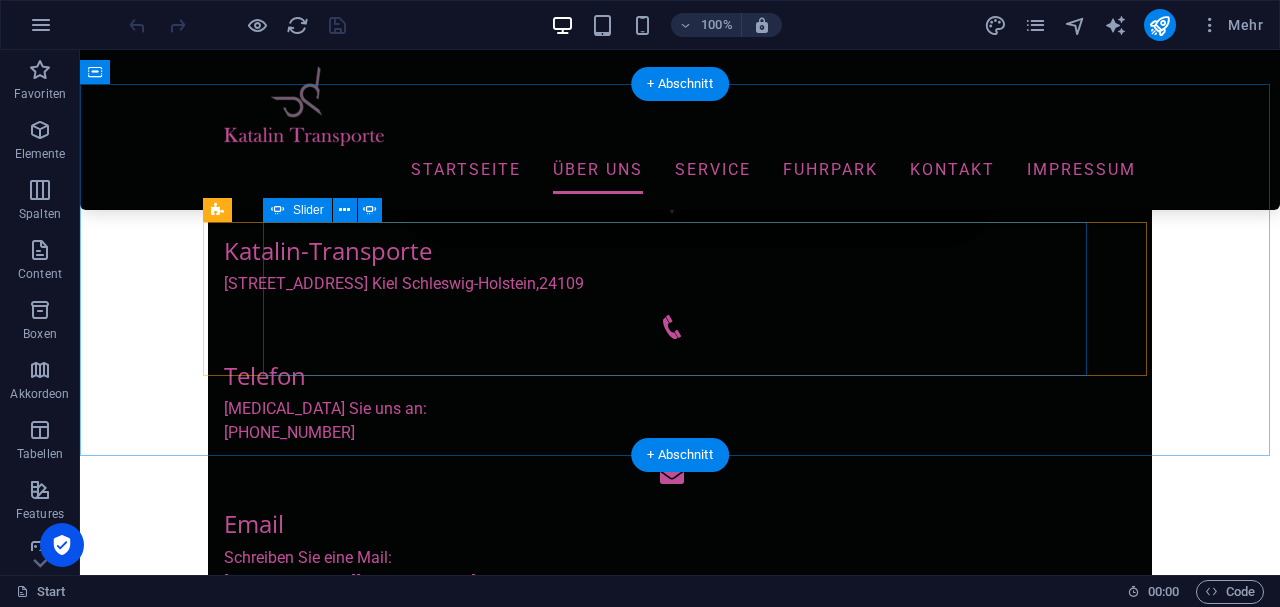 click on "3" at bounding box center [132, -348] 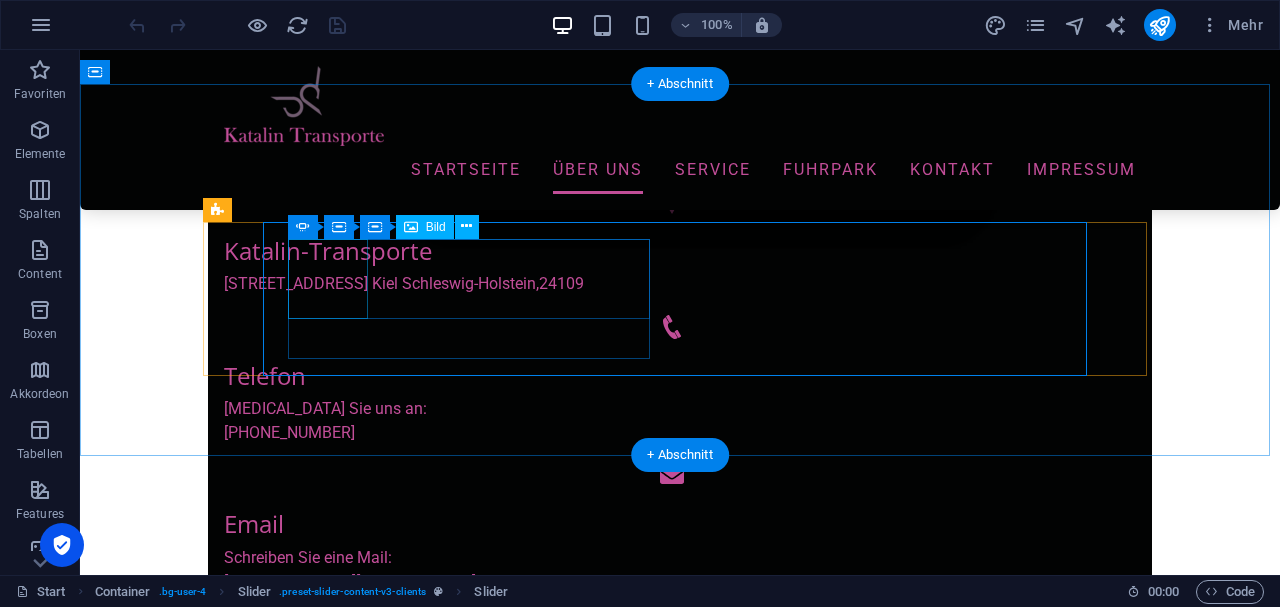 click at bounding box center [-2023, 2613] 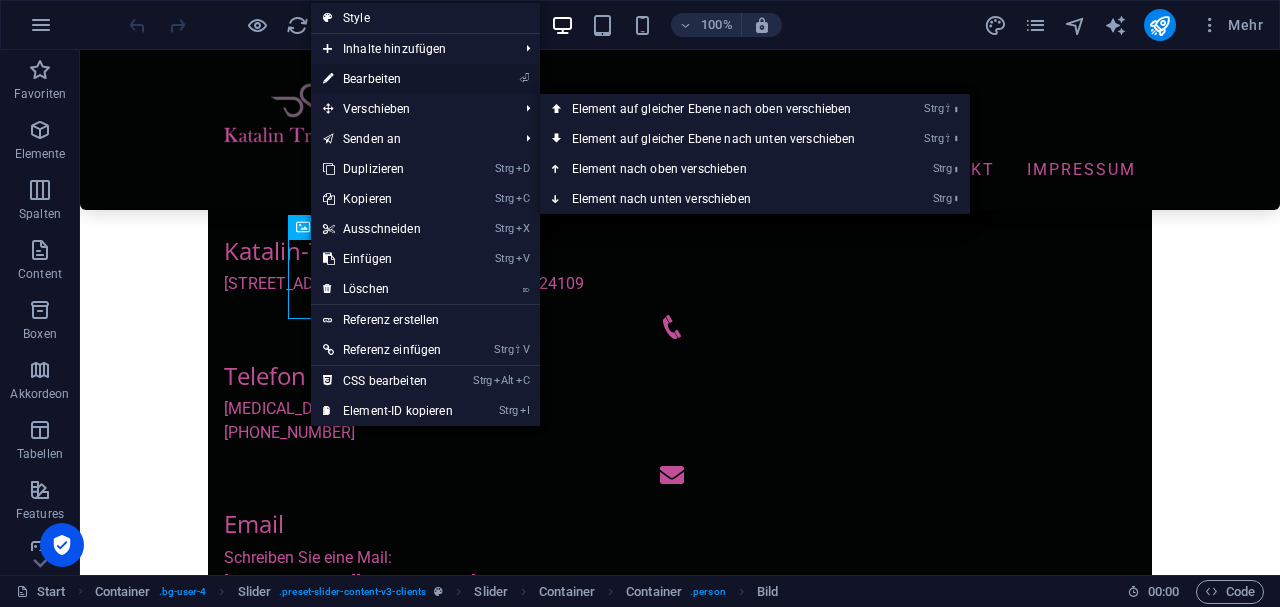 click on "⏎  Bearbeiten" at bounding box center [388, 79] 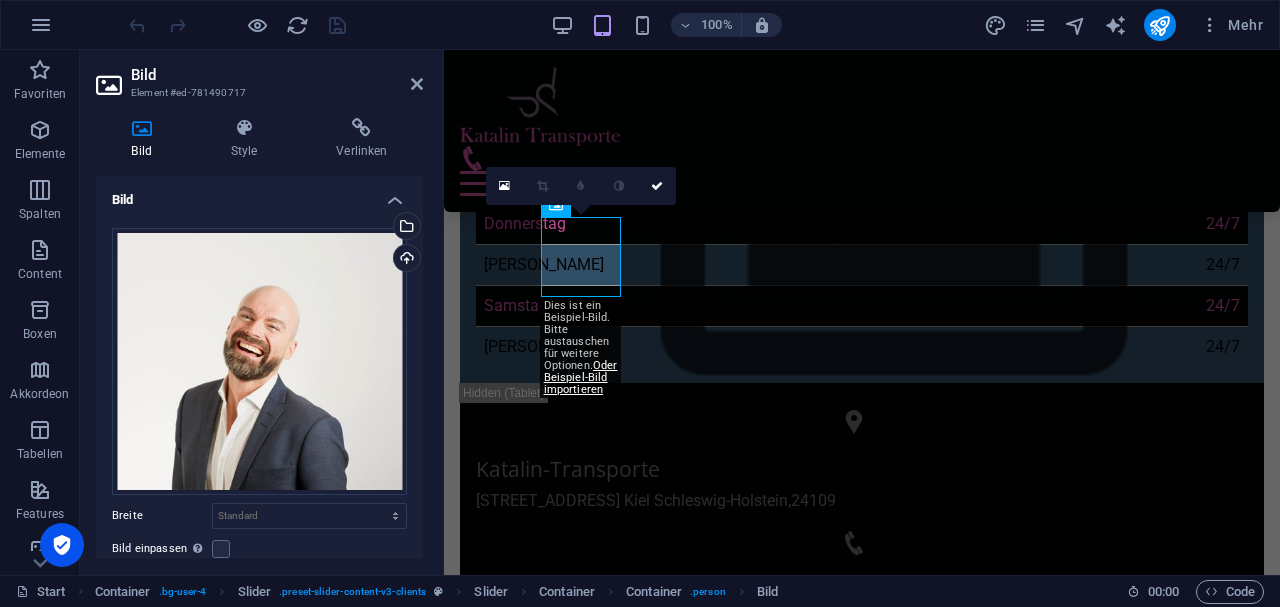 scroll, scrollTop: 1040, scrollLeft: 0, axis: vertical 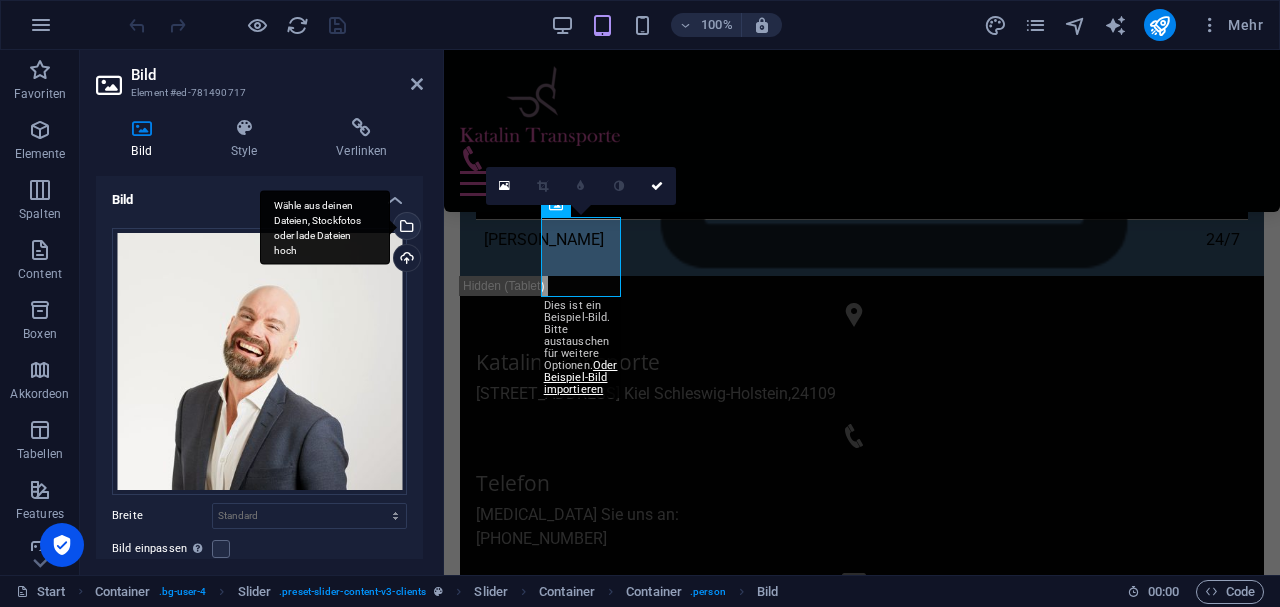 click on "Wähle aus deinen Dateien, Stockfotos oder lade Dateien hoch" at bounding box center [325, 227] 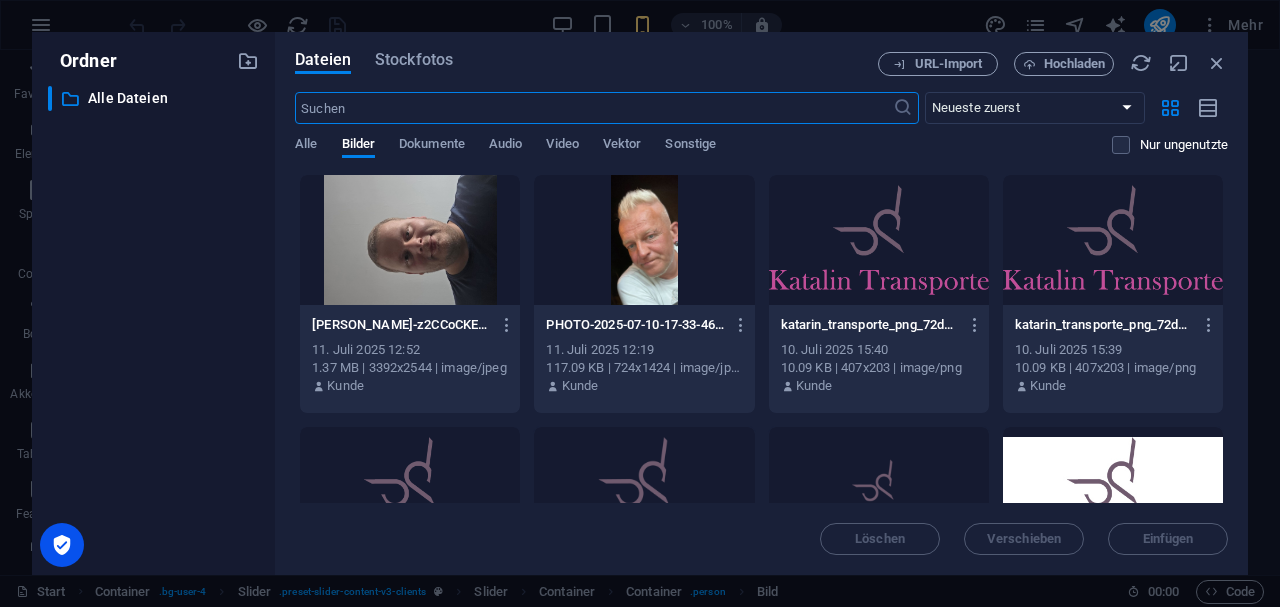 scroll, scrollTop: 1802, scrollLeft: 0, axis: vertical 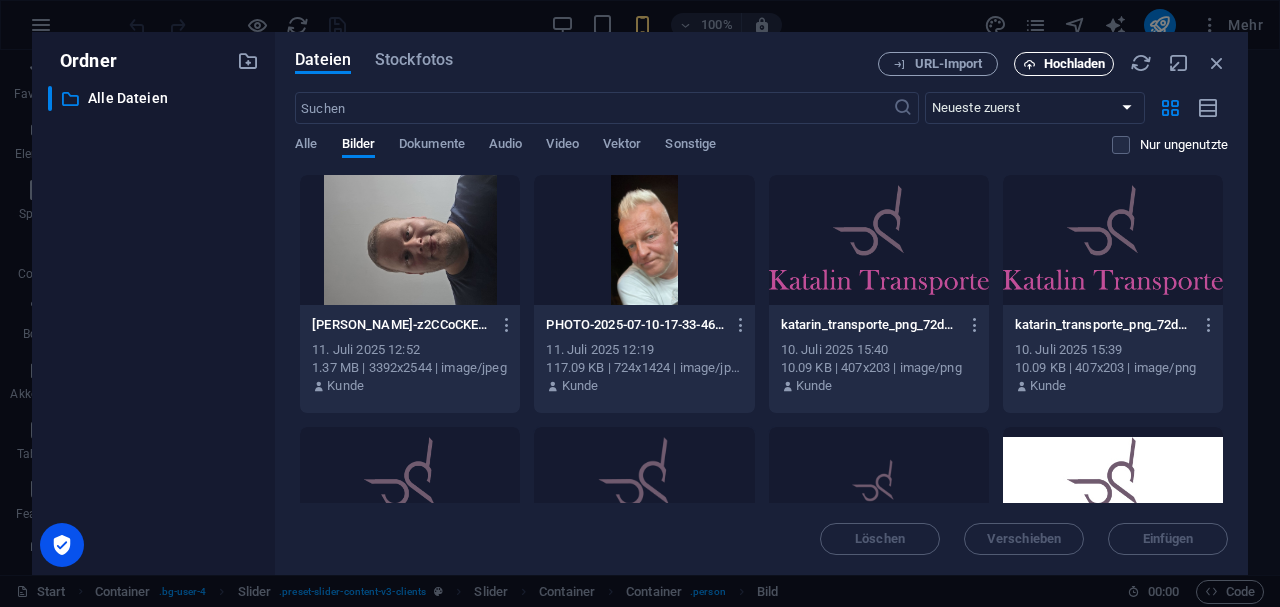 click on "Hochladen" at bounding box center (1064, 64) 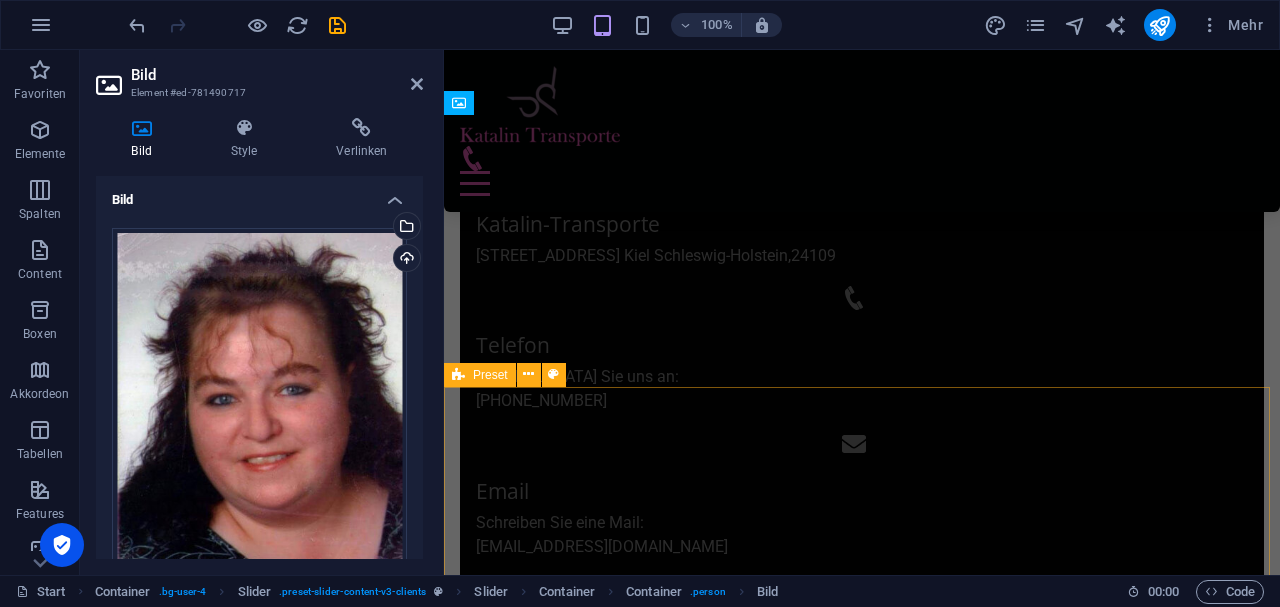 scroll, scrollTop: 1184, scrollLeft: 0, axis: vertical 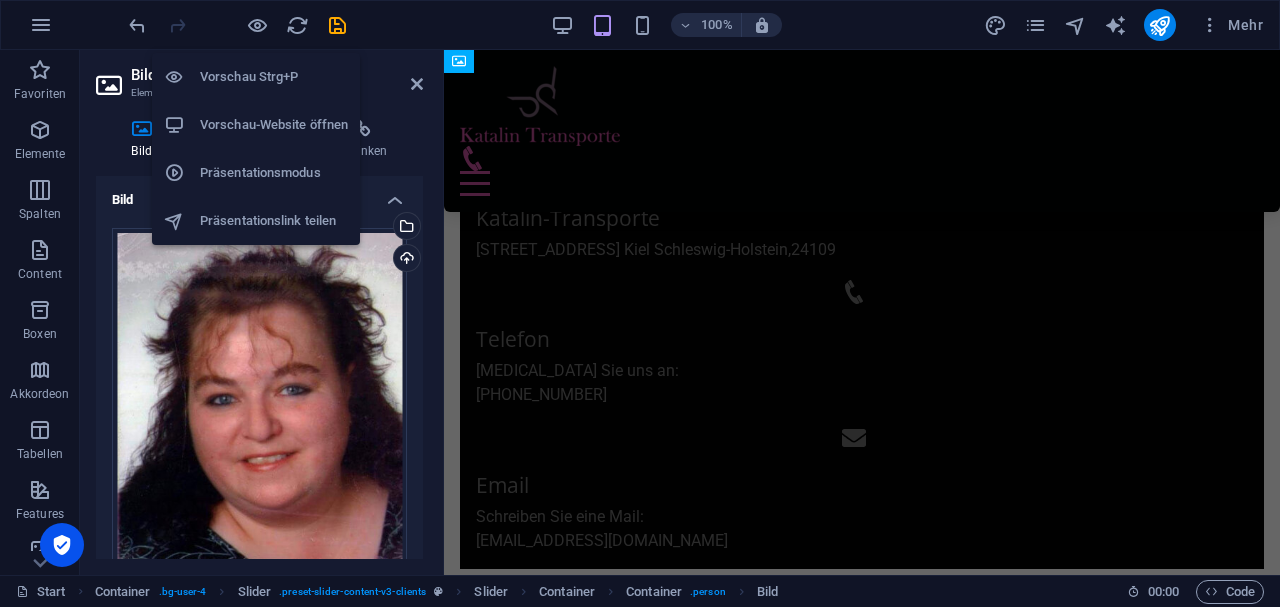 click on "Vorschau-Website öffnen" at bounding box center (274, 125) 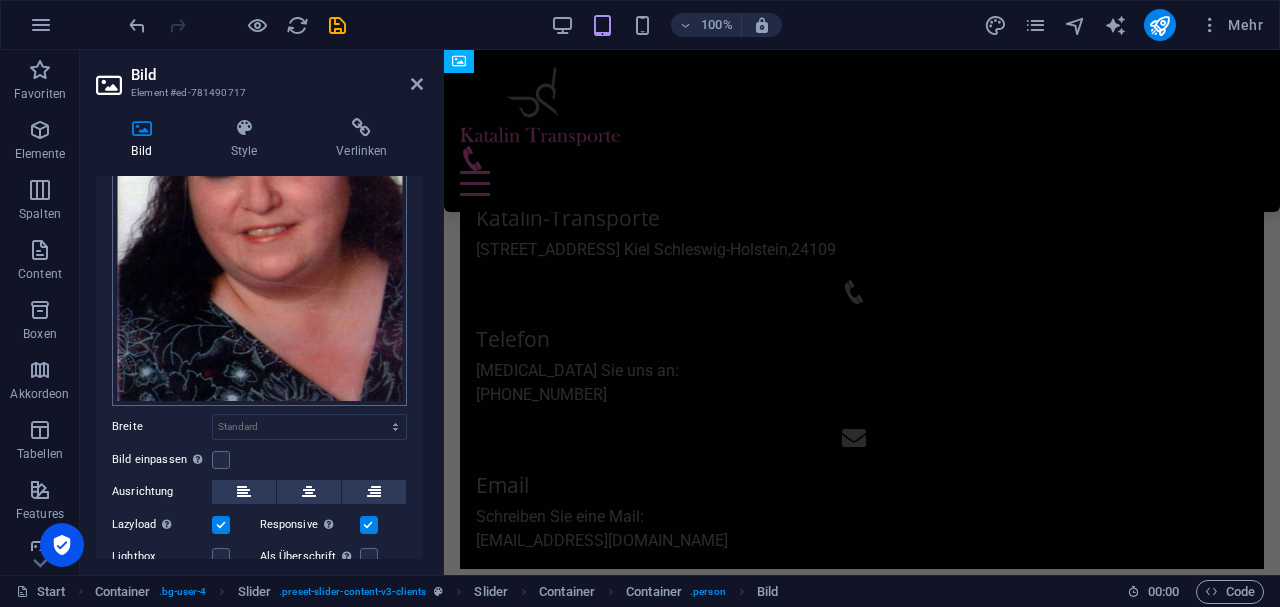 scroll, scrollTop: 0, scrollLeft: 0, axis: both 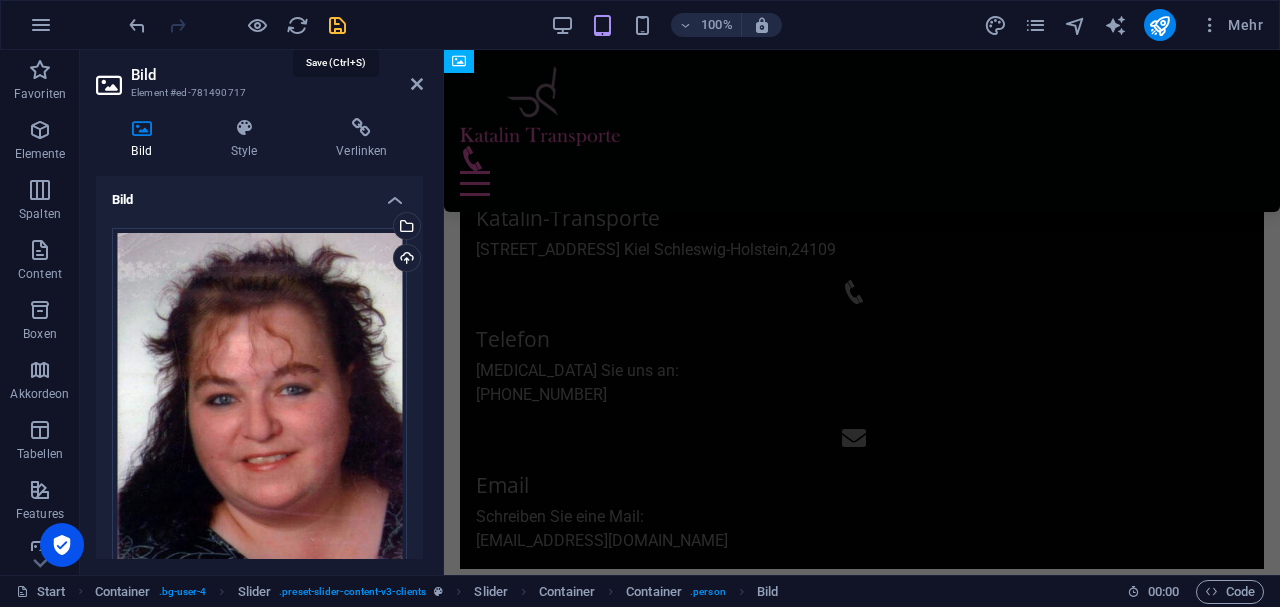 click at bounding box center [337, 25] 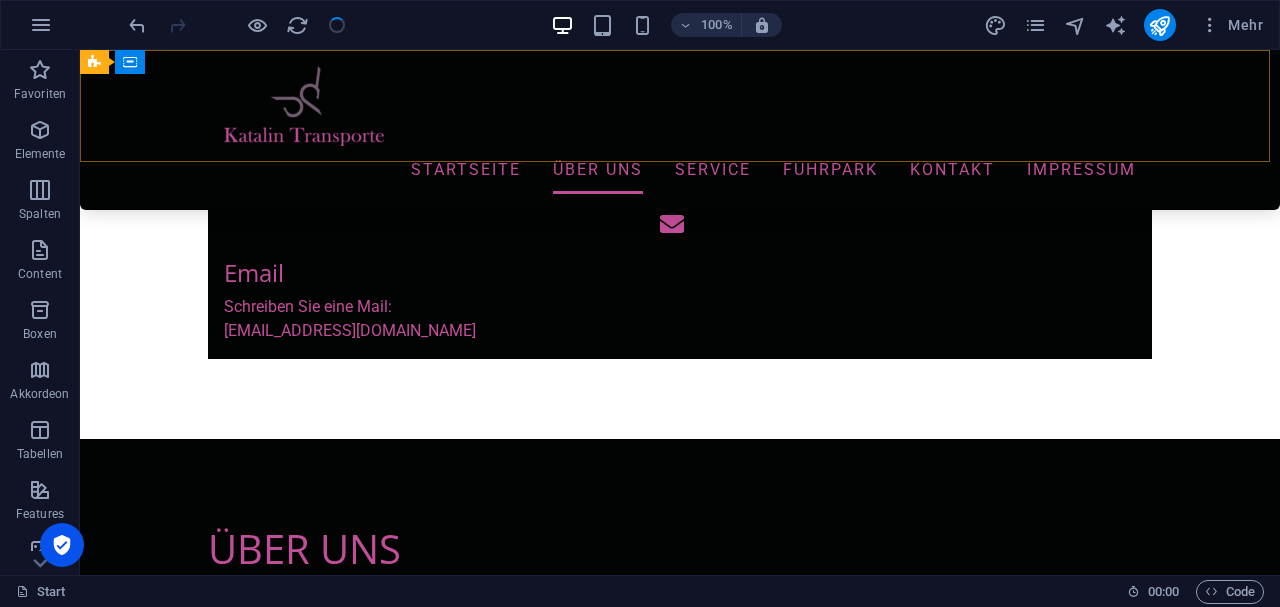 scroll, scrollTop: 1099, scrollLeft: 0, axis: vertical 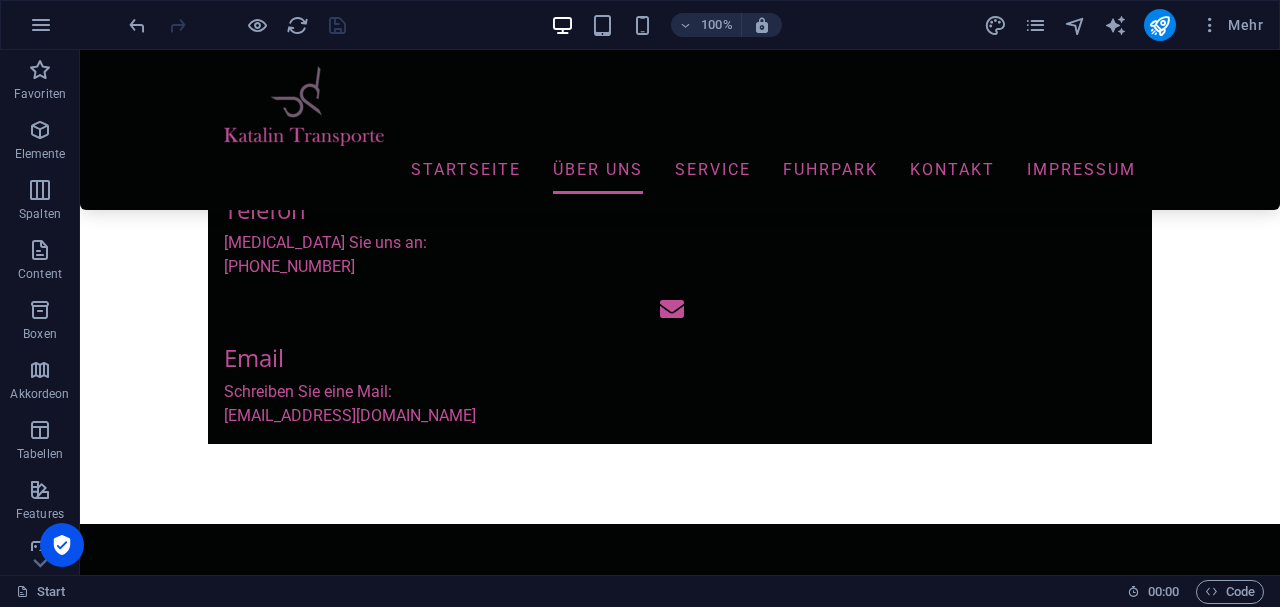 click at bounding box center (237, 25) 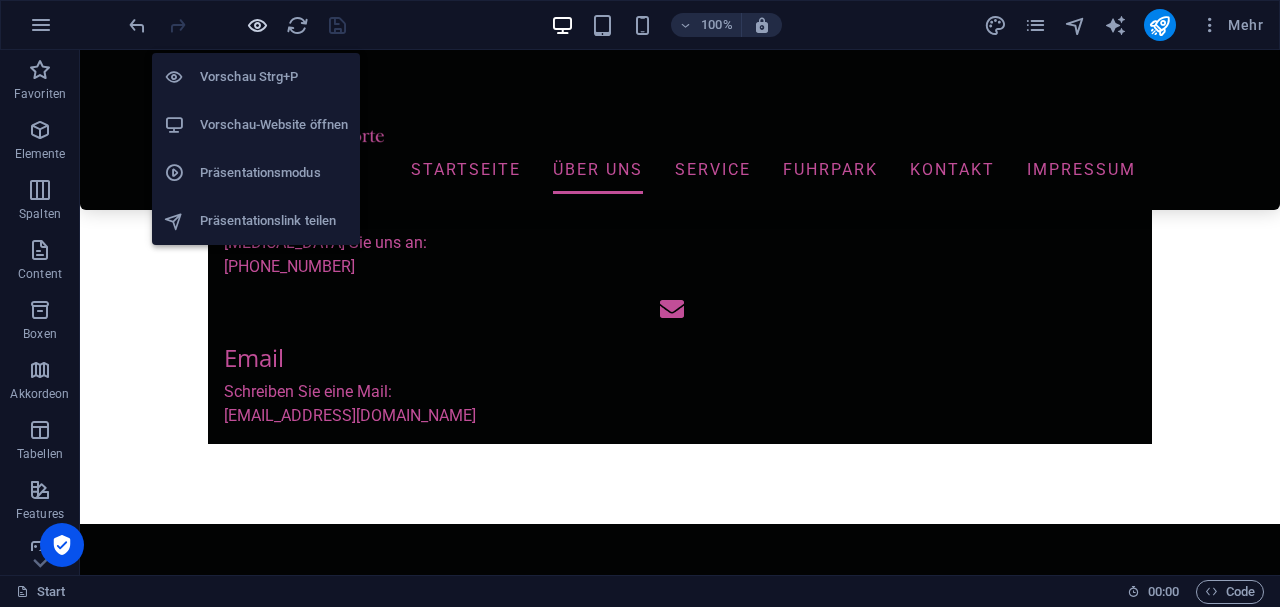 click at bounding box center [257, 25] 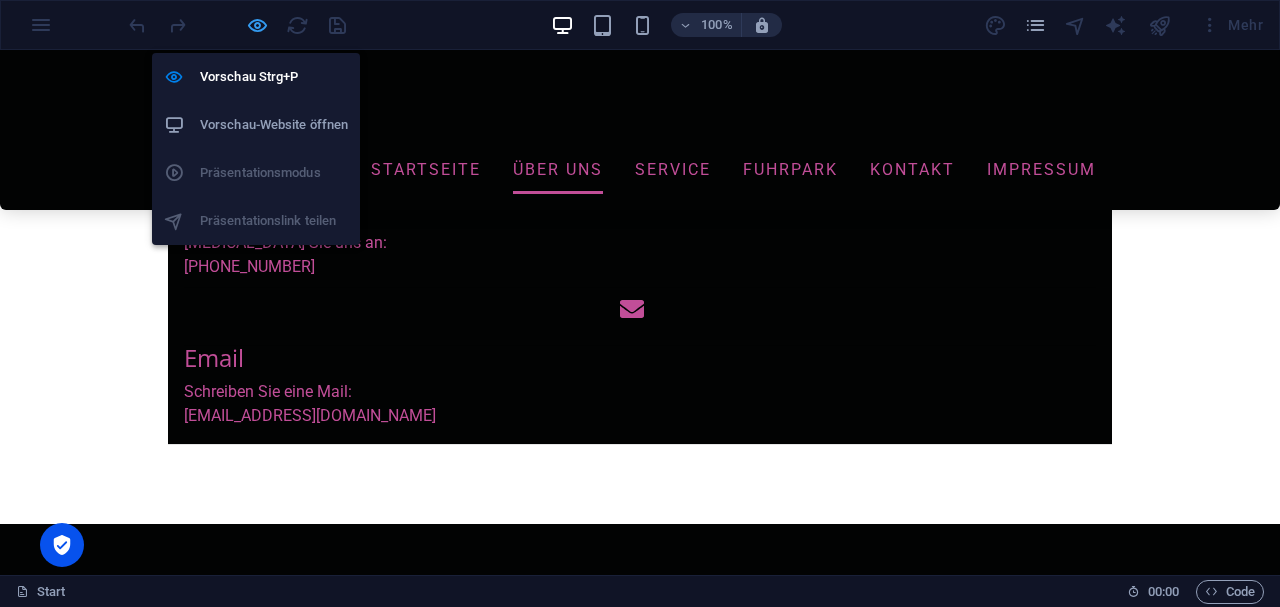click at bounding box center [257, 25] 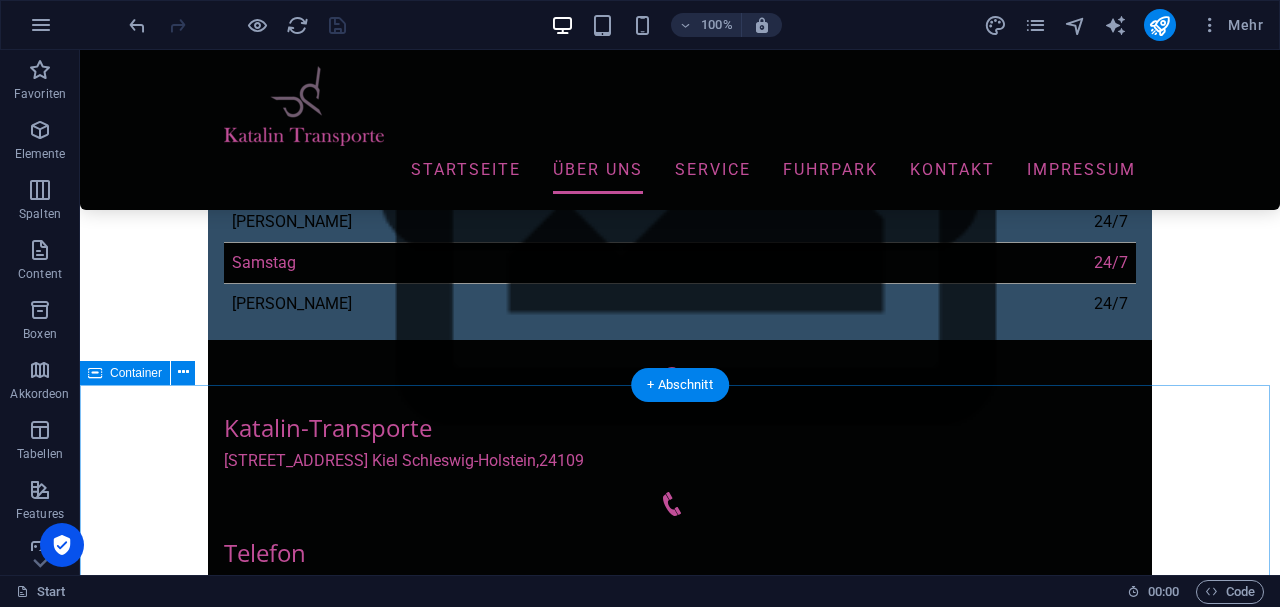 scroll, scrollTop: 832, scrollLeft: 0, axis: vertical 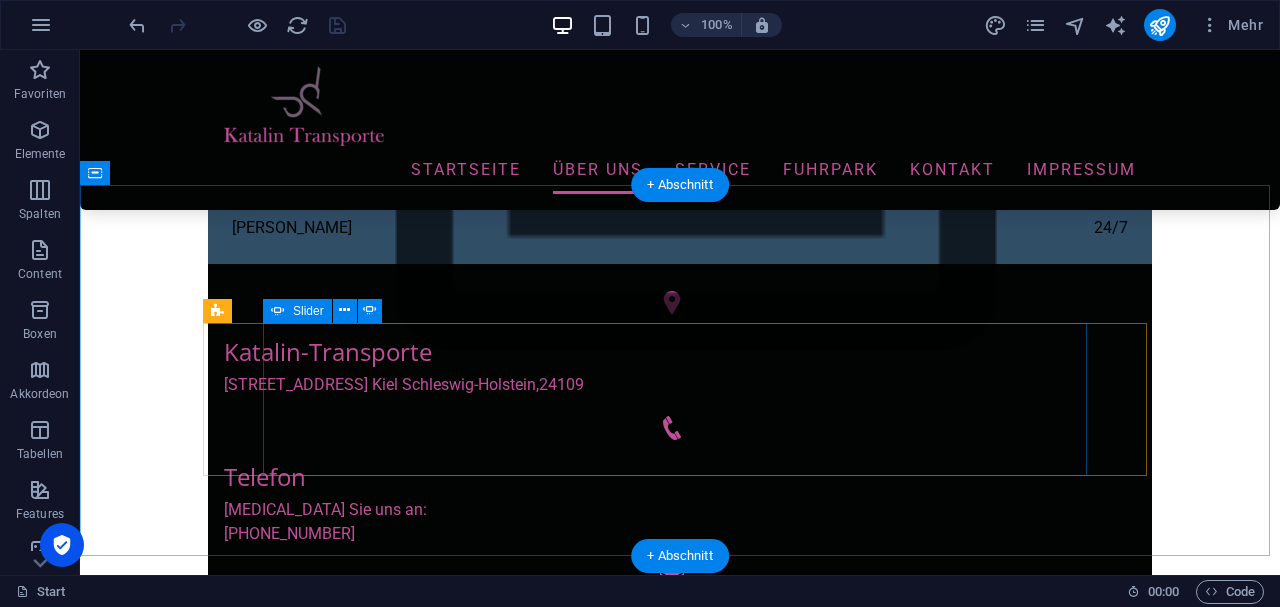 click on "Inez Hetzel "Büro Fee" TEXT.  "" TEXT  1 2 3 4 1 2 3 Katalin Keiper "Geschäftsführerin" TEXT Roland Thull "Vorarbeiter" TEXT  Martin Rosenbach "Berufskraftfahrer" TEXT  Volodymyr Lomako "Fahrer" Text Inez Hetzel "Büro Fee" TEXT.  "" TEXT  1 2 3 4 1 2 3 4 5" at bounding box center [680, 2280] 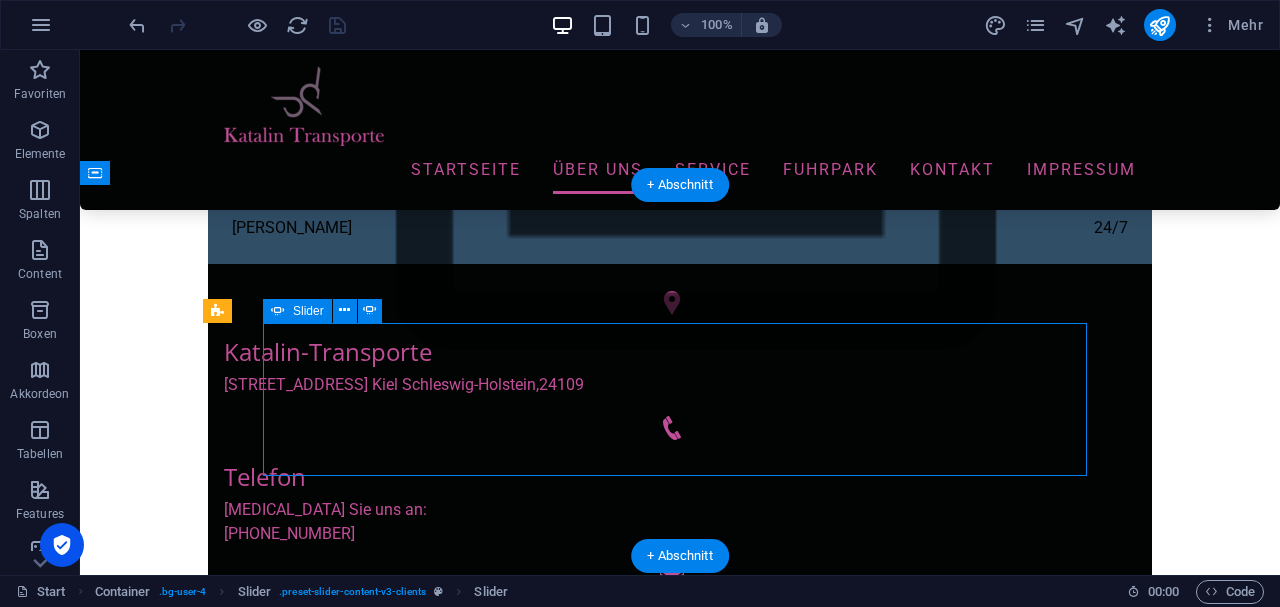 click on "Inez Hetzel "Büro Fee" TEXT.  "" TEXT  1 2 3 4 1 2 3 Katalin Keiper "Geschäftsführerin" TEXT Roland Thull "Vorarbeiter" TEXT  Martin Rosenbach "Berufskraftfahrer" TEXT  Volodymyr Lomako "Fahrer" Text Inez Hetzel "Büro Fee" TEXT.  "" TEXT  1 2 3 4 1 2 3 4 5" at bounding box center [680, 2280] 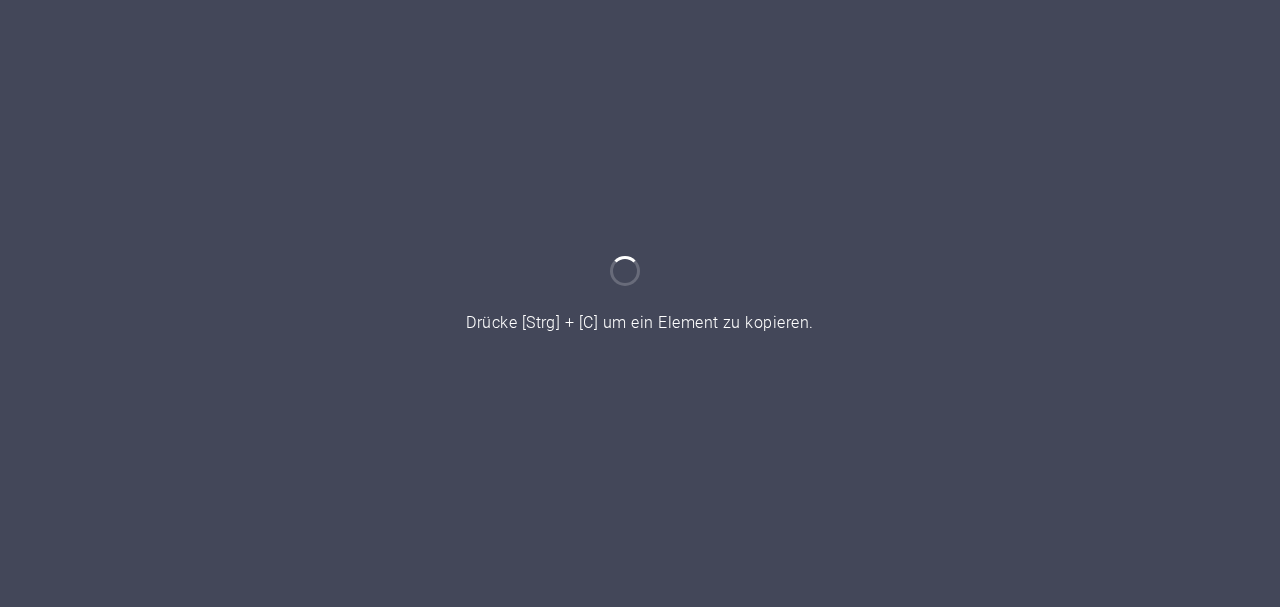 scroll, scrollTop: 0, scrollLeft: 0, axis: both 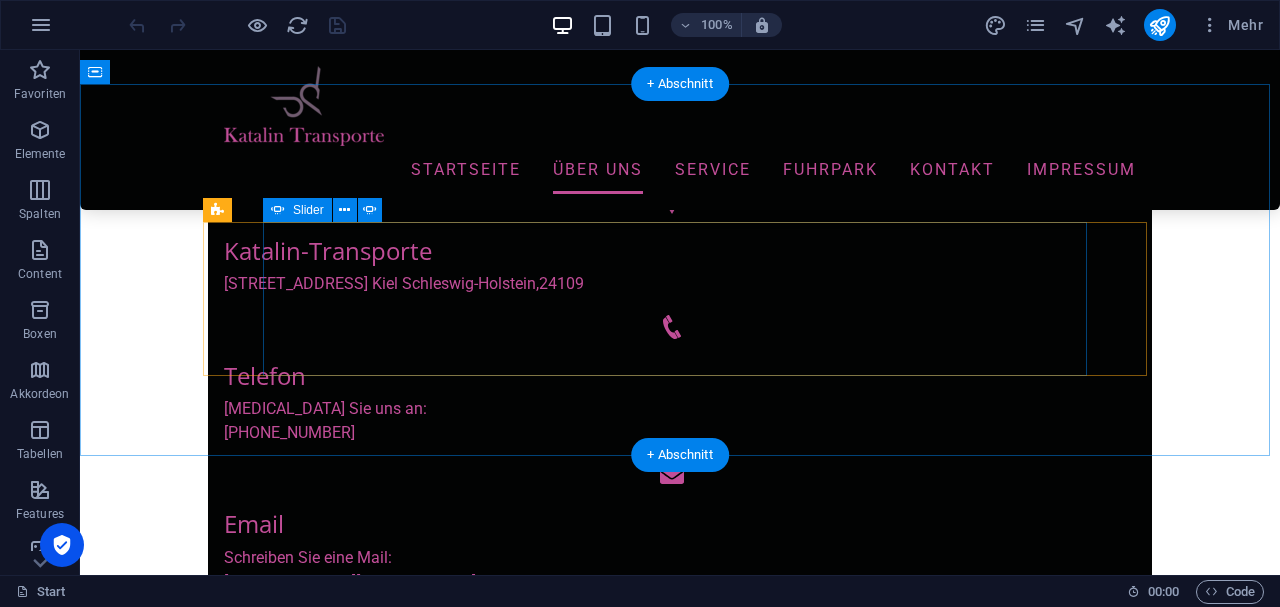 click on "3" at bounding box center (132, -348) 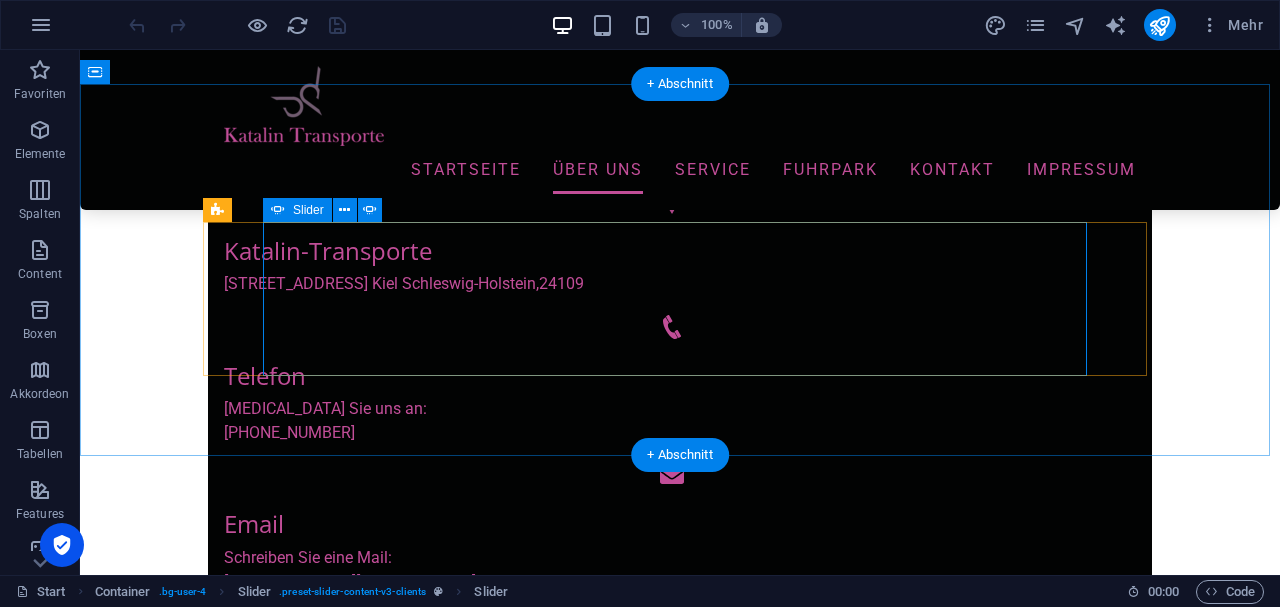 click on "2" at bounding box center [132, -372] 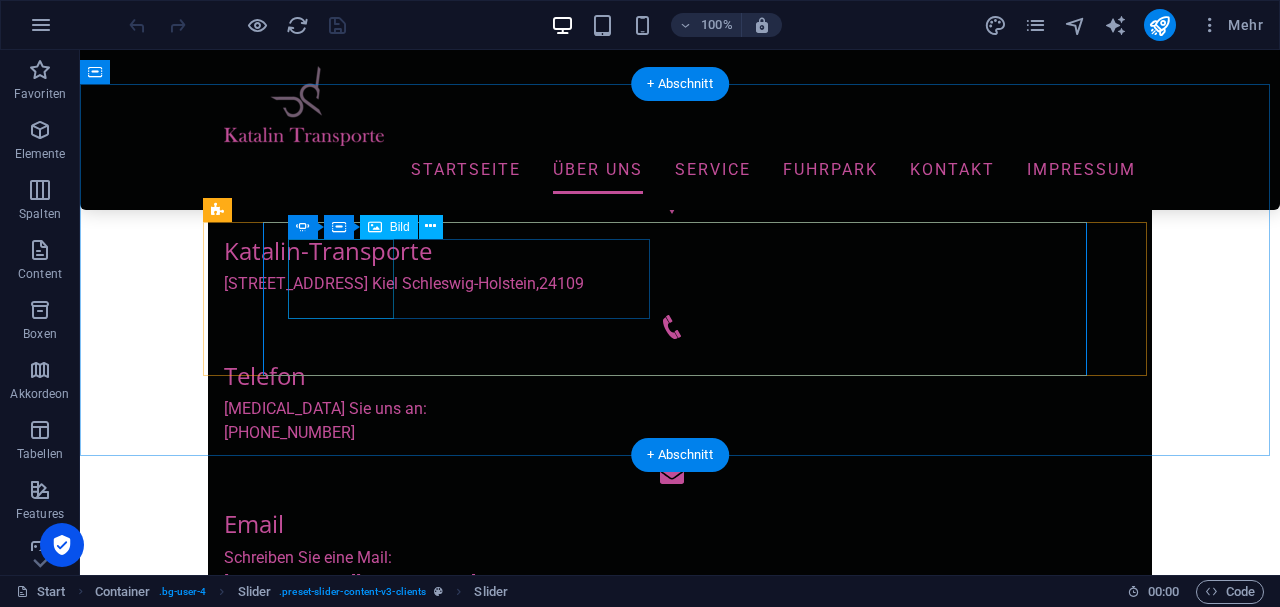 click at bounding box center (-1199, 2185) 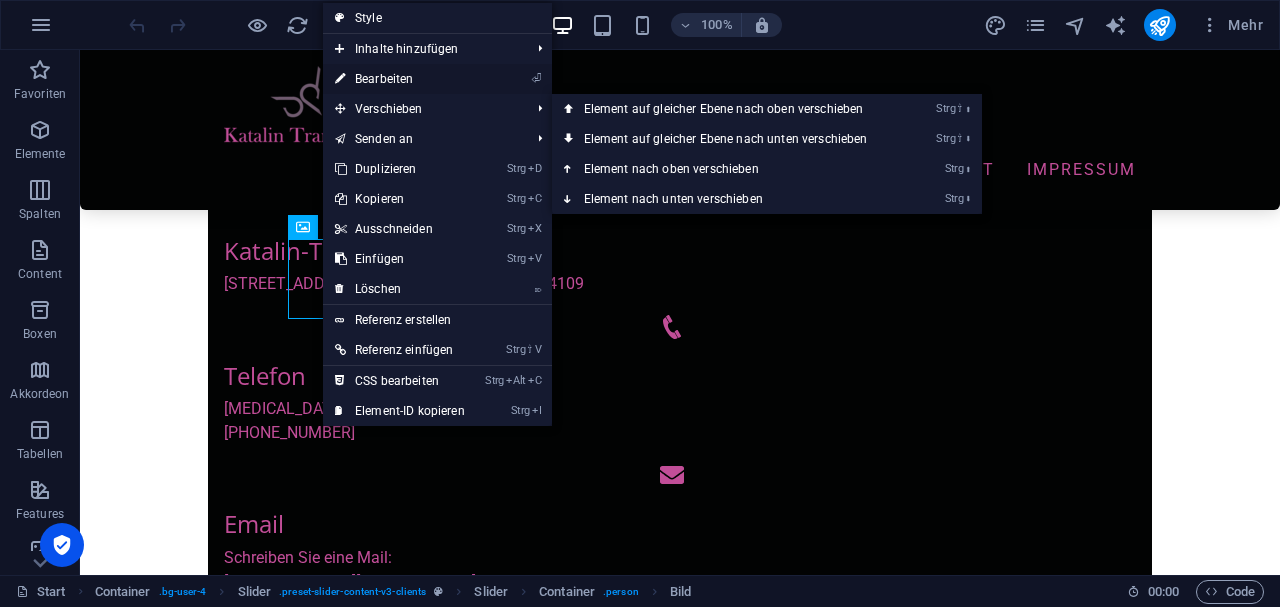 click on "⏎  Bearbeiten" at bounding box center [400, 79] 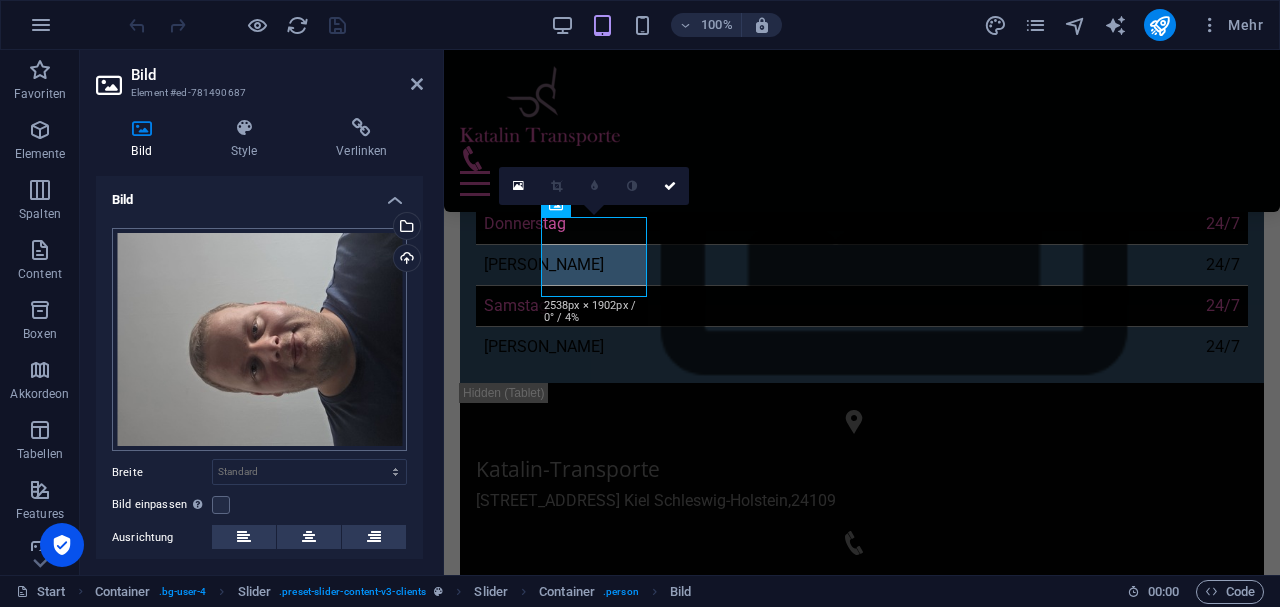 scroll, scrollTop: 1040, scrollLeft: 0, axis: vertical 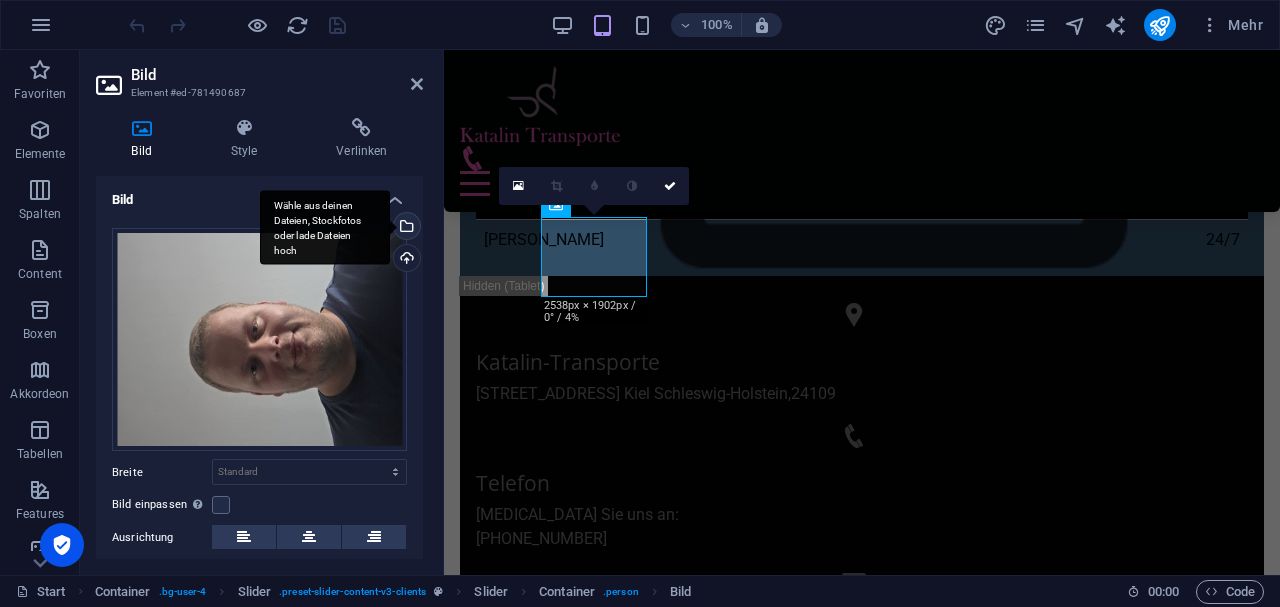 click on "Wähle aus deinen Dateien, Stockfotos oder lade Dateien hoch" at bounding box center (405, 228) 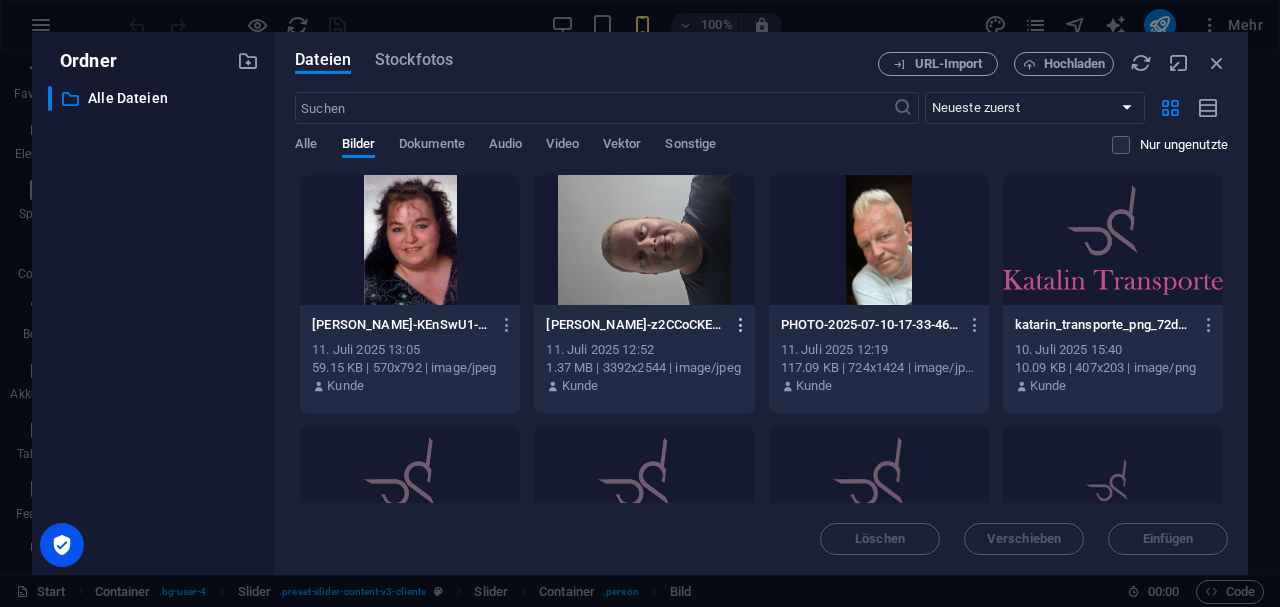click at bounding box center (741, 325) 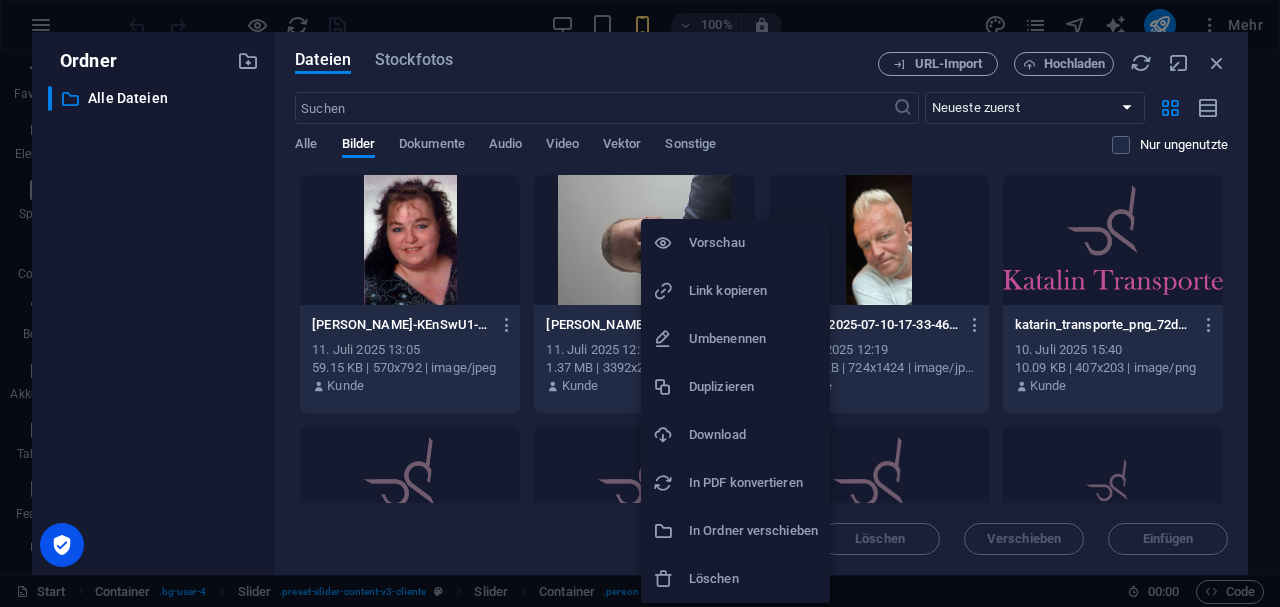 click on "Löschen" at bounding box center [735, 579] 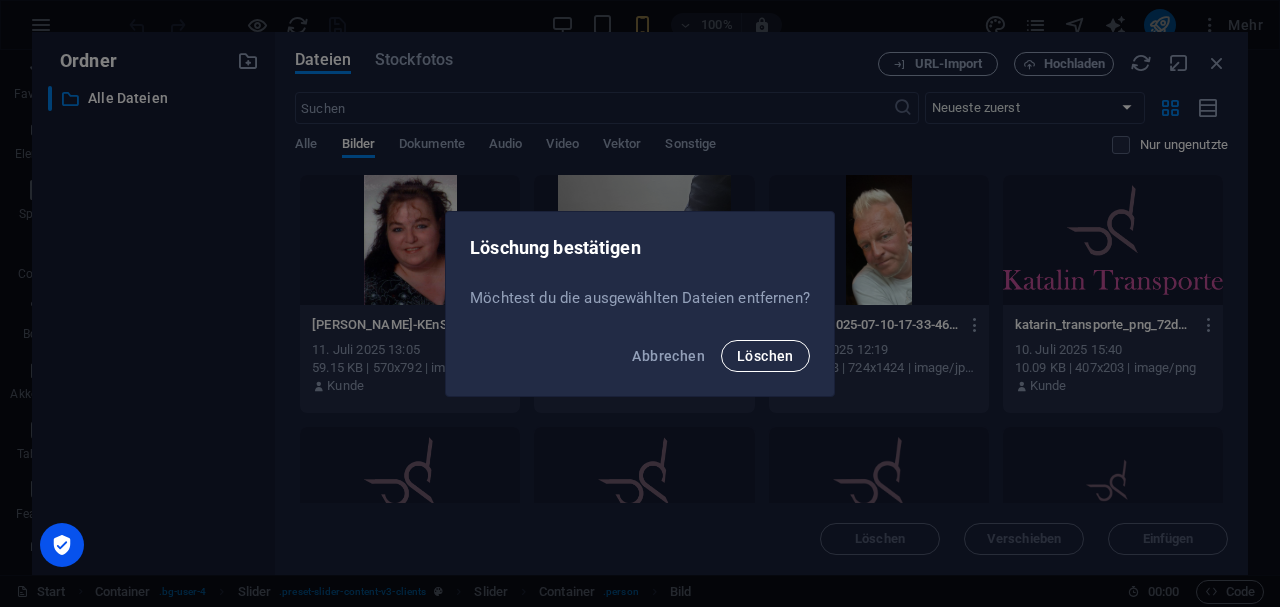 click on "Löschen" at bounding box center [765, 356] 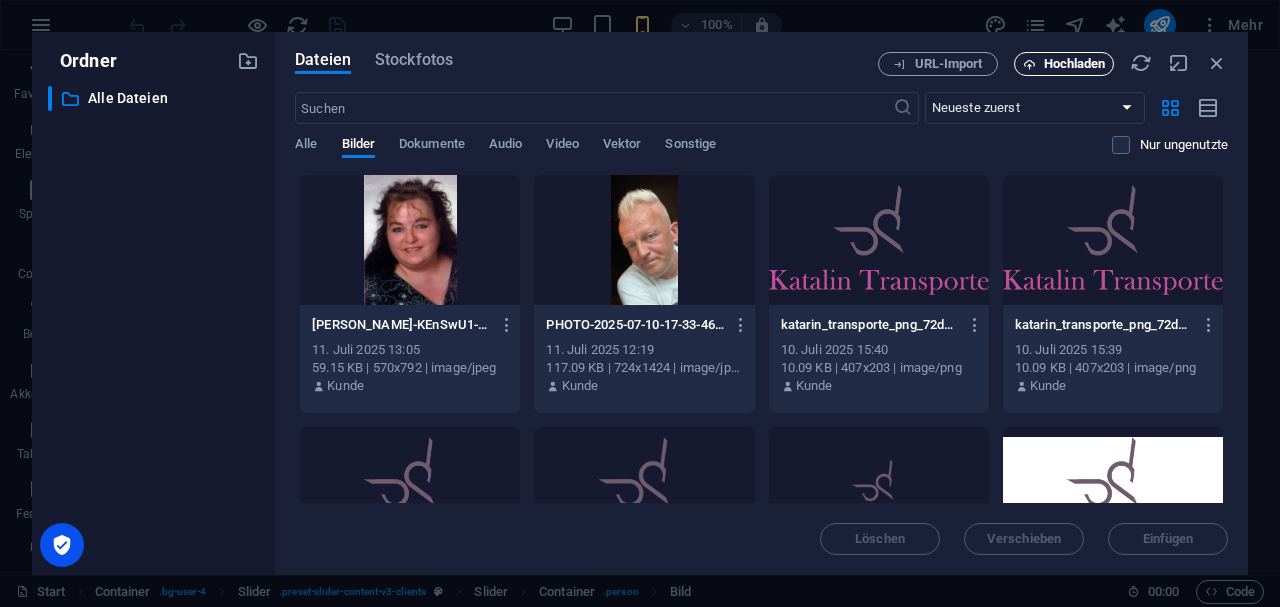 click on "Hochladen" at bounding box center [1064, 64] 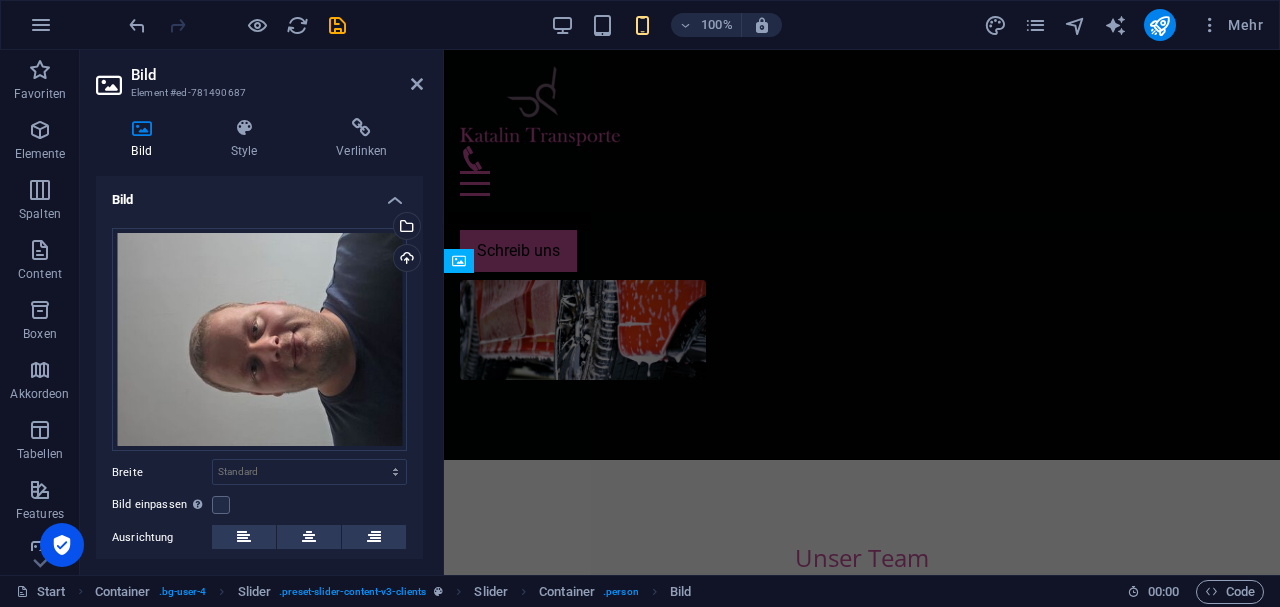 scroll, scrollTop: 984, scrollLeft: 0, axis: vertical 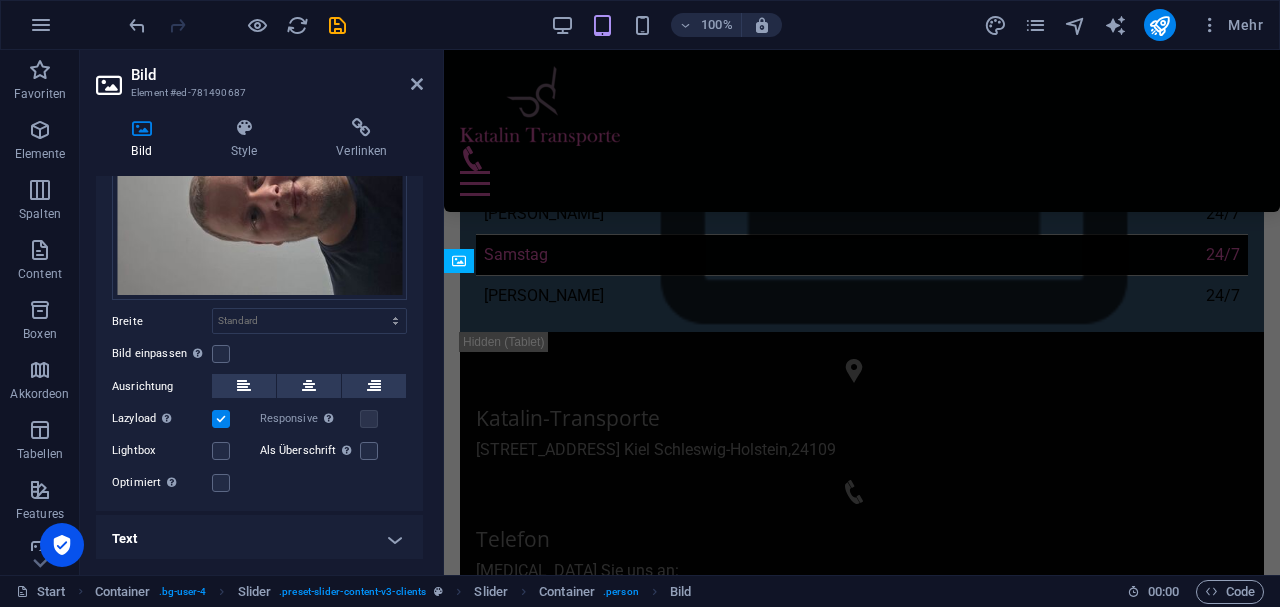 click at bounding box center [221, 483] 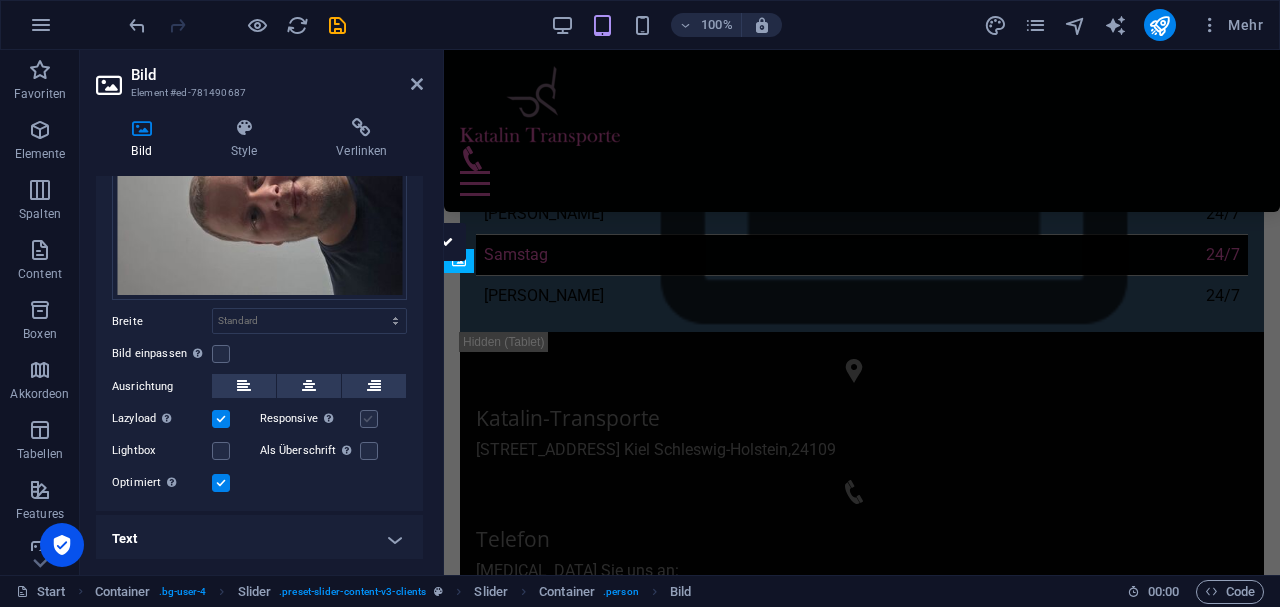 click at bounding box center [369, 419] 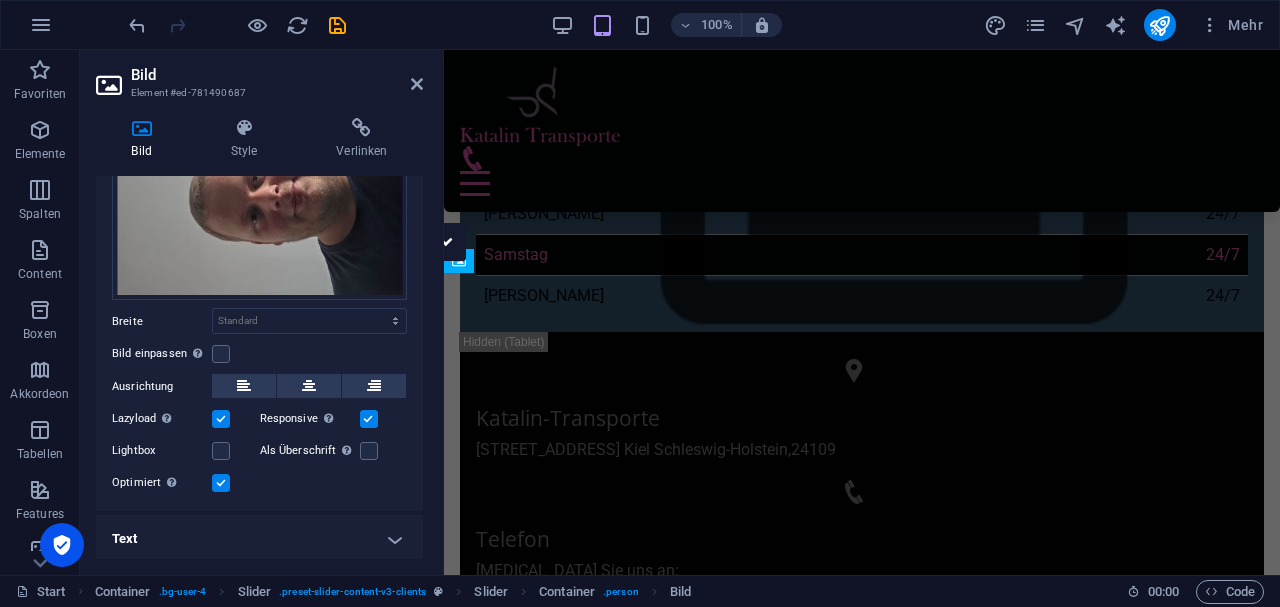 scroll, scrollTop: 0, scrollLeft: 0, axis: both 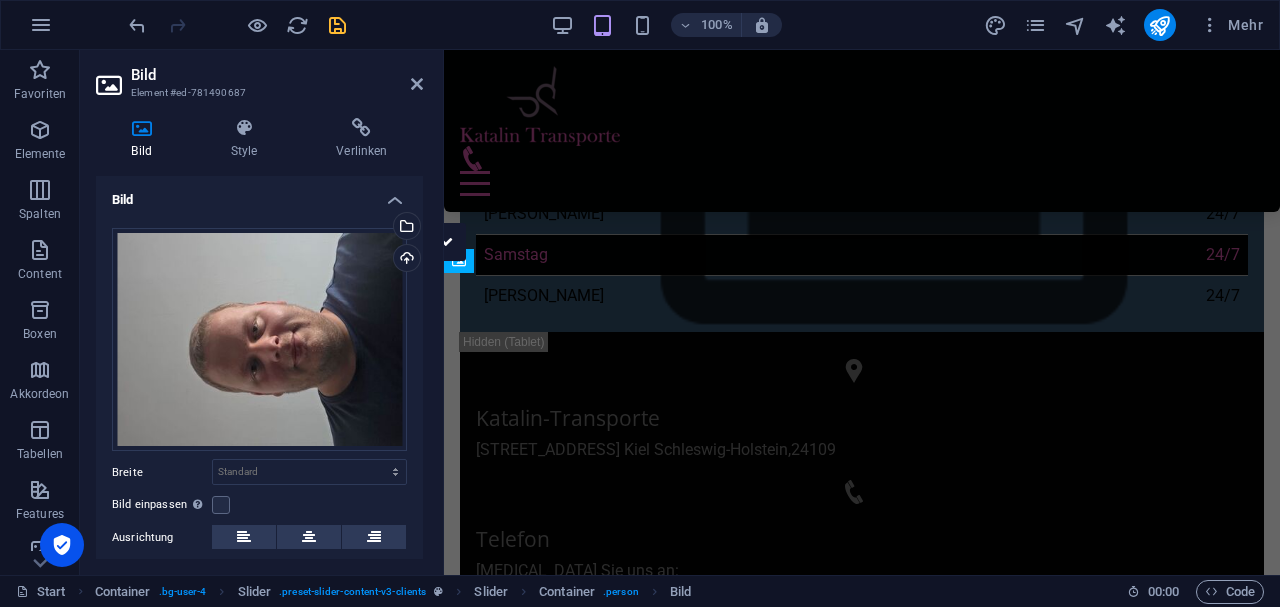 click at bounding box center (337, 25) 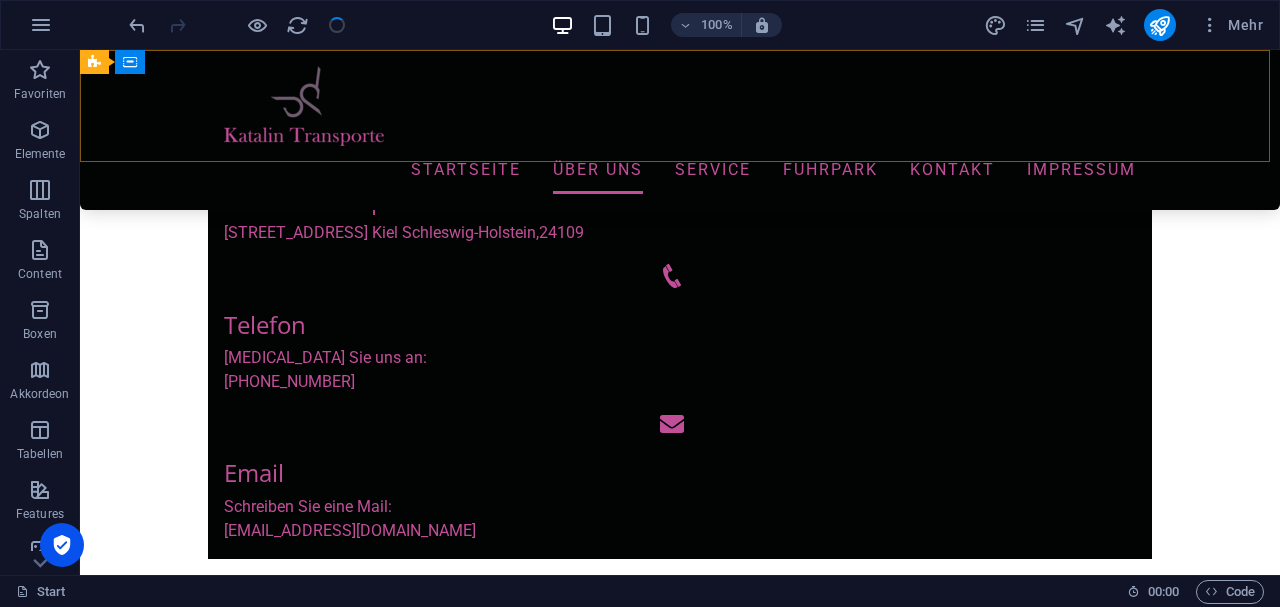 scroll, scrollTop: 878, scrollLeft: 0, axis: vertical 